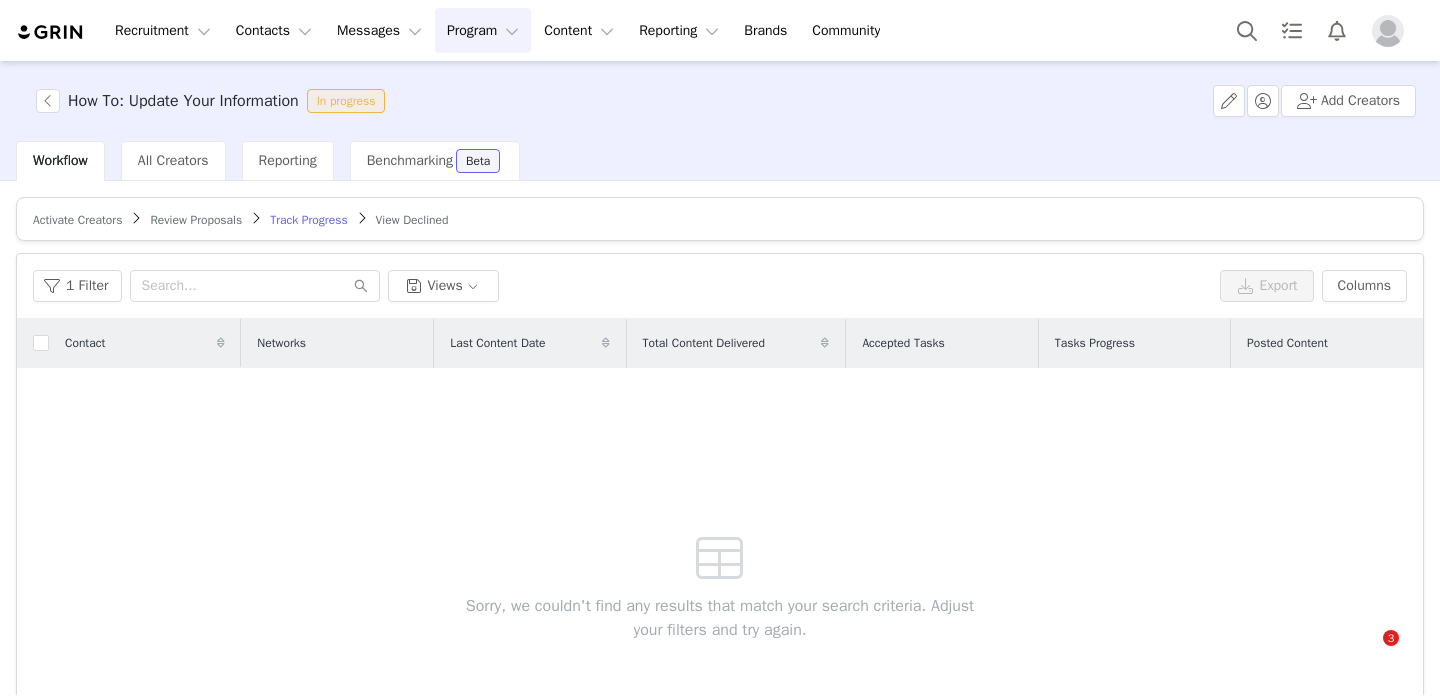 scroll, scrollTop: 0, scrollLeft: 0, axis: both 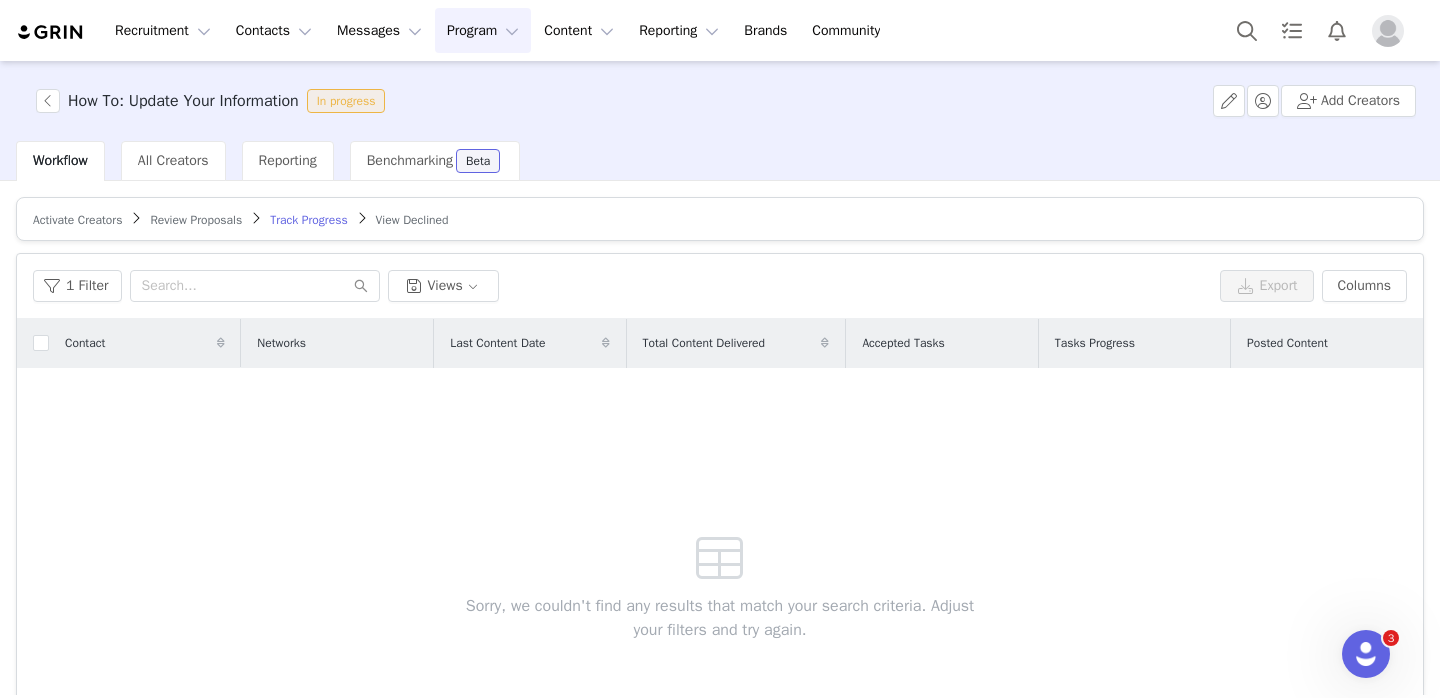 click at bounding box center (51, 32) 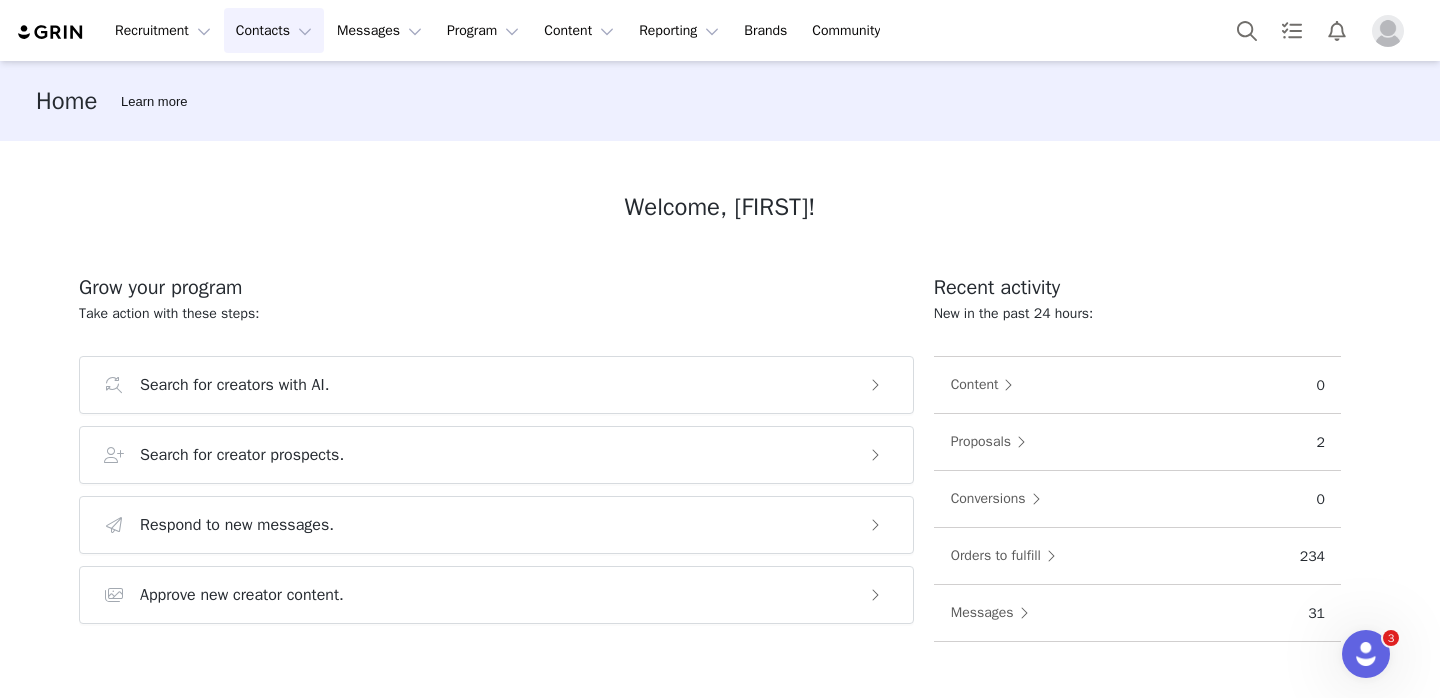 click on "Contacts Contacts" at bounding box center [274, 30] 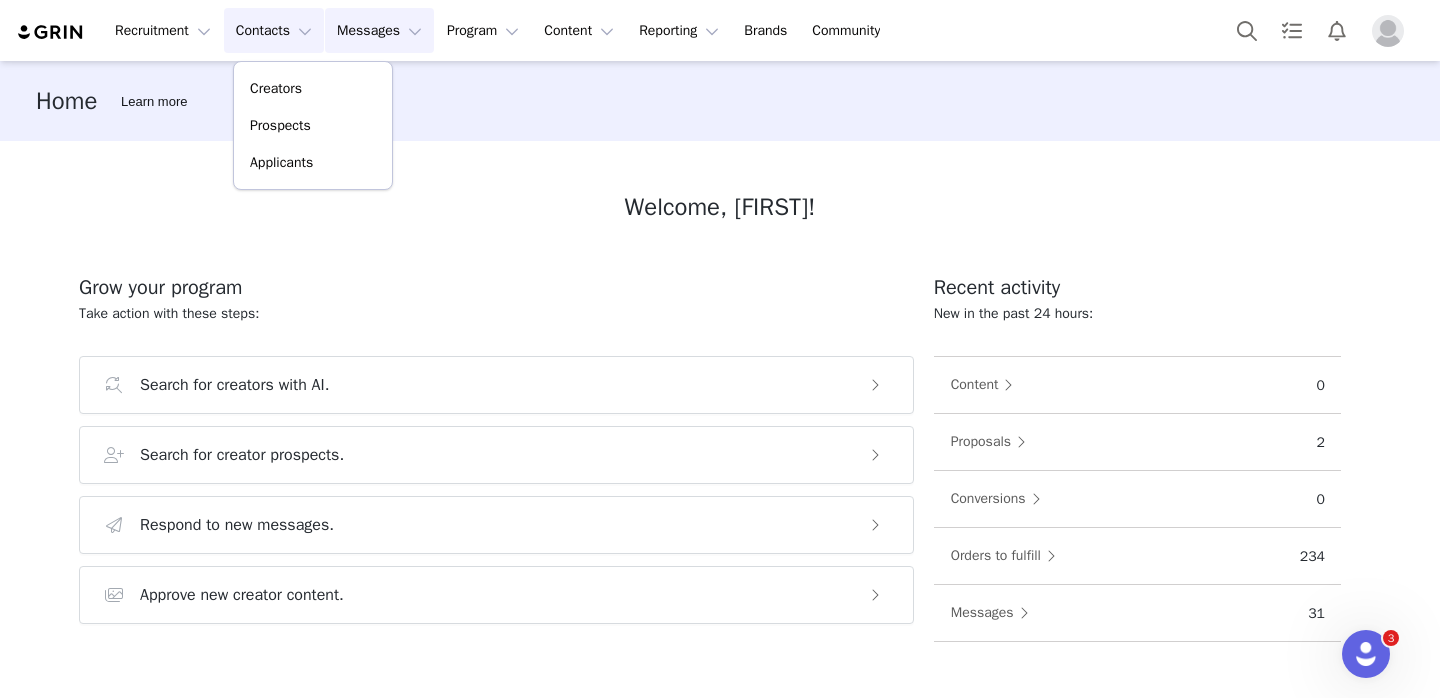 click on "Messages Messages" at bounding box center [379, 30] 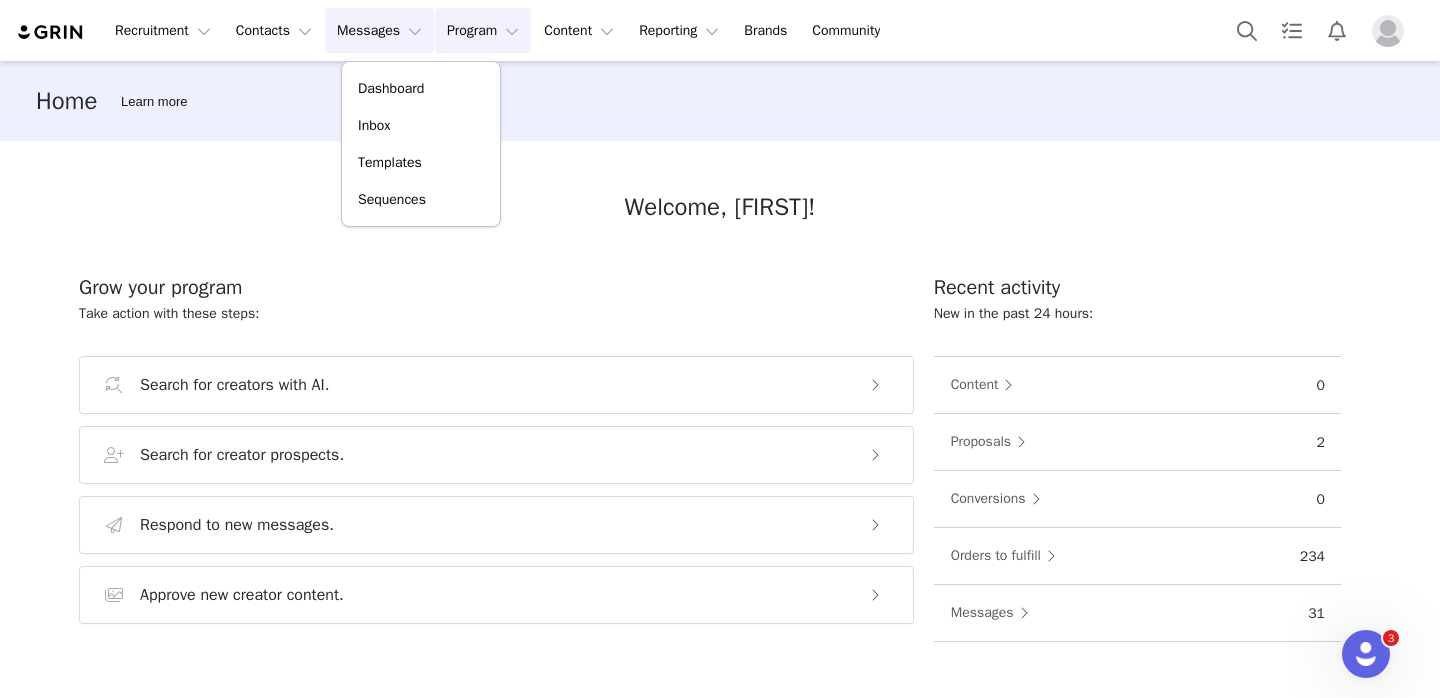 click on "Program Program" at bounding box center (483, 30) 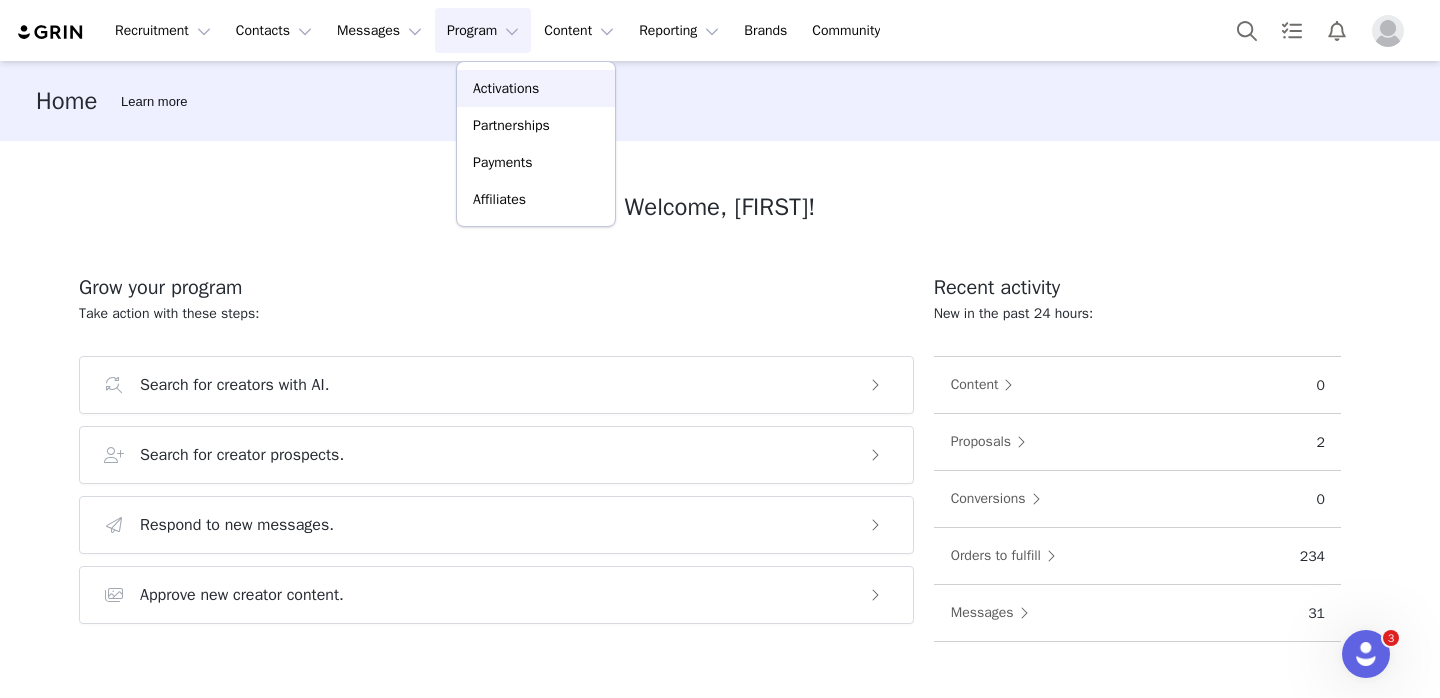 click on "Activations" at bounding box center (536, 88) 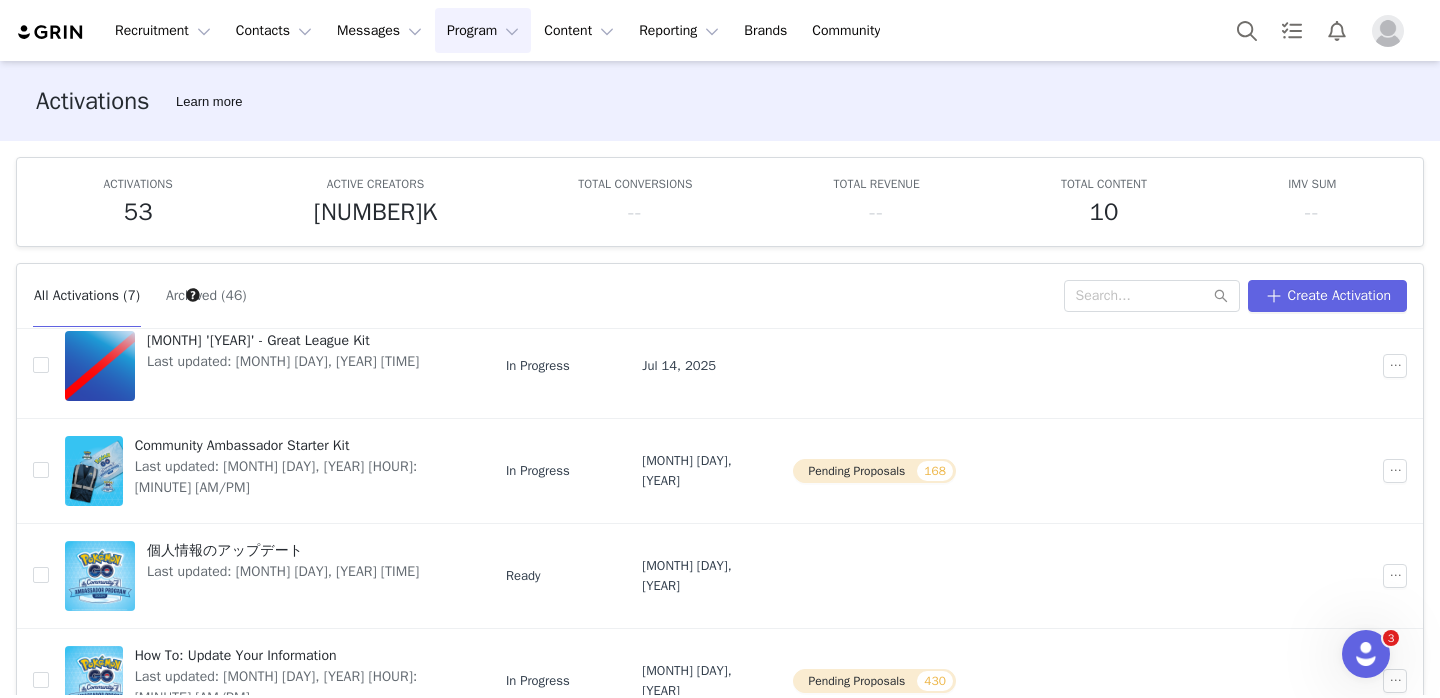 scroll, scrollTop: 385, scrollLeft: 0, axis: vertical 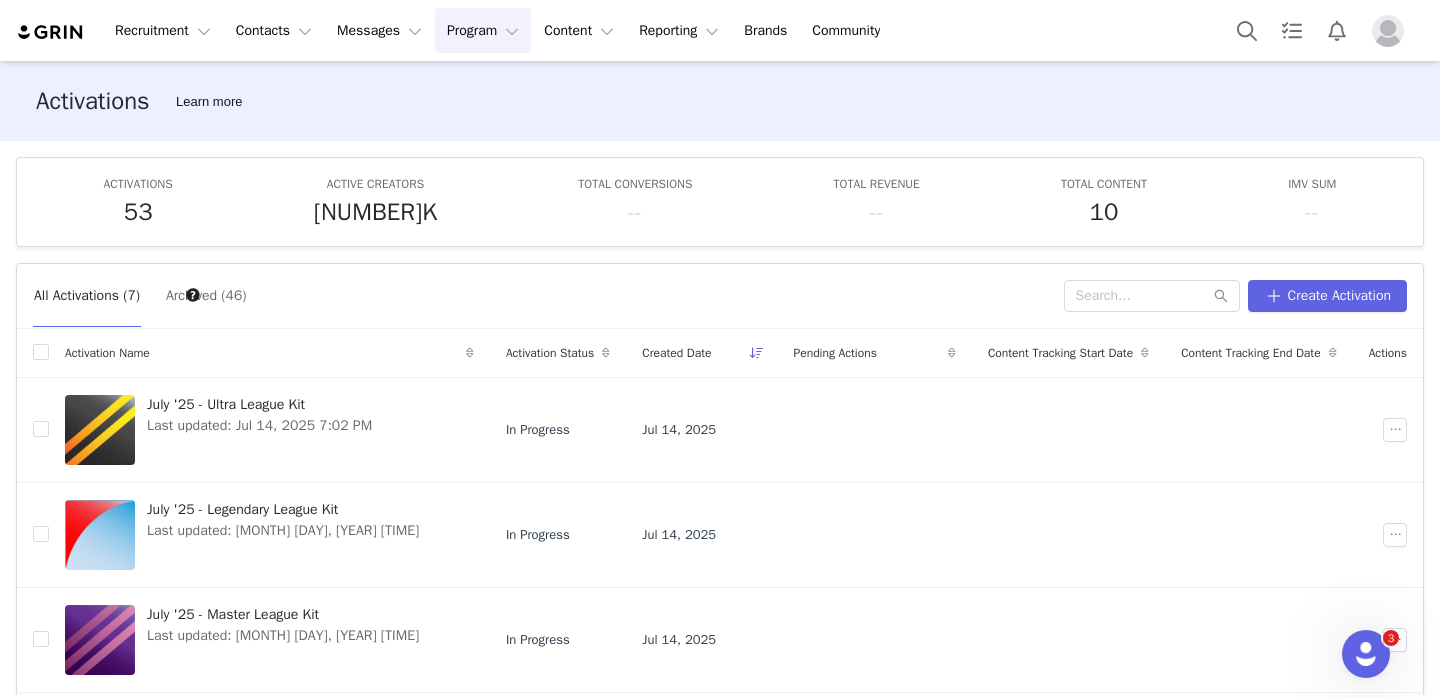 click on "Archived (46)" at bounding box center [206, 296] 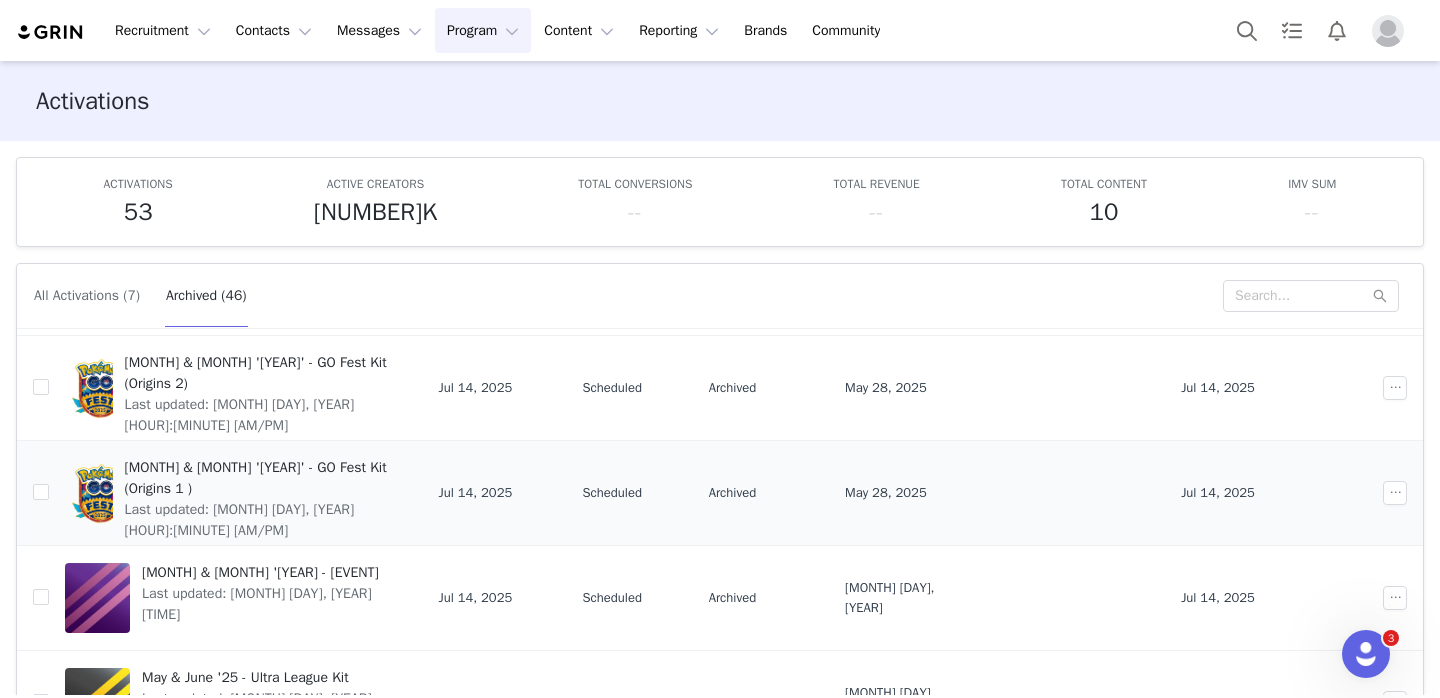 scroll, scrollTop: 0, scrollLeft: 0, axis: both 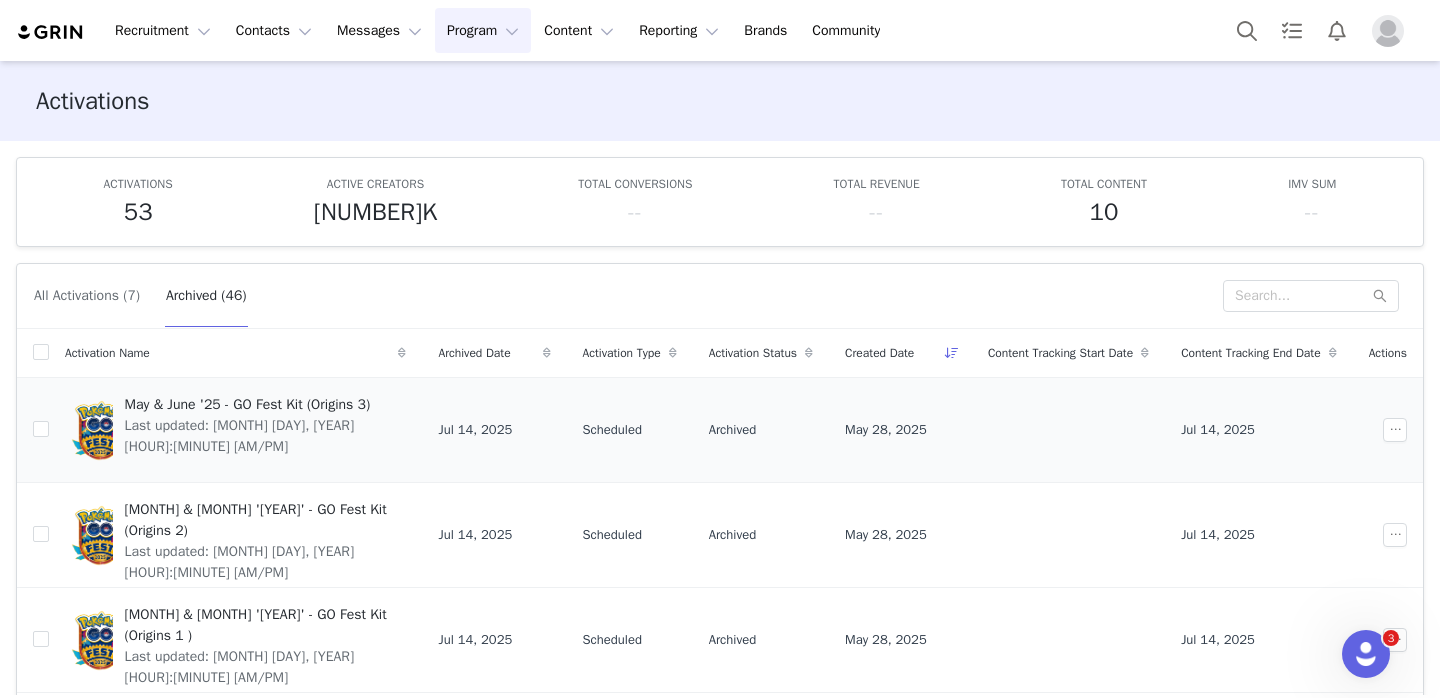 click on "May & June '25 - GO Fest Kit (Origins 3)" at bounding box center (260, 404) 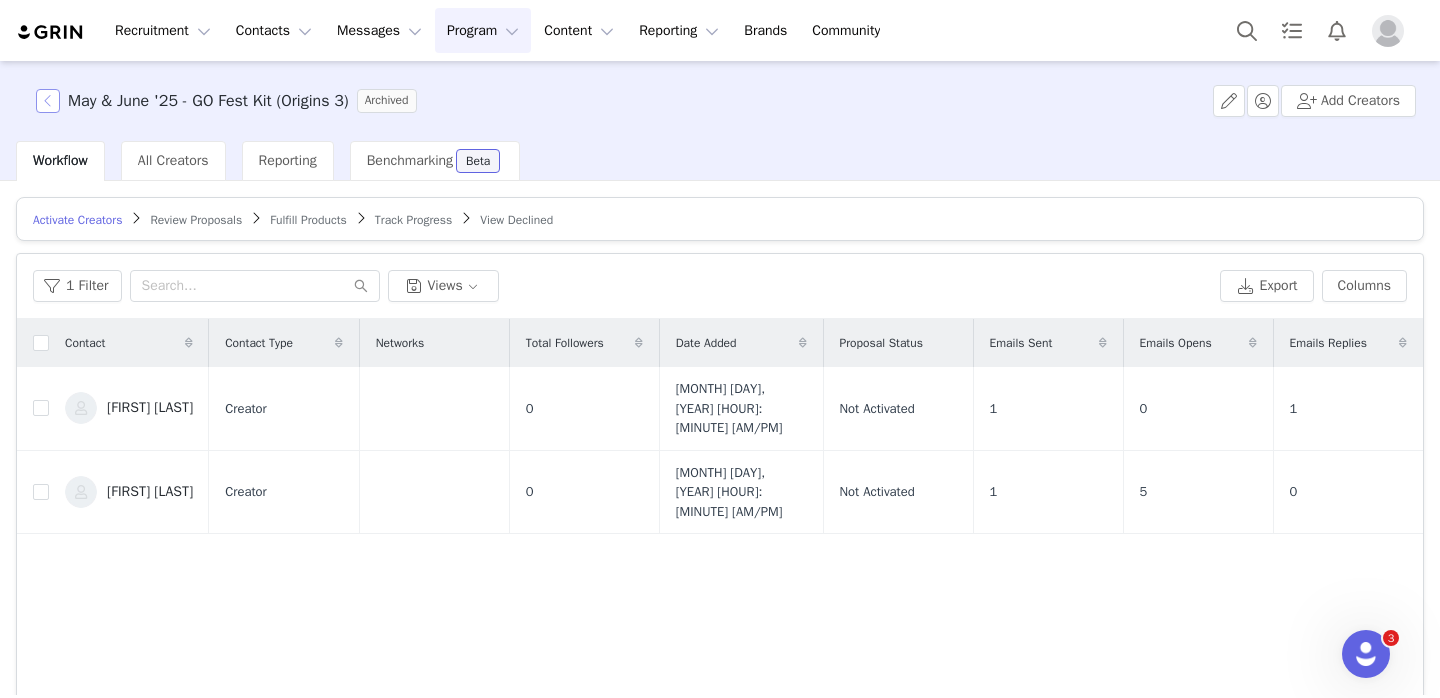 click at bounding box center [48, 101] 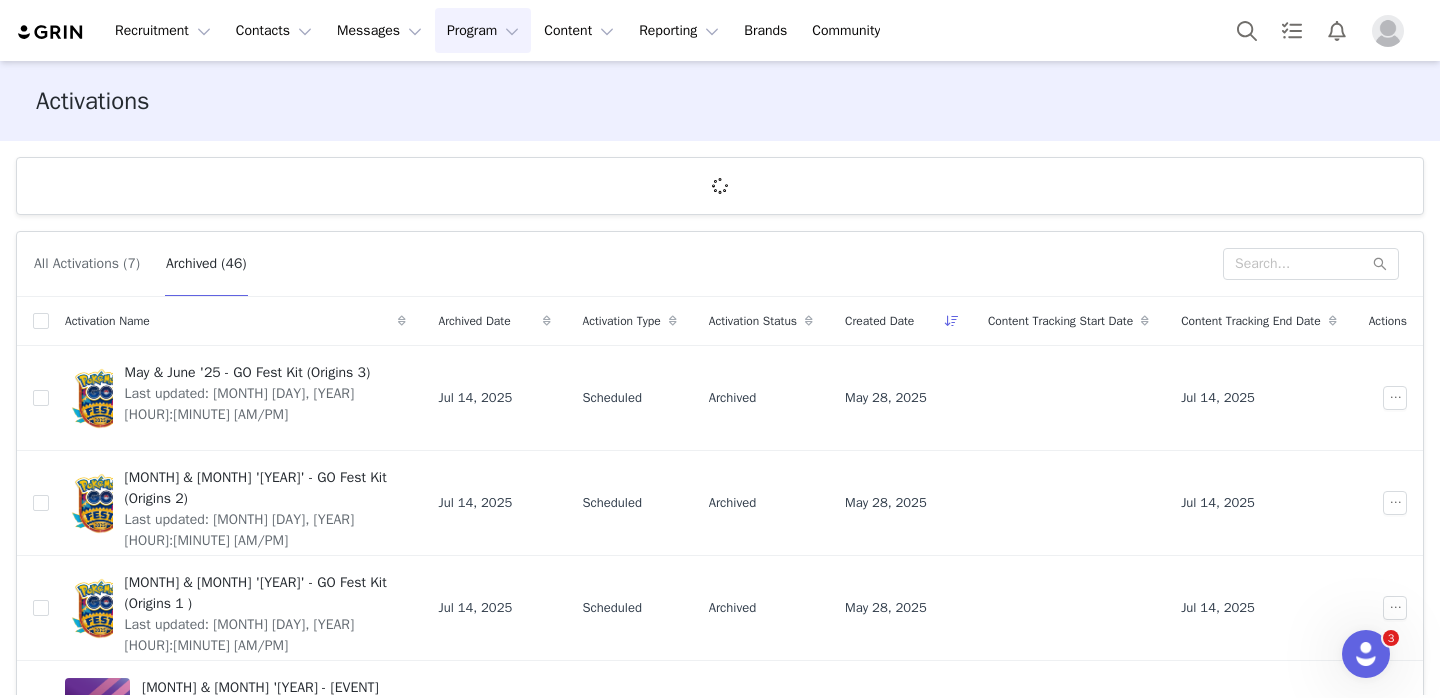 click on "All Activations (7)" at bounding box center [87, 264] 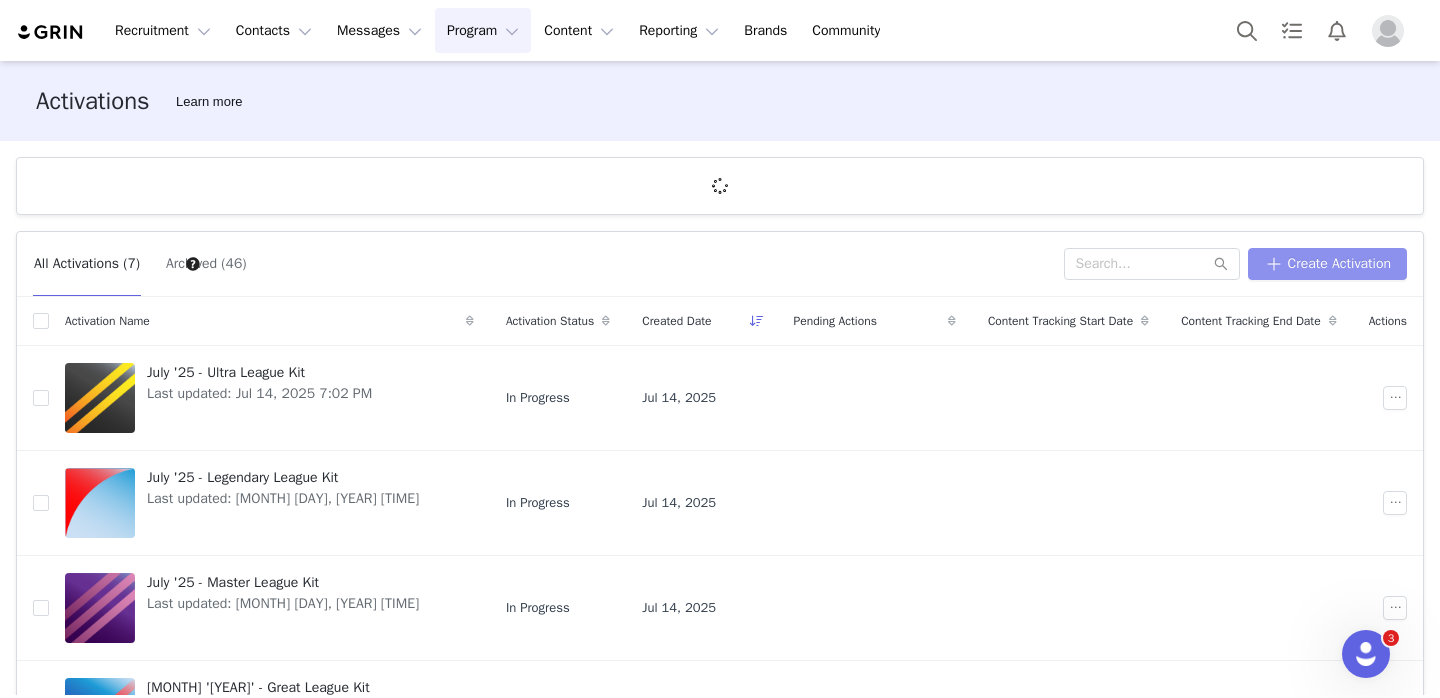 click on "Create Activation" at bounding box center (1327, 264) 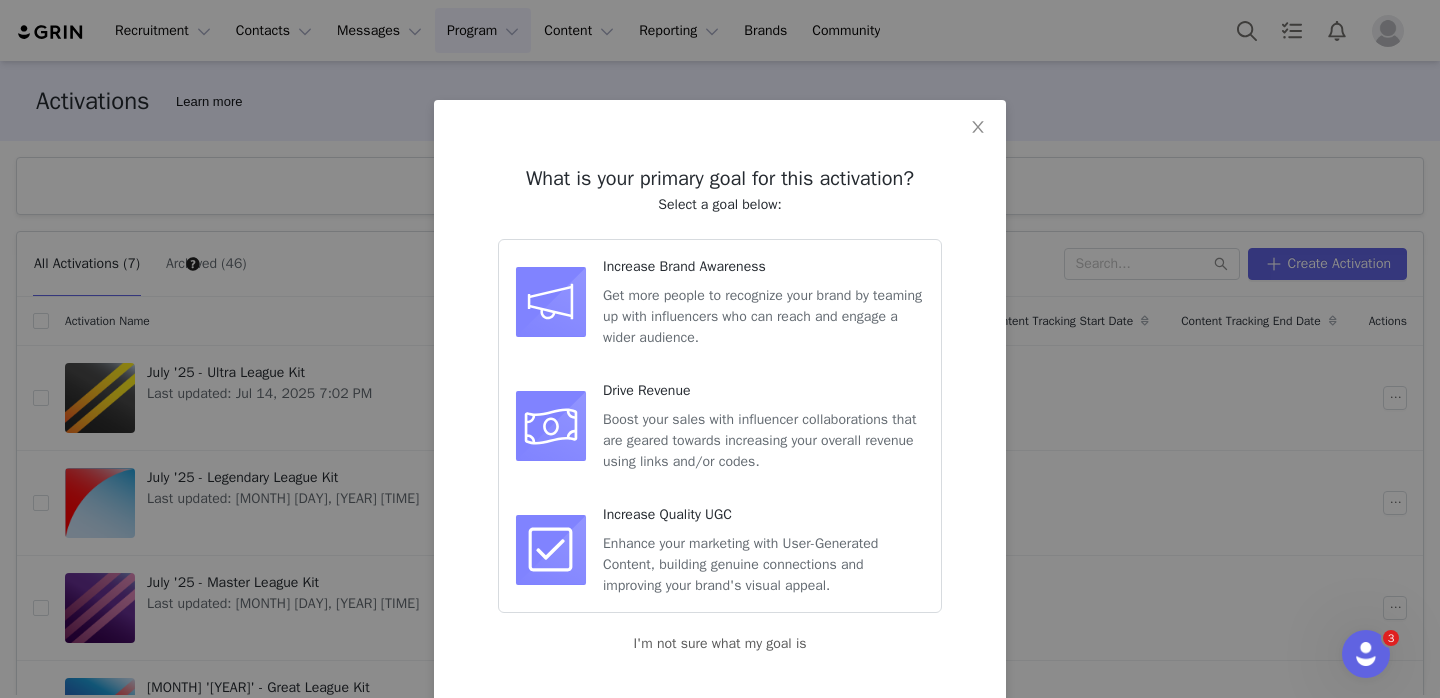 click on "What is your primary goal for this activation? Select a goal below: Increase Brand Awareness Get more people to recognize your brand by teaming up with influencers who can reach and engage a wider audience.     Drive Revenue Boost your sales with influencer collaborations that are geared towards increasing your overall revenue using links and/or codes.     Increase Quality UGC Enhance your marketing with User-Generated Content, building genuine connections and improving your brand's visual appeal.     I'm not sure what my goal is" at bounding box center (720, 349) 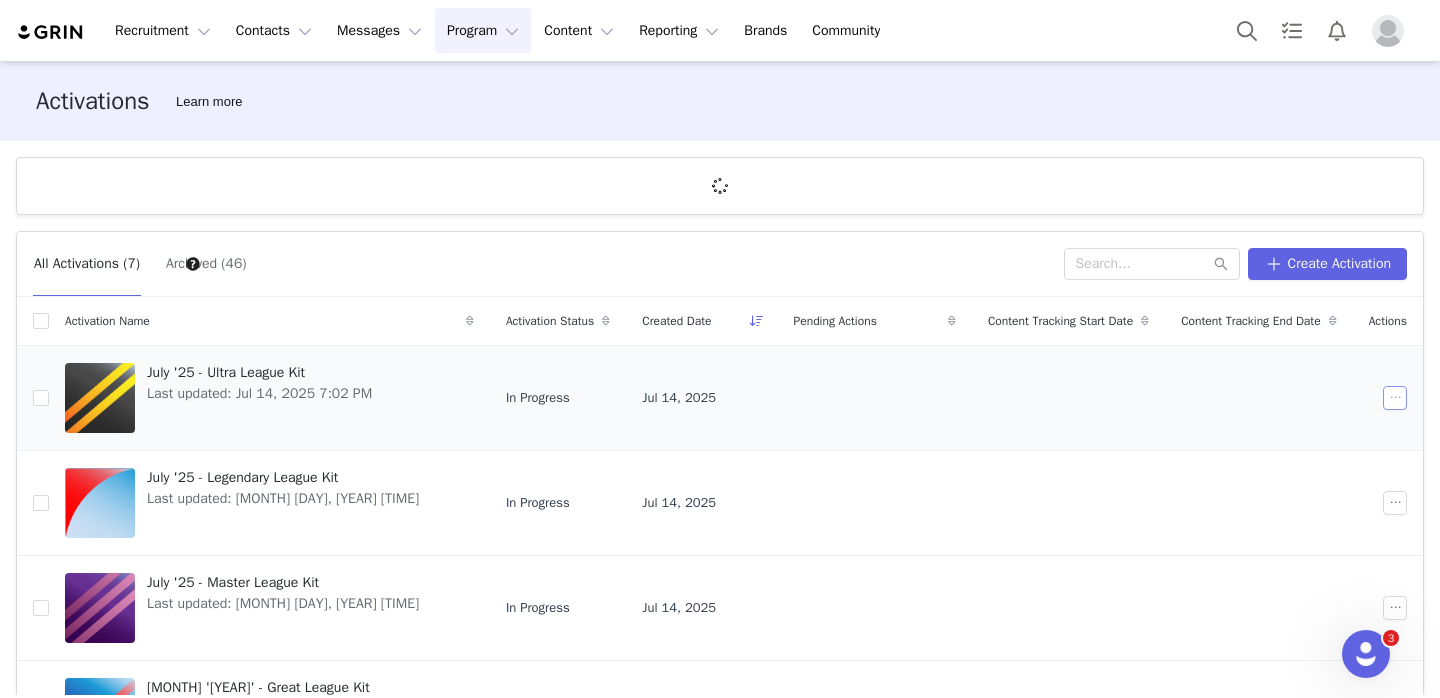 click at bounding box center [1395, 398] 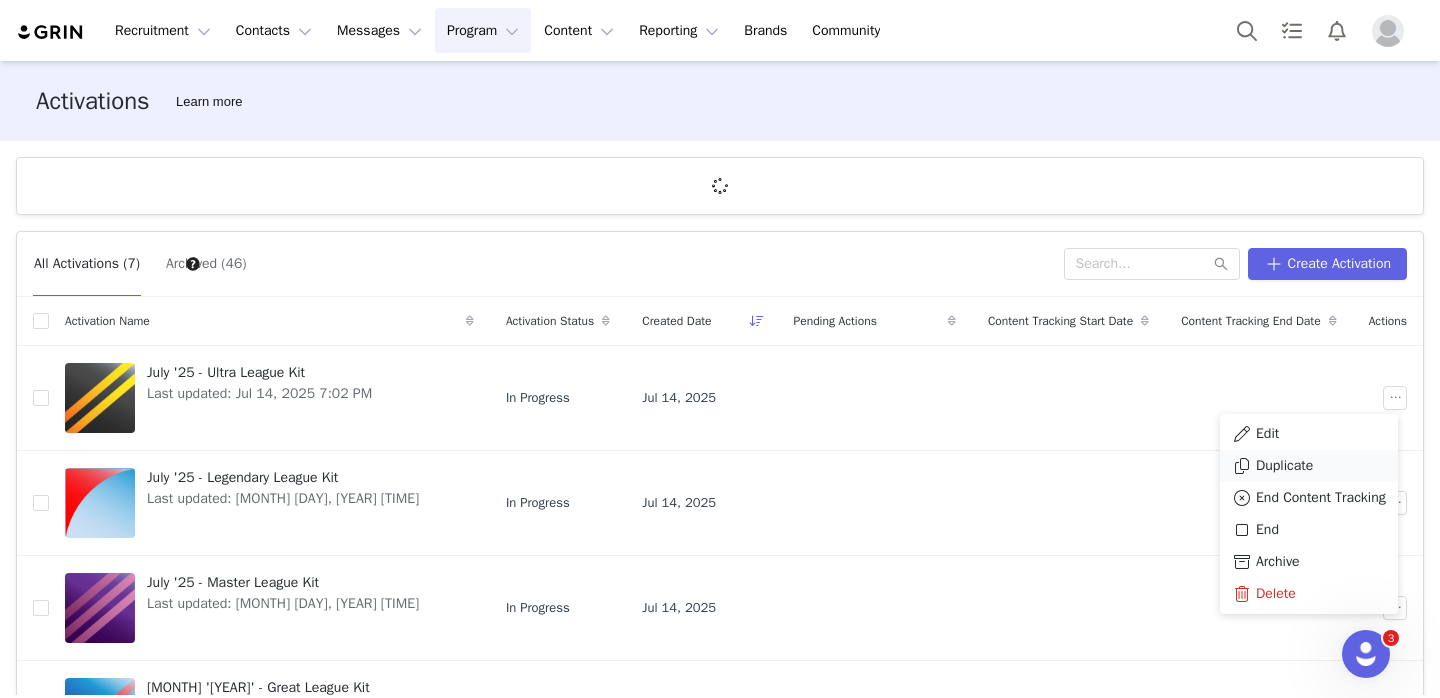 click on "Duplicate" at bounding box center [1309, 466] 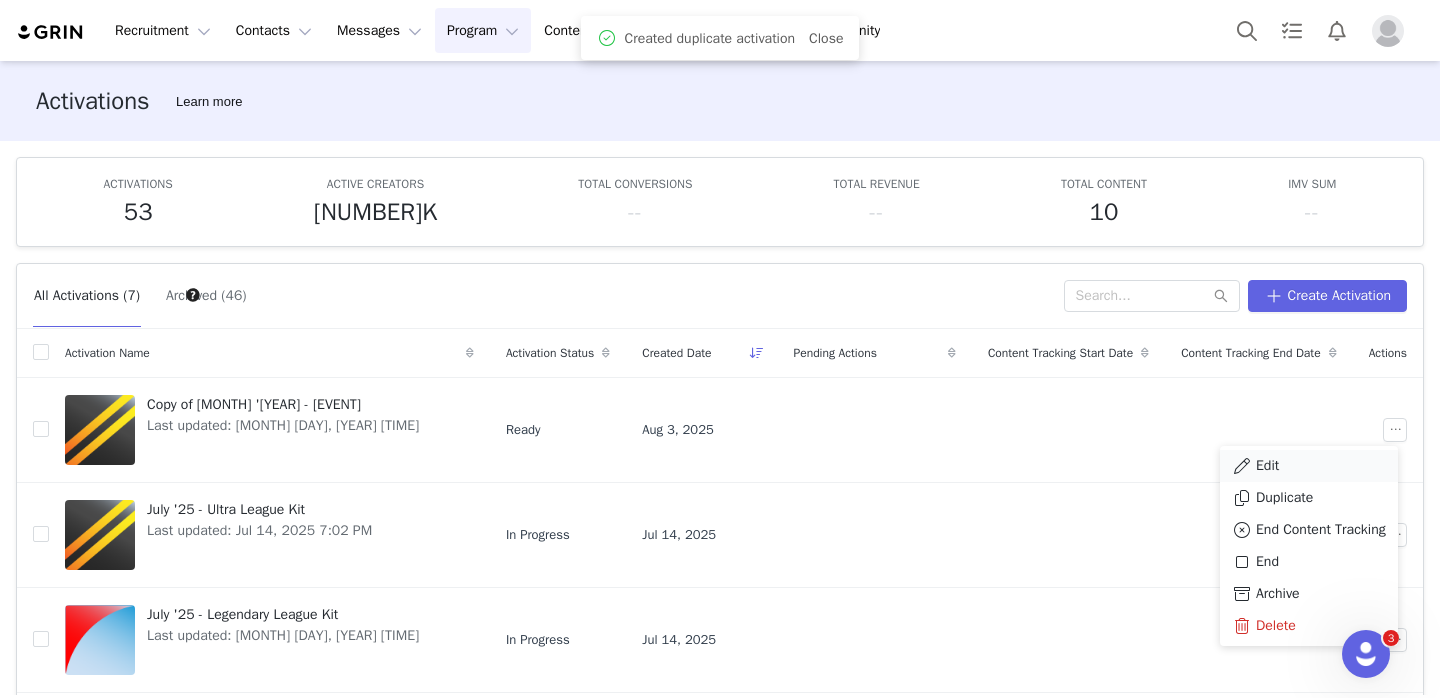 click on "Edit" at bounding box center [1309, 466] 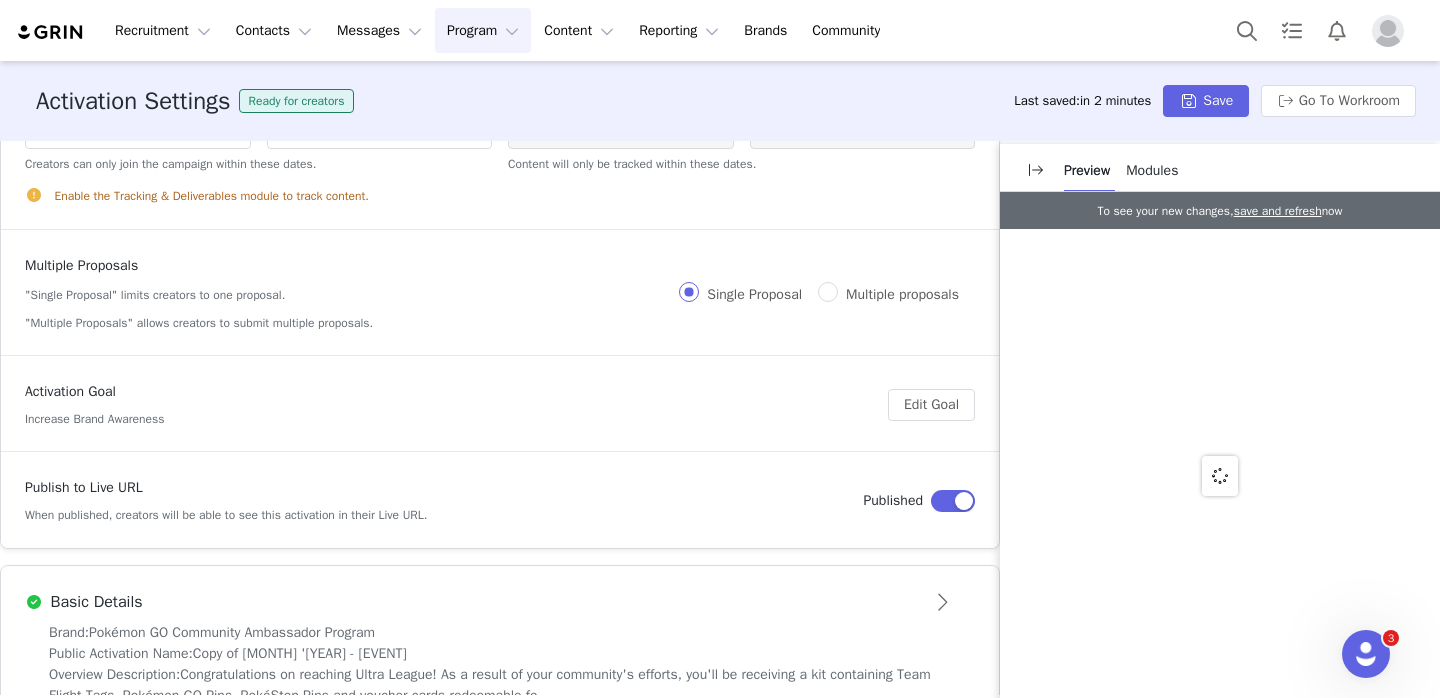scroll, scrollTop: 360, scrollLeft: 0, axis: vertical 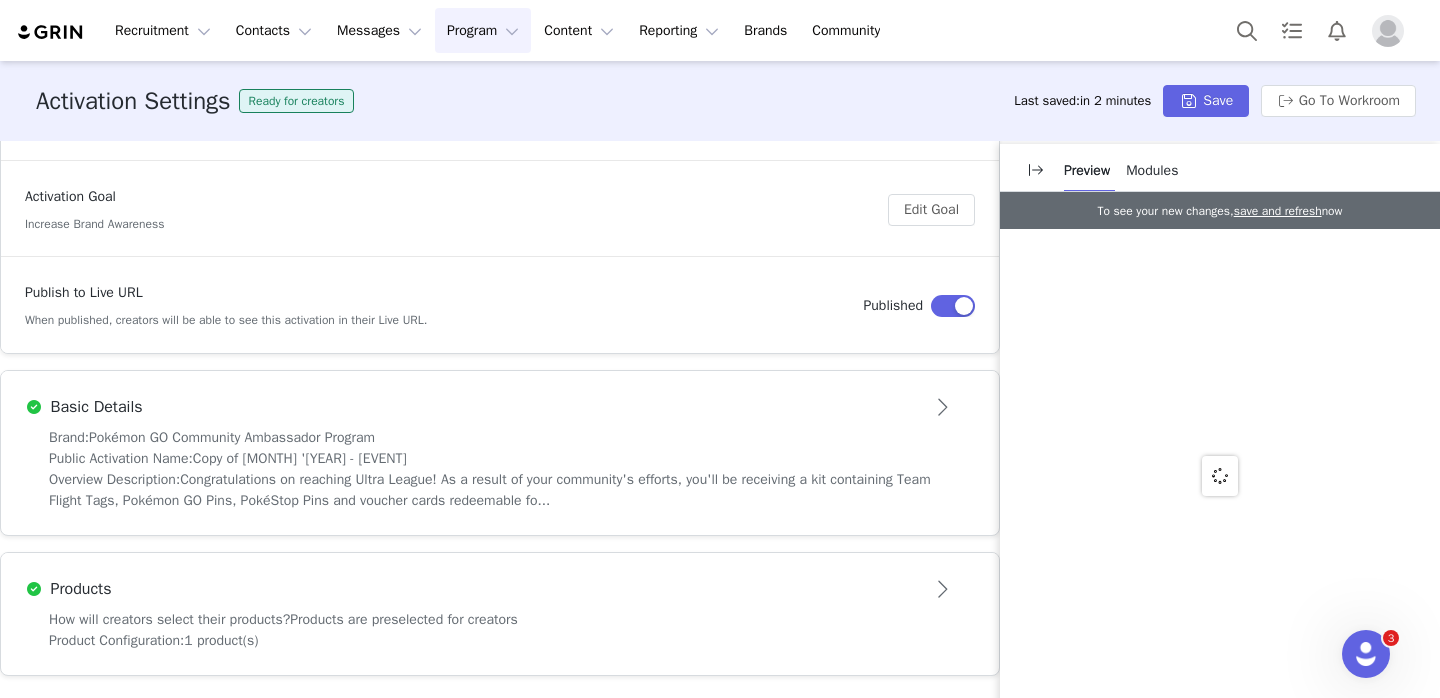 click on "Congratulations on reaching Ultra League! As a result of your community's efforts, you'll be receiving a kit containing Team Flight Tags, Pokémon GO Pins, PokéStop Pins and voucher cards redeemable fo..." at bounding box center (490, 490) 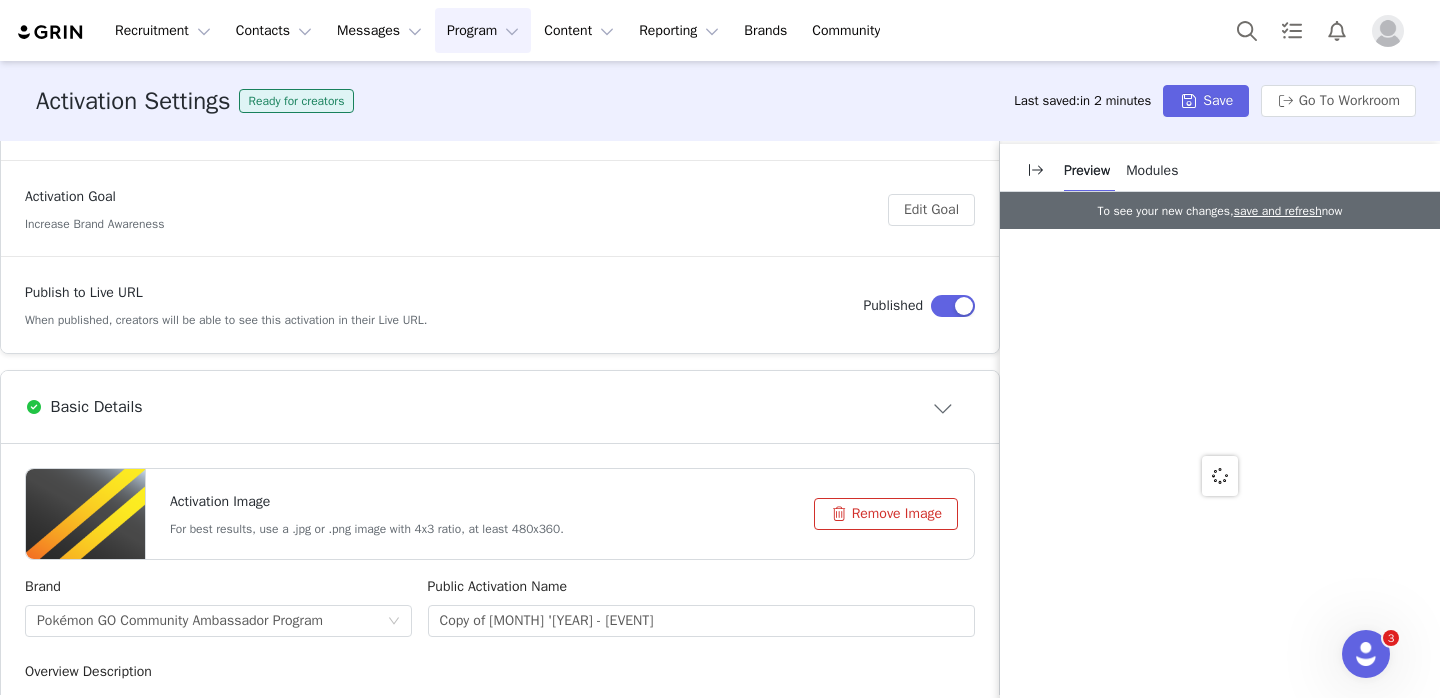 scroll, scrollTop: 513, scrollLeft: 0, axis: vertical 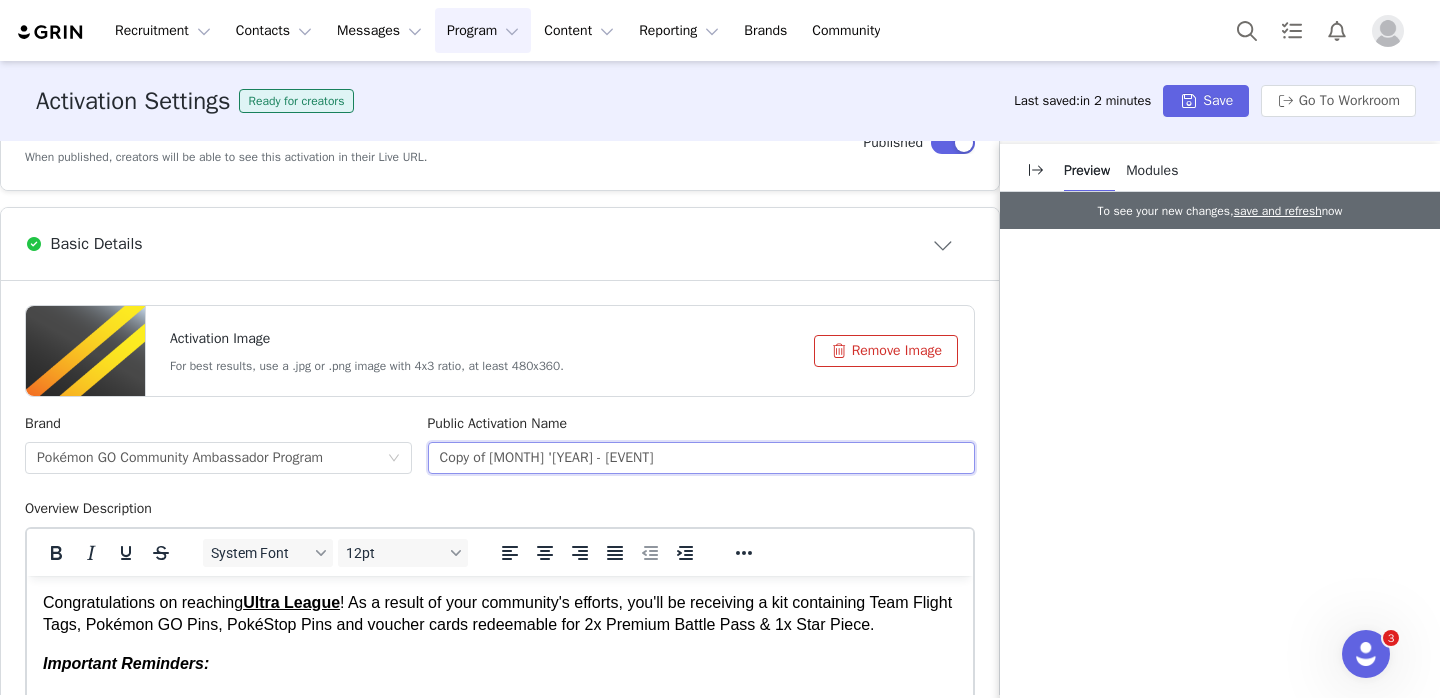 click on "Copy of July '25 - Ultra League Kit" at bounding box center (702, 458) 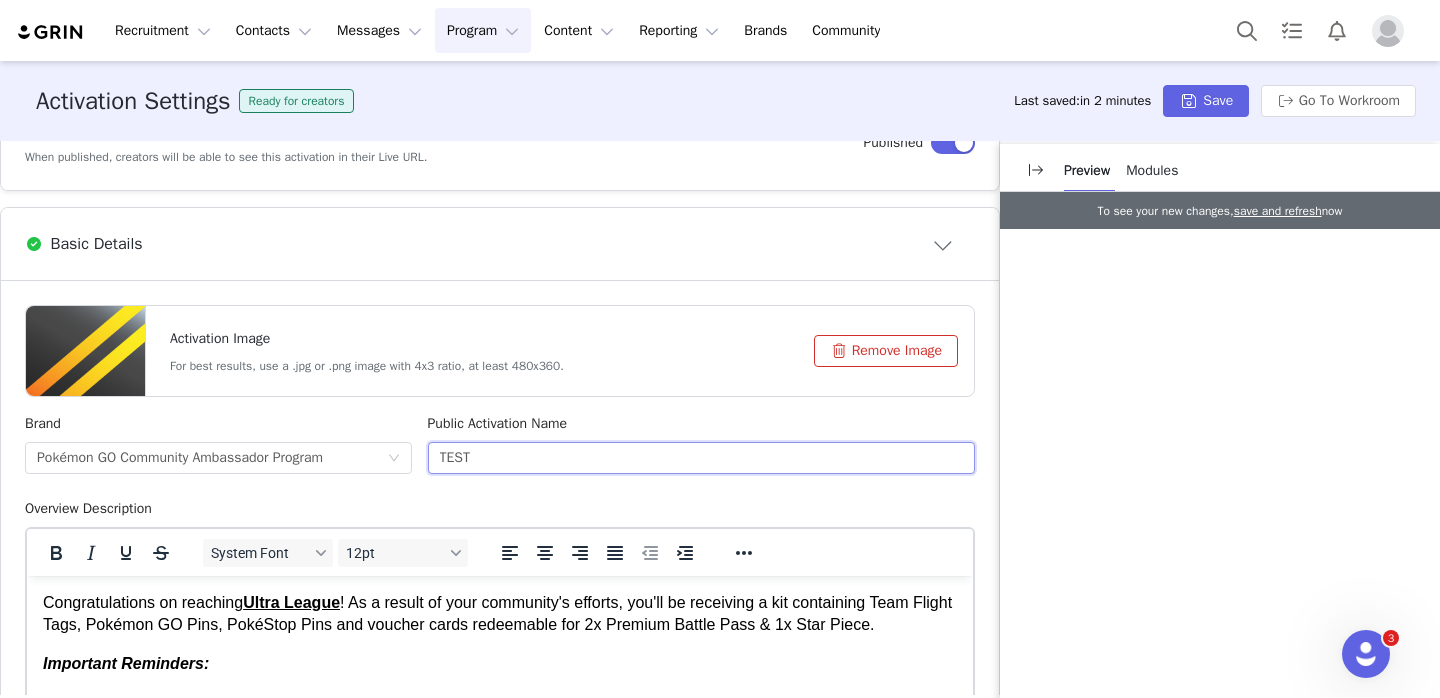 type on "TEST" 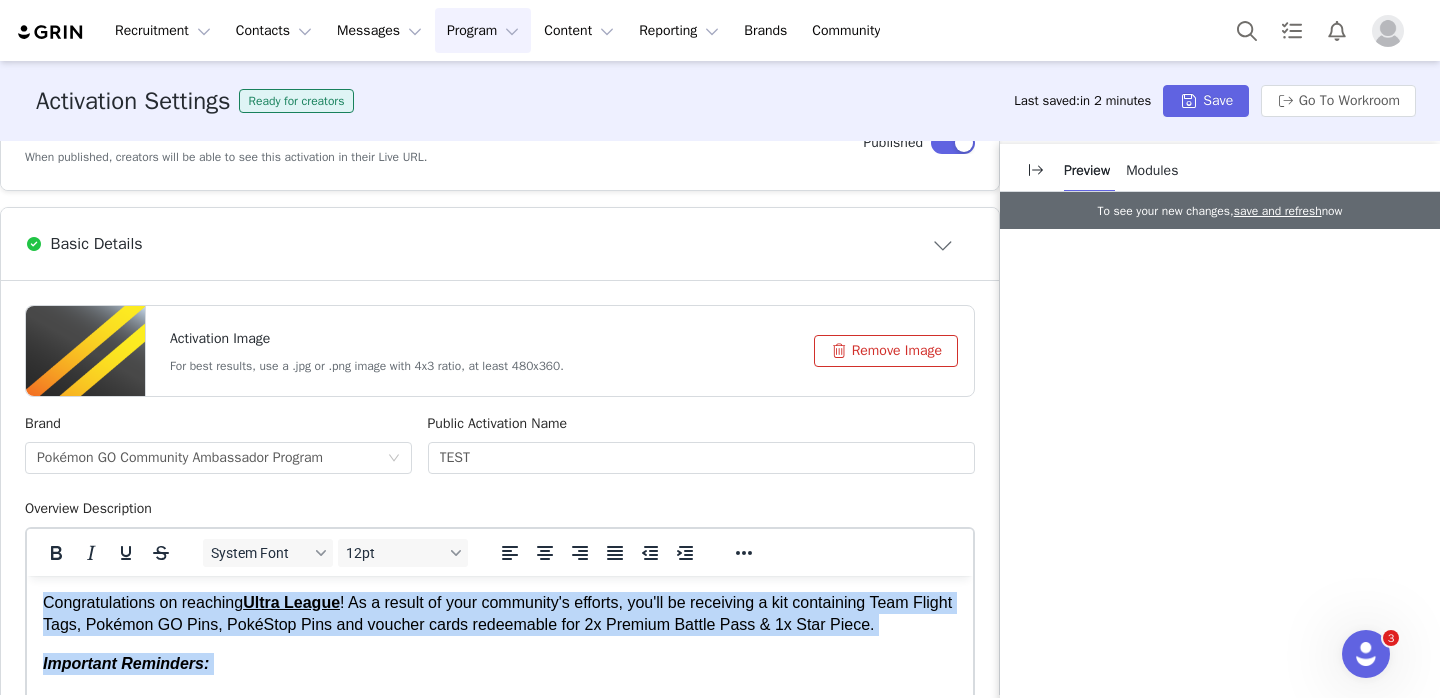 type 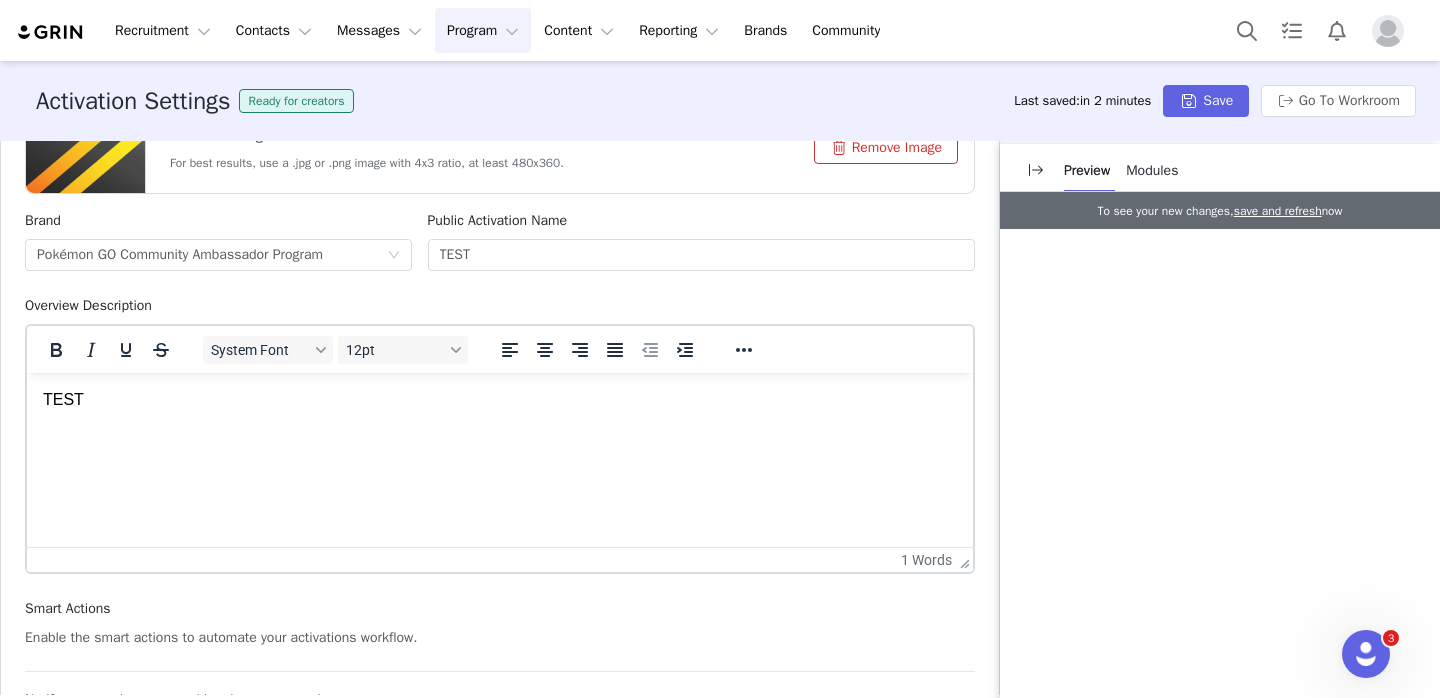 scroll, scrollTop: 1189, scrollLeft: 0, axis: vertical 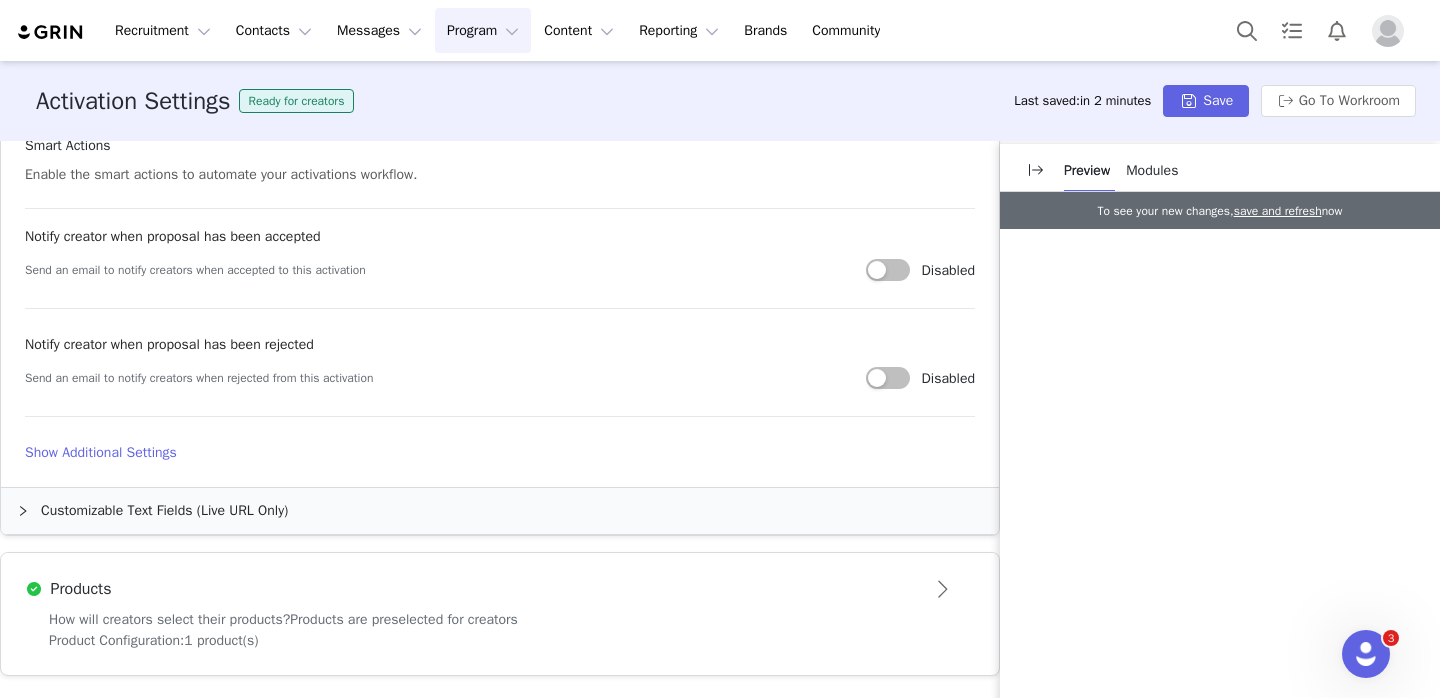 click on "Activation Image   For best results, use a .jpg or .png image with 4x3 ratio, at least 480x360.         Remove Image Brand Pokémon GO Community Ambassador Program Public Activation Name TEST Overview Description System Font 12pt To open the popup, press Shift+Enter To open the popup, press Shift+Enter To open the popup, press Shift+Enter To open the popup, press Shift+Enter 1 words Smart Actions  Enable the smart actions to automate your activations workflow.      Notify creator when proposal has been accepted Send an email to notify creators when accepted to this activation     Disabled Email Template     Select Email Template  Select an email template to enable feature      To make edits to the selected template, update the master in  Templates      Notify creator when proposal has been rejected Send an email to notify creators when rejected from this activation     Disabled Email Template     Select Email Template  Select an email template to enable feature     Templates      Show Additional Settings" at bounding box center (500, 51) 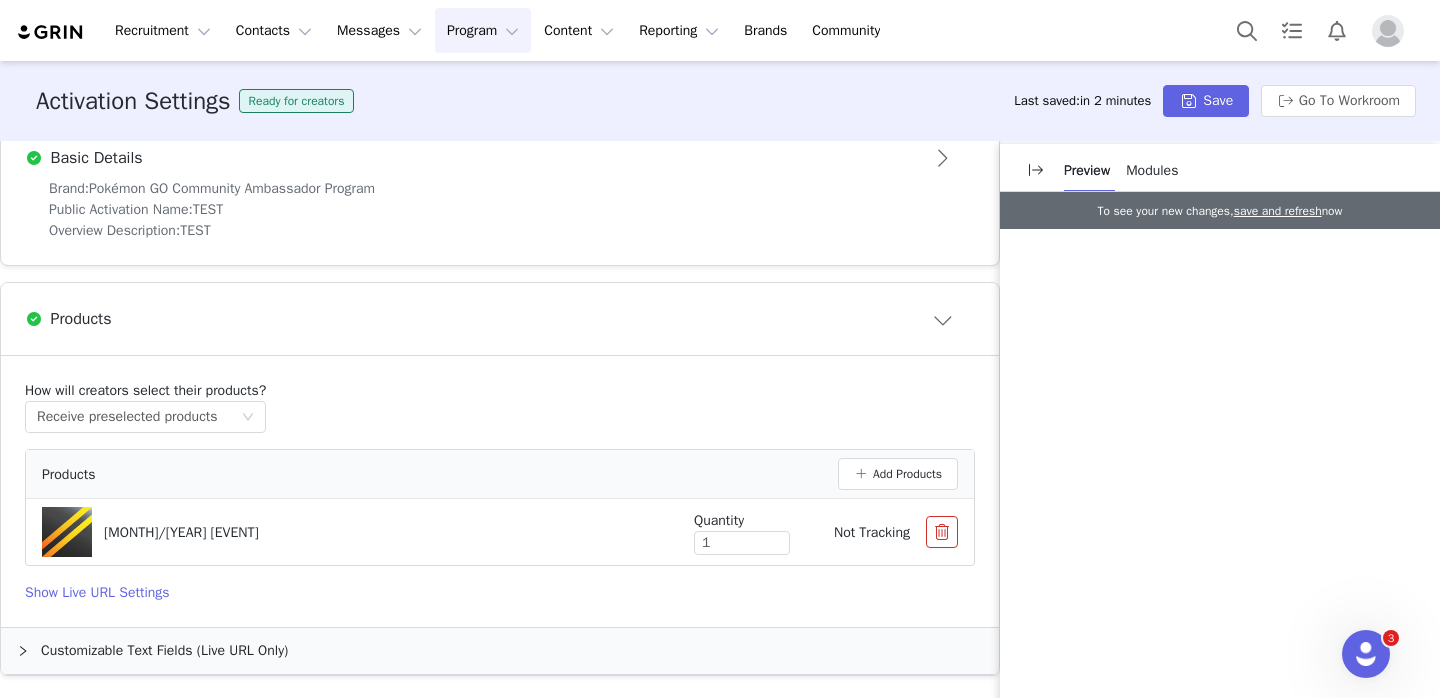 click at bounding box center (942, 532) 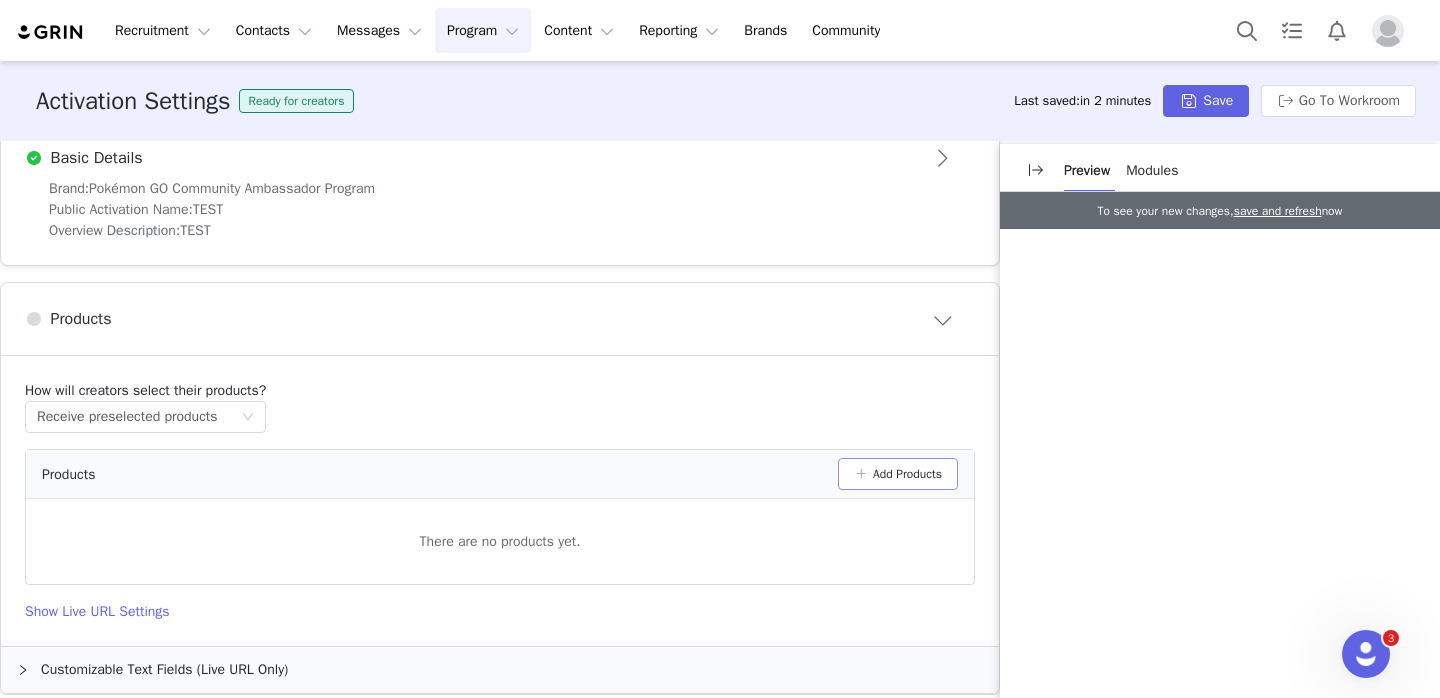 click on "Add Products" at bounding box center [898, 474] 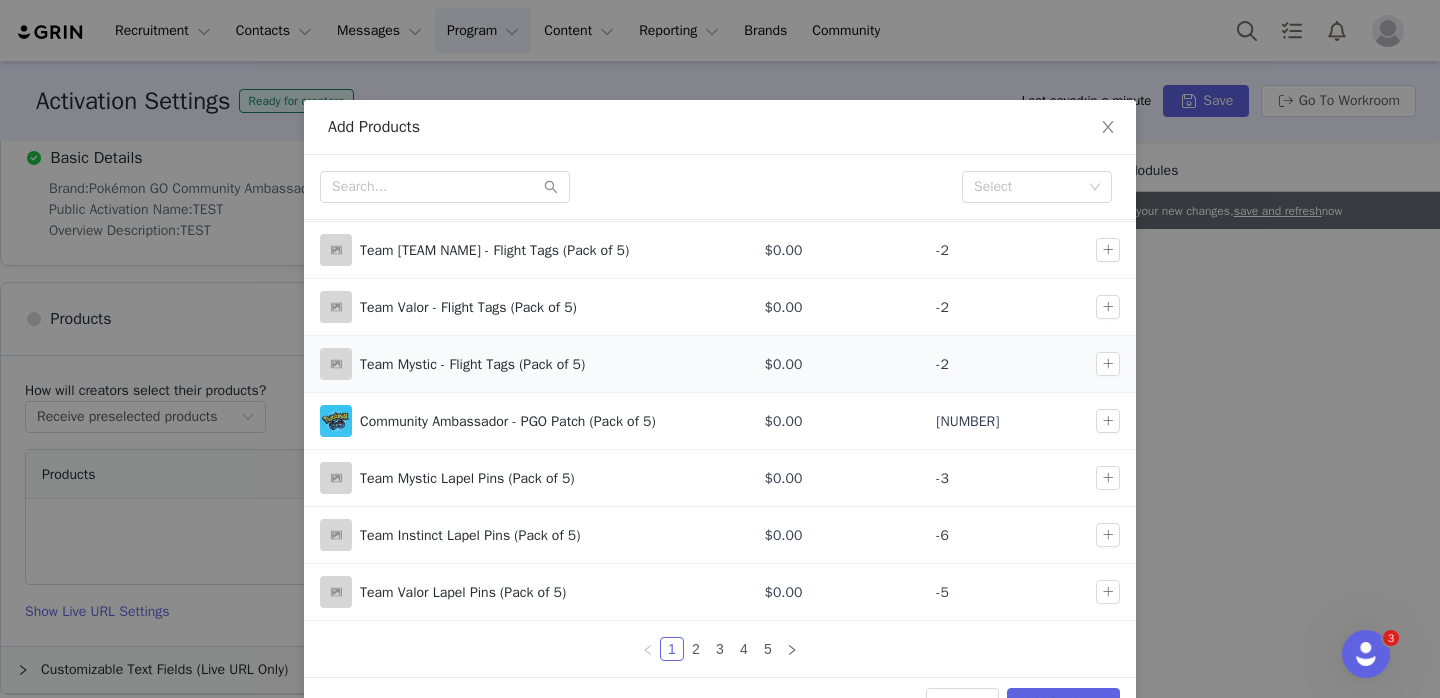 scroll, scrollTop: 0, scrollLeft: 0, axis: both 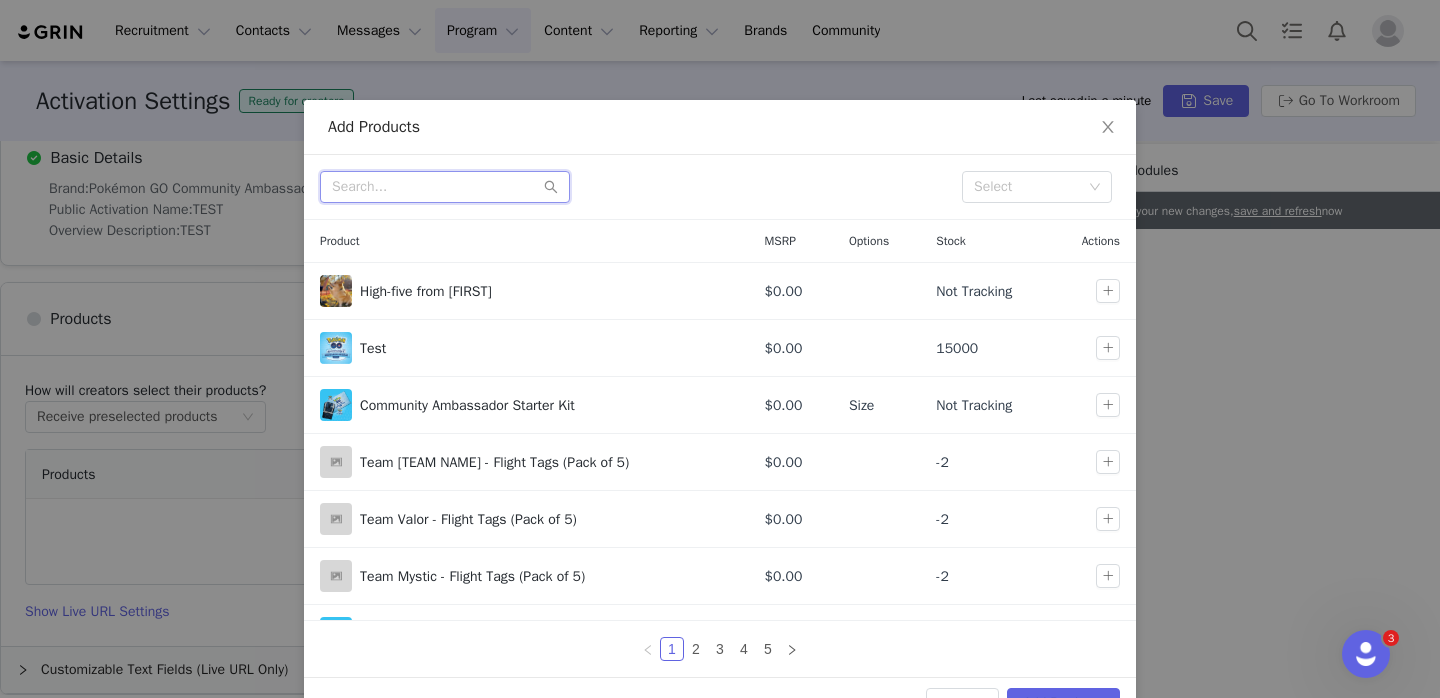 click at bounding box center (445, 187) 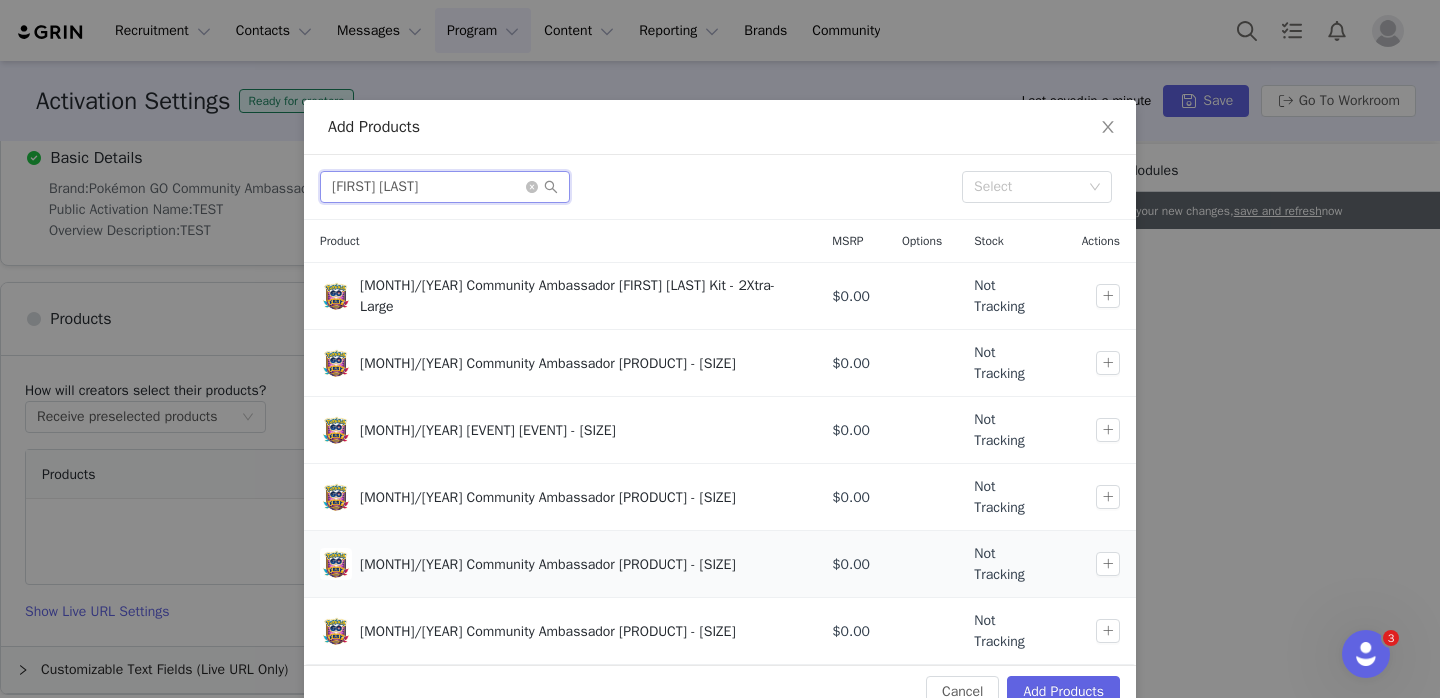 scroll, scrollTop: 44, scrollLeft: 0, axis: vertical 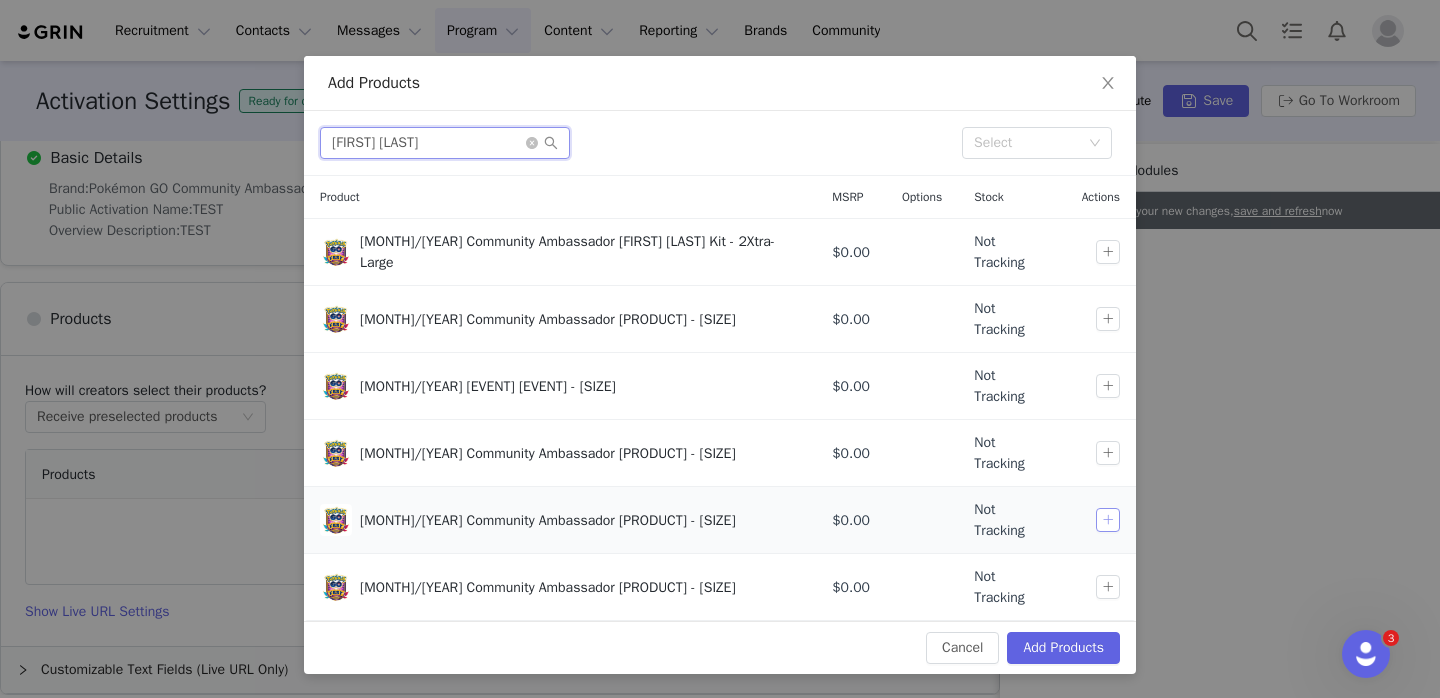 type on "max finale" 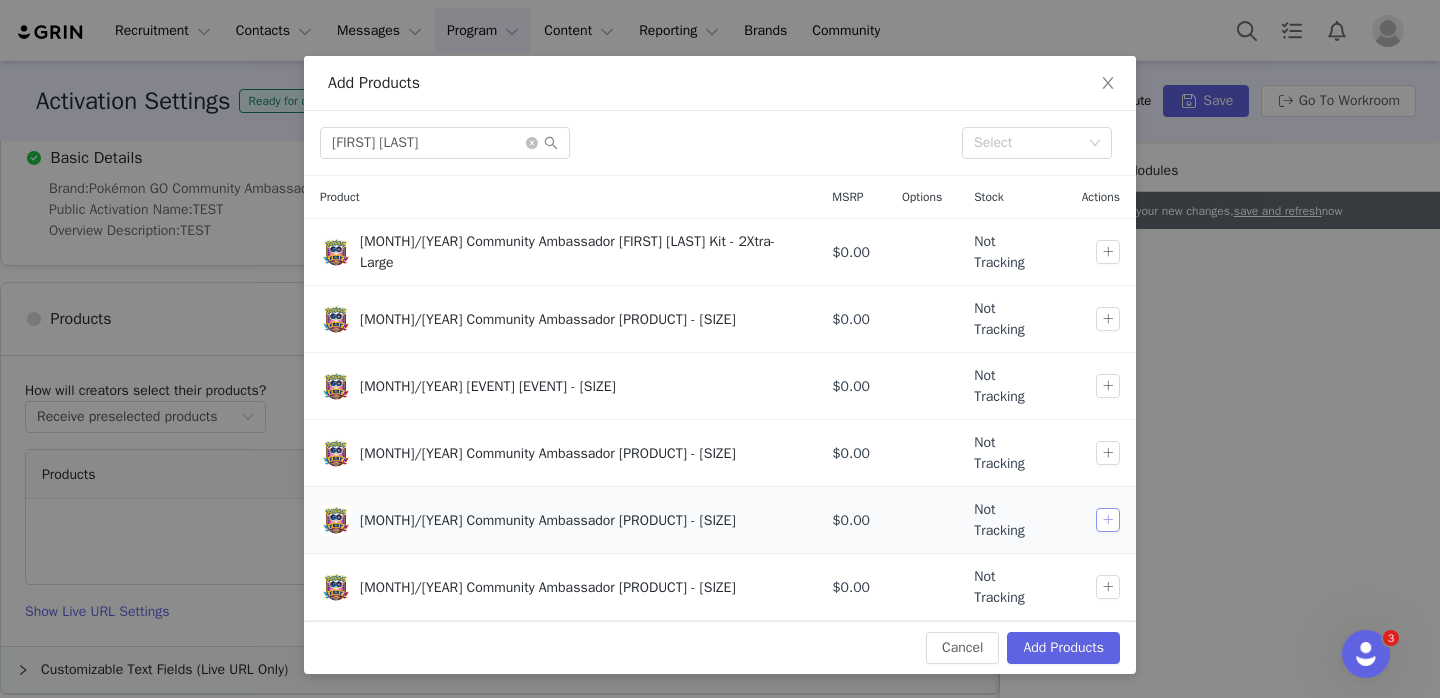 click at bounding box center [1108, 520] 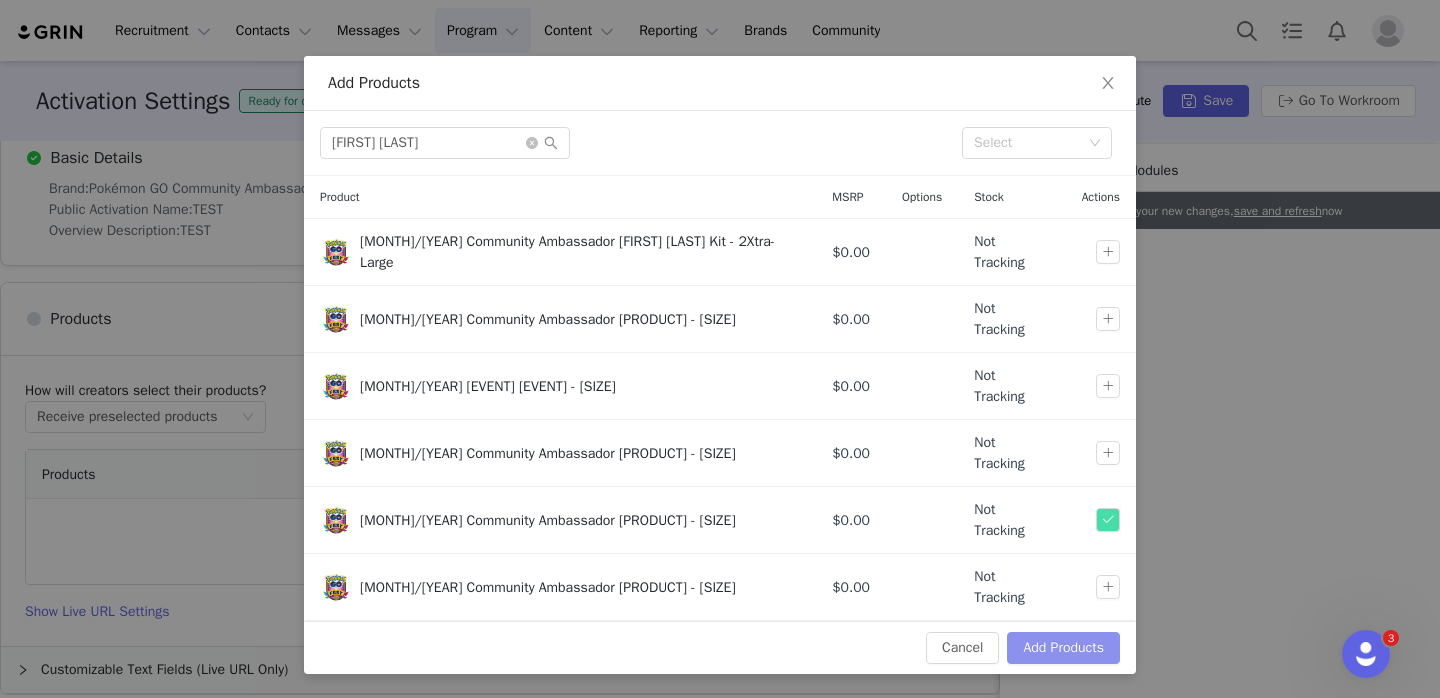 click on "Add Products" at bounding box center [1063, 648] 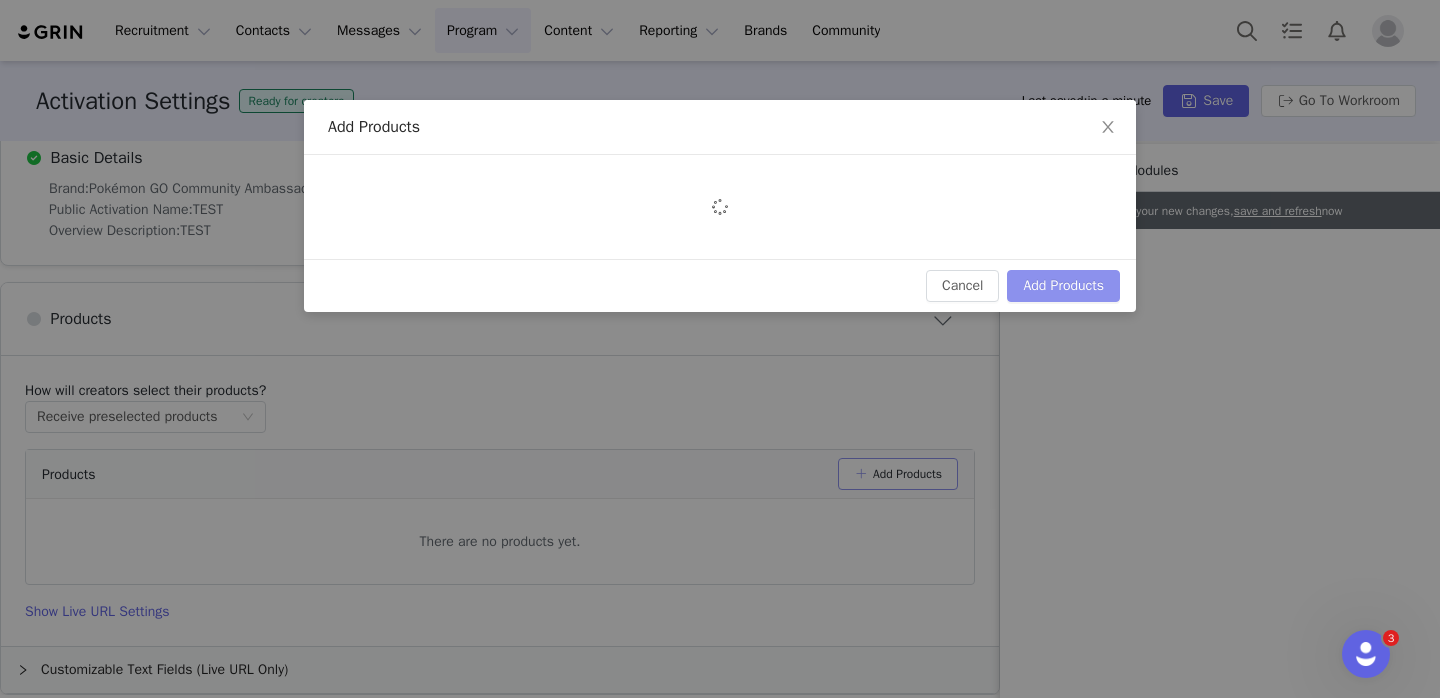 scroll, scrollTop: 0, scrollLeft: 0, axis: both 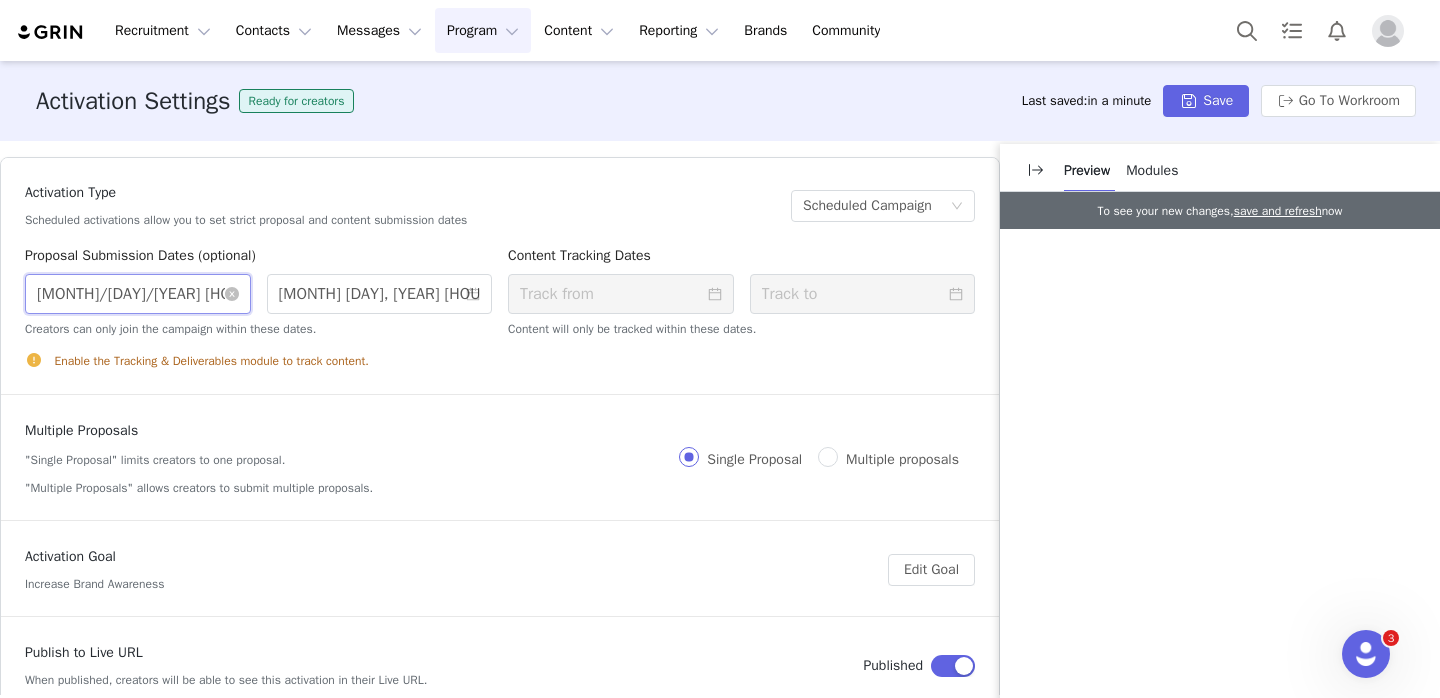 click on "7/14/2025 3:29 PM" at bounding box center (138, 294) 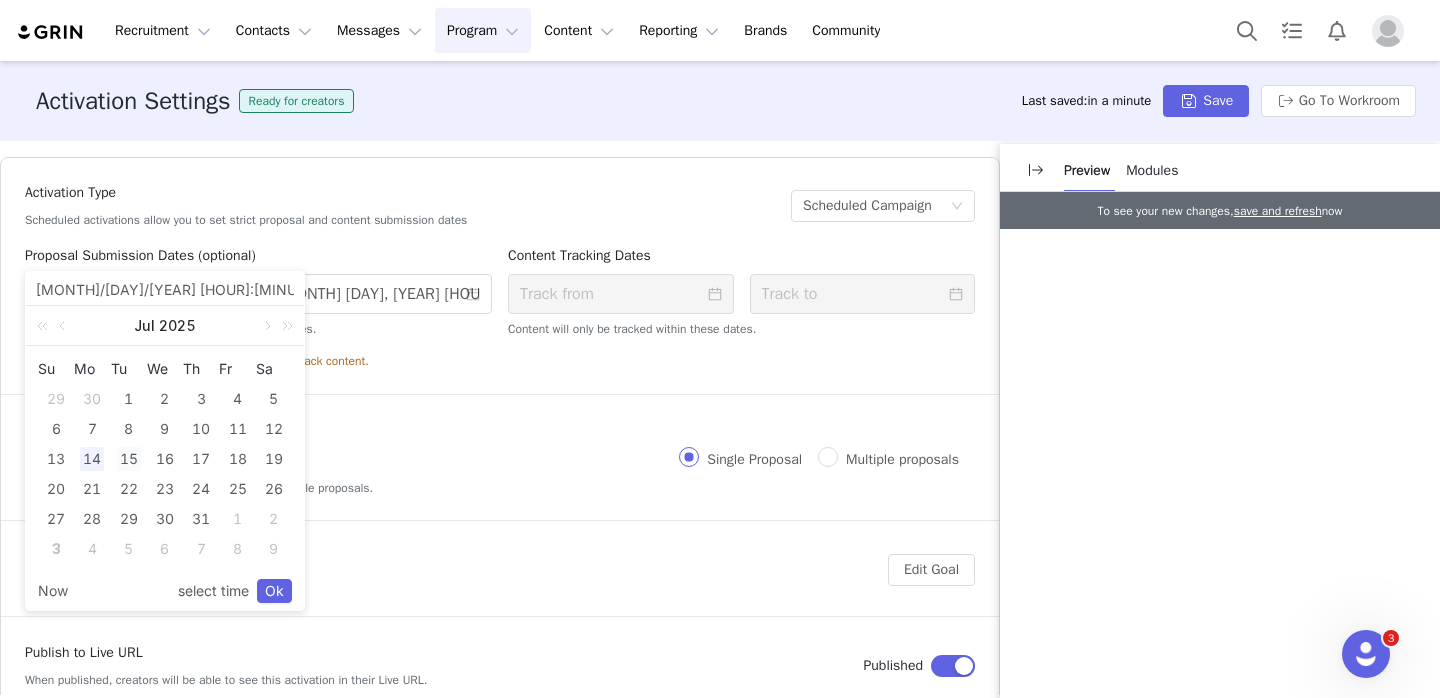 click on "15" at bounding box center [129, 459] 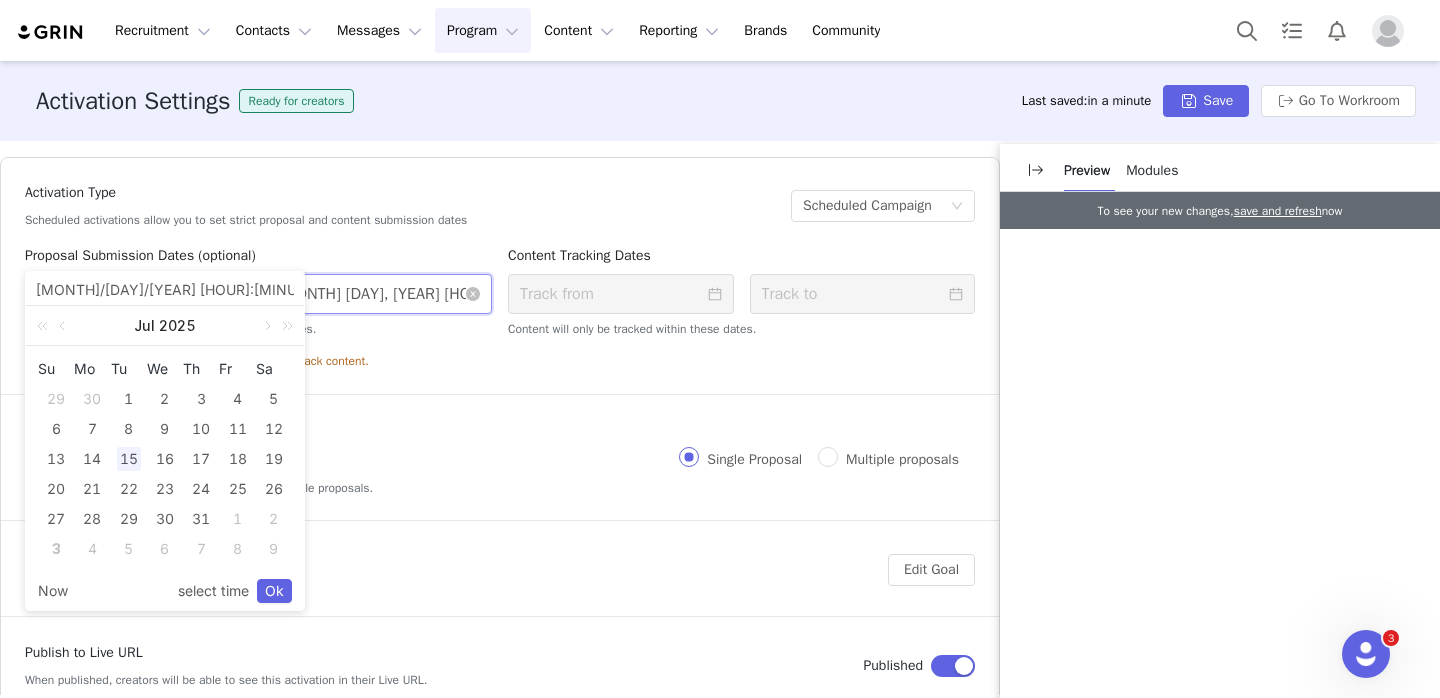 click on "7/20/2025 10:00 PM" at bounding box center (380, 294) 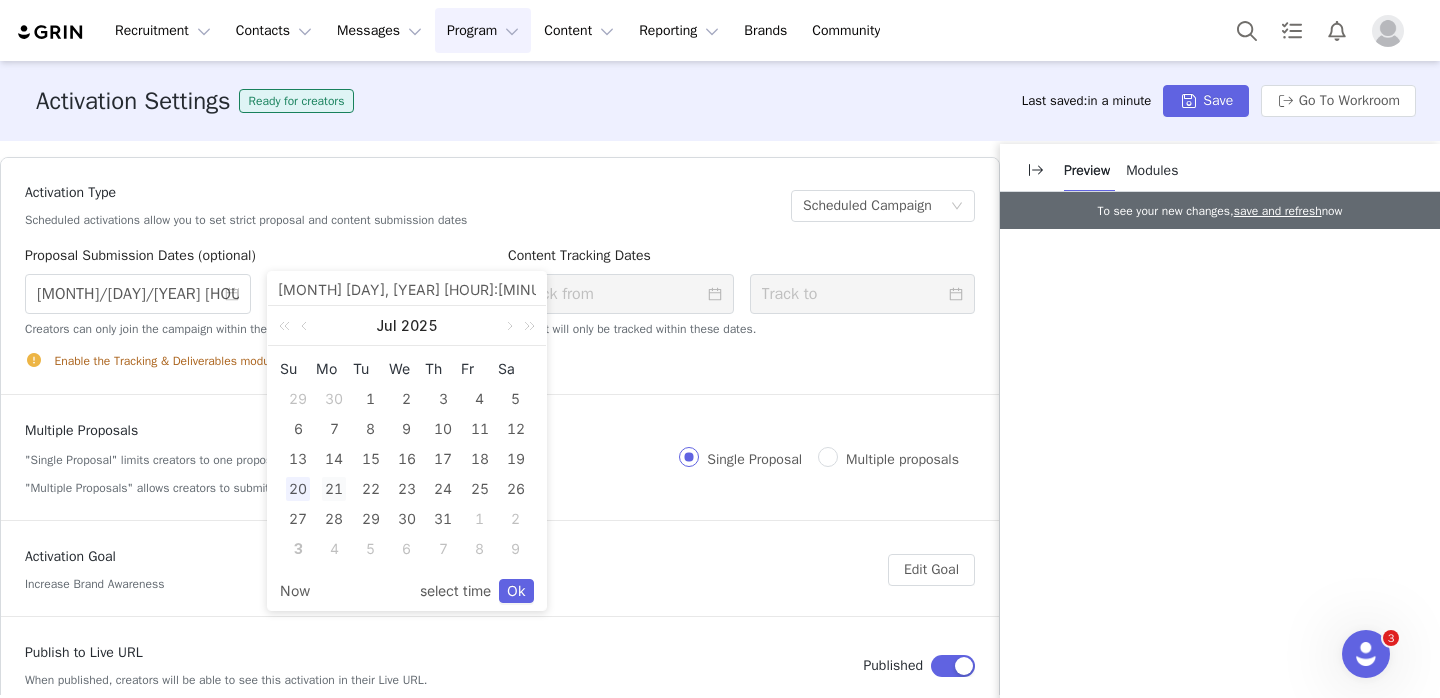 click on "21" at bounding box center (334, 489) 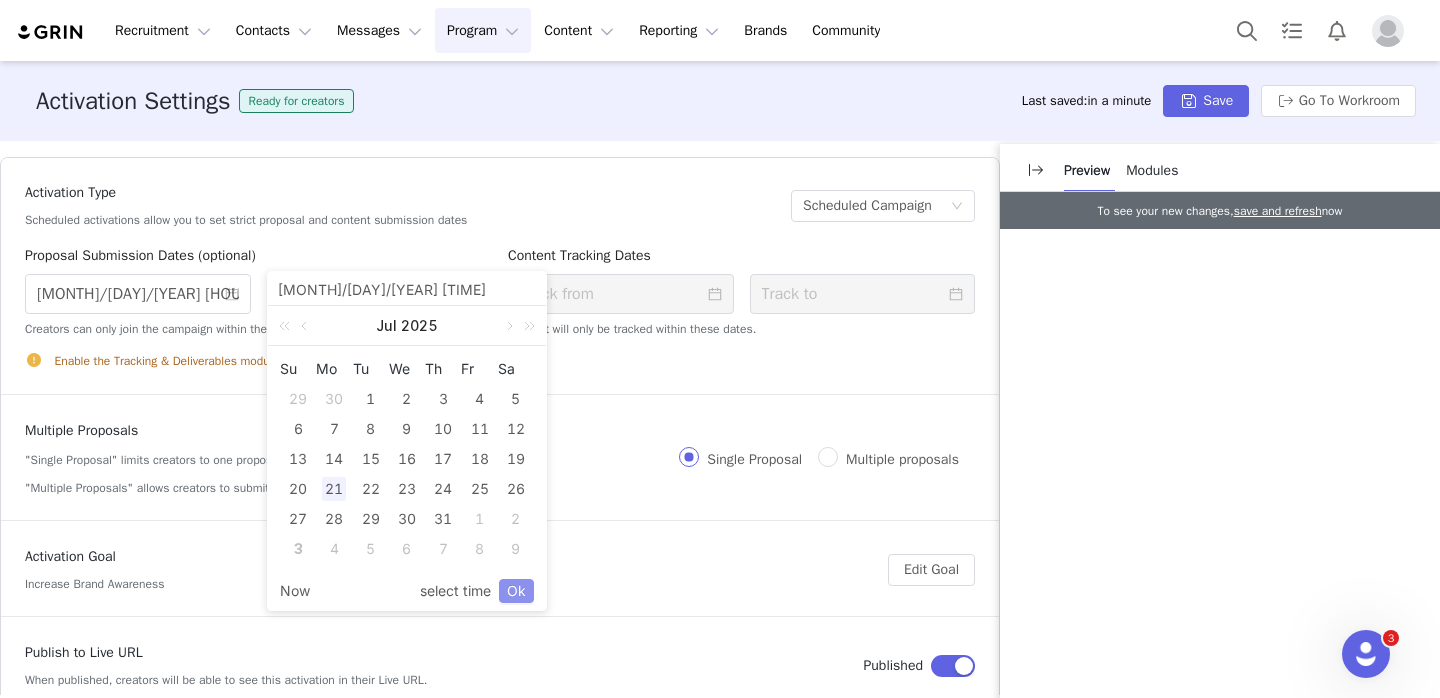 click on "Ok" at bounding box center [516, 591] 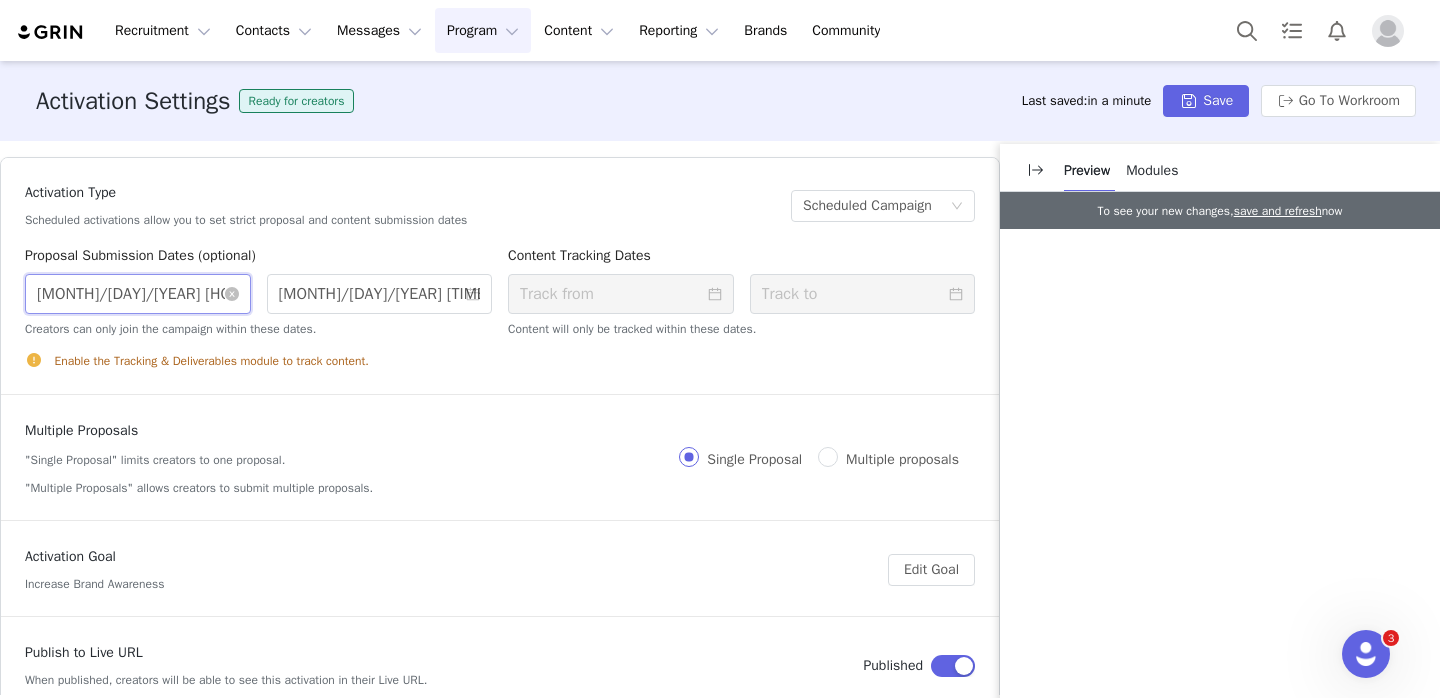 click on "7/15/2025 1:29 PM" at bounding box center (138, 294) 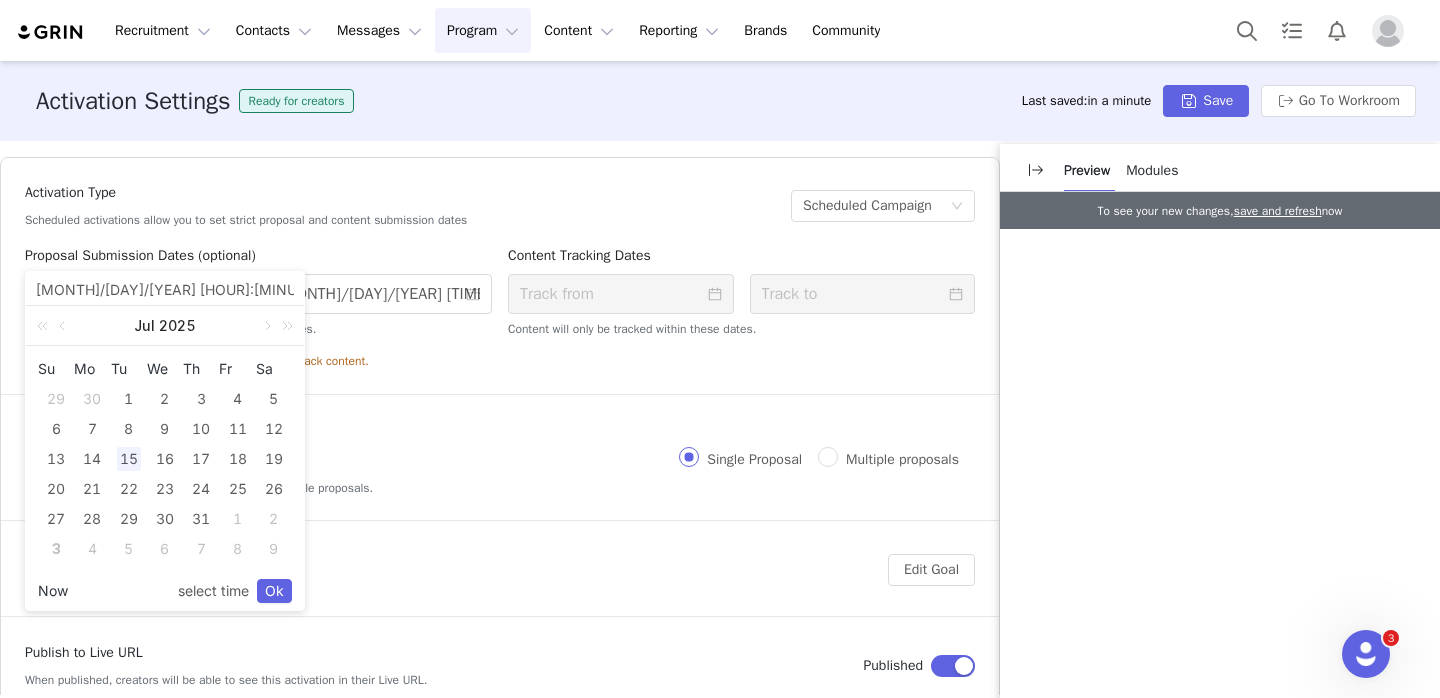 click on "Now" at bounding box center (53, 591) 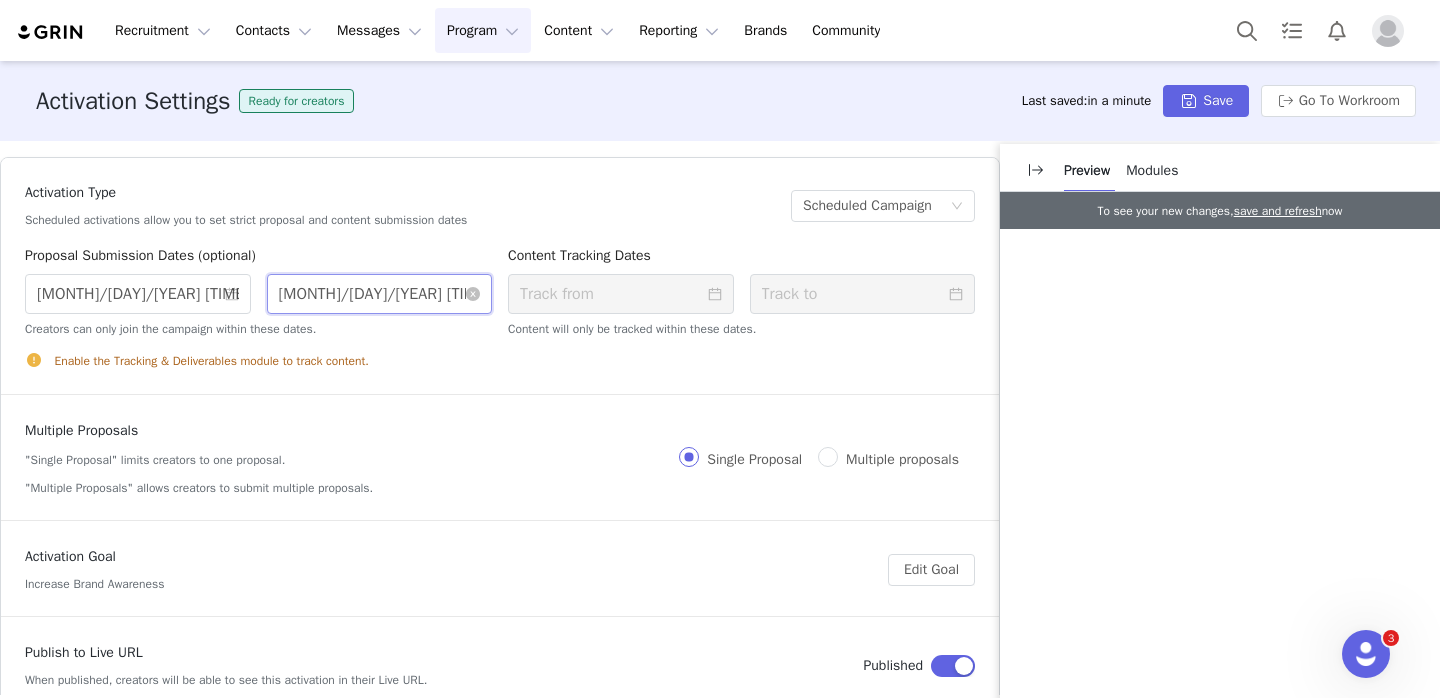 click on "7/21/2025 8:00 PM" at bounding box center (380, 294) 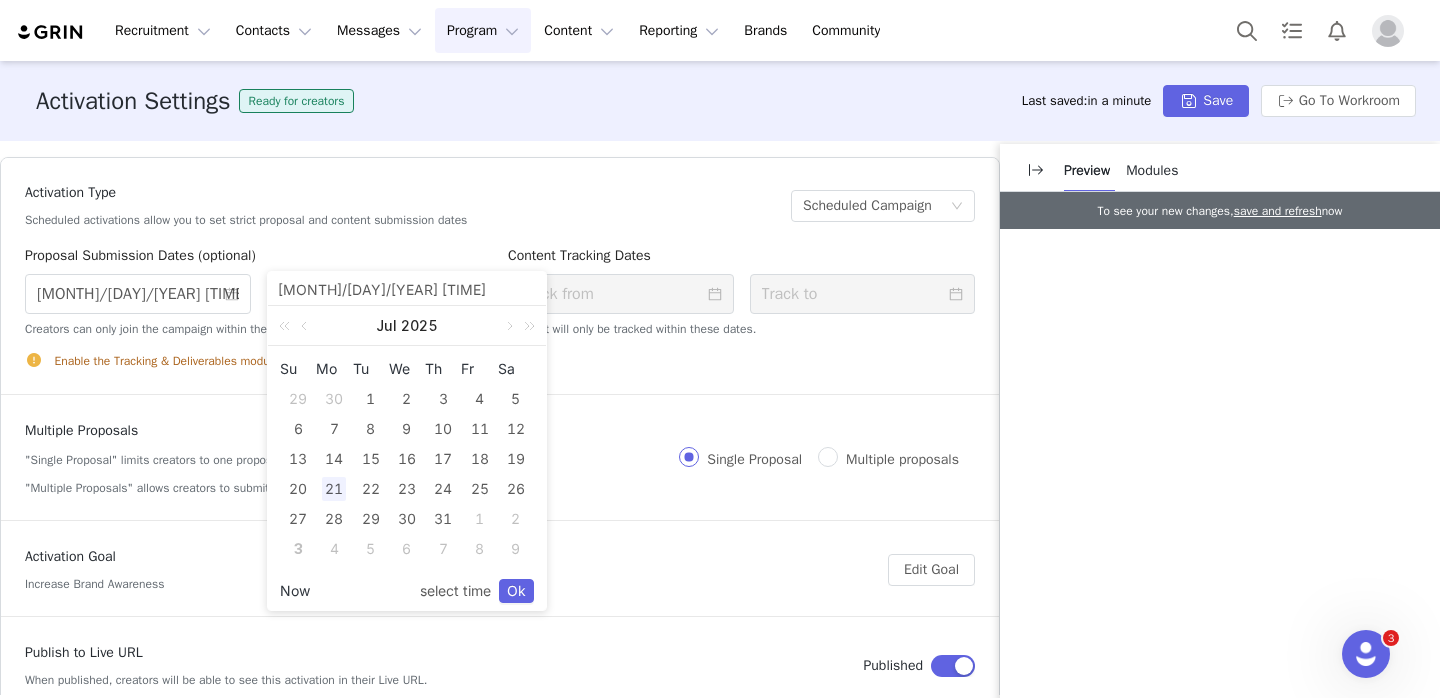click on "Now" at bounding box center [295, 591] 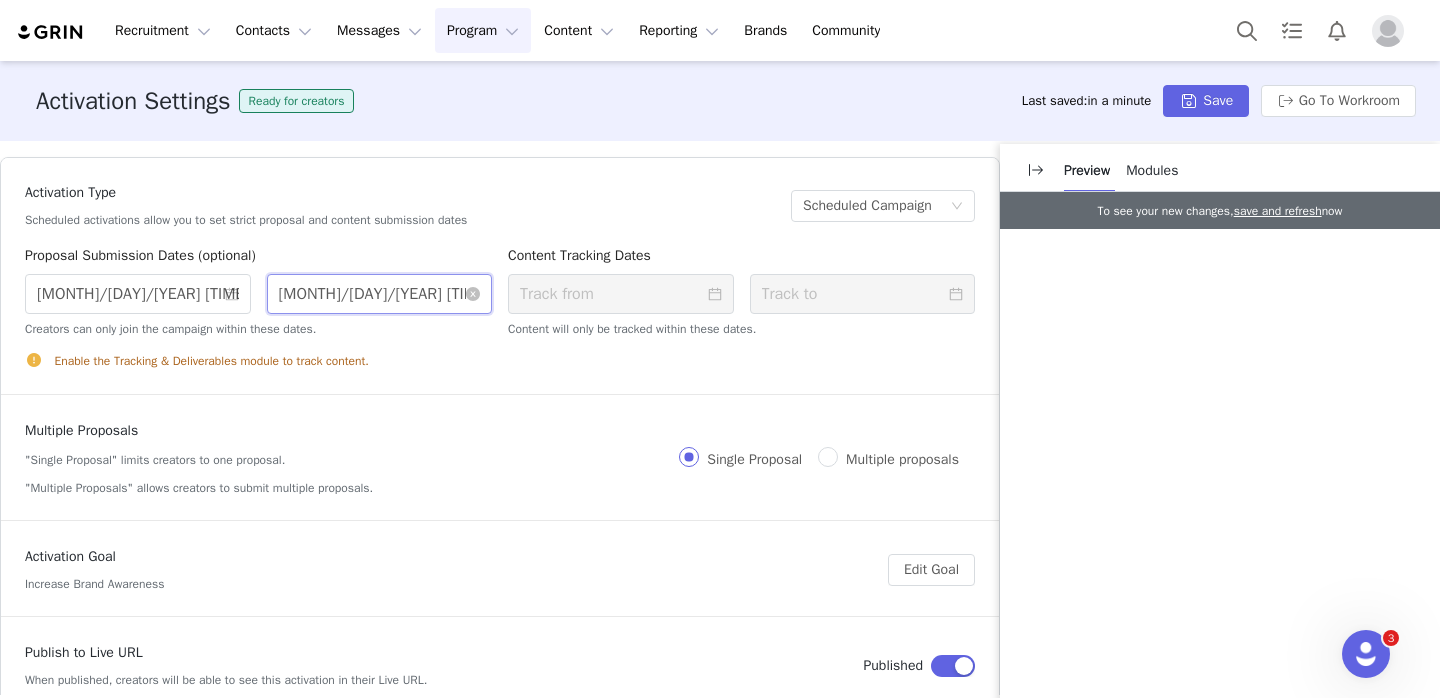 click on "8/03/2025 10:48 AM" at bounding box center (380, 294) 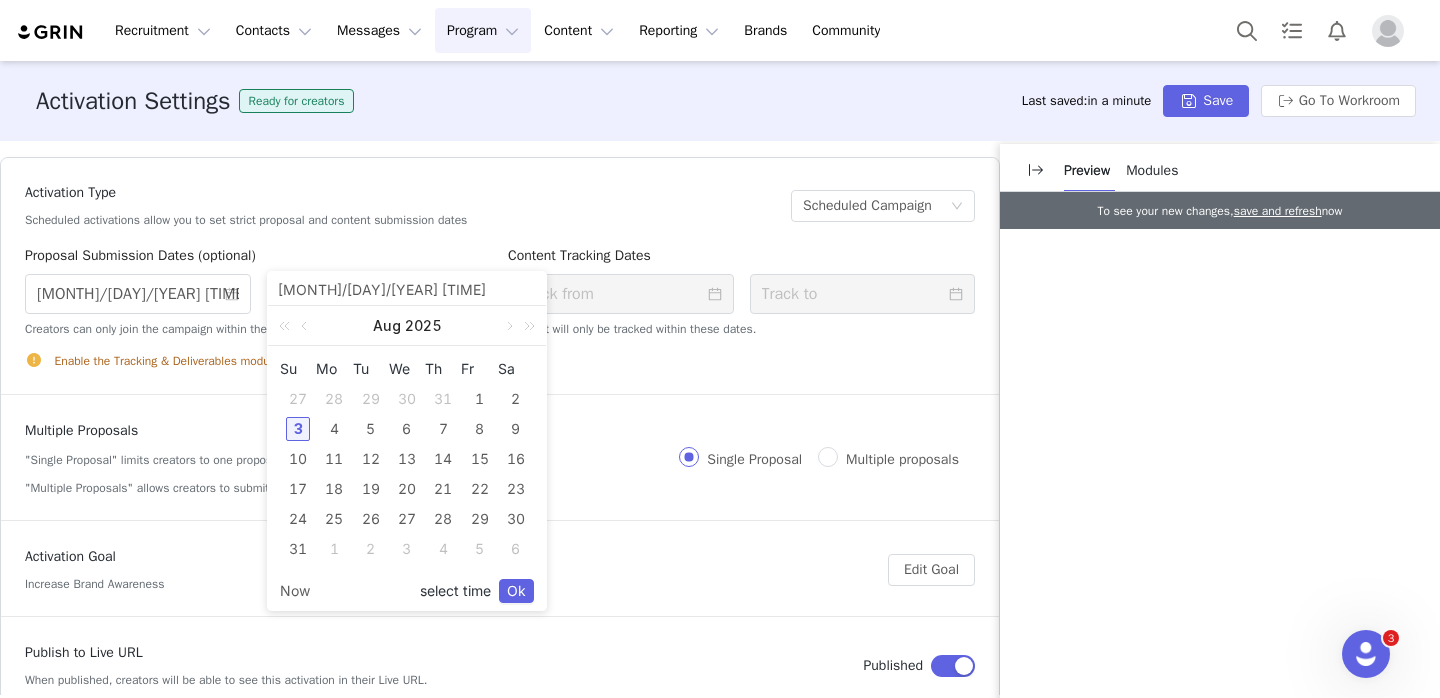 click on "select time" at bounding box center [455, 591] 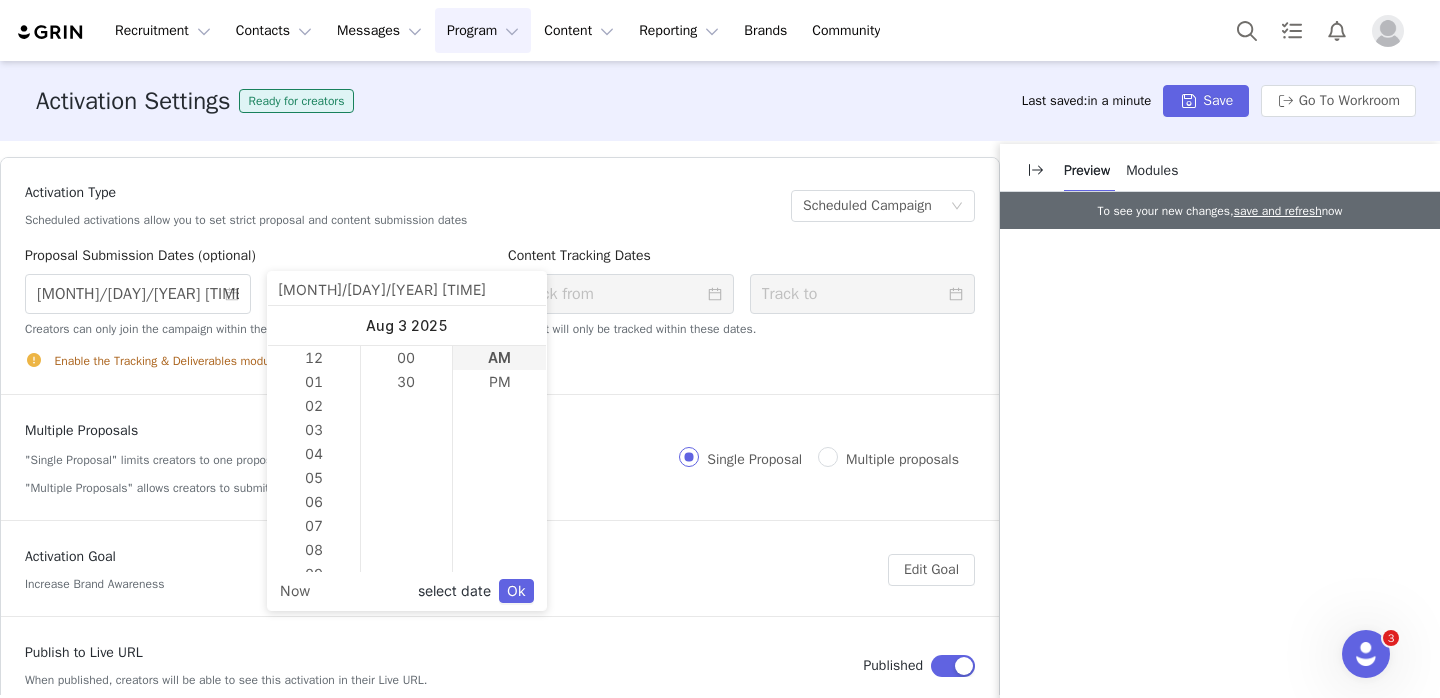scroll, scrollTop: 240, scrollLeft: 0, axis: vertical 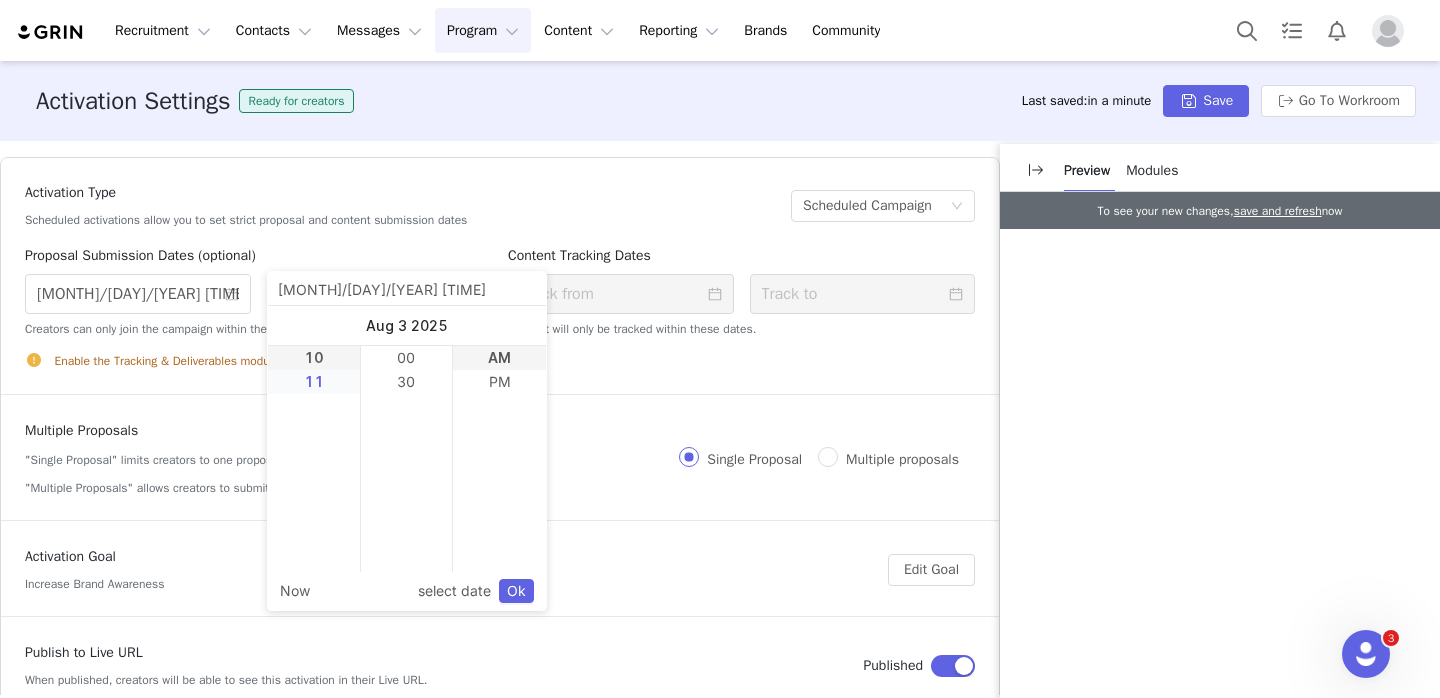 click on "11" at bounding box center [314, 382] 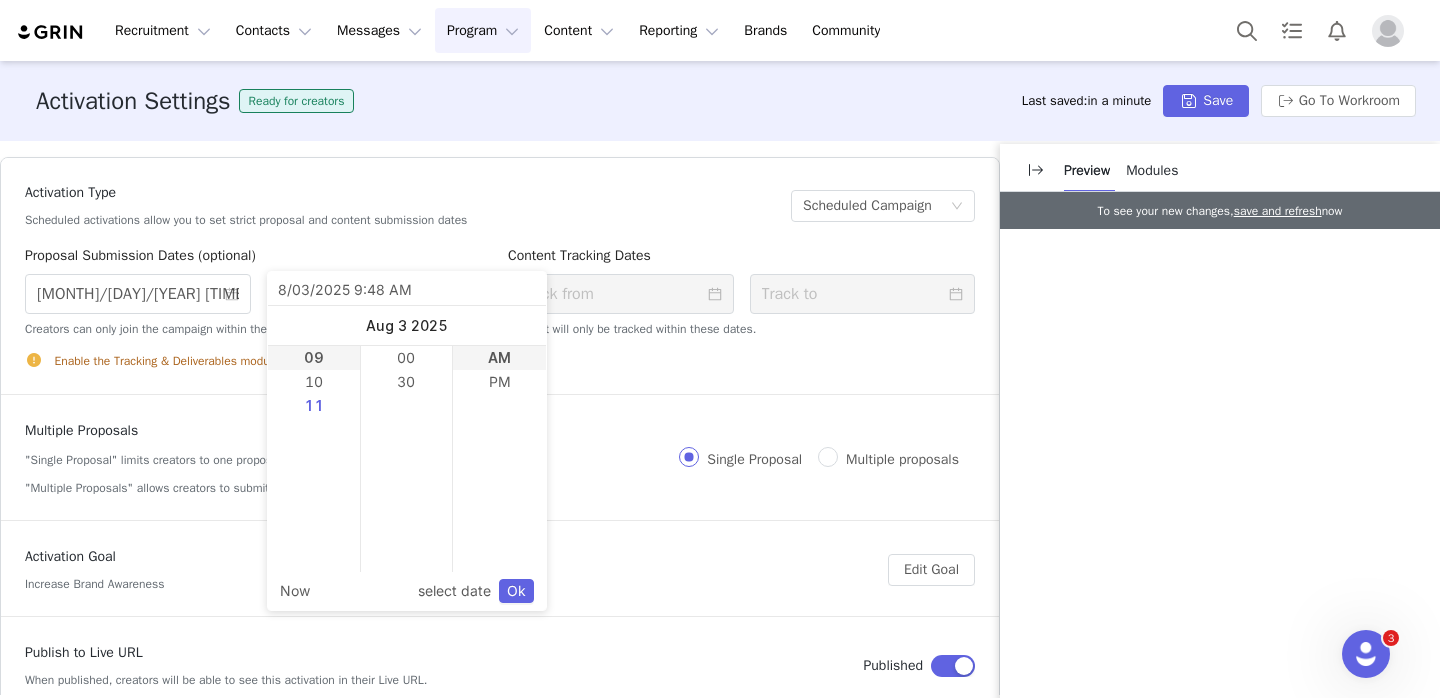 scroll, scrollTop: 216, scrollLeft: 0, axis: vertical 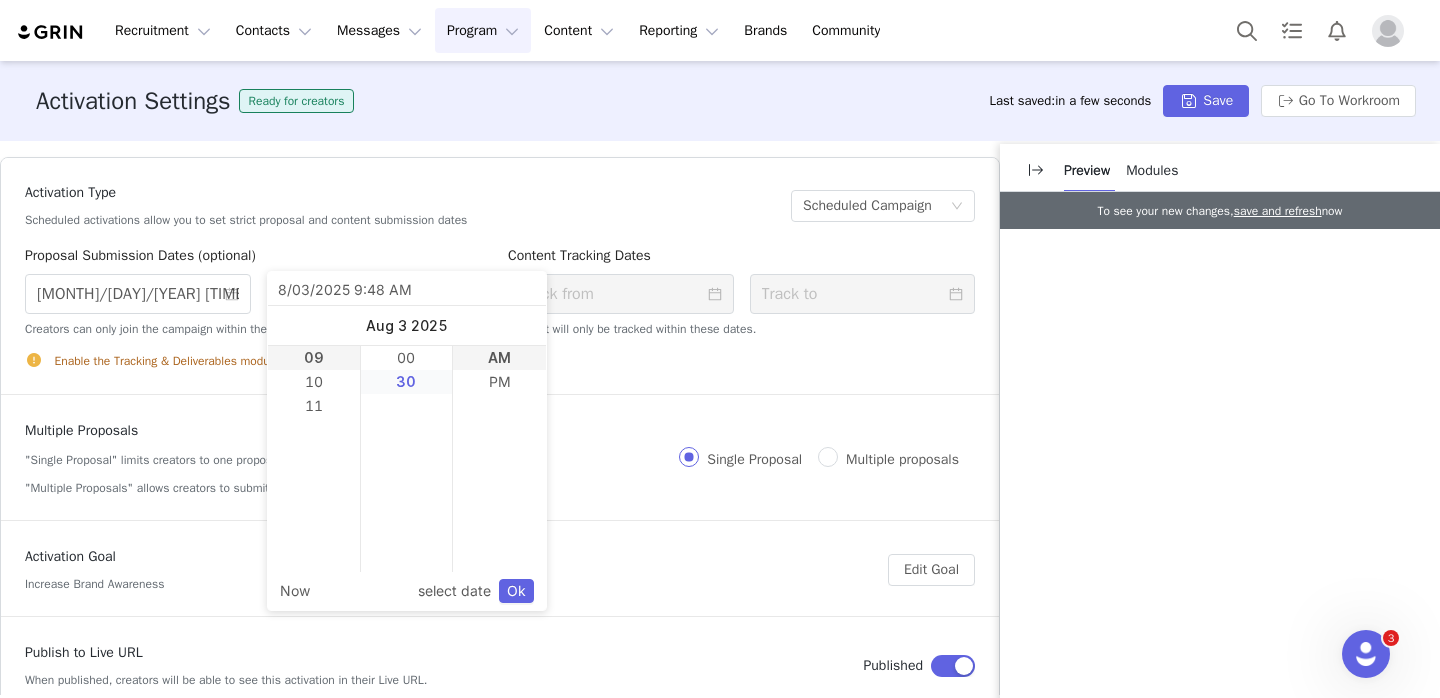 click on "30" at bounding box center (407, 382) 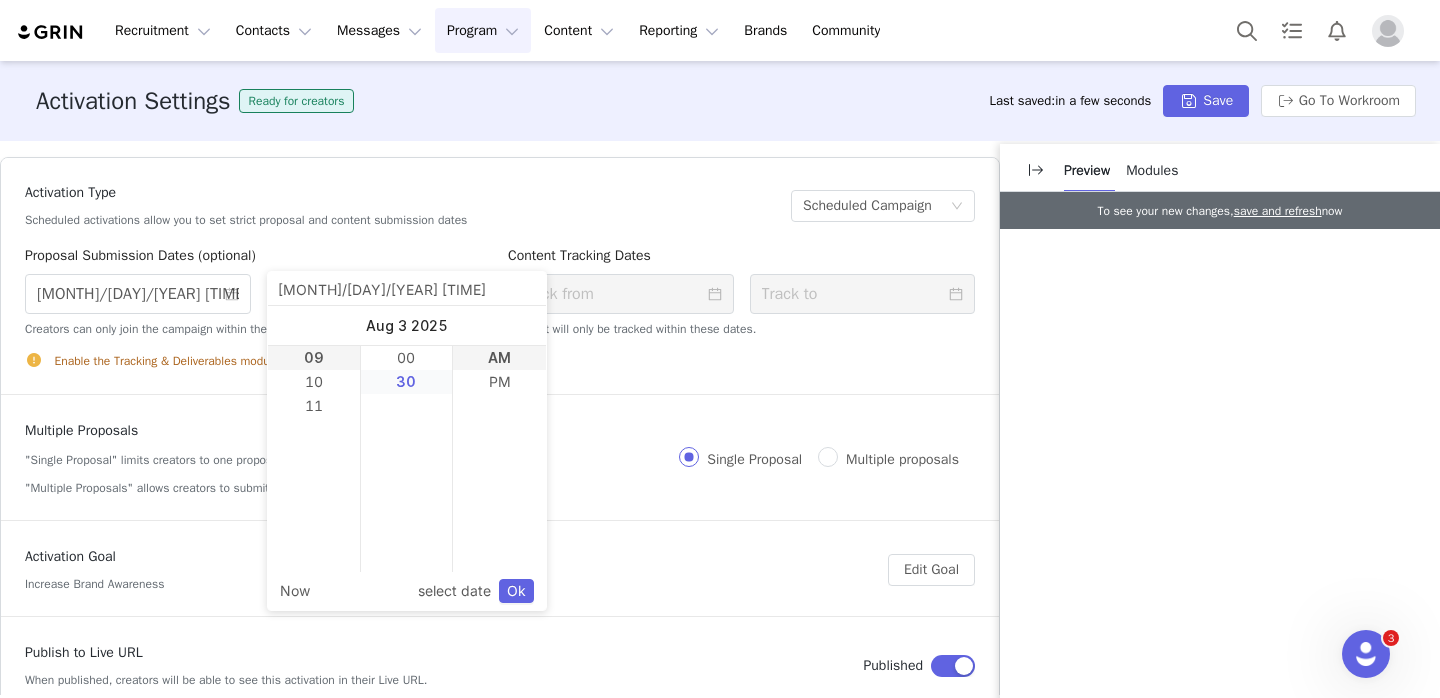 scroll, scrollTop: 16, scrollLeft: 0, axis: vertical 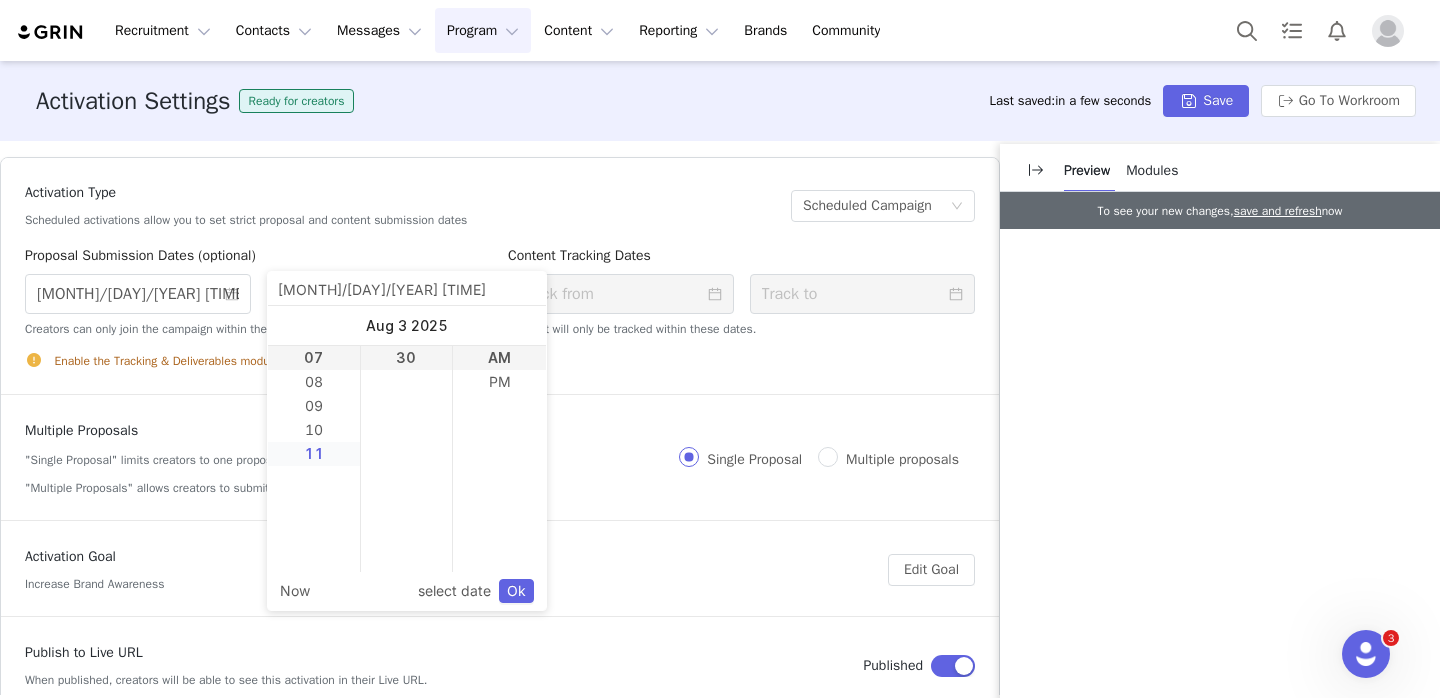click on "11" at bounding box center (314, 454) 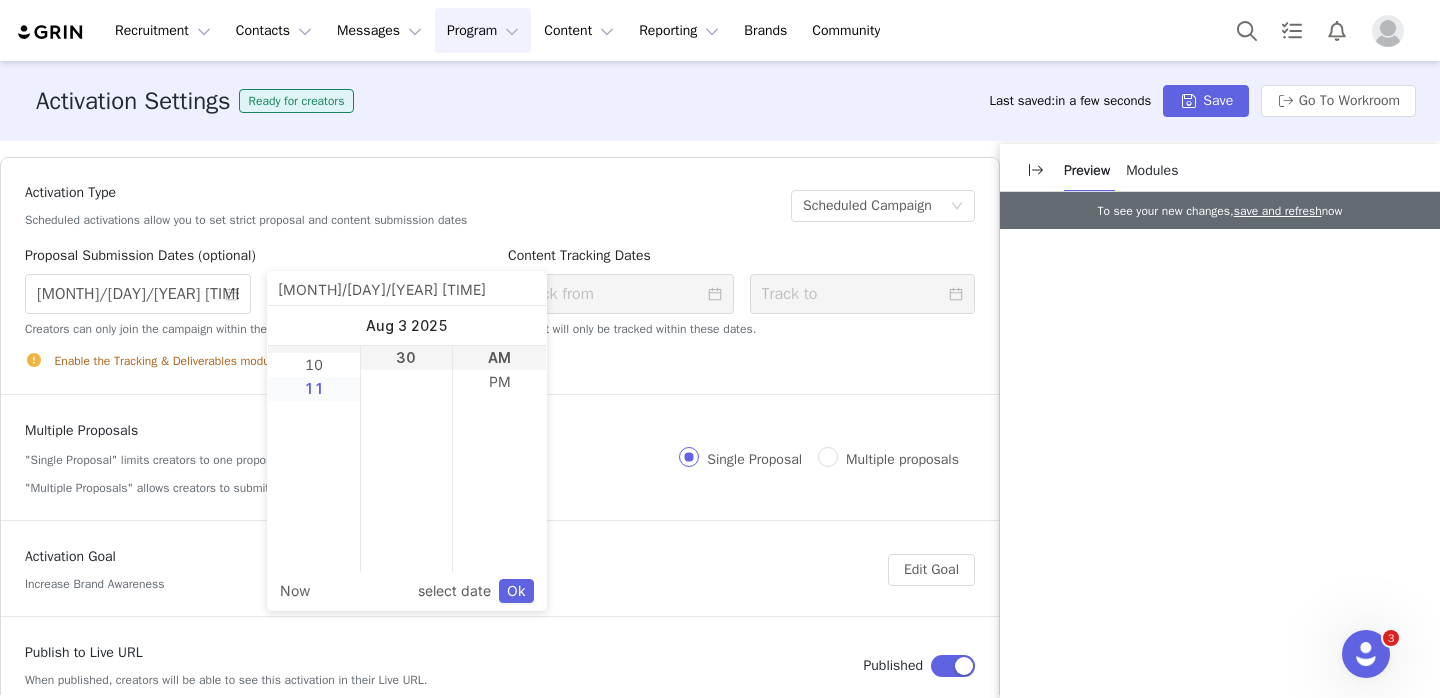 scroll, scrollTop: 216, scrollLeft: 0, axis: vertical 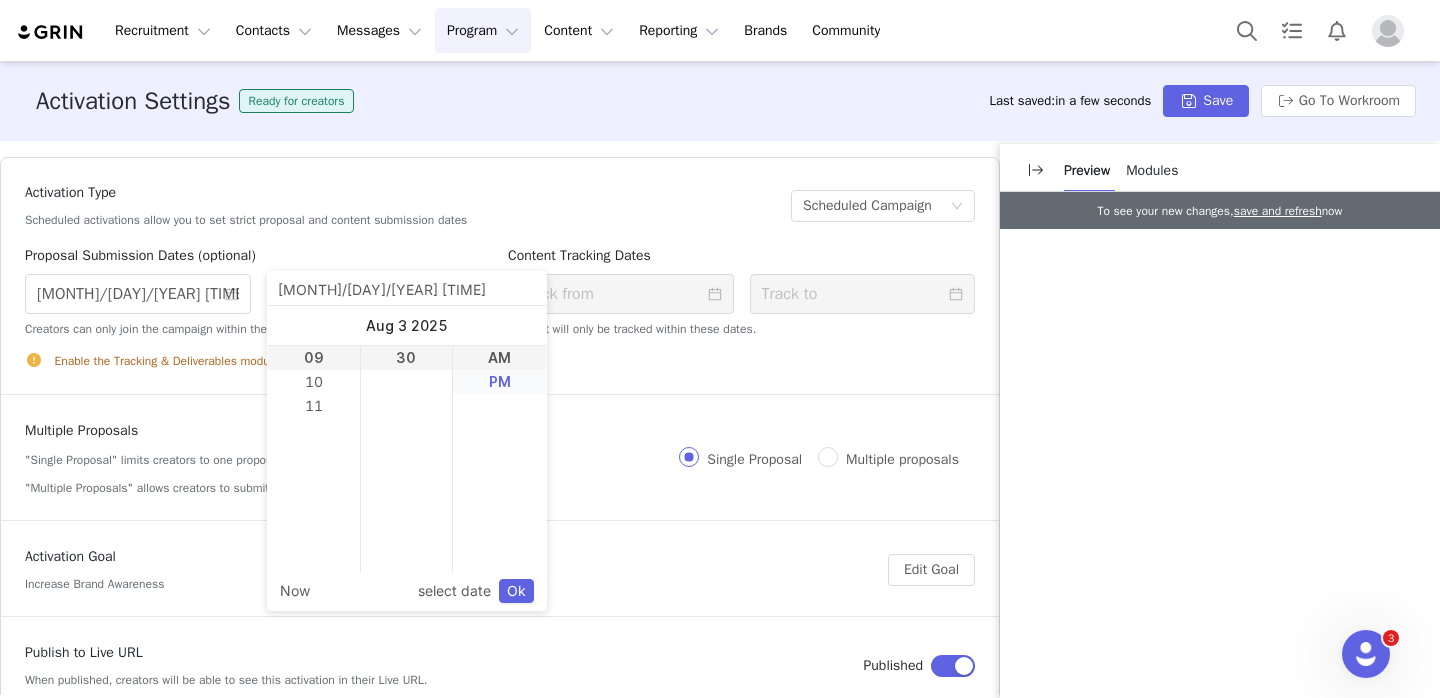 click on "PM" at bounding box center (499, 382) 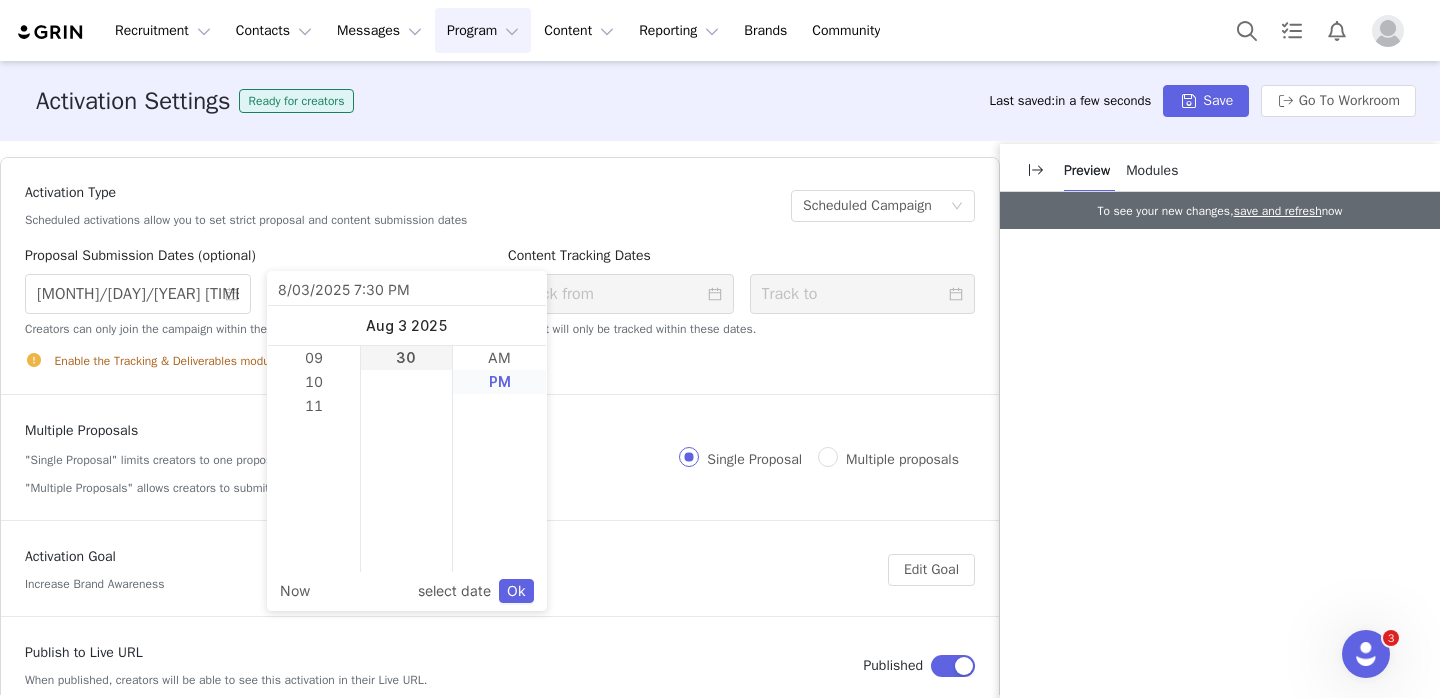 scroll, scrollTop: 24, scrollLeft: 0, axis: vertical 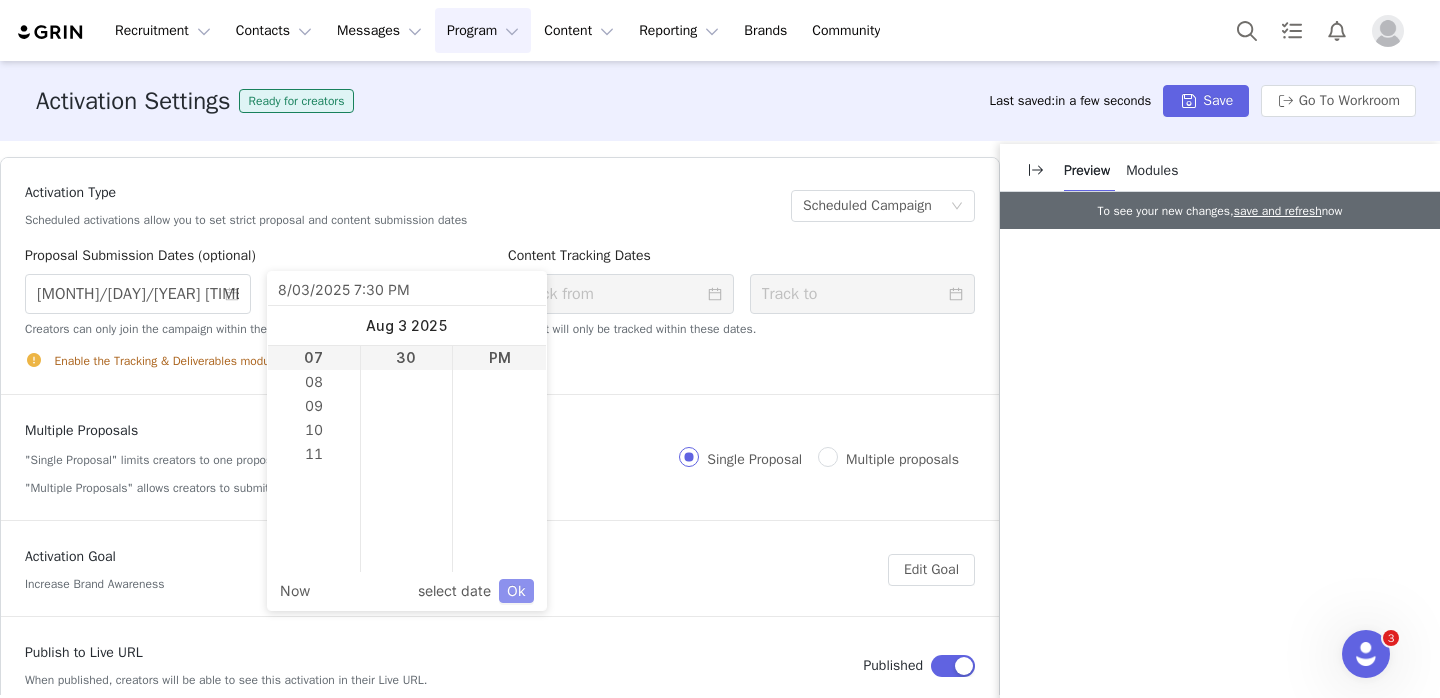 click on "Ok" at bounding box center [516, 591] 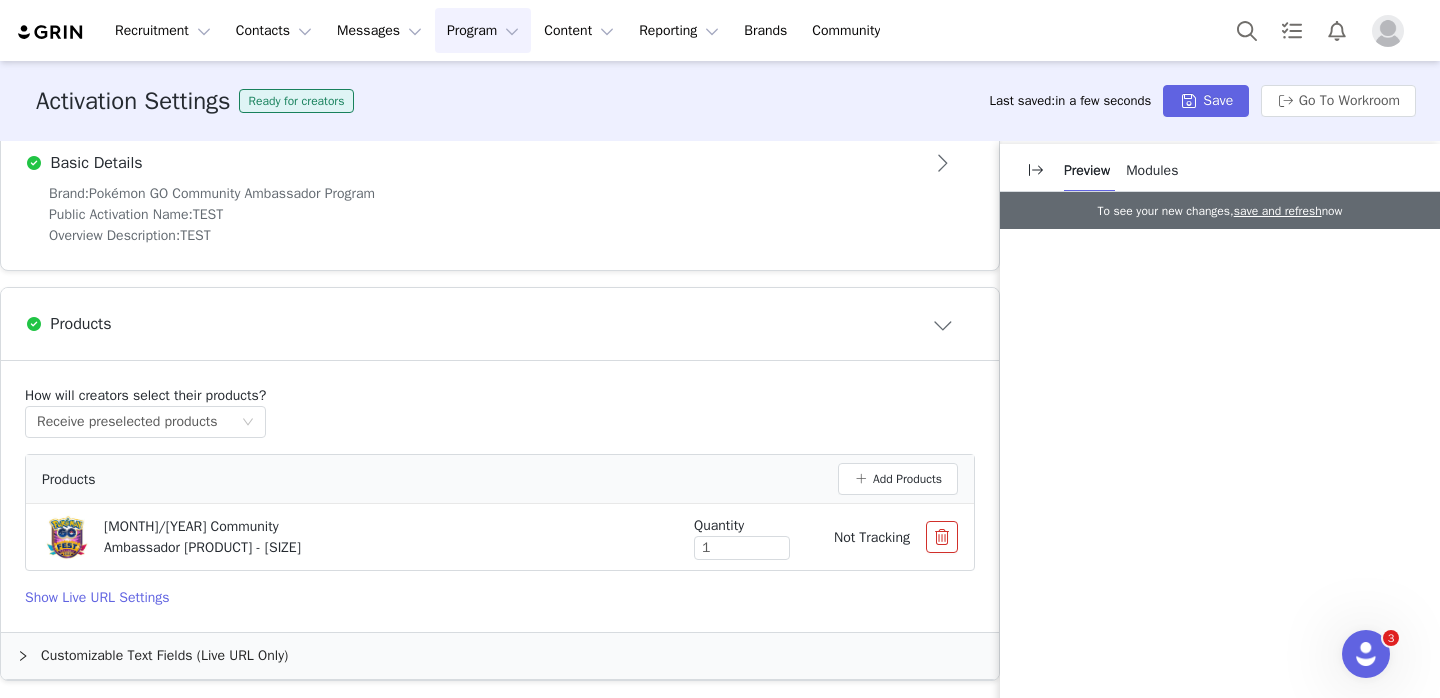scroll, scrollTop: 622, scrollLeft: 0, axis: vertical 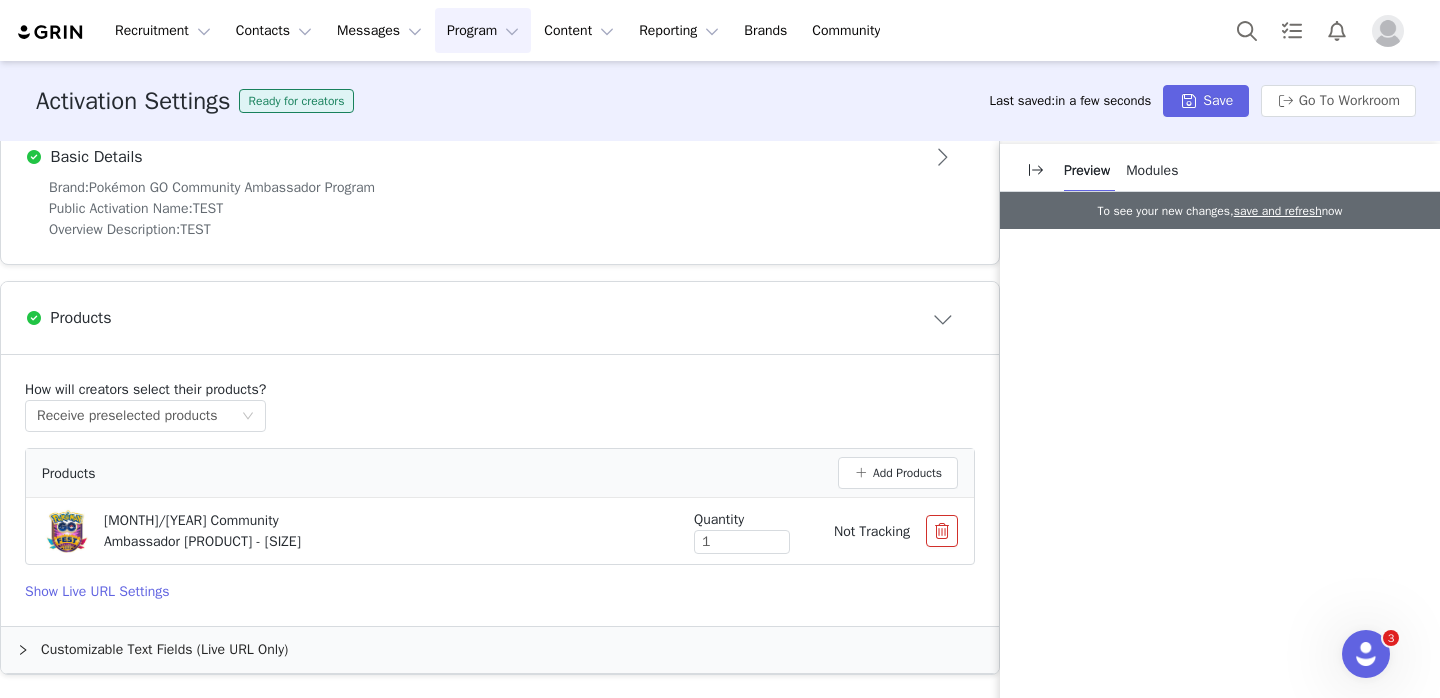 click on "Activation Settings  Ready for creators
Last saved:
in a few seconds
Save Go To Workroom" at bounding box center [720, 101] 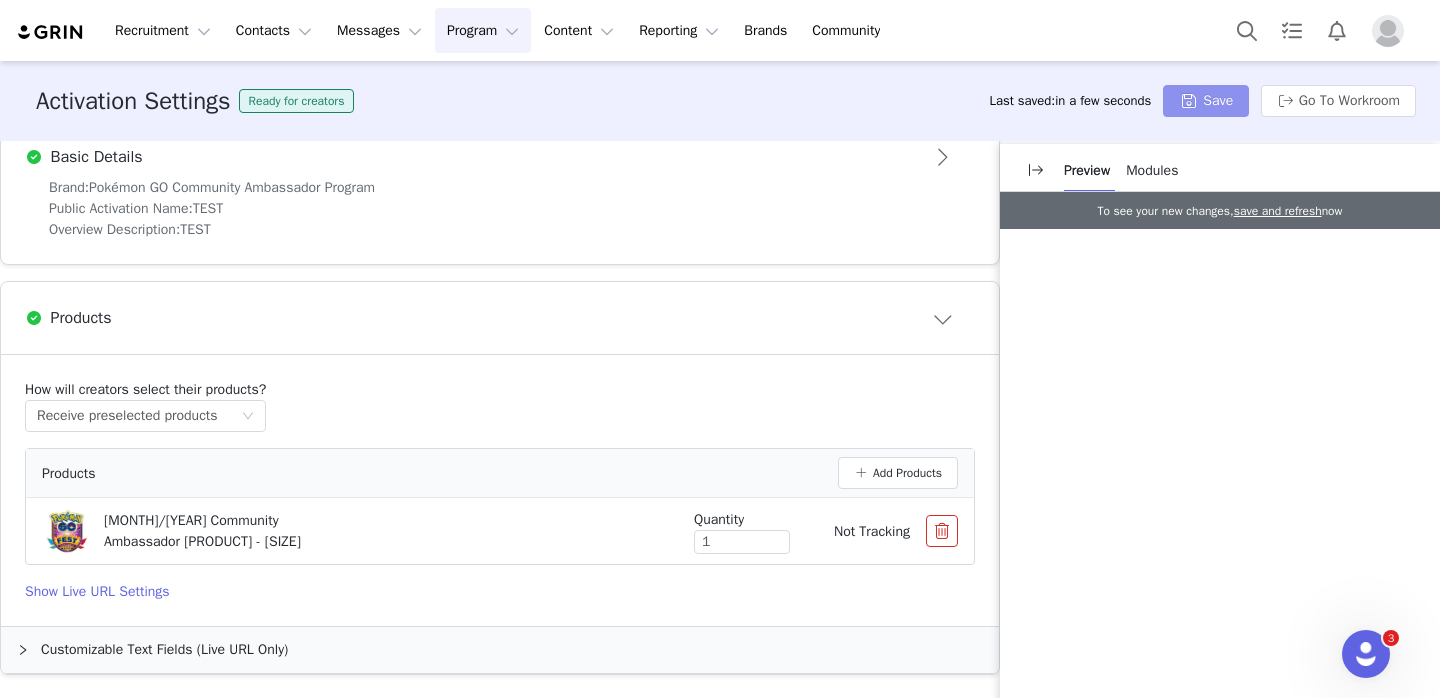 click on "Save" at bounding box center (1206, 101) 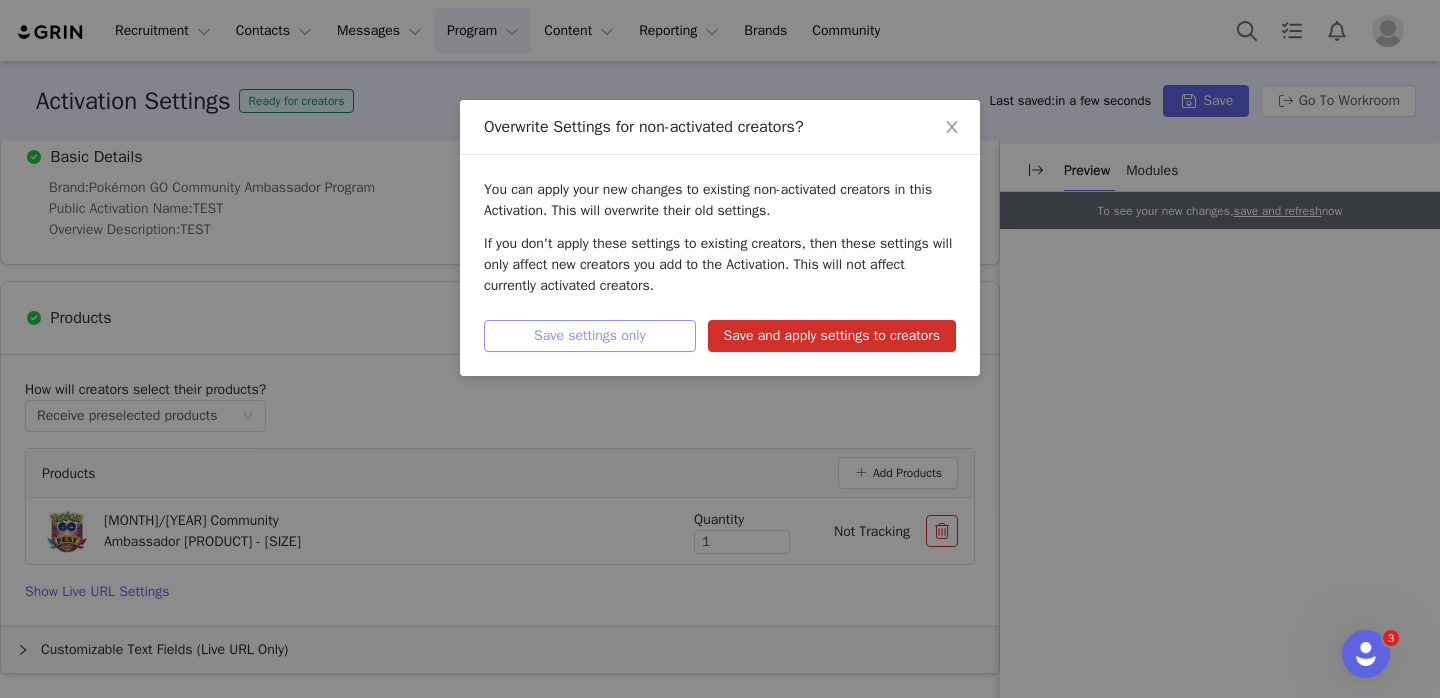 click on "Save settings only" at bounding box center (590, 336) 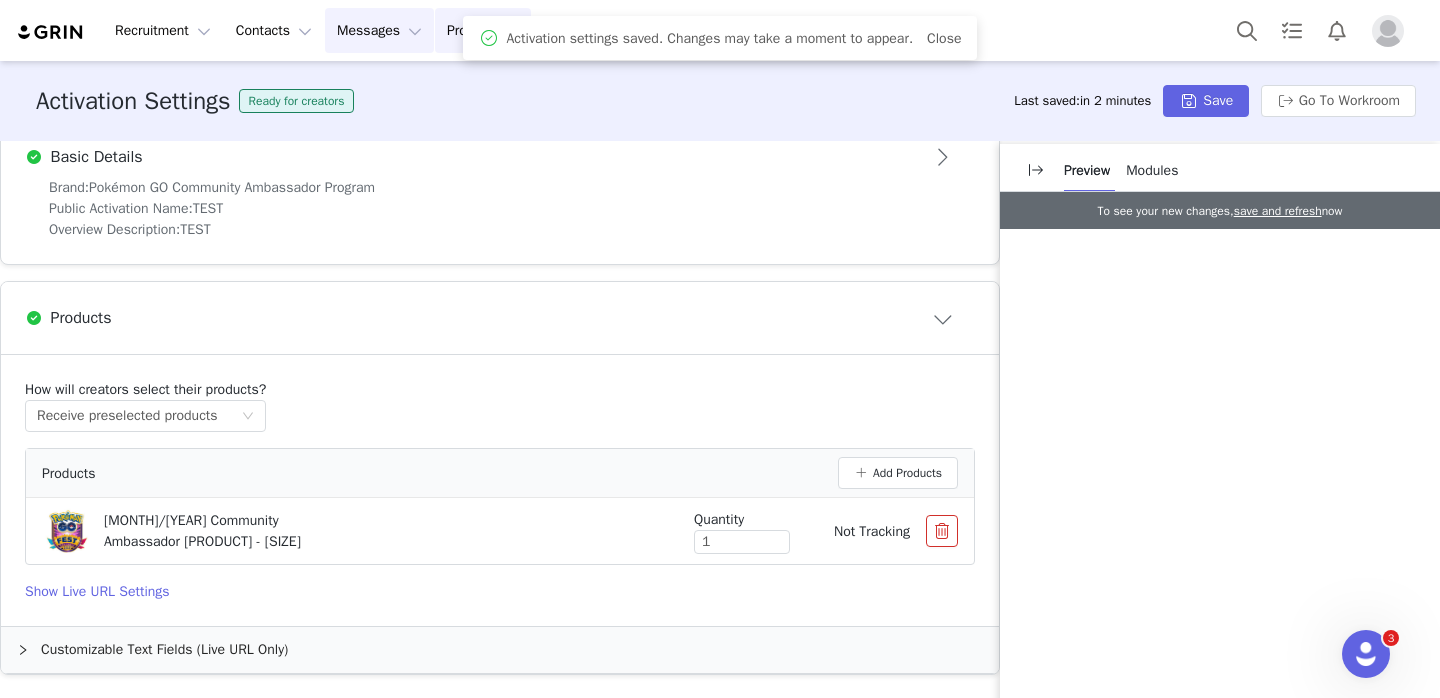 click on "Messages Messages" at bounding box center [379, 30] 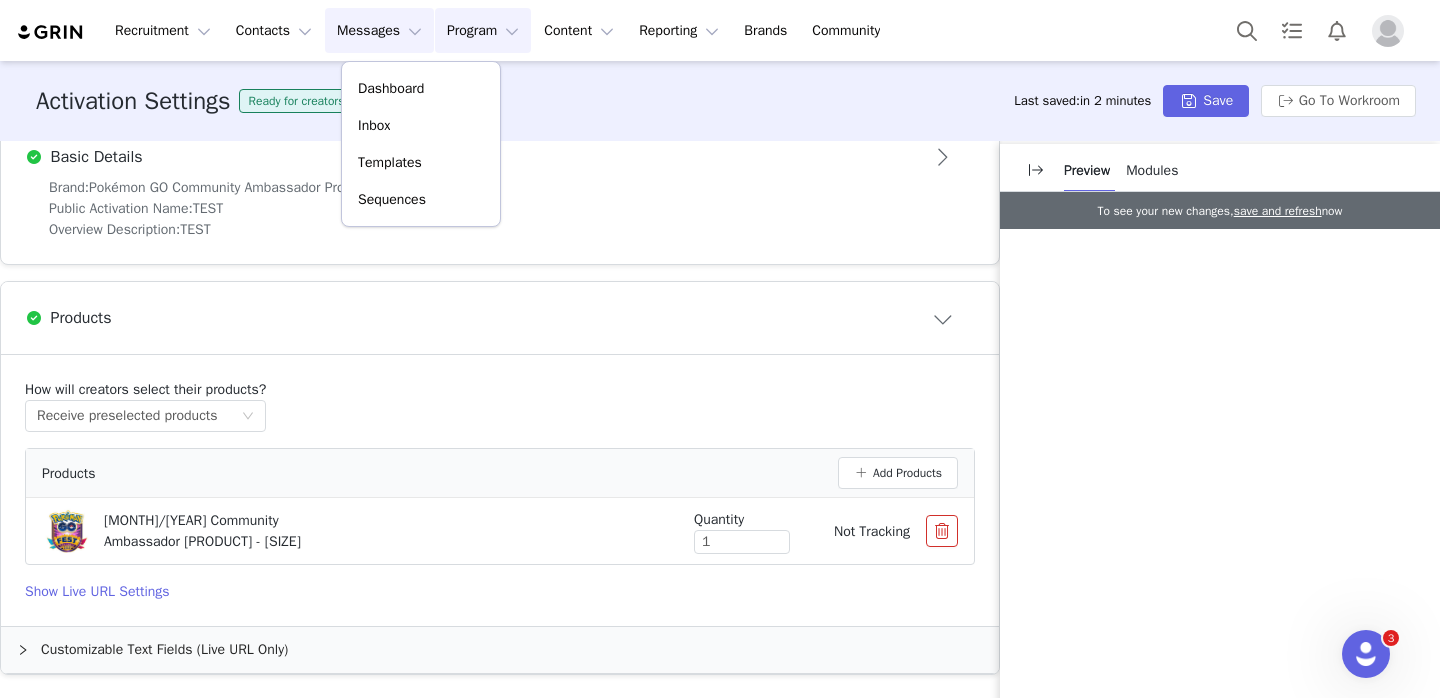 click on "Program Program" at bounding box center (483, 30) 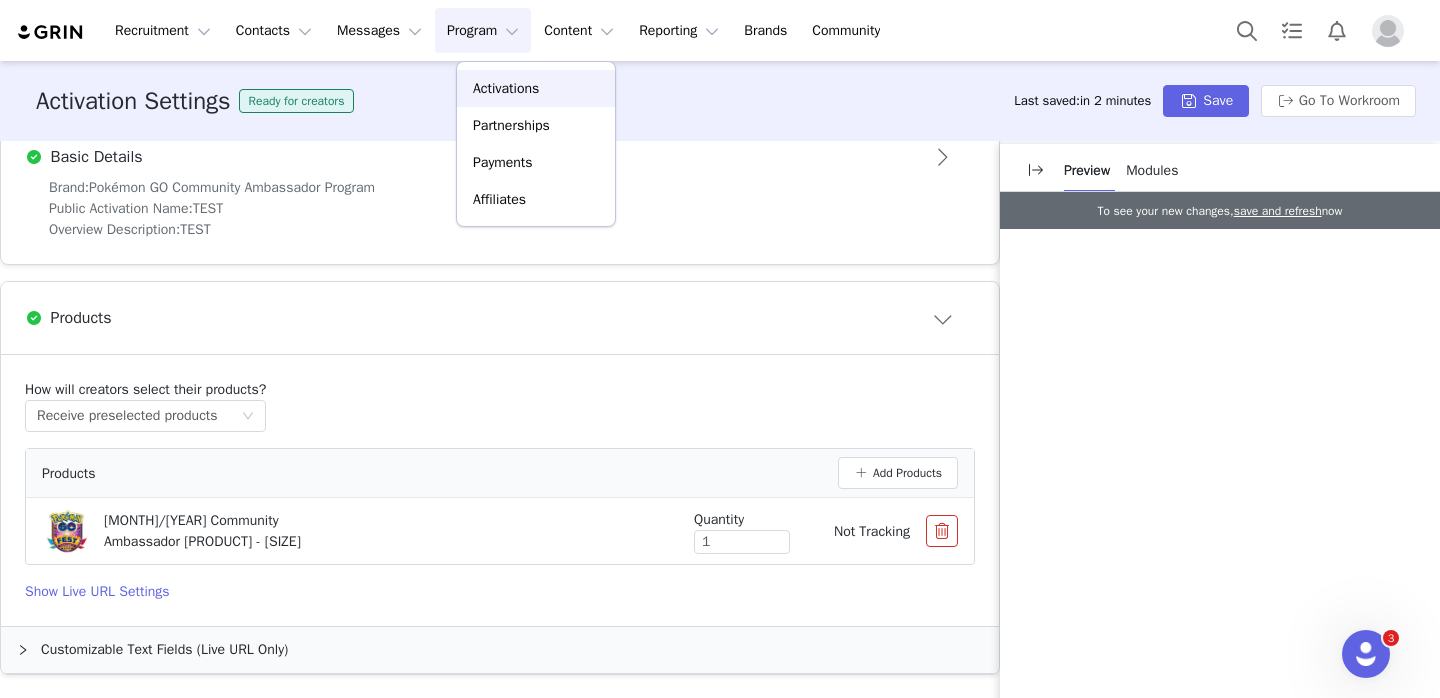 click on "Activations" at bounding box center [506, 88] 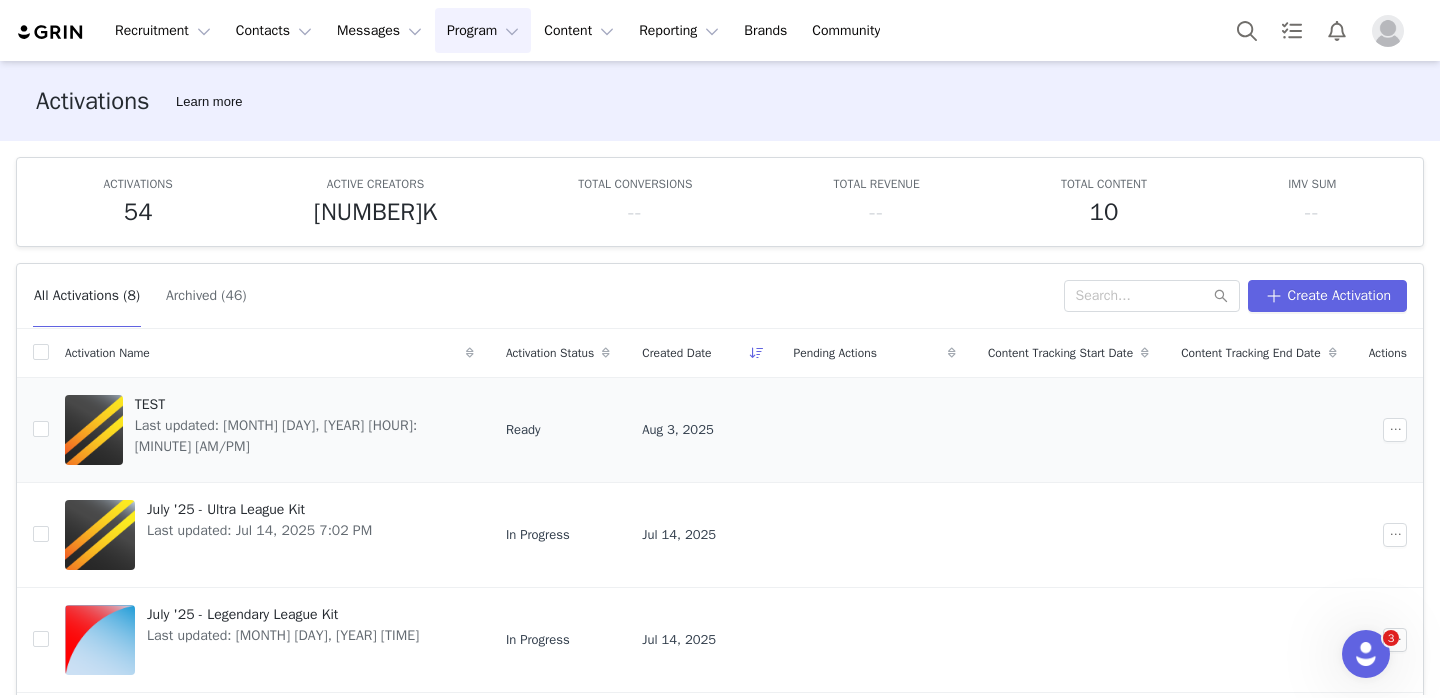 click on "Last updated: Aug 3, 2025 10:50 AM" at bounding box center [298, 436] 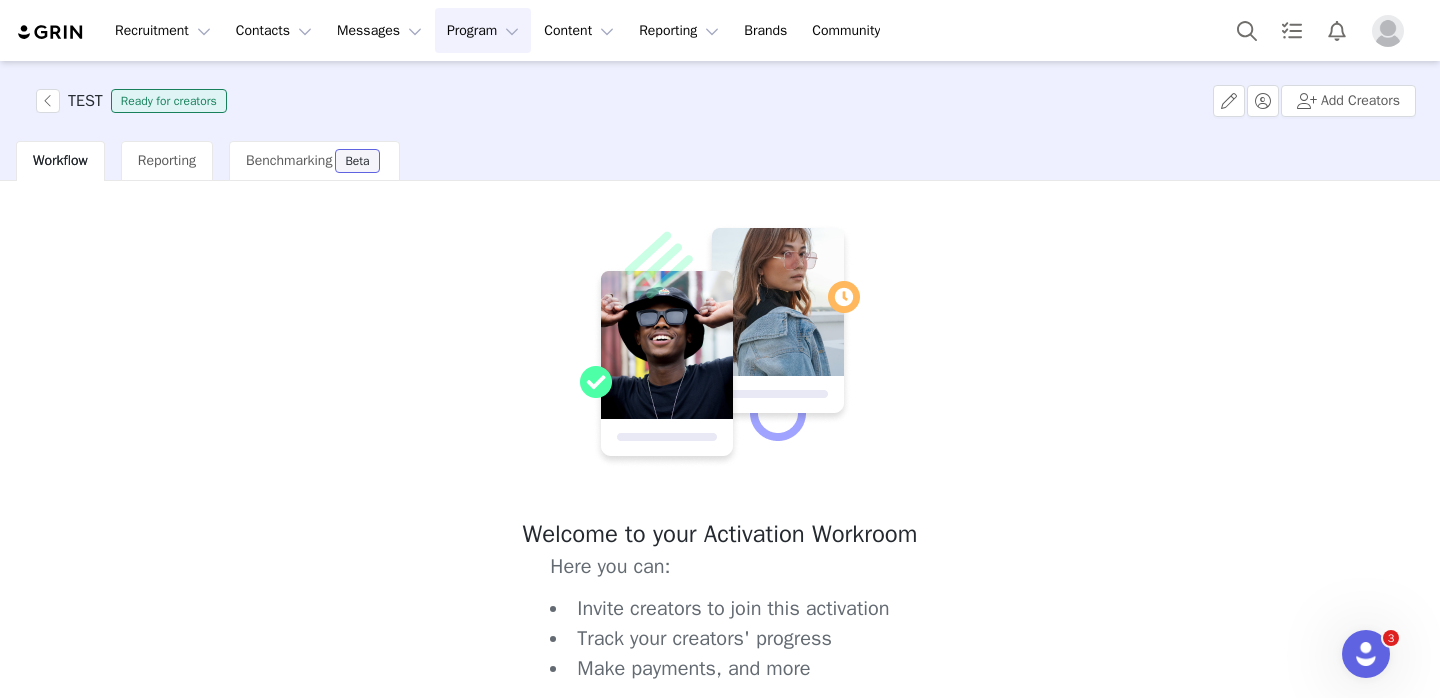 scroll, scrollTop: 111, scrollLeft: 0, axis: vertical 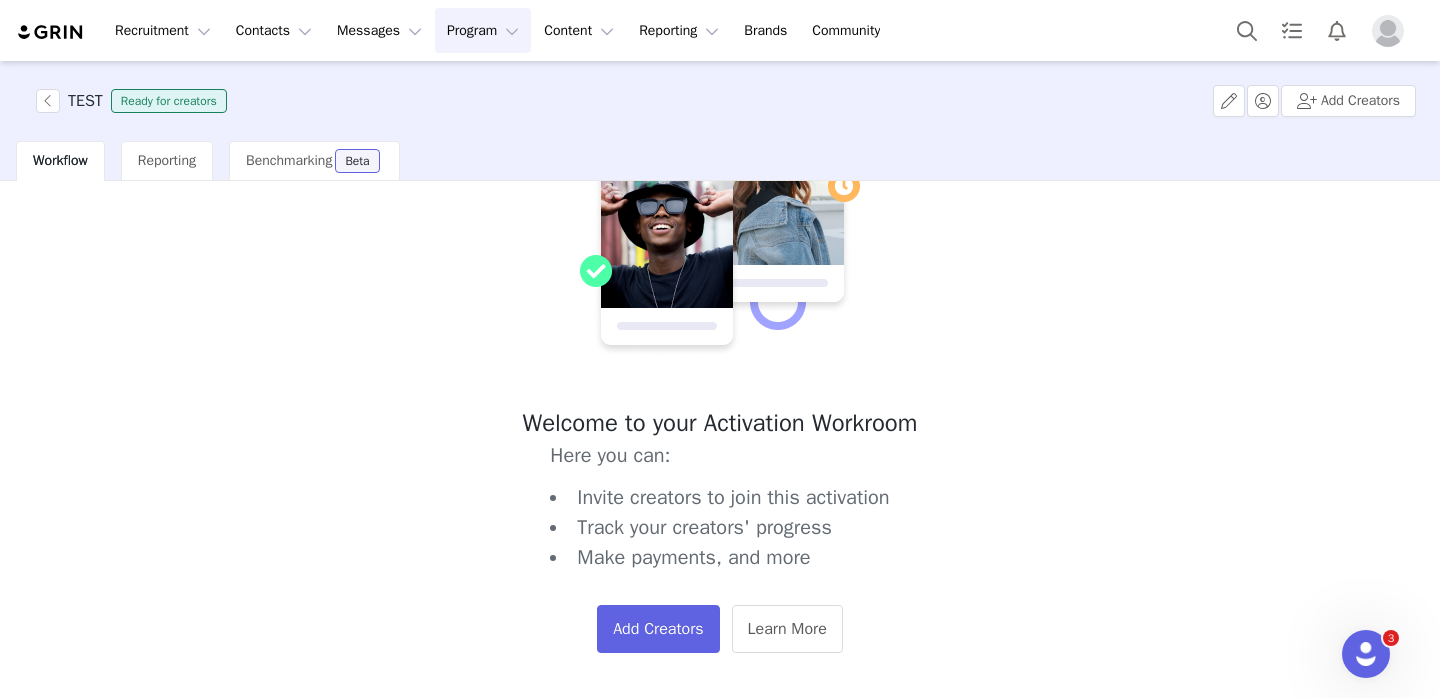 click on "Welcome to your Activation Workroom   Here you can:  Invite creators to join this activation Track your creators' progress Make payments, and more     Add Creators Learn More" at bounding box center [720, 382] 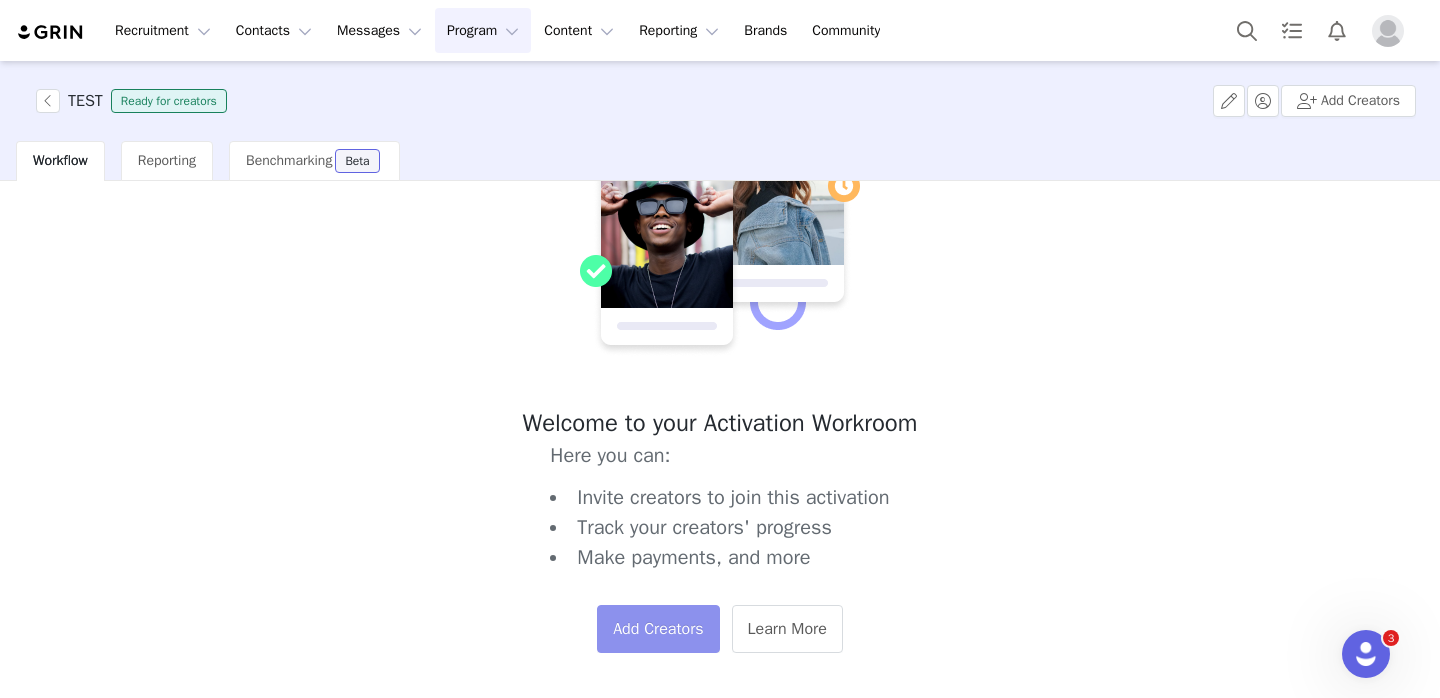 click on "Add Creators" at bounding box center (658, 629) 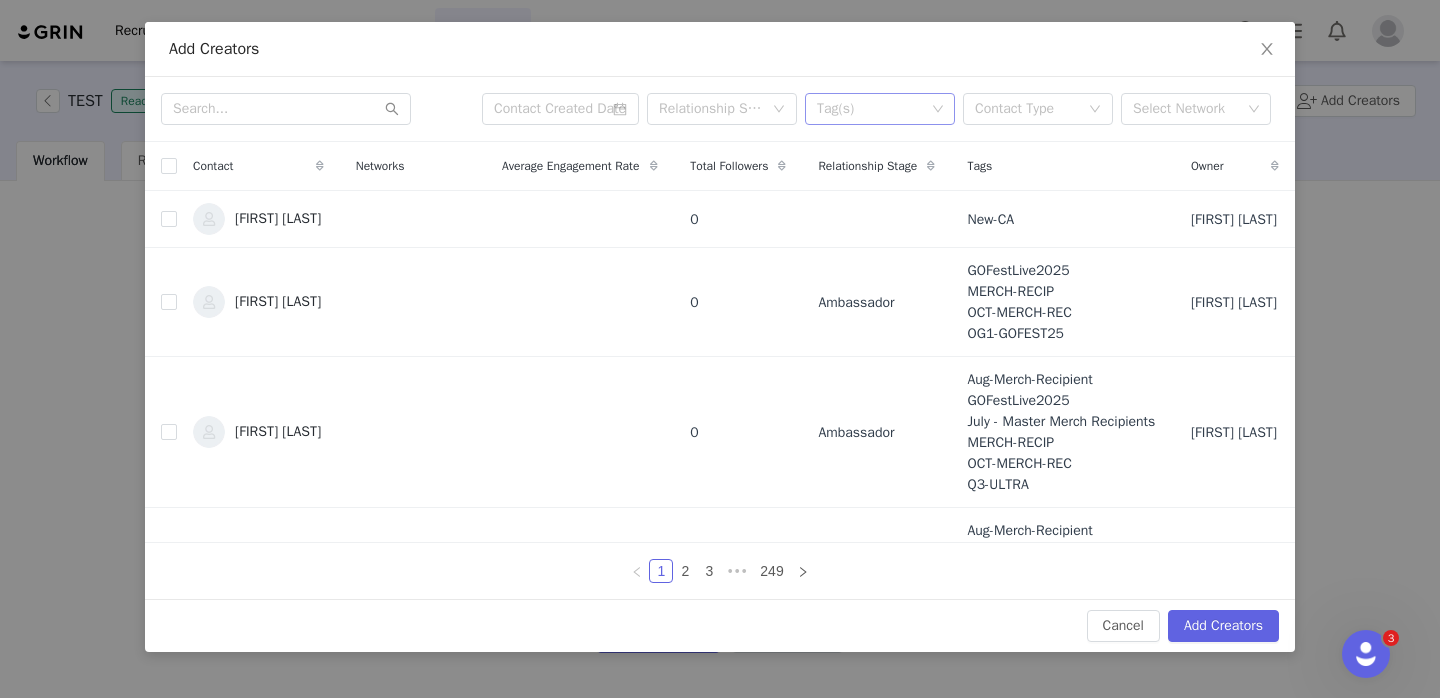 click on "Tag(s)" at bounding box center [871, 109] 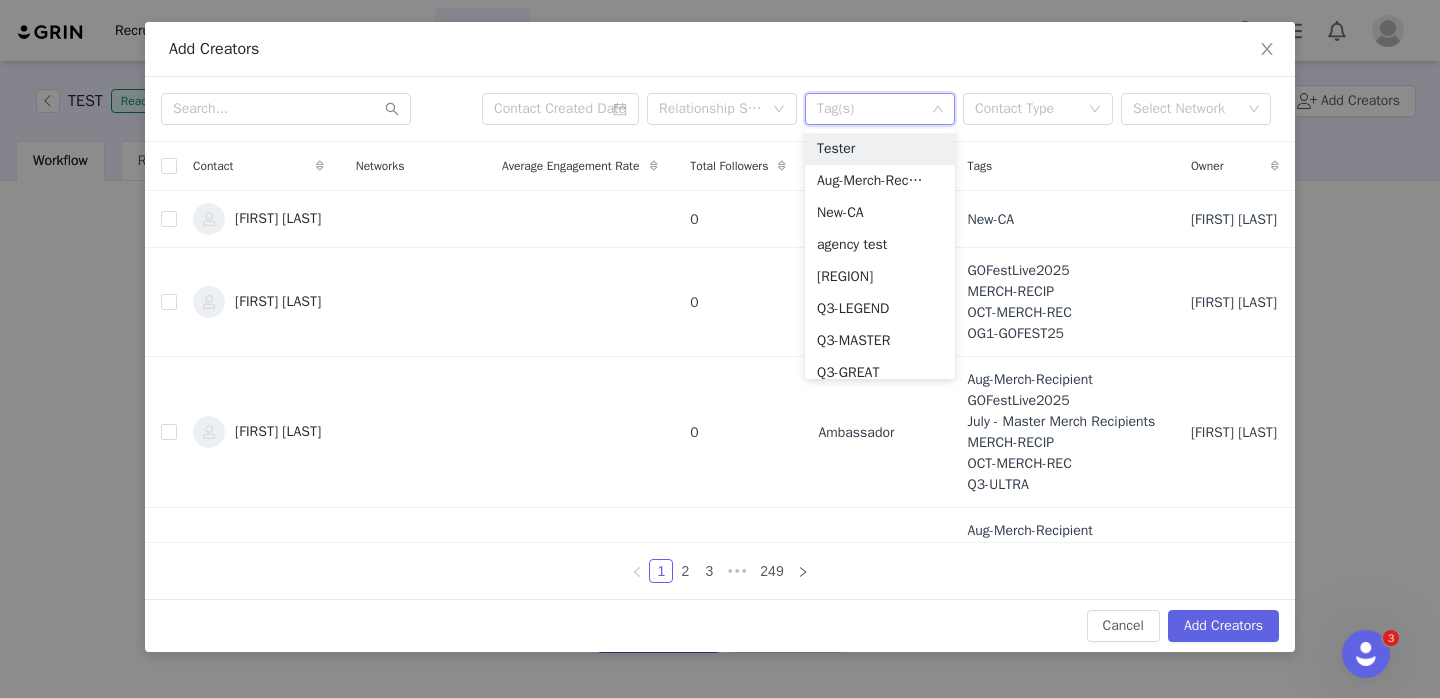 click on "Tag(s)" at bounding box center (880, 109) 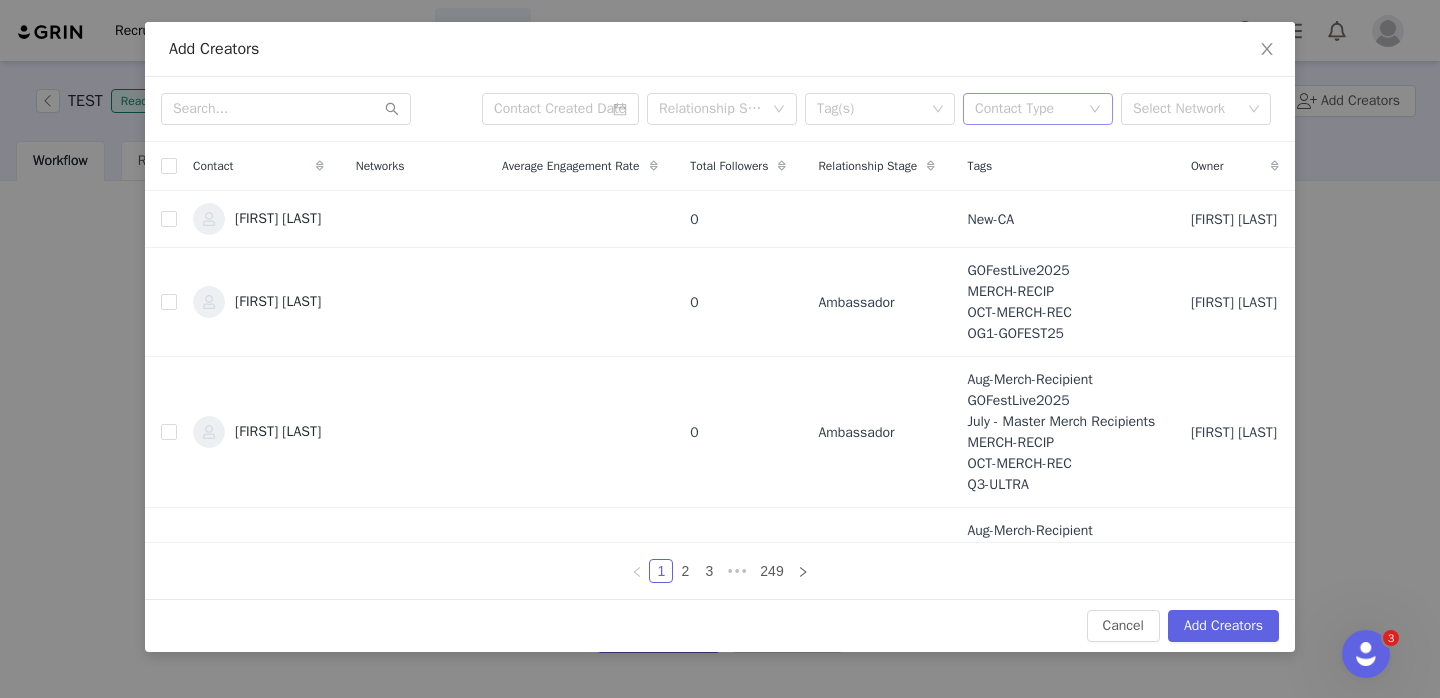 click on "Contact Type" at bounding box center [1027, 109] 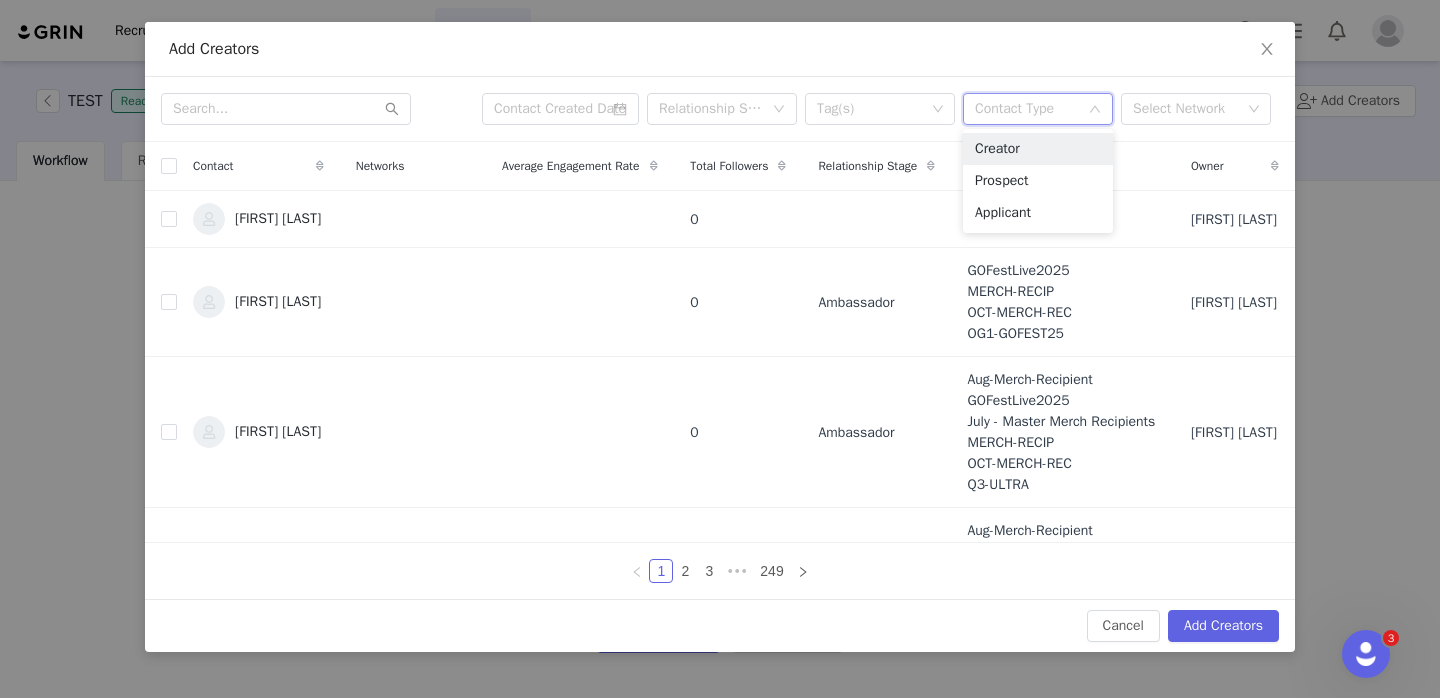 click on "Contact Type" at bounding box center [1027, 109] 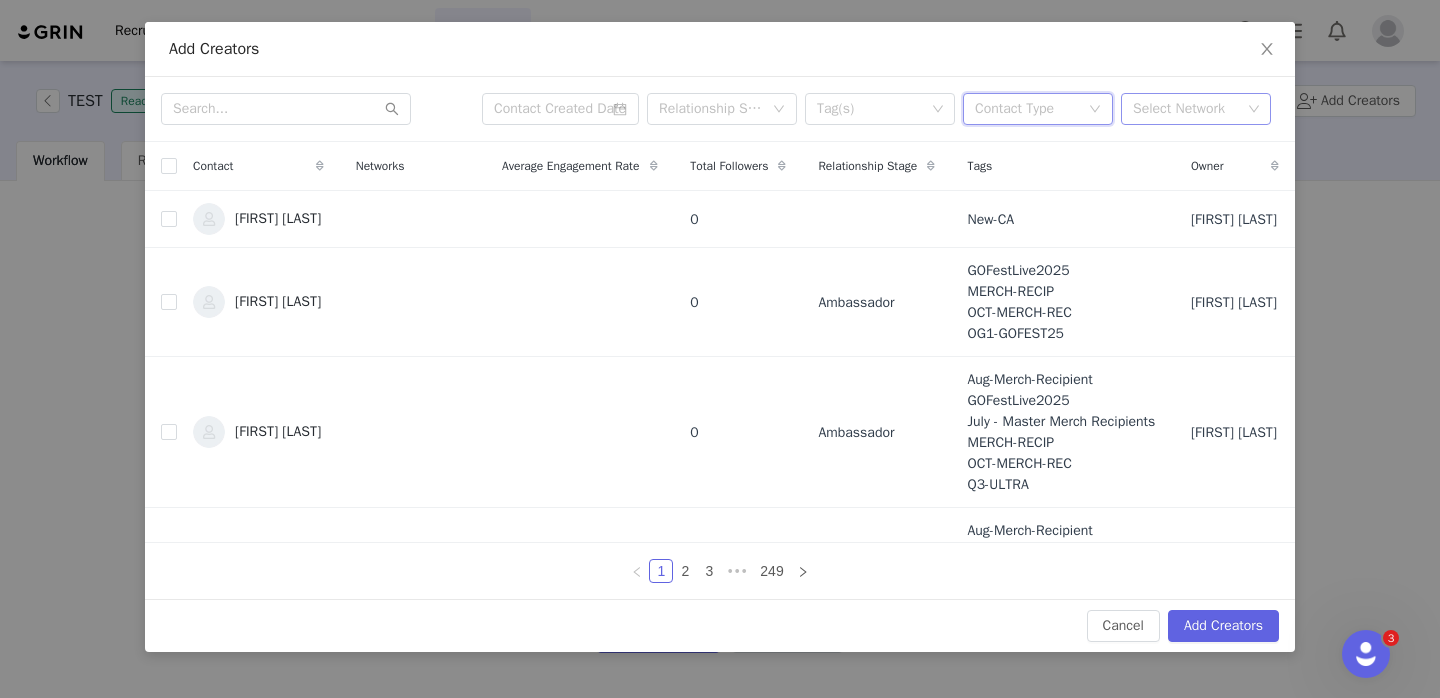 click on "Select Network" at bounding box center (1187, 109) 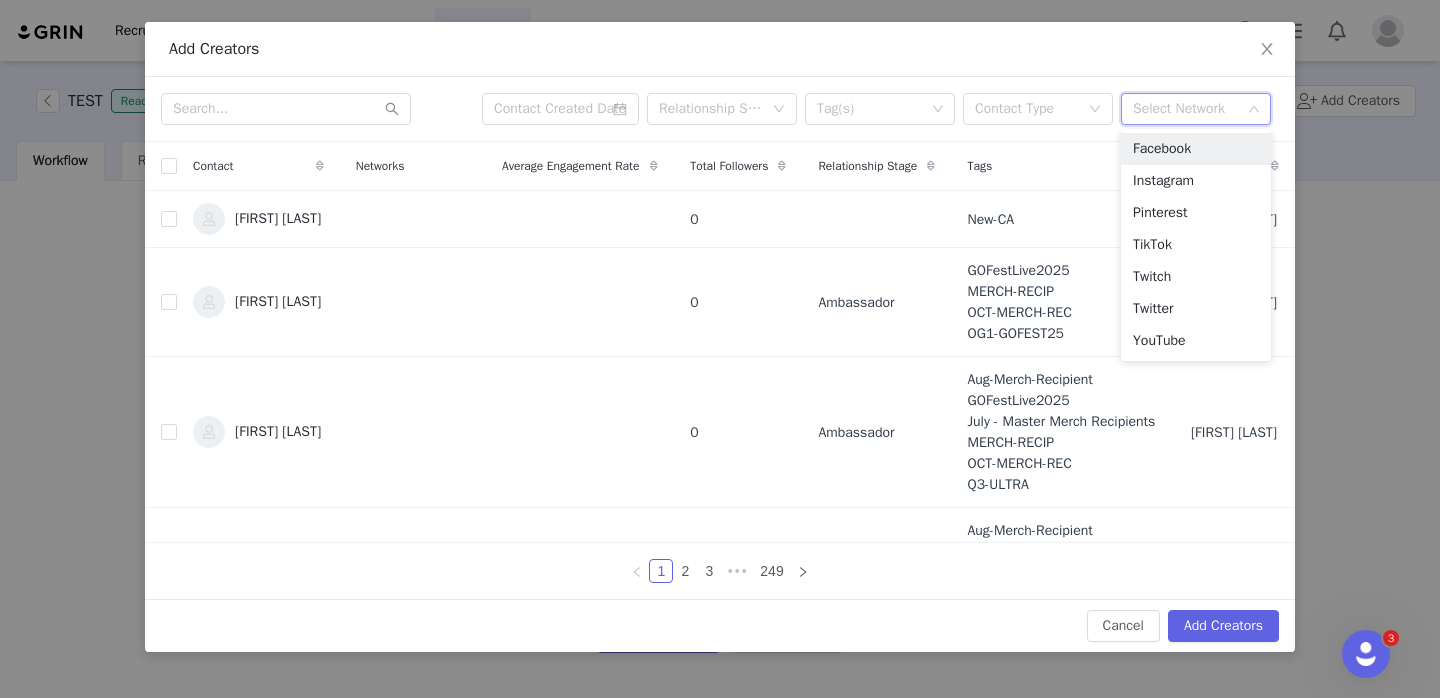 click on "Select Network" at bounding box center [1187, 109] 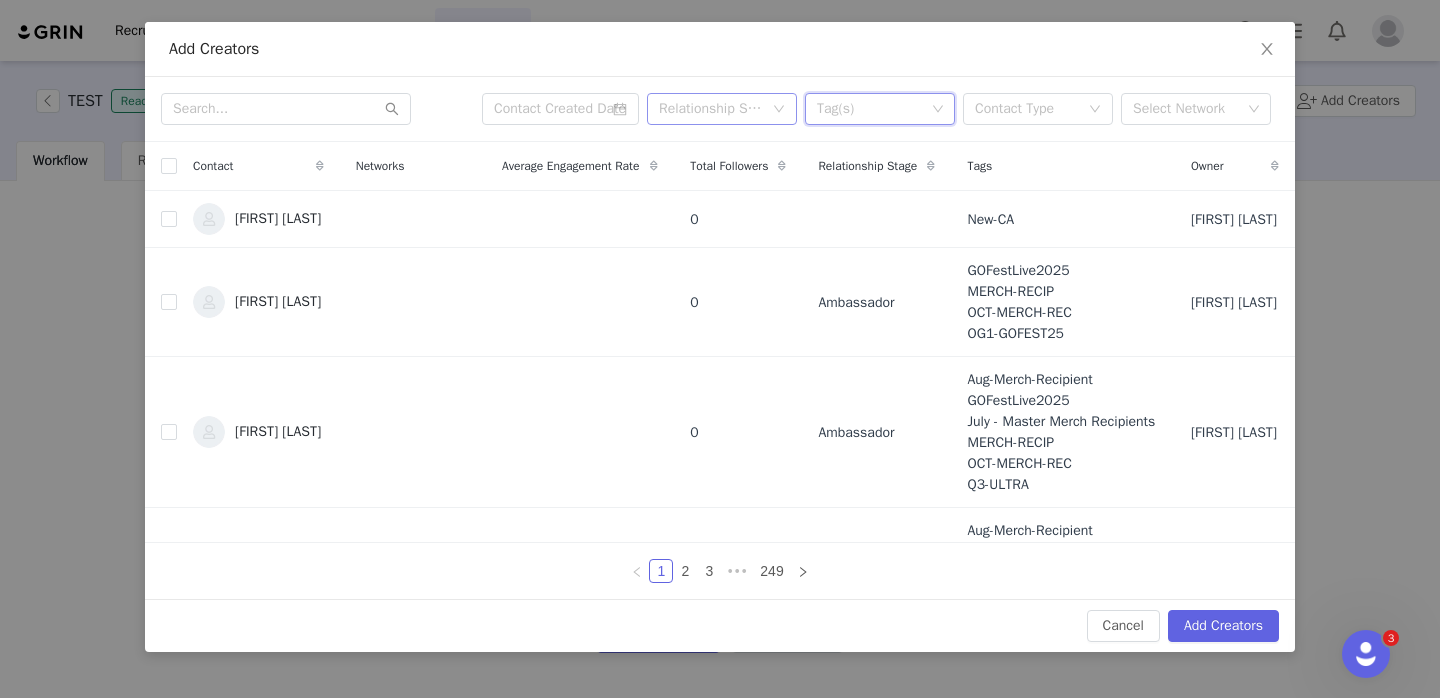 drag, startPoint x: 815, startPoint y: 111, endPoint x: 769, endPoint y: 110, distance: 46.010868 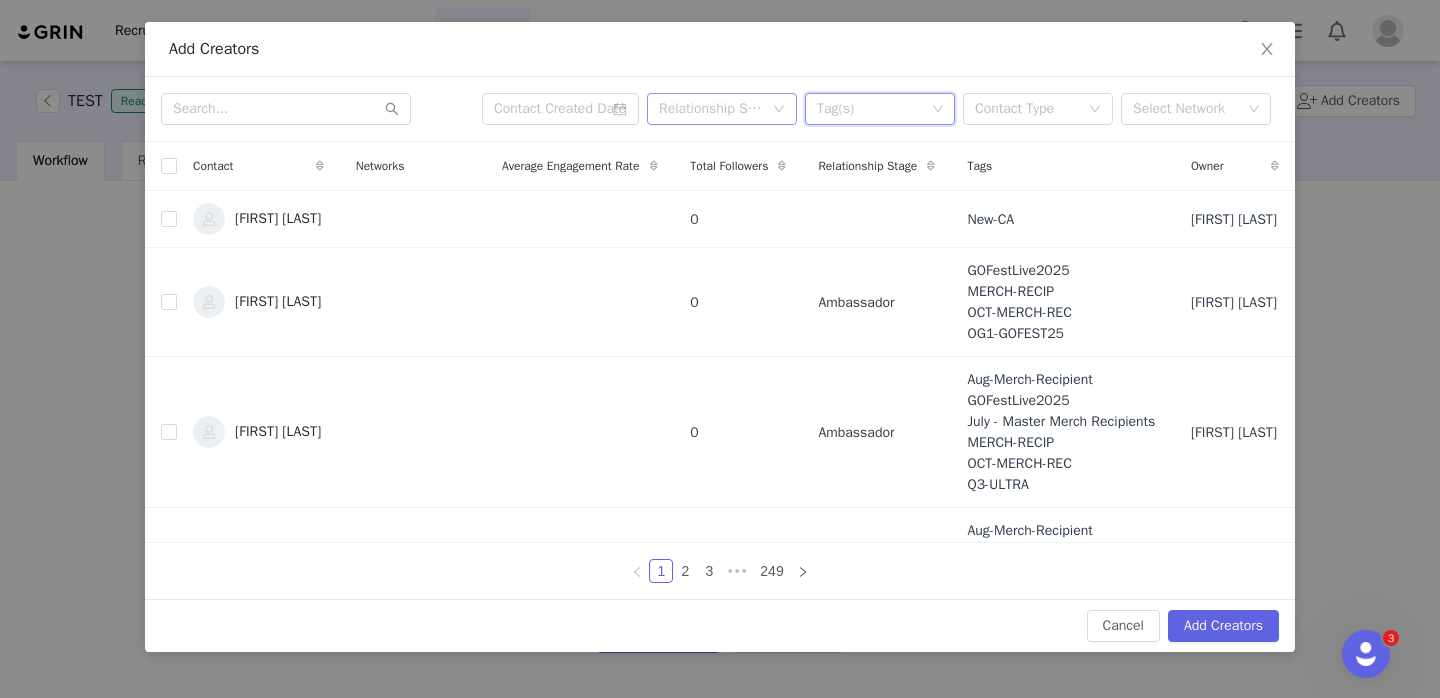 click on "Relationship Stage Tag(s)   Contact Type Select Network" at bounding box center [872, 109] 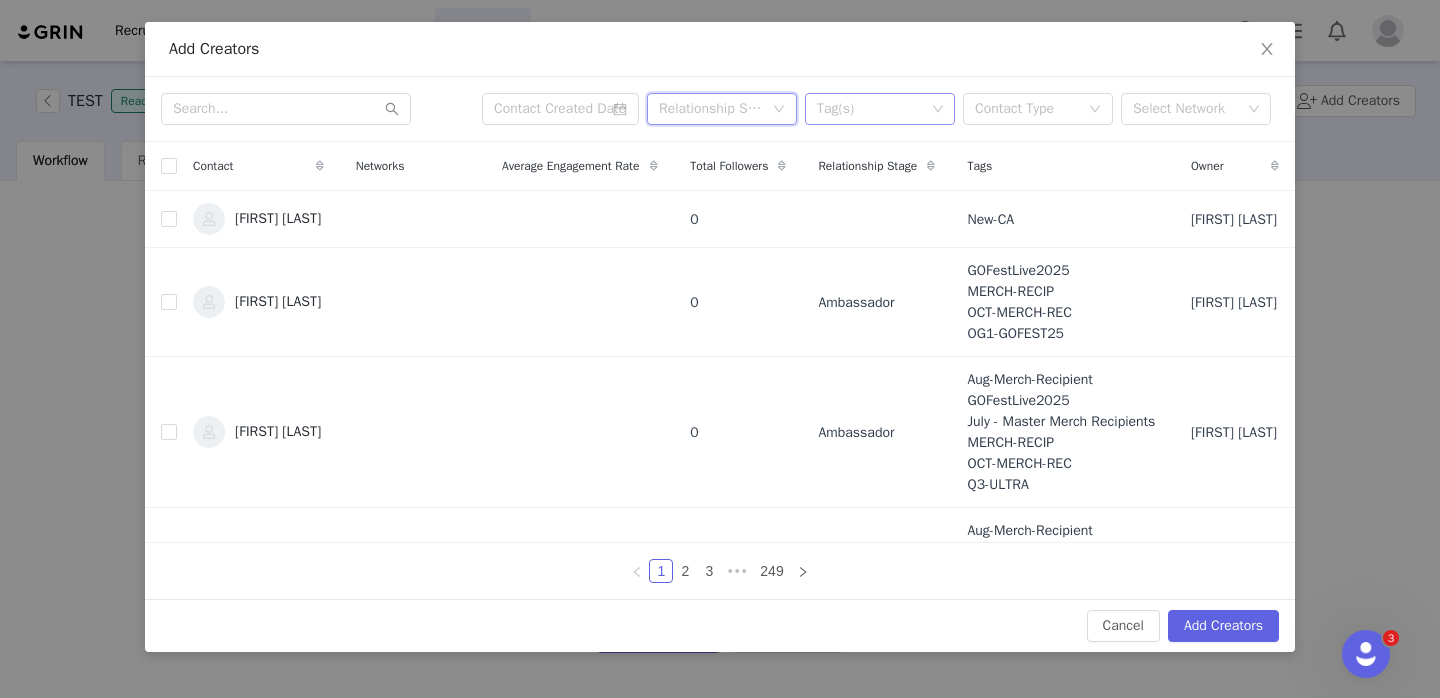 click on "Tag(s)" at bounding box center (871, 109) 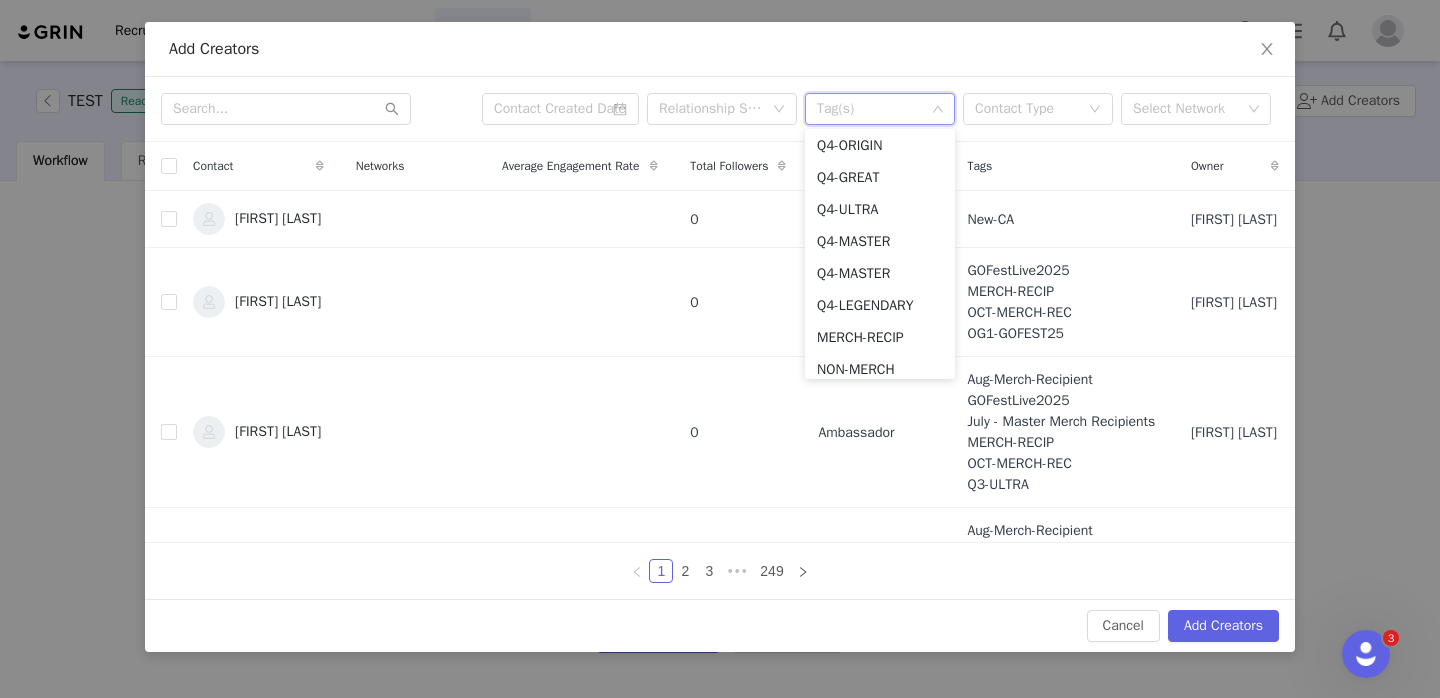 scroll, scrollTop: 0, scrollLeft: 0, axis: both 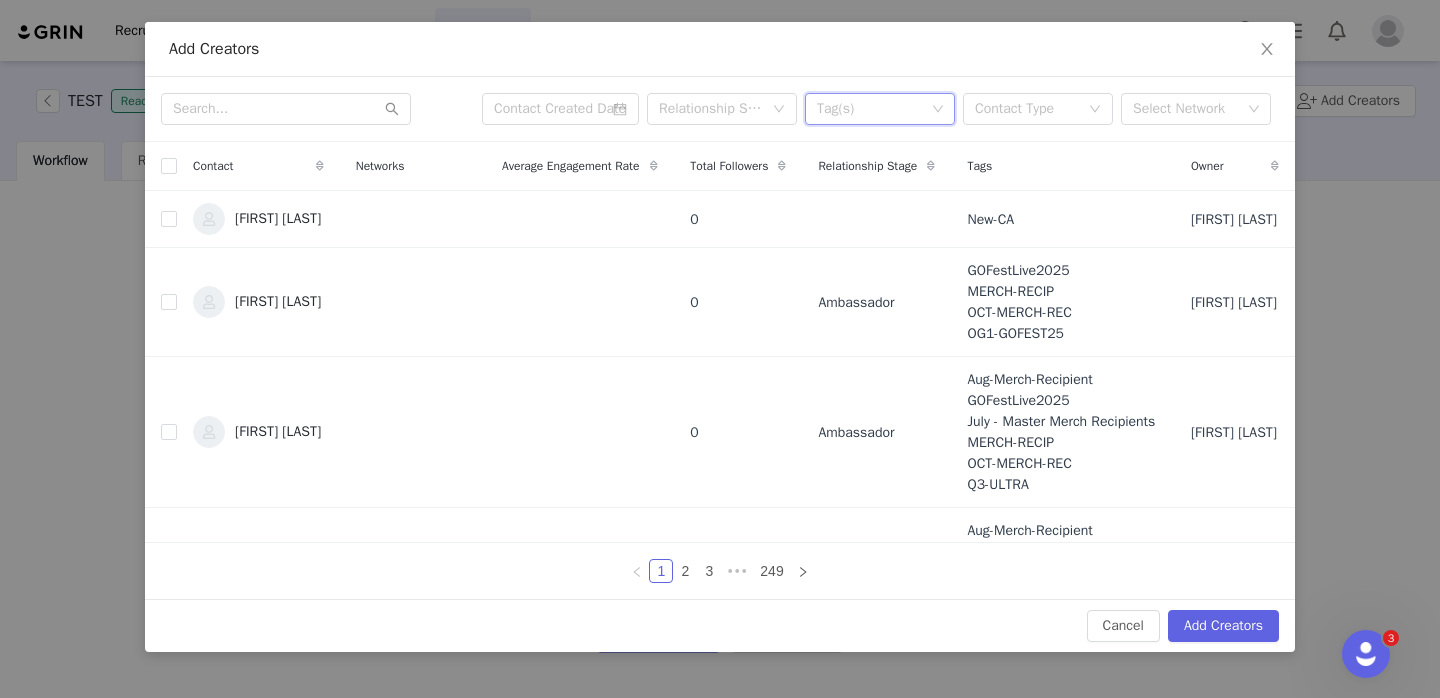 type 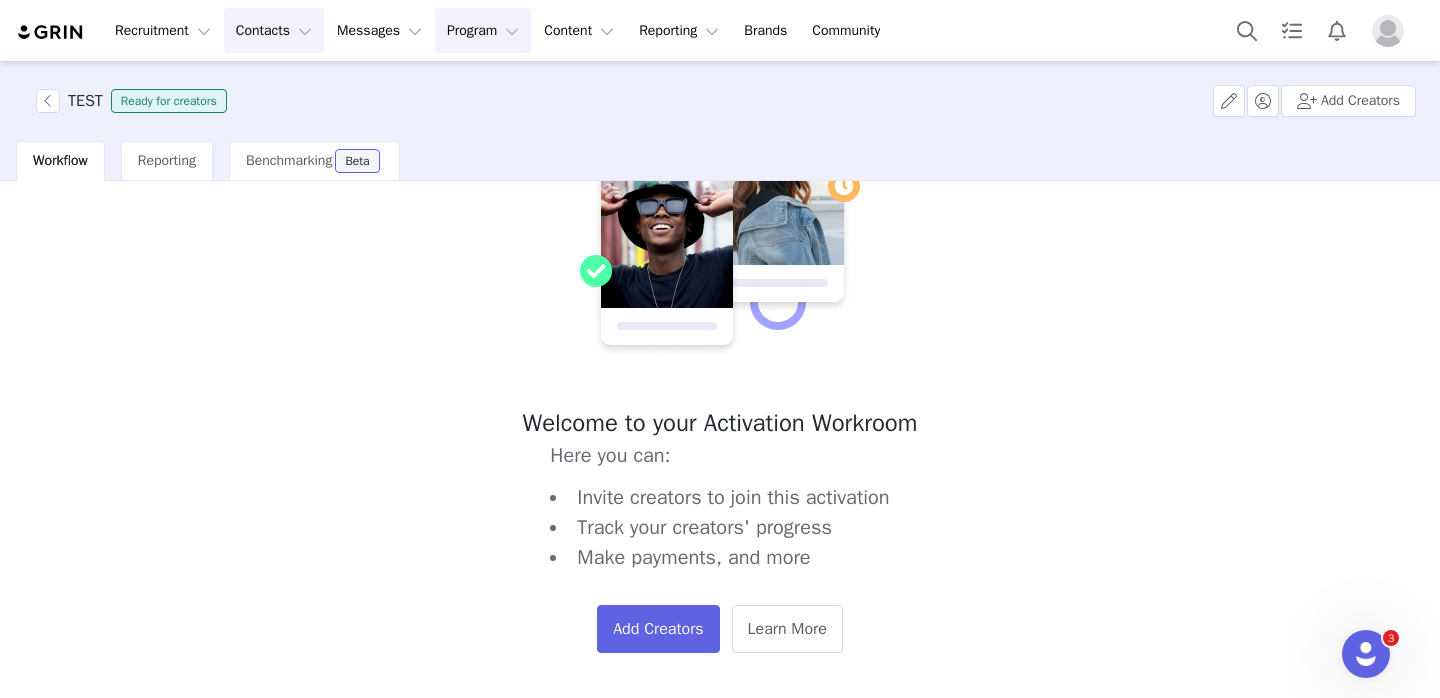 click on "Contacts Contacts" at bounding box center (274, 30) 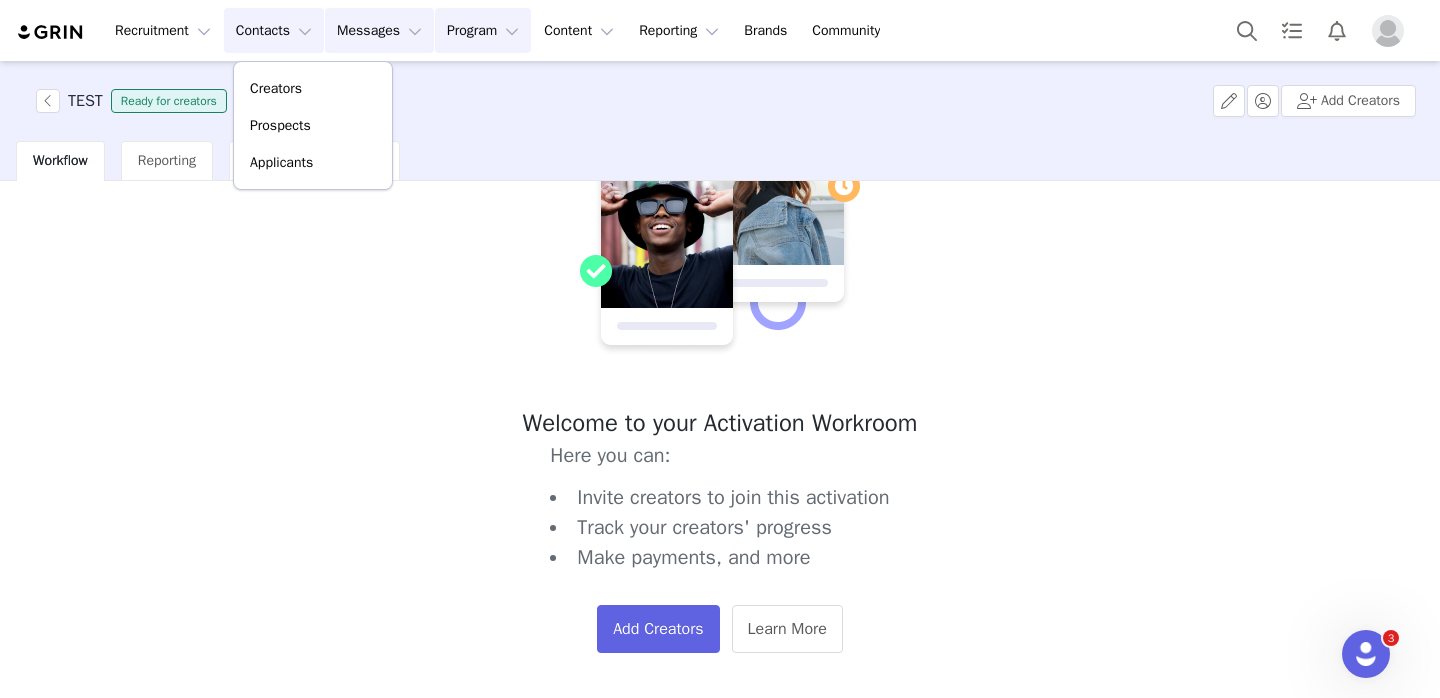 click on "Messages Messages" at bounding box center [379, 30] 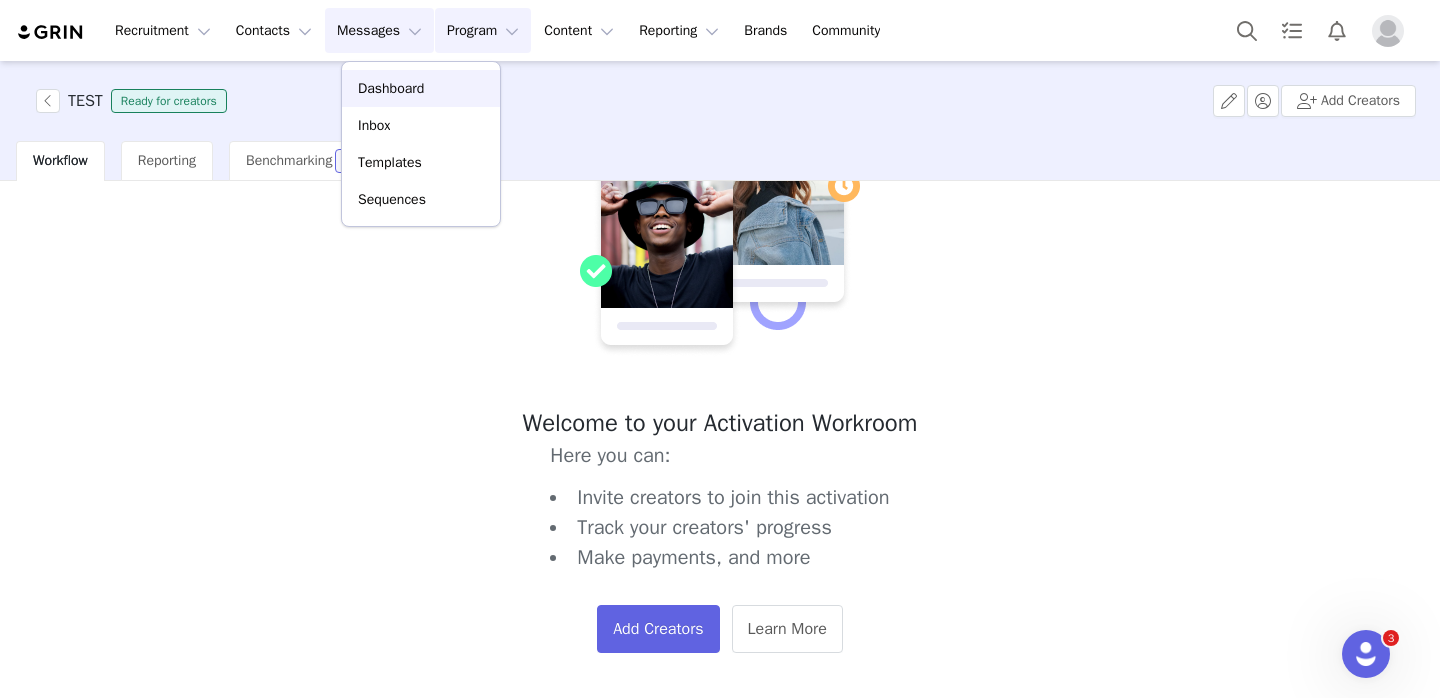 click on "Dashboard" at bounding box center [421, 88] 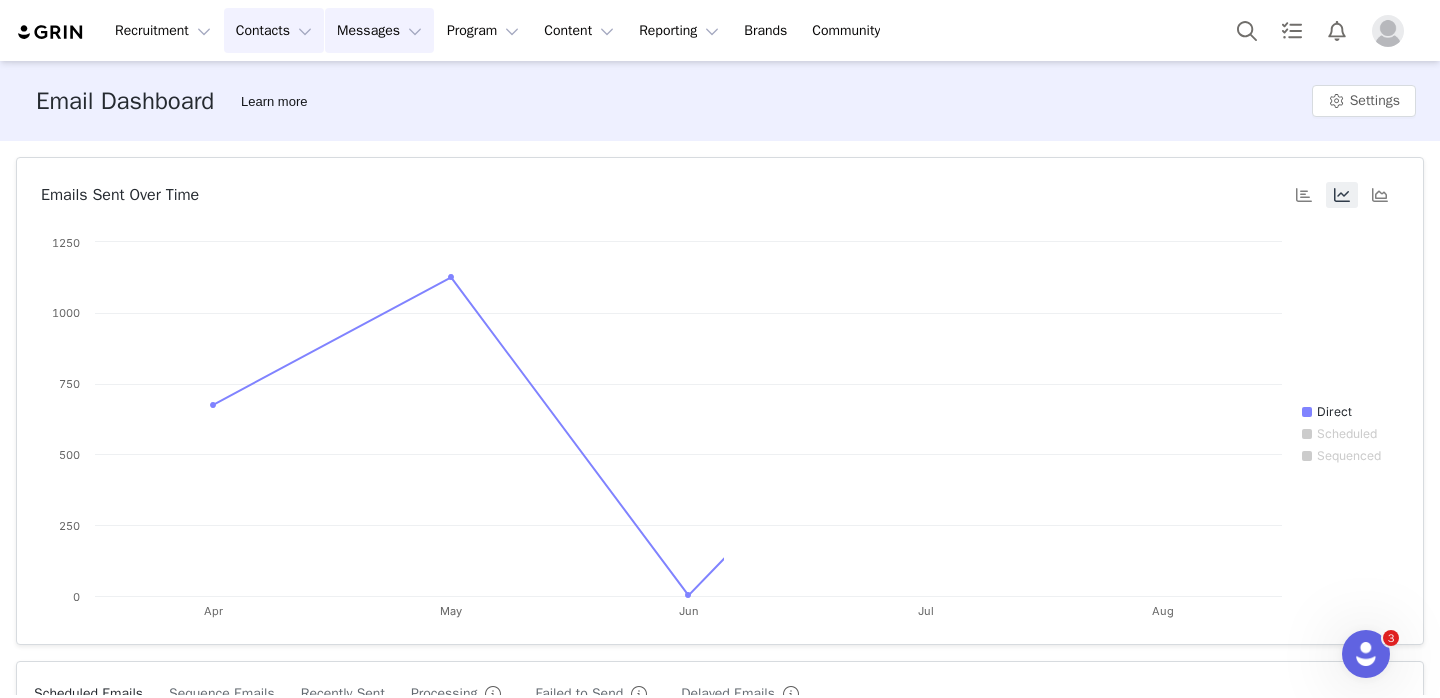 click on "Contacts Contacts" at bounding box center (274, 30) 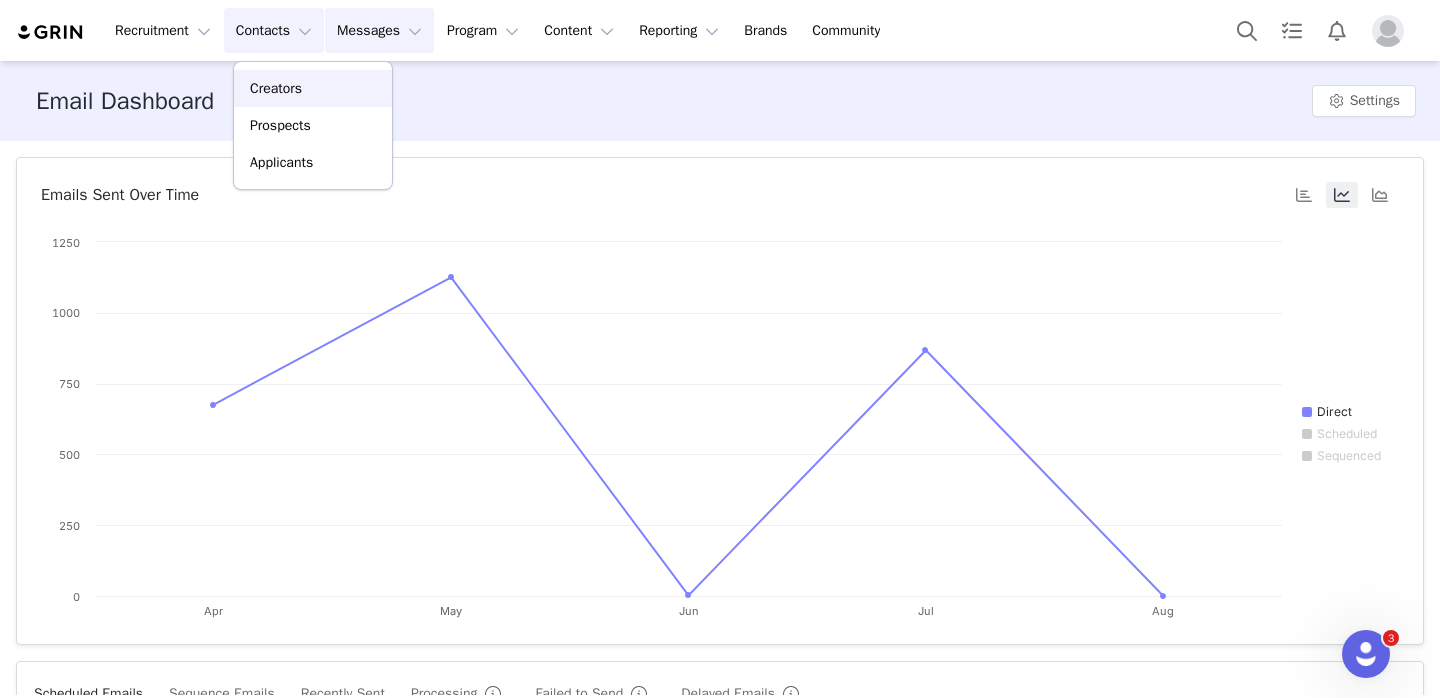 click on "Creators" at bounding box center [313, 88] 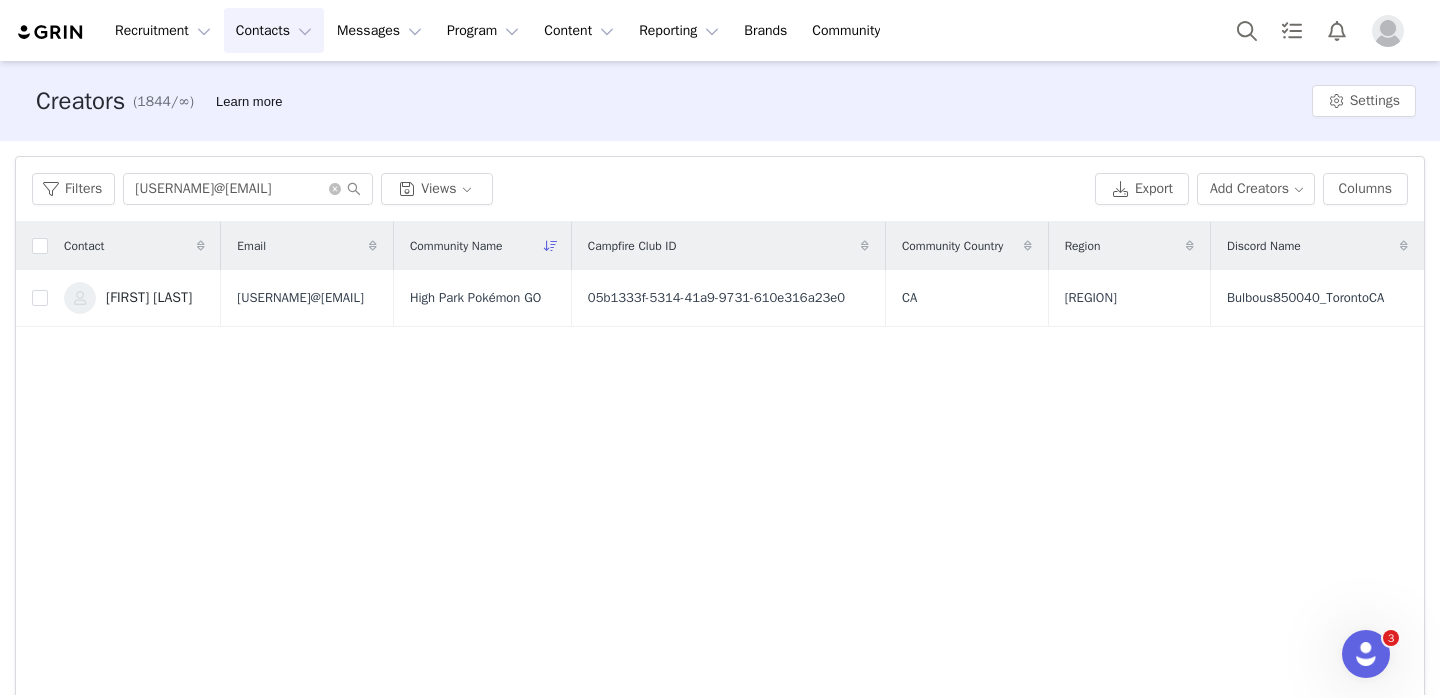 click on "Contacts Contacts" at bounding box center [274, 30] 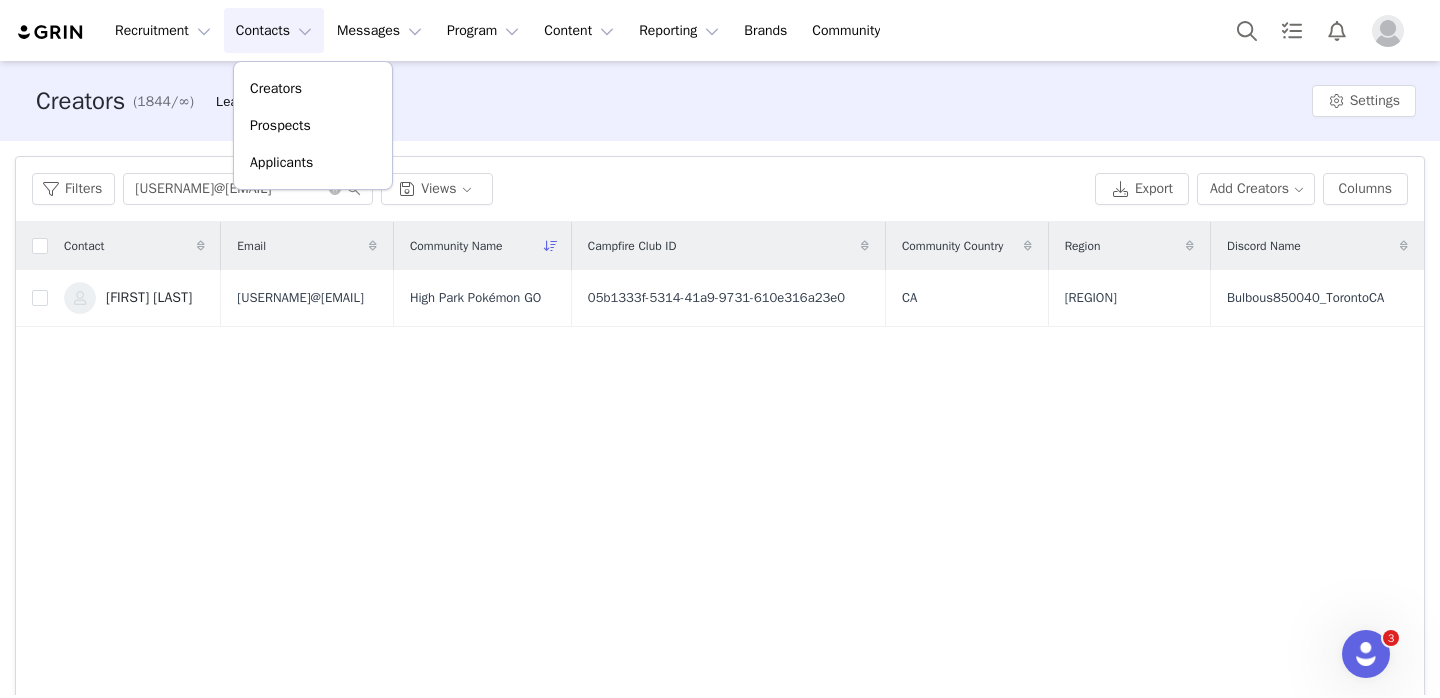 click on "Filters   Filter Logic  And Or  Archived  Select  Owner  Select  Contact Tag  Select Network    Relationship Stage  Select  Contact Created Date   Activation  Select Network    Gender  Select  Content Progress  Select  Advanced Filters   + Add Field  Apply Filters Clear All Filters stefan.miller.yorku@gmail.com Views     Export  Add Creators      Columns  Contact   Email   Community Name   Campfire Club ID   Community Country   Region   Discord Name   Stefan Miller  stefan.miller.yorku@gmail.com High Park Pokémon GO 05b1333f-5314-41a9-9731-610e316a23e0 CA North America Bulbous850040_TorontoCA  25   per page | 1 total  1" at bounding box center [720, 456] 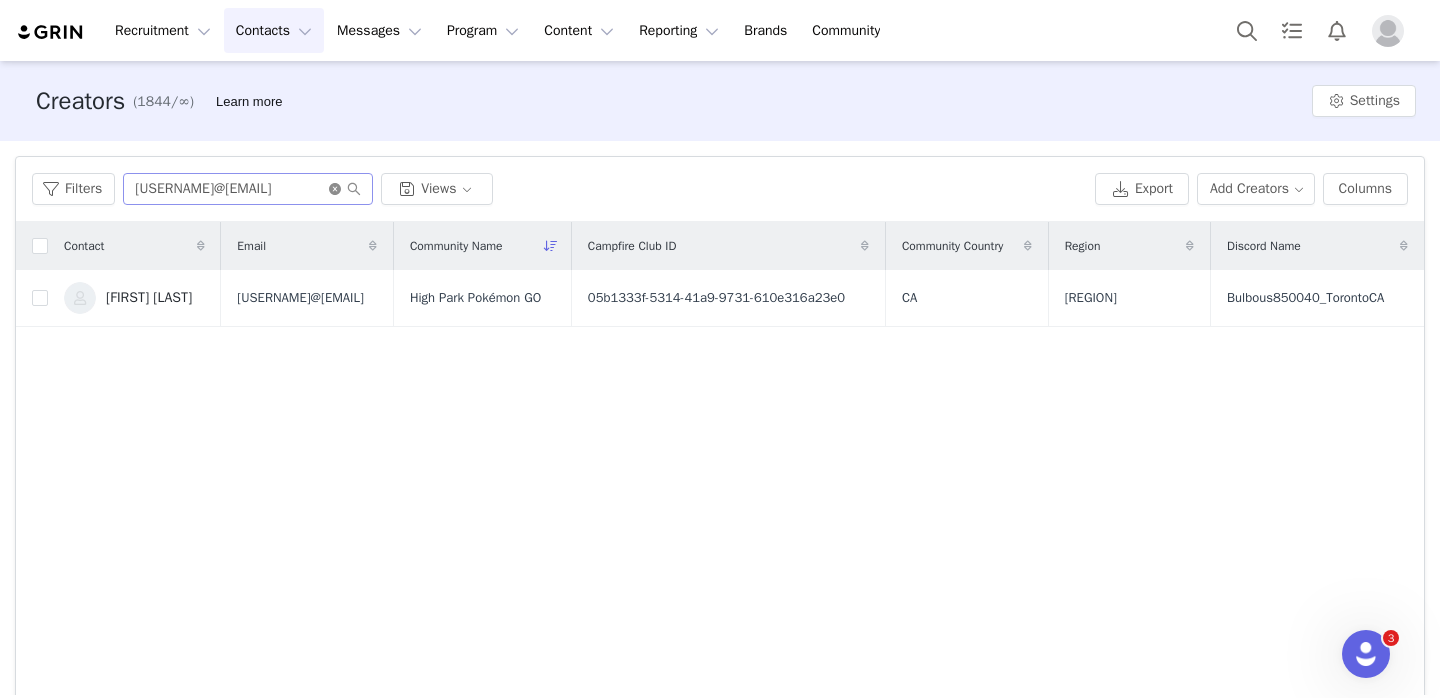 click 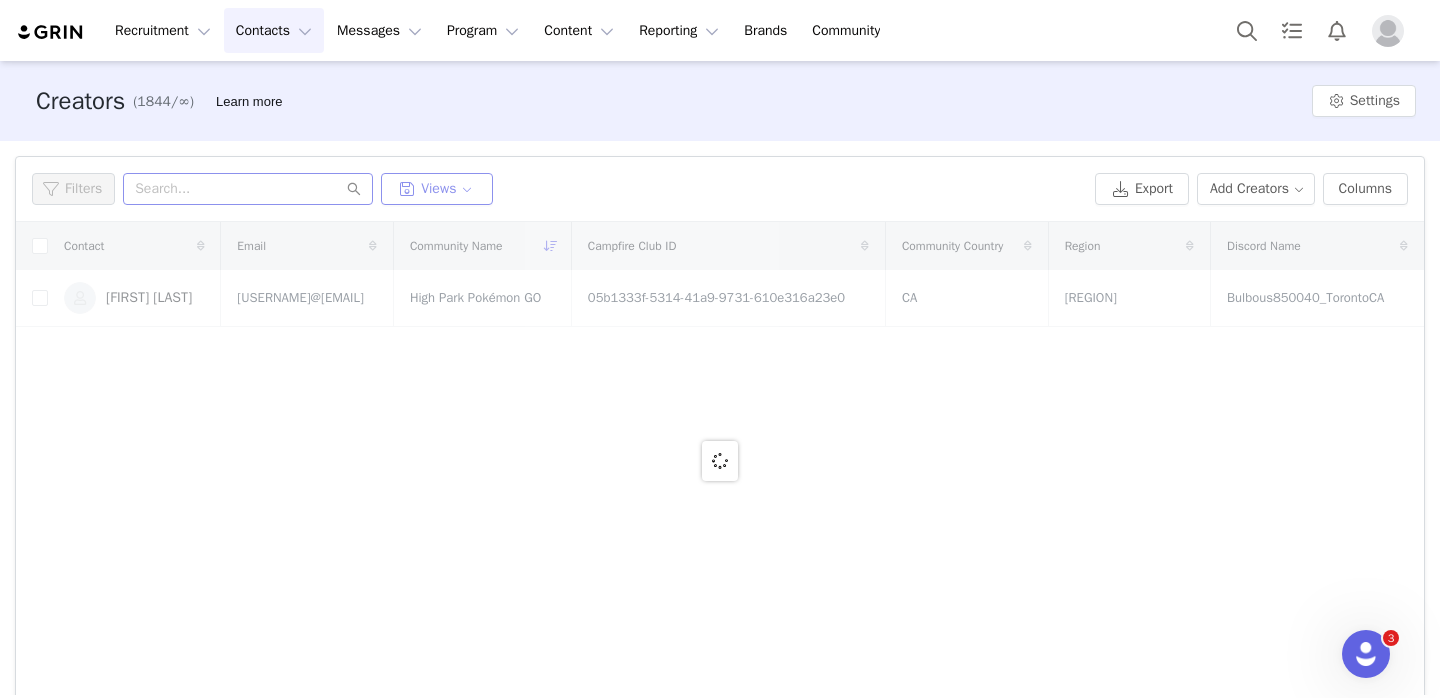 click on "Views" at bounding box center [437, 189] 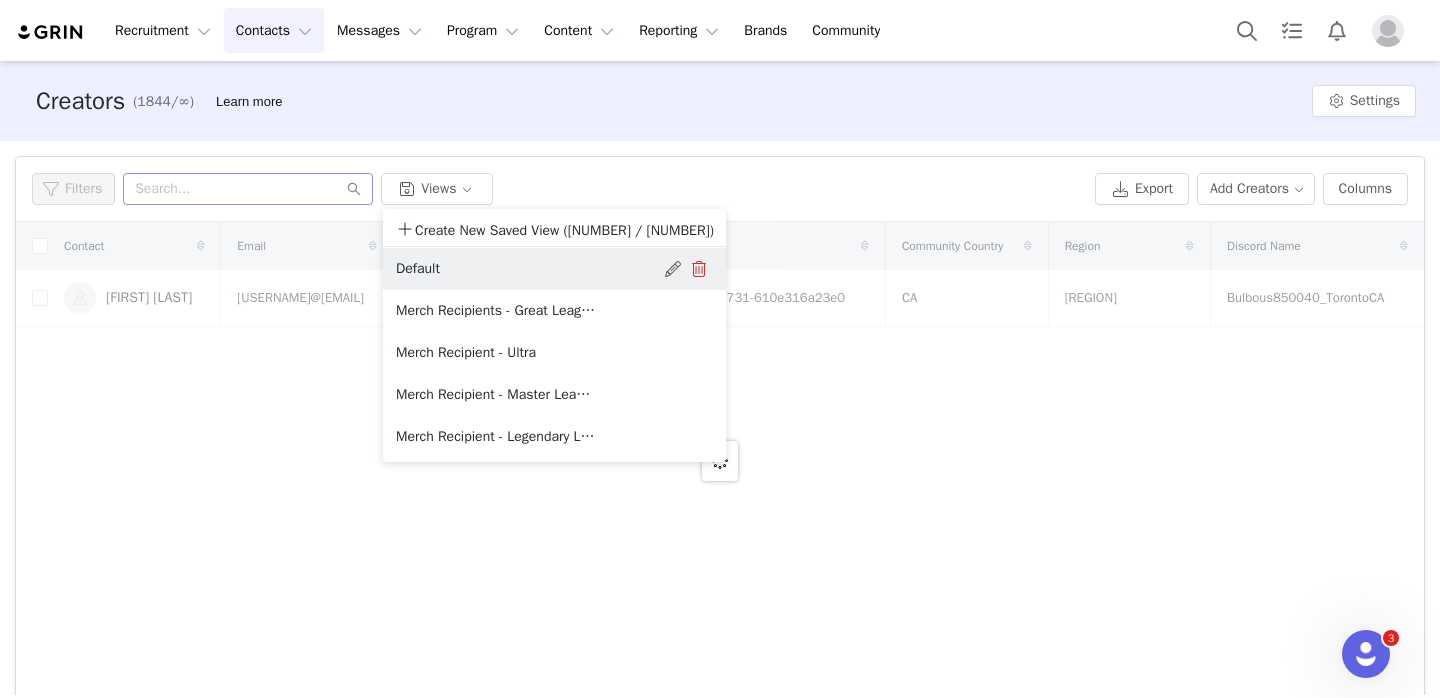 click on "Default" at bounding box center (496, 269) 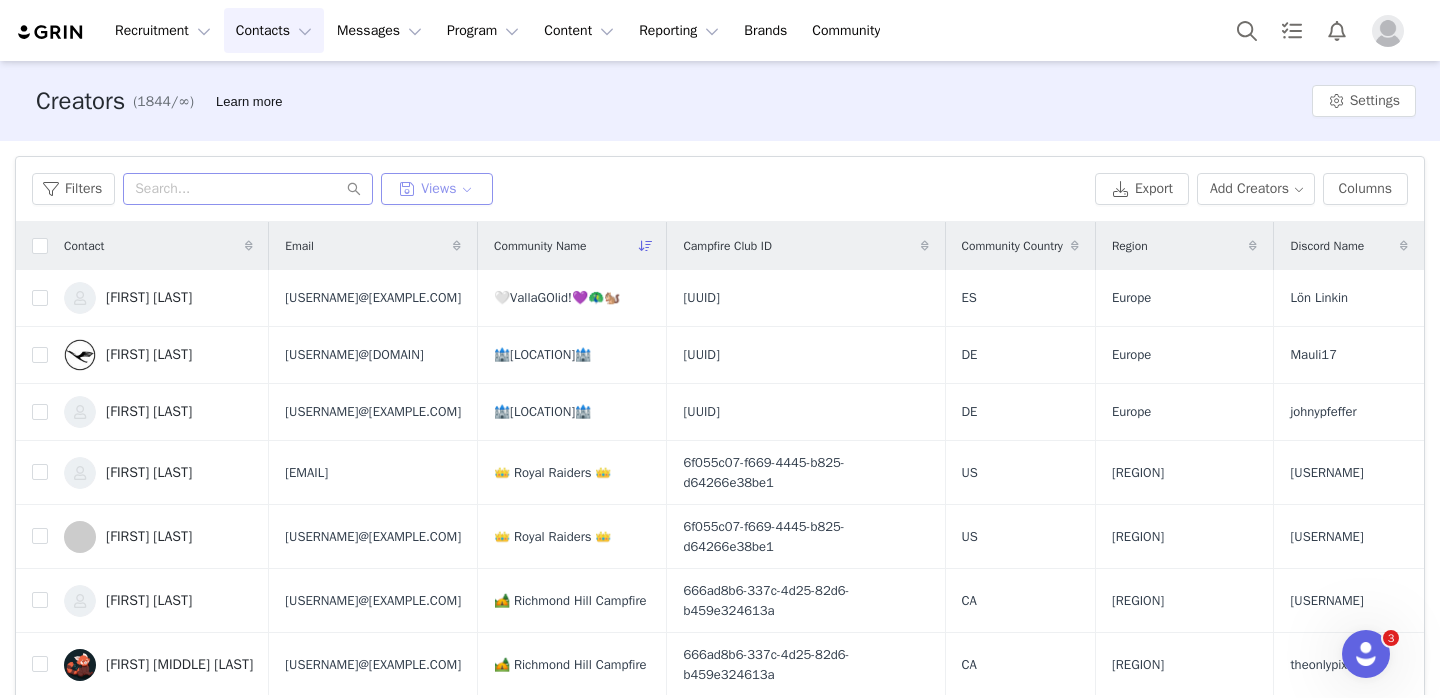 click on "Views" at bounding box center (437, 189) 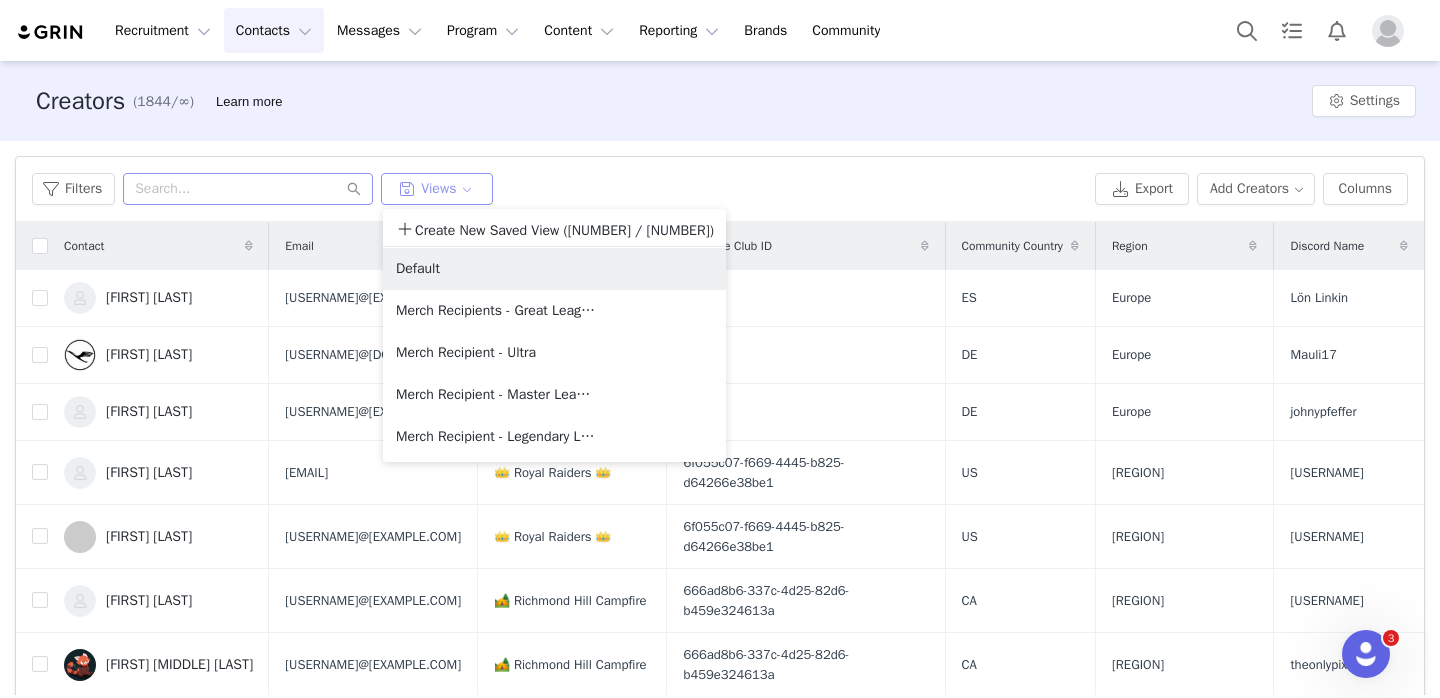 click on "Views" at bounding box center (437, 189) 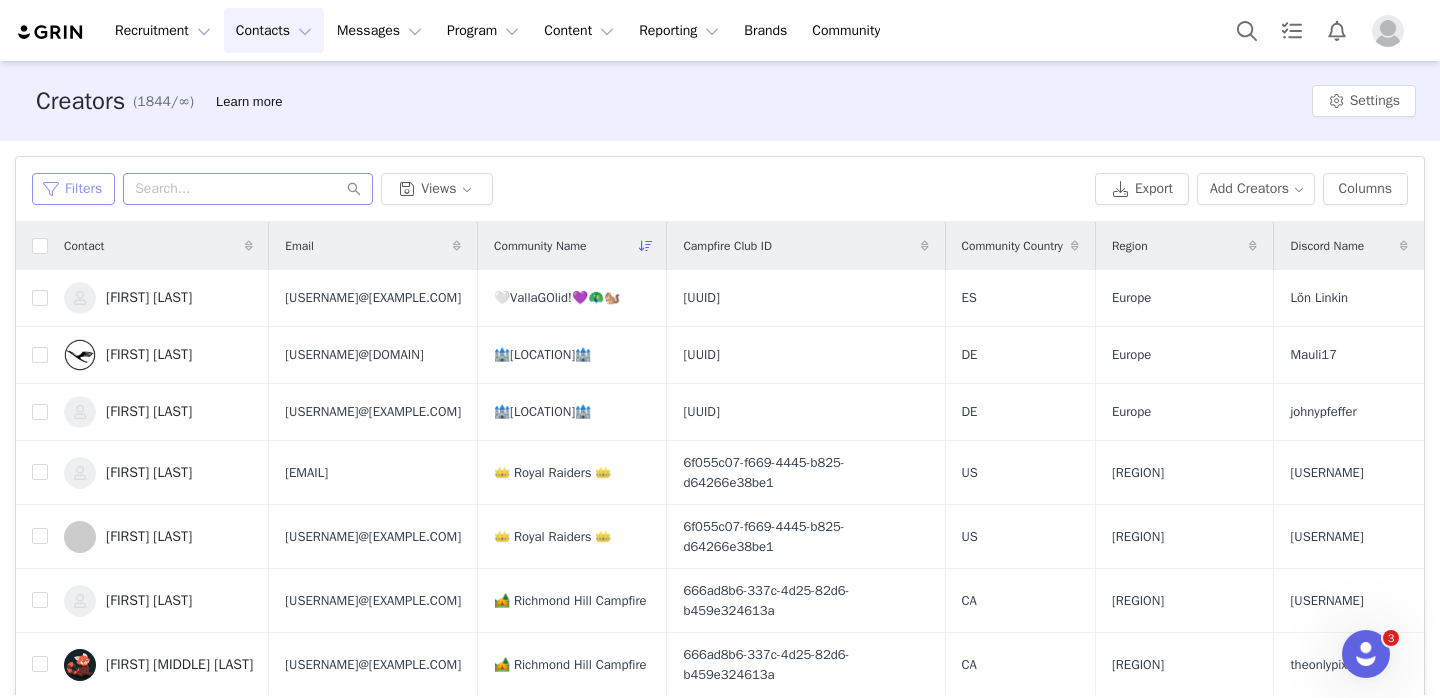 click on "Filters" at bounding box center (73, 189) 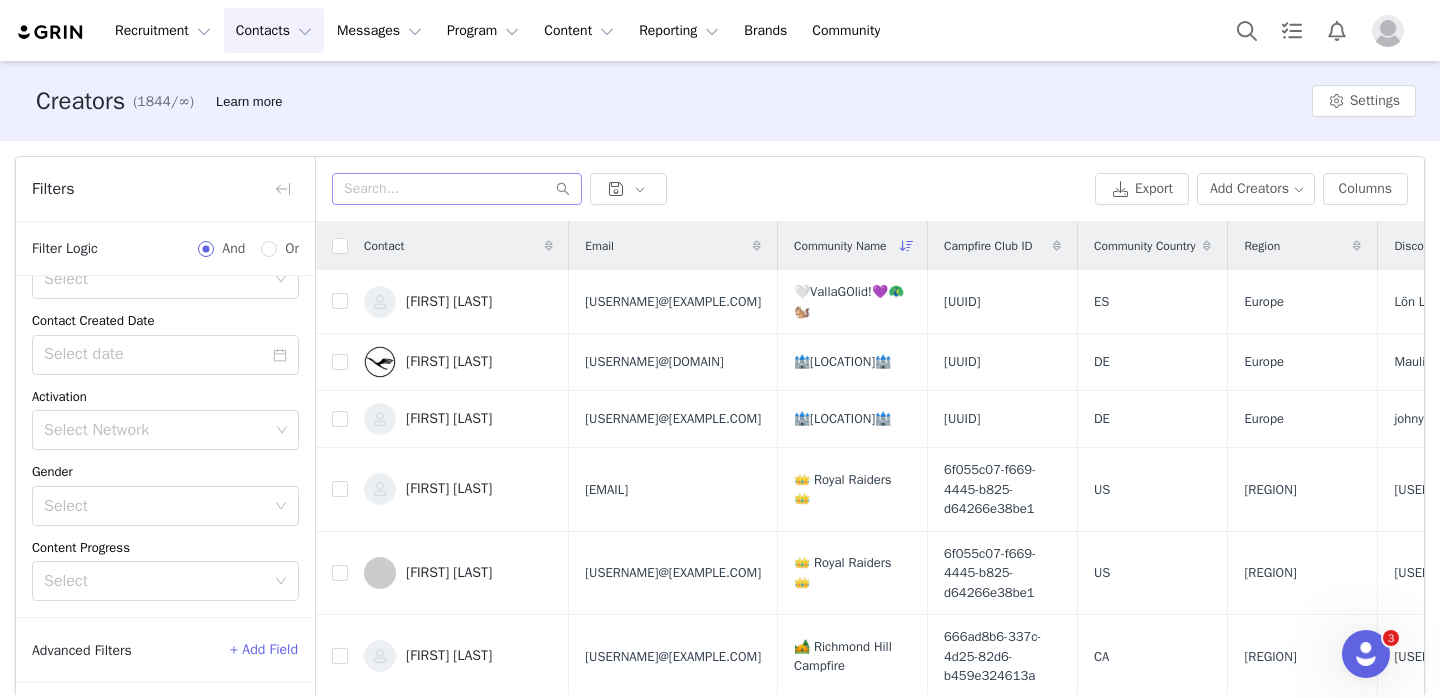 scroll, scrollTop: 0, scrollLeft: 0, axis: both 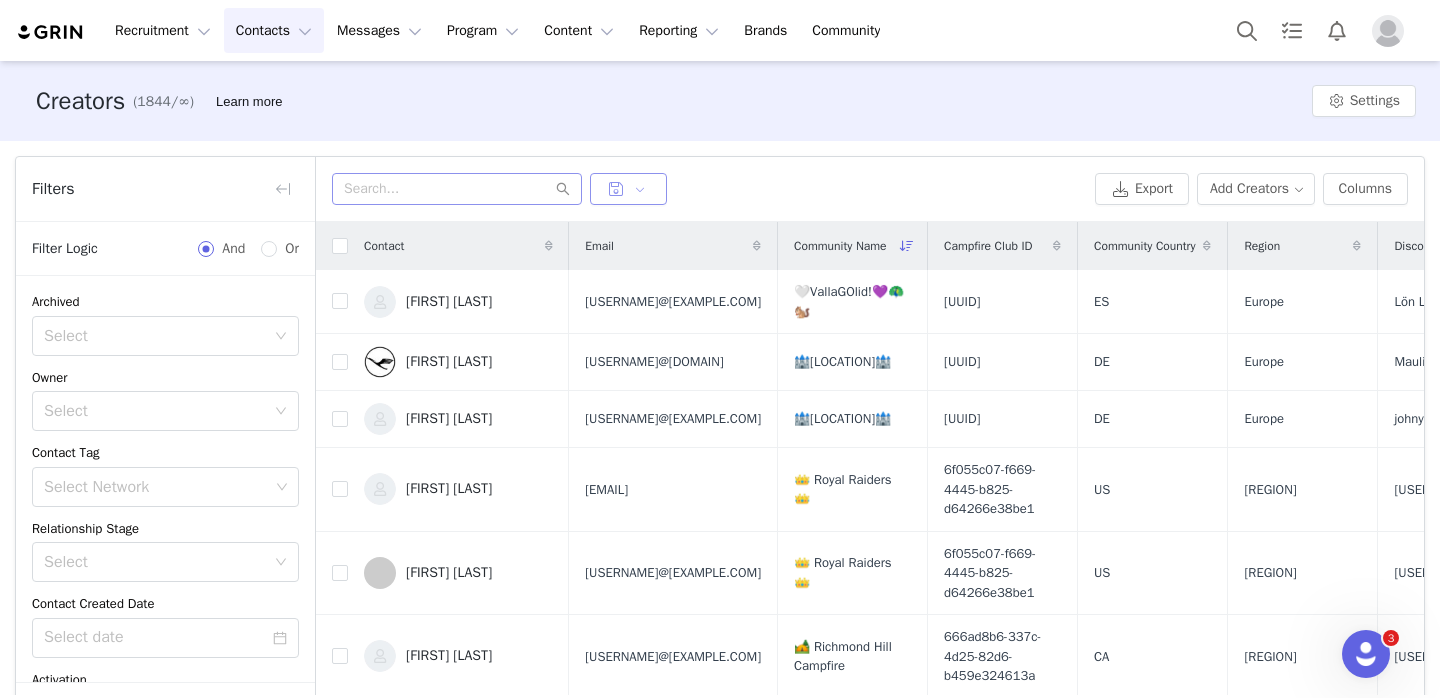click at bounding box center [628, 189] 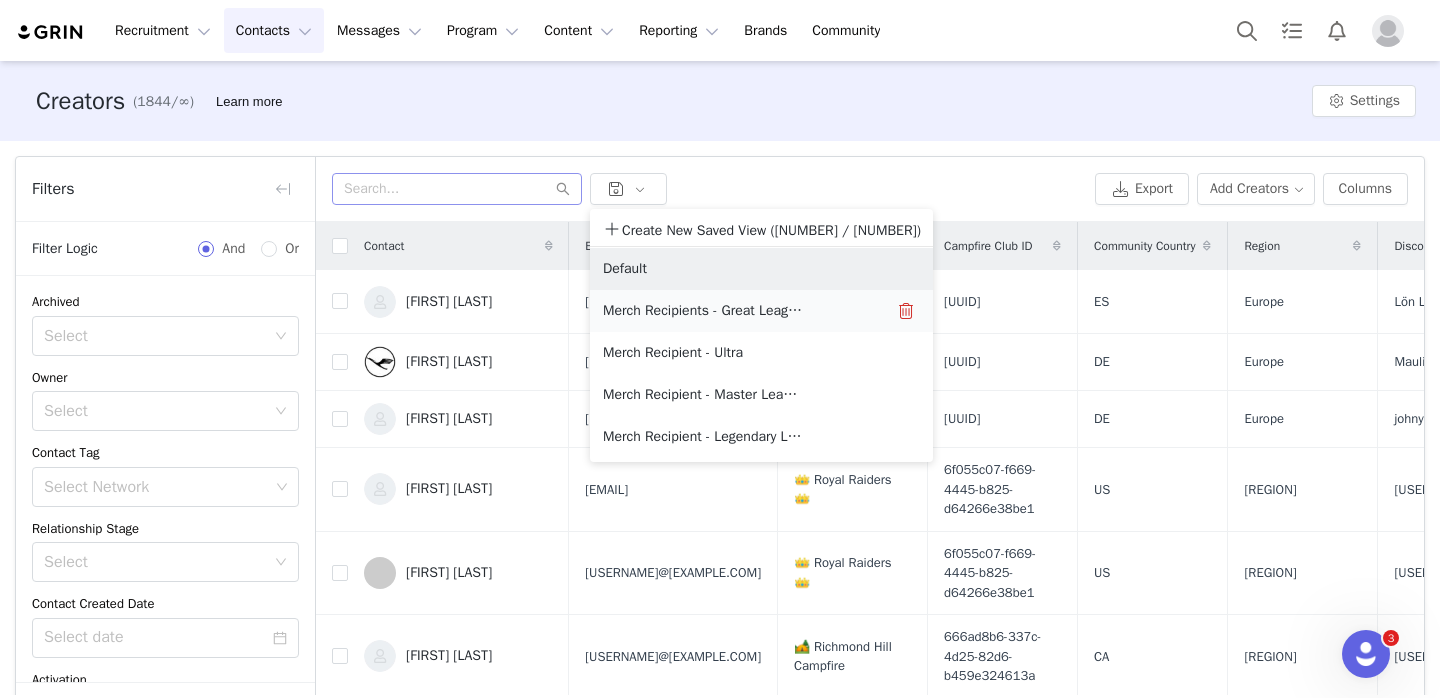 click on "Merch Recipients - Great League" at bounding box center (703, 311) 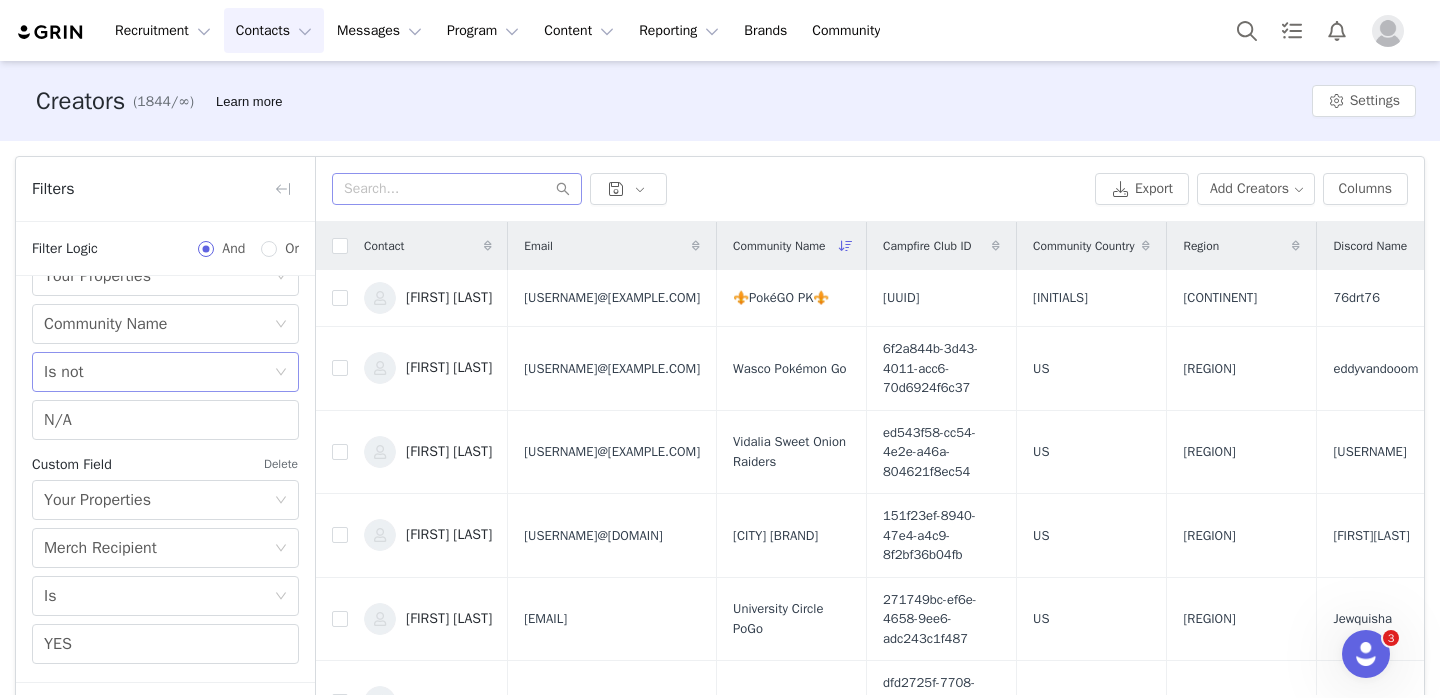 scroll, scrollTop: 1171, scrollLeft: 0, axis: vertical 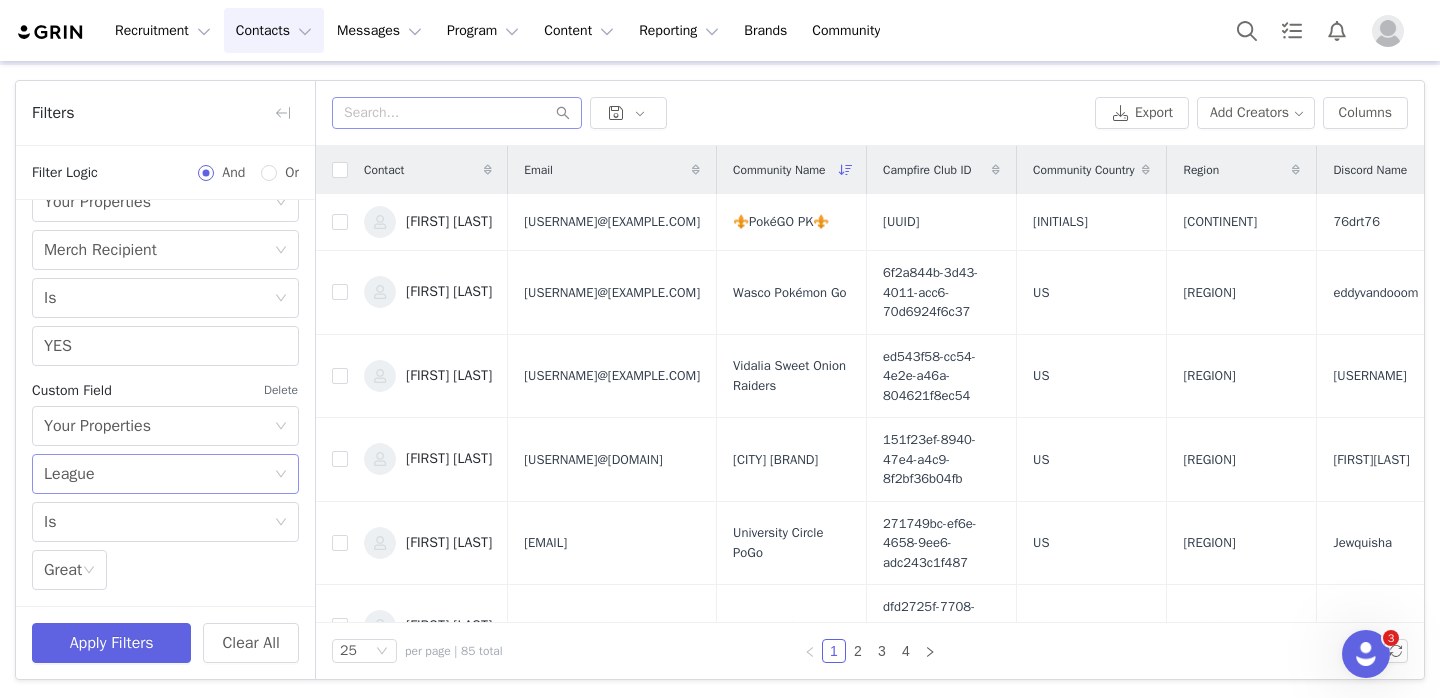 click on "Choose Custom Property League" at bounding box center (159, 474) 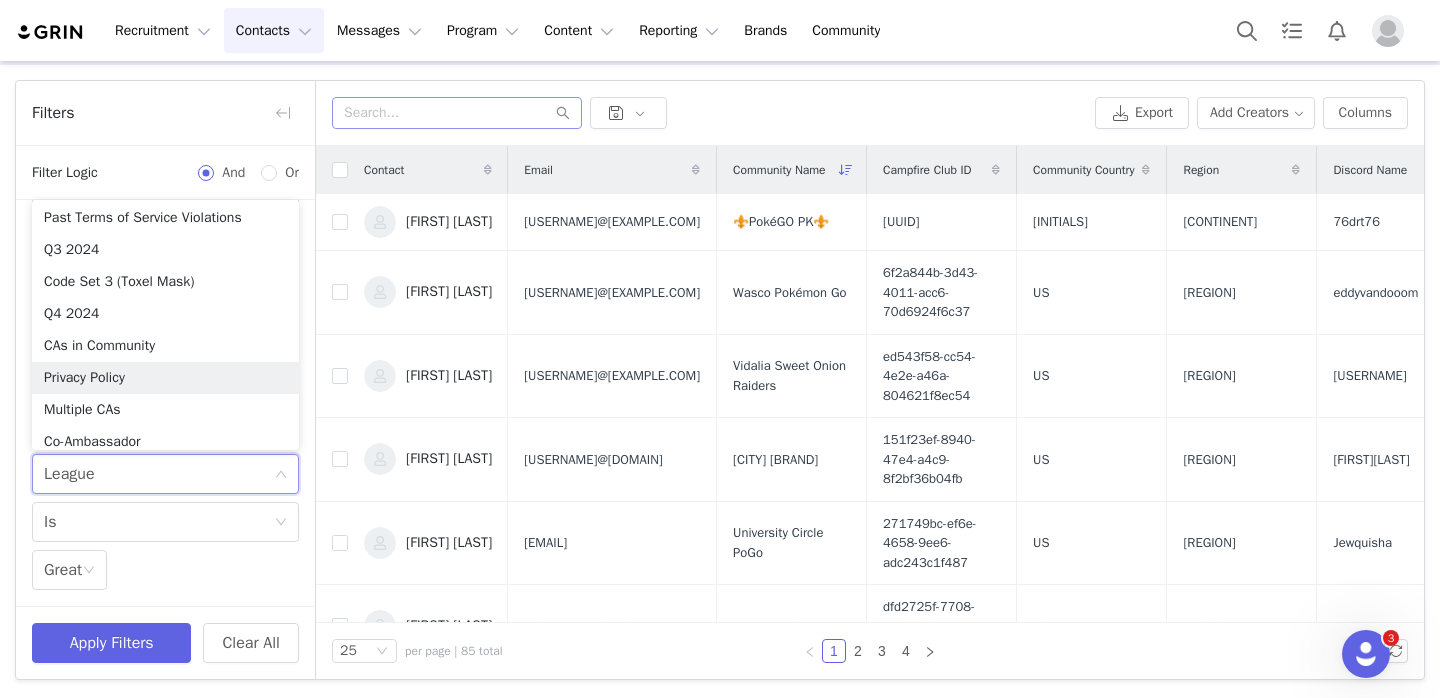 scroll, scrollTop: 974, scrollLeft: 0, axis: vertical 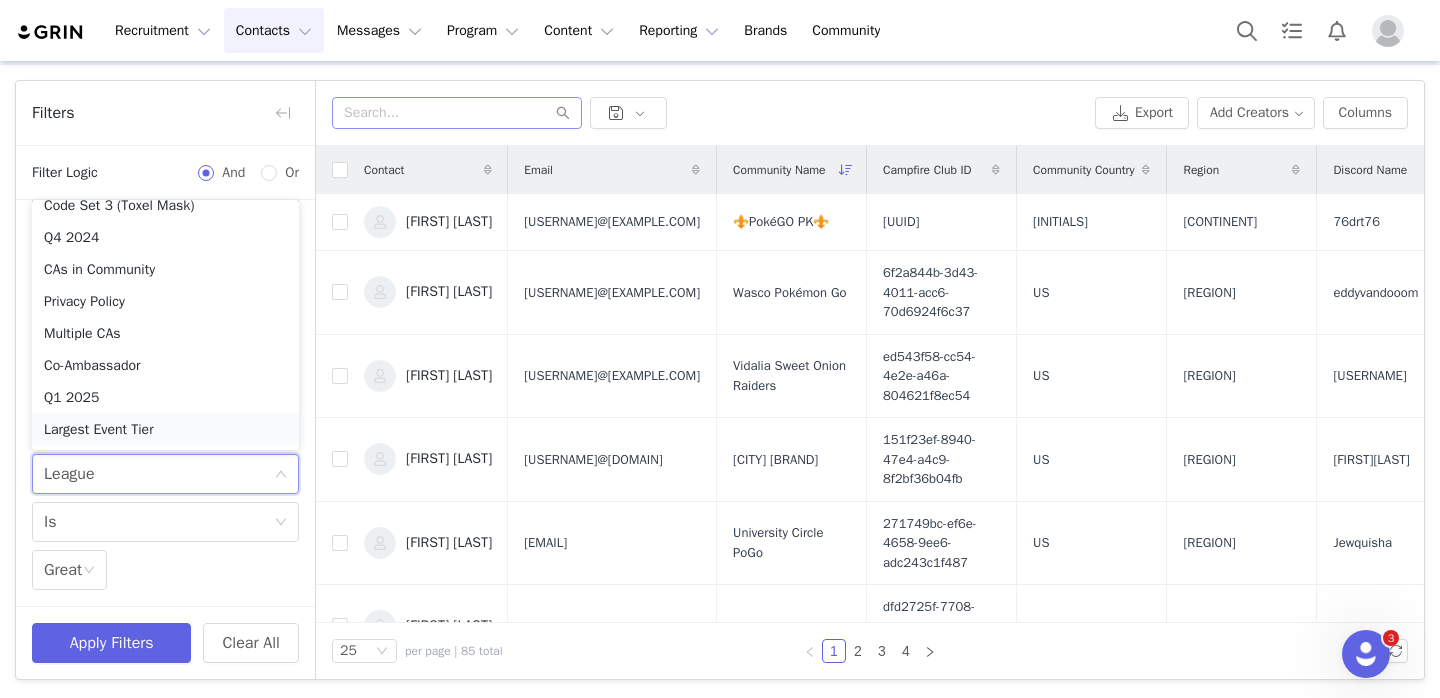 click on "Largest Event Tier" at bounding box center (165, 430) 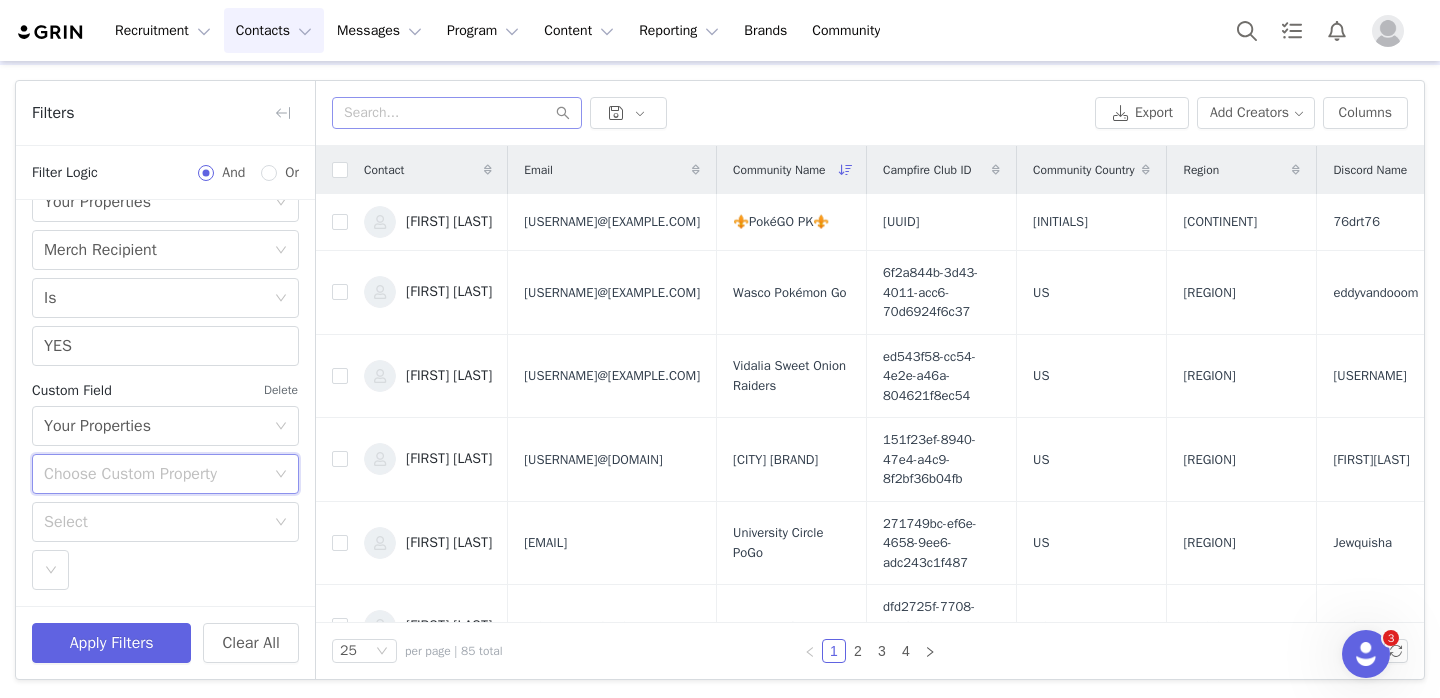 click on "Choose Custom Property" at bounding box center (154, 474) 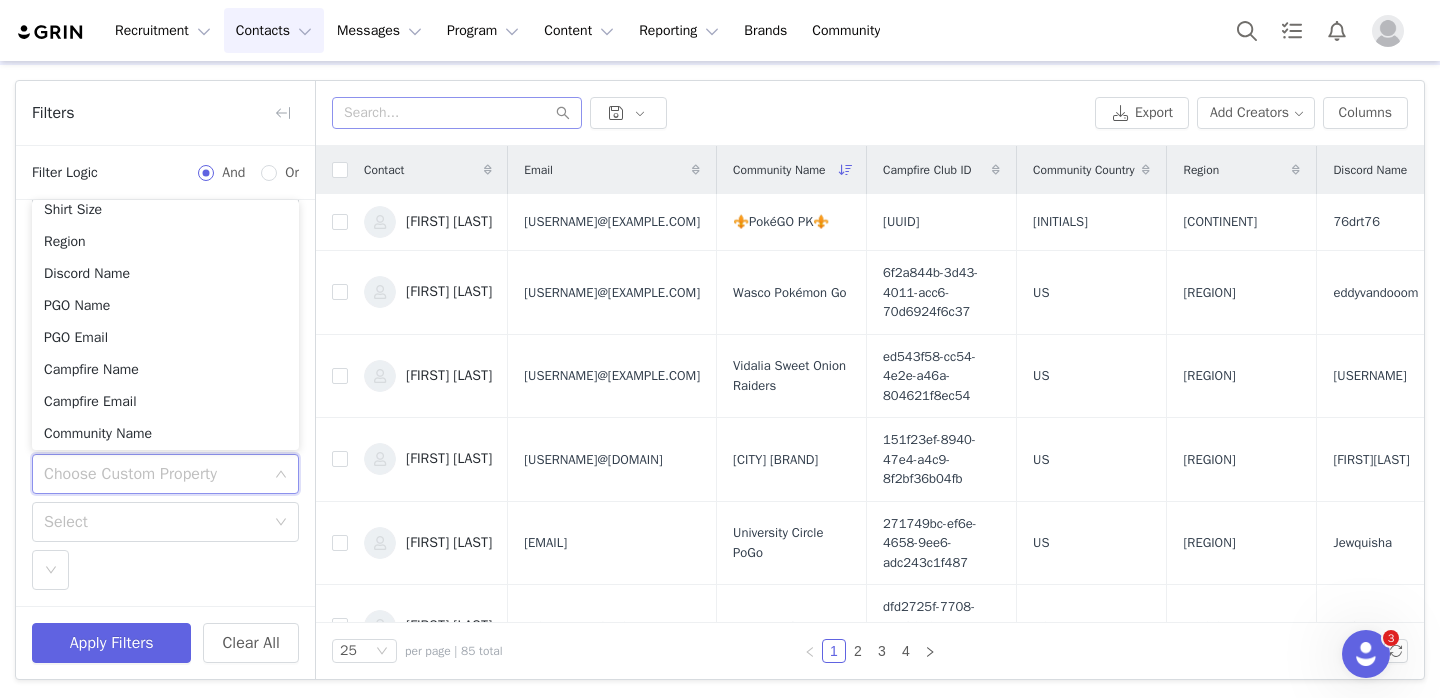 click on "Choose Custom Property" at bounding box center (154, 474) 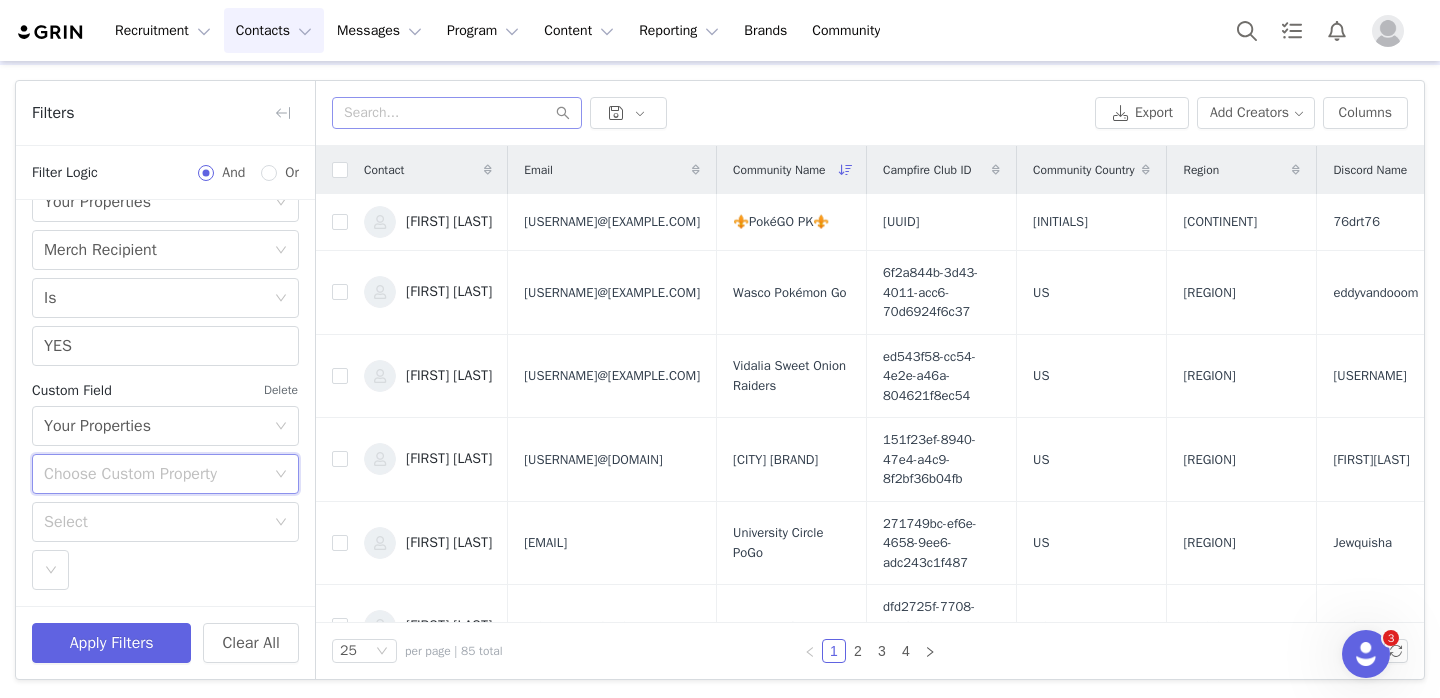 scroll, scrollTop: 4, scrollLeft: 0, axis: vertical 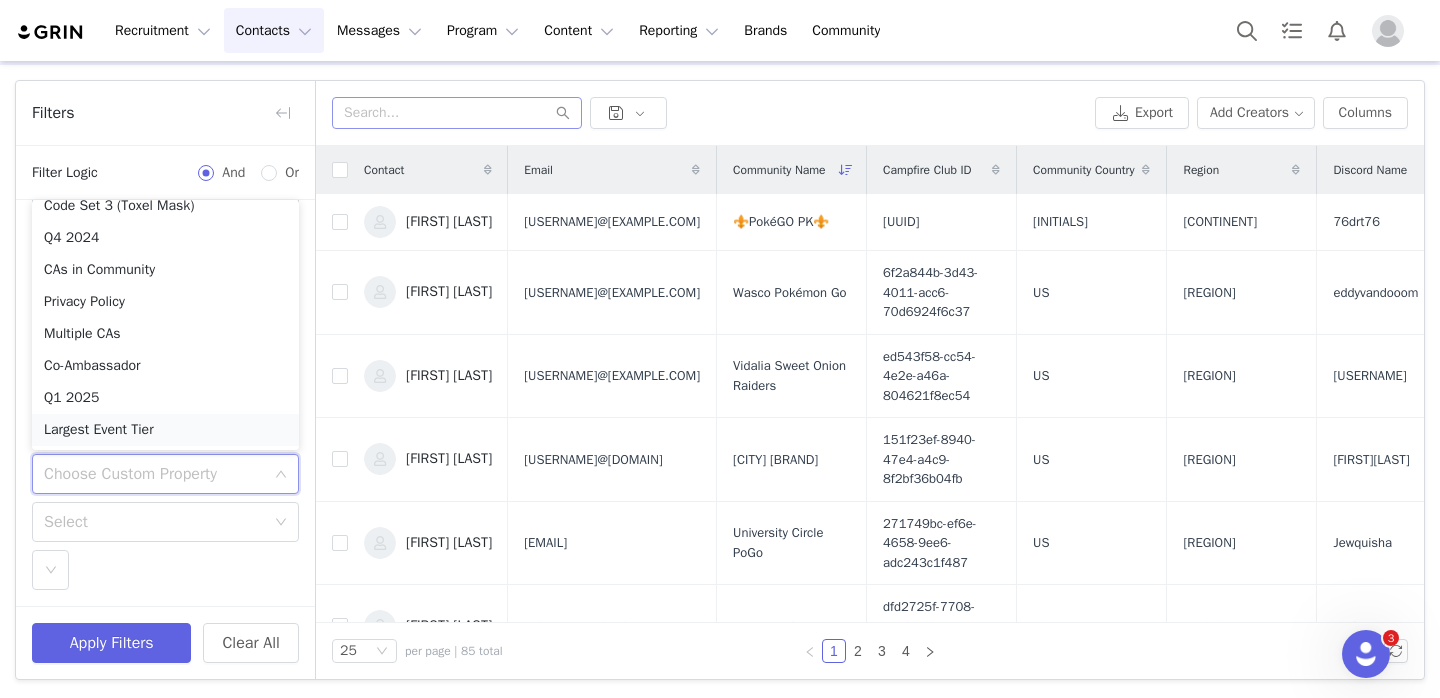 click on "Largest Event Tier" at bounding box center [165, 430] 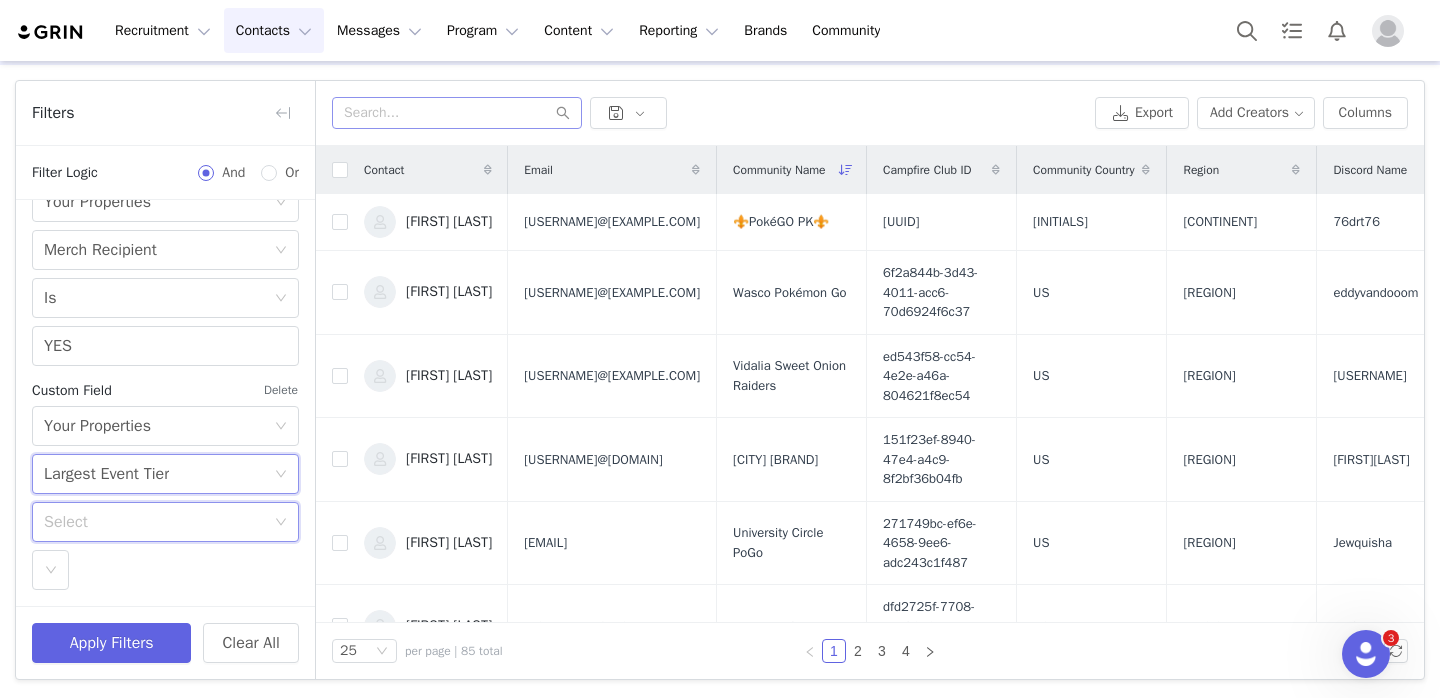 click on "Select" at bounding box center (159, 522) 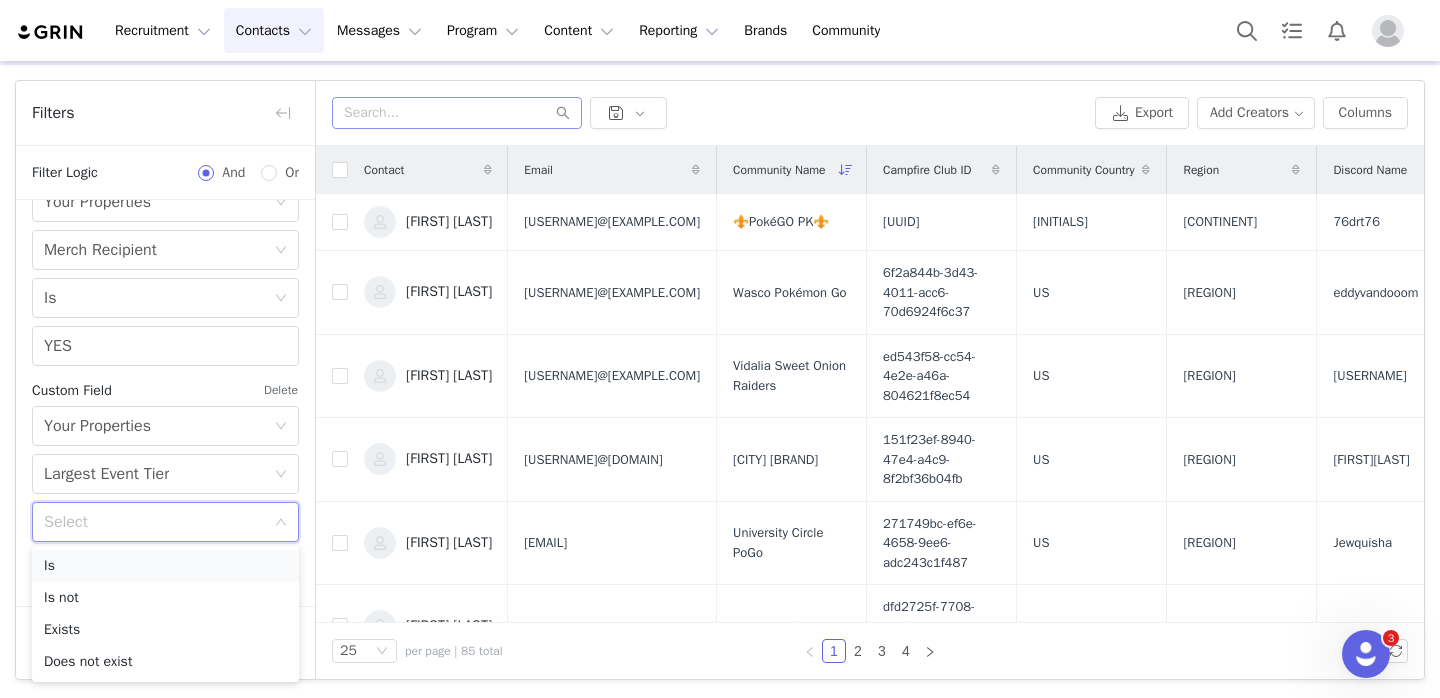 click on "Is" at bounding box center [165, 566] 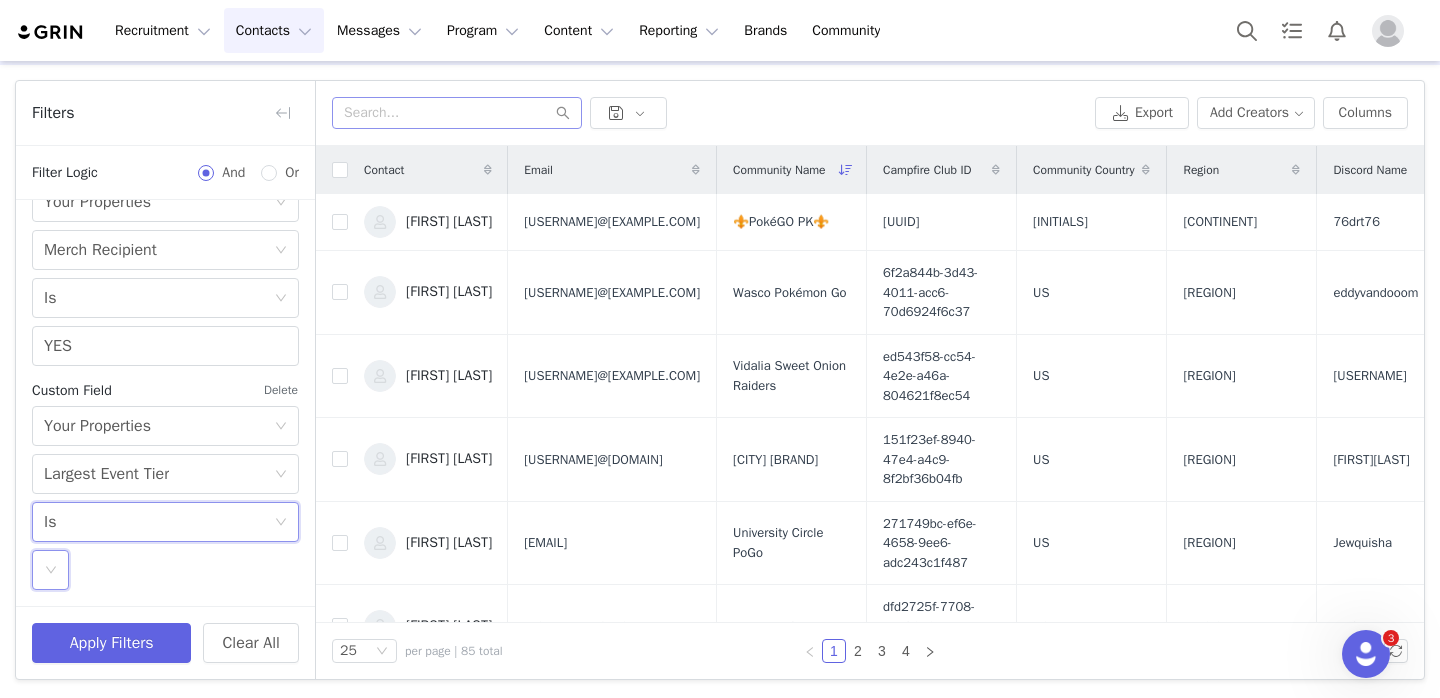 click on "Select" at bounding box center (50, 570) 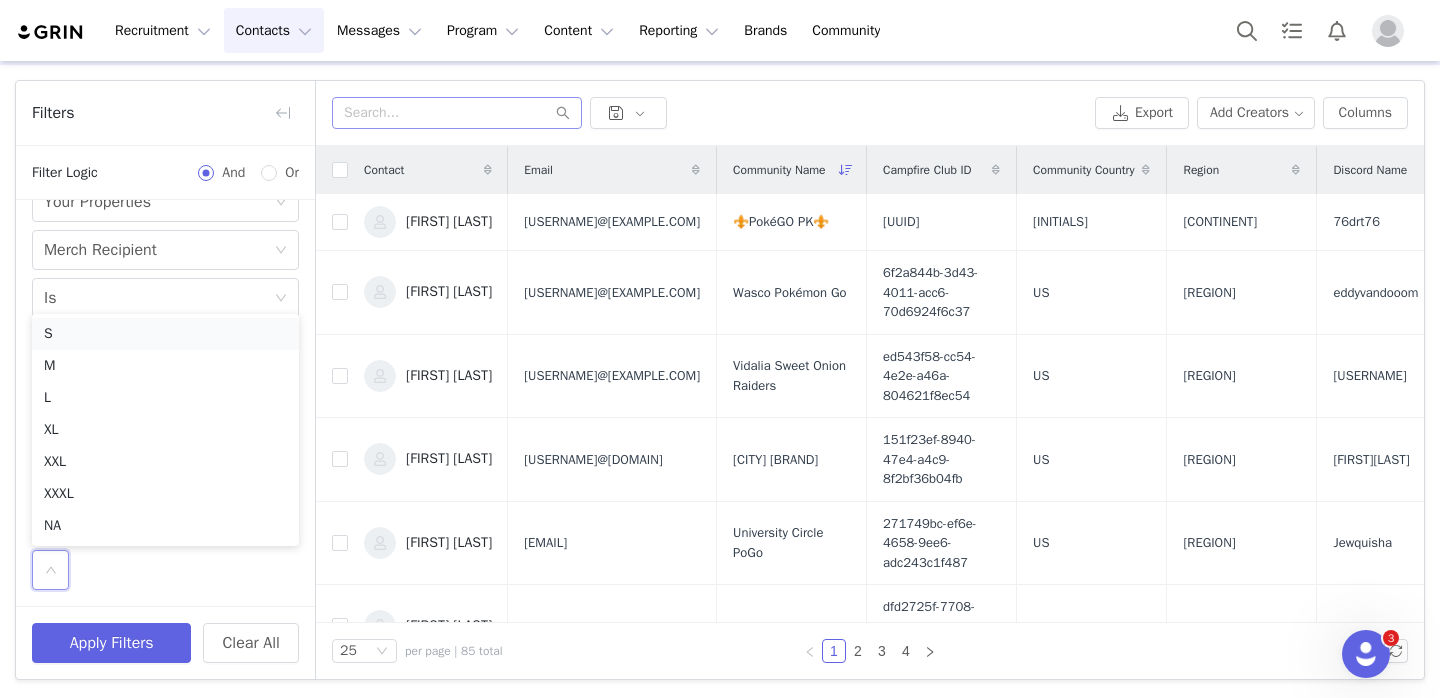 click on "S" at bounding box center (165, 334) 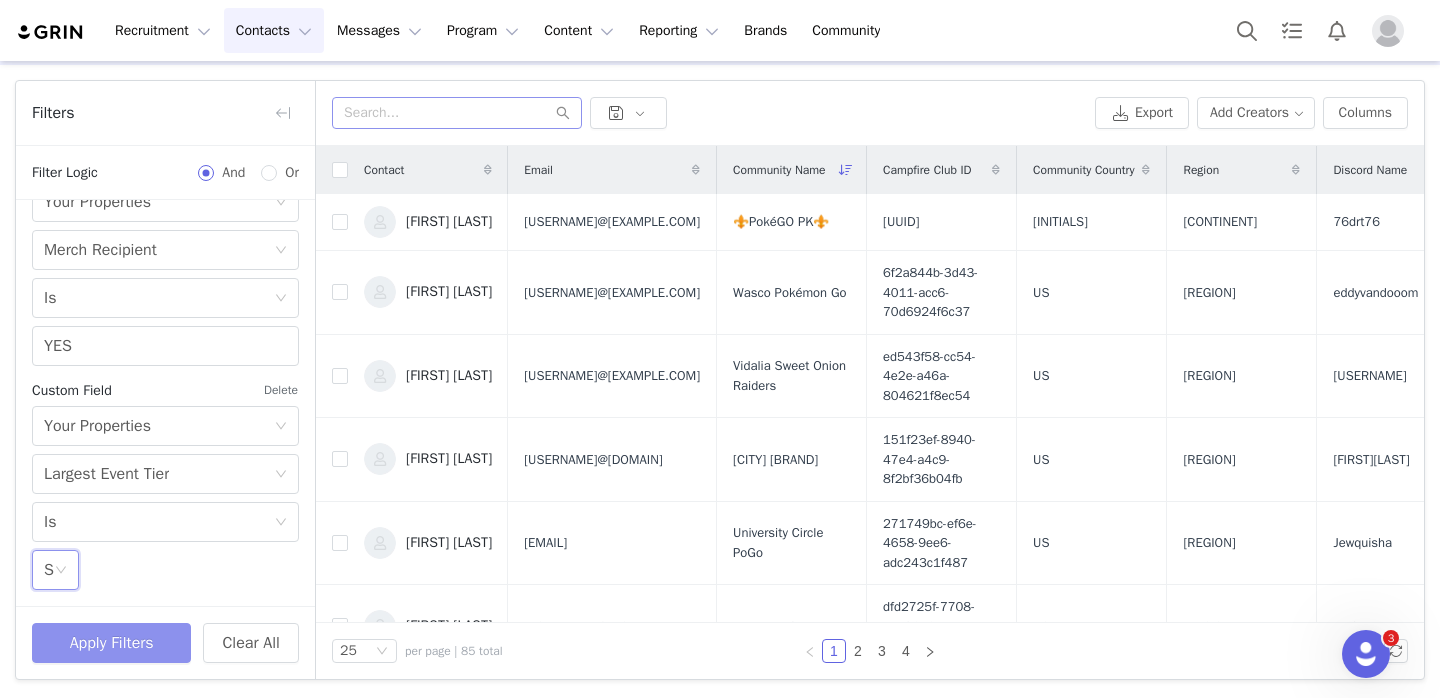 click on "Apply Filters" at bounding box center (111, 643) 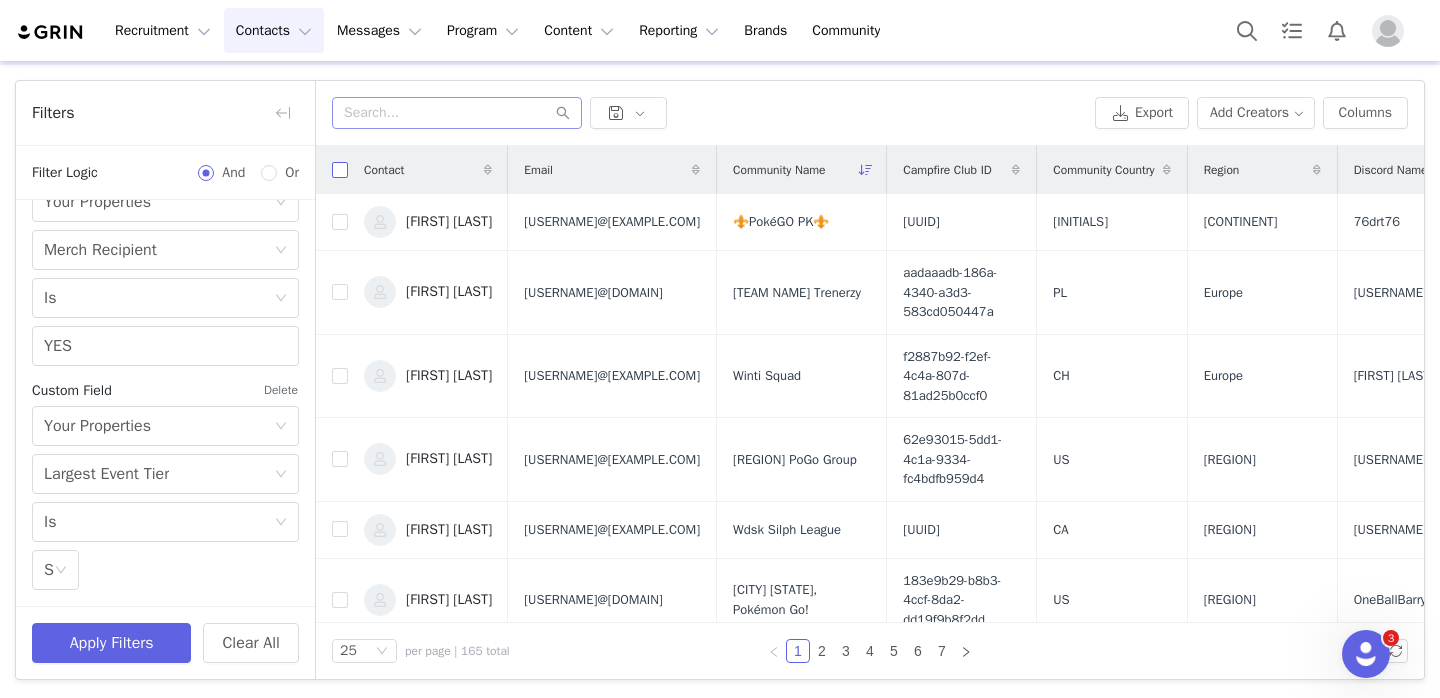 click at bounding box center [340, 170] 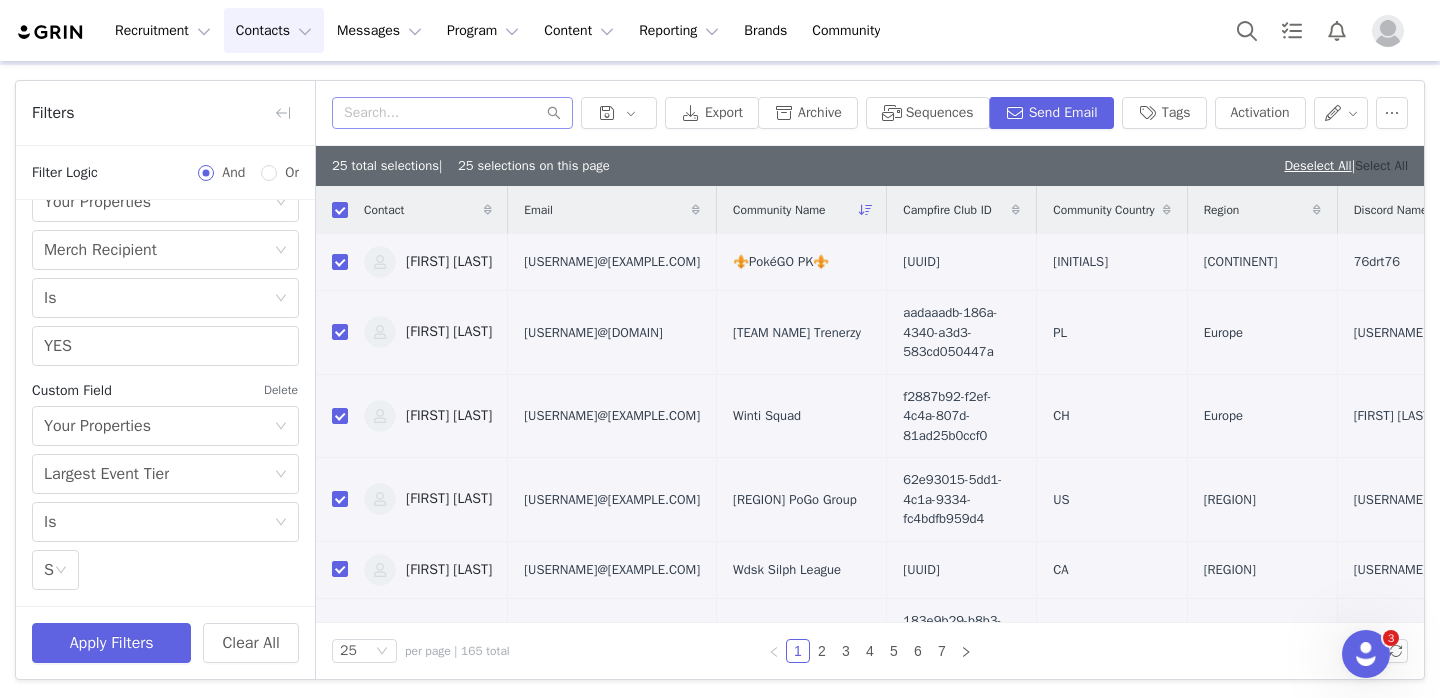 click on "Select All" at bounding box center [1381, 165] 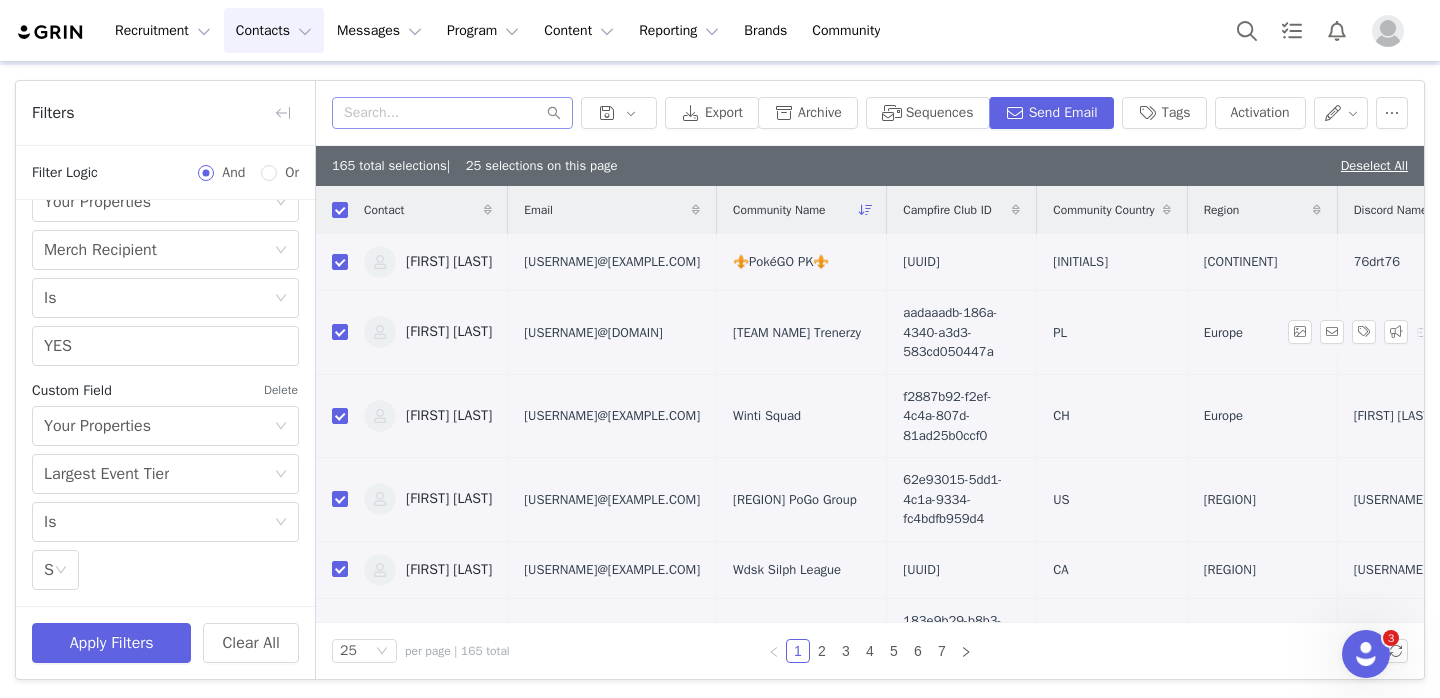 scroll, scrollTop: 0, scrollLeft: 0, axis: both 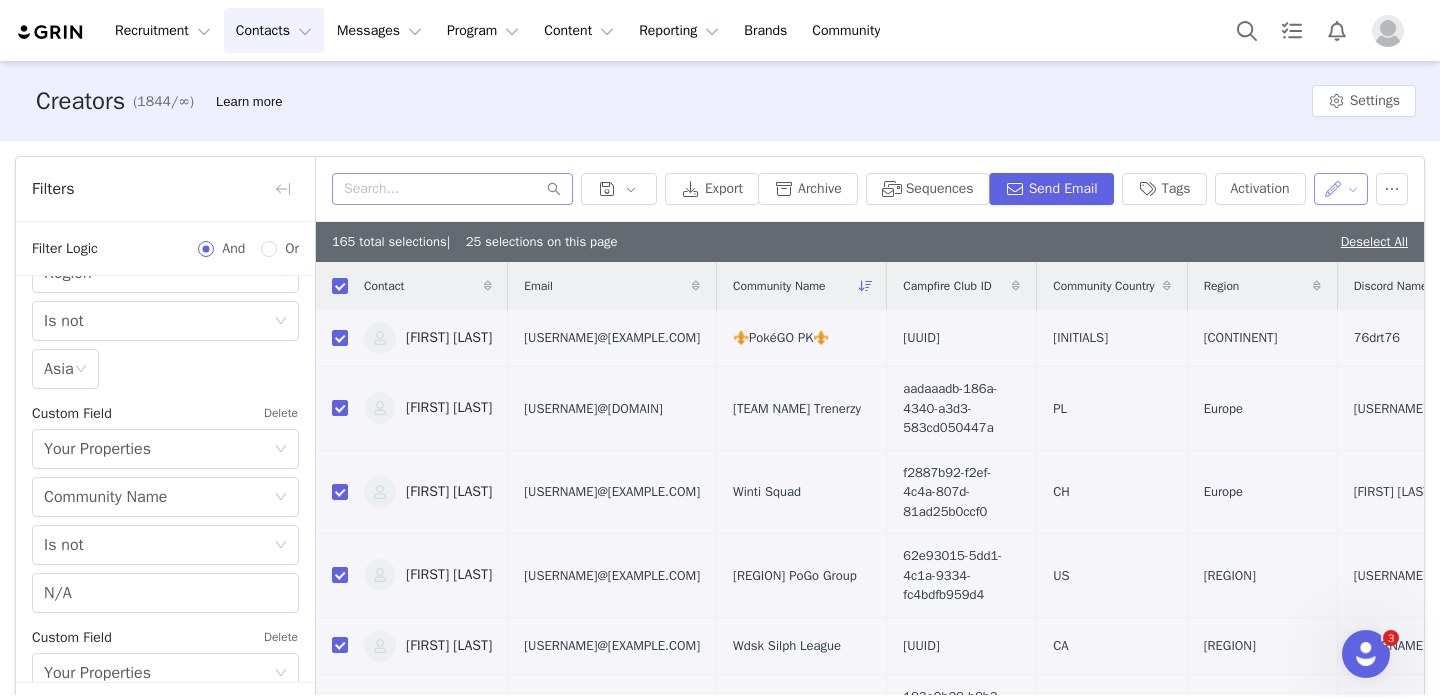 click at bounding box center [1341, 189] 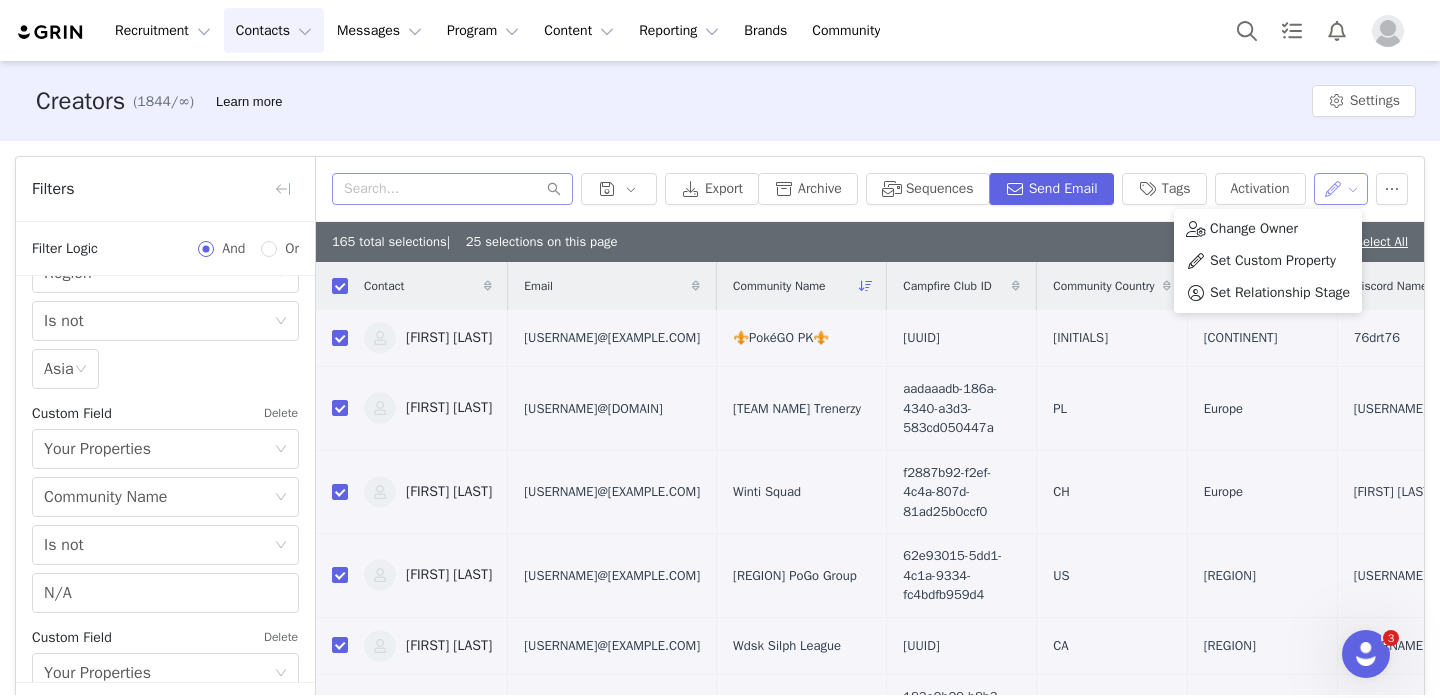 click at bounding box center (1341, 189) 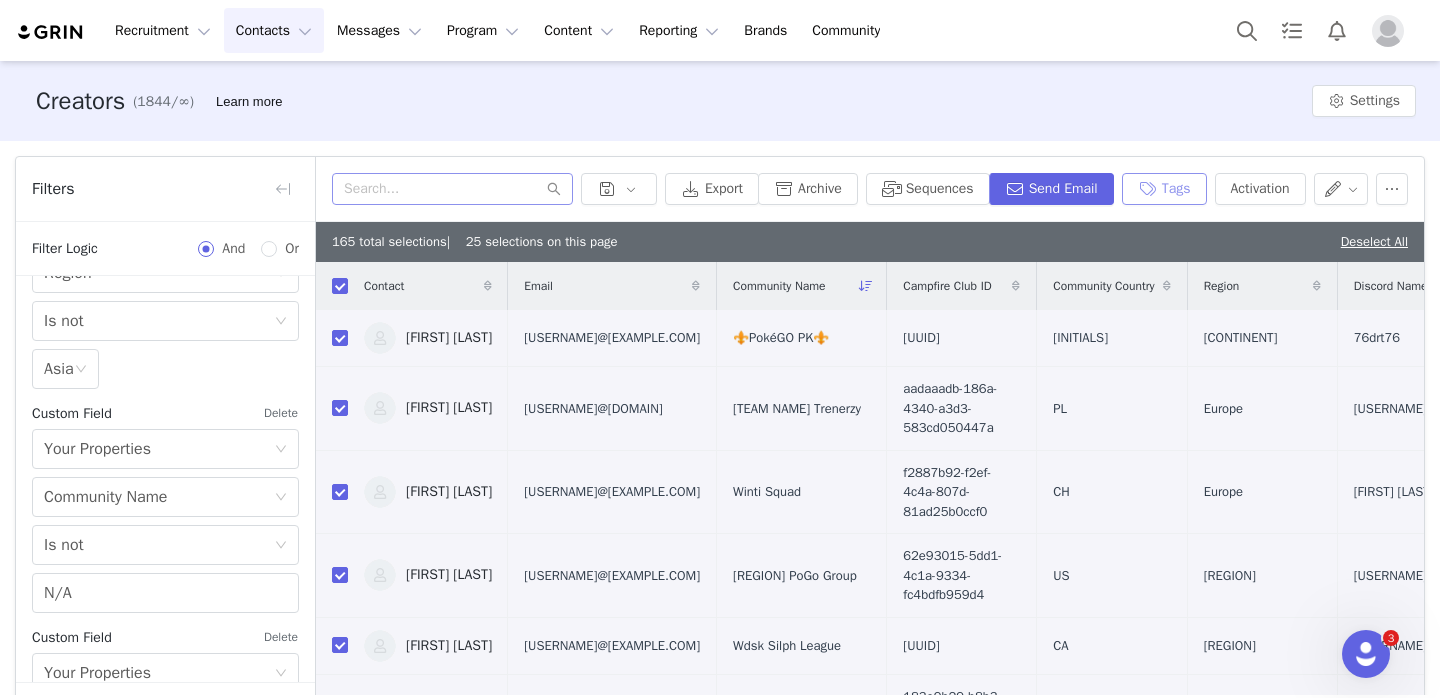 click on "Tags" at bounding box center [1164, 189] 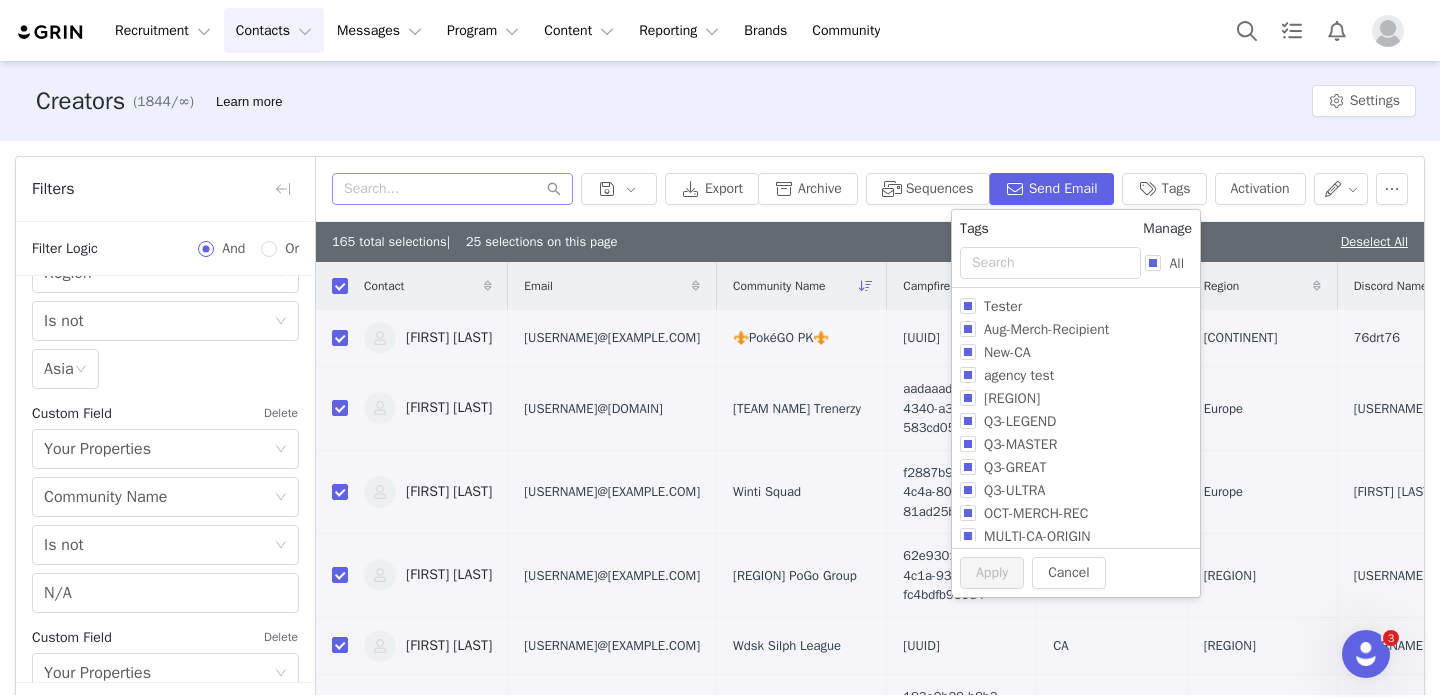 click on "Manage" at bounding box center [1167, 228] 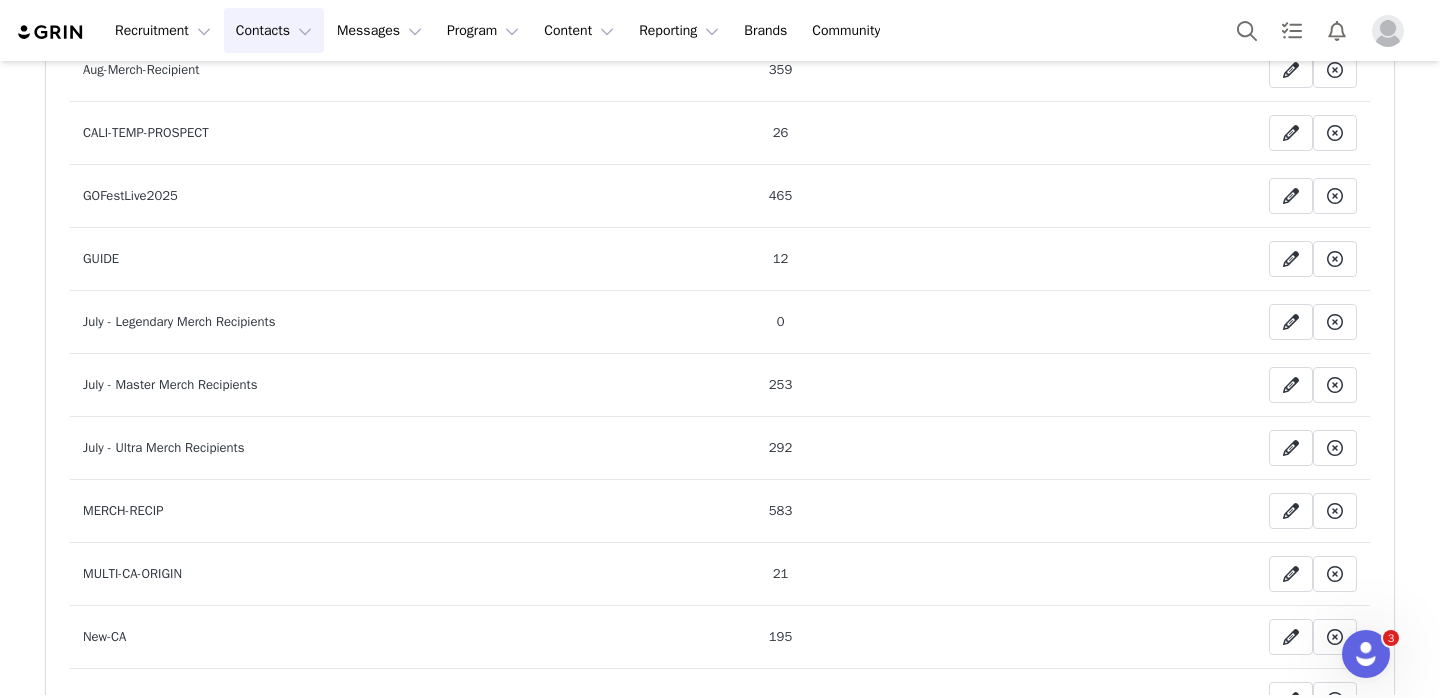 scroll, scrollTop: 0, scrollLeft: 0, axis: both 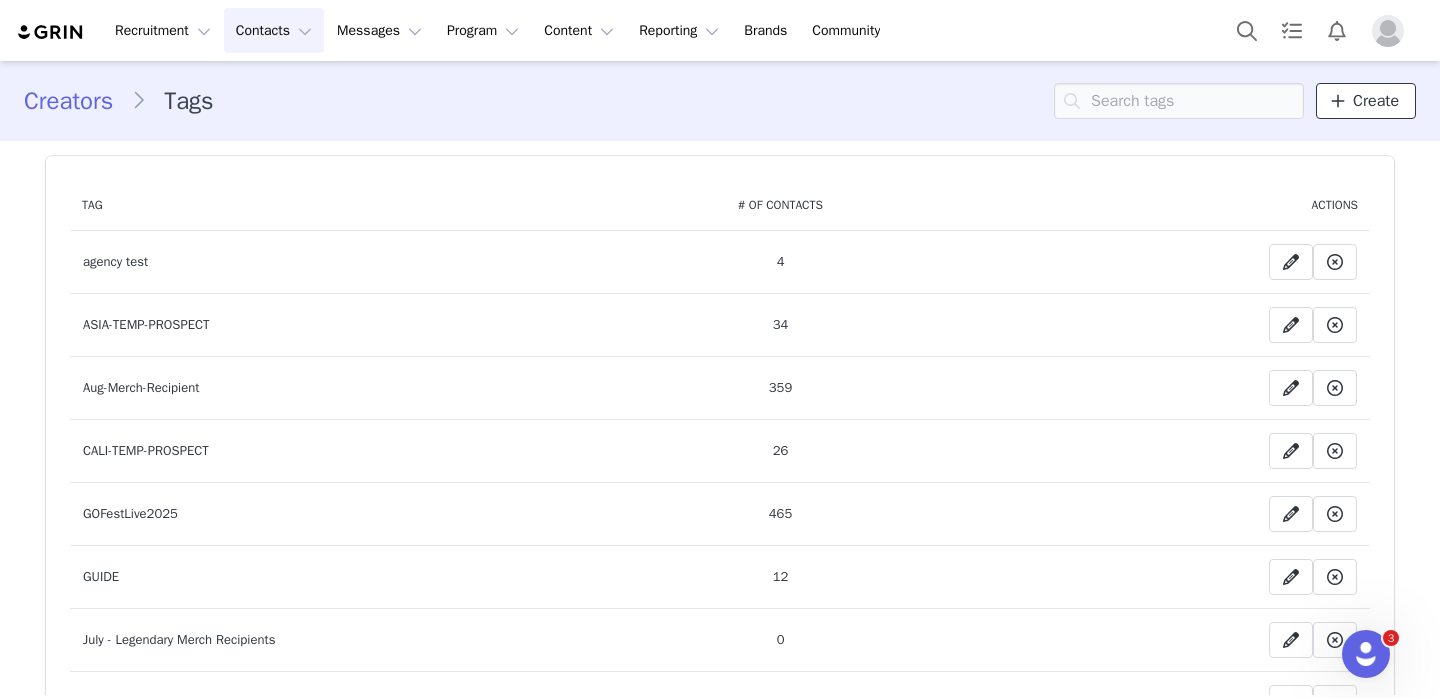 click on "Create" at bounding box center [1376, 101] 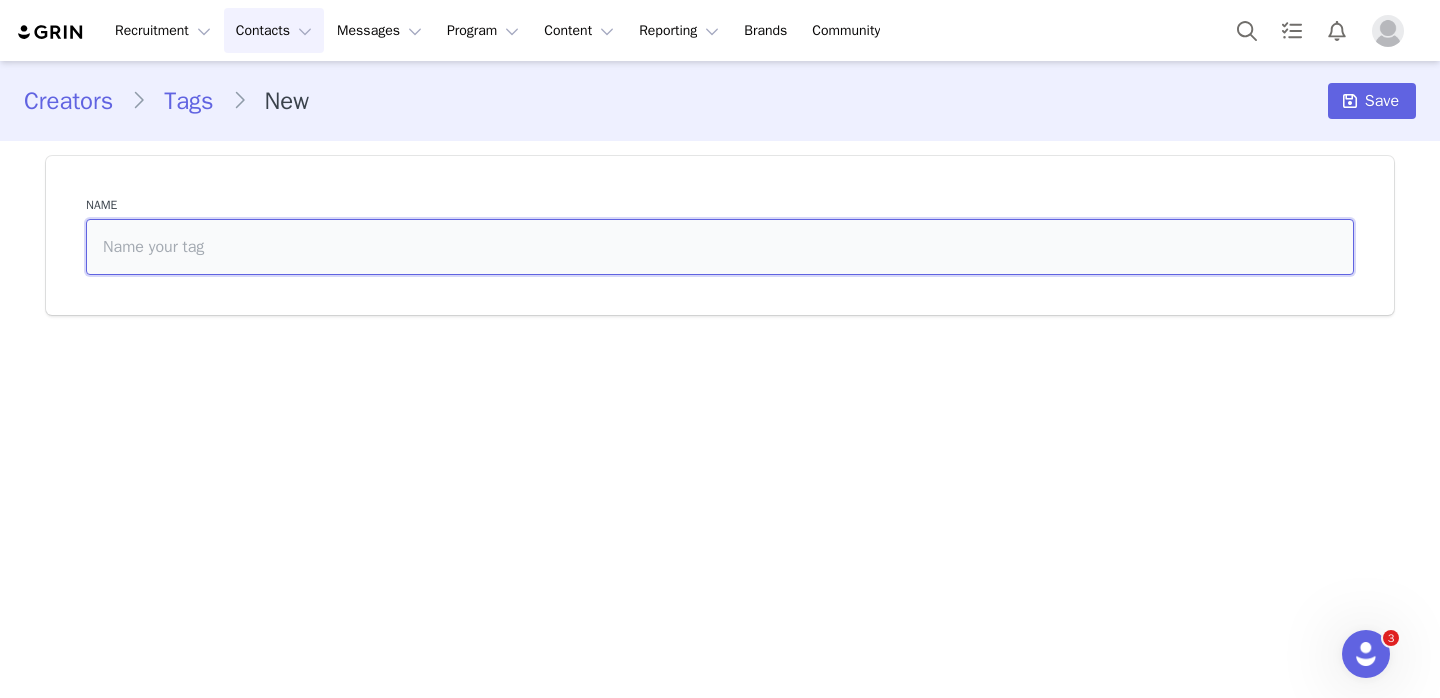 click at bounding box center (720, 247) 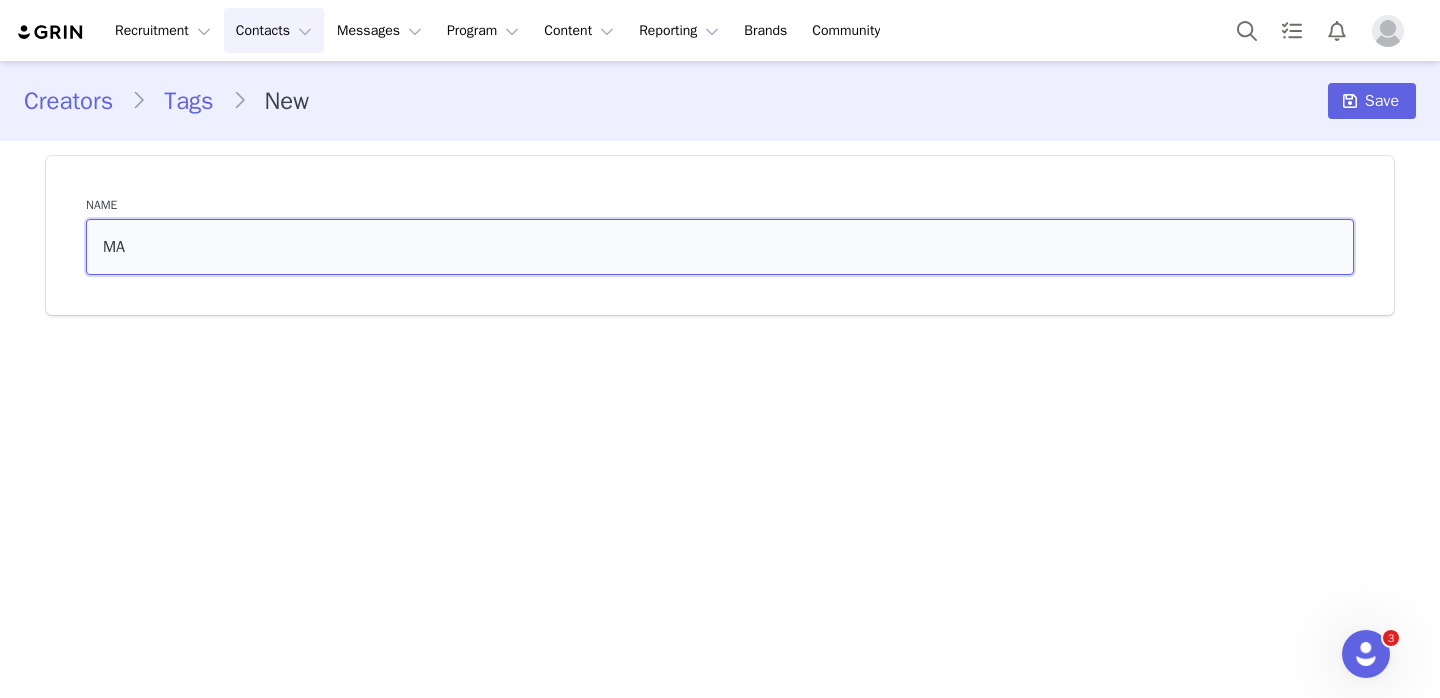 type on "M" 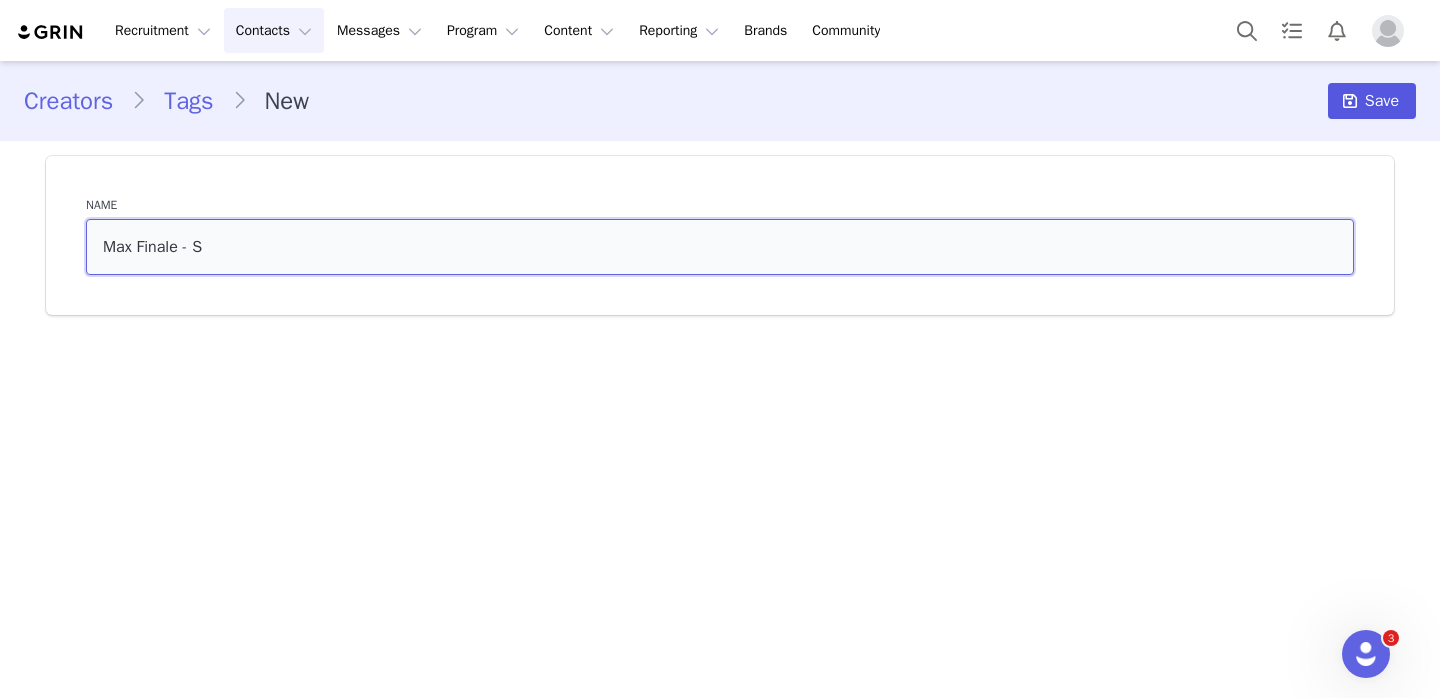 type on "Max Finale - S" 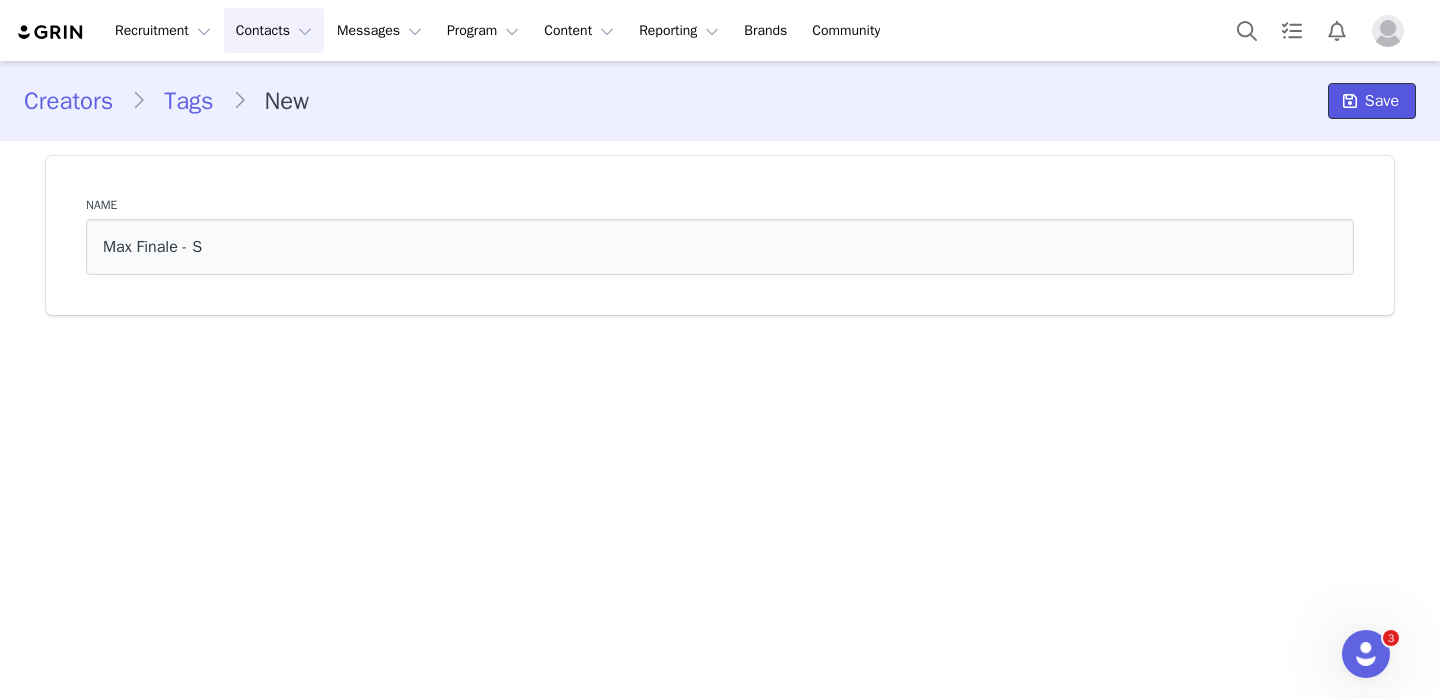 click on "Save" at bounding box center [1382, 101] 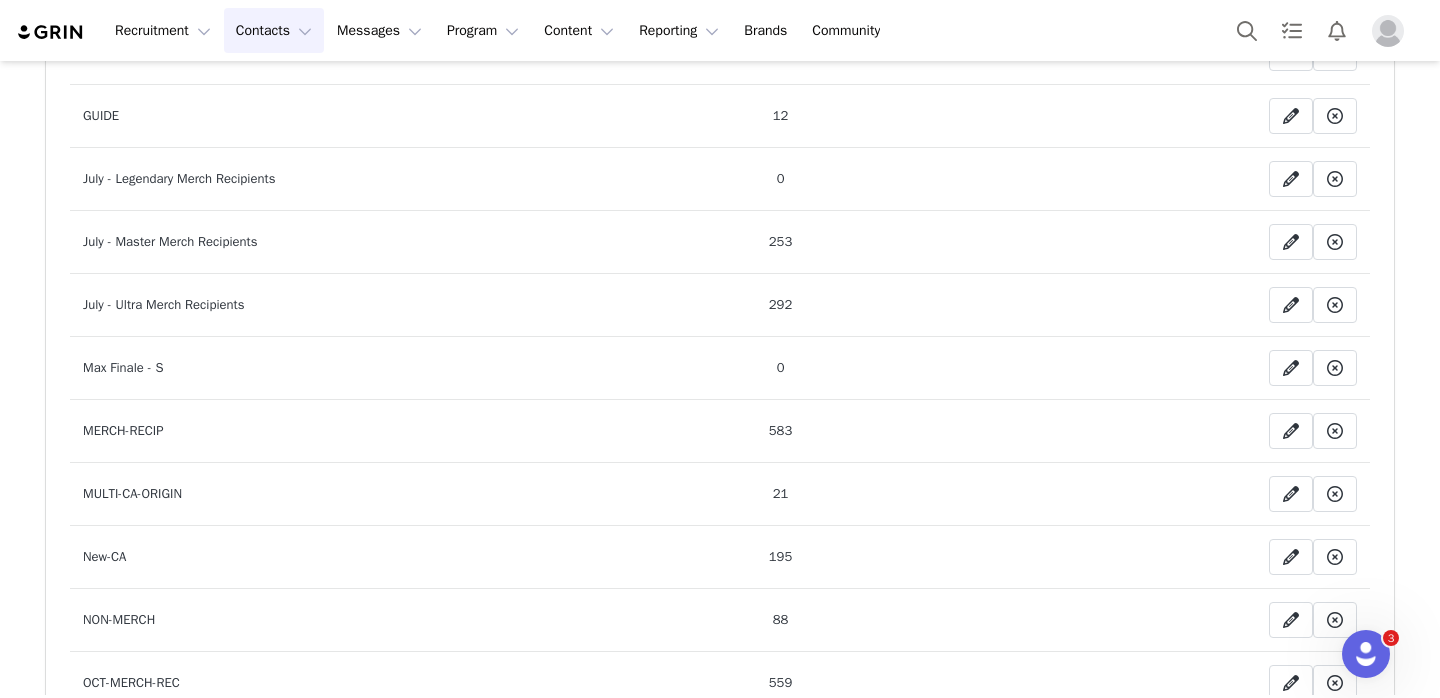 scroll, scrollTop: 495, scrollLeft: 0, axis: vertical 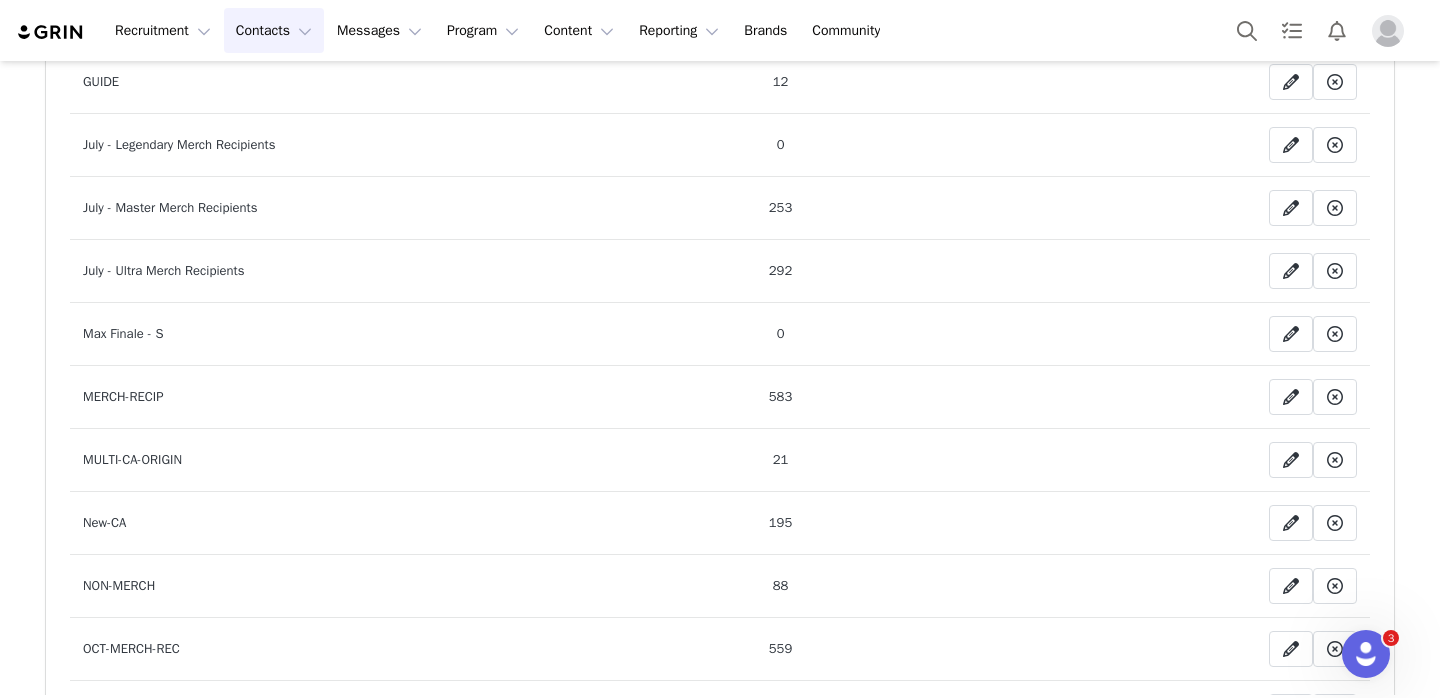 click on "Contacts Contacts" at bounding box center [274, 30] 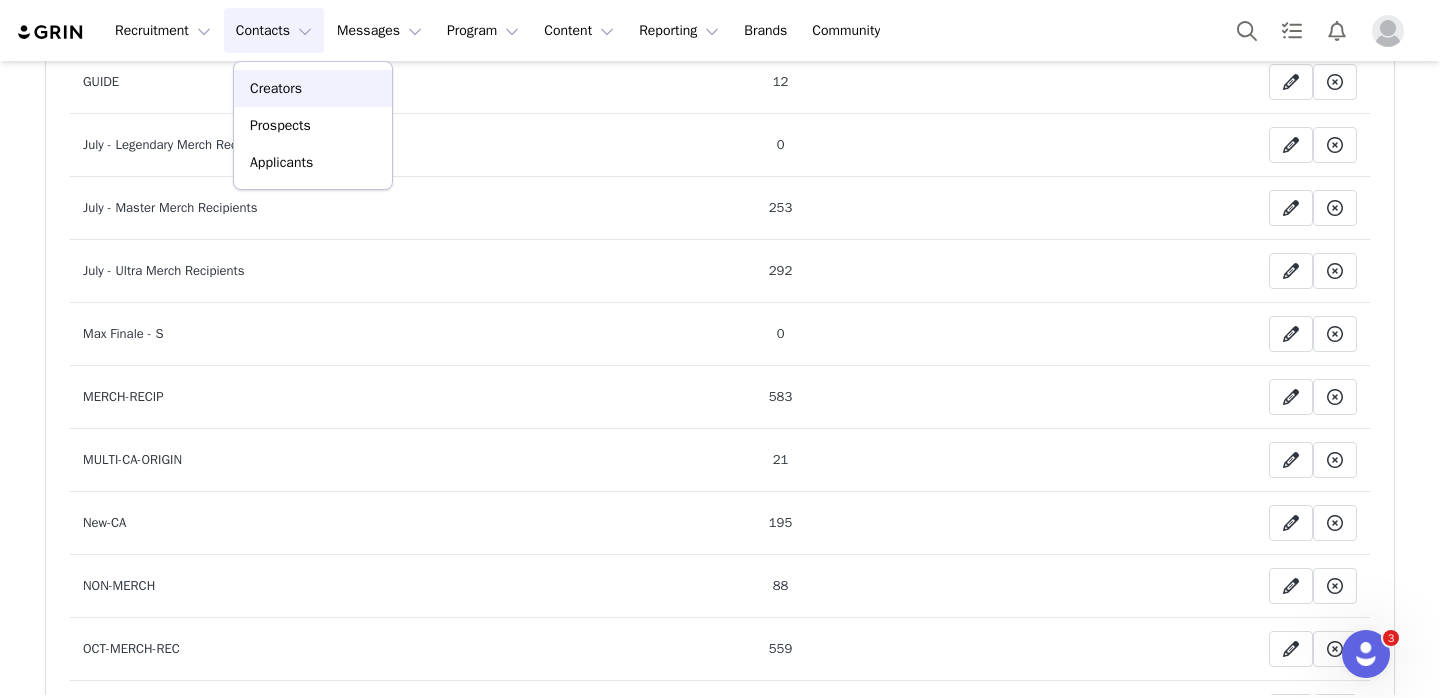 click on "Creators" at bounding box center (276, 88) 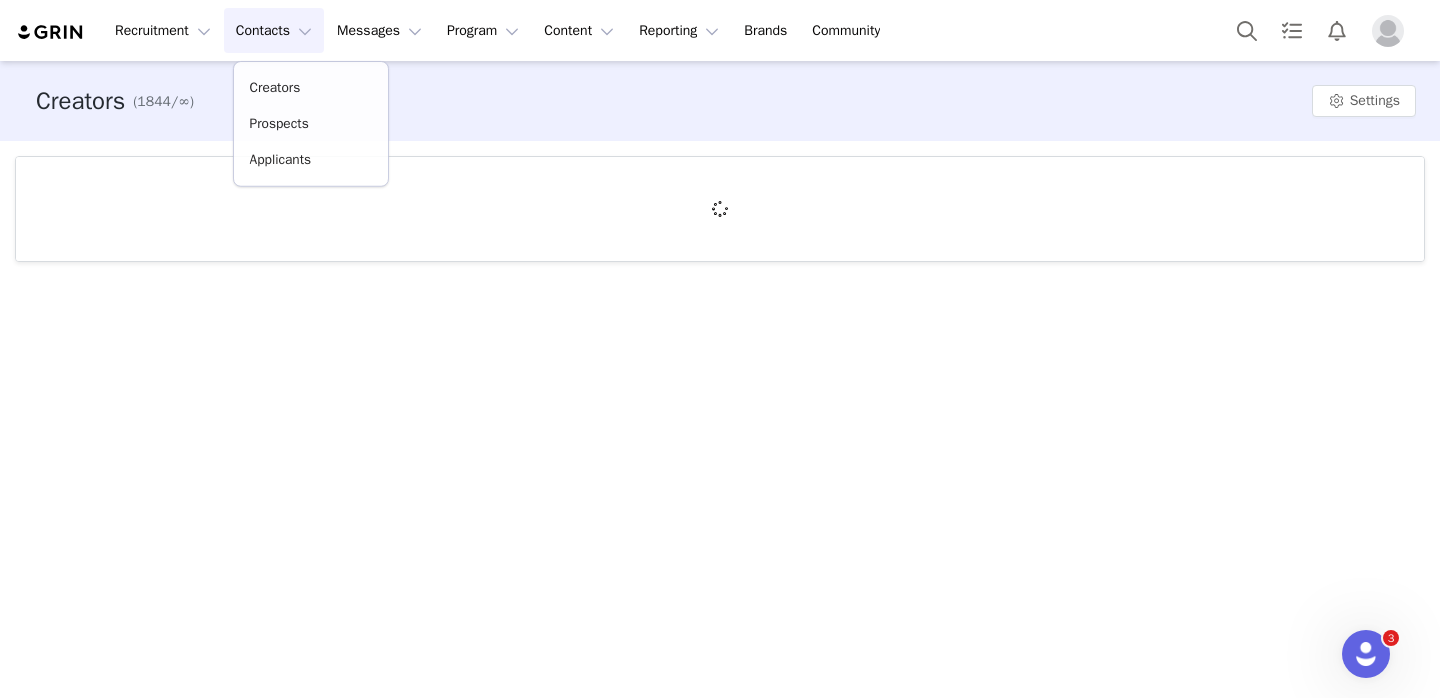 scroll, scrollTop: 0, scrollLeft: 0, axis: both 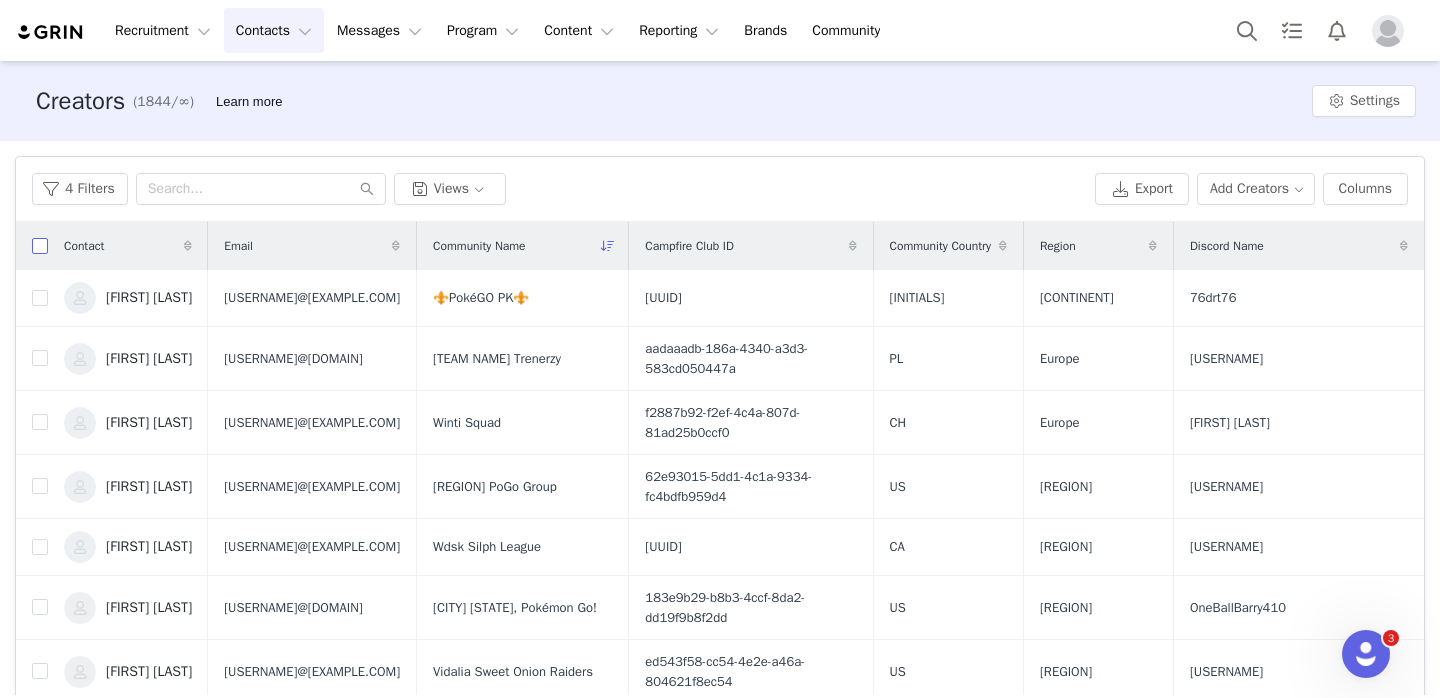 click at bounding box center (40, 246) 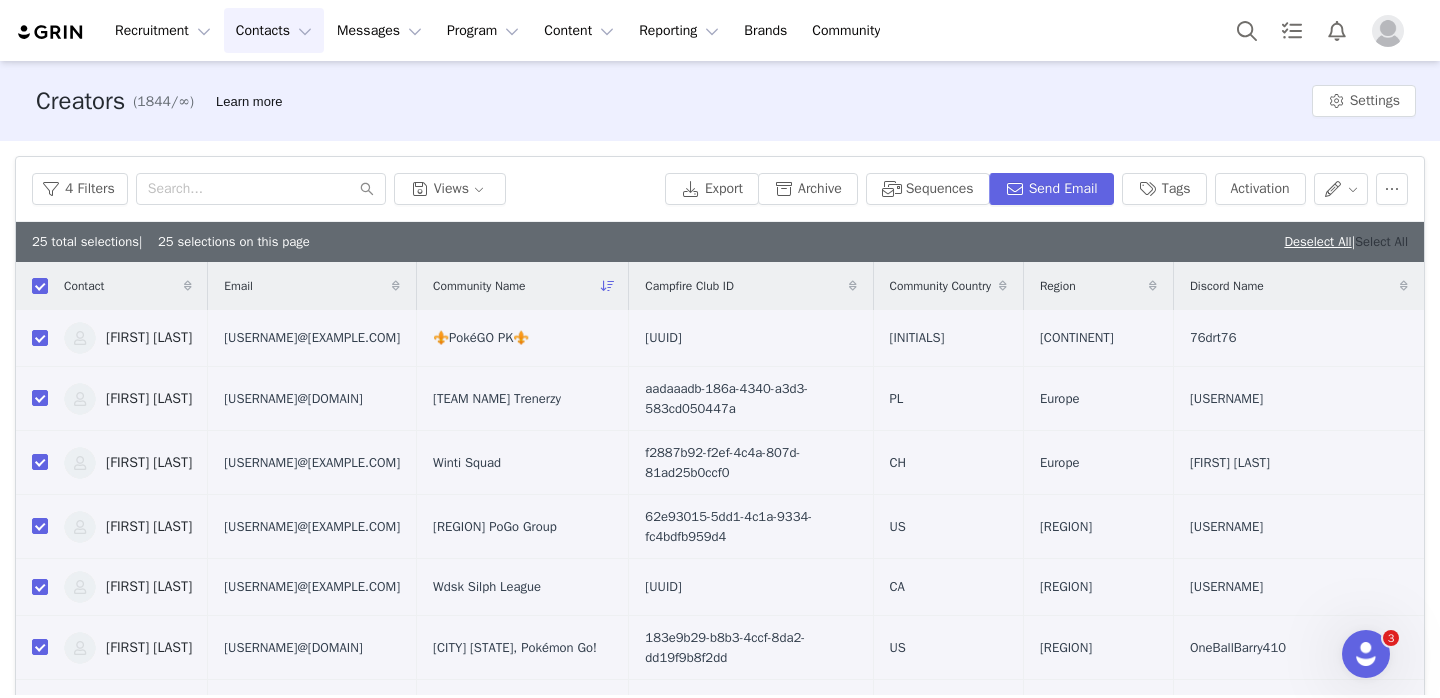 click on "Select All" at bounding box center (1381, 241) 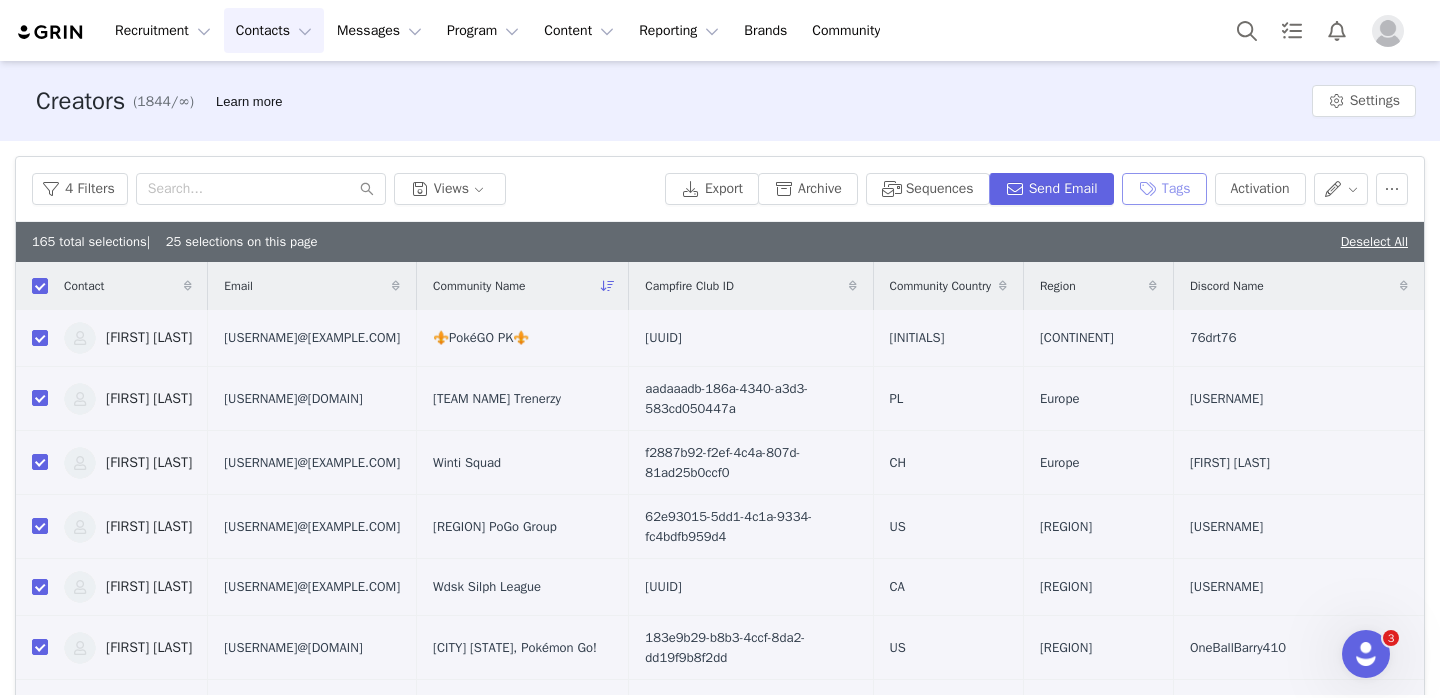 click on "Tags" at bounding box center [1164, 189] 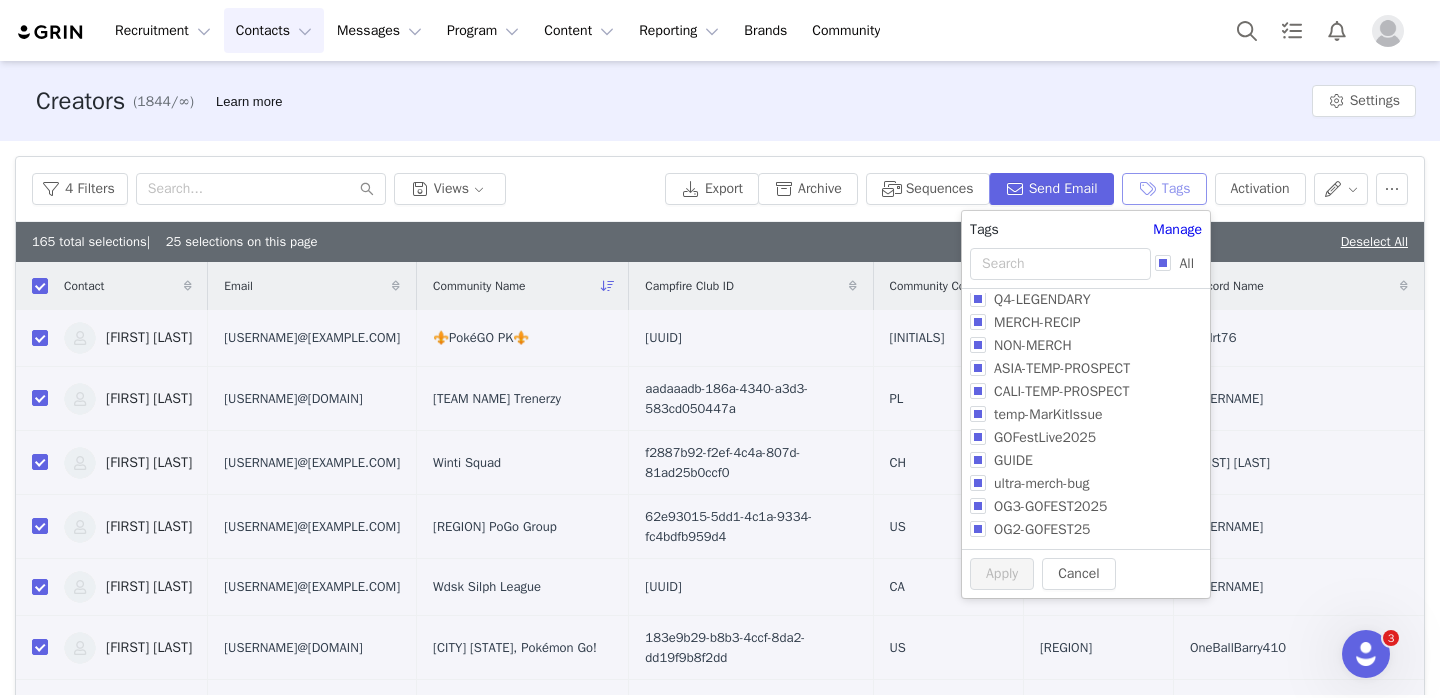 scroll, scrollTop: 490, scrollLeft: 0, axis: vertical 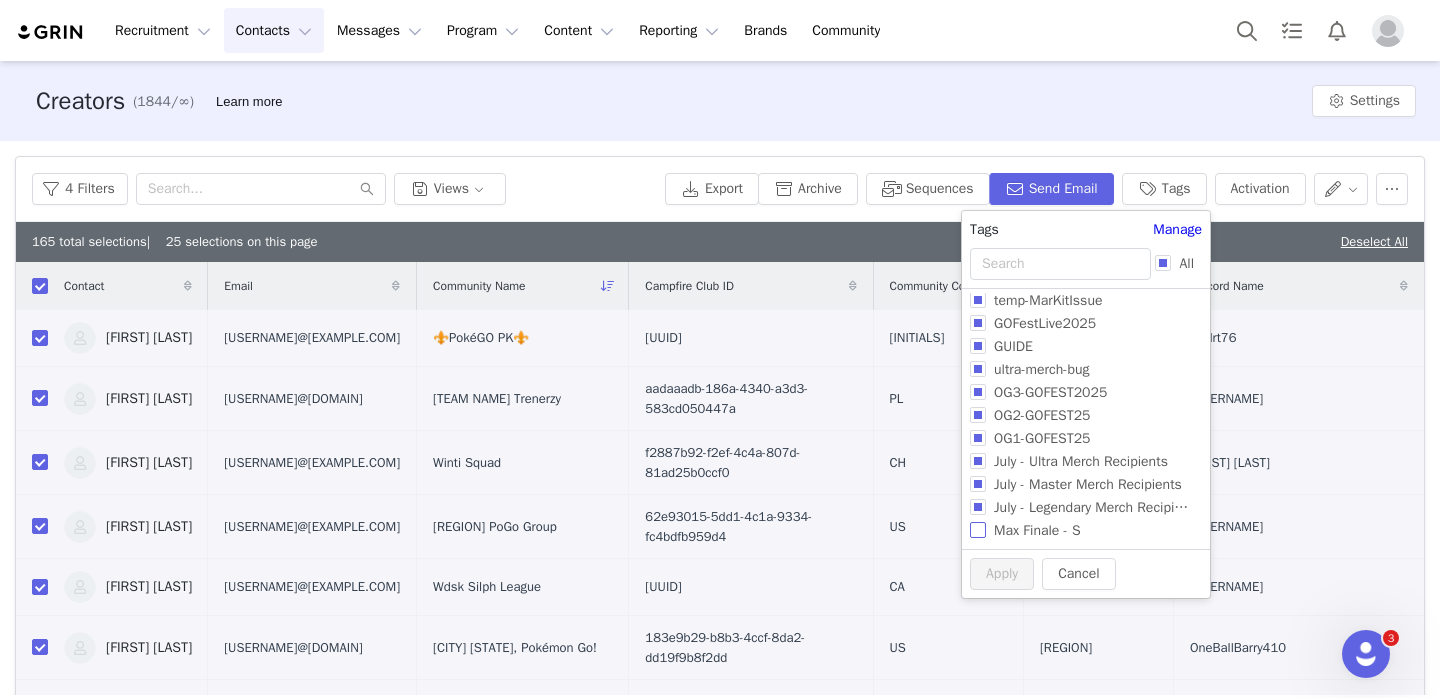 click on "Max Finale - S" at bounding box center [1037, 530] 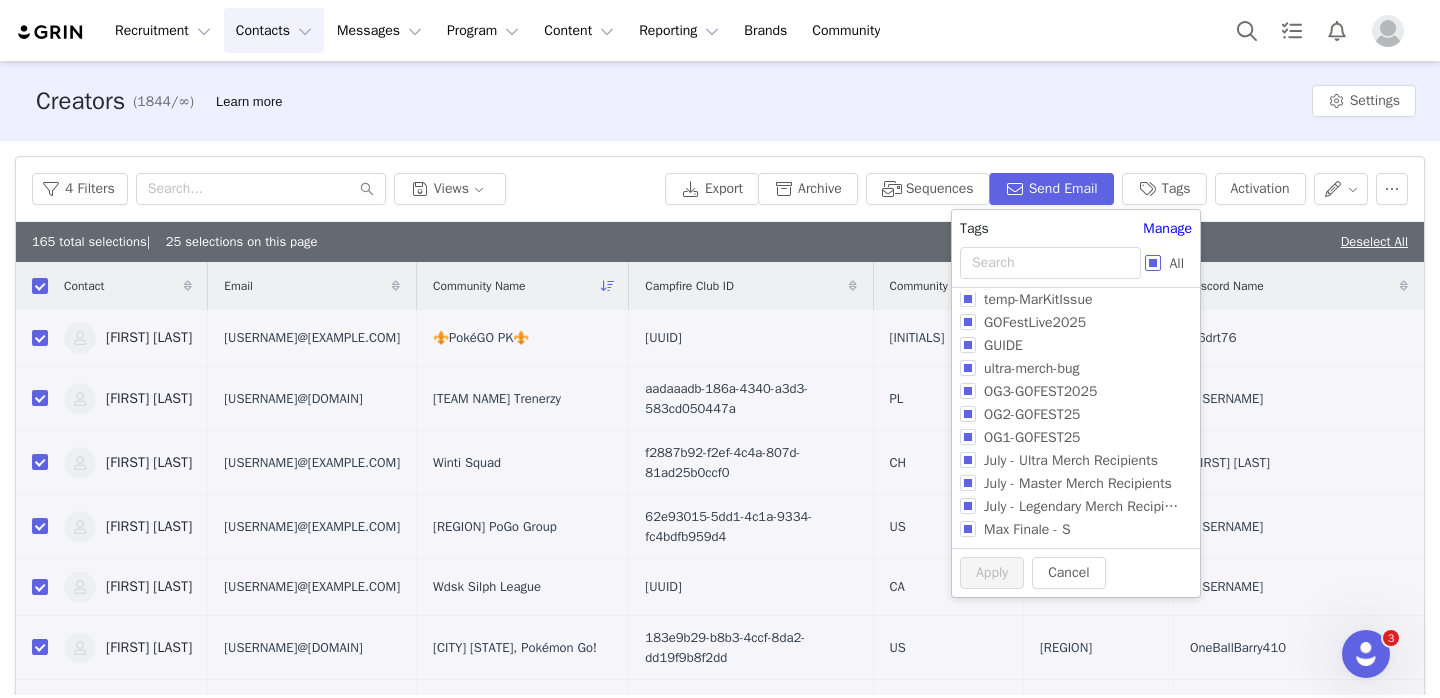 click on "All" at bounding box center [1153, 263] 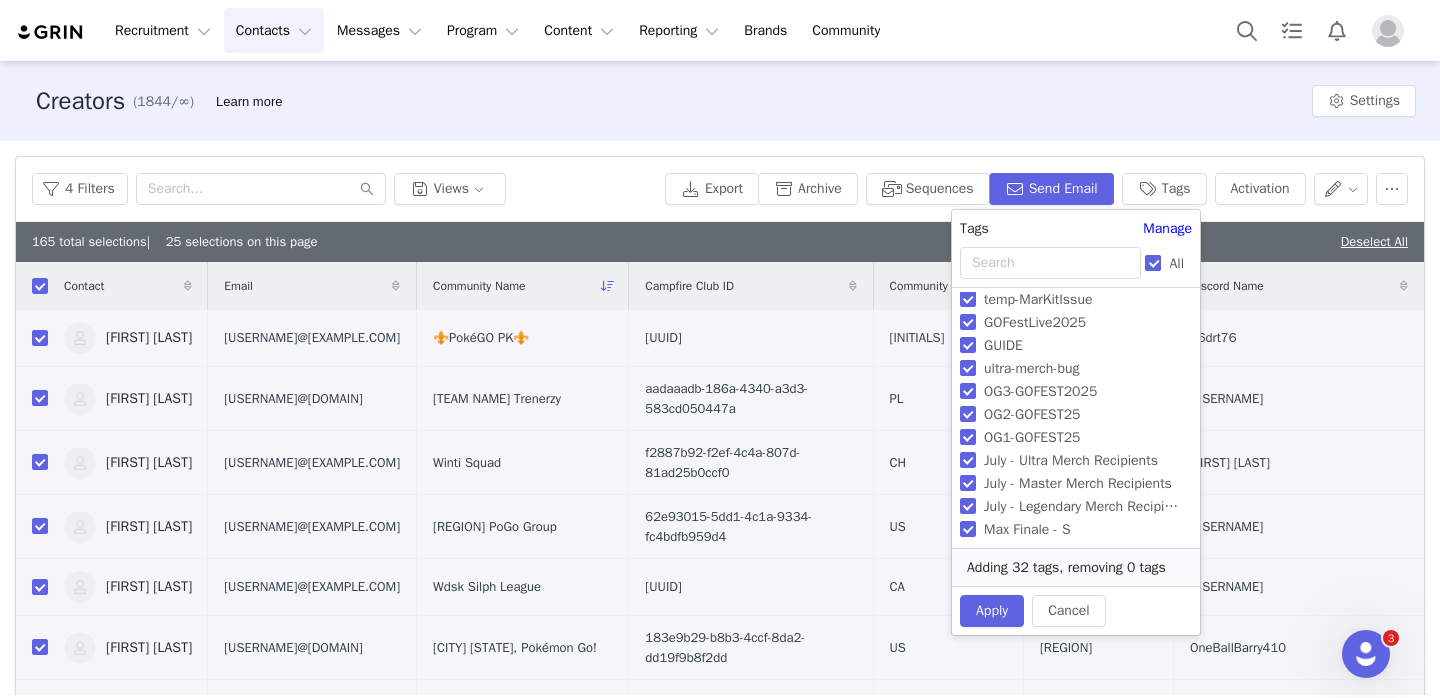 click on "All" at bounding box center [1153, 263] 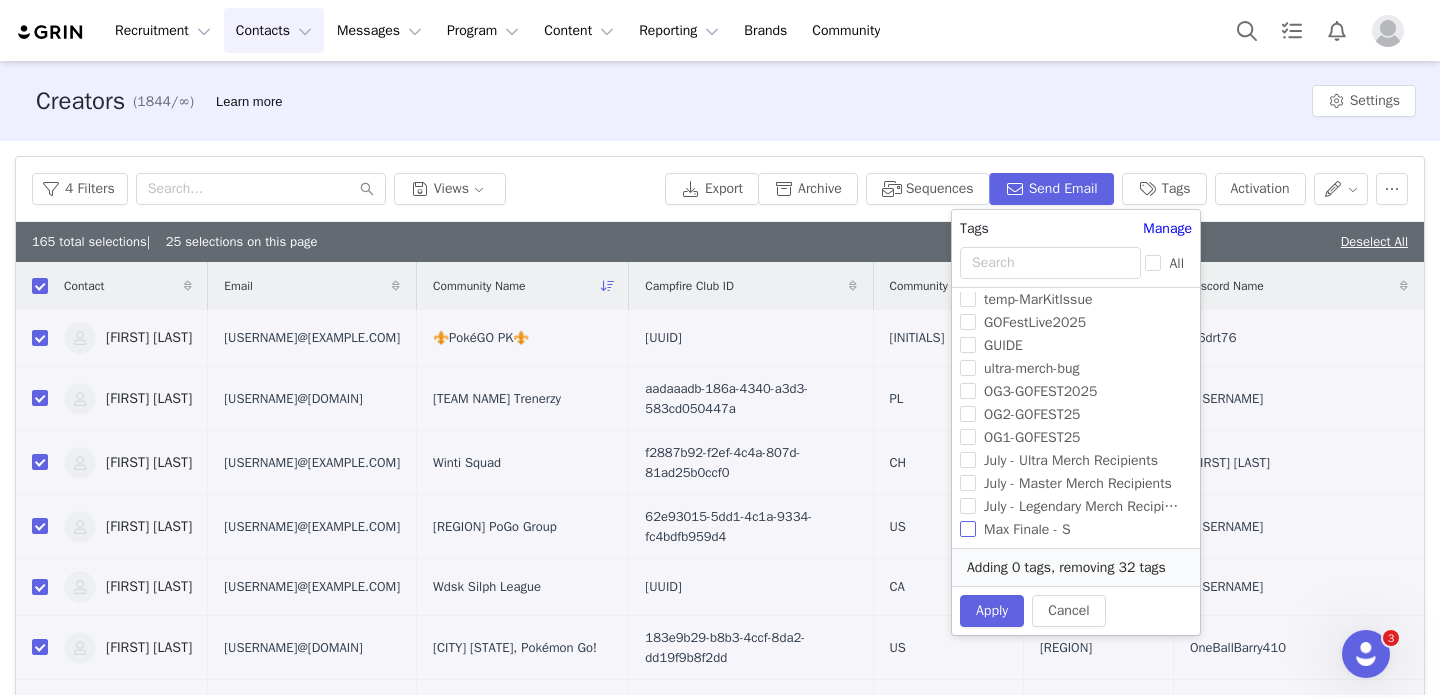 click on "Max Finale - S" at bounding box center (968, 529) 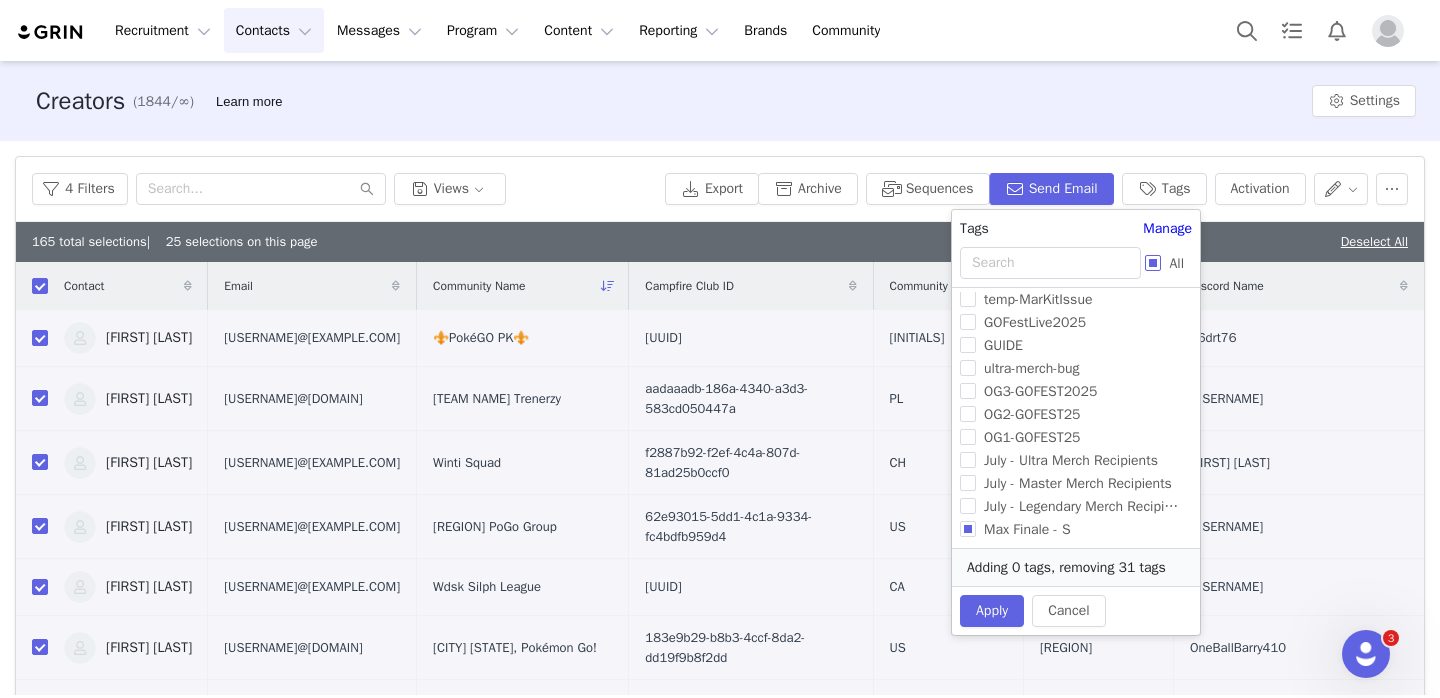 click on "All" at bounding box center (1176, 263) 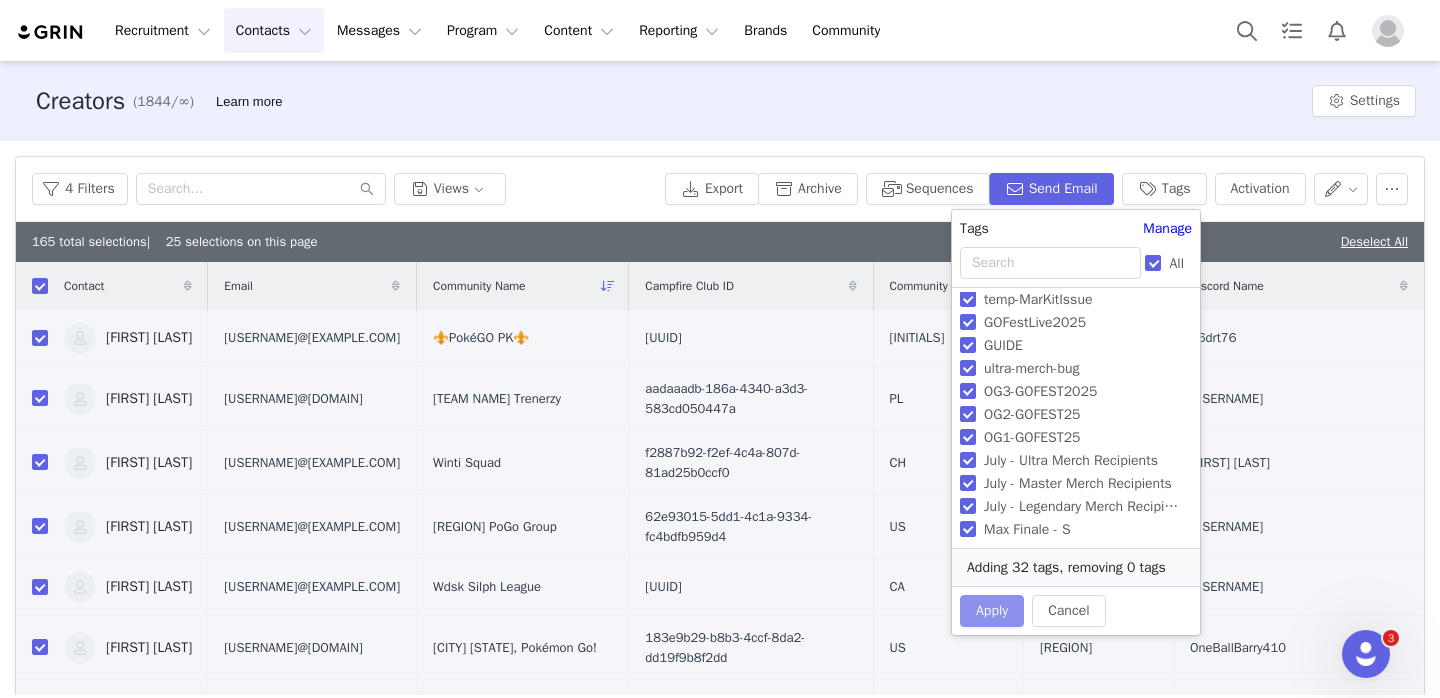 click on "Apply" at bounding box center [992, 611] 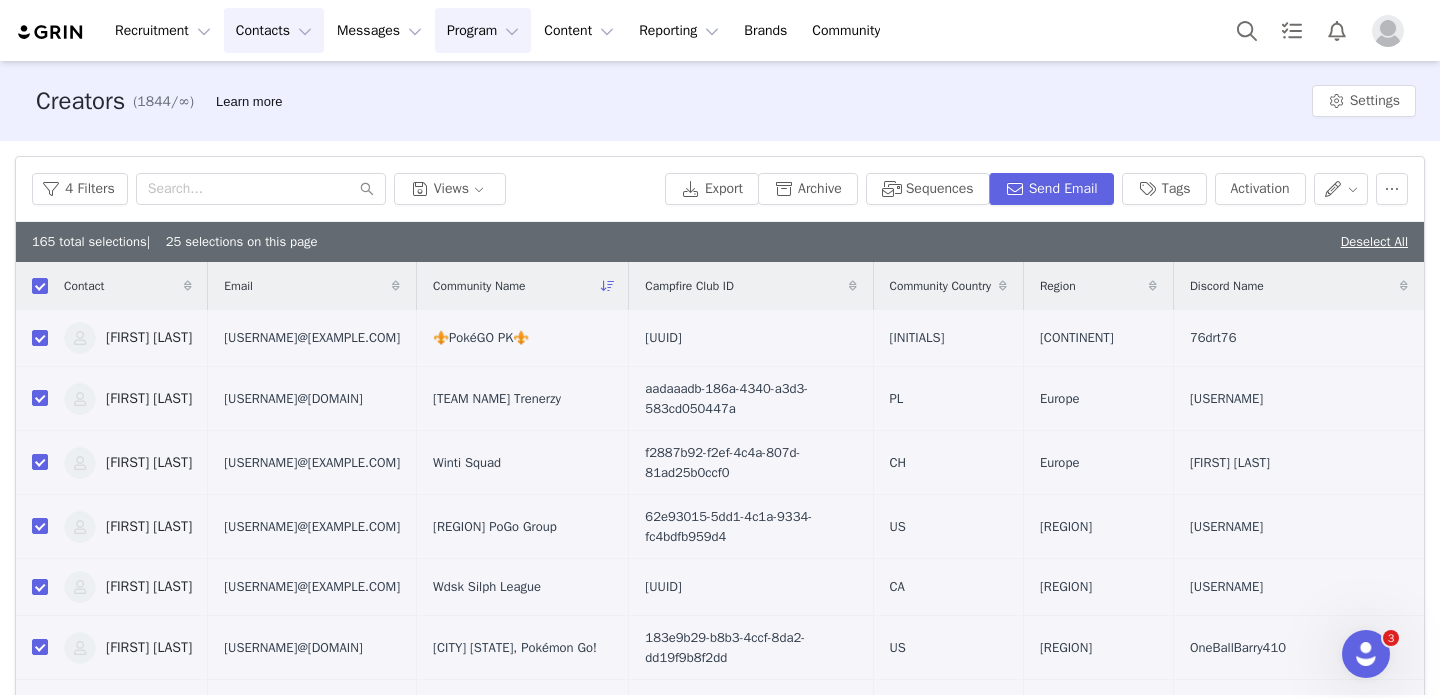 click on "Program Program" at bounding box center (483, 30) 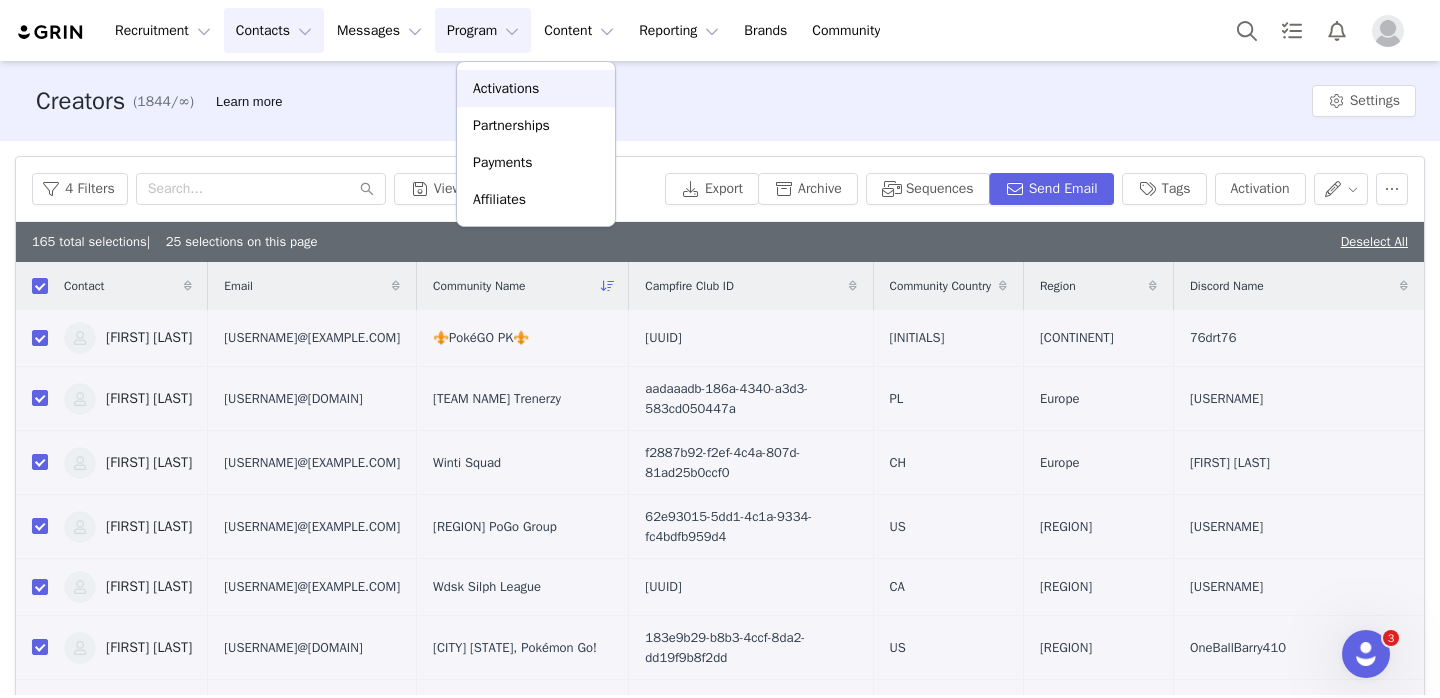 click on "Activations" at bounding box center (506, 88) 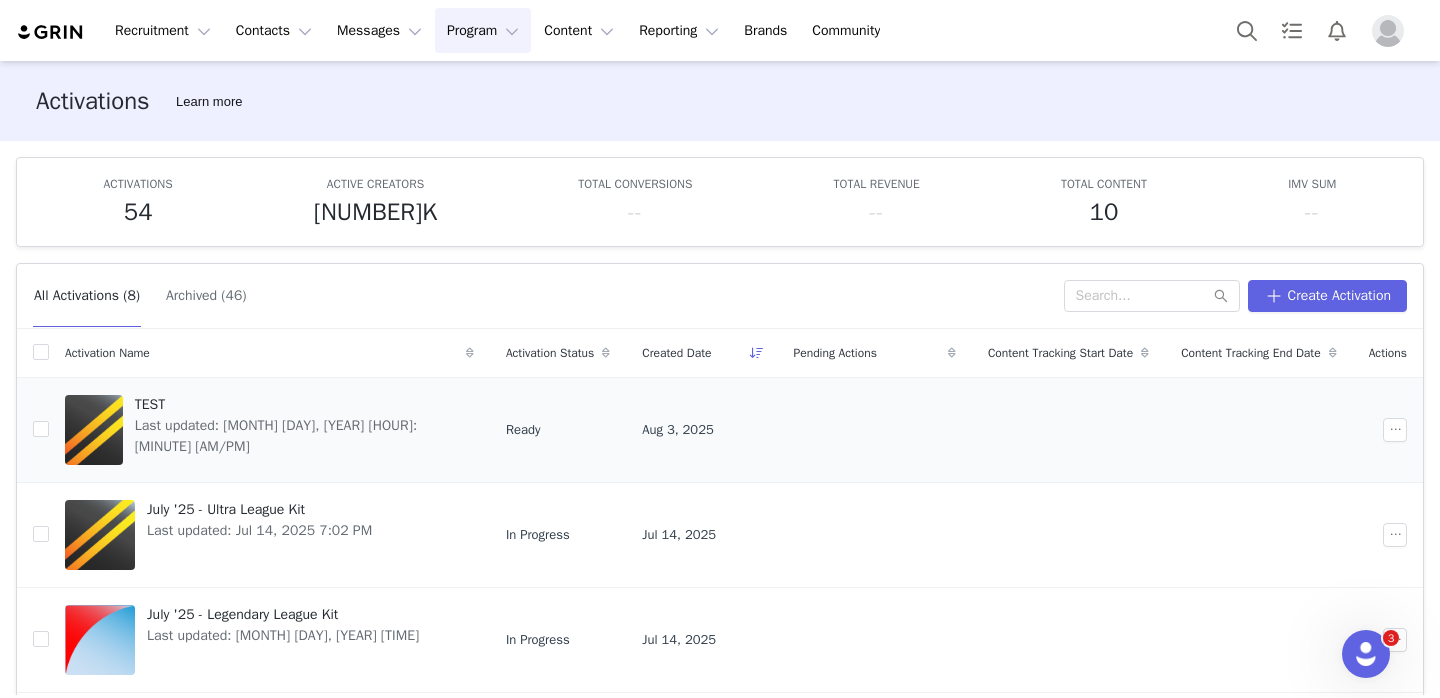 click on "Last updated: Aug 3, 2025 10:50 AM" at bounding box center [298, 436] 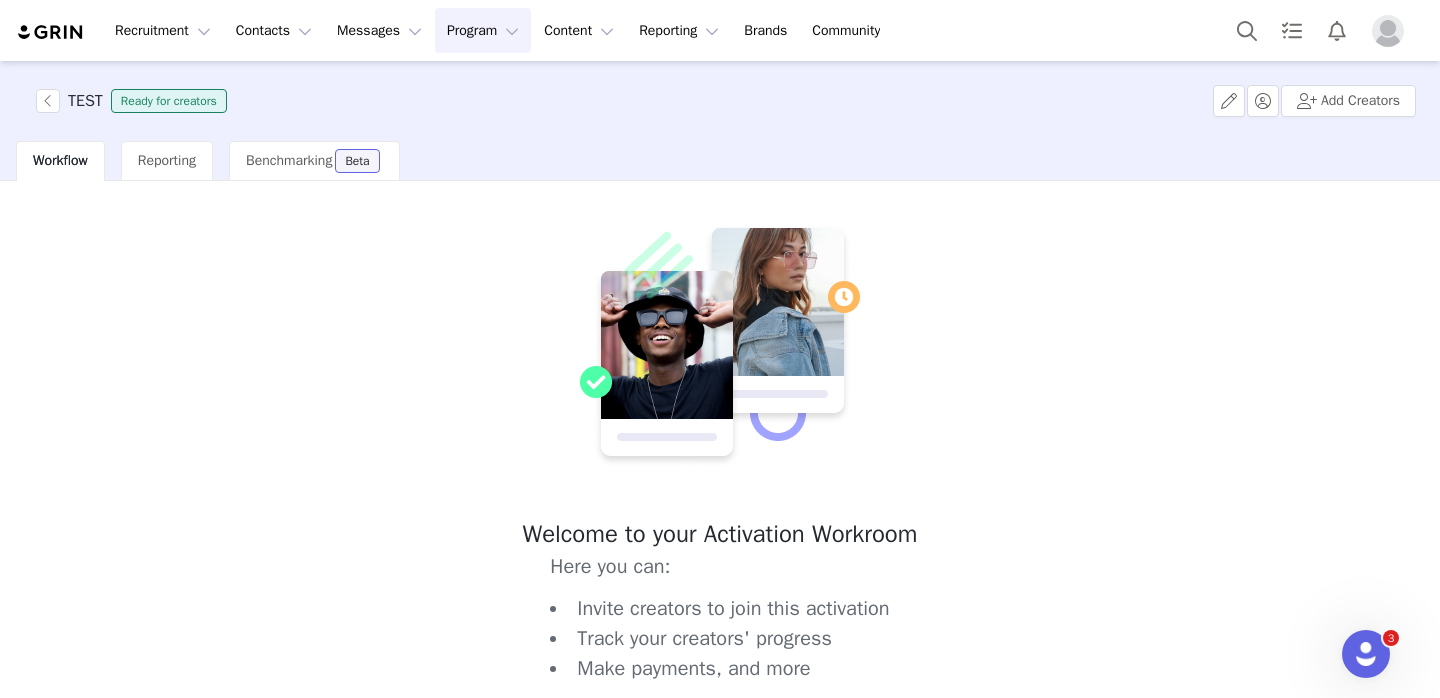 scroll, scrollTop: 111, scrollLeft: 0, axis: vertical 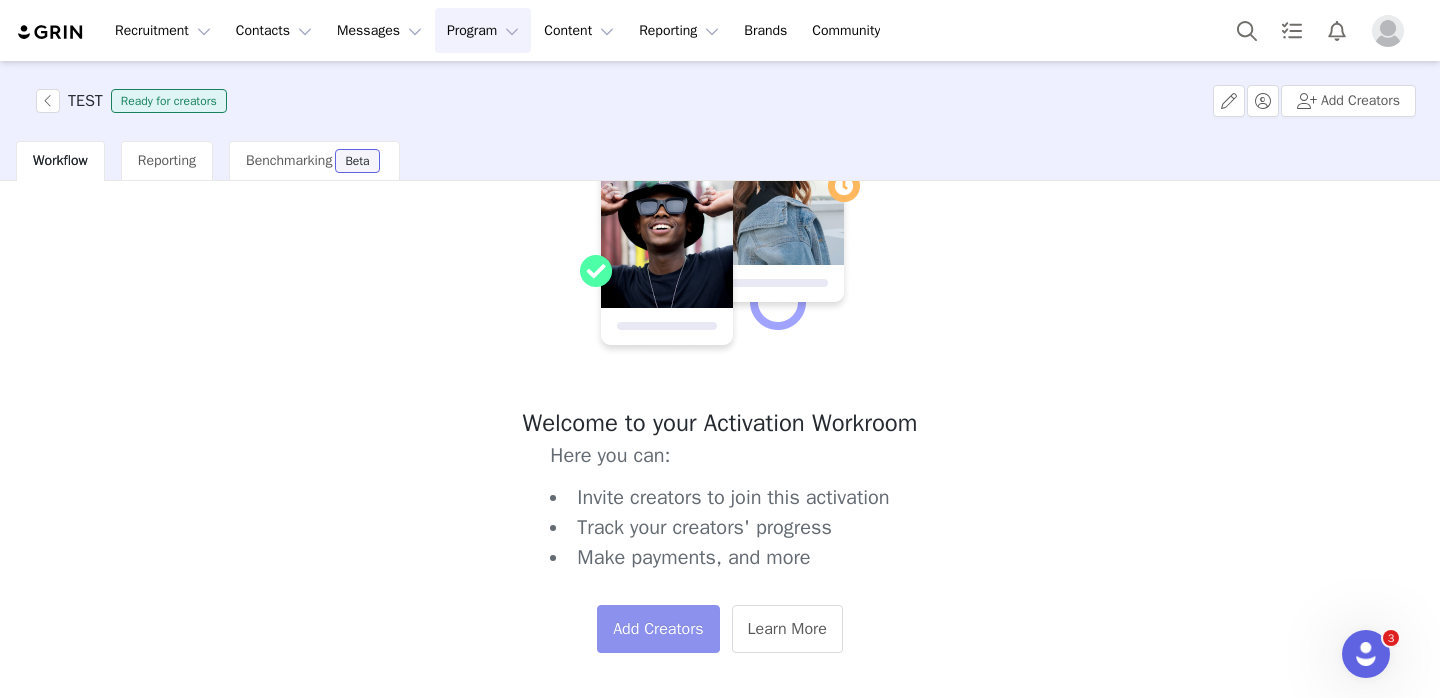 click on "Add Creators" at bounding box center [658, 629] 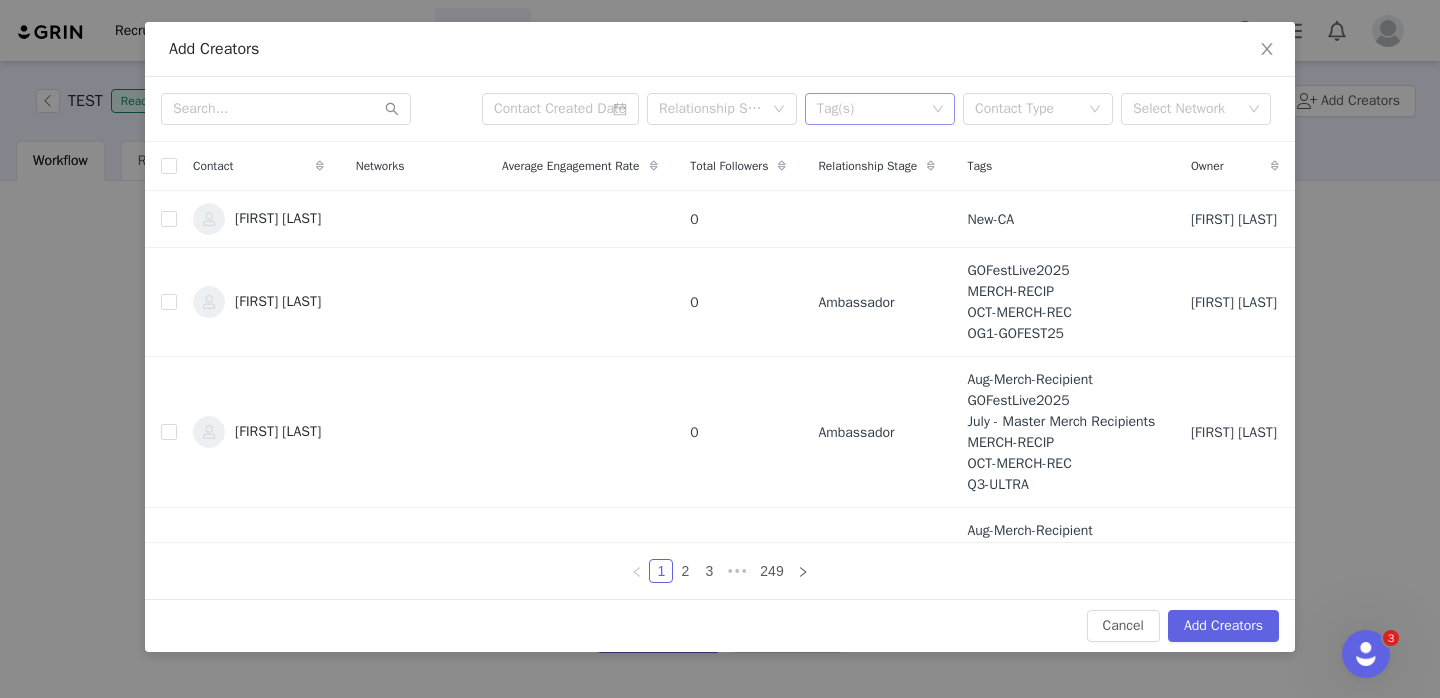 click on "Tag(s)" at bounding box center [872, 109] 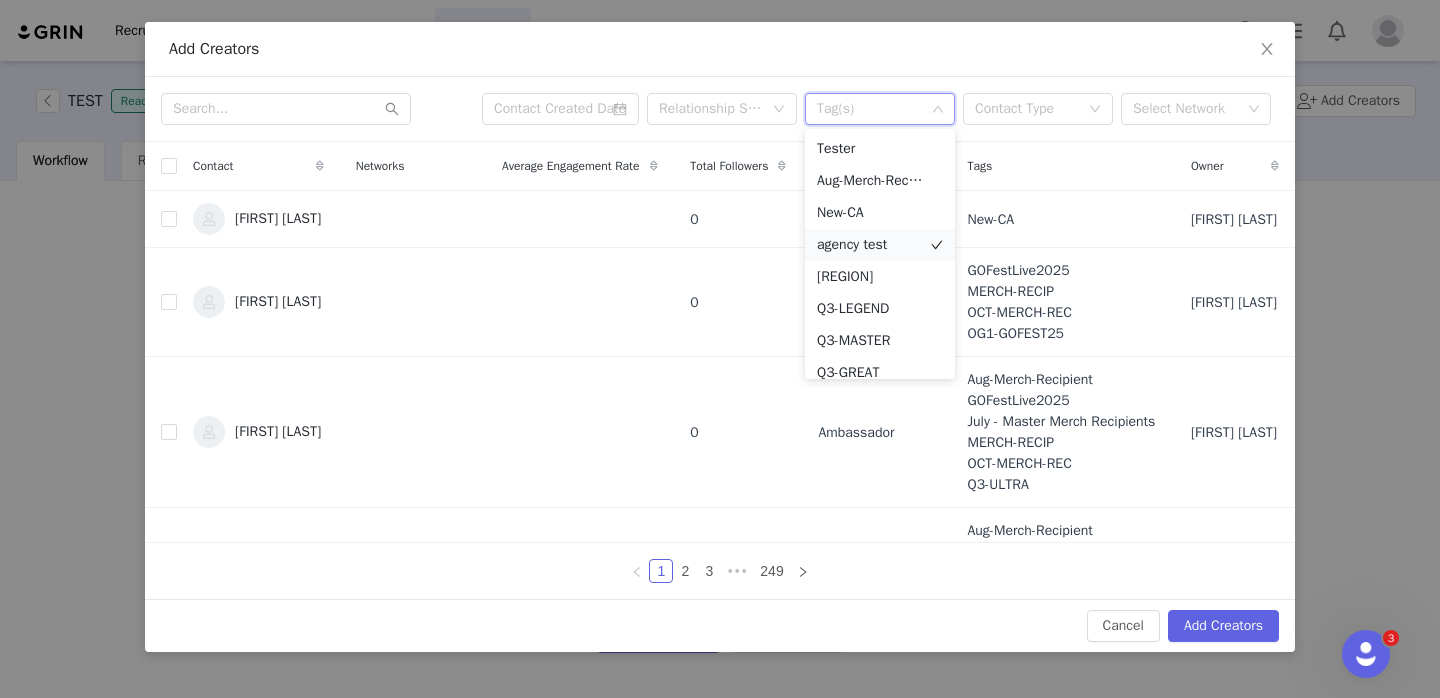 scroll, scrollTop: 782, scrollLeft: 0, axis: vertical 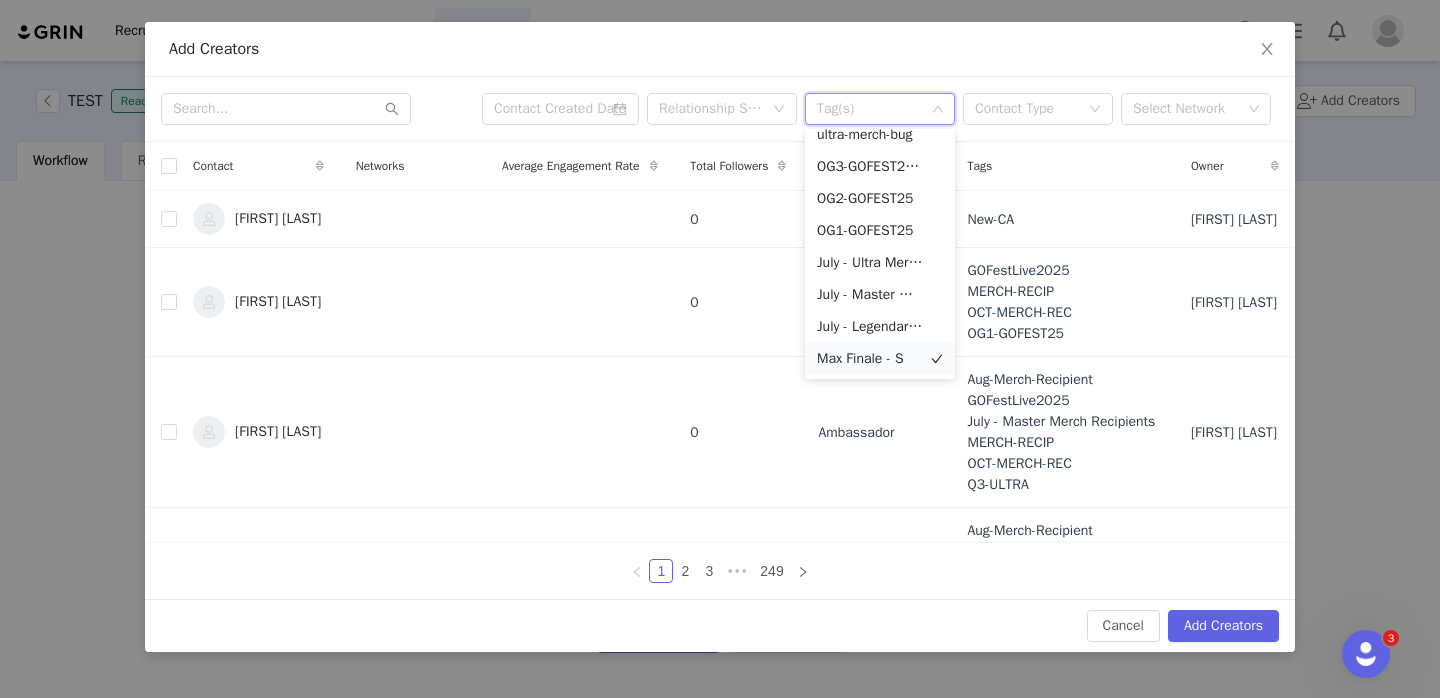 click on "Max Finale - S" at bounding box center [880, 359] 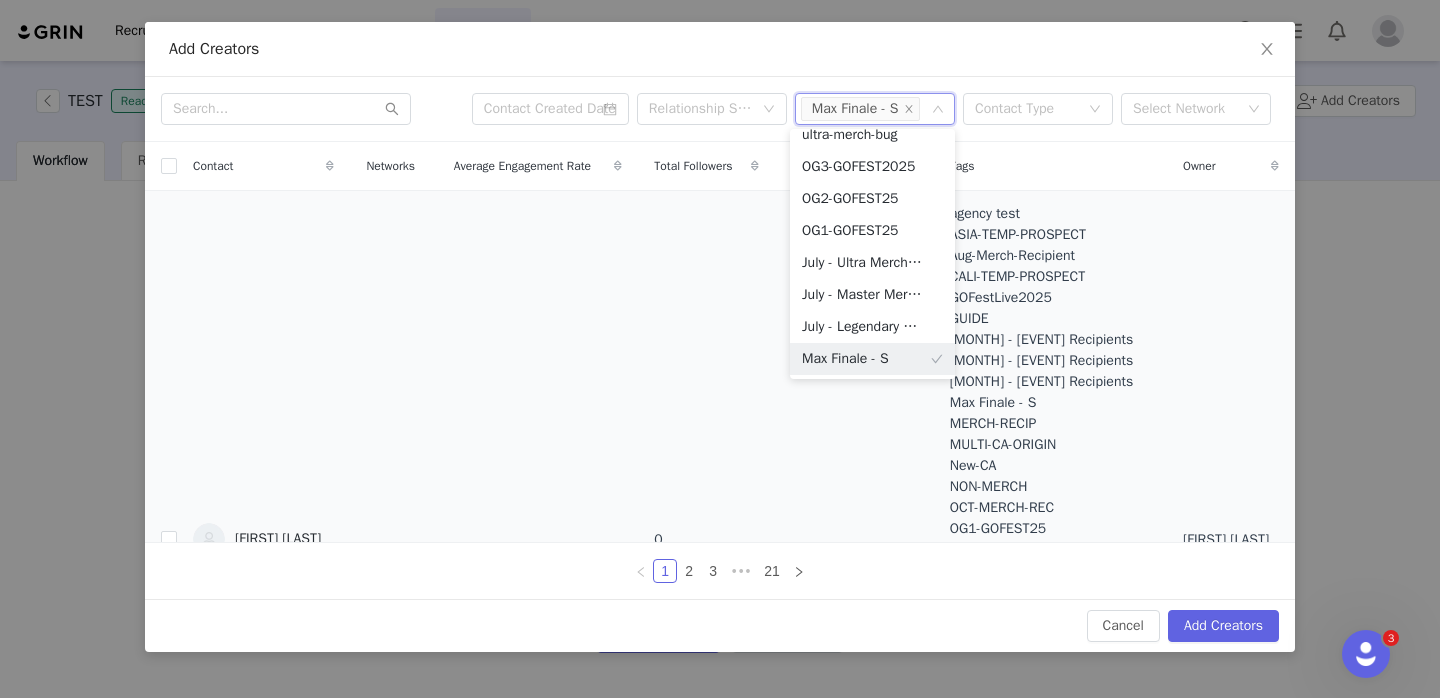 click at bounding box center (393, 539) 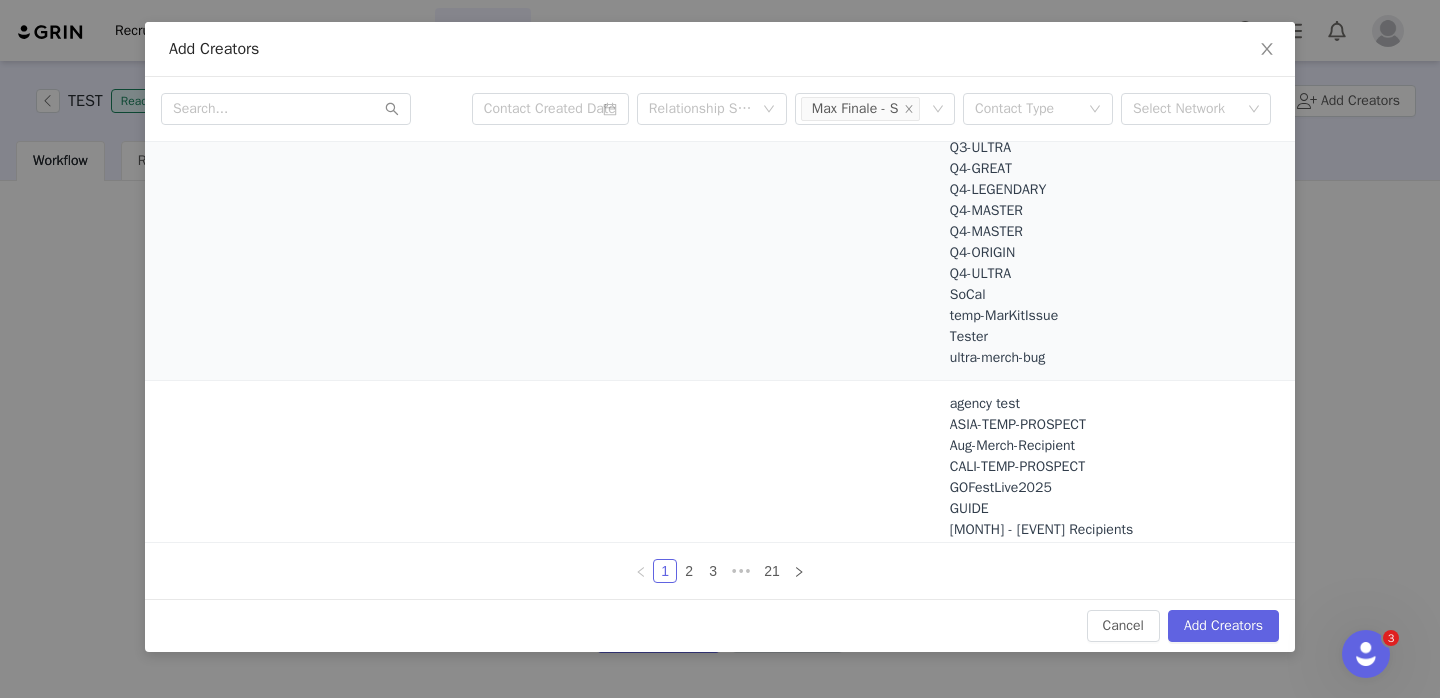 scroll, scrollTop: 0, scrollLeft: 0, axis: both 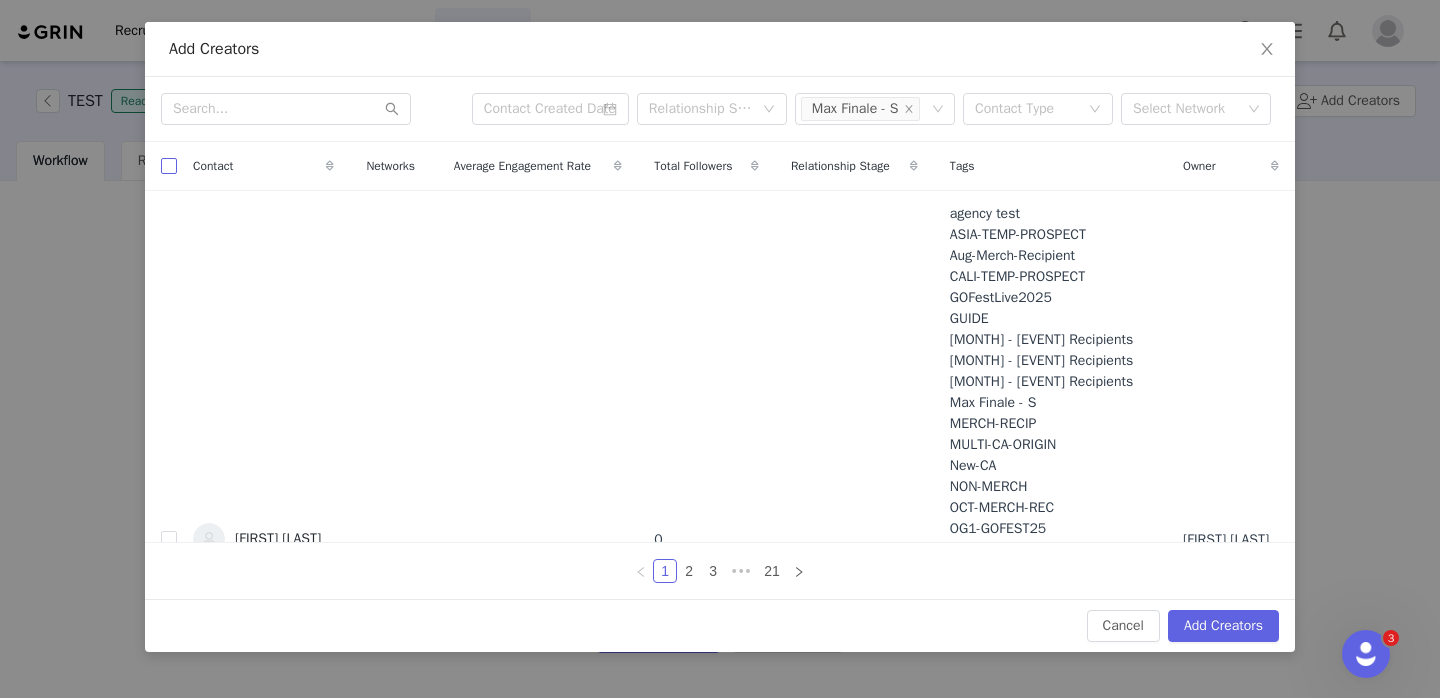 click at bounding box center (169, 166) 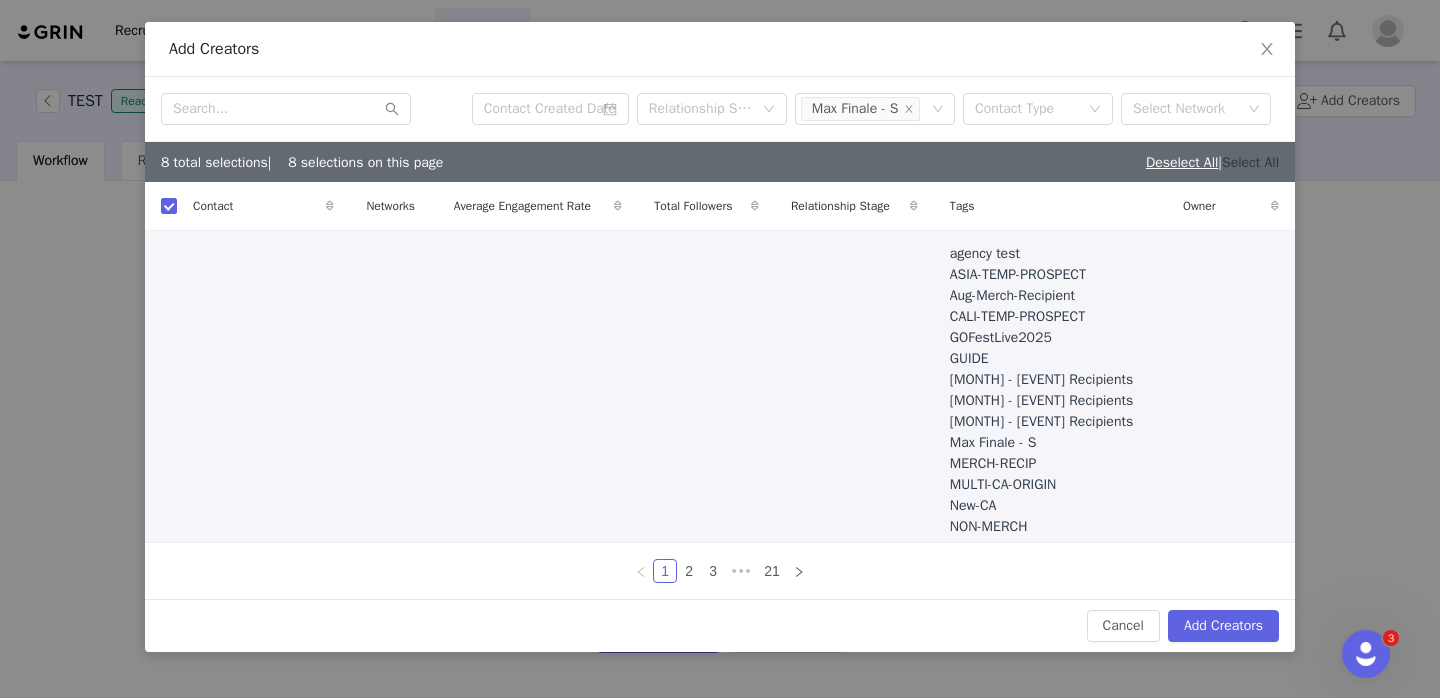 click on "Select All" at bounding box center (1250, 162) 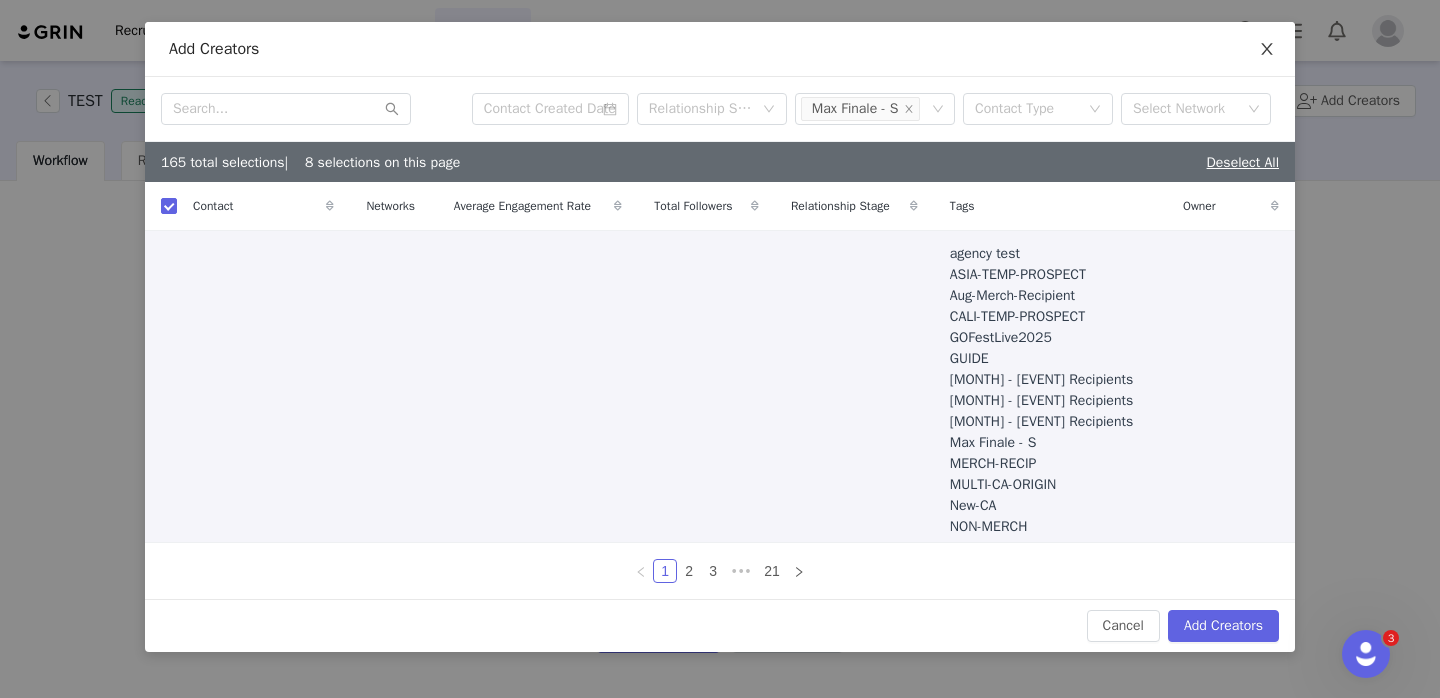 click 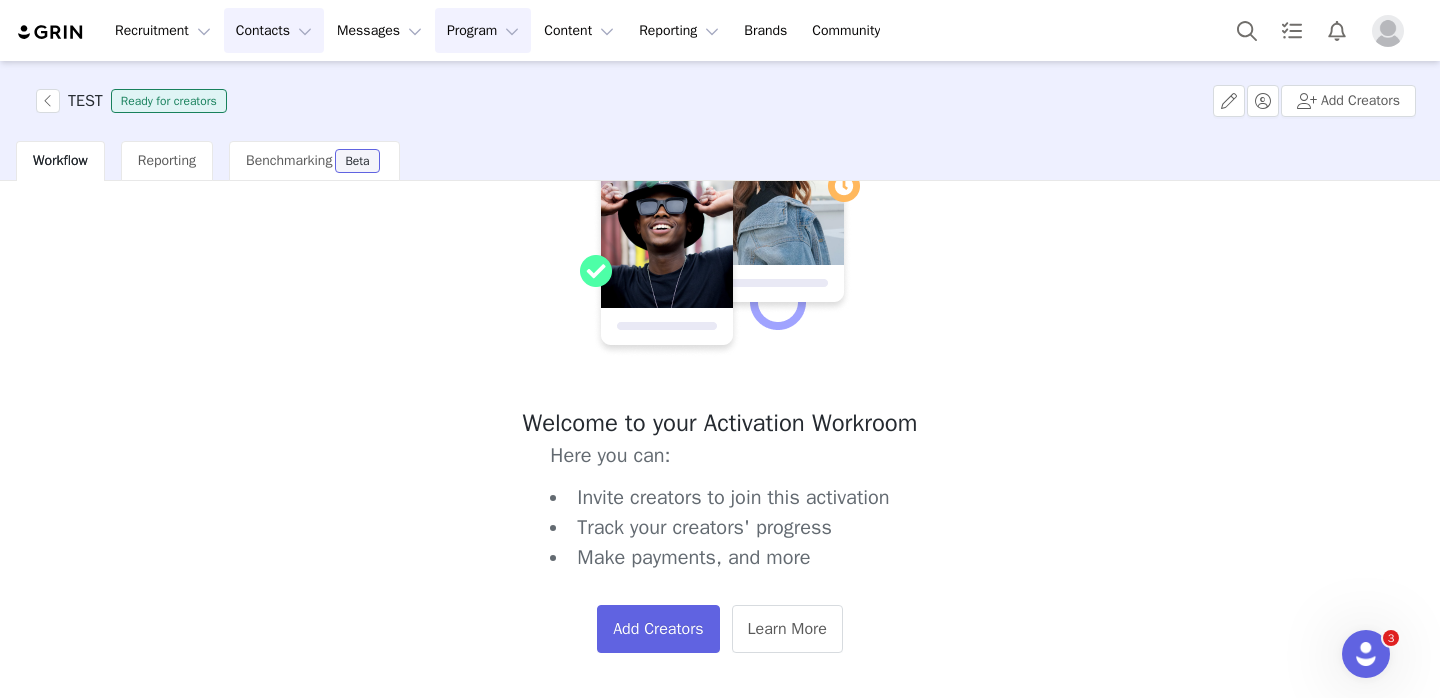 click on "Contacts Contacts" at bounding box center [274, 30] 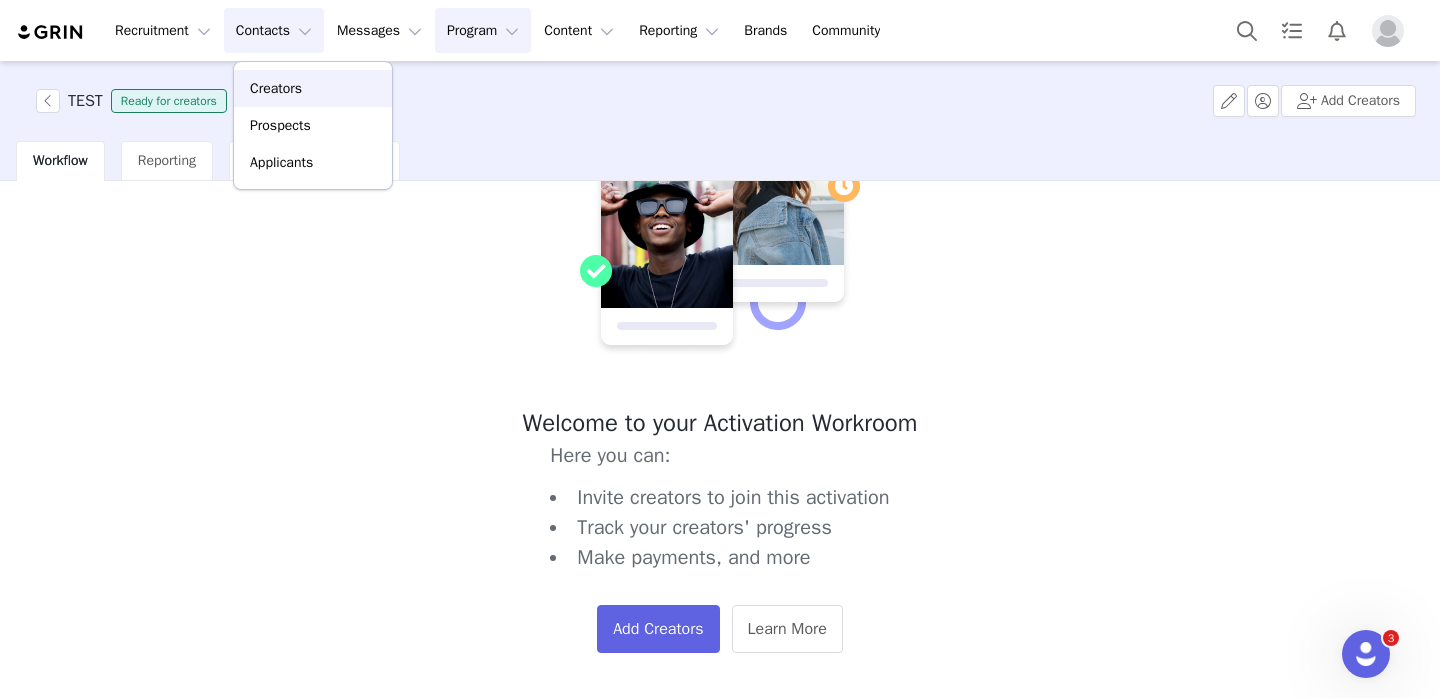 click on "Creators" at bounding box center (313, 88) 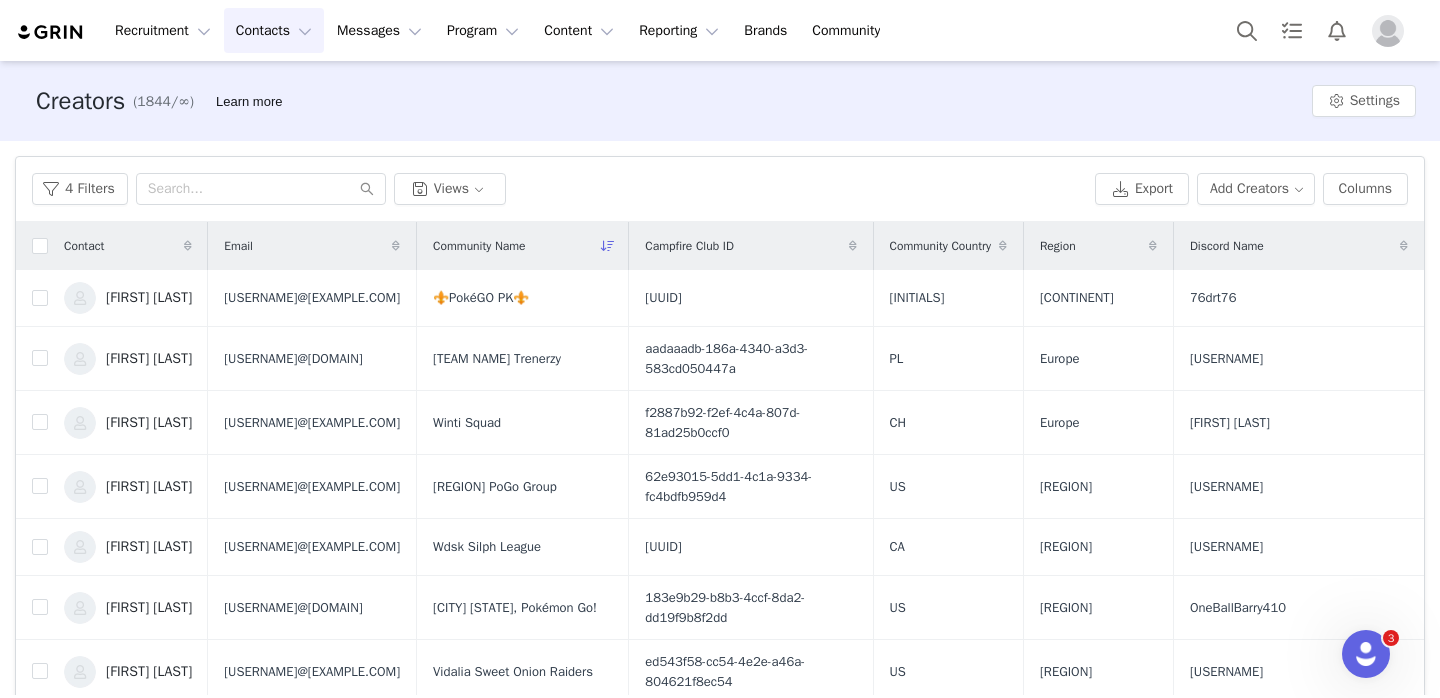 click on "Contacts Contacts" at bounding box center (274, 30) 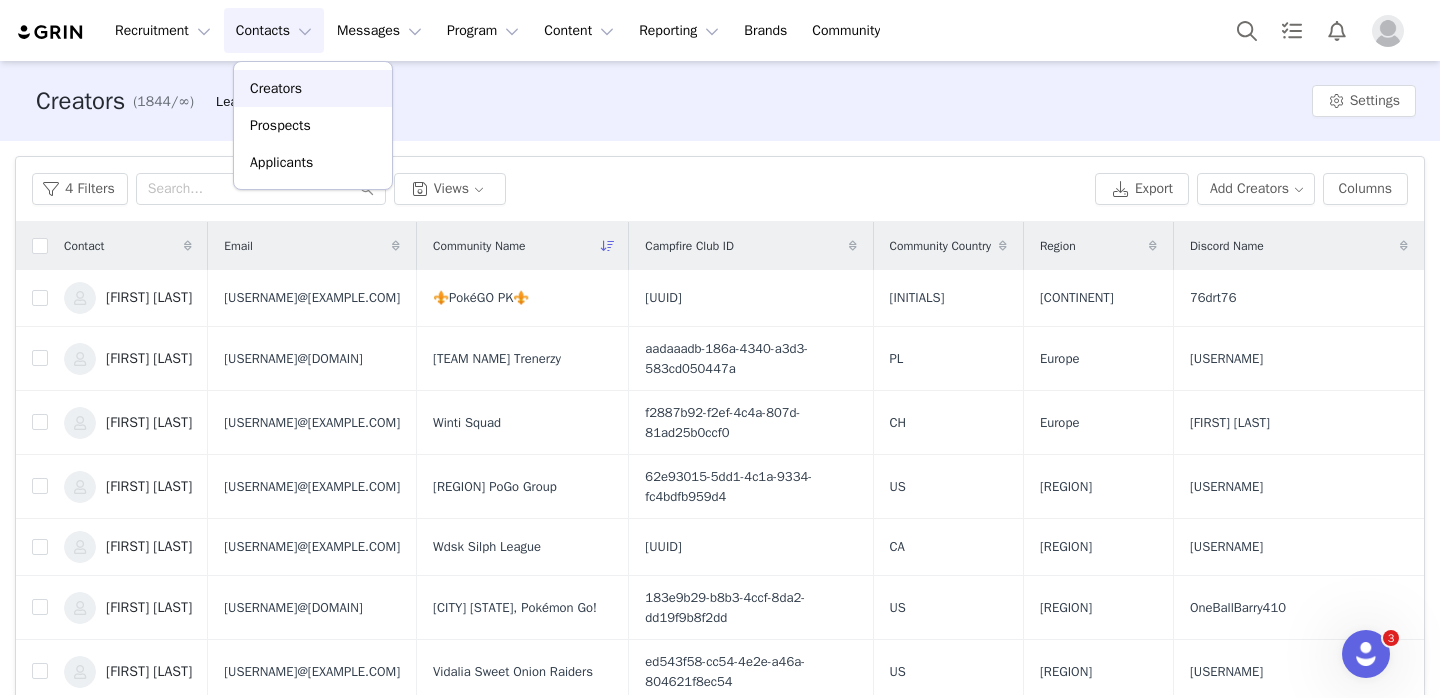 click on "Creators" at bounding box center [313, 88] 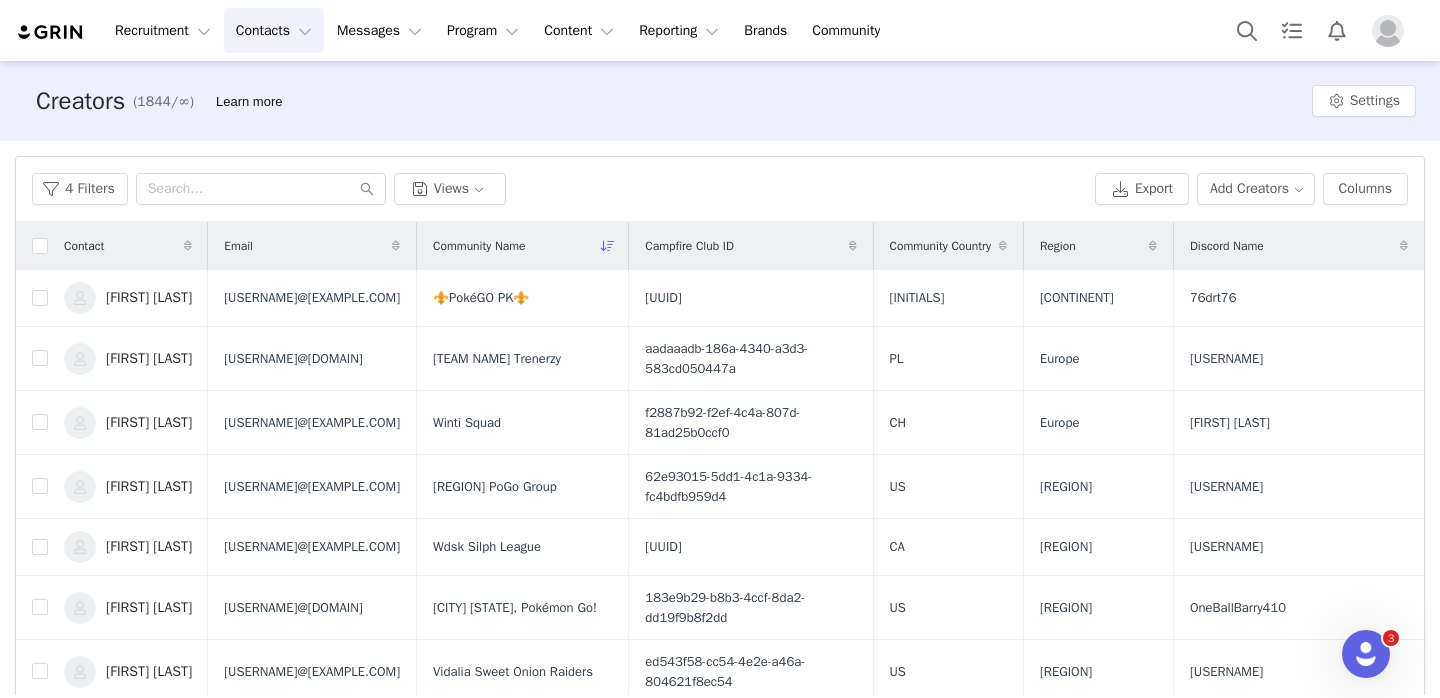 click on "Contacts Contacts" at bounding box center (274, 30) 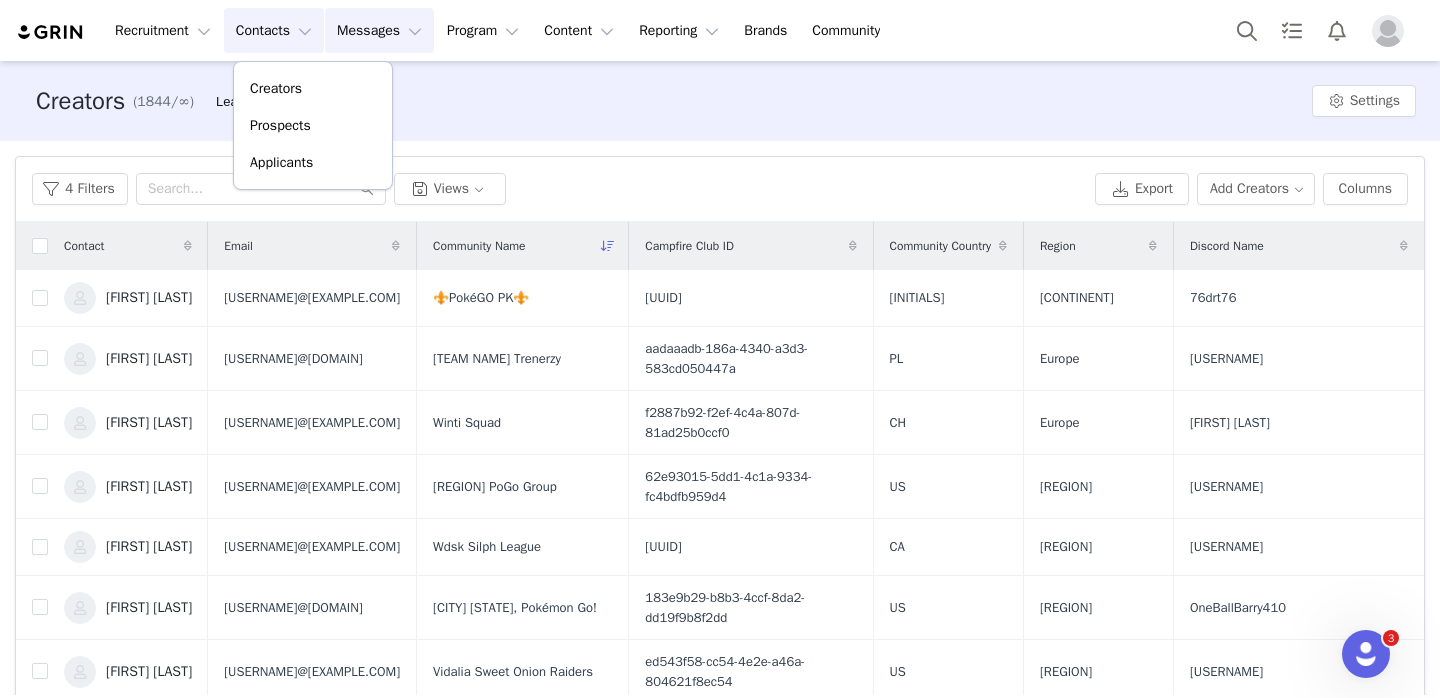 click on "Messages Messages" at bounding box center (379, 30) 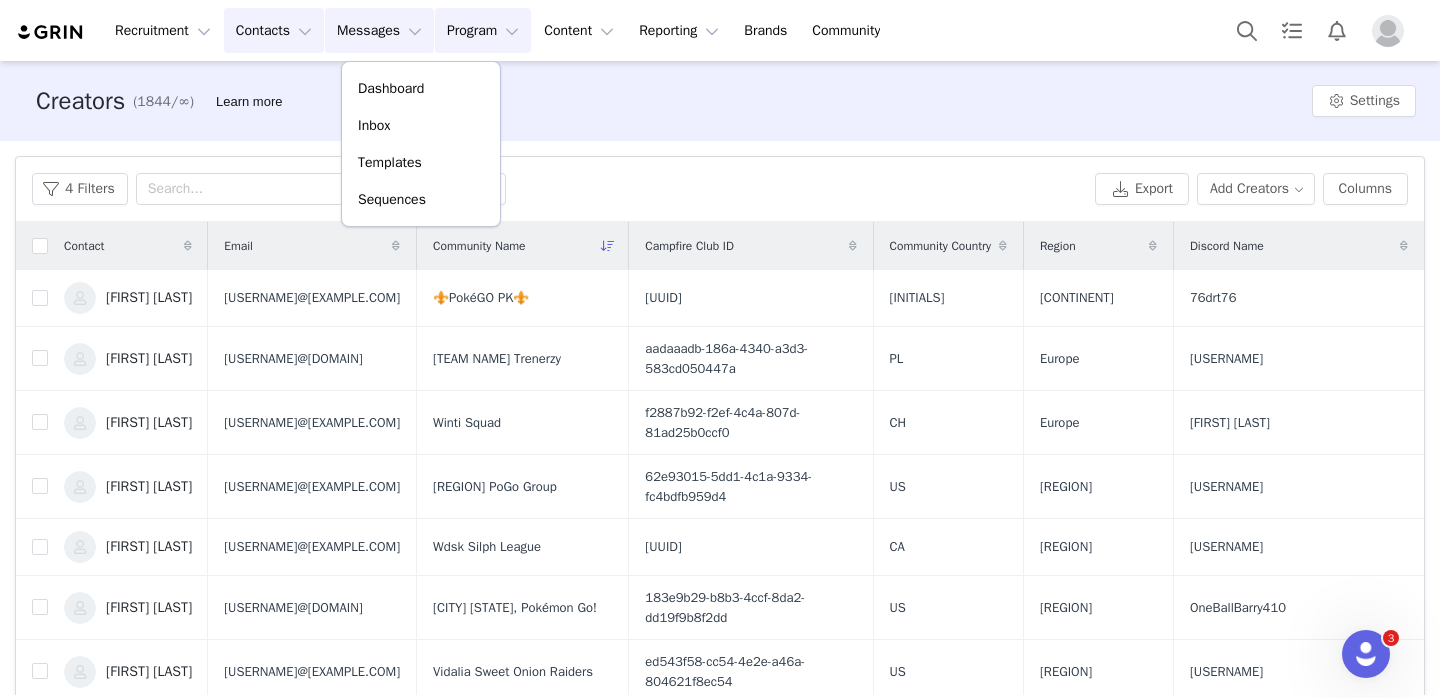 click on "Program Program" at bounding box center (483, 30) 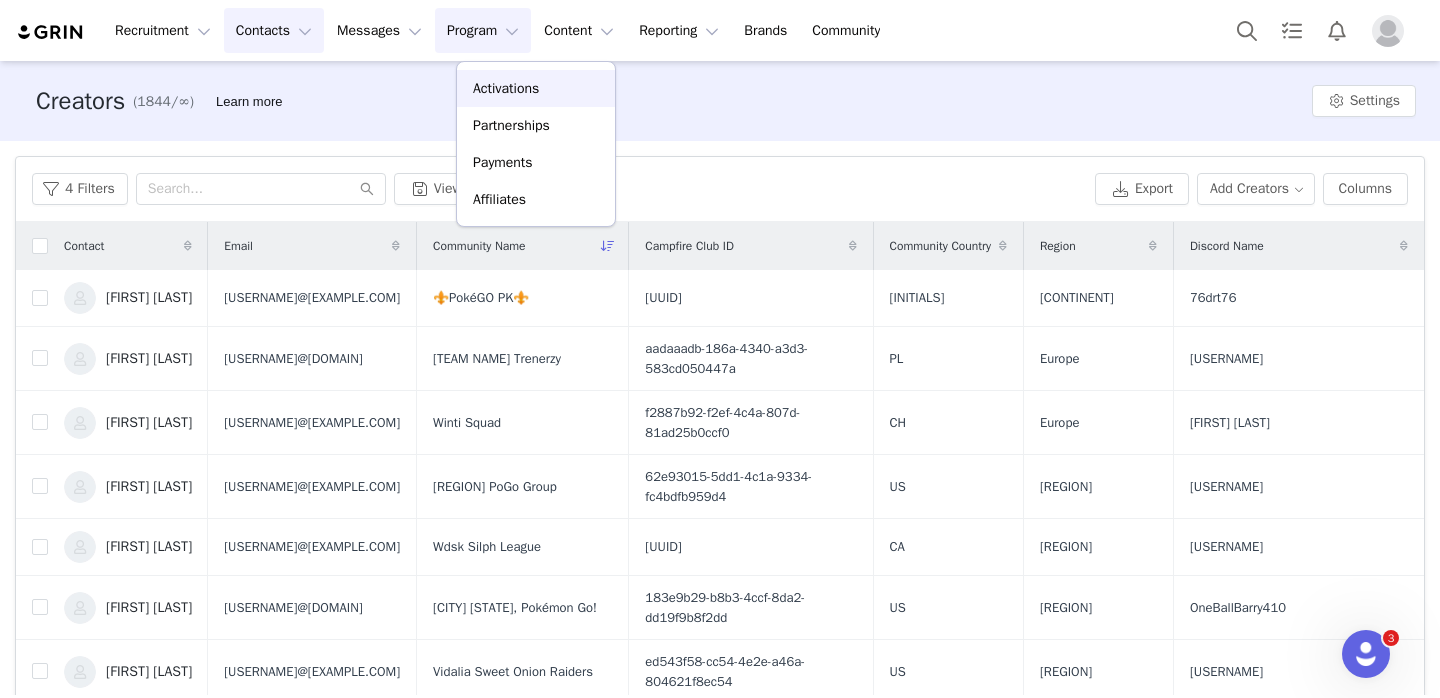 click on "Activations" at bounding box center [506, 88] 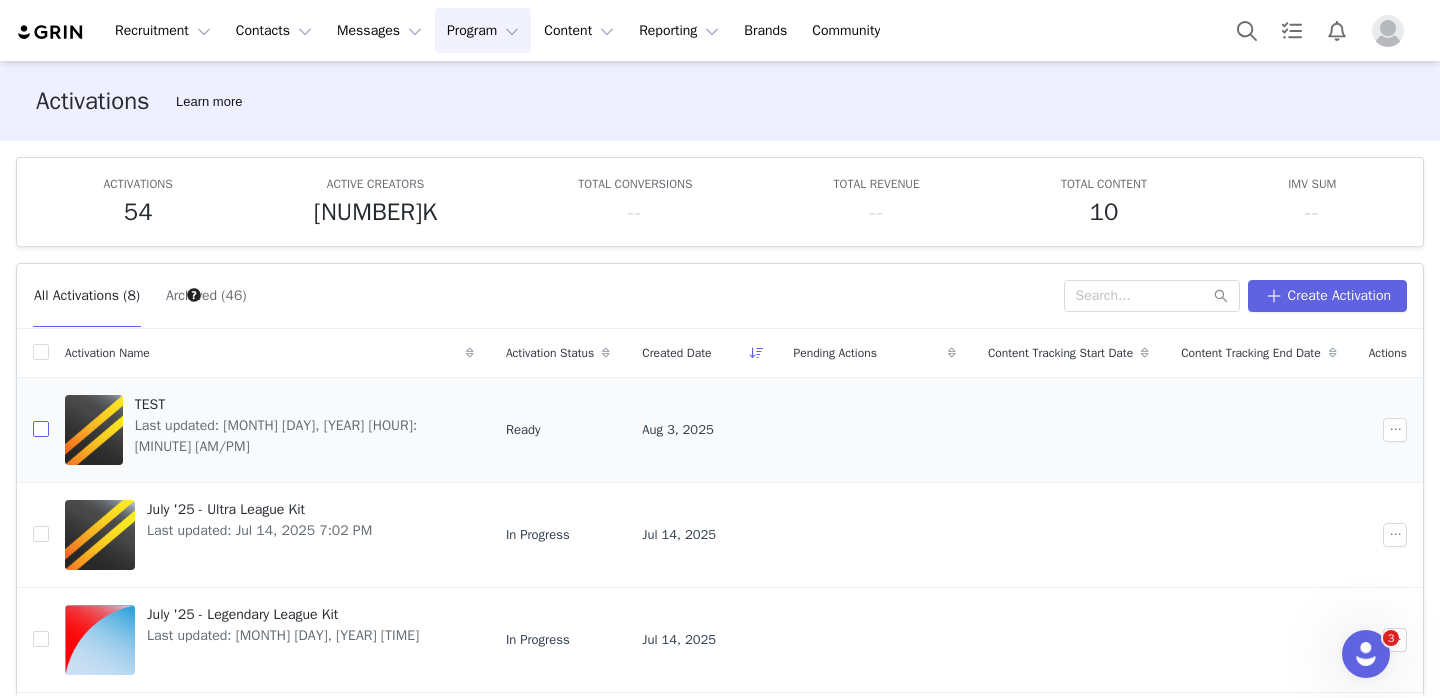 click at bounding box center [41, 429] 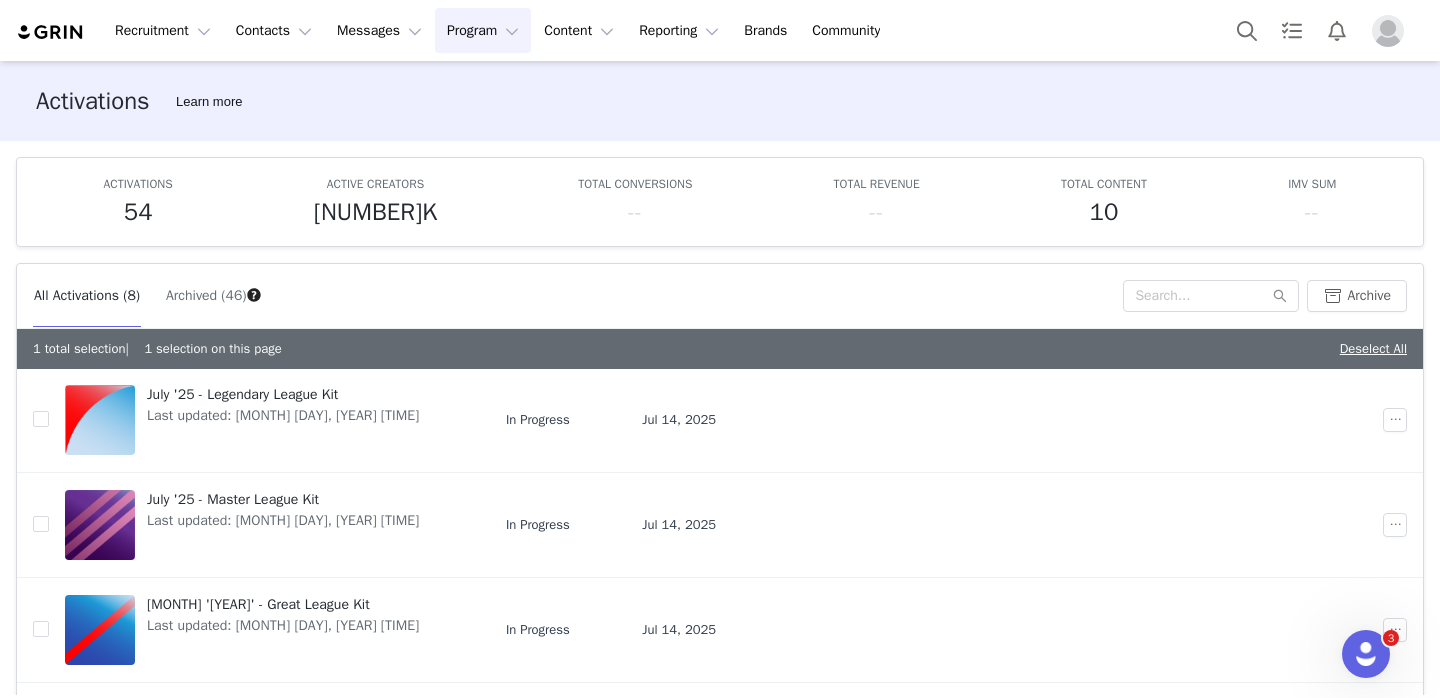 scroll, scrollTop: 530, scrollLeft: 0, axis: vertical 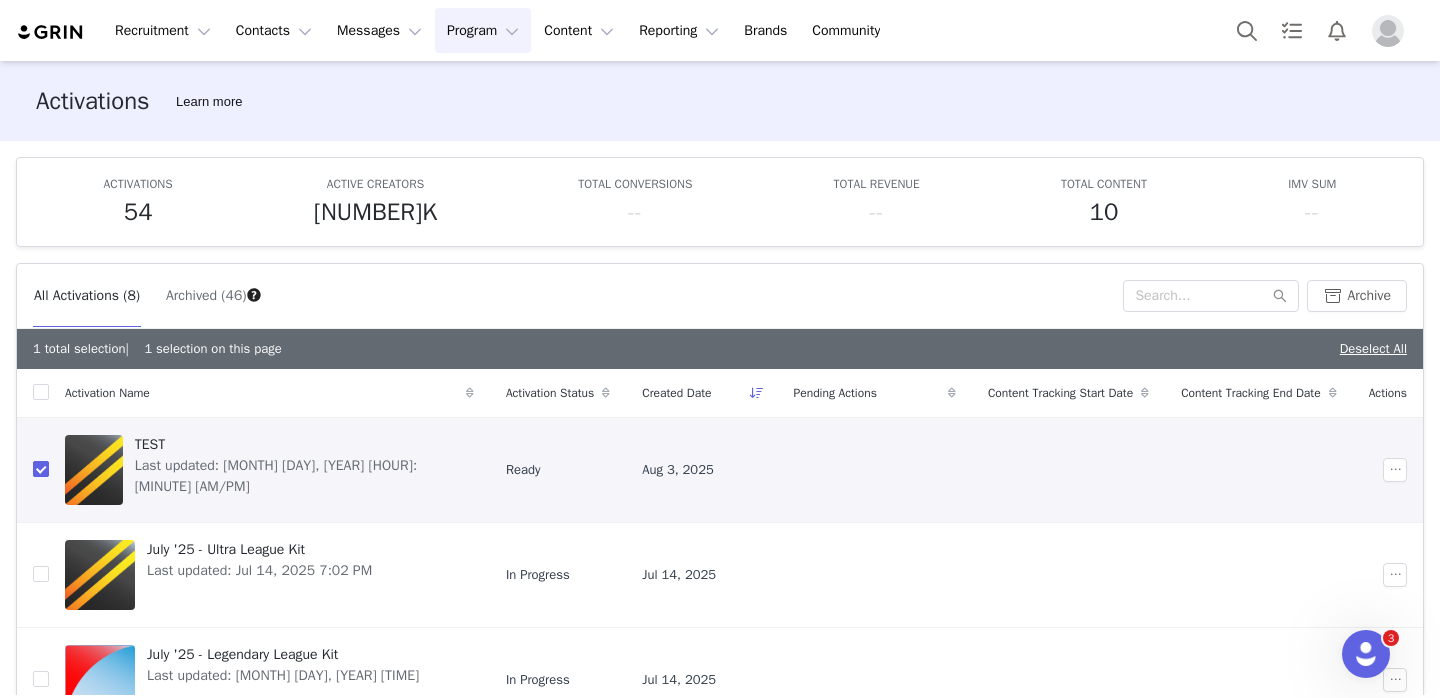 click at bounding box center [41, 469] 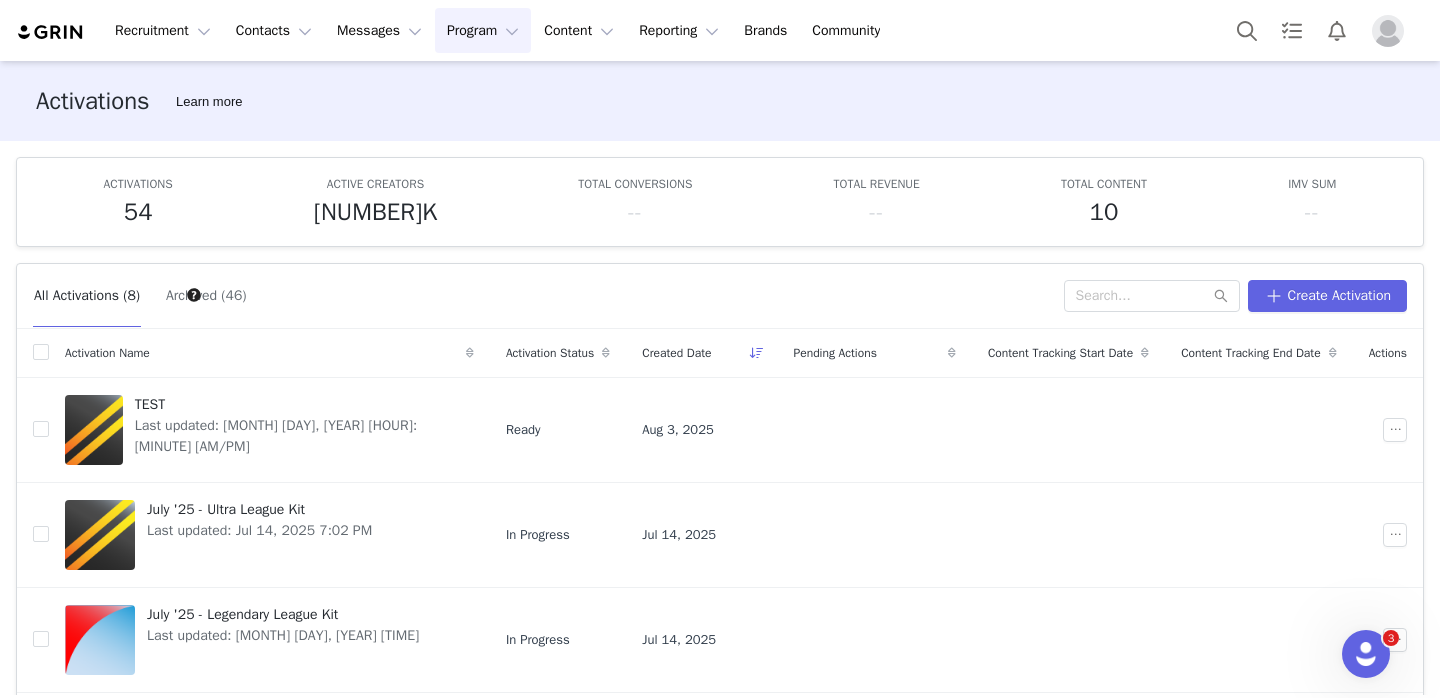 click on "Archived (46)" at bounding box center (206, 296) 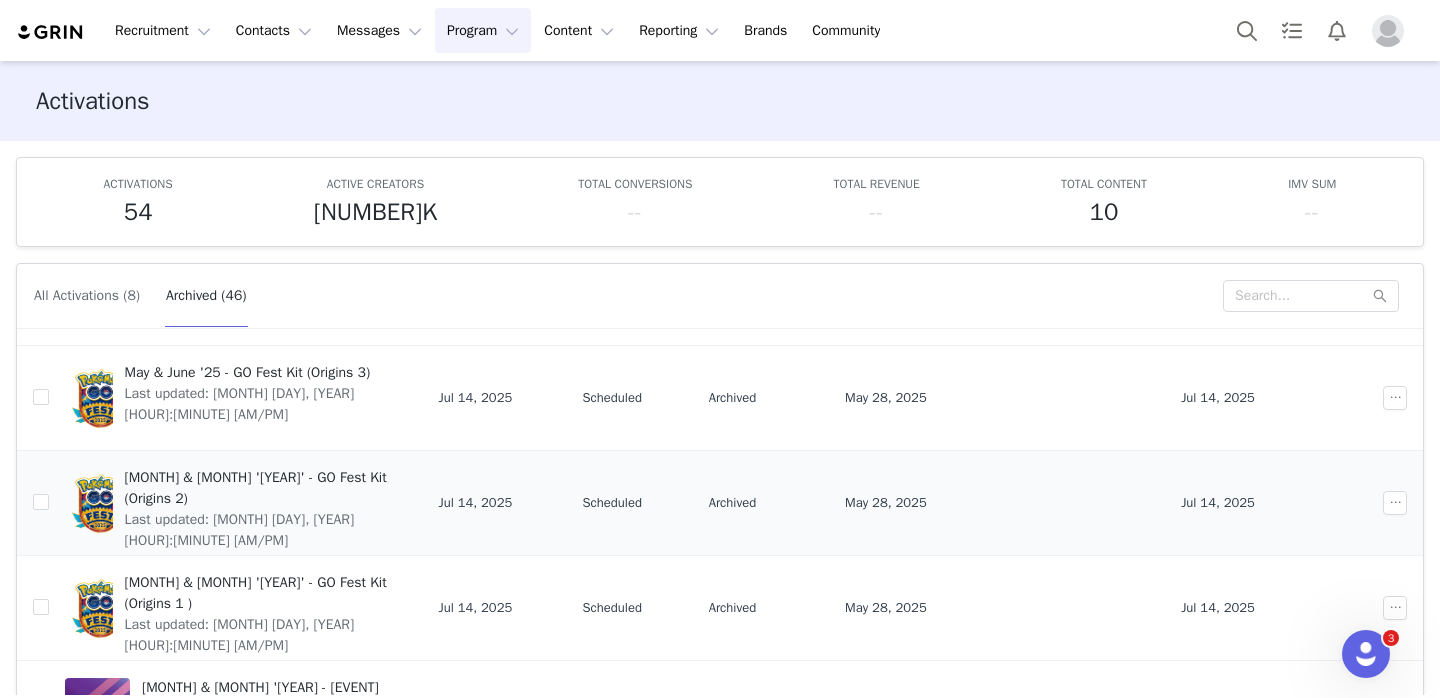 scroll, scrollTop: 33, scrollLeft: 0, axis: vertical 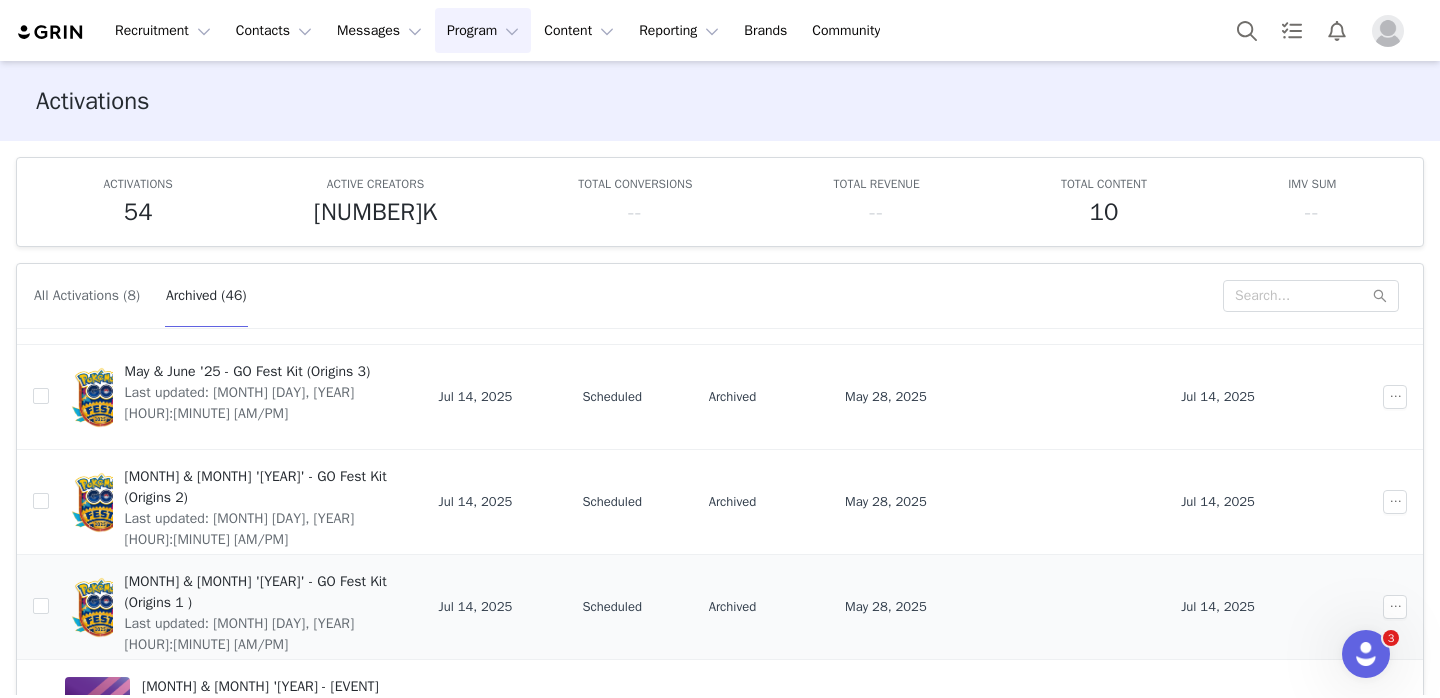 click on "May & June '25 - GO Fest Kit (Origins 1 )" at bounding box center (260, 592) 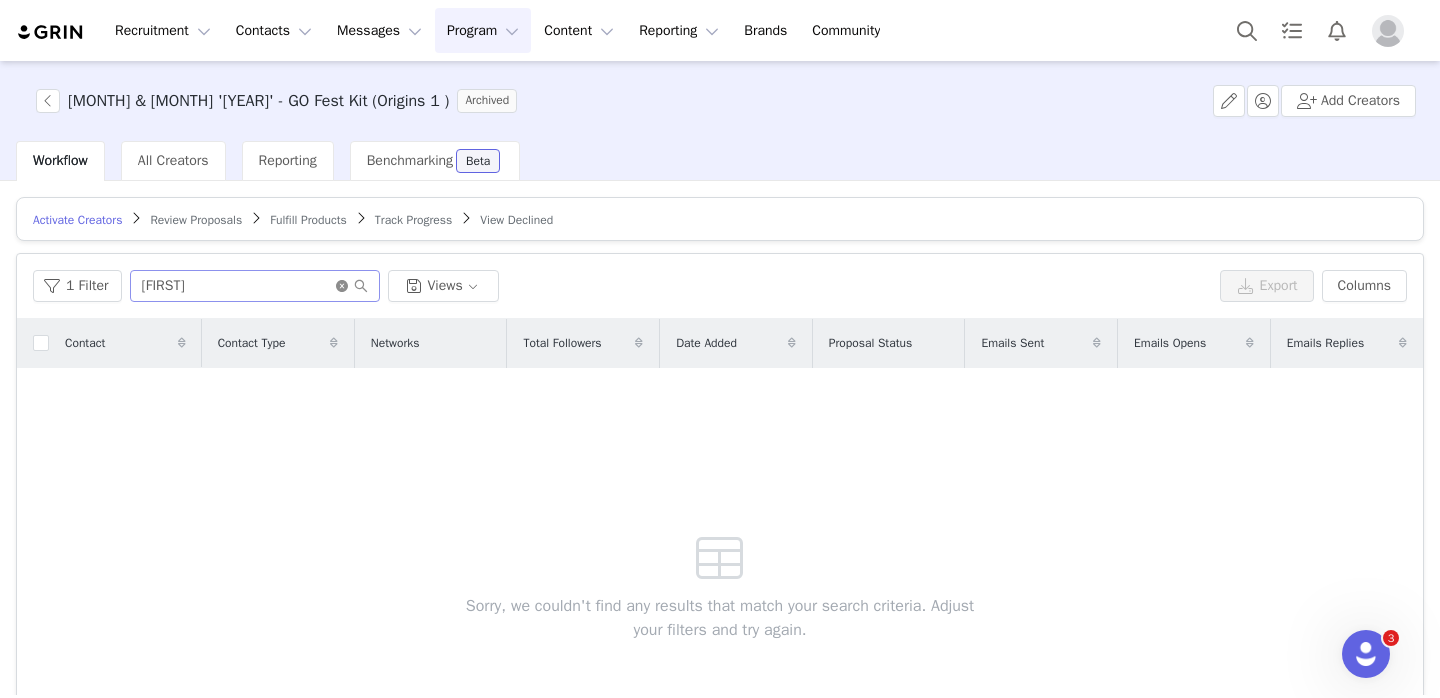 click 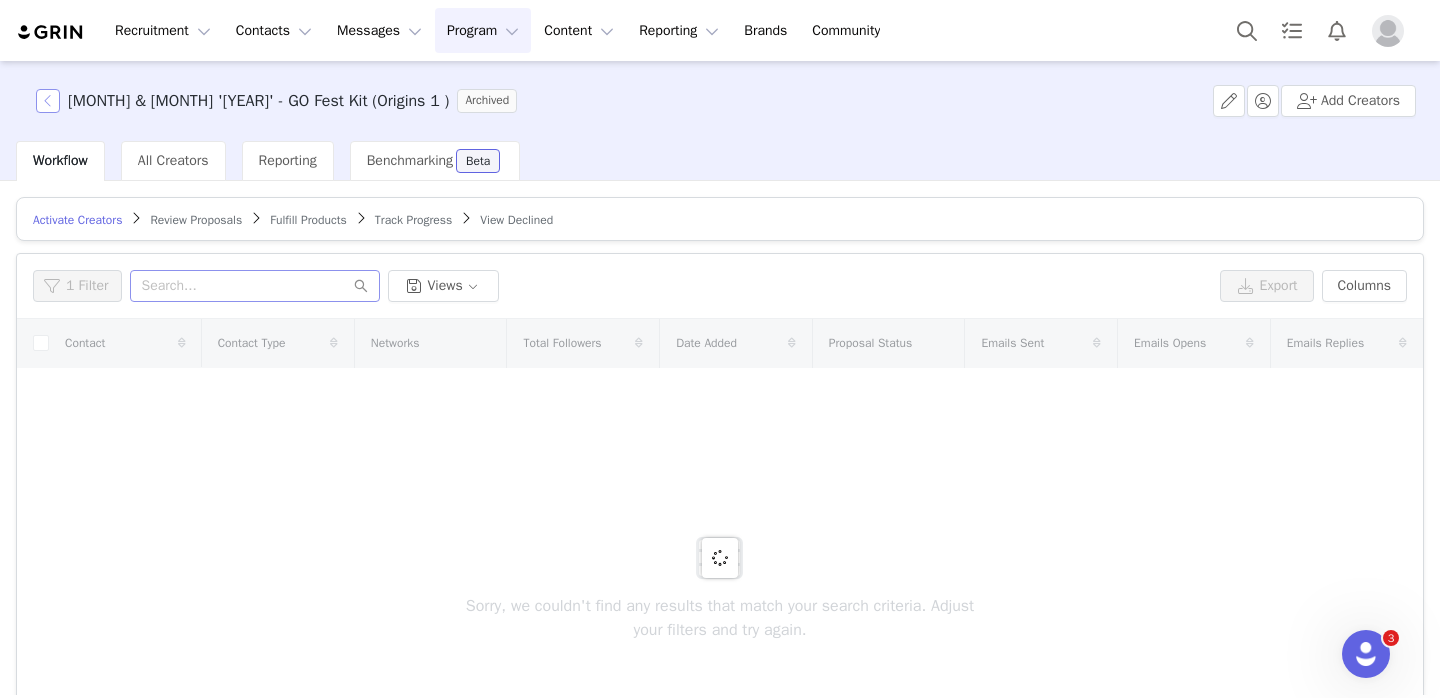 click at bounding box center [48, 101] 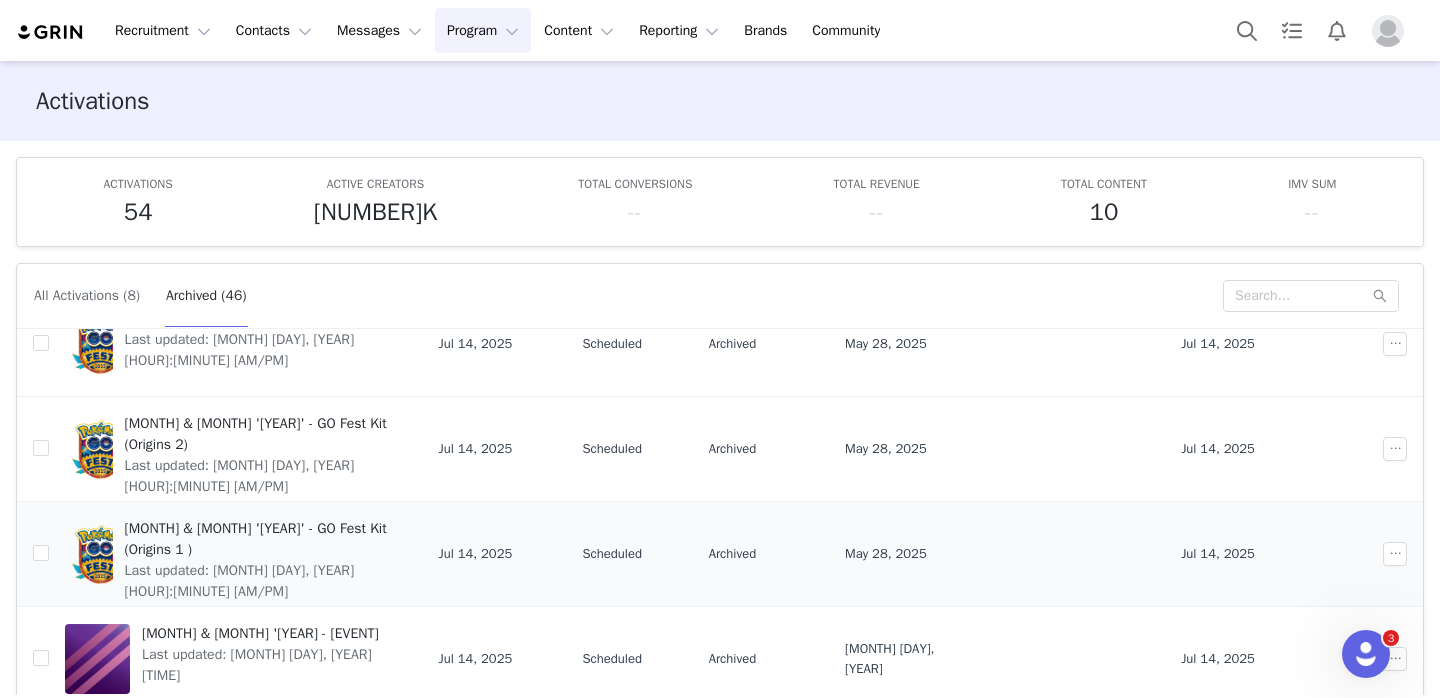 scroll, scrollTop: 90, scrollLeft: 0, axis: vertical 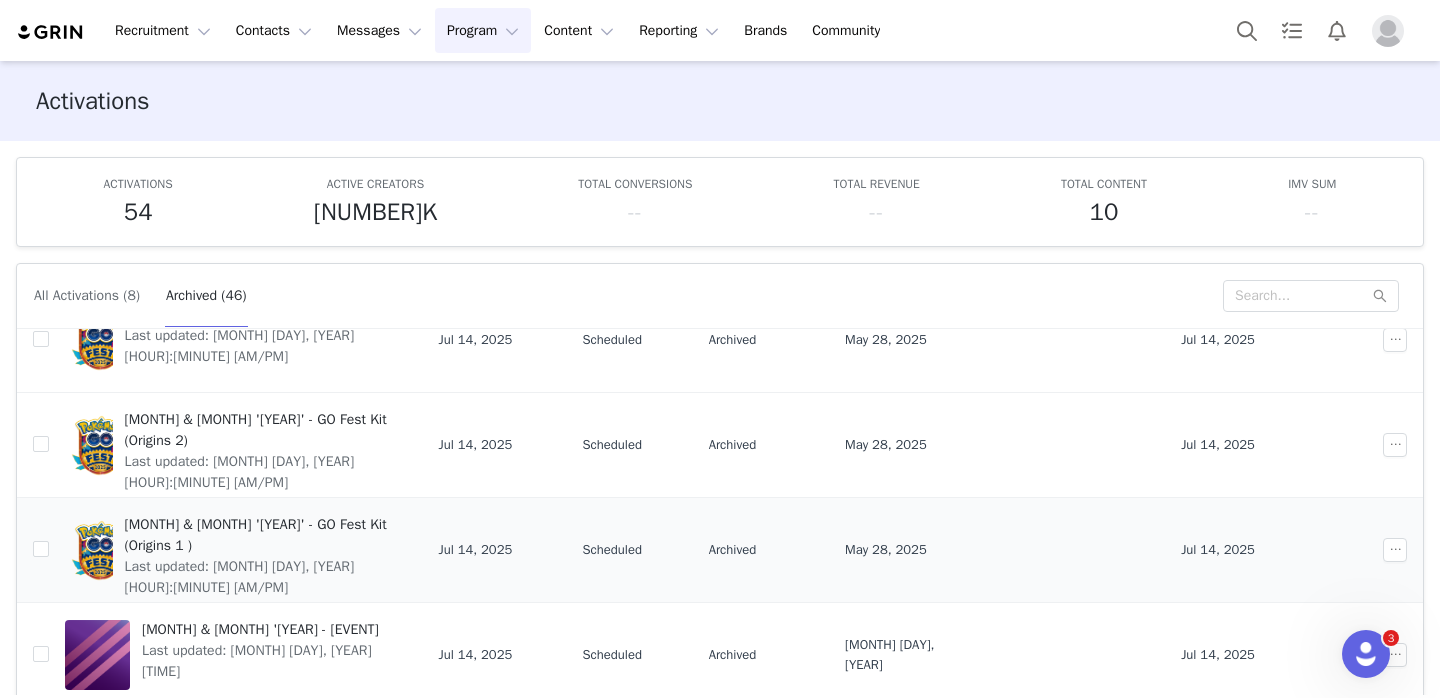 click on "May & June '25 - GO Fest Kit (Origins 1 ) Last updated: Jul 14, 2025 3:01 PM" at bounding box center [235, 549] 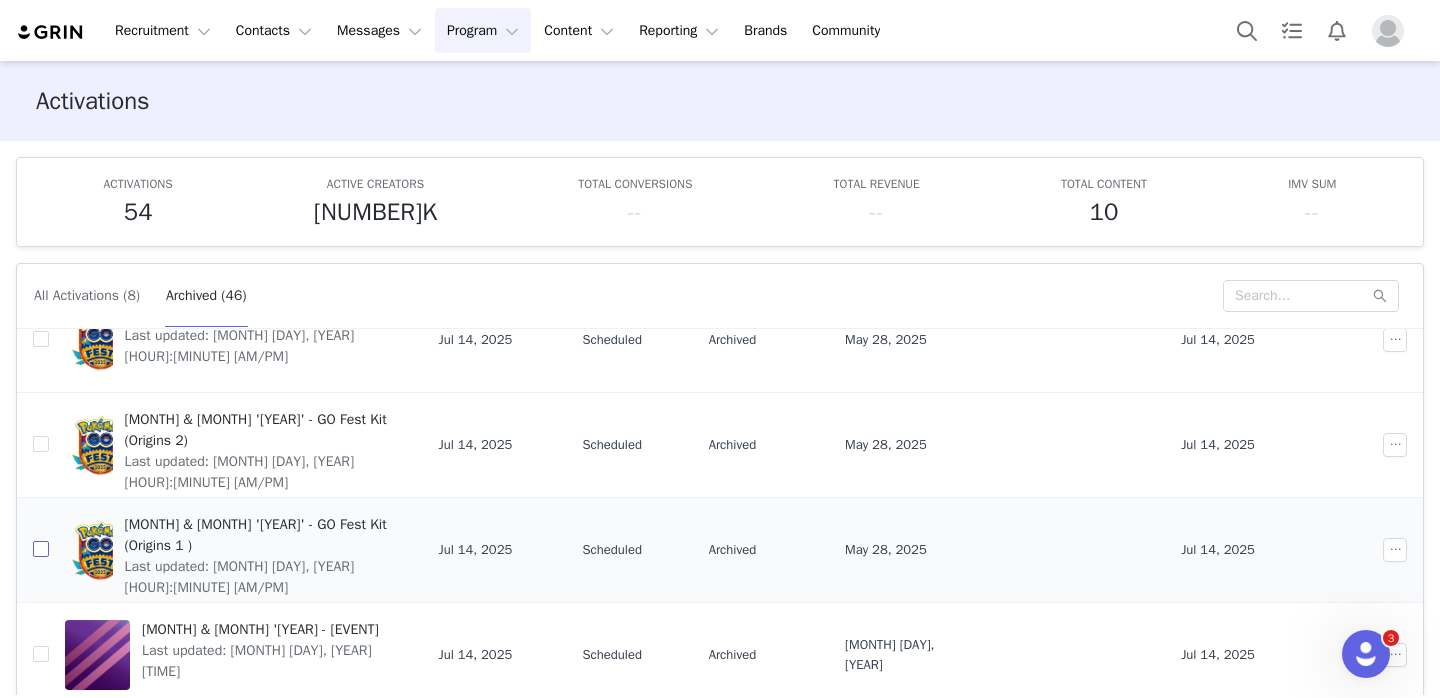 click at bounding box center (41, 549) 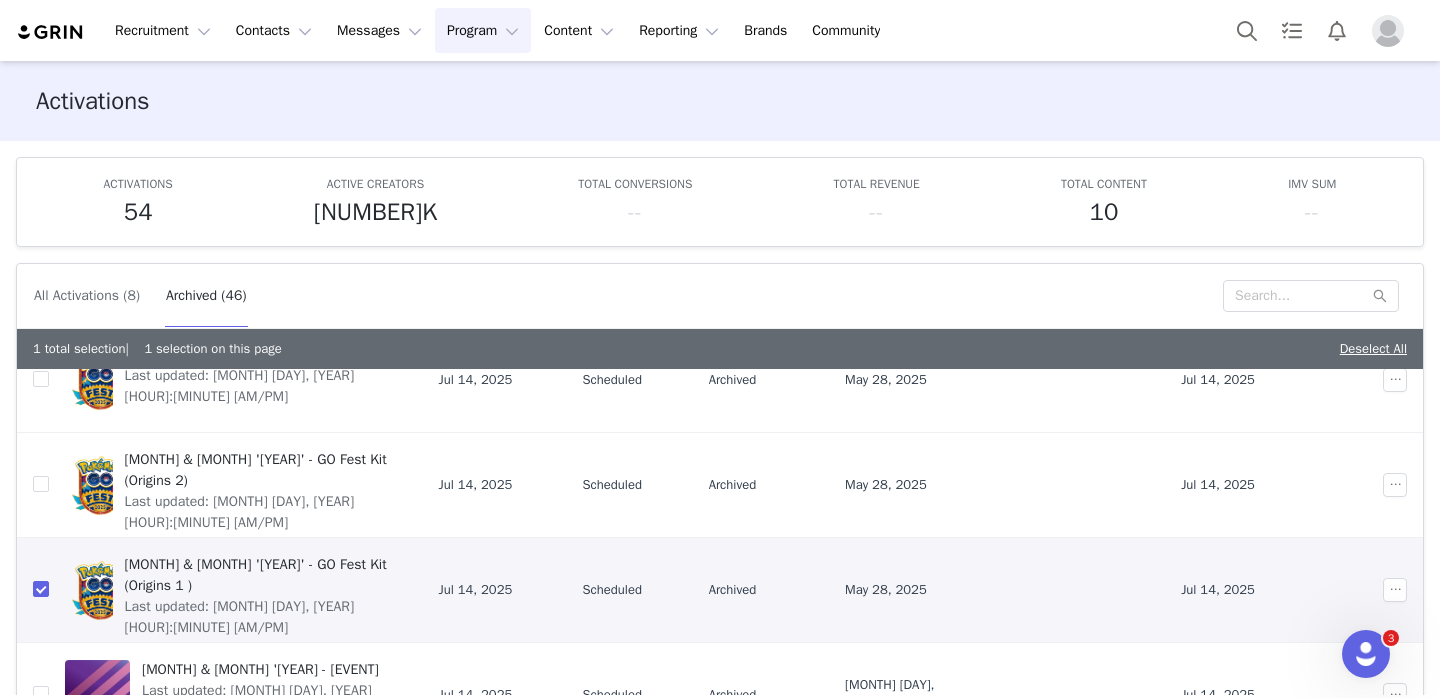 click on "All Activations (8)" at bounding box center (87, 296) 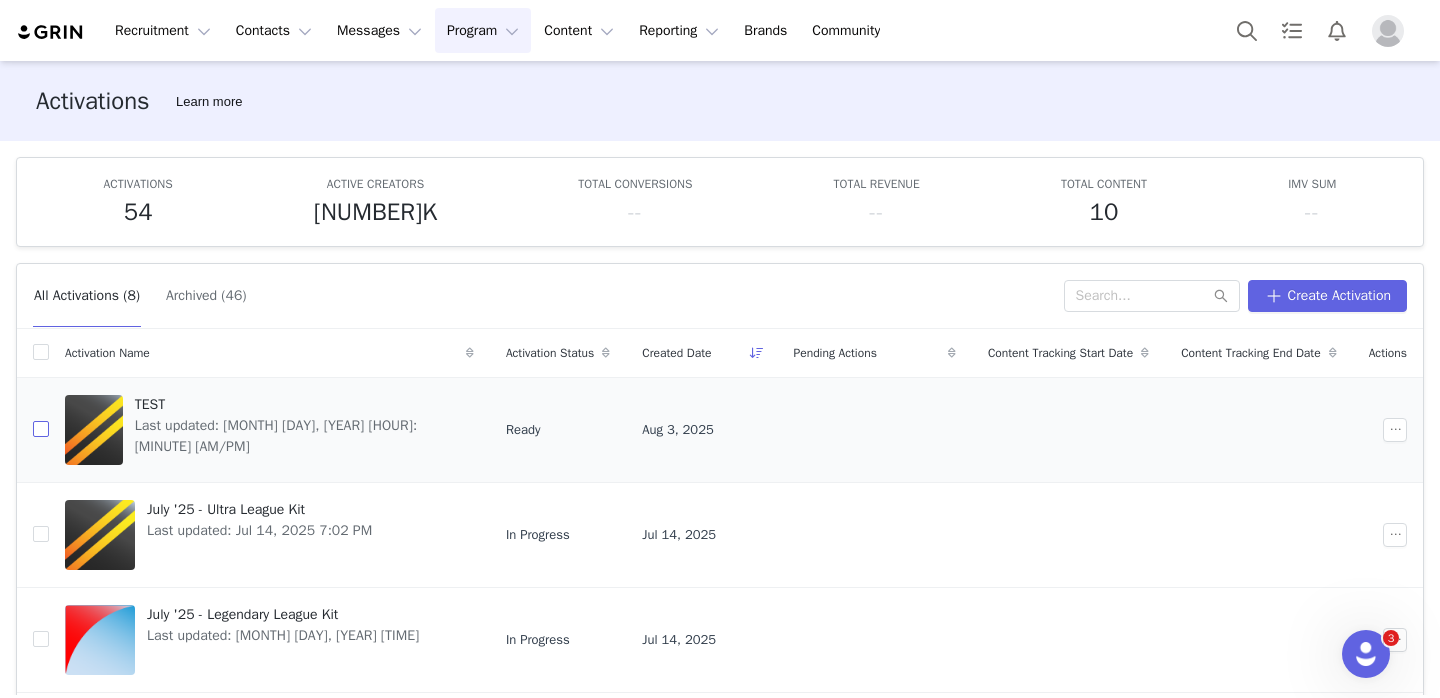 click at bounding box center [41, 429] 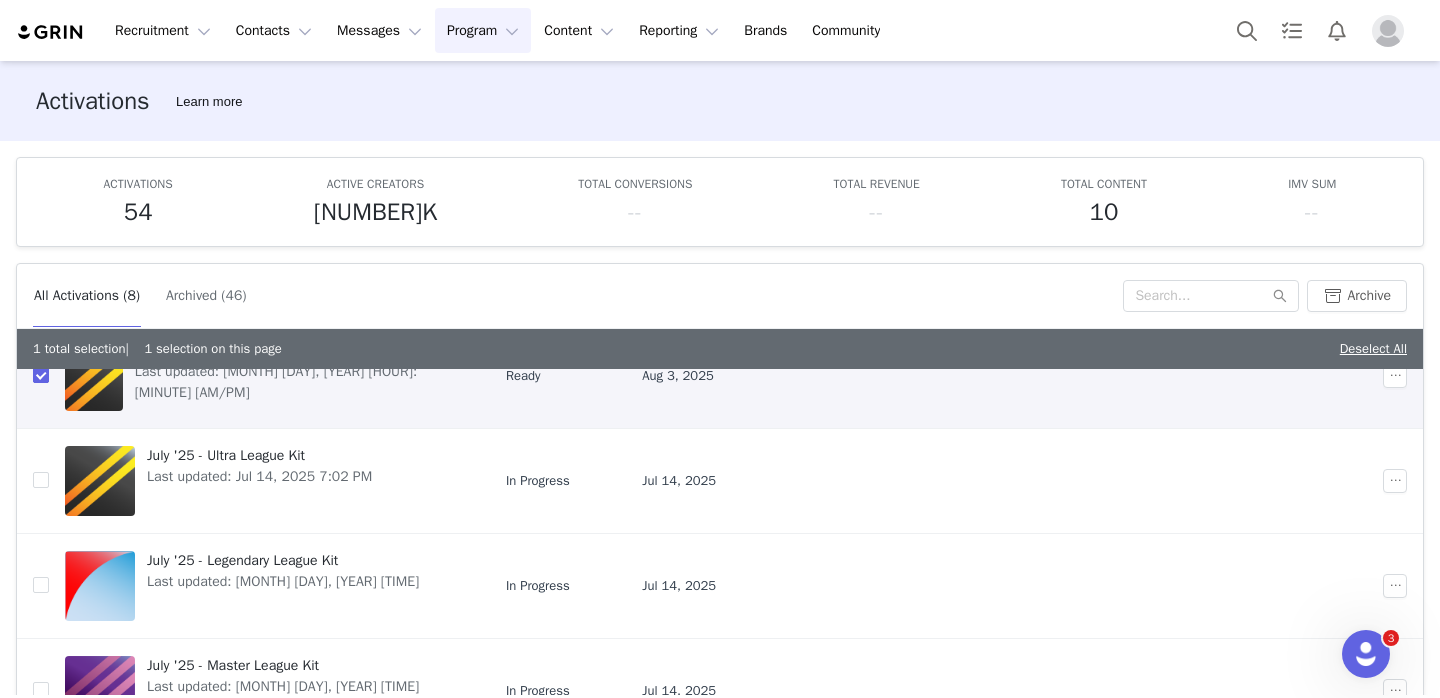 scroll, scrollTop: 96, scrollLeft: 0, axis: vertical 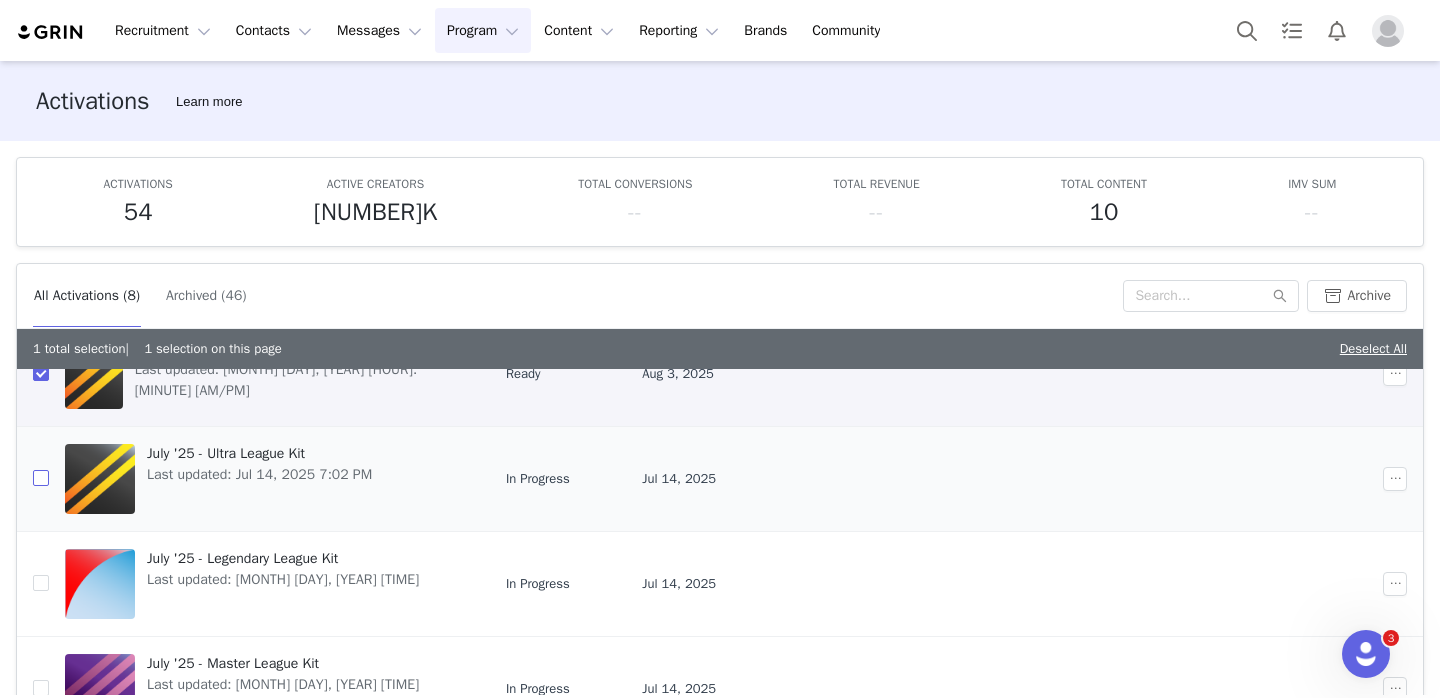 click at bounding box center (41, 478) 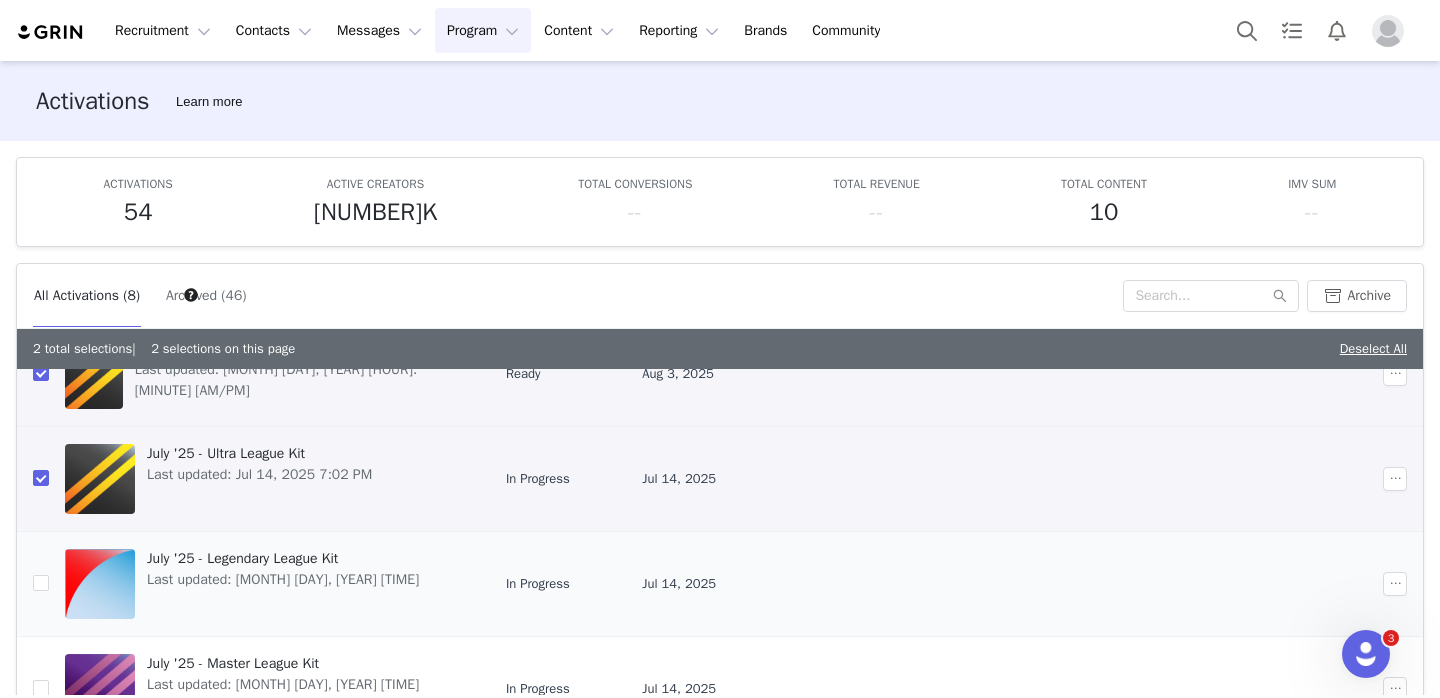 click at bounding box center (33, 583) 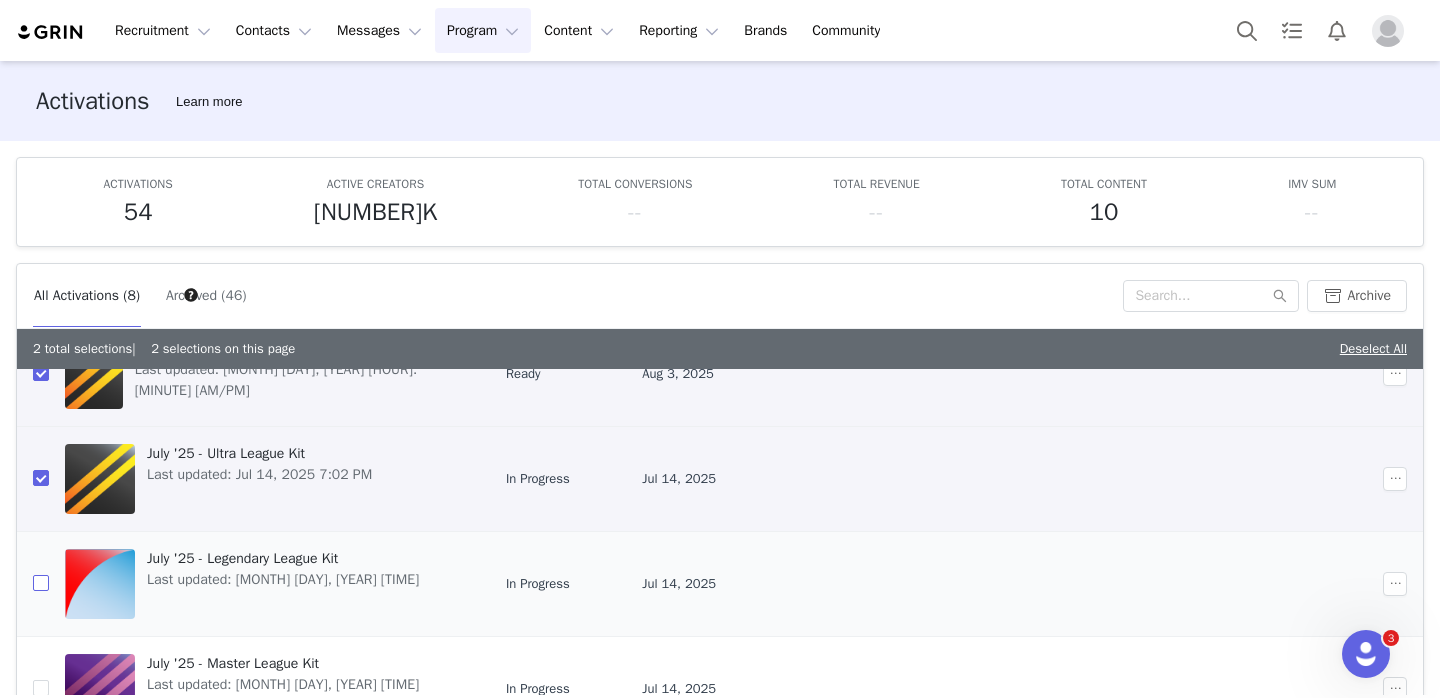 click at bounding box center (41, 583) 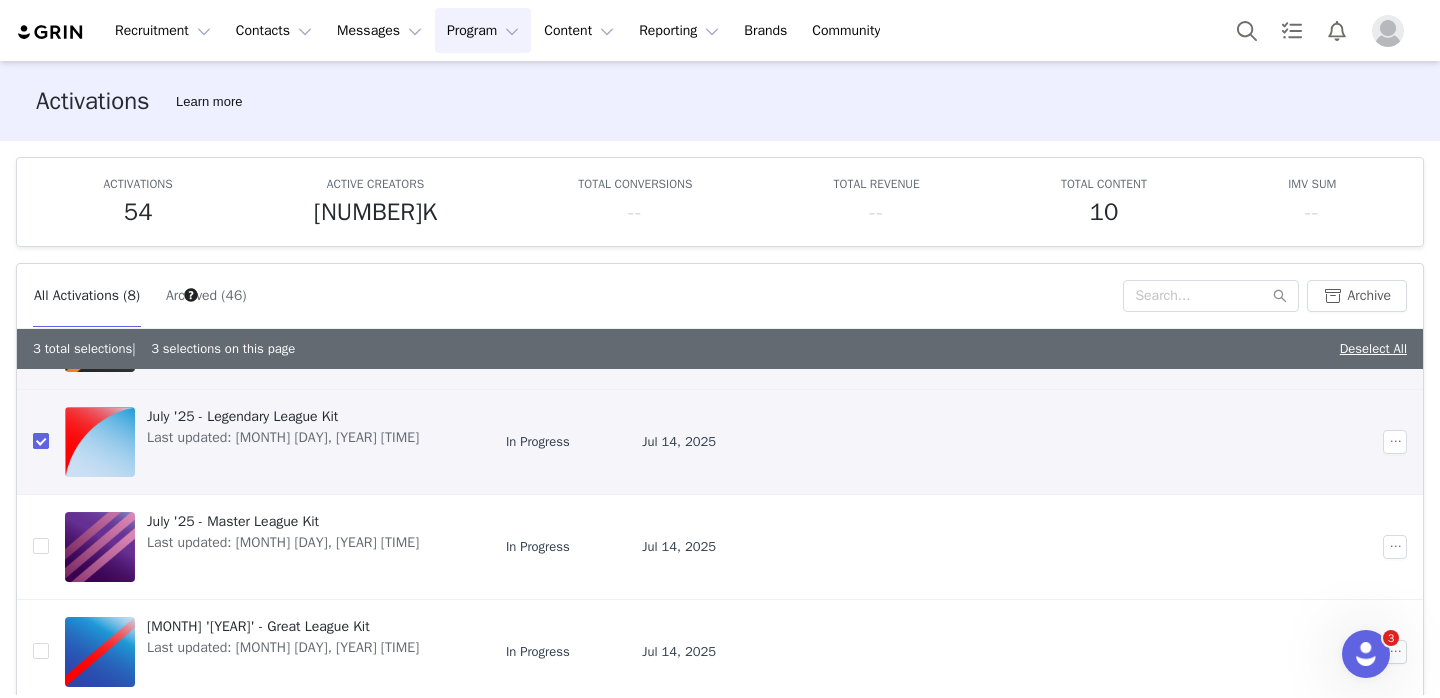 scroll, scrollTop: 255, scrollLeft: 0, axis: vertical 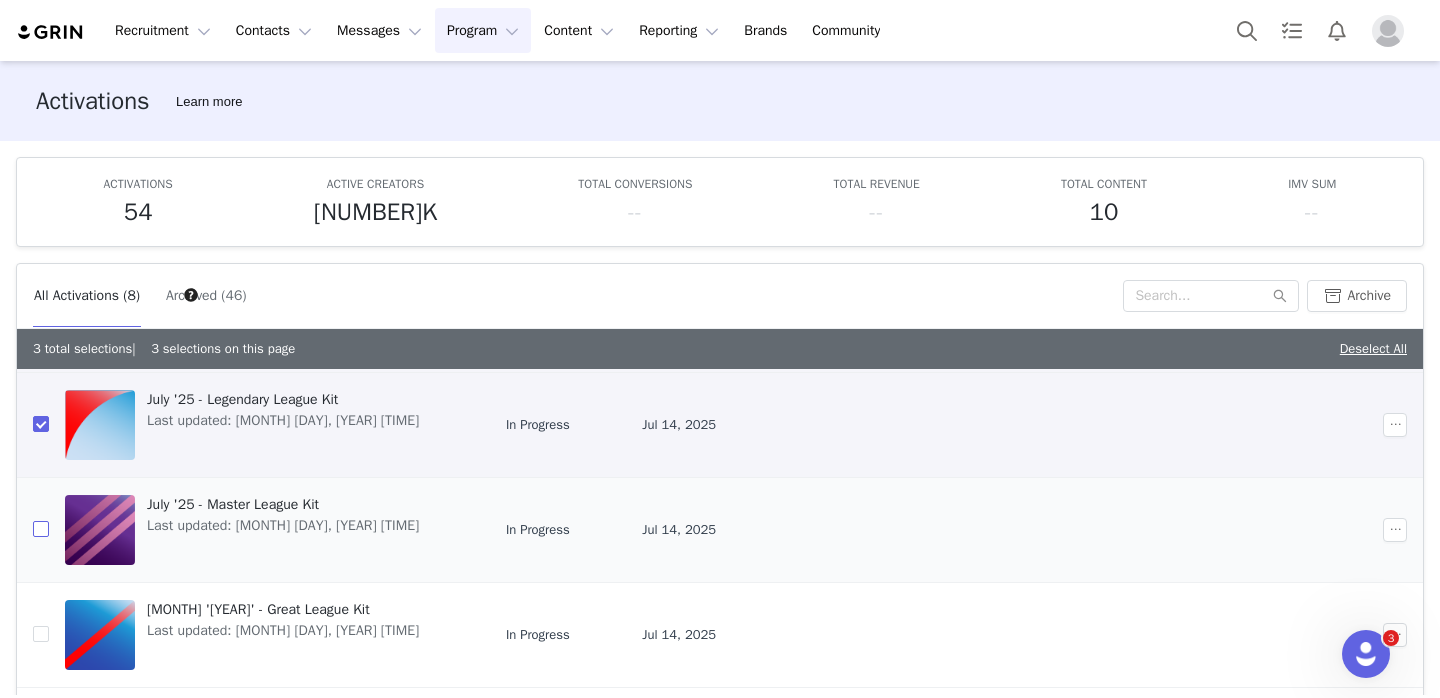 click at bounding box center (41, 529) 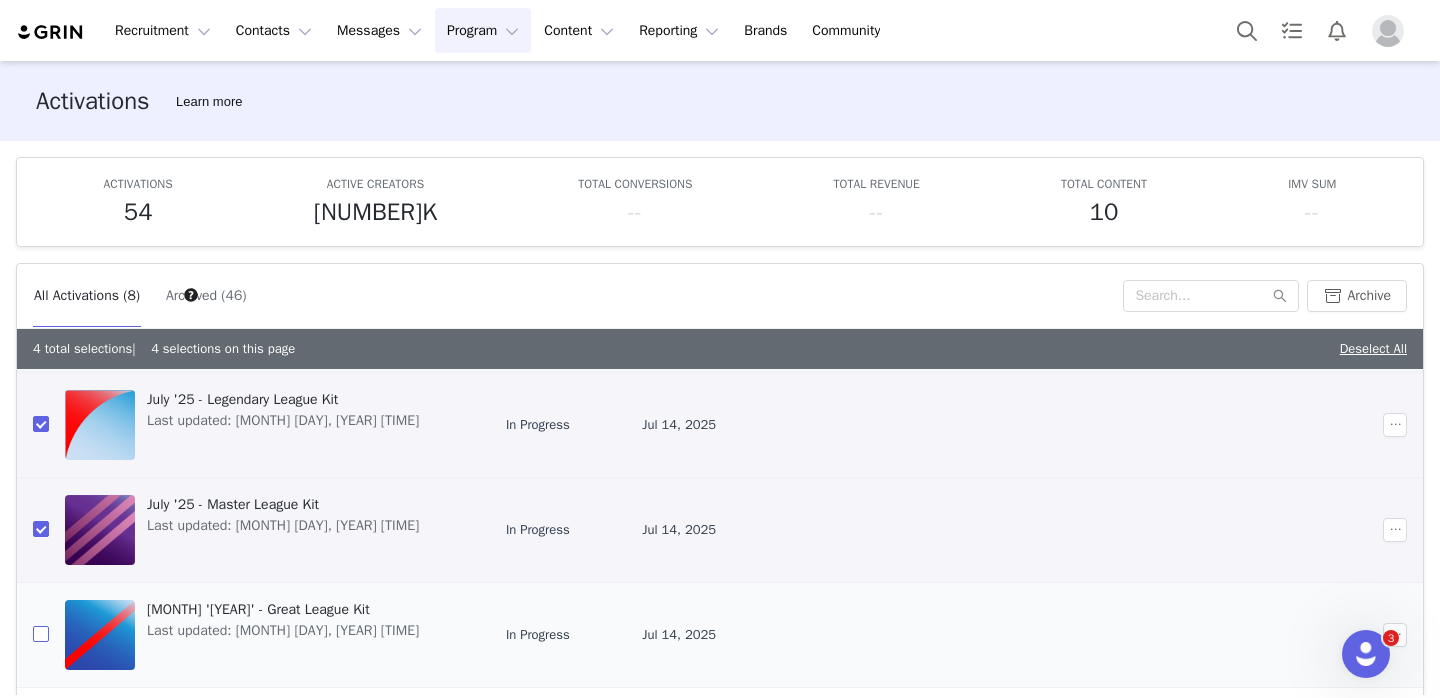 click at bounding box center (41, 634) 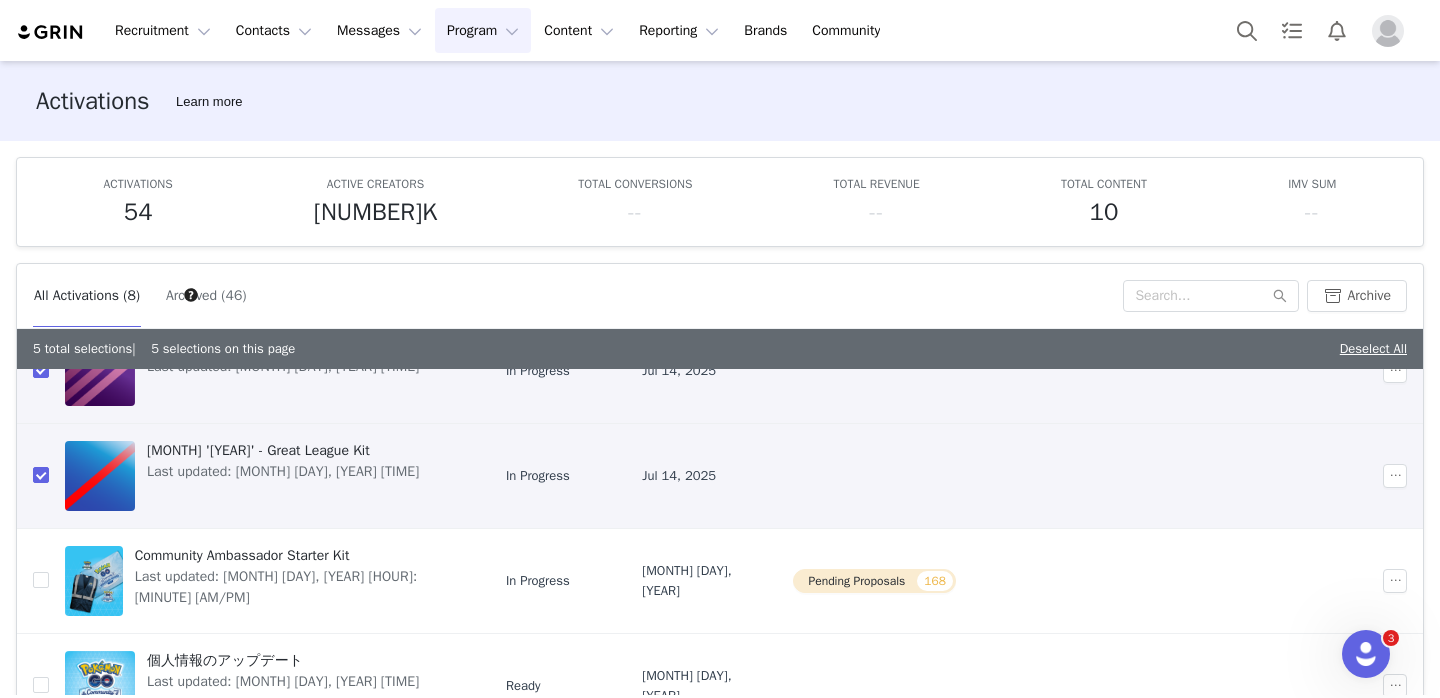 scroll, scrollTop: 0, scrollLeft: 0, axis: both 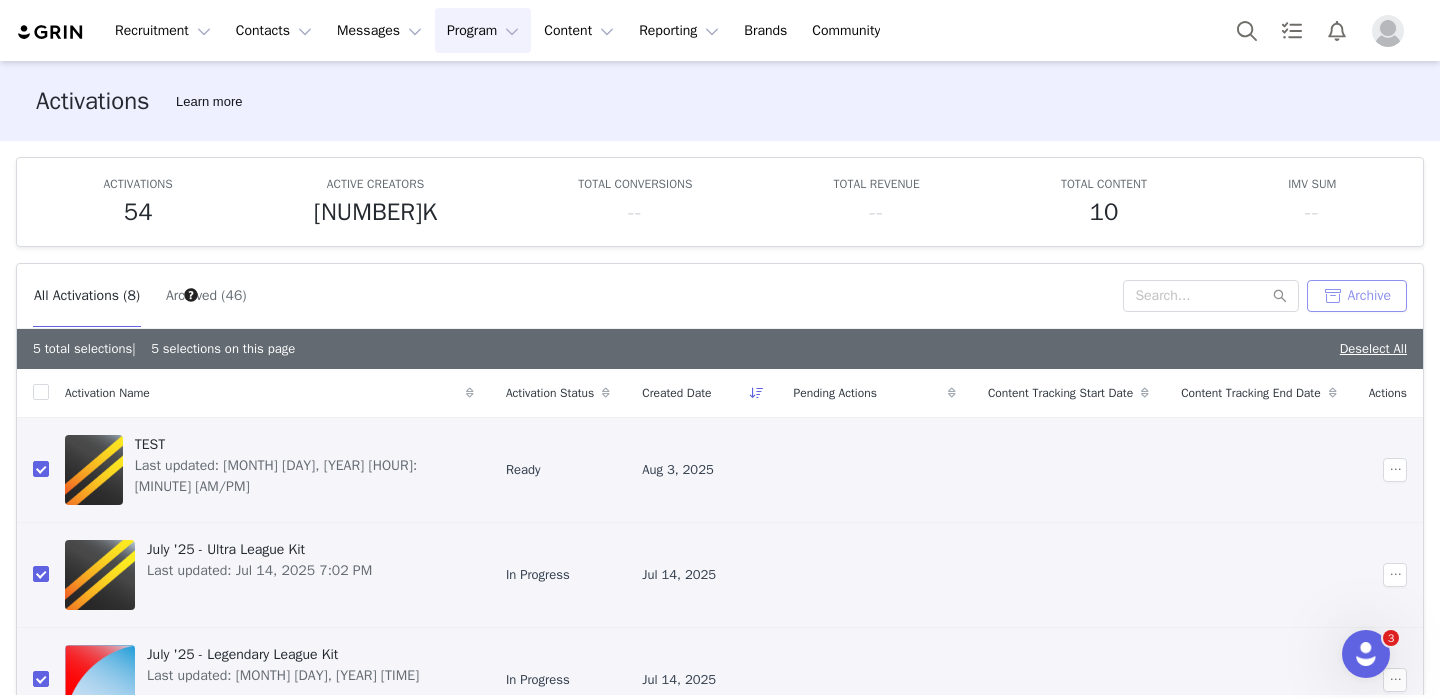 click on "Archive" at bounding box center (1357, 296) 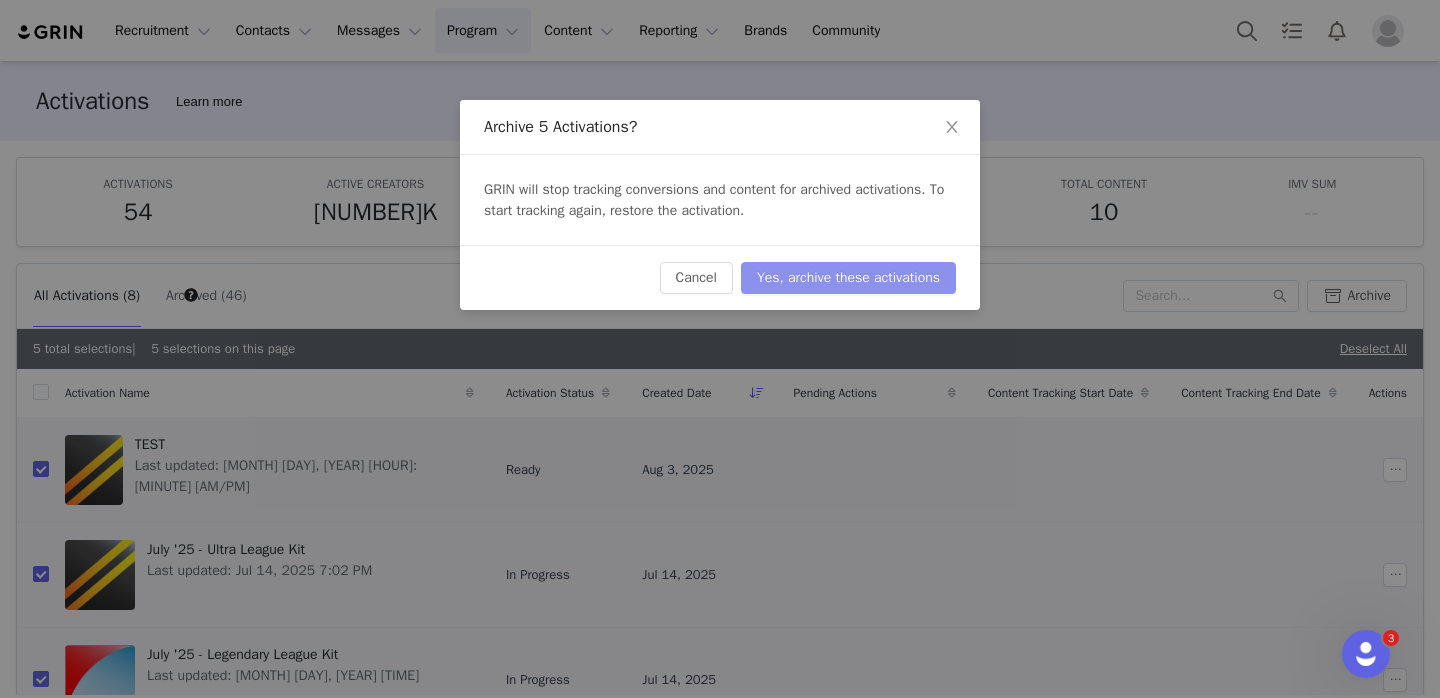 click on "Yes, archive these activations" at bounding box center [848, 278] 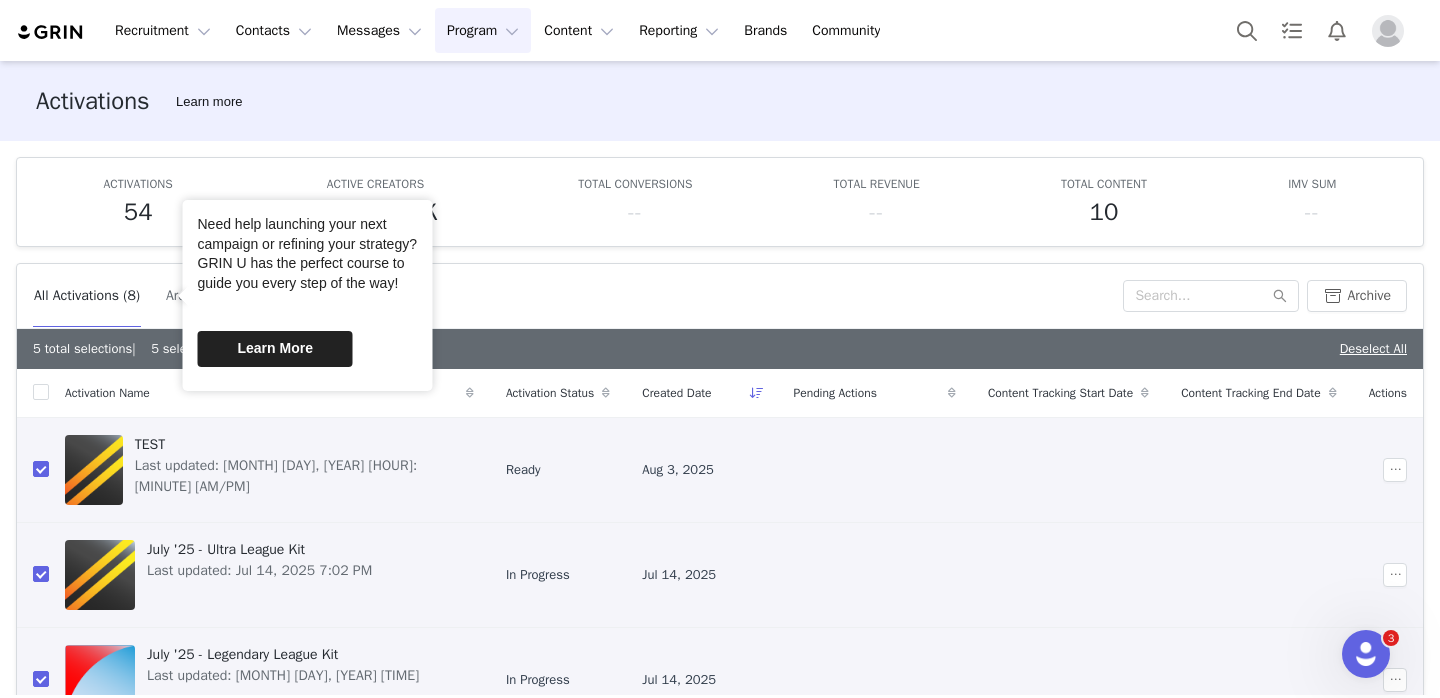 click on "Need help launching your next campaign or refining your strategy? GRIN U has the perfect course to guide you every step of the way!" at bounding box center [308, 254] 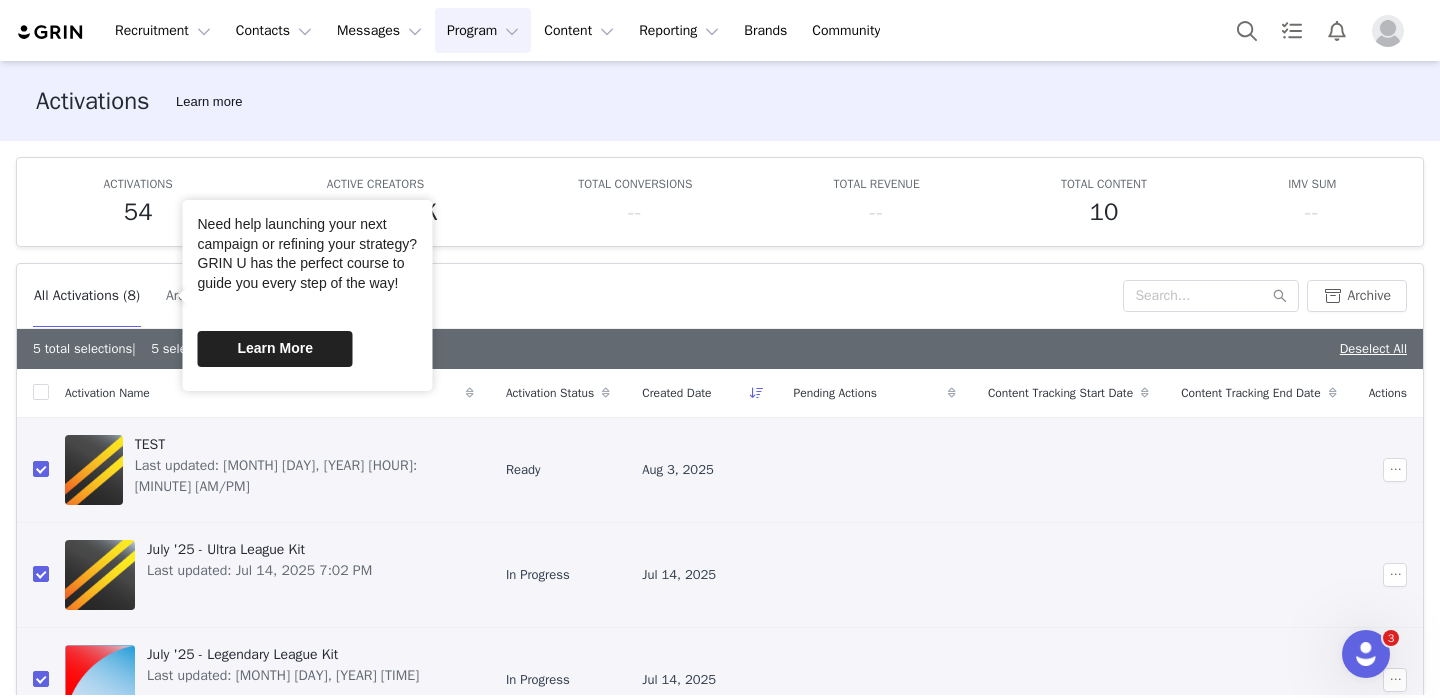 click on "All Activations (8)" at bounding box center (87, 296) 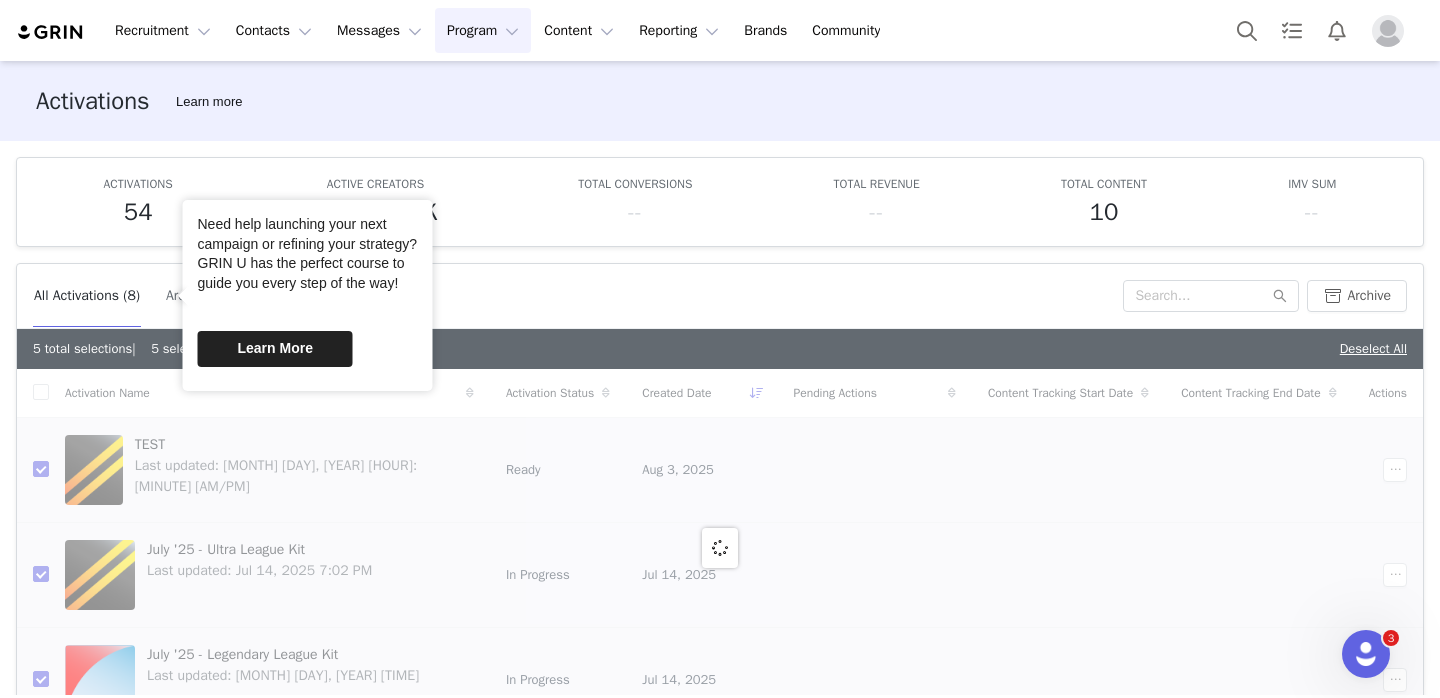 click on "All Activations (8)" at bounding box center [87, 296] 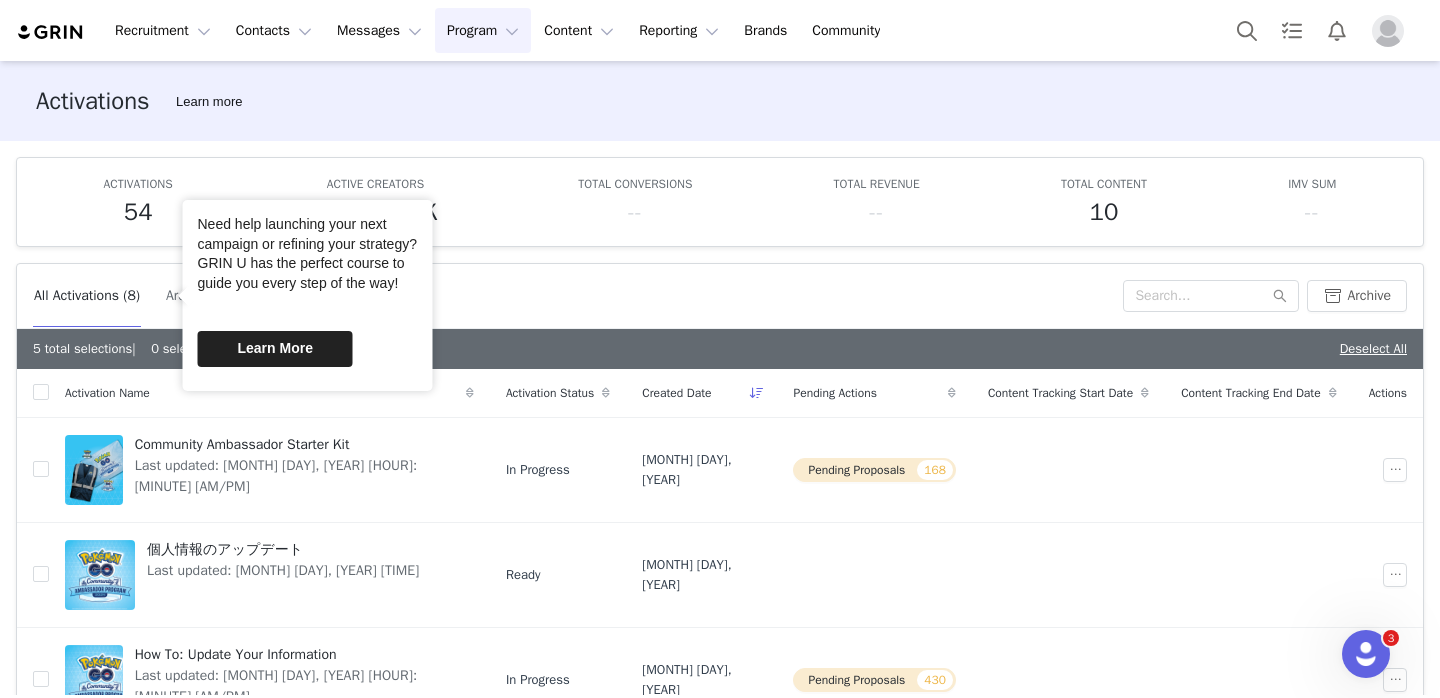 click on "Need help launching your next campaign or refining your strategy? GRIN U has the perfect course to guide you every step of the way!   Learn More" at bounding box center (308, 295) 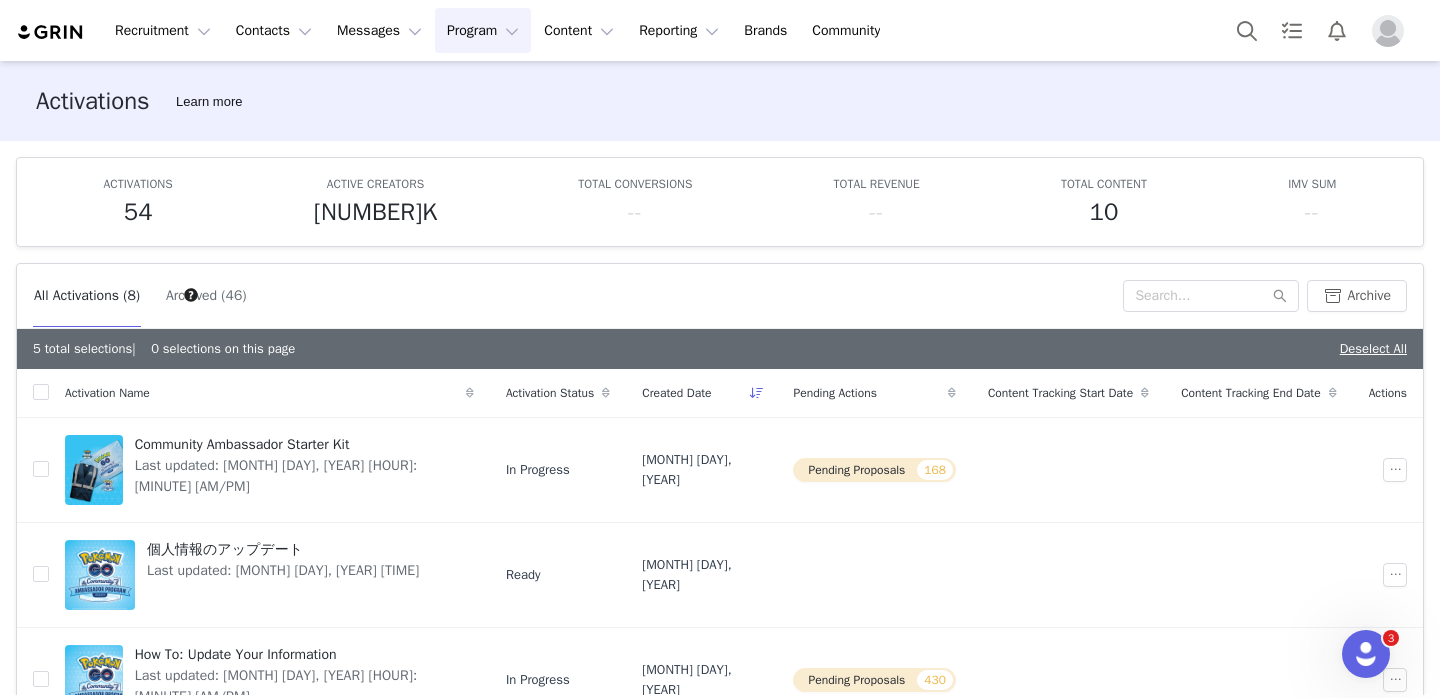 click on "All Activations (8) Archived (46)" at bounding box center (578, 296) 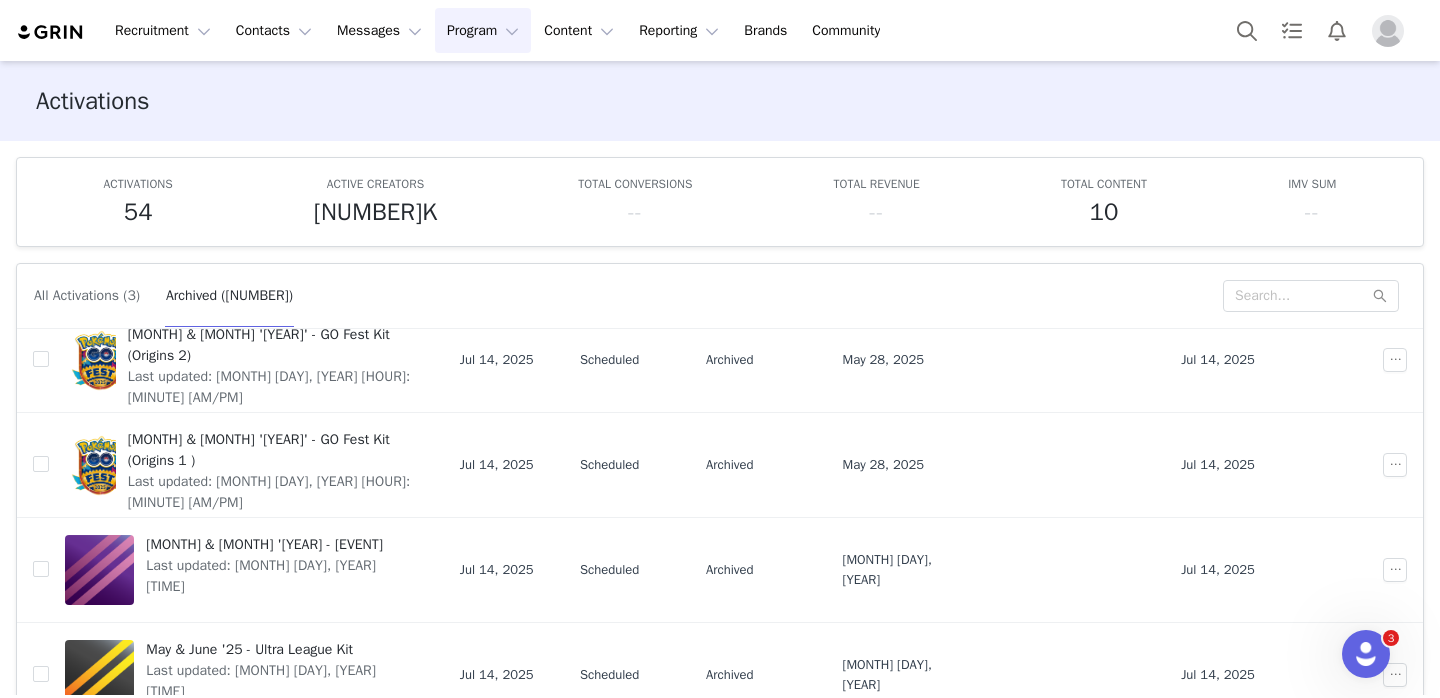 scroll, scrollTop: 567, scrollLeft: 0, axis: vertical 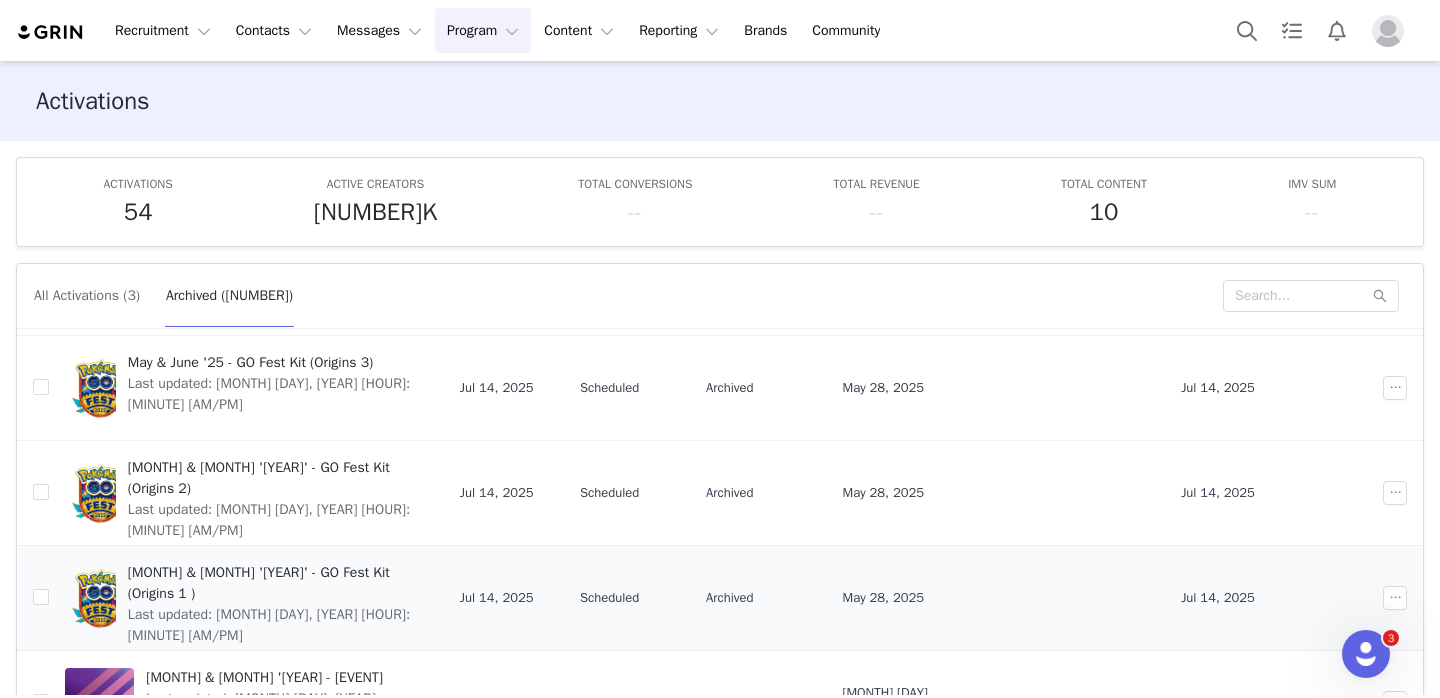 click on "May & June '25 - GO Fest Kit (Origins 1 )" at bounding box center [272, 583] 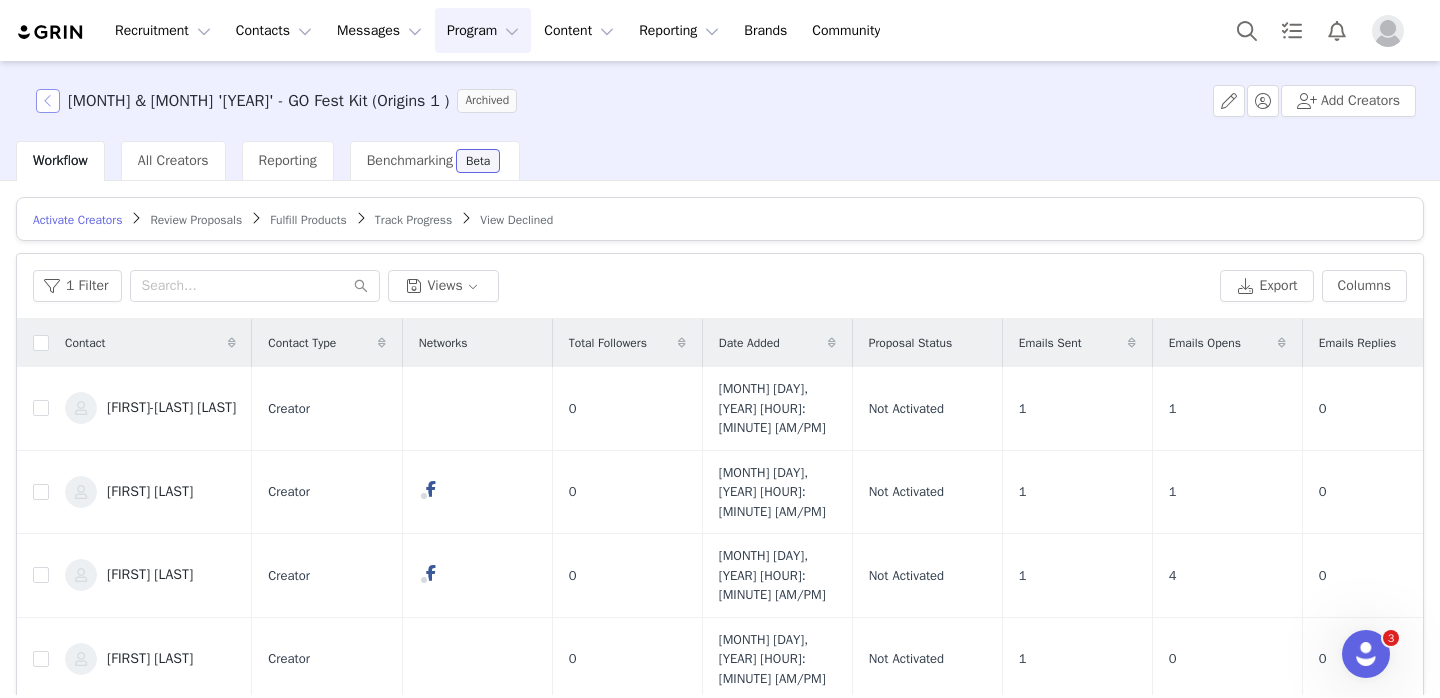 click at bounding box center (48, 101) 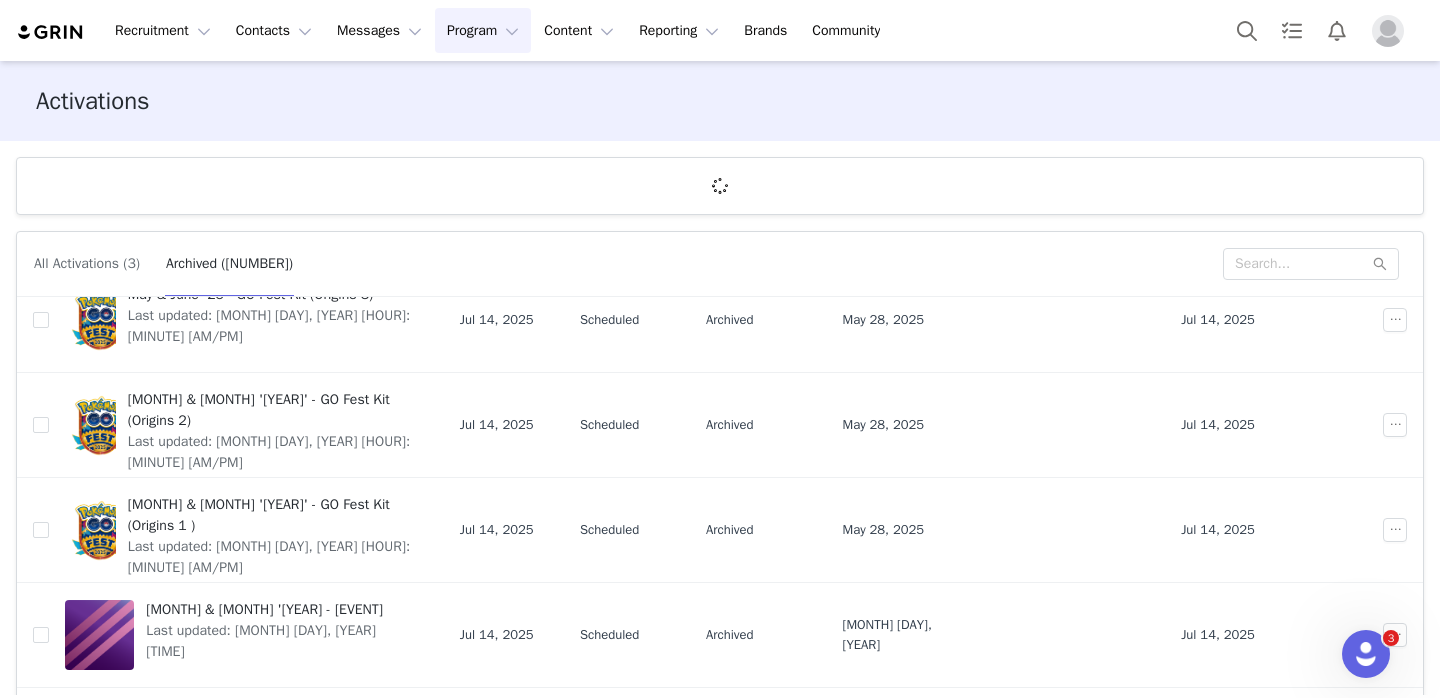 scroll, scrollTop: 613, scrollLeft: 0, axis: vertical 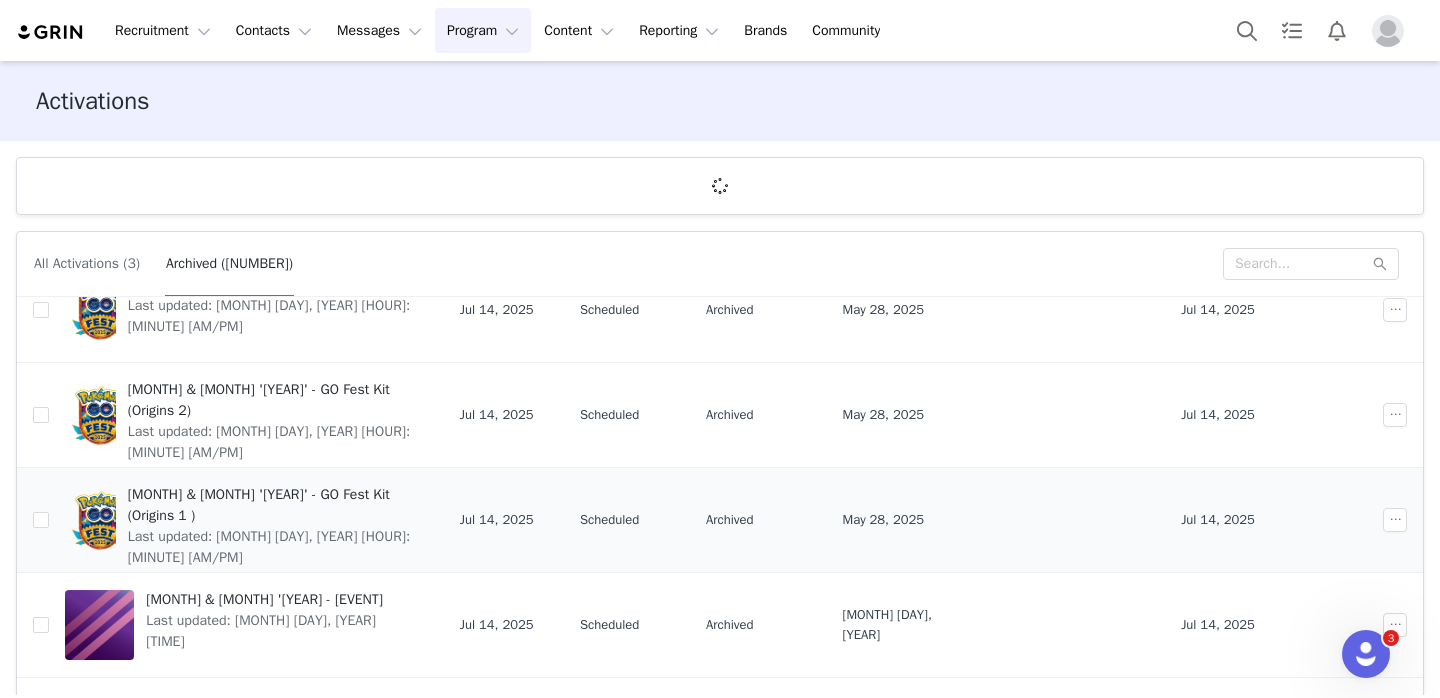 click on "May & June '25 - GO Fest Kit (Origins 1 ) Last updated: Jul 14, 2025 3:01 PM" at bounding box center [246, 520] 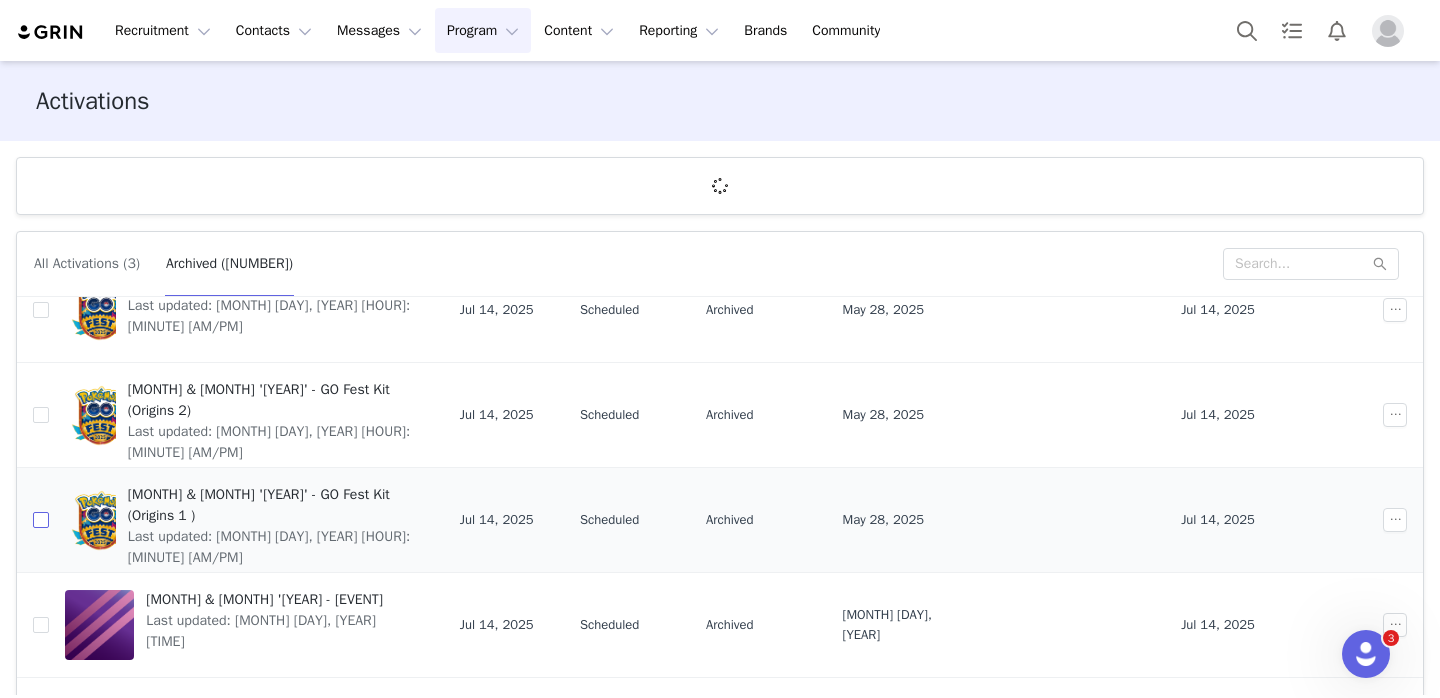 click at bounding box center (41, 520) 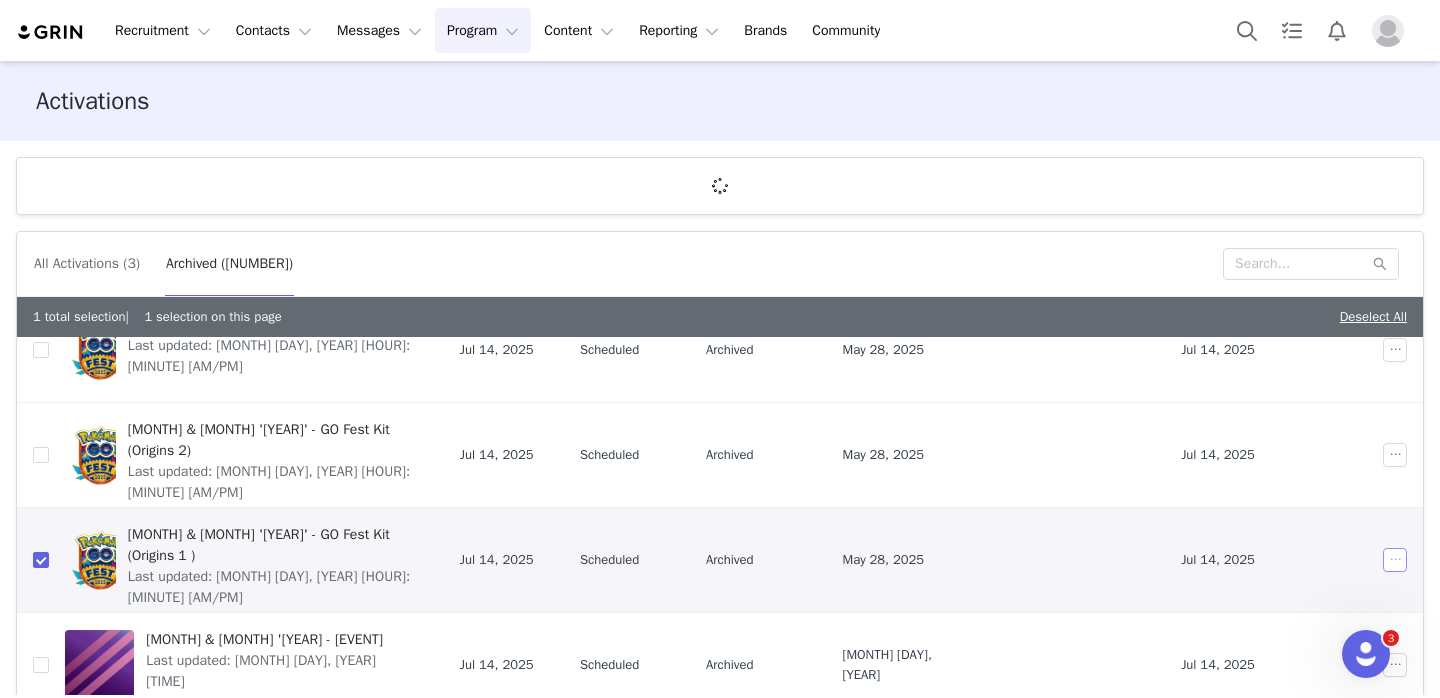 click at bounding box center [1395, 560] 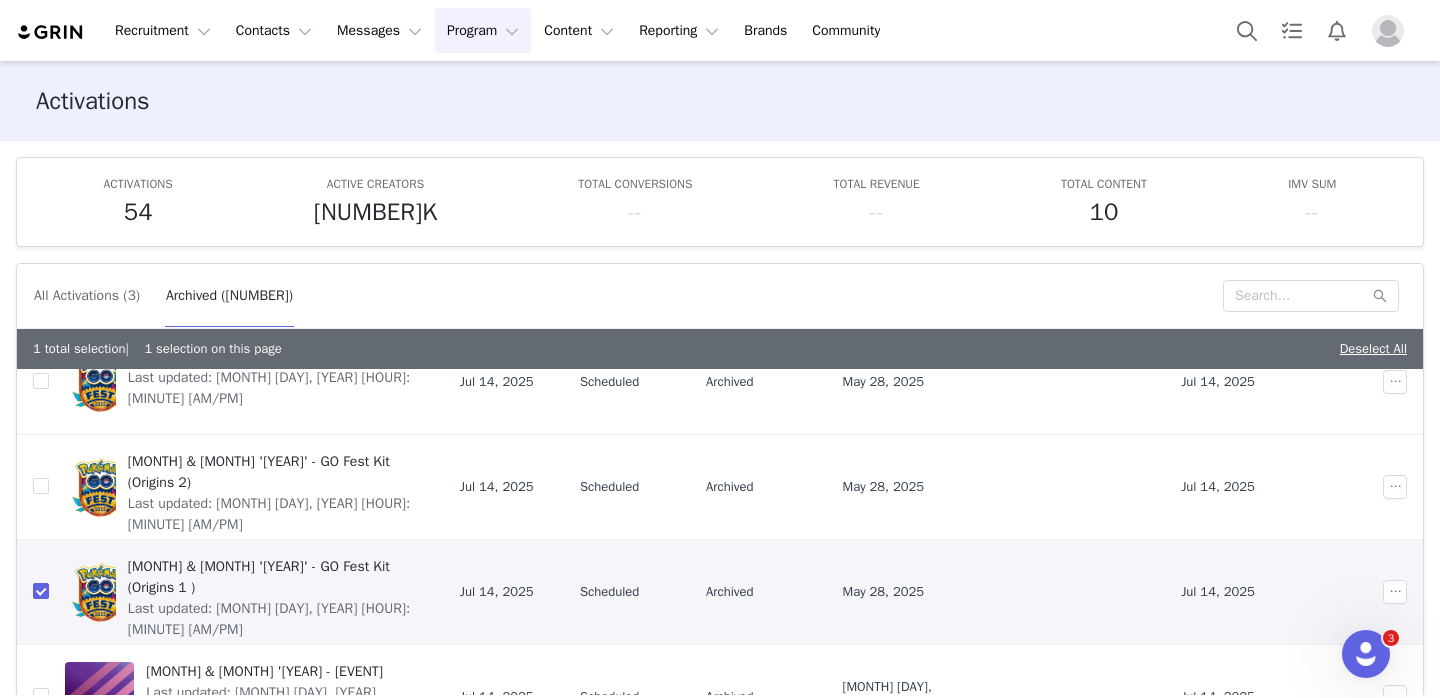 click on "Jul 14, 2025" at bounding box center [1259, 591] 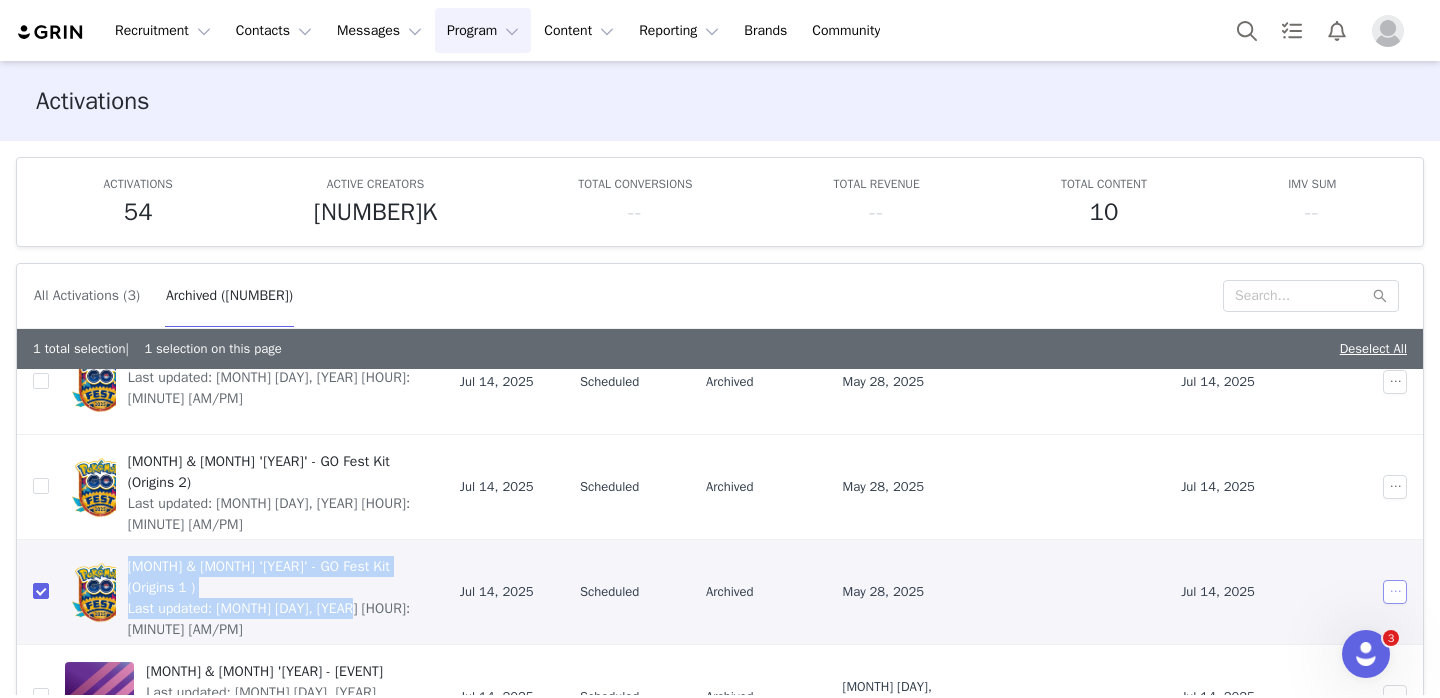 click at bounding box center (1395, 592) 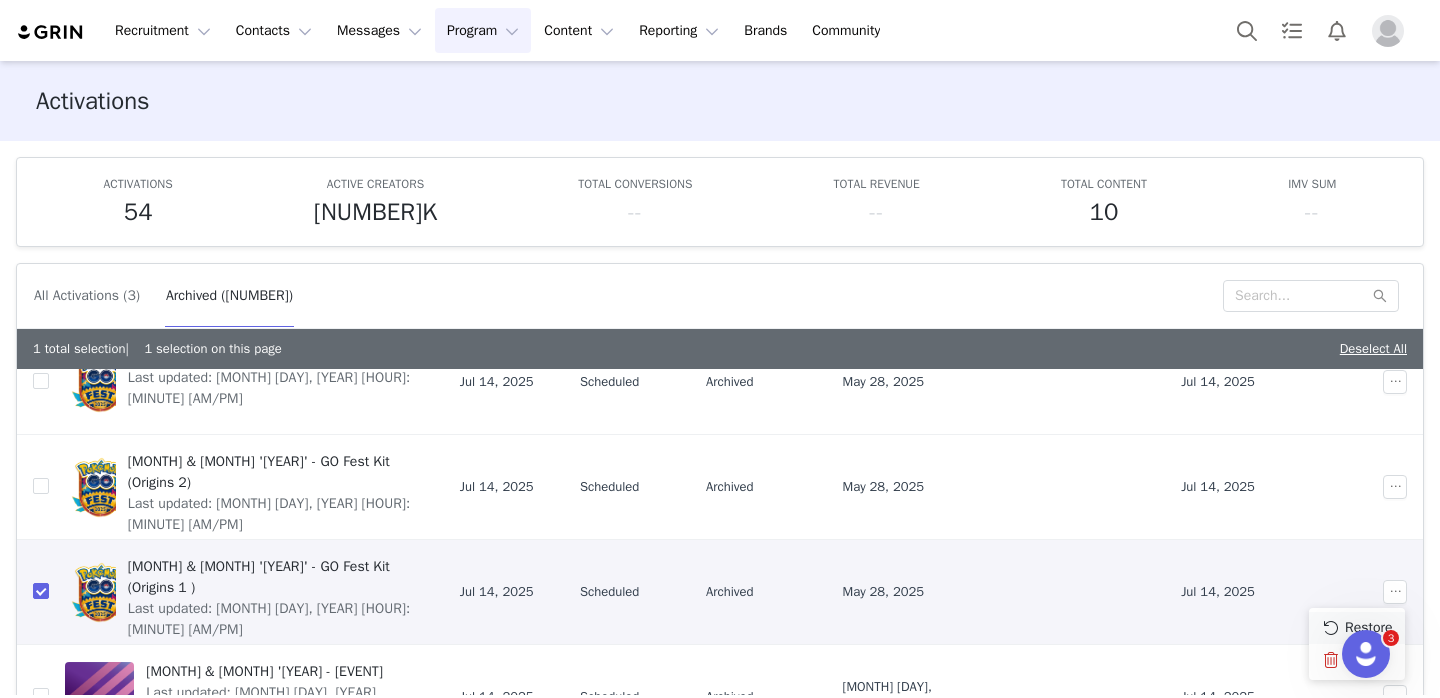 click at bounding box center (1331, 628) 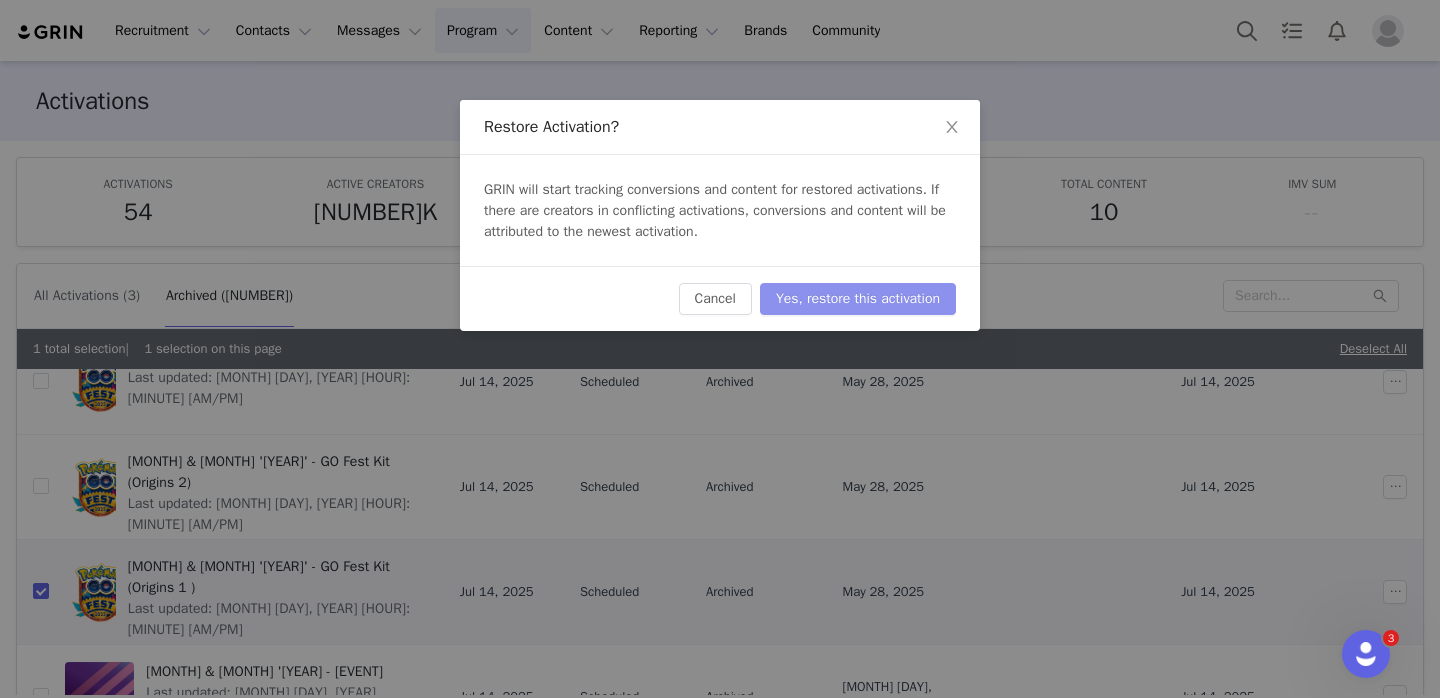 click on "Yes, restore this activation" at bounding box center [858, 299] 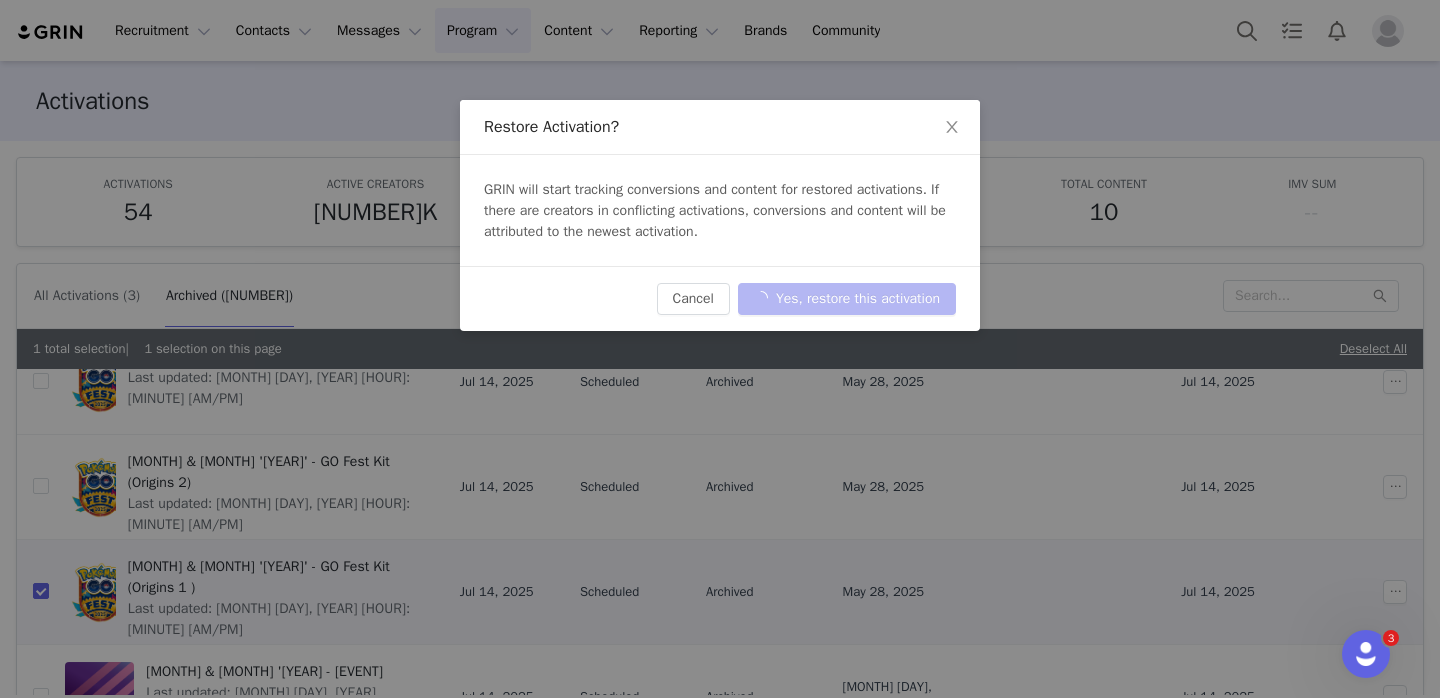 checkbox on "false" 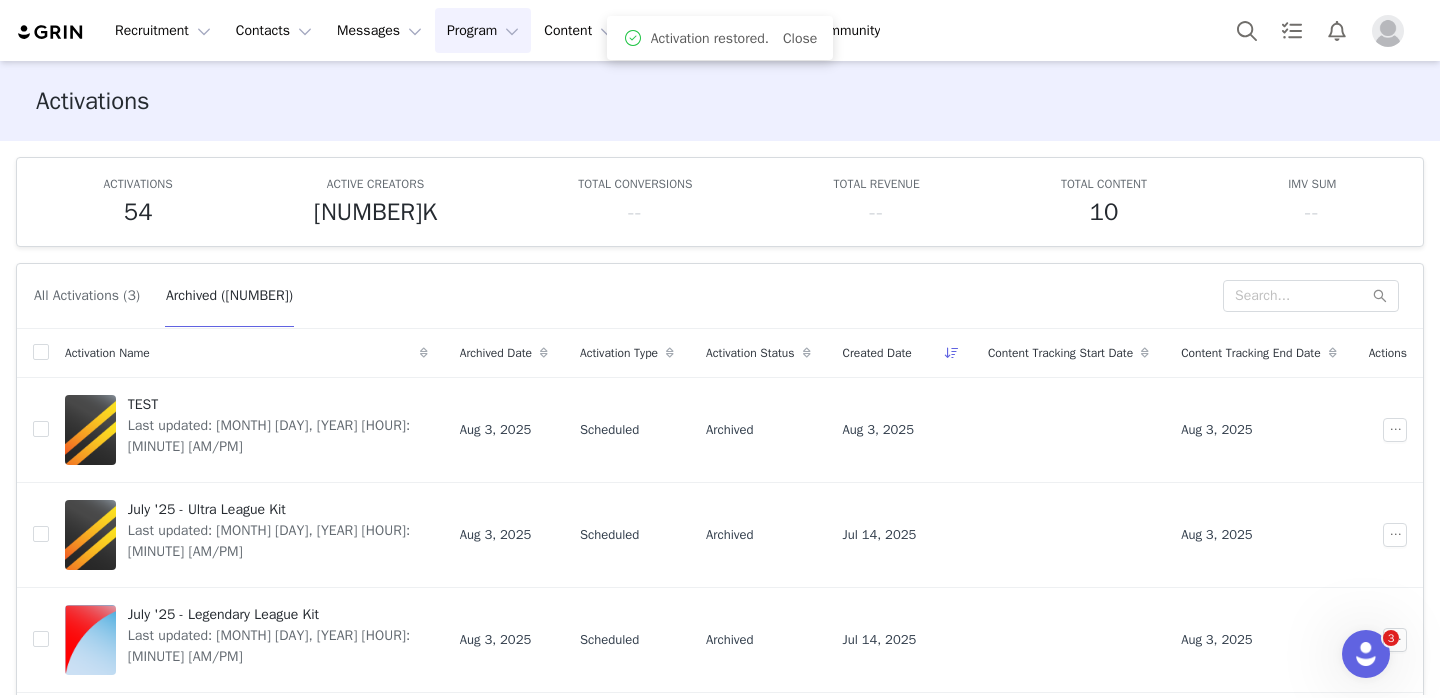 click on "All Activations (3)" at bounding box center (87, 296) 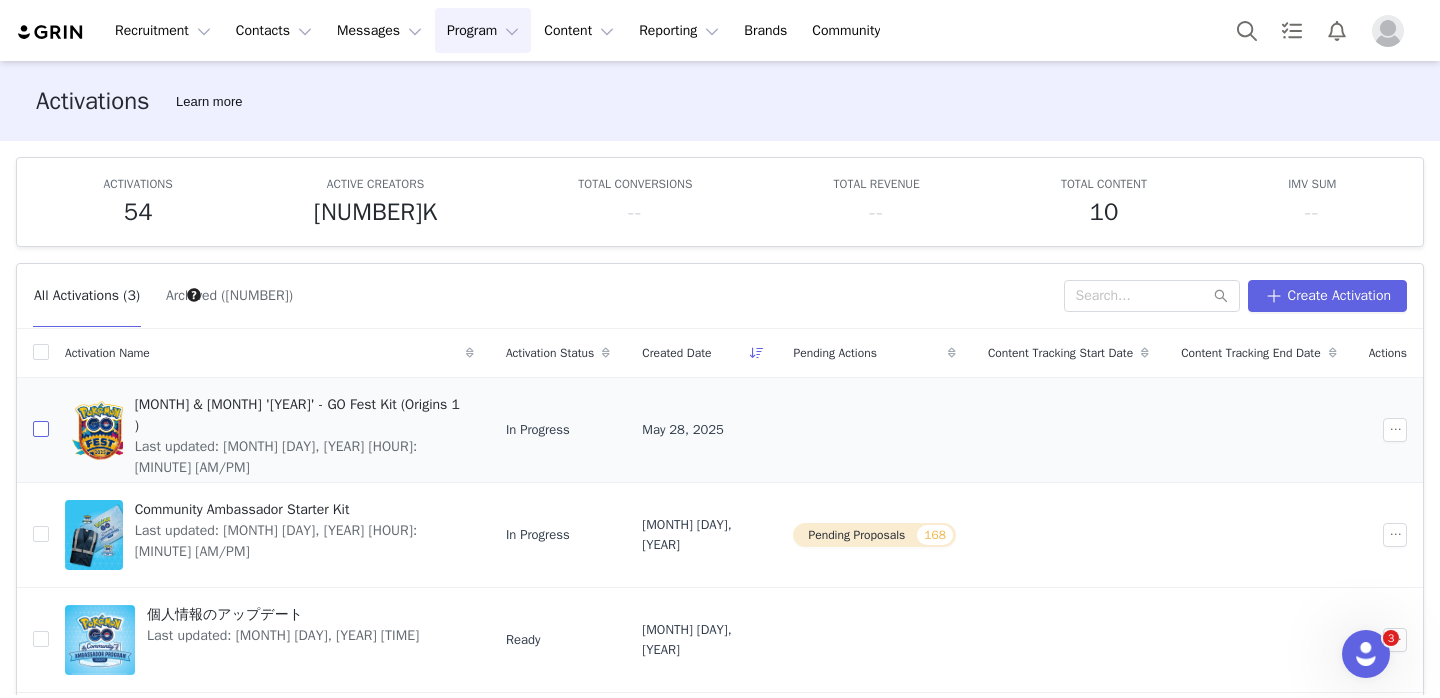 click at bounding box center (41, 429) 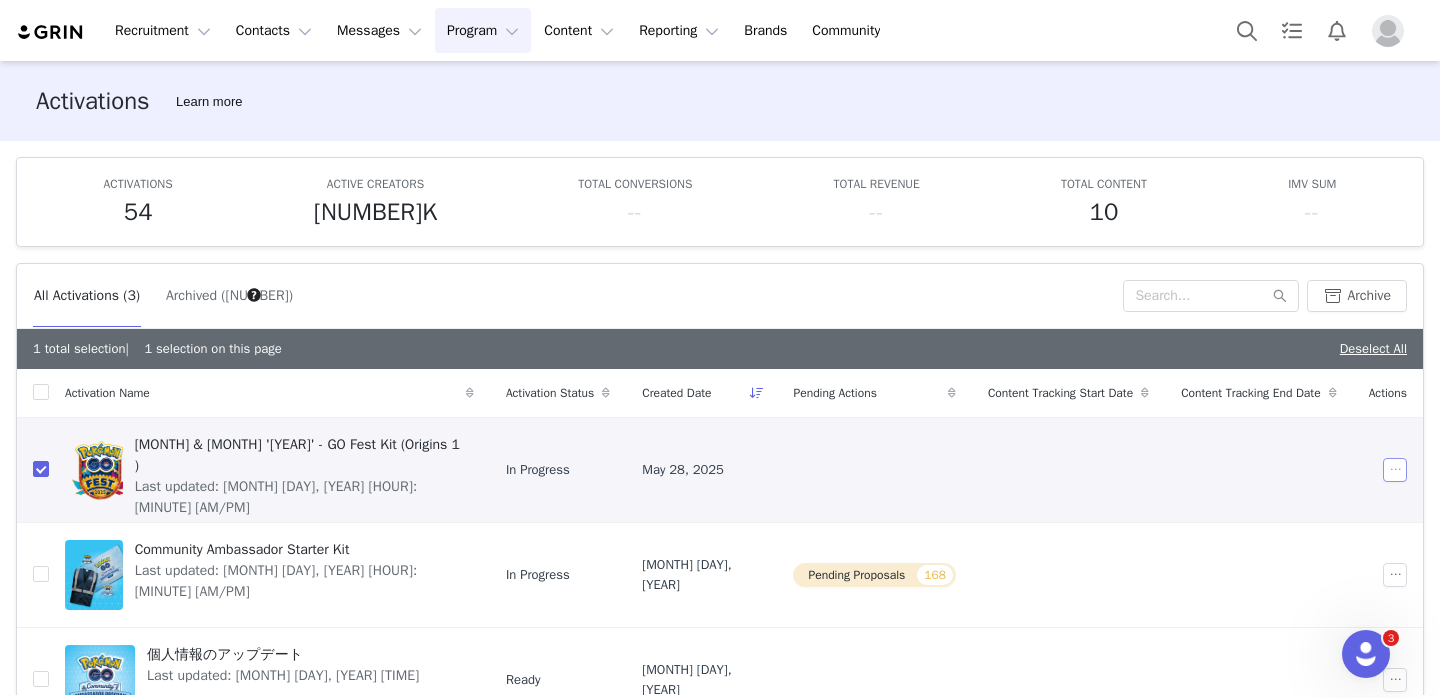 click at bounding box center [1395, 470] 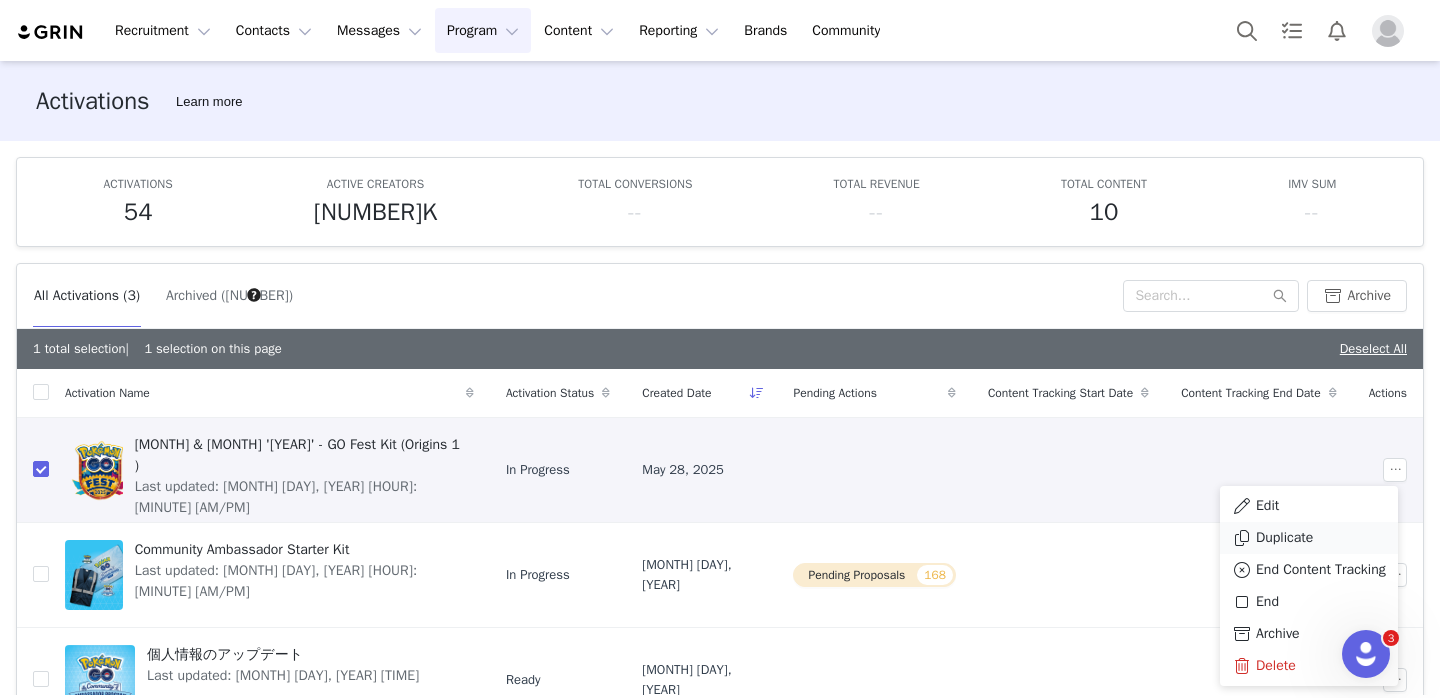 click on "Duplicate" at bounding box center [1284, 538] 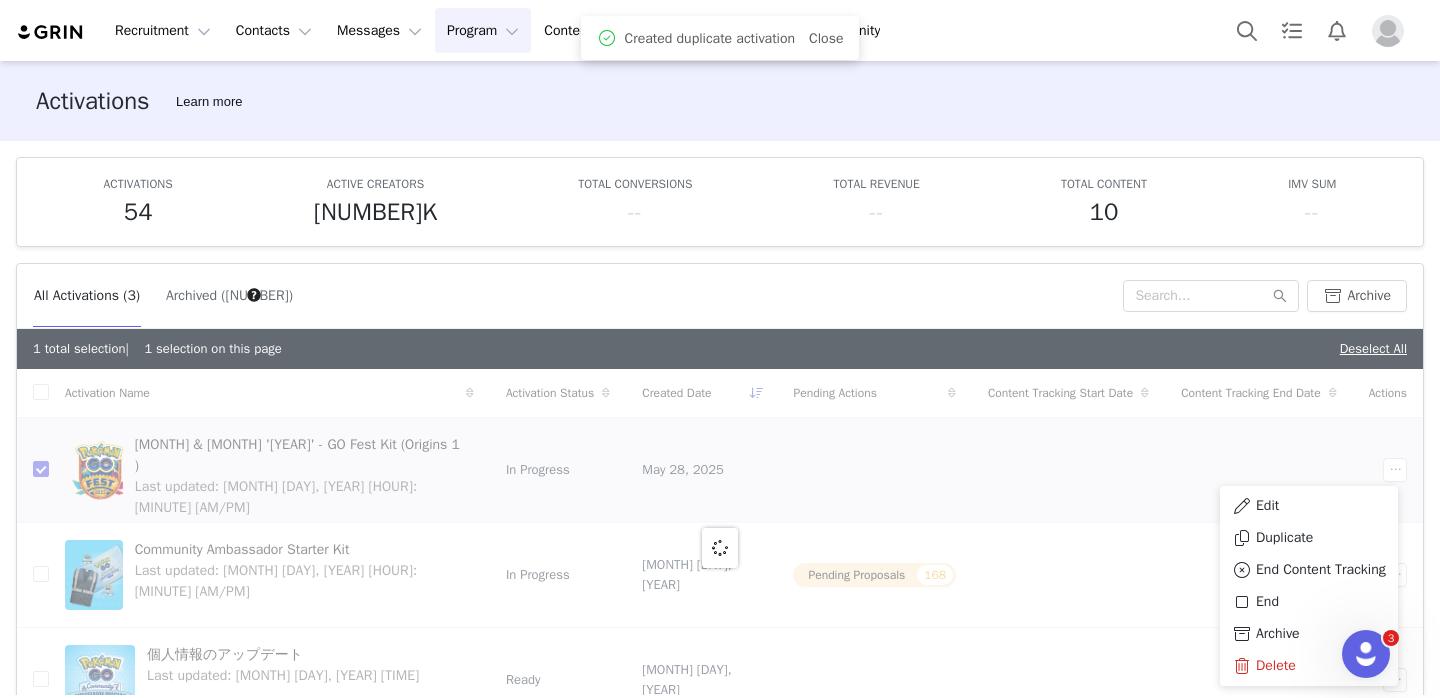checkbox on "false" 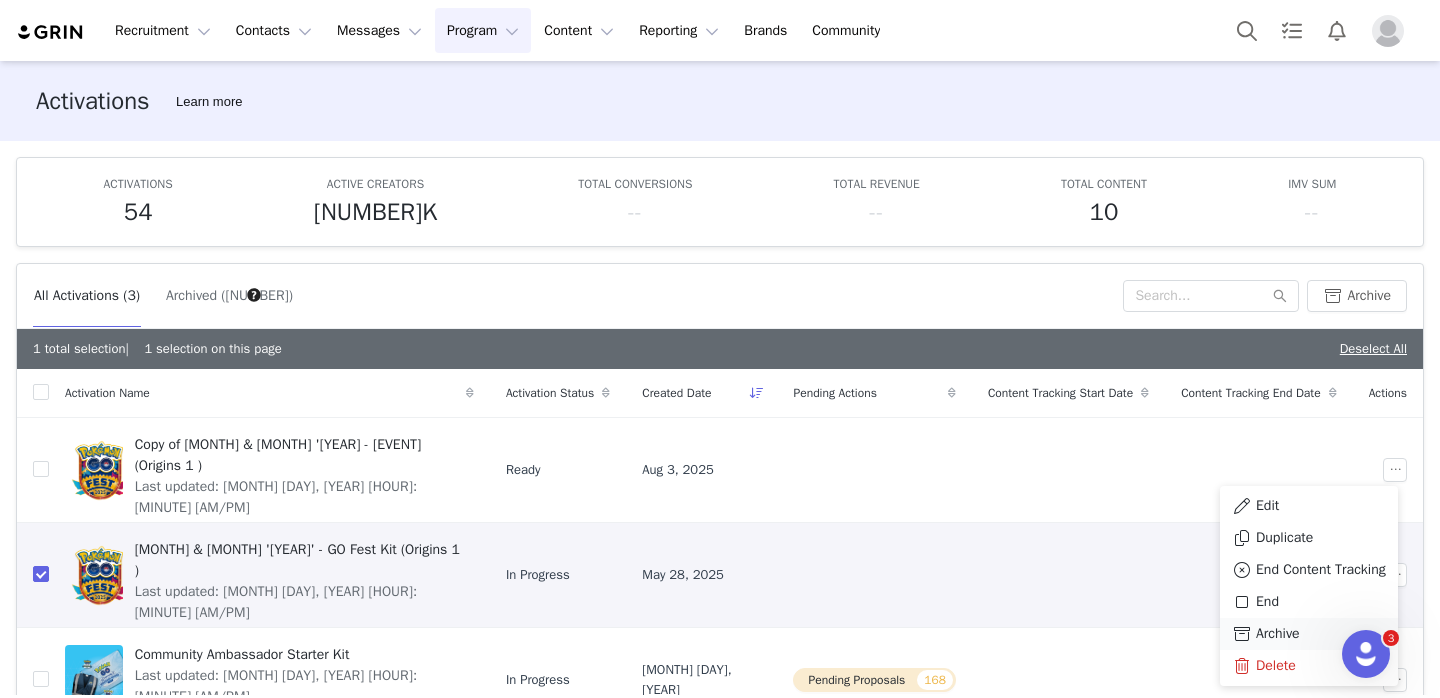click on "Archive" at bounding box center (1278, 634) 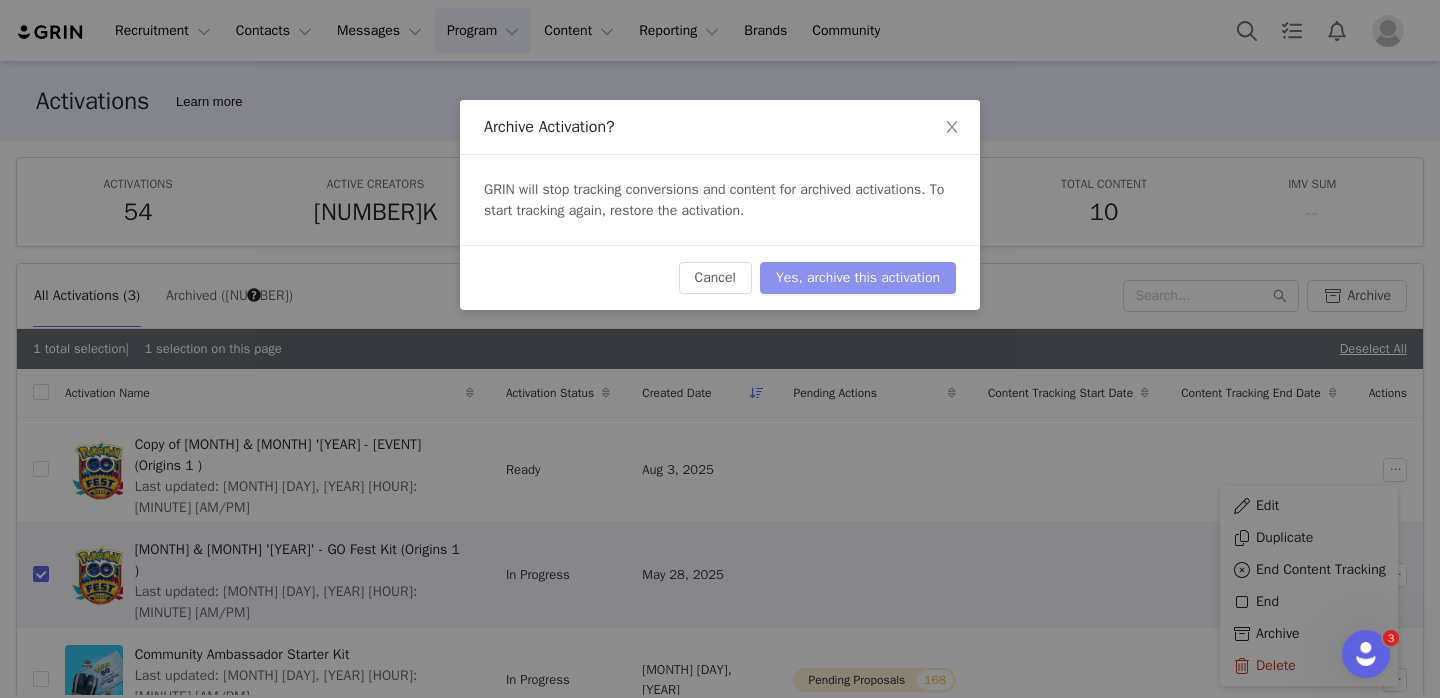 click on "Yes, archive this activation" at bounding box center [858, 278] 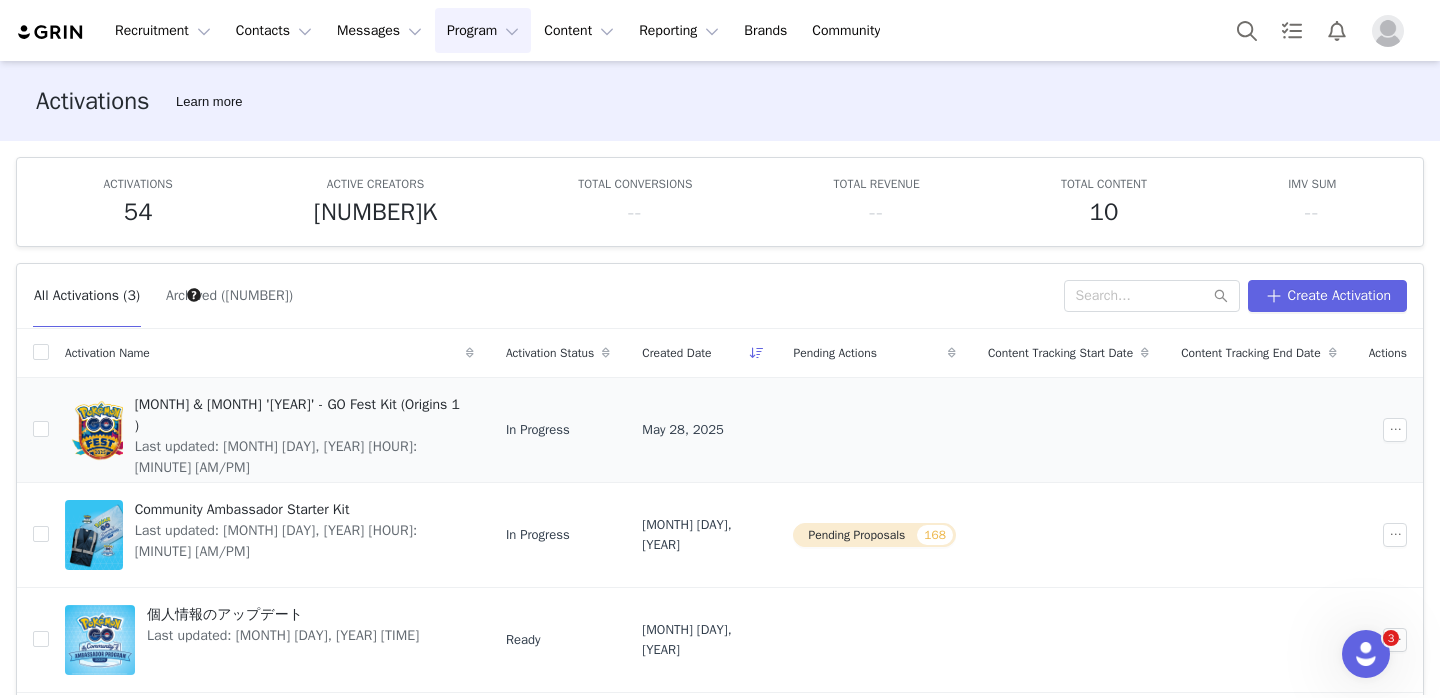 click at bounding box center (874, 429) 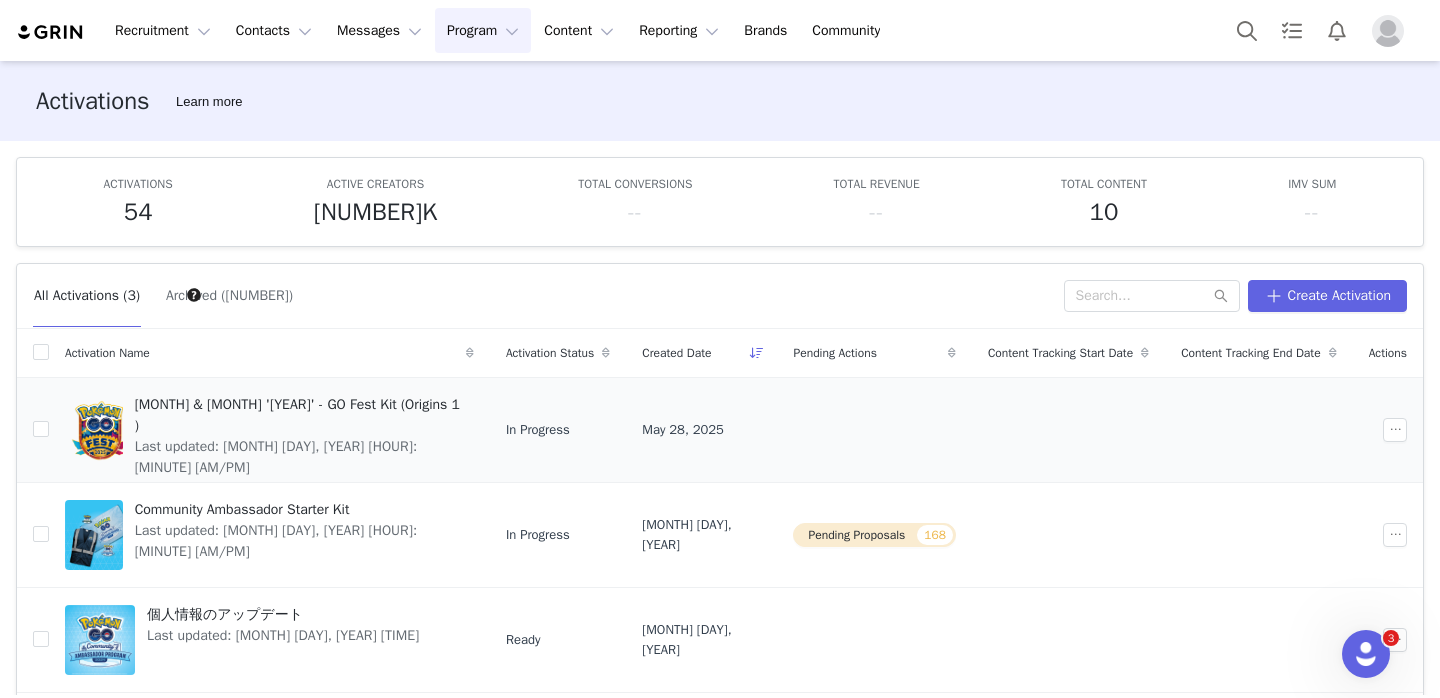 click at bounding box center [1392, 430] 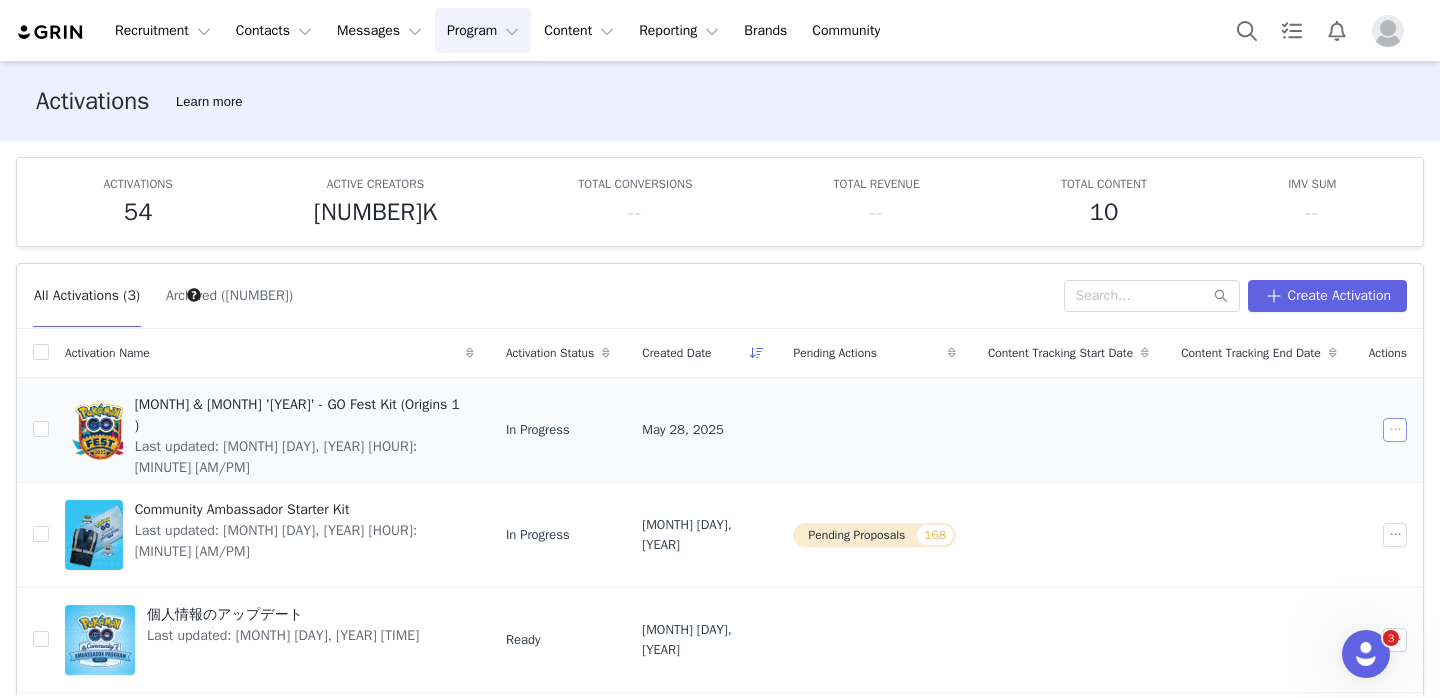 click at bounding box center [1395, 430] 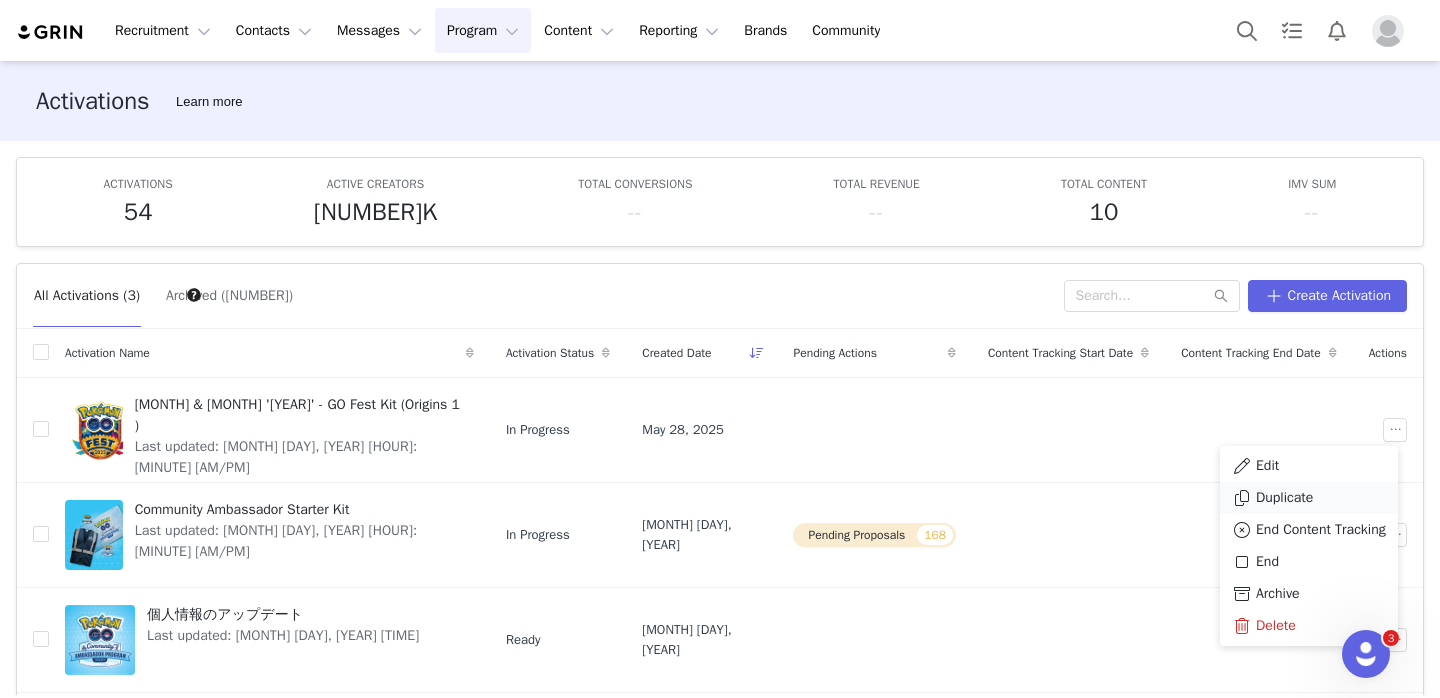 click on "Duplicate" at bounding box center [1284, 498] 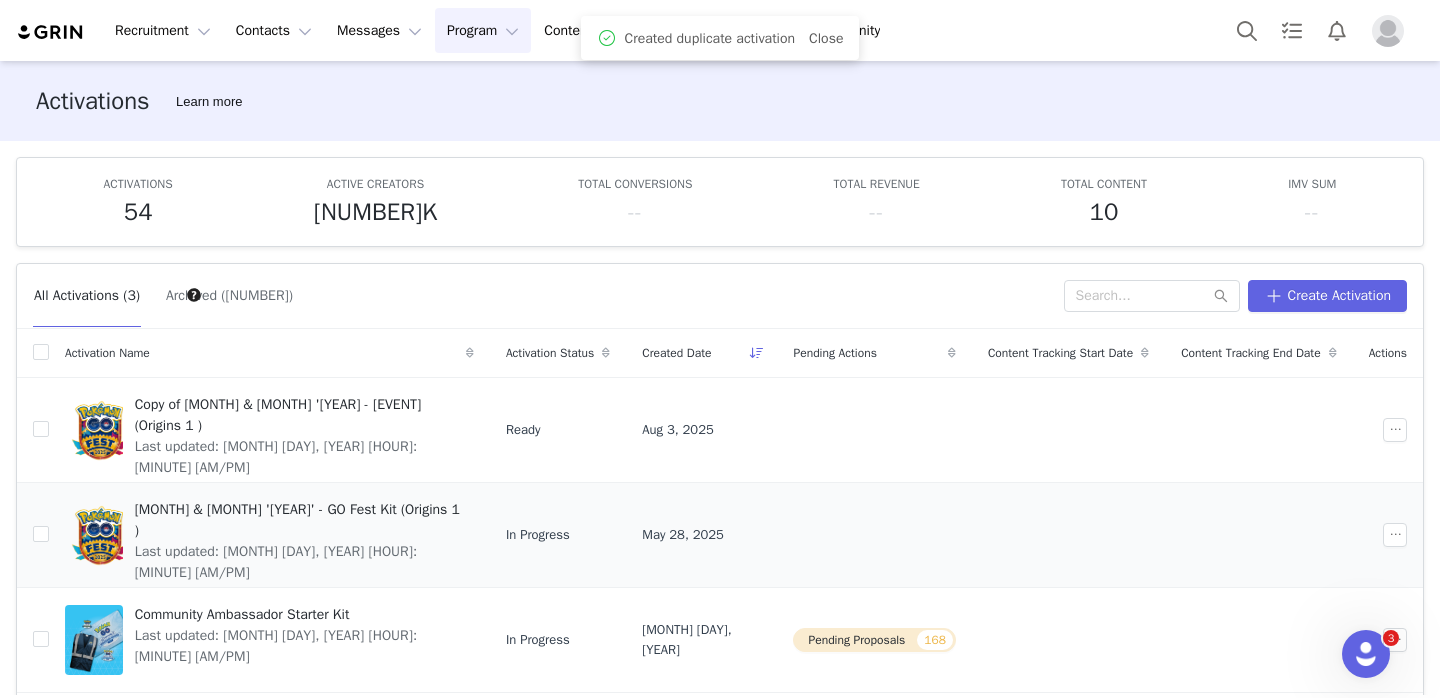 click on "May & June '25 - GO Fest Kit (Origins 1 ) Last updated: Aug 3, 2025 10:57 AM" at bounding box center [269, 534] 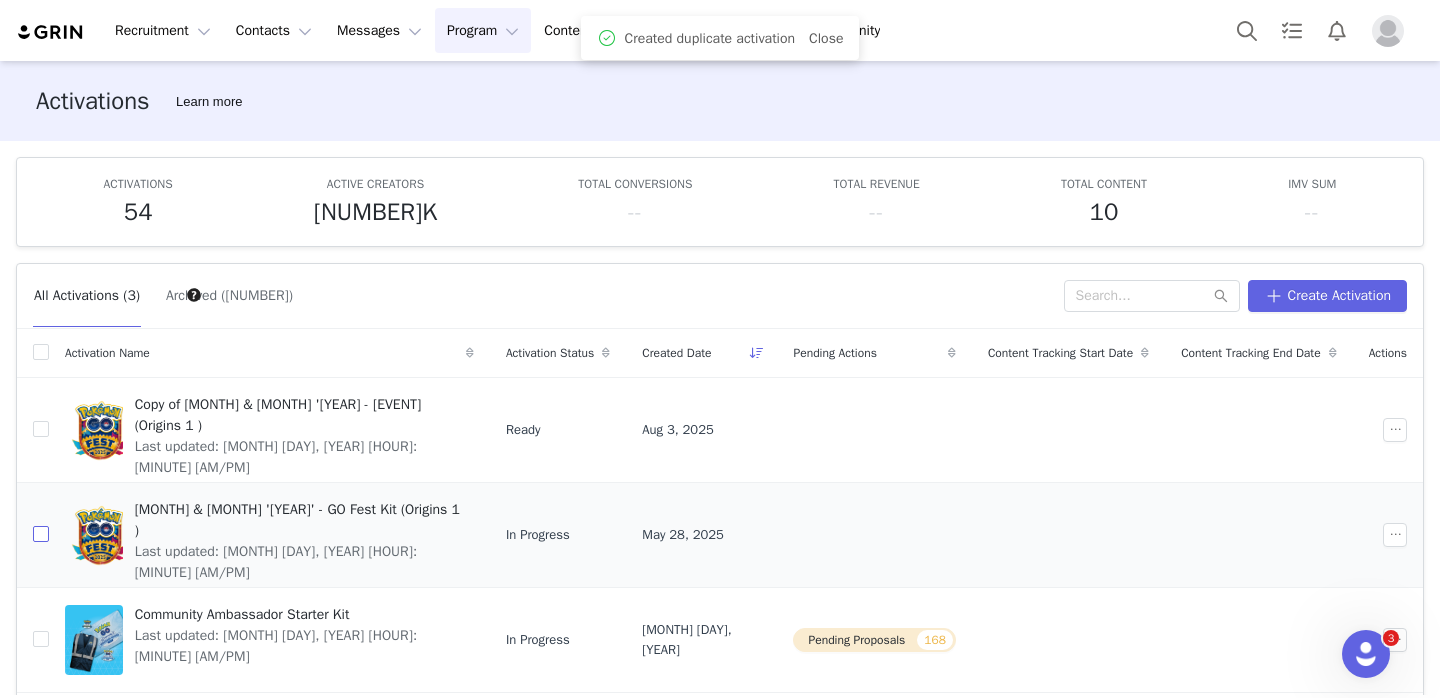 click at bounding box center (41, 534) 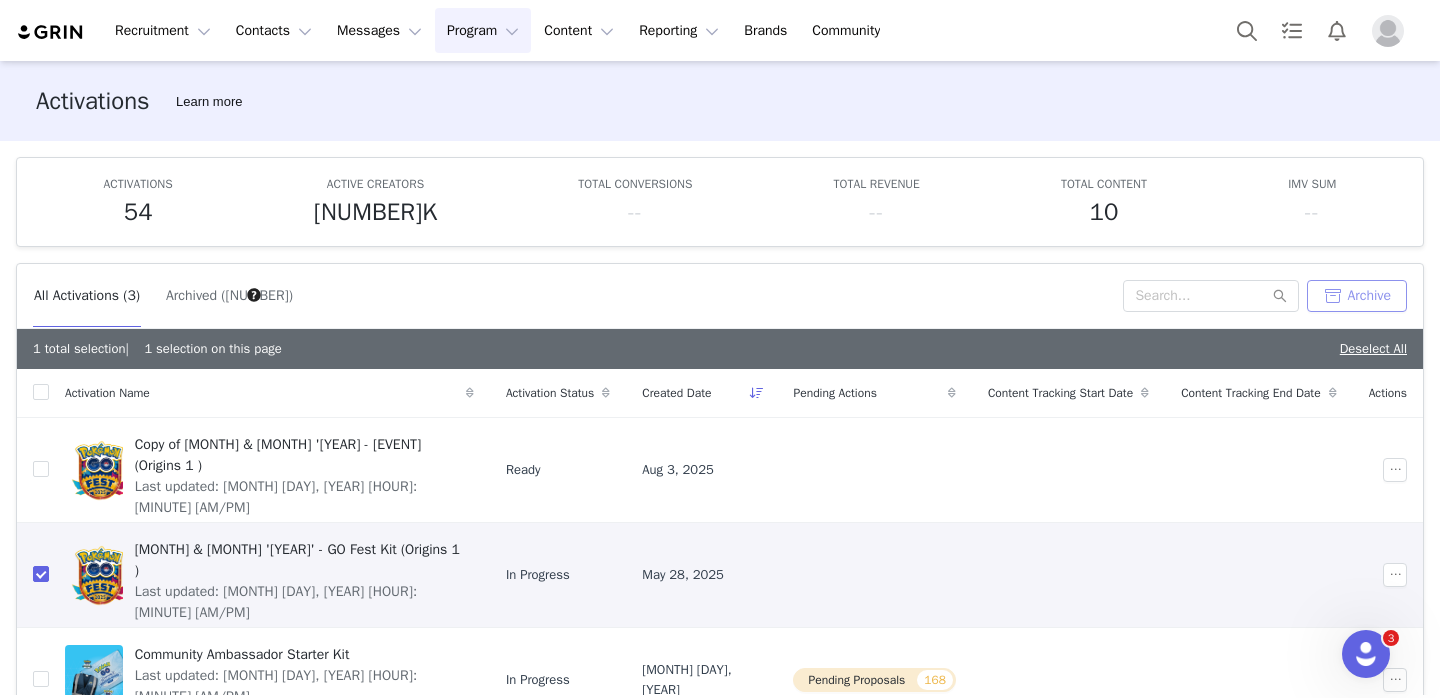click on "Archive" at bounding box center (1357, 296) 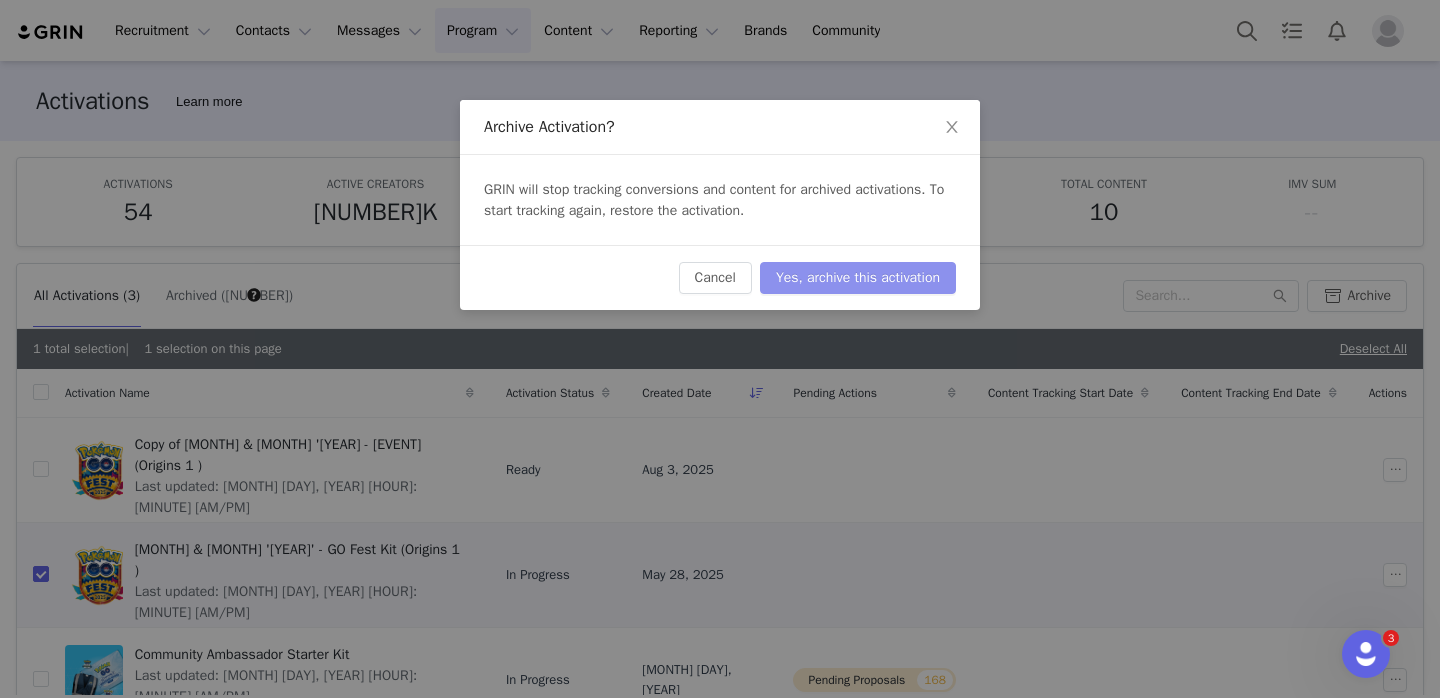 click on "Yes, archive this activation" at bounding box center (858, 278) 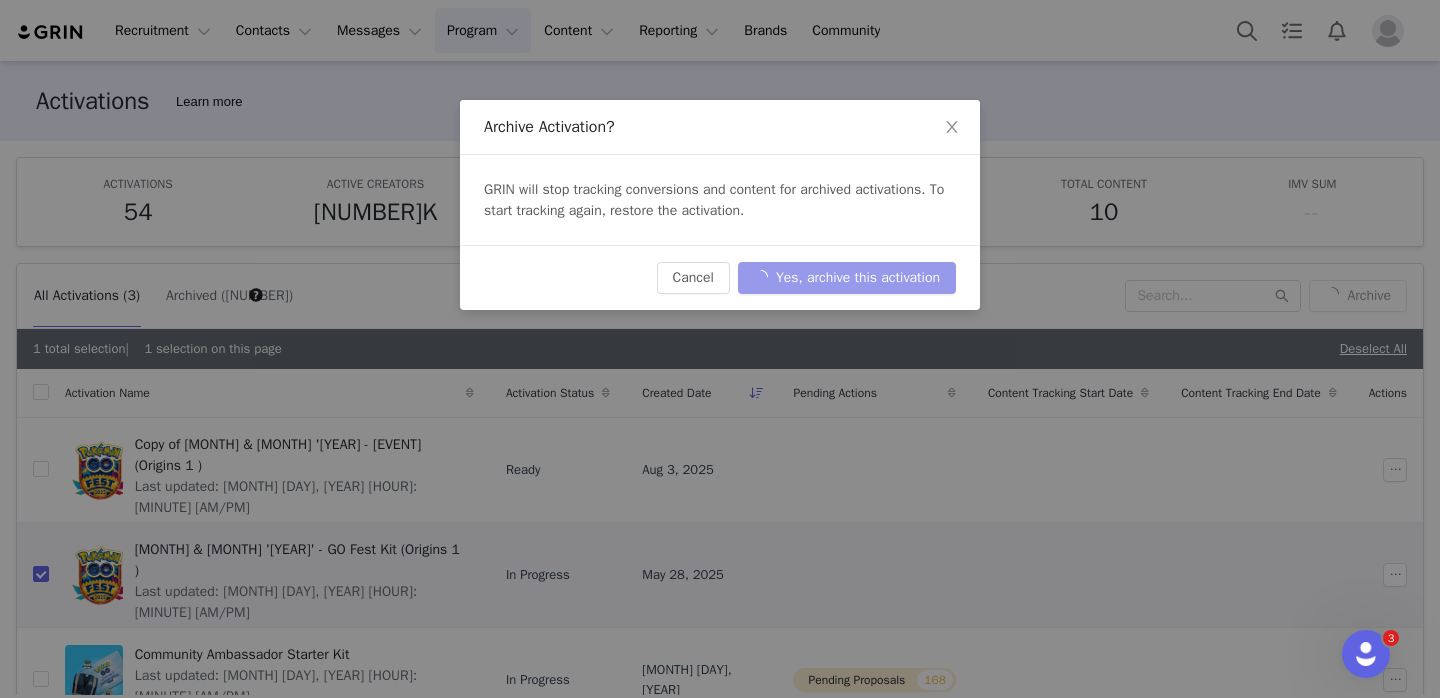 checkbox on "false" 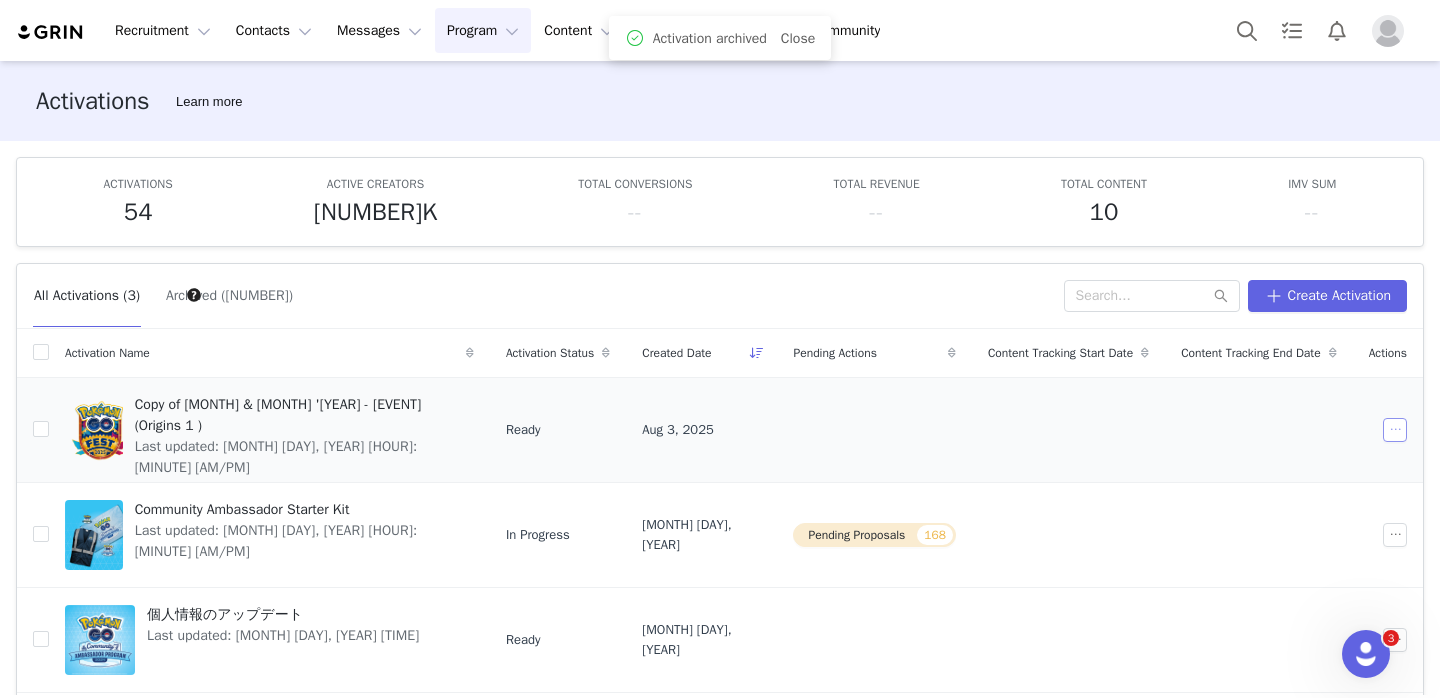 click at bounding box center [1395, 430] 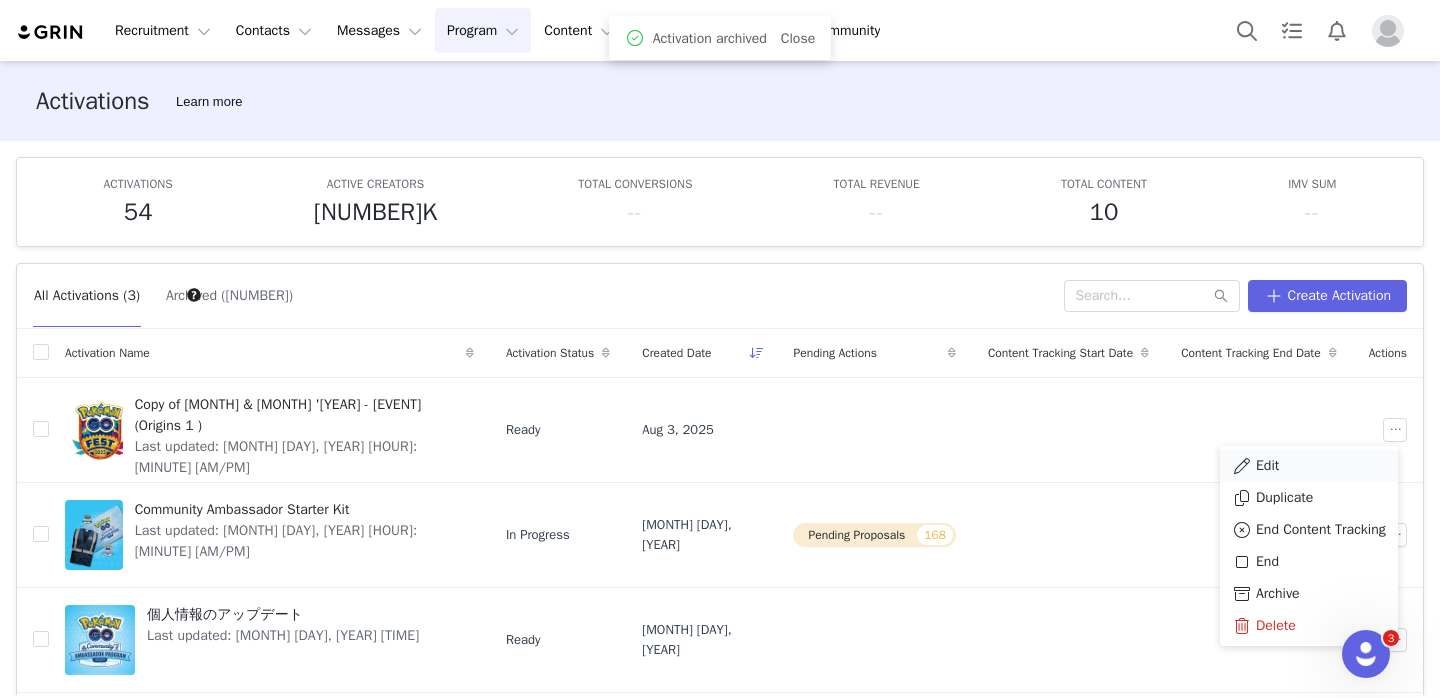 click on "Edit" at bounding box center (1309, 466) 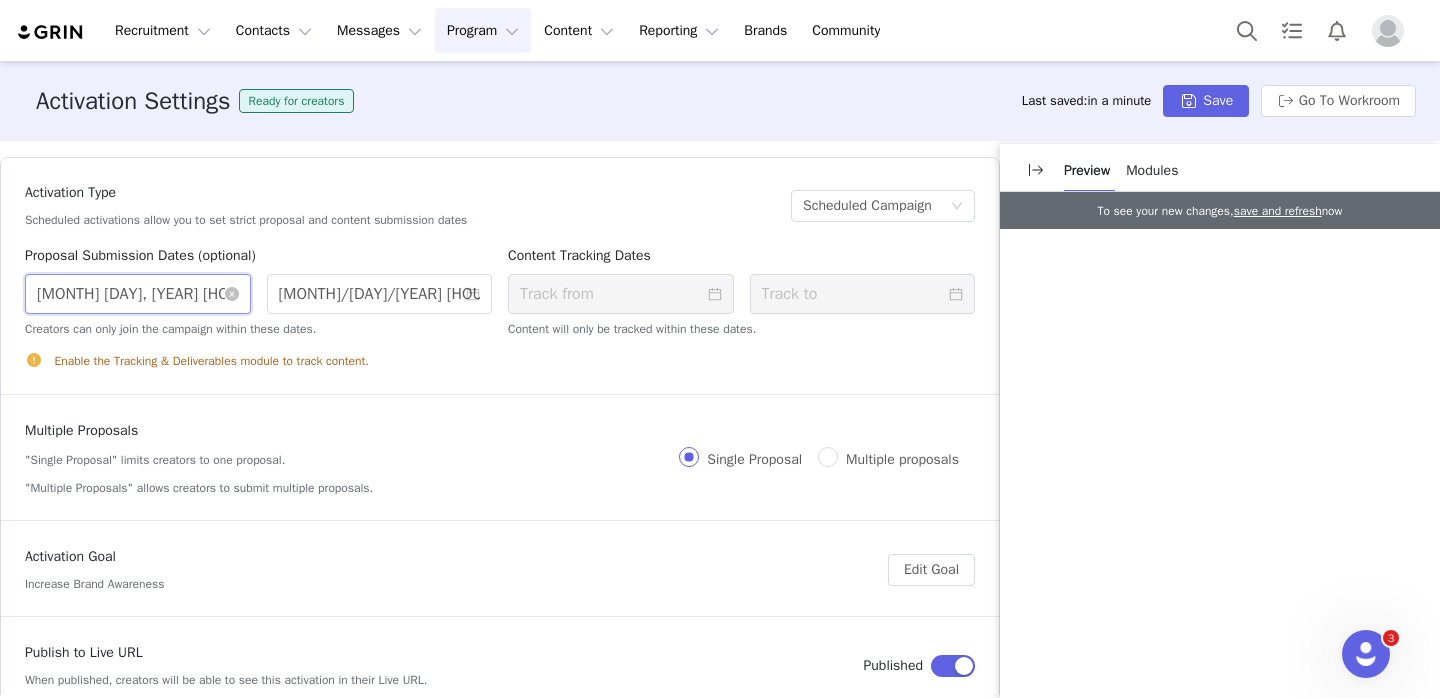 click on "5/27/2025 8:52 PM" at bounding box center [138, 294] 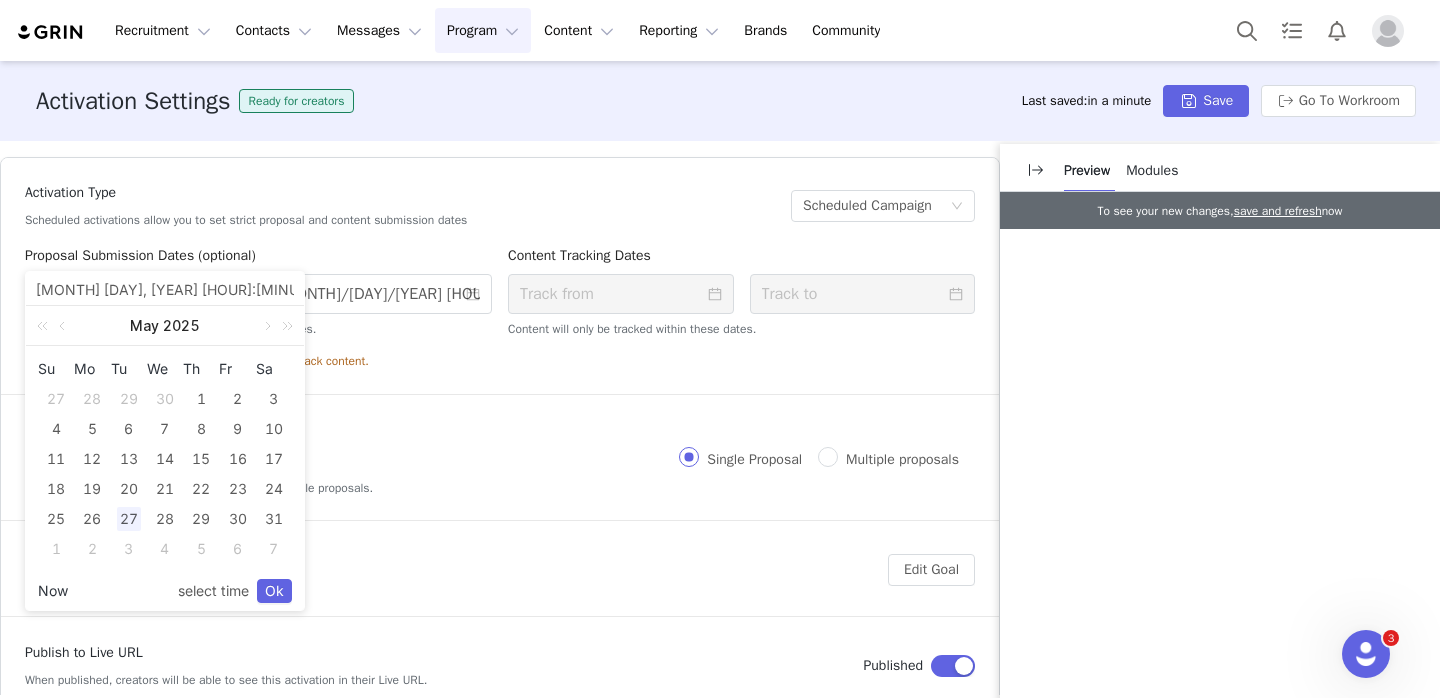 click on "Now" at bounding box center [53, 591] 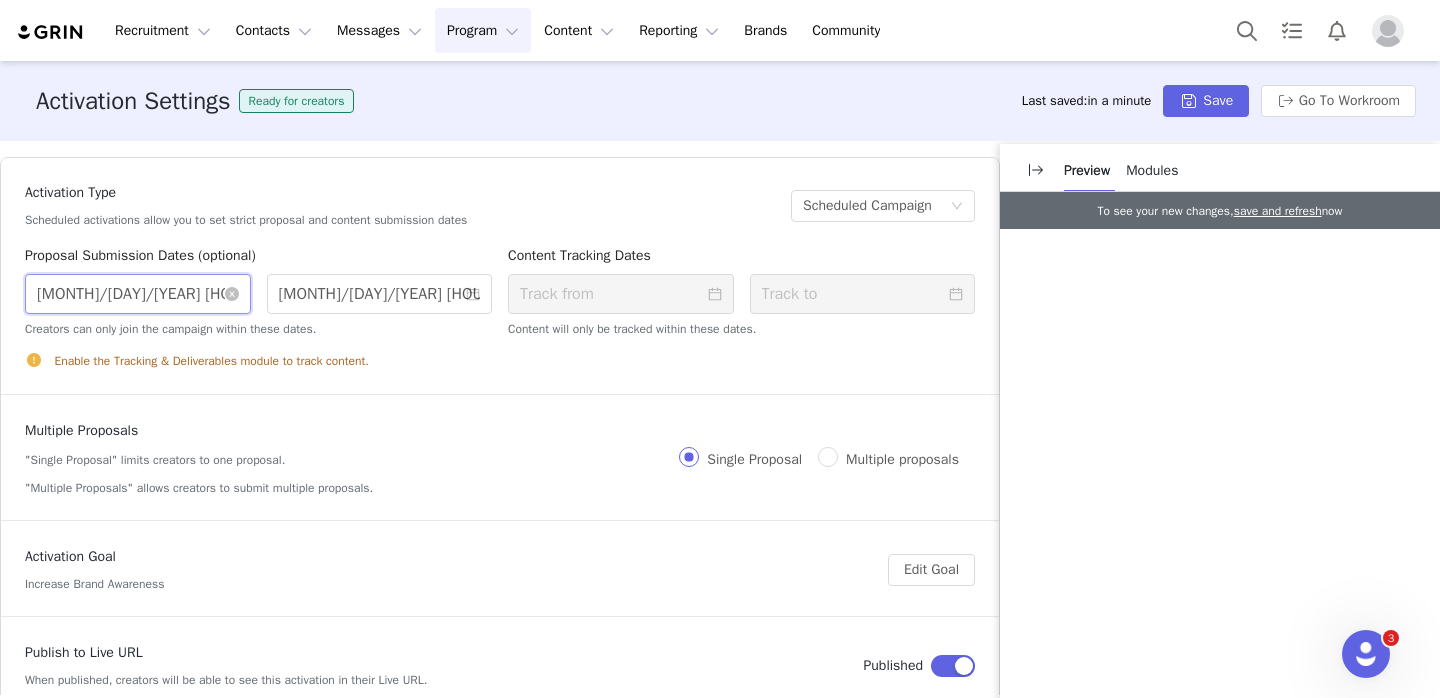click on "8/03/2025 10:56 AM" at bounding box center (138, 294) 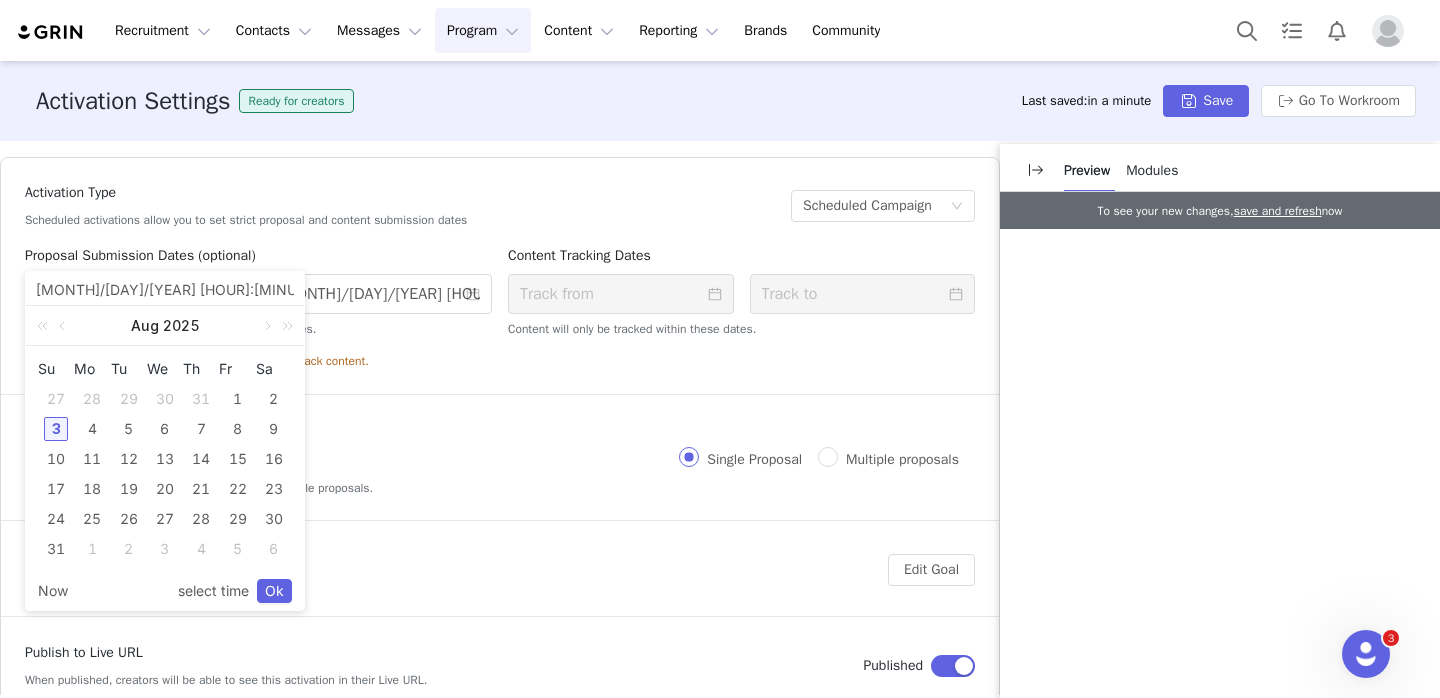 click on "Creators can only join the campaign within these dates." at bounding box center [258, 327] 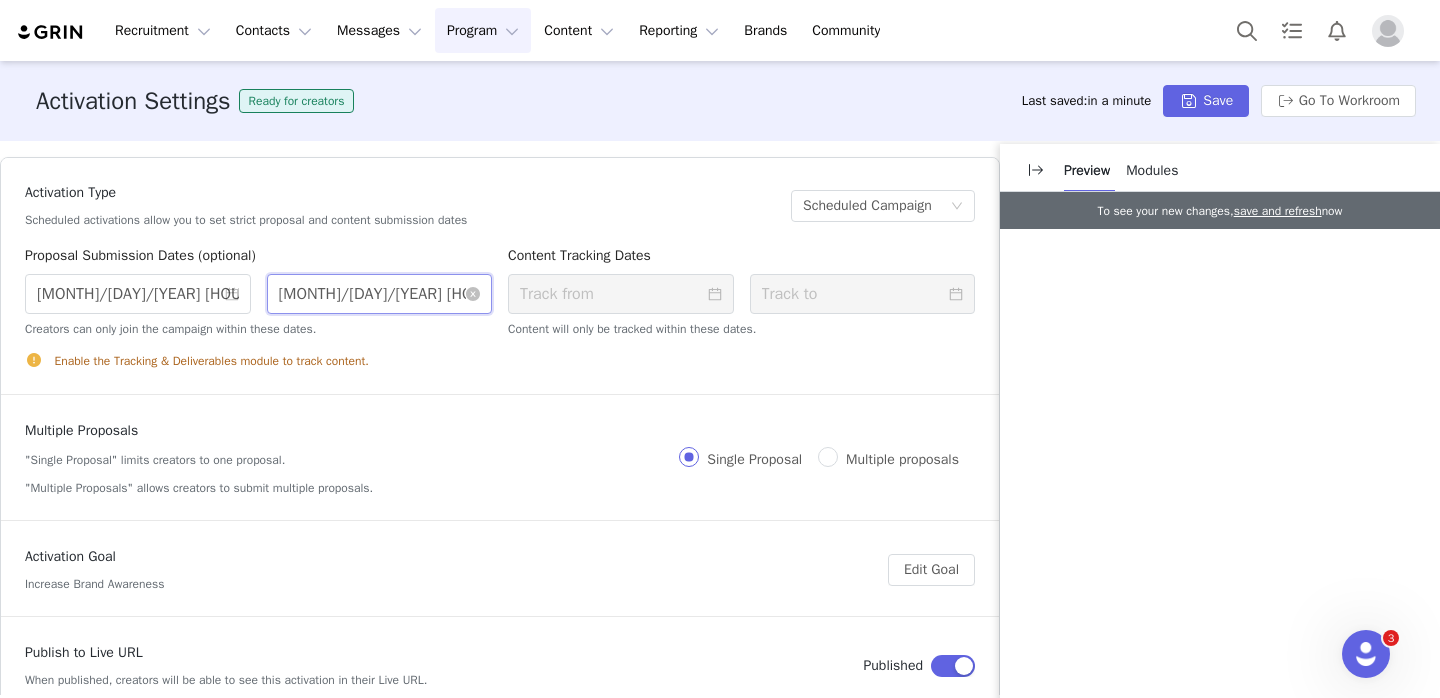 click on "6/02/2025 7:00 PM" at bounding box center [380, 294] 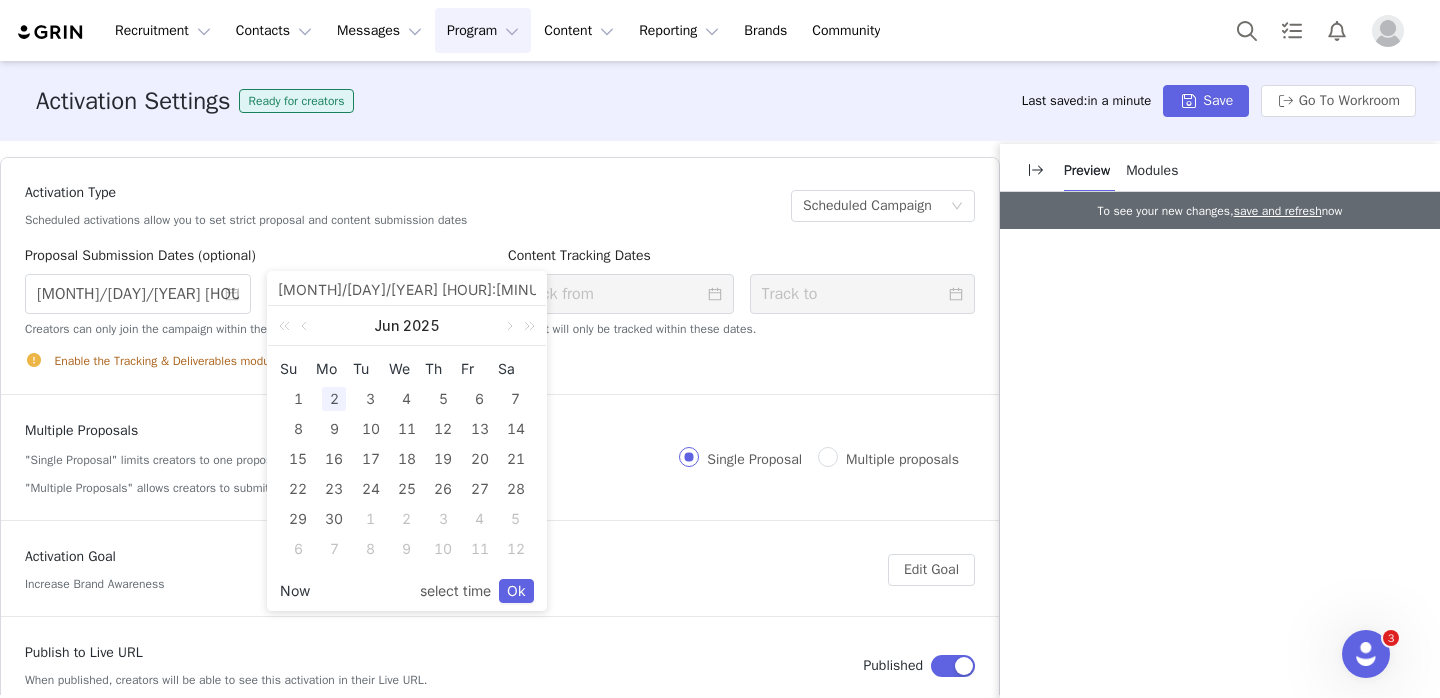 click on "Now" at bounding box center [295, 591] 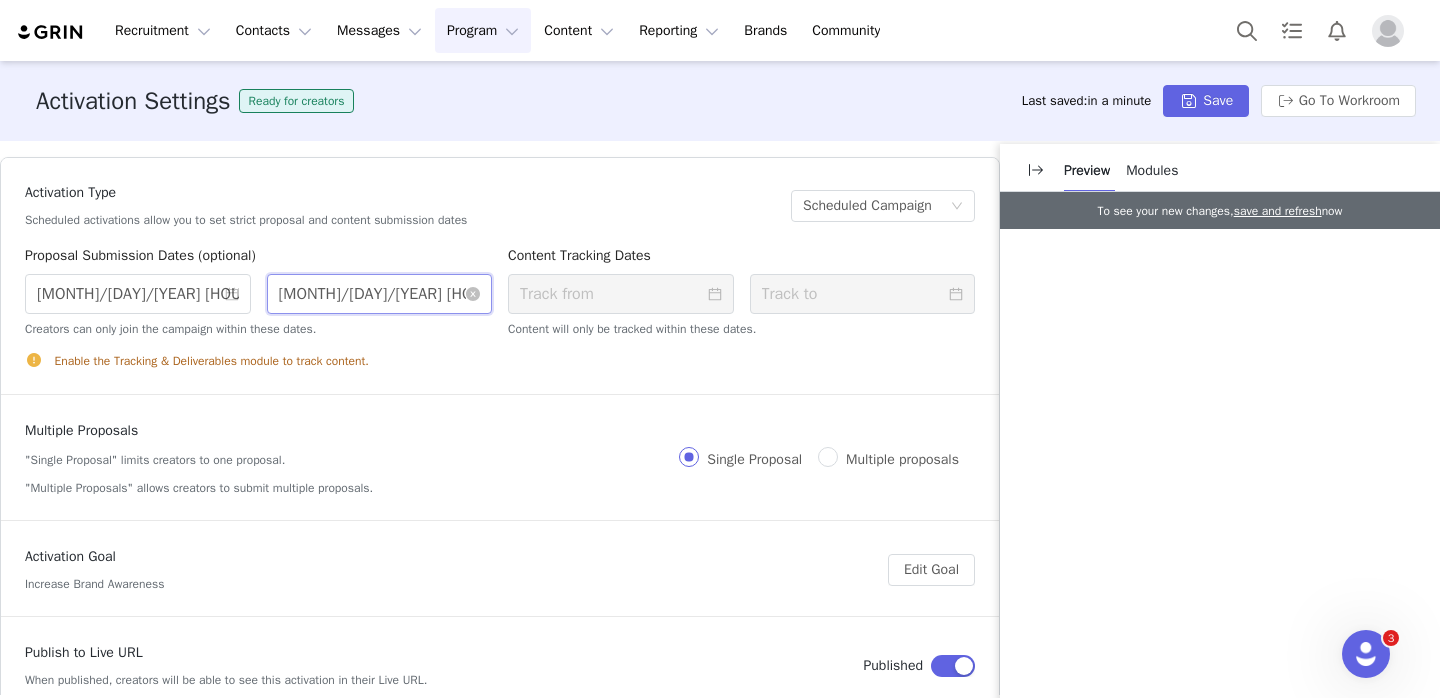 click on "8/03/2025 10:56 AM" at bounding box center (380, 294) 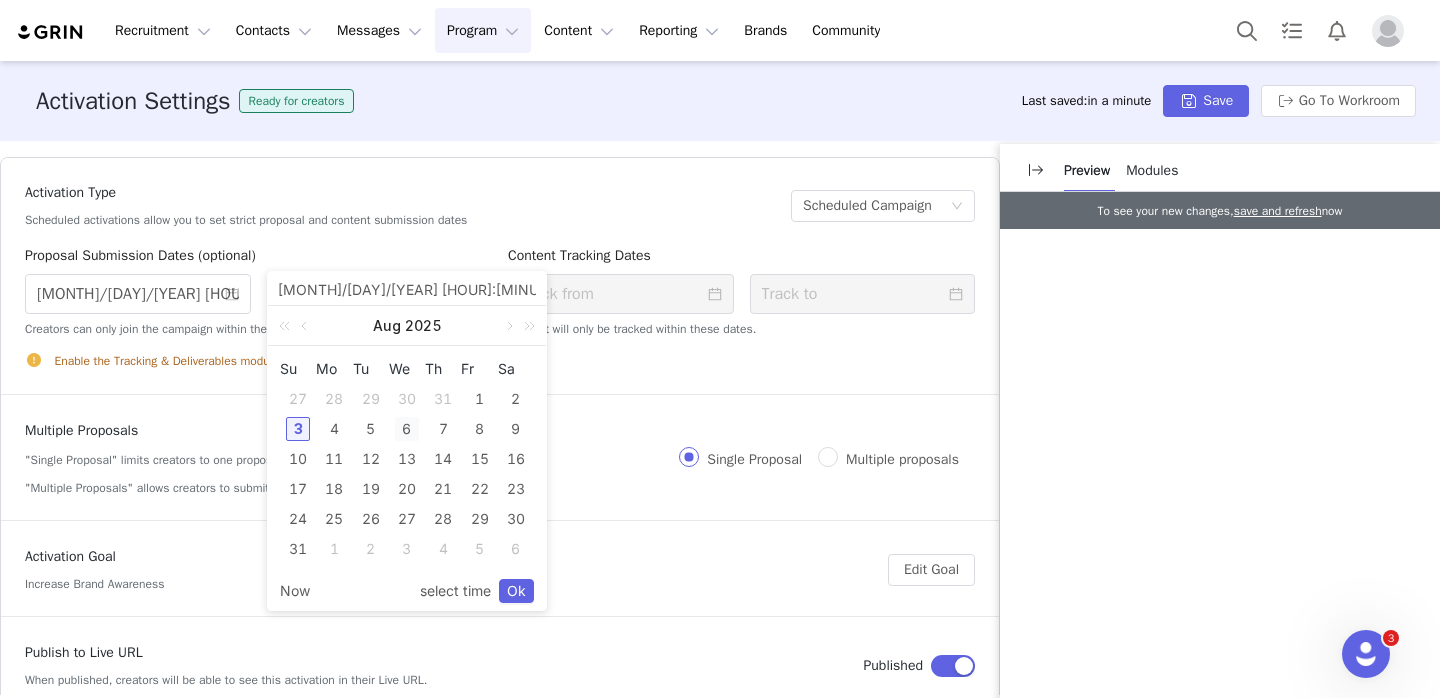 click on "6" at bounding box center (407, 429) 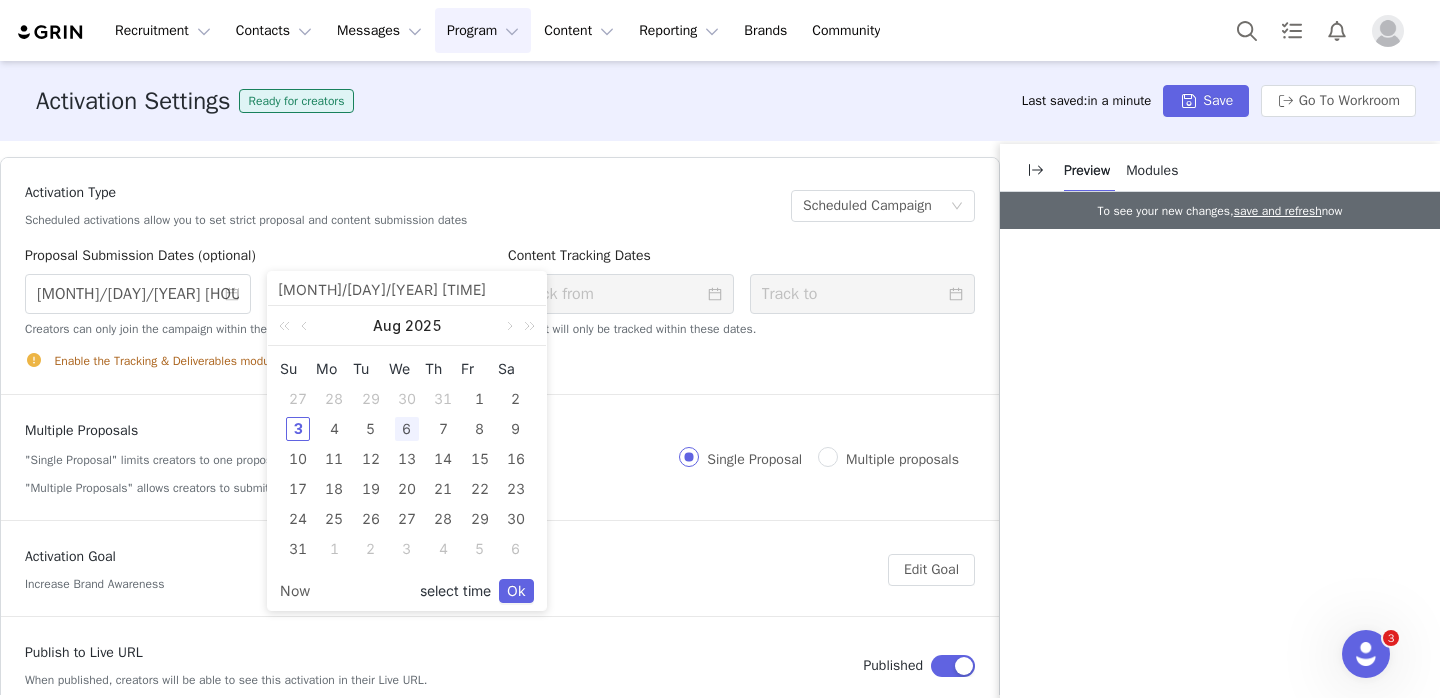 click on "select time" at bounding box center (455, 591) 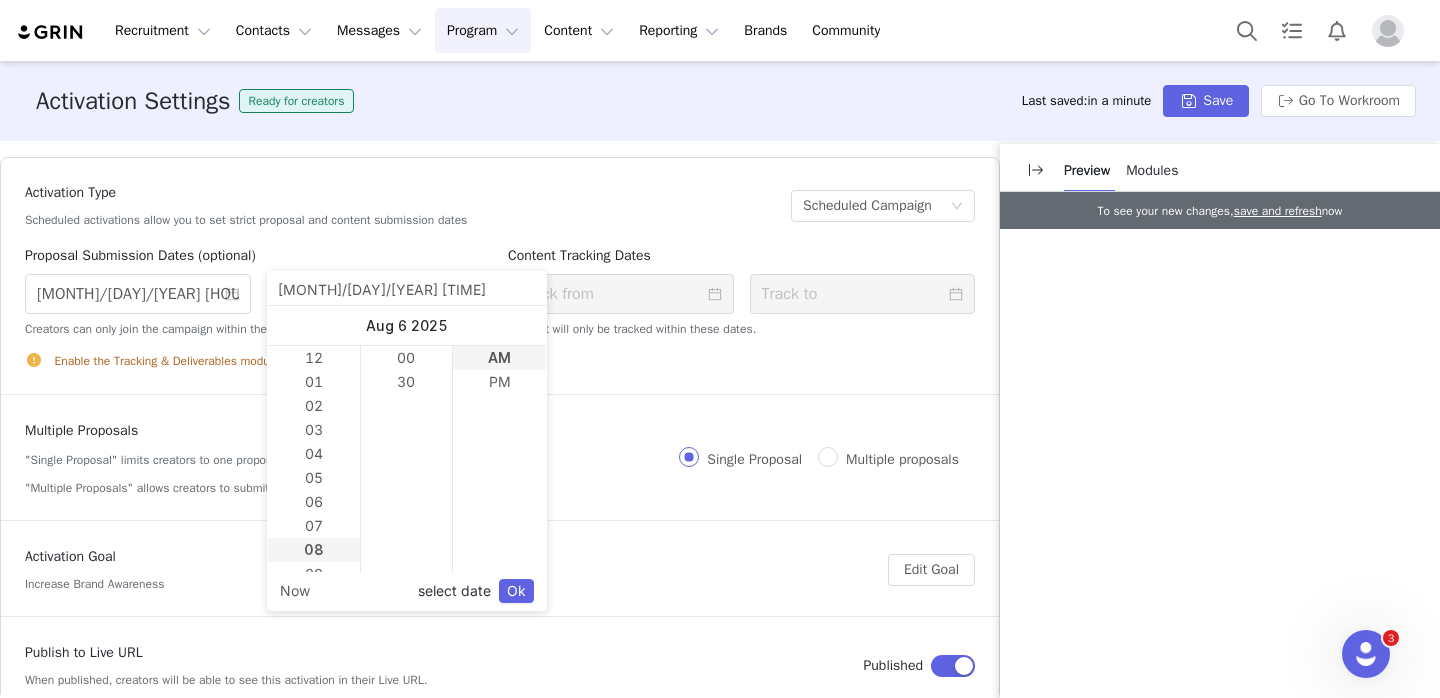 scroll, scrollTop: 192, scrollLeft: 0, axis: vertical 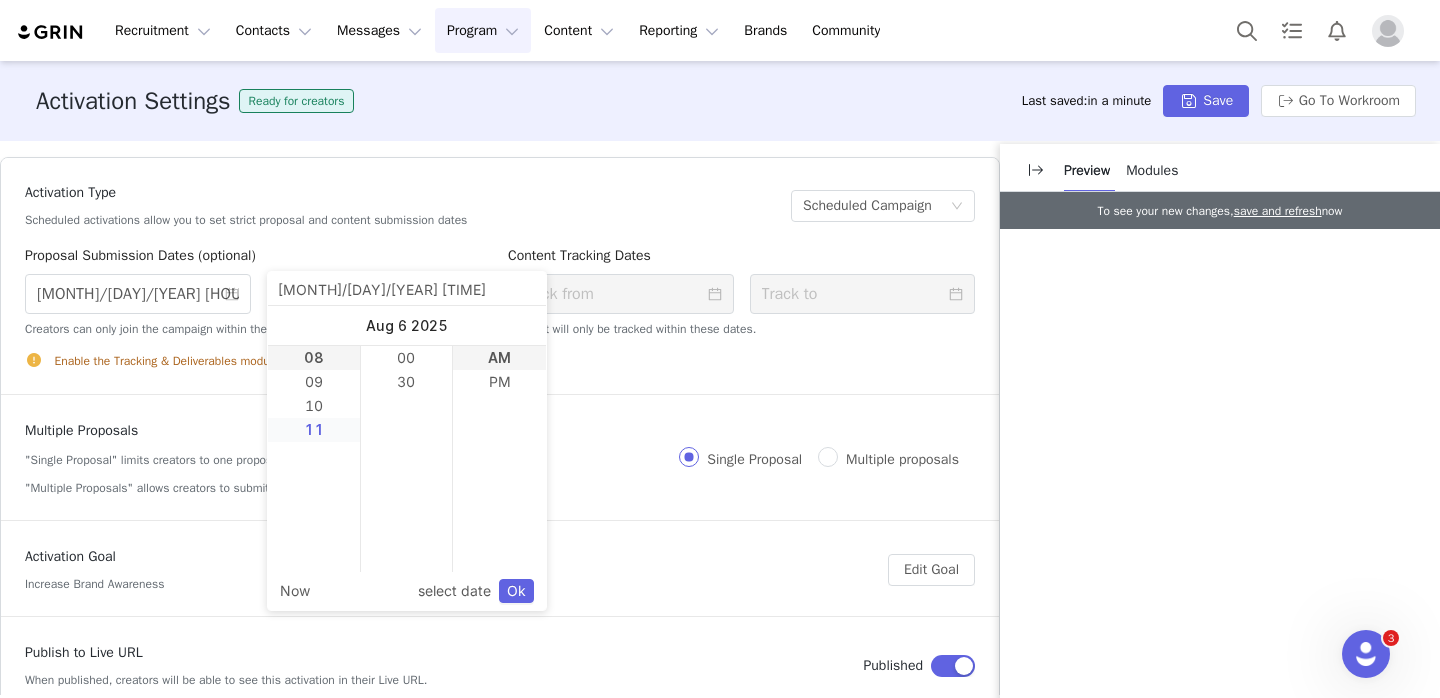 click on "11" at bounding box center (314, 430) 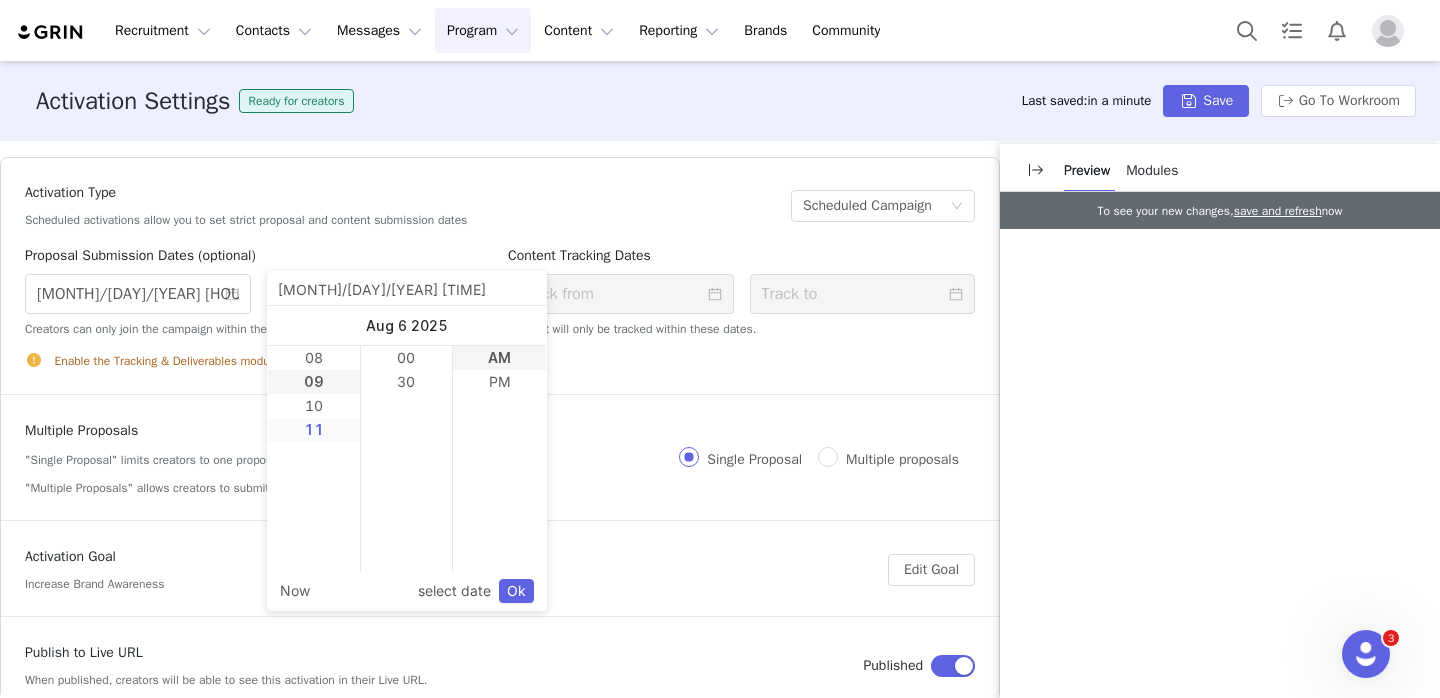scroll, scrollTop: 216, scrollLeft: 0, axis: vertical 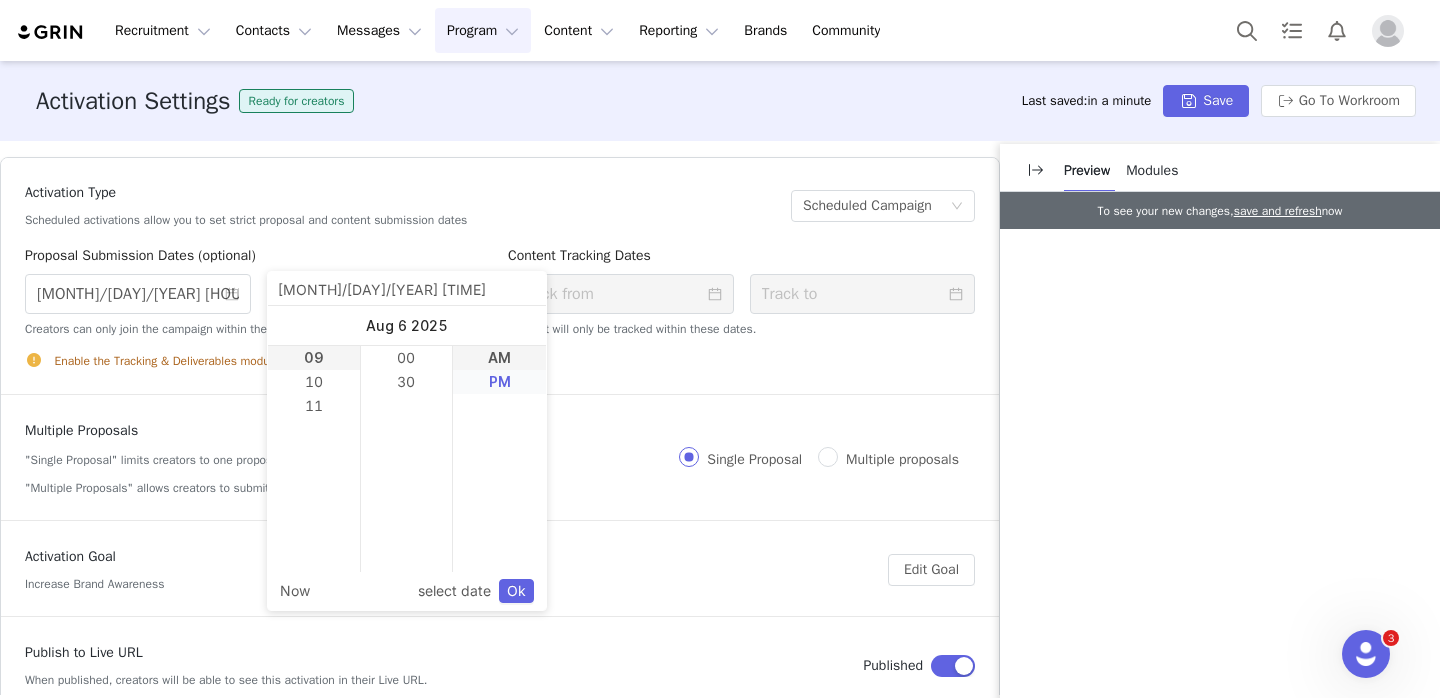 click on "PM" at bounding box center [499, 382] 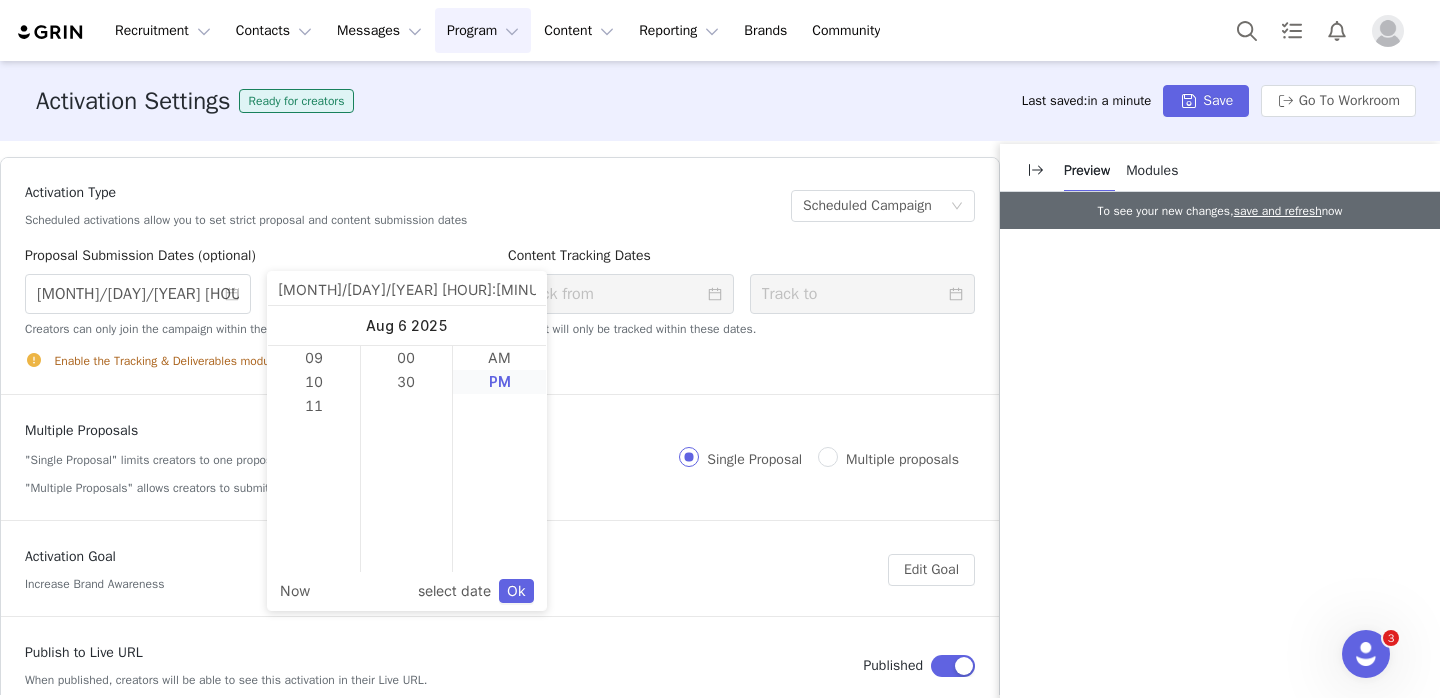 scroll, scrollTop: 24, scrollLeft: 0, axis: vertical 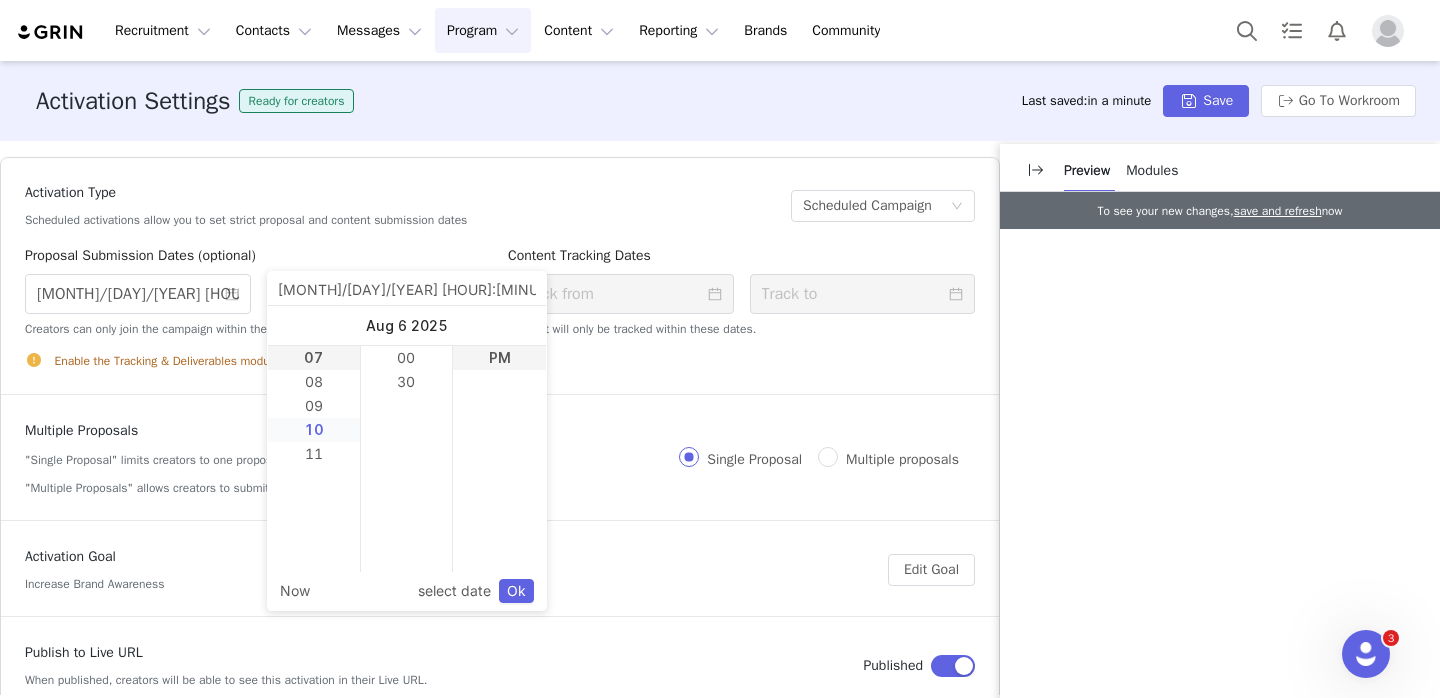 click on "10" at bounding box center (314, 430) 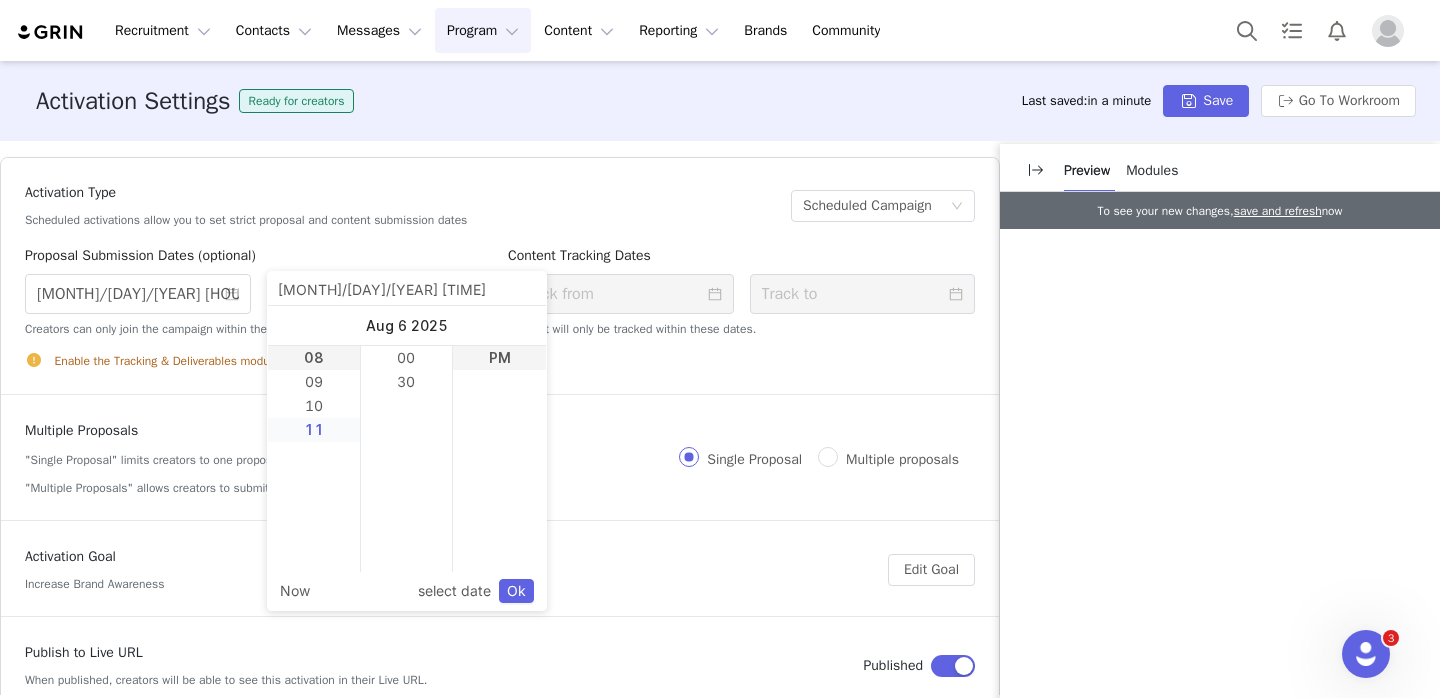click on "11" at bounding box center (314, 430) 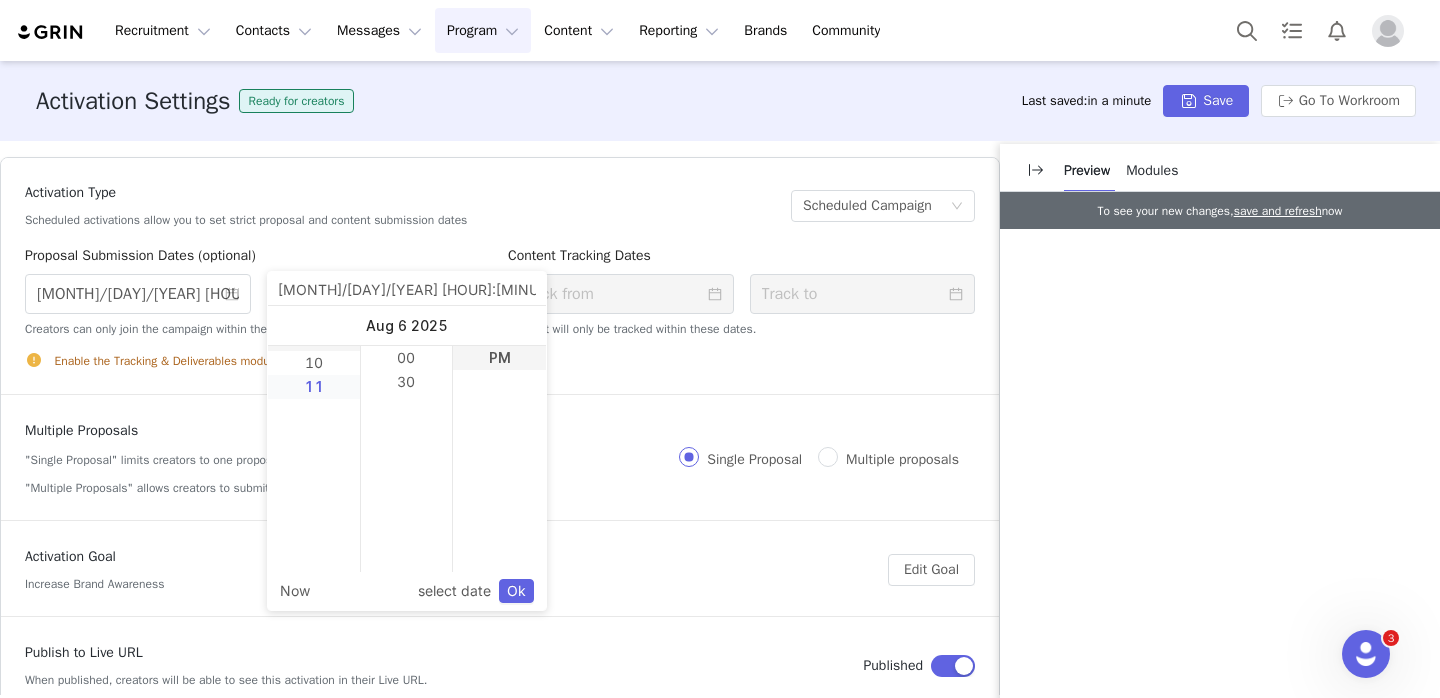 scroll, scrollTop: 216, scrollLeft: 0, axis: vertical 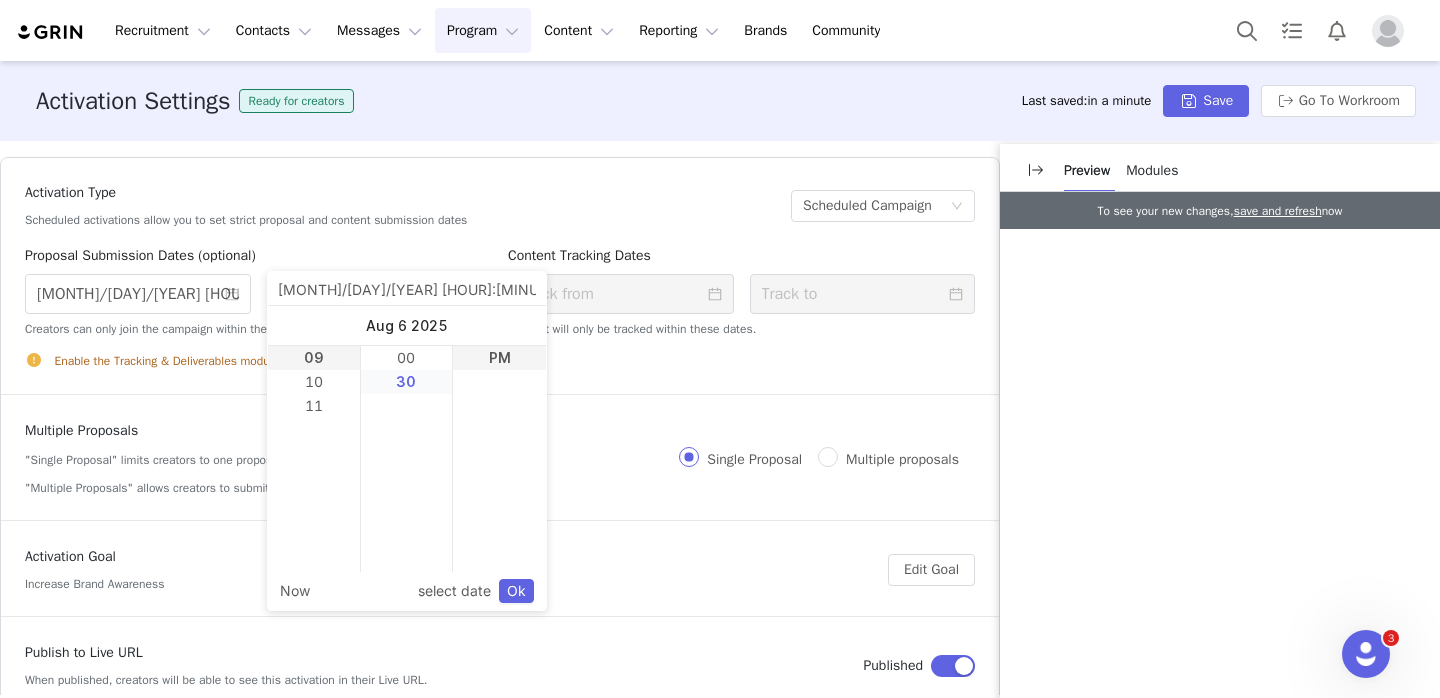 click on "30" at bounding box center [407, 382] 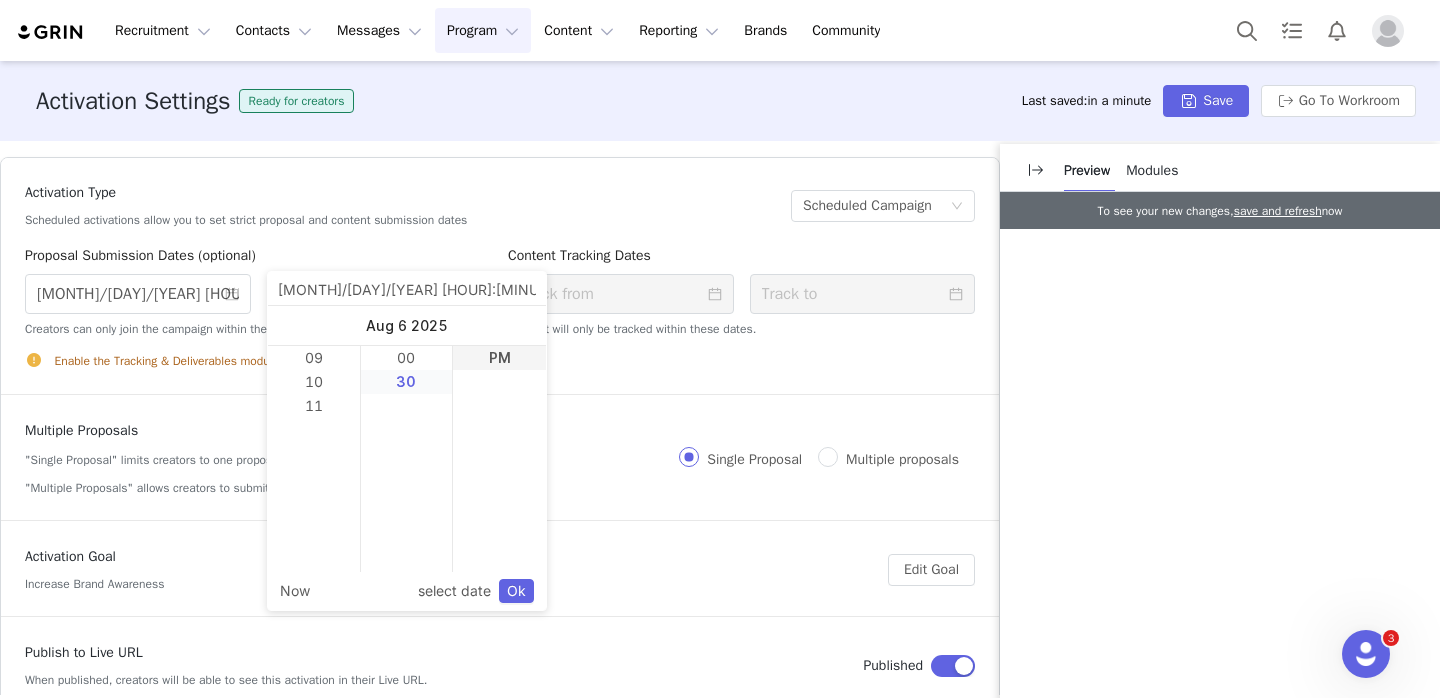 scroll, scrollTop: 24, scrollLeft: 0, axis: vertical 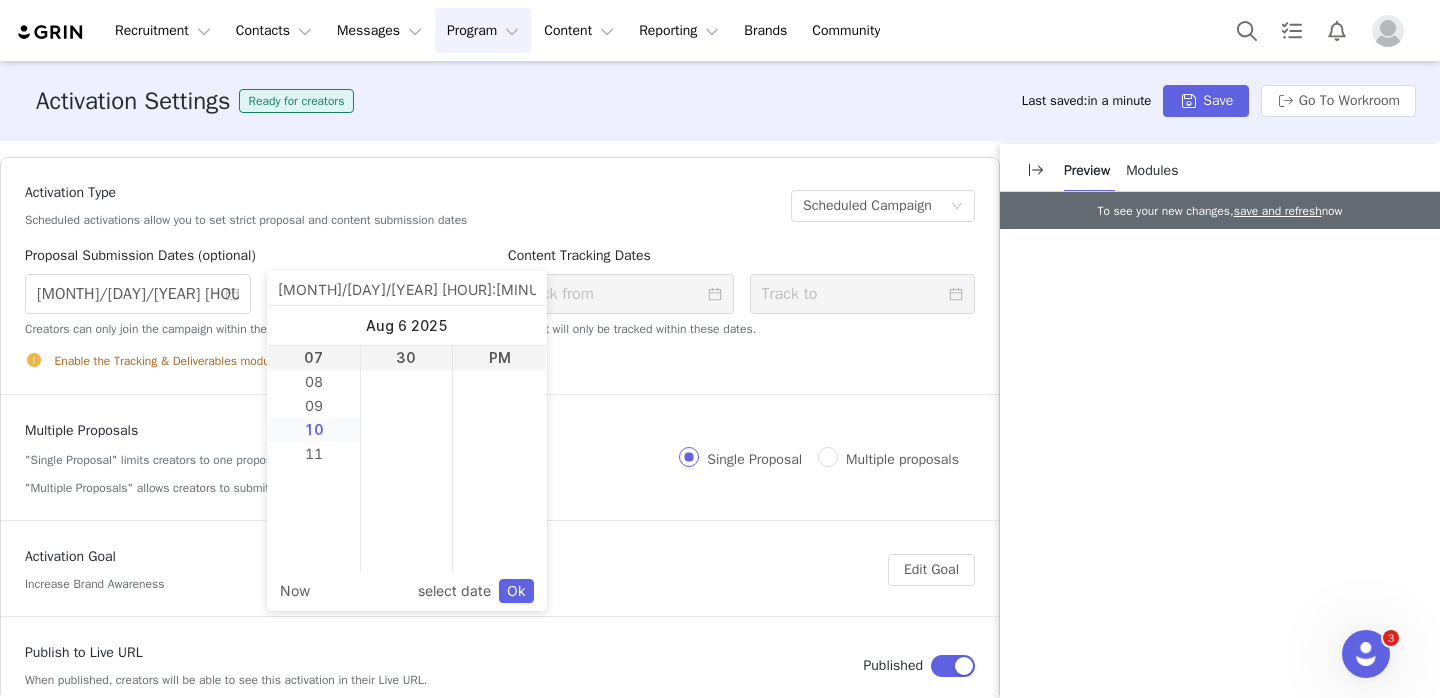click on "10" at bounding box center [314, 430] 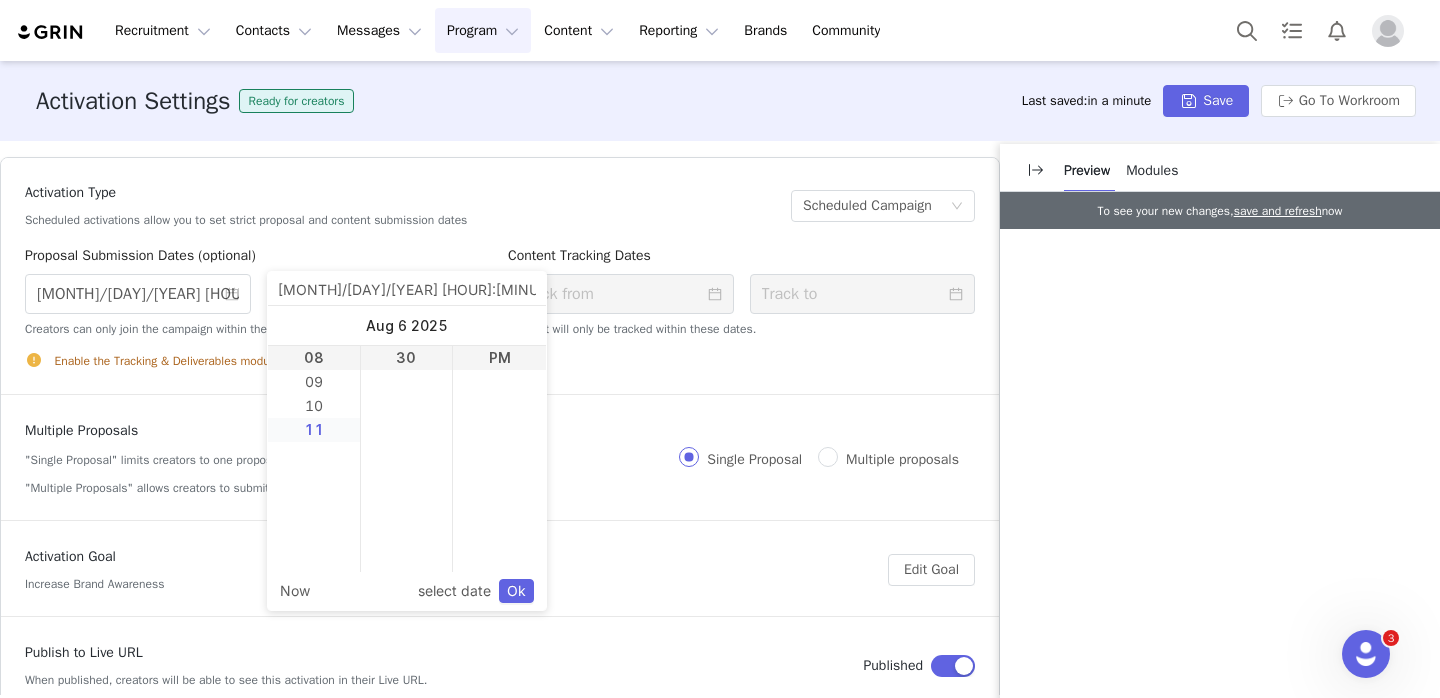 click on "11" at bounding box center [314, 430] 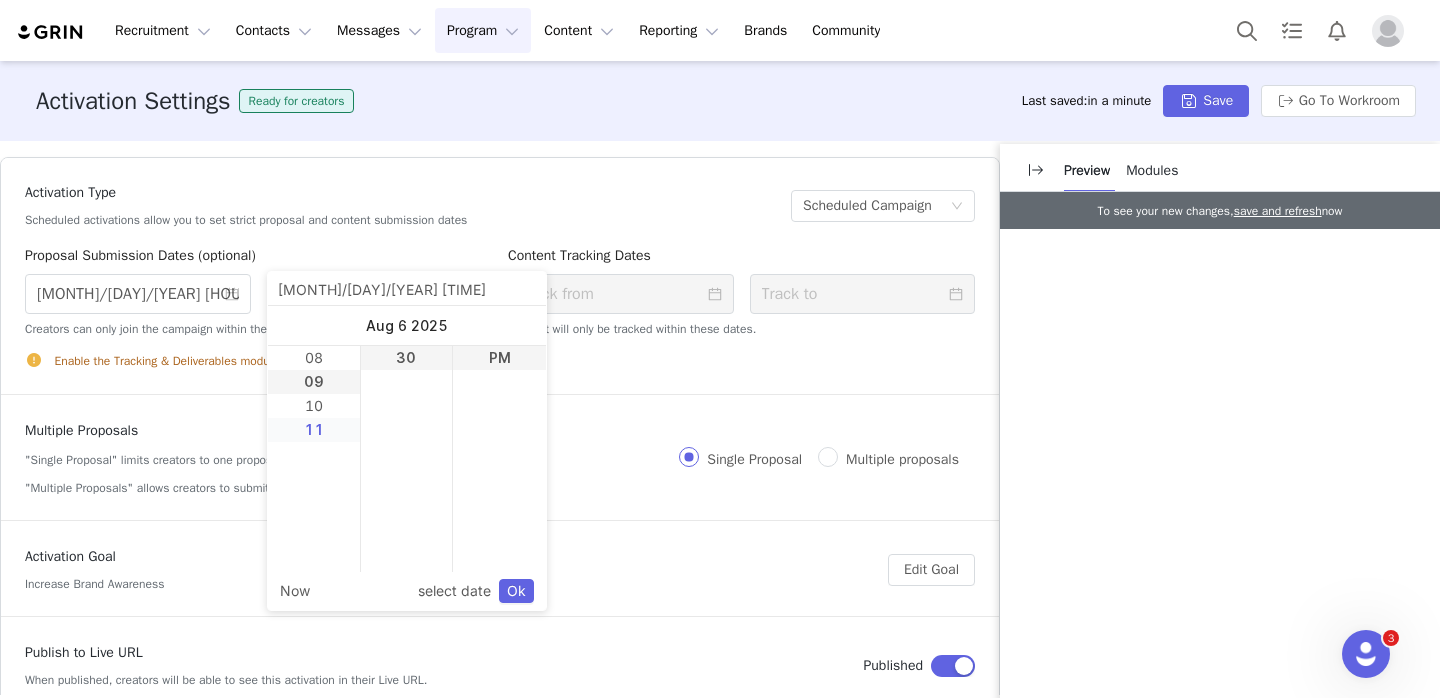 scroll, scrollTop: 216, scrollLeft: 0, axis: vertical 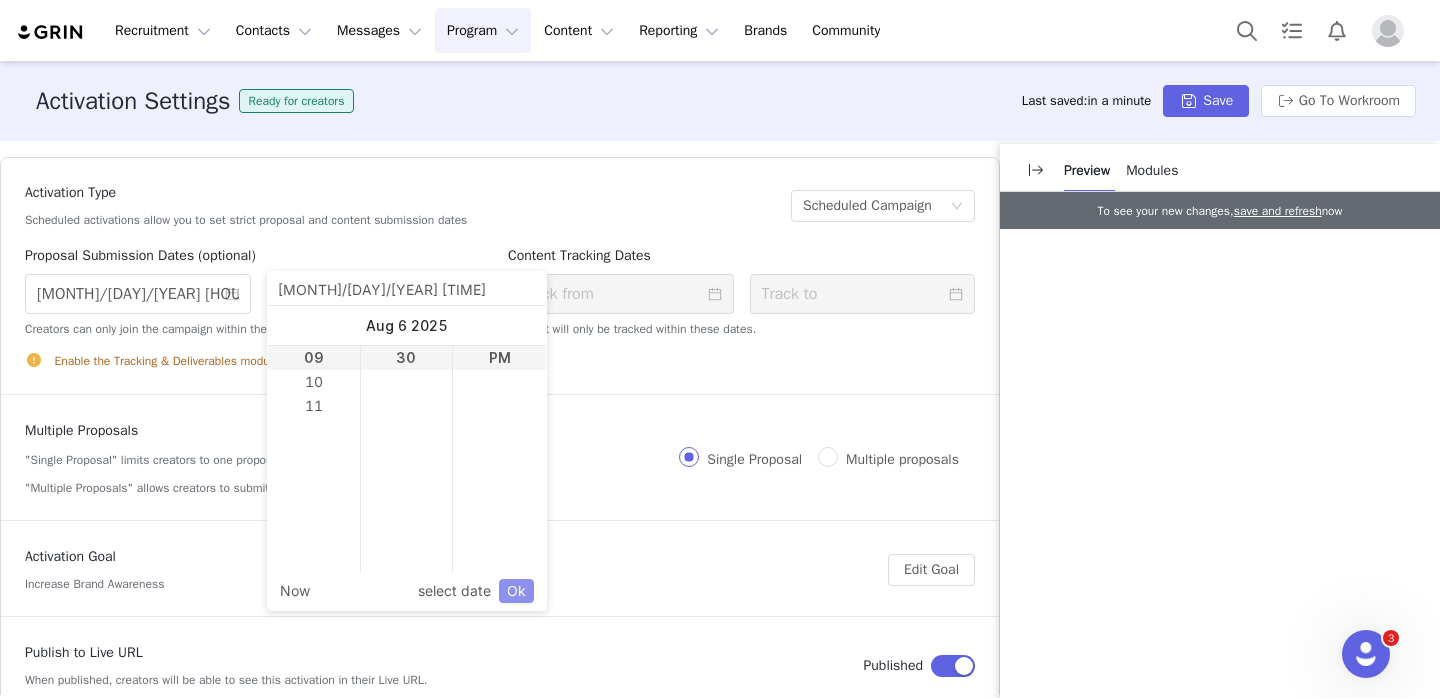 click on "Ok" at bounding box center (516, 591) 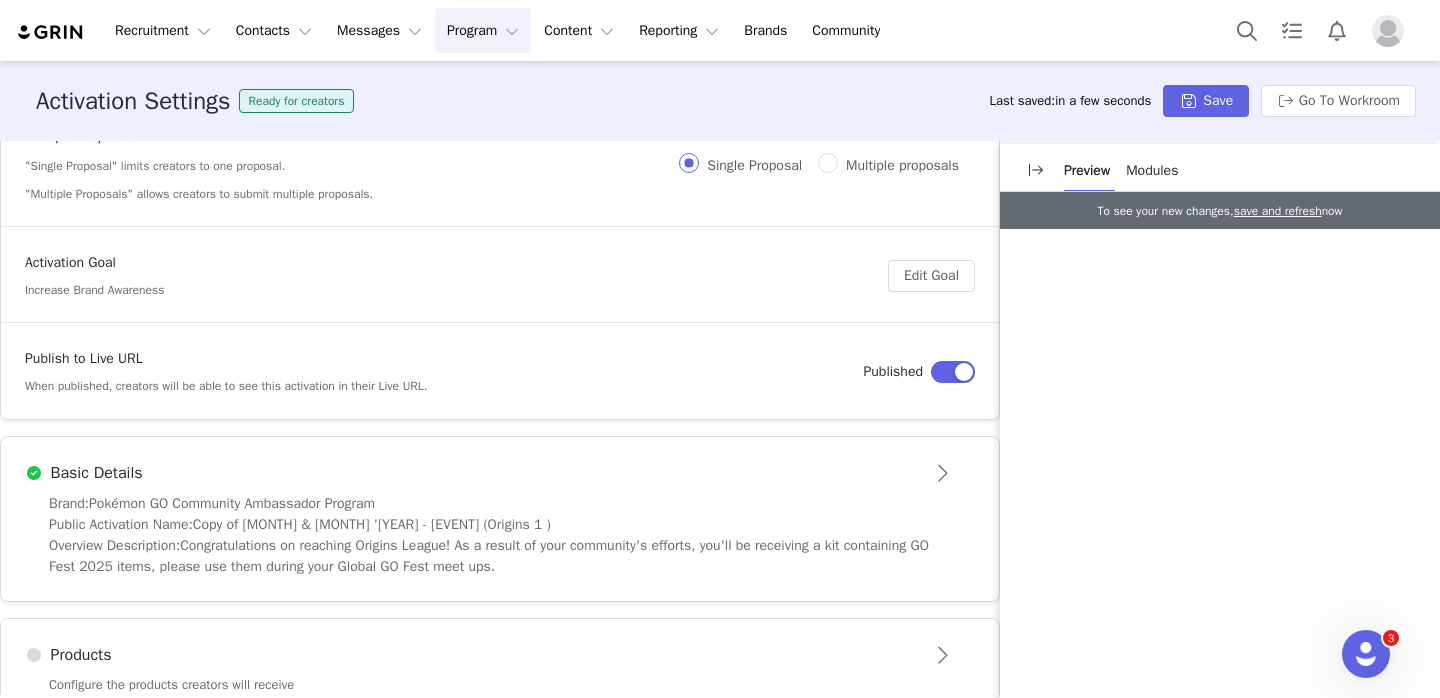 scroll, scrollTop: 309, scrollLeft: 0, axis: vertical 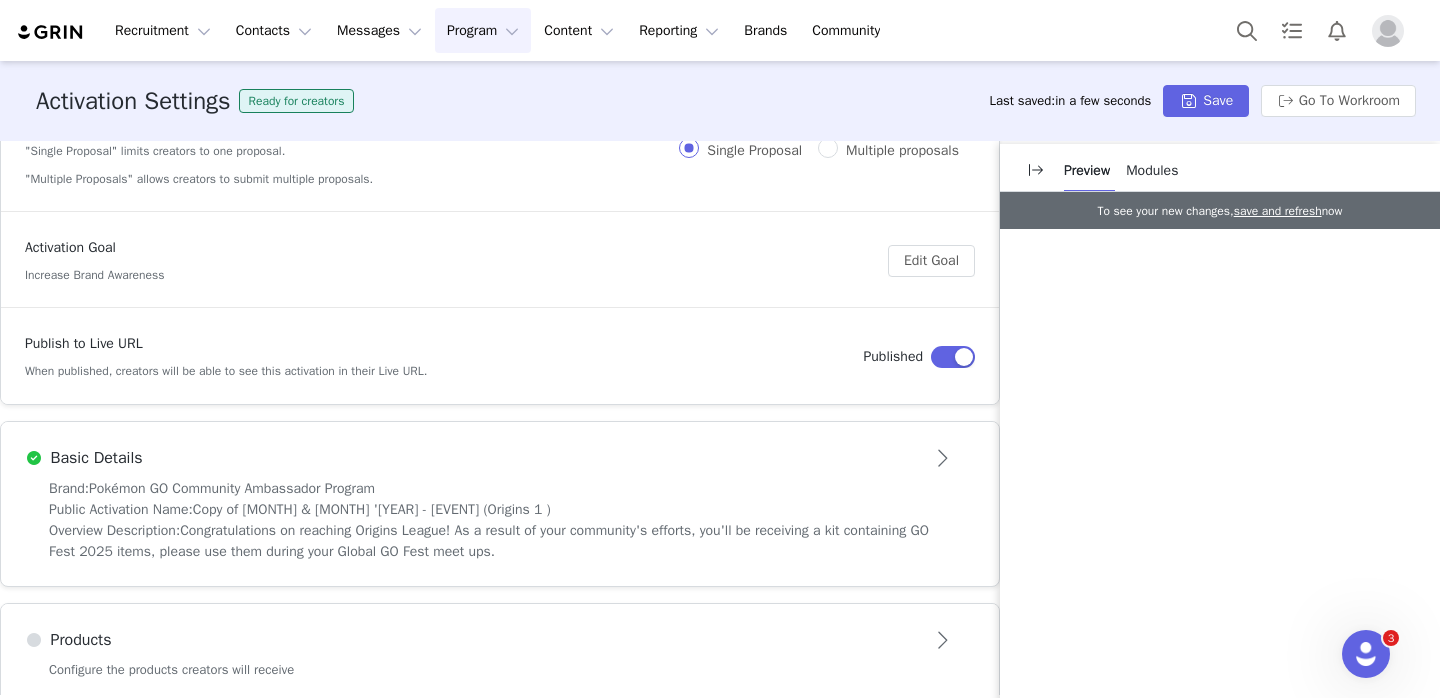 click on "Overview Description: Congratulations on reaching Origins League! As a result of your community's efforts, you'll be receiving a kit containing GO Fest 2025 items, please use them during your Global GO Fest meet ups." at bounding box center [500, 541] 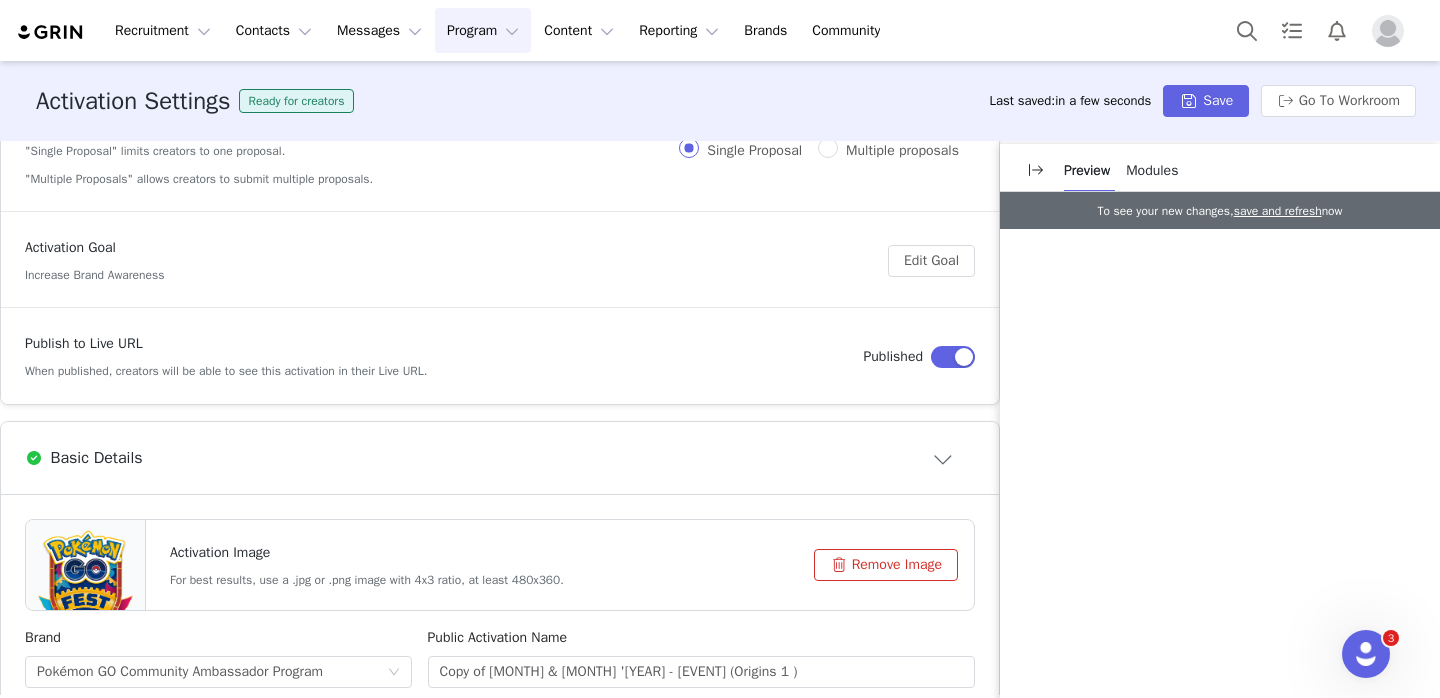 scroll, scrollTop: 0, scrollLeft: 0, axis: both 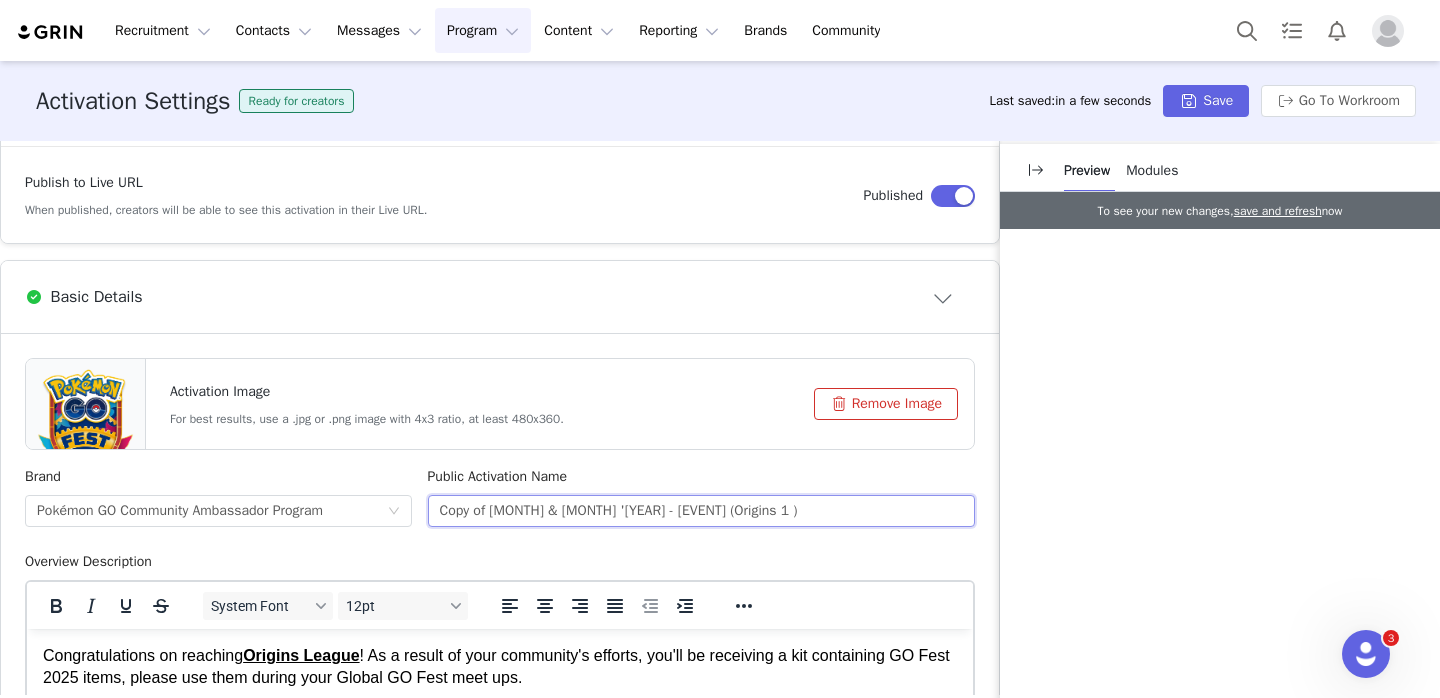 click on "Copy of May & June '25 - GO Fest Kit (Origins 1 )" at bounding box center (702, 511) 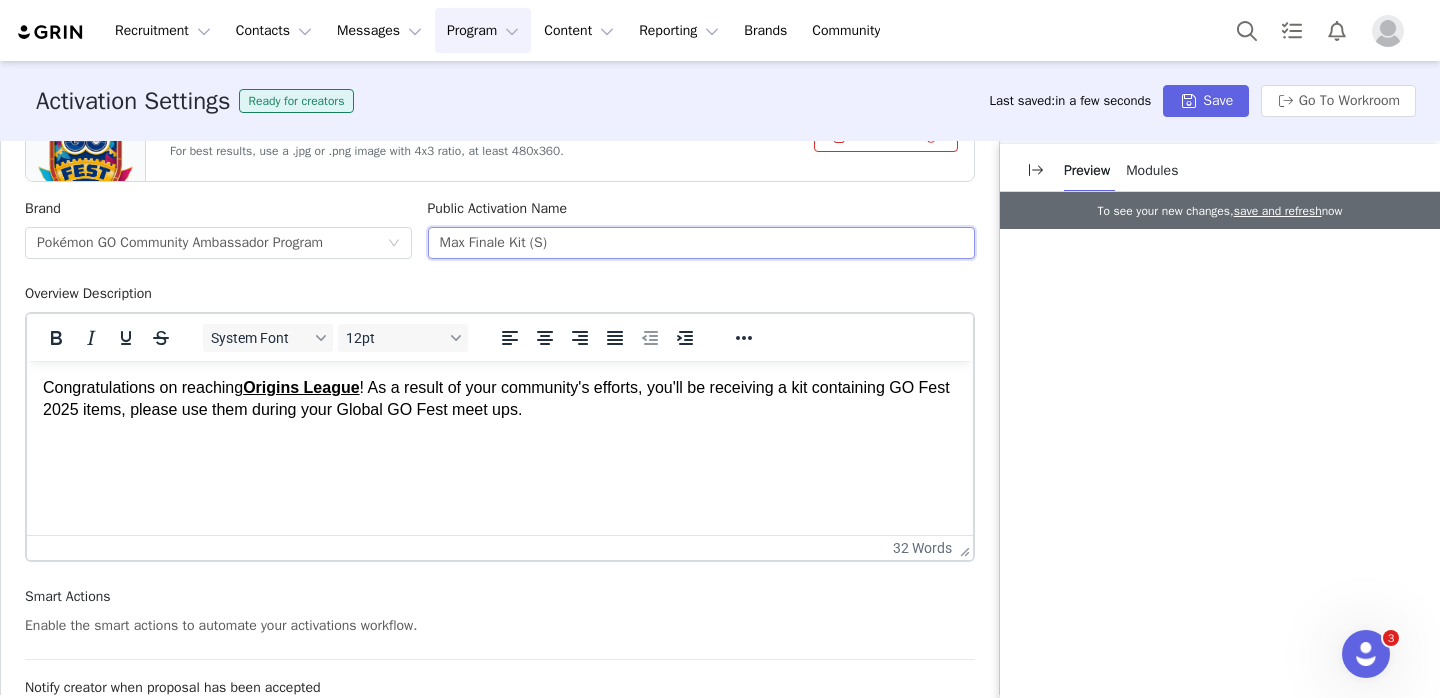 scroll, scrollTop: 750, scrollLeft: 0, axis: vertical 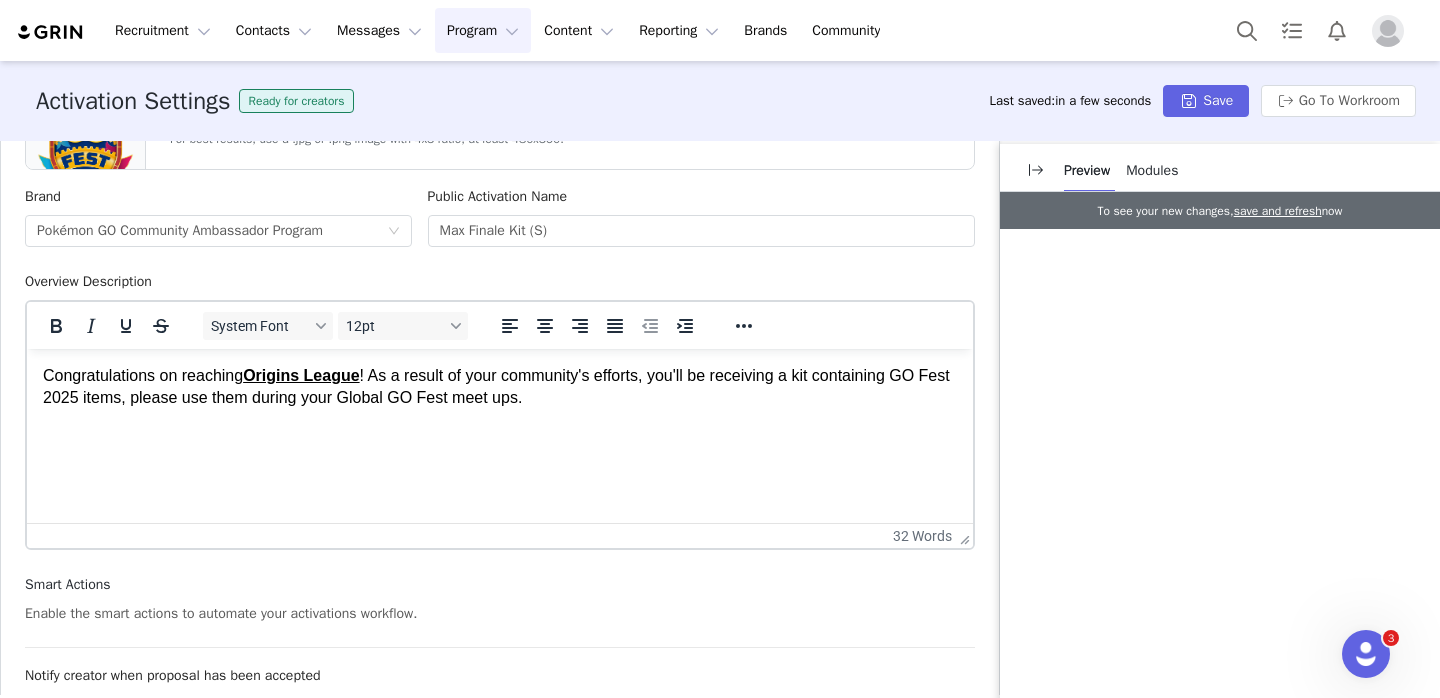 click on "Congratulations on reaching  Origins League ! As a result of your community's efforts, you'll be receiving a kit containing GO Fest 2025 items, please use them during your Global GO Fest meet ups." at bounding box center (500, 387) 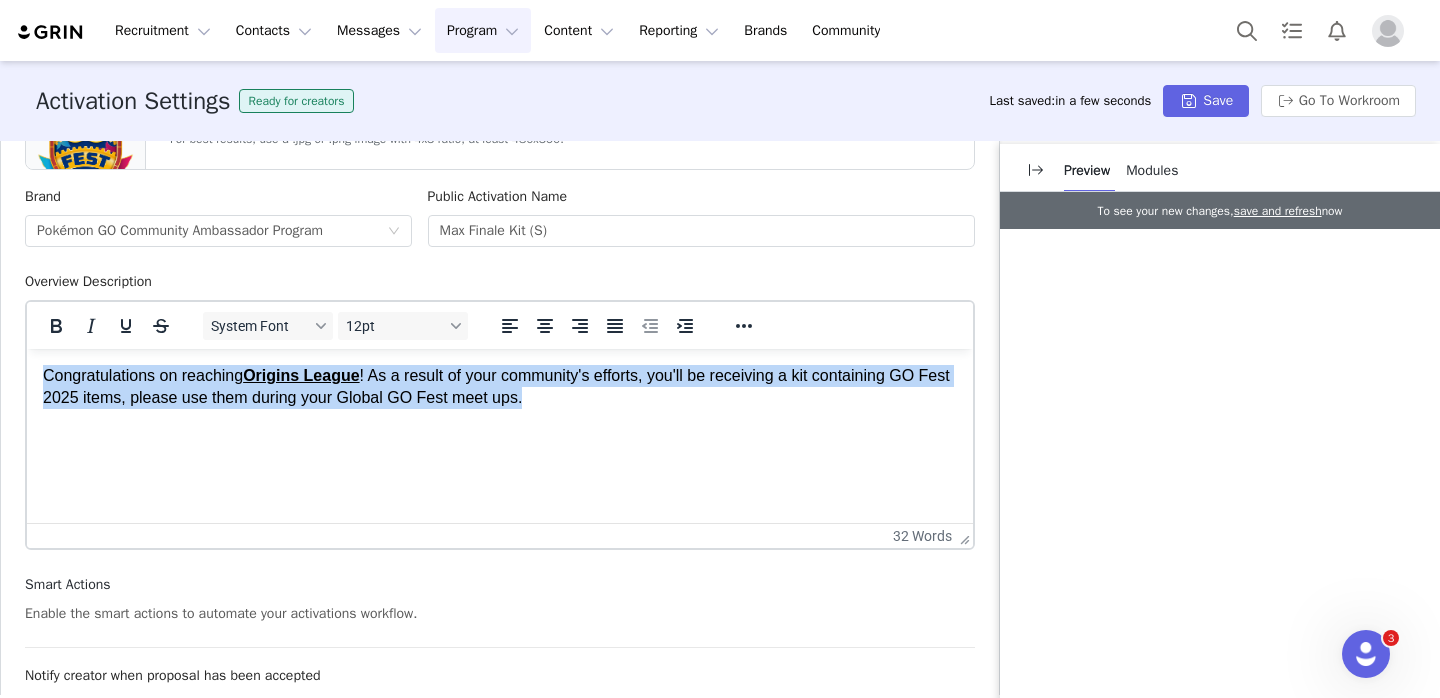 click on "Congratulations on reaching  Origins League ! As a result of your community's efforts, you'll be receiving a kit containing GO Fest 2025 items, please use them during your Global GO Fest meet ups." at bounding box center (500, 387) 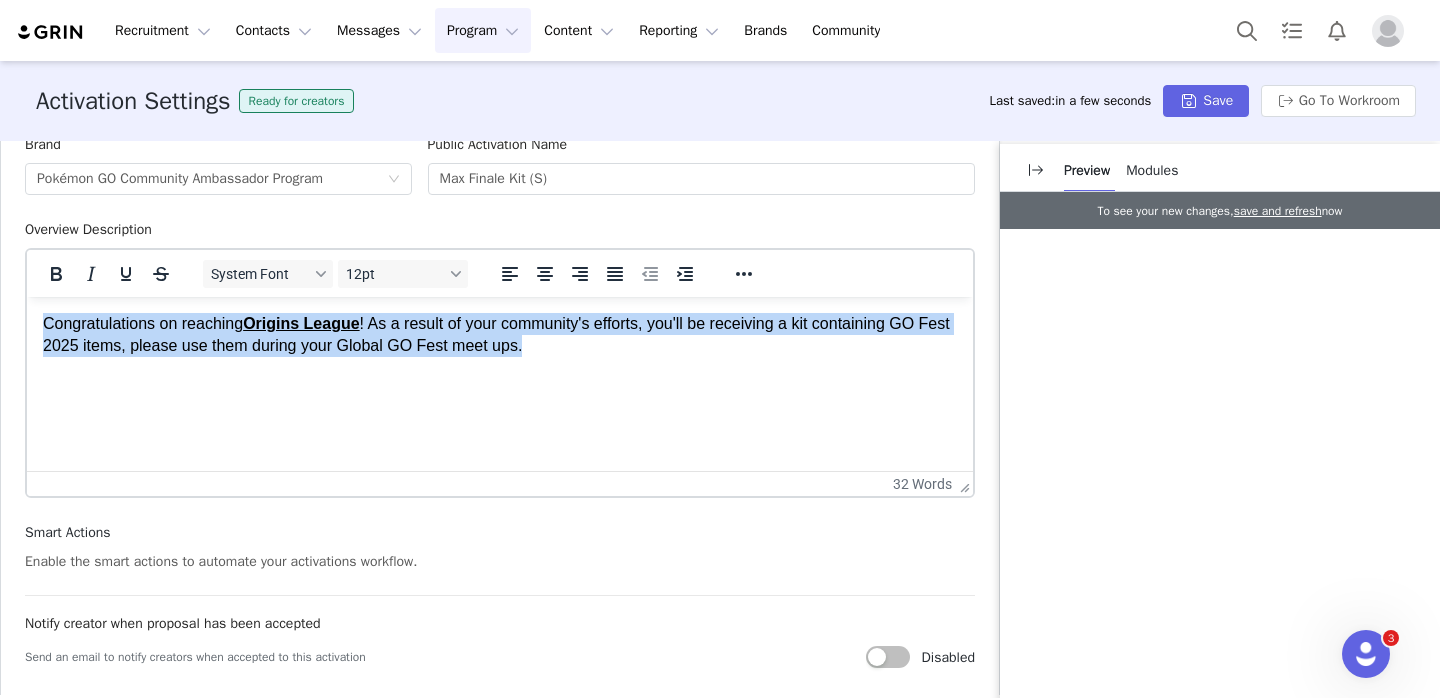 scroll, scrollTop: 800, scrollLeft: 0, axis: vertical 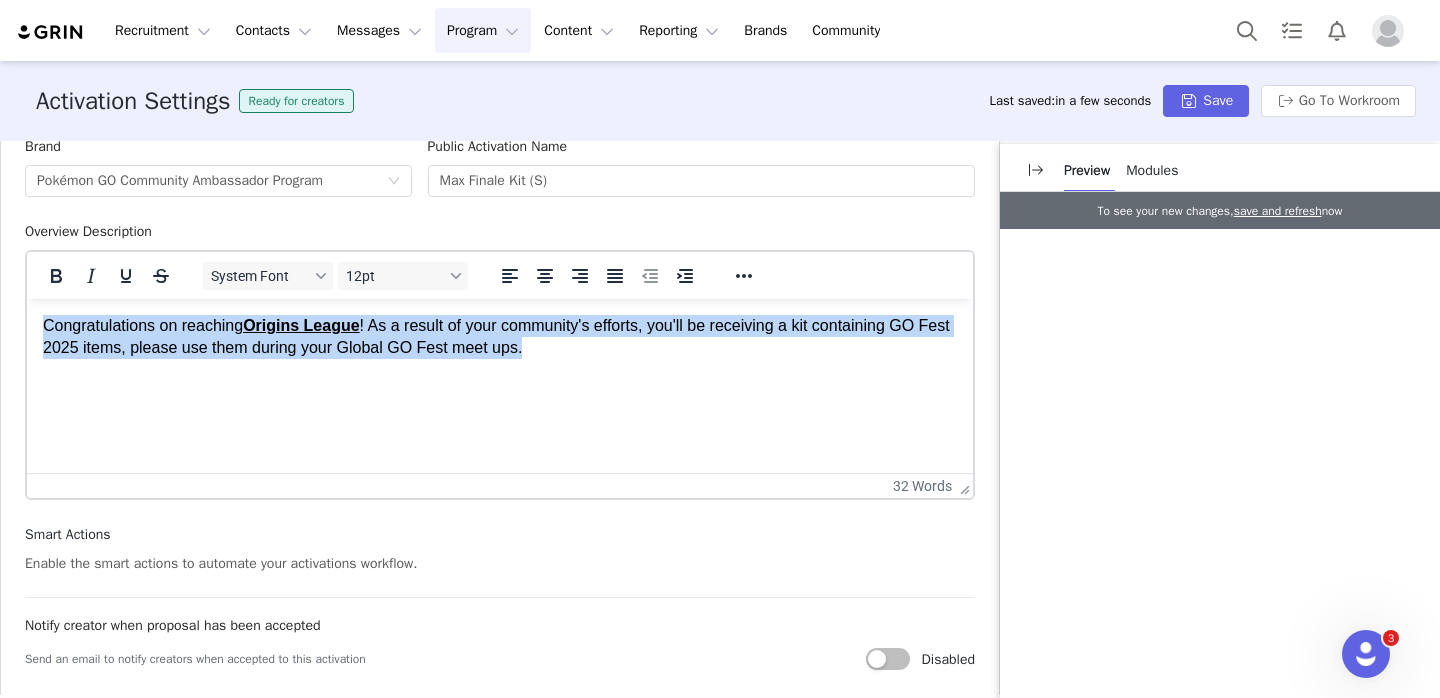 click on "Congratulations on reaching  Origins League ! As a result of your community's efforts, you'll be receiving a kit containing GO Fest 2025 items, please use them during your Global GO Fest meet ups." at bounding box center (500, 337) 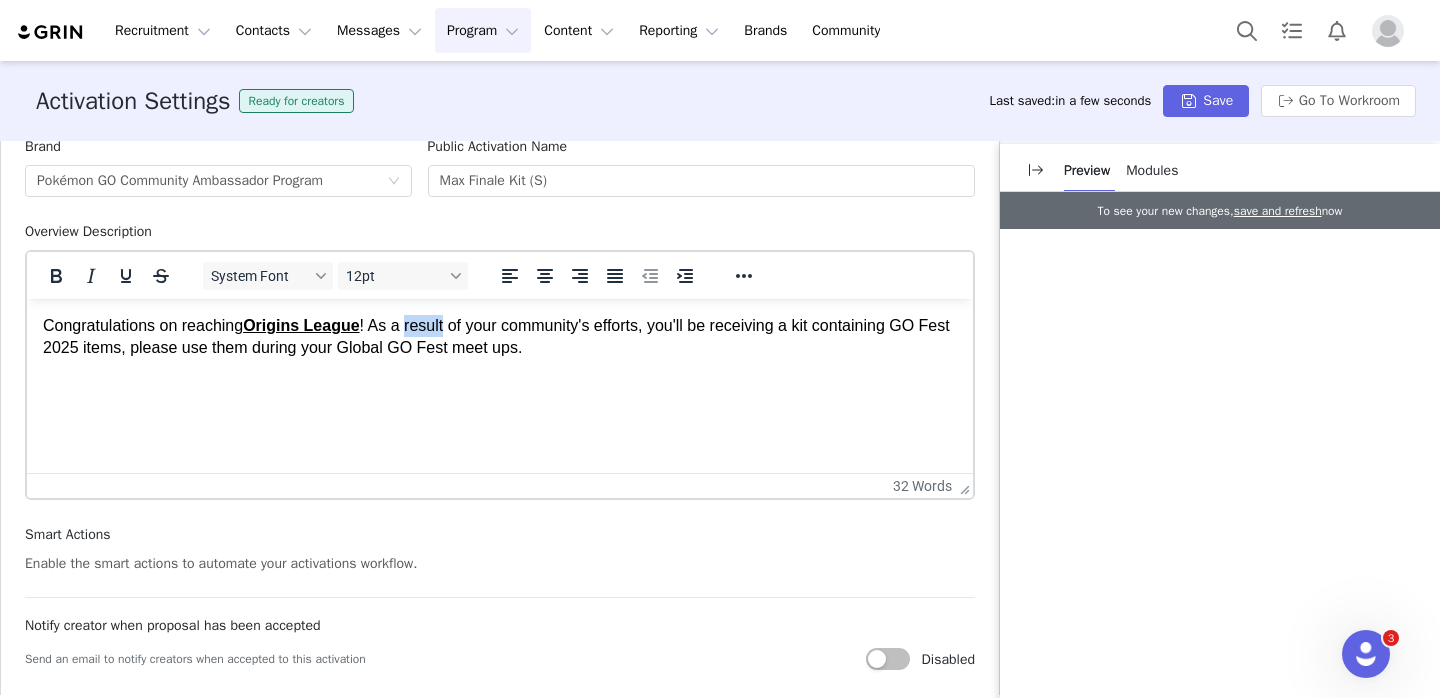 click on "Congratulations on reaching  Origins League ! As a result of your community's efforts, you'll be receiving a kit containing GO Fest 2025 items, please use them during your Global GO Fest meet ups." at bounding box center [500, 337] 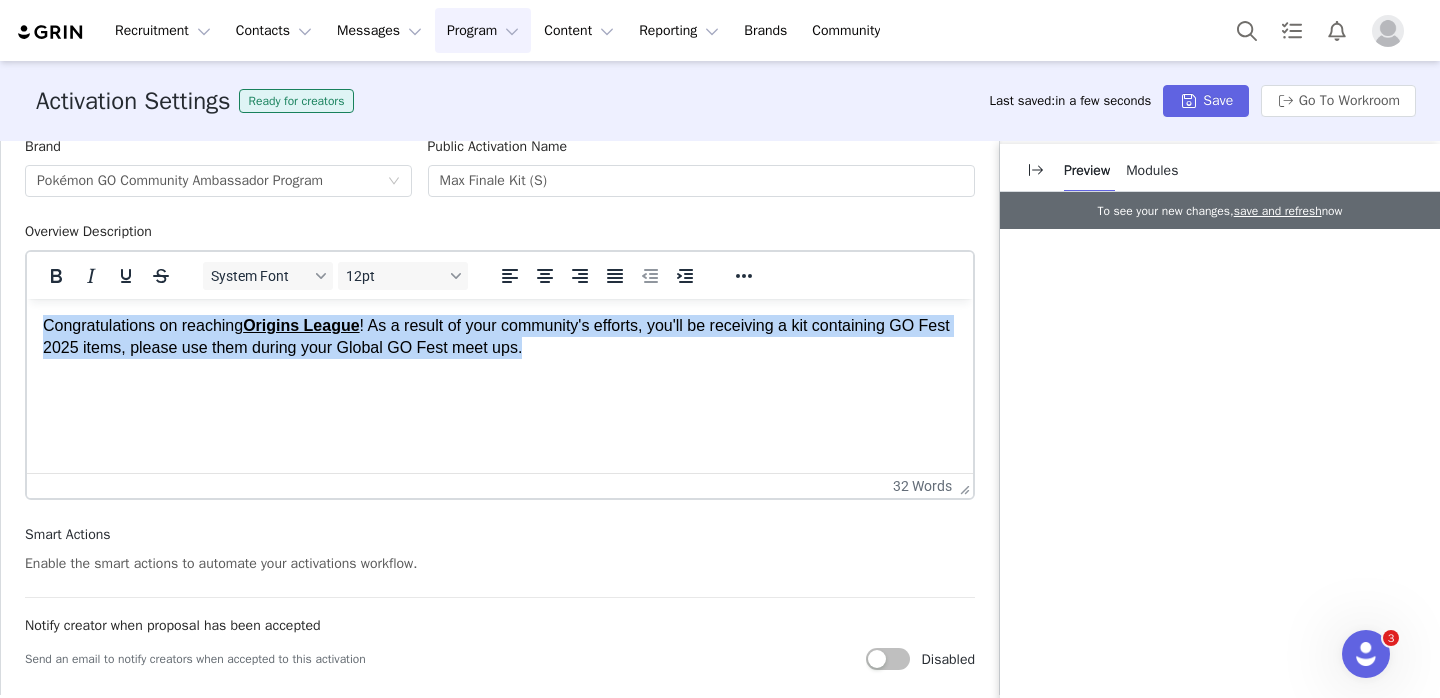 click on "Congratulations on reaching  Origins League ! As a result of your community's efforts, you'll be receiving a kit containing GO Fest 2025 items, please use them during your Global GO Fest meet ups." at bounding box center (500, 337) 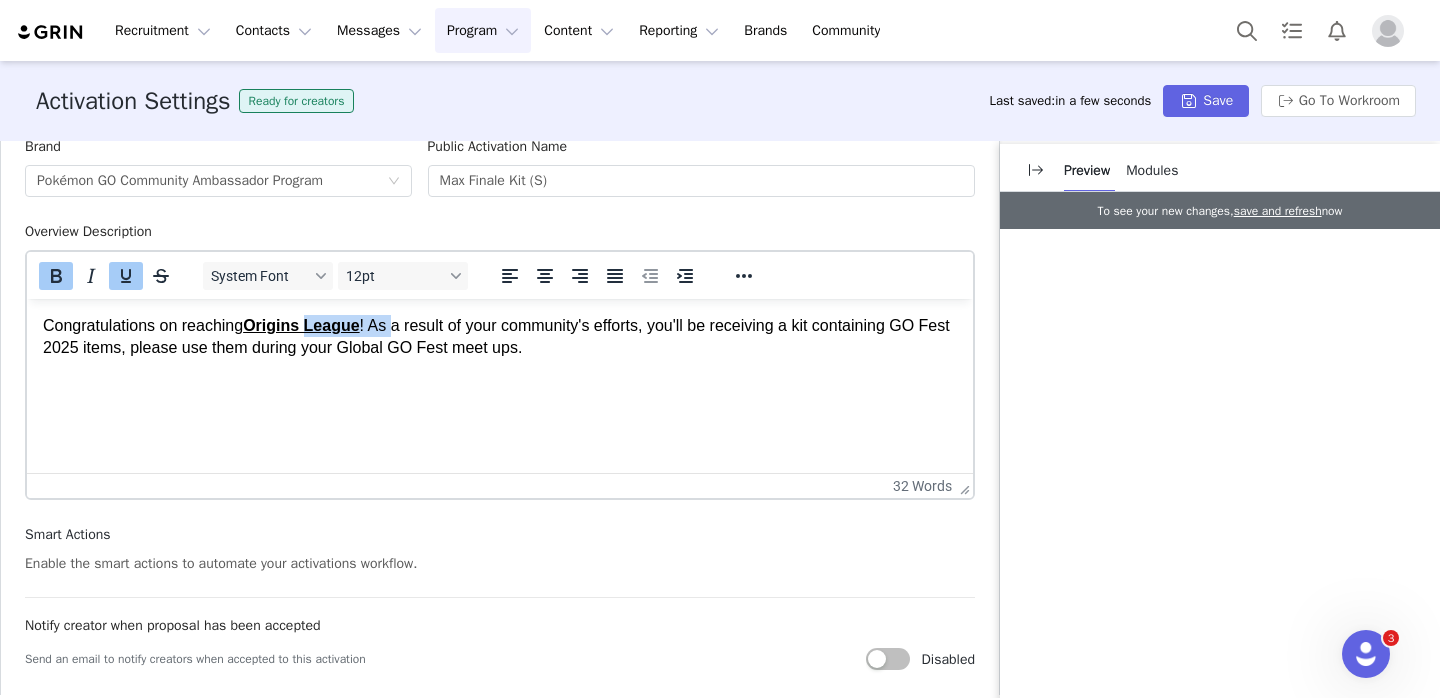 drag, startPoint x: 397, startPoint y: 329, endPoint x: 345, endPoint y: 330, distance: 52.009613 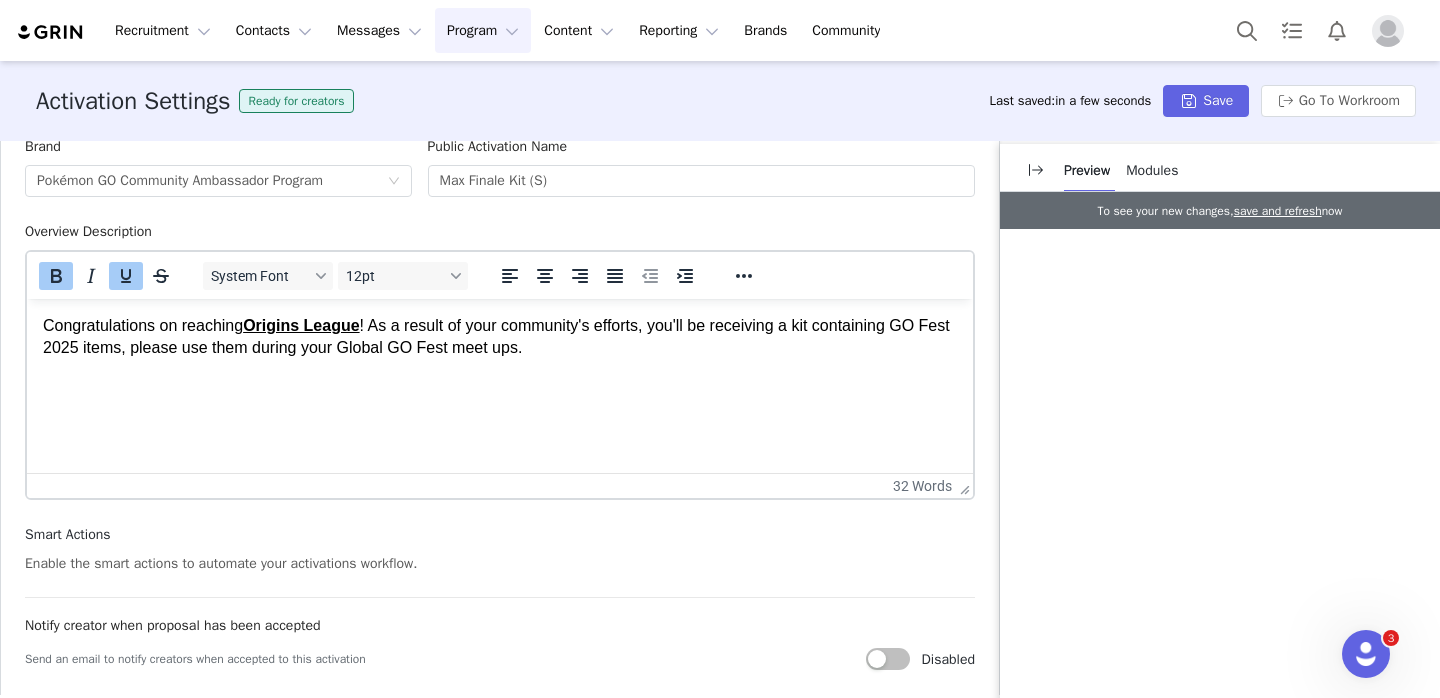 click on "Congratulations on reaching  Origins League ! As a result of your community's efforts, you'll be receiving a kit containing GO Fest 2025 items, please use them during your Global GO Fest meet ups." at bounding box center (500, 337) 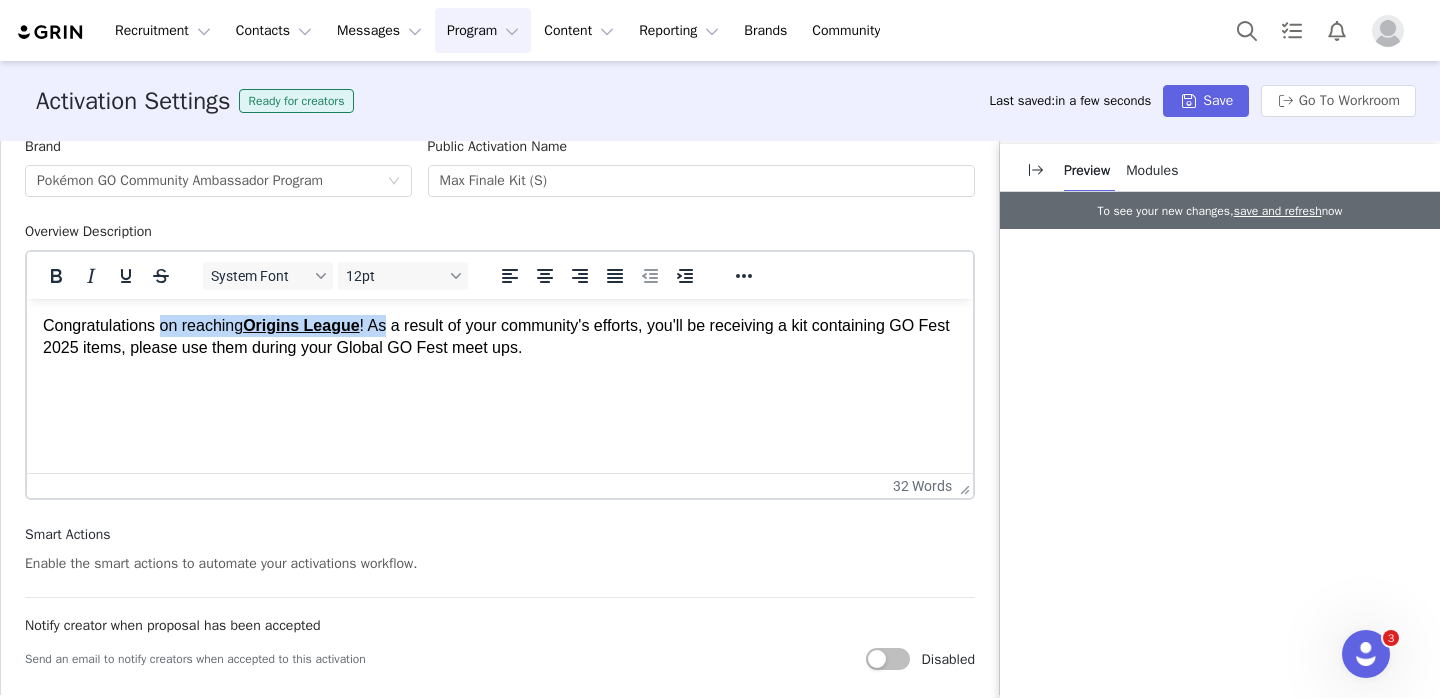 drag, startPoint x: 379, startPoint y: 330, endPoint x: 171, endPoint y: 327, distance: 208.02164 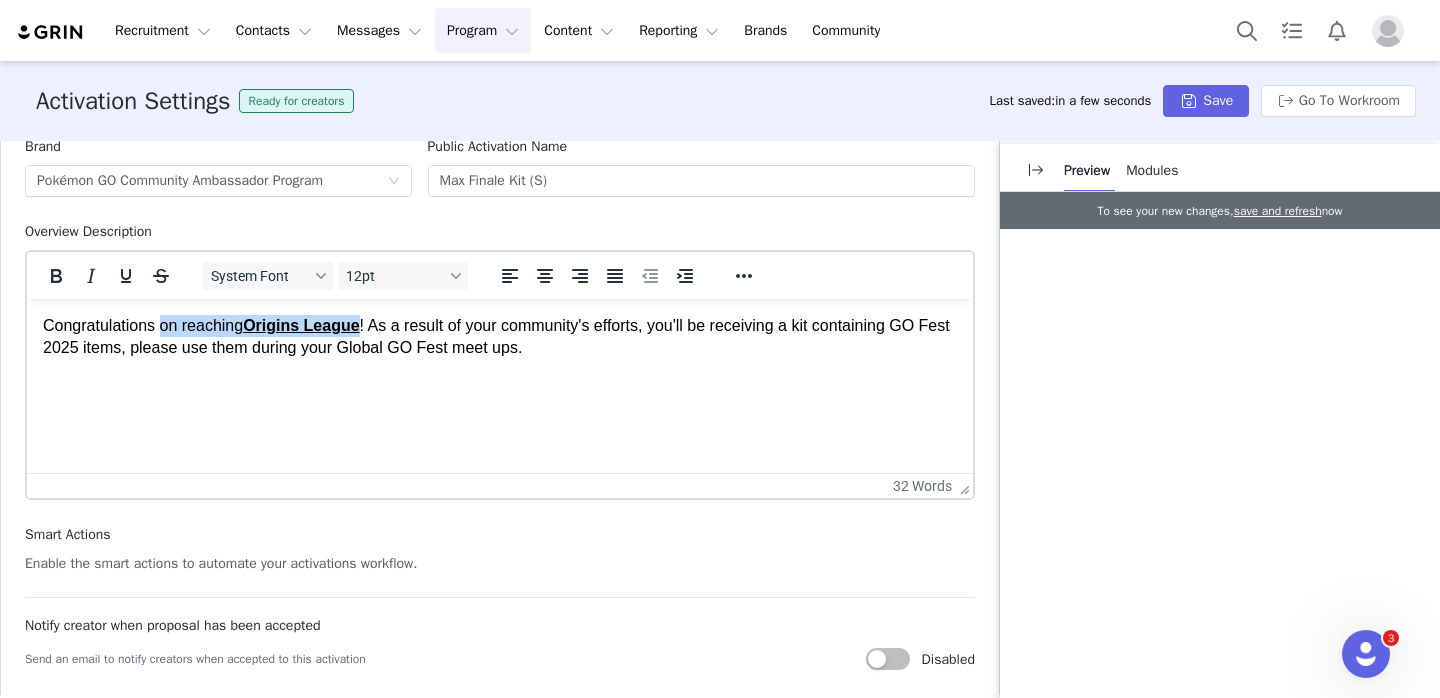 drag, startPoint x: 171, startPoint y: 327, endPoint x: 360, endPoint y: 328, distance: 189.00264 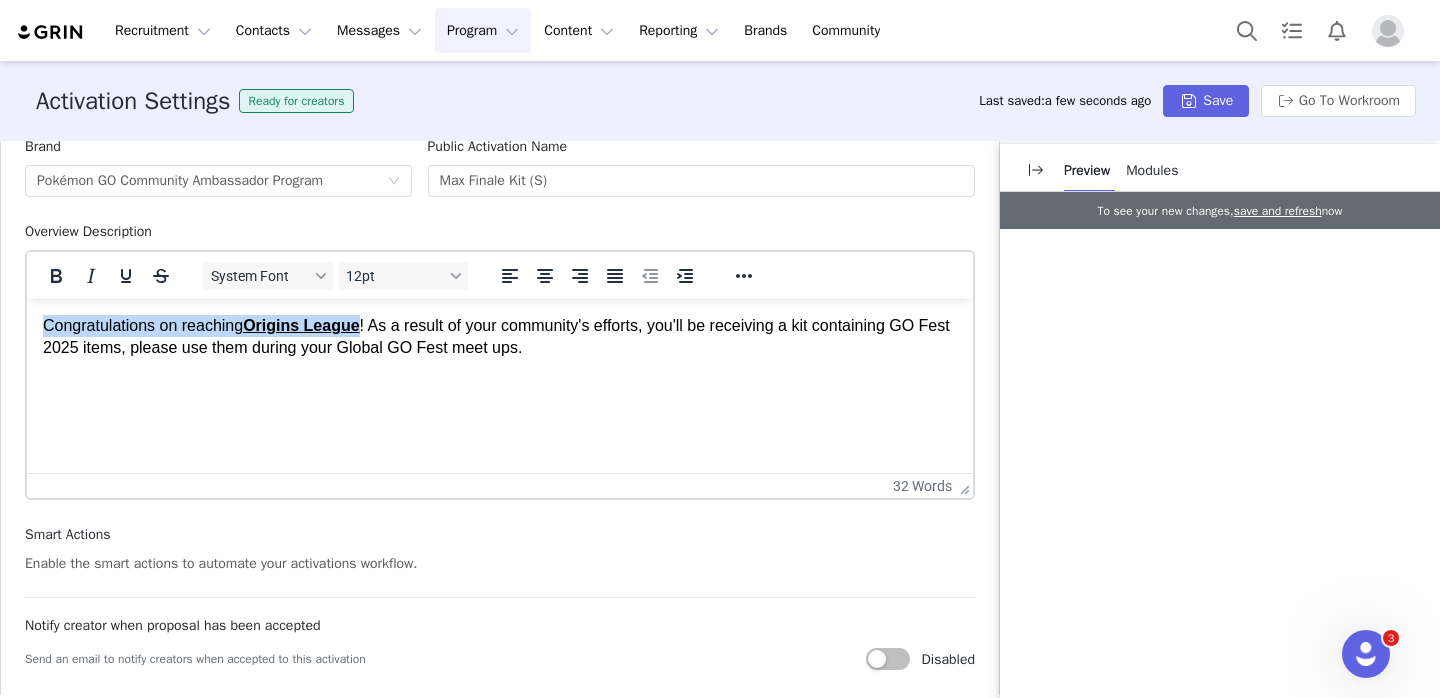 drag, startPoint x: 360, startPoint y: 328, endPoint x: 69, endPoint y: 319, distance: 291.13913 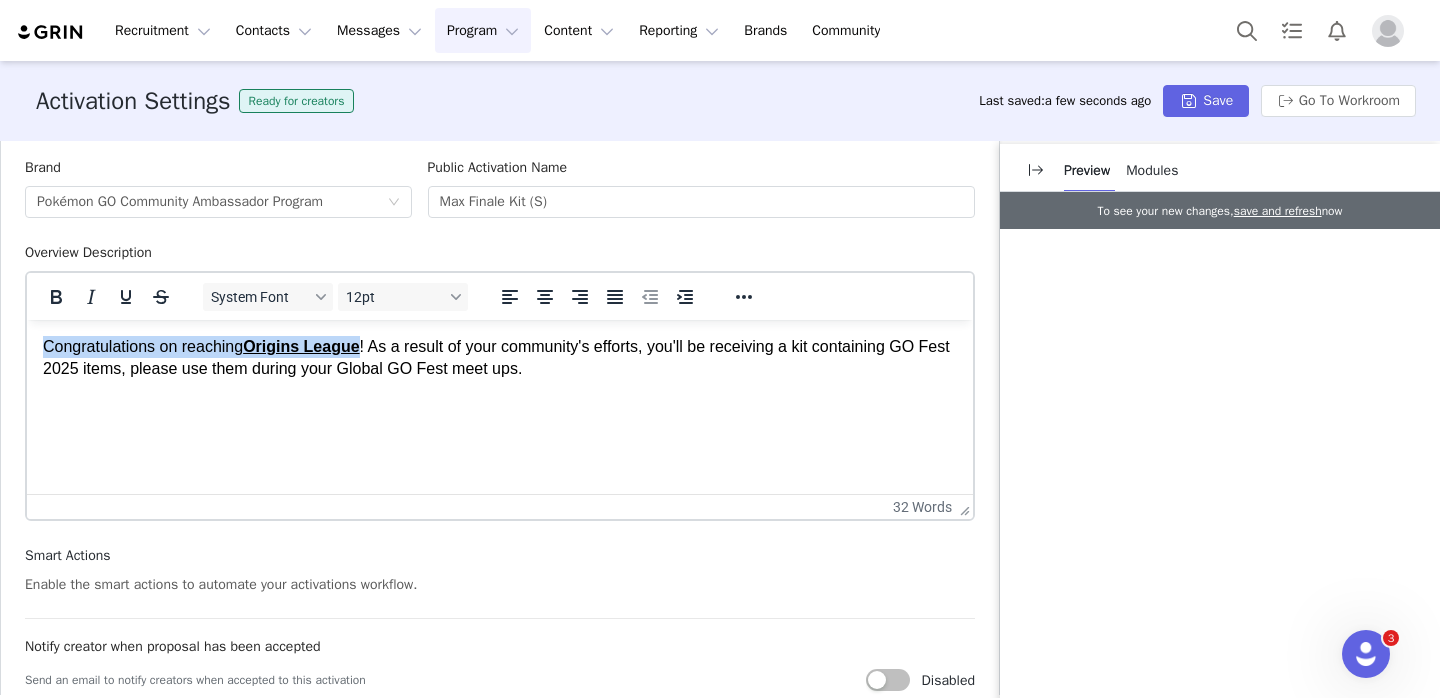 scroll, scrollTop: 778, scrollLeft: 0, axis: vertical 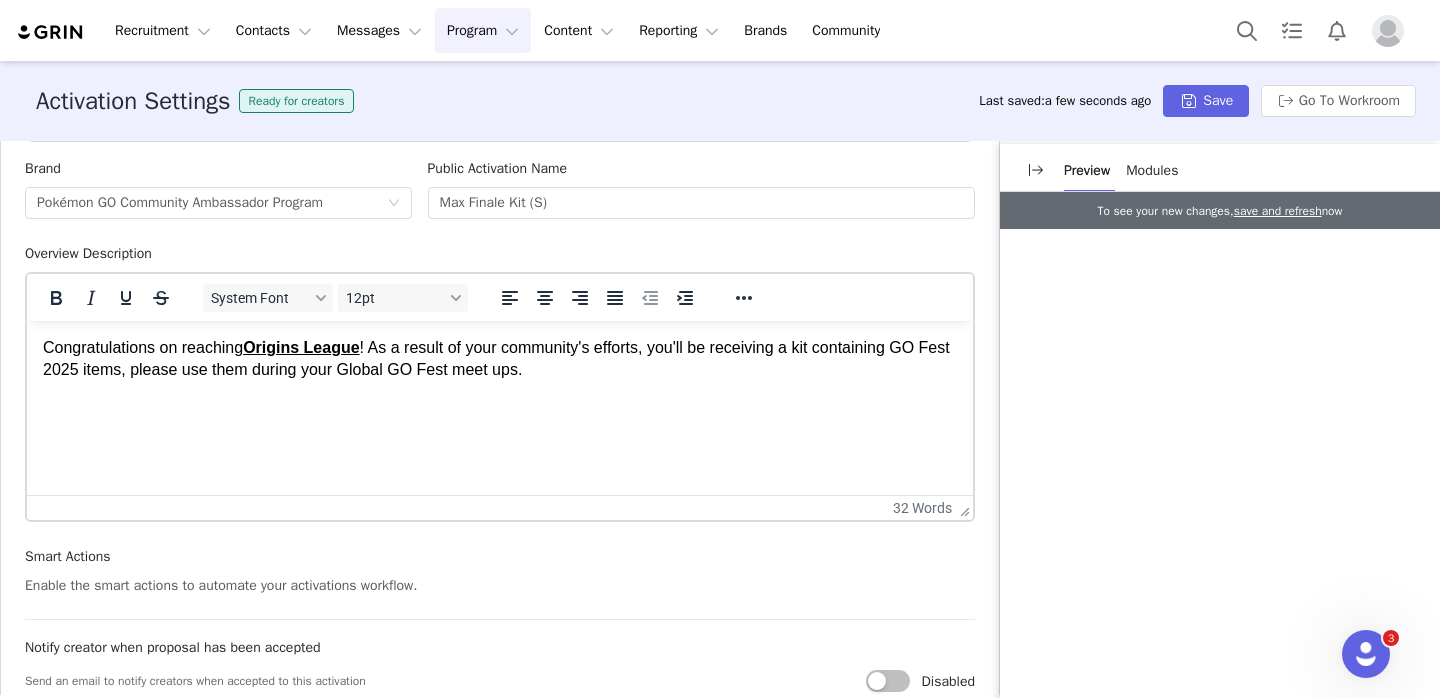click on "Congratulations on reaching  Origins League ! As a result of your community's efforts, you'll be receiving a kit containing GO Fest 2025 items, please use them during your Global GO Fest meet ups." at bounding box center (500, 359) 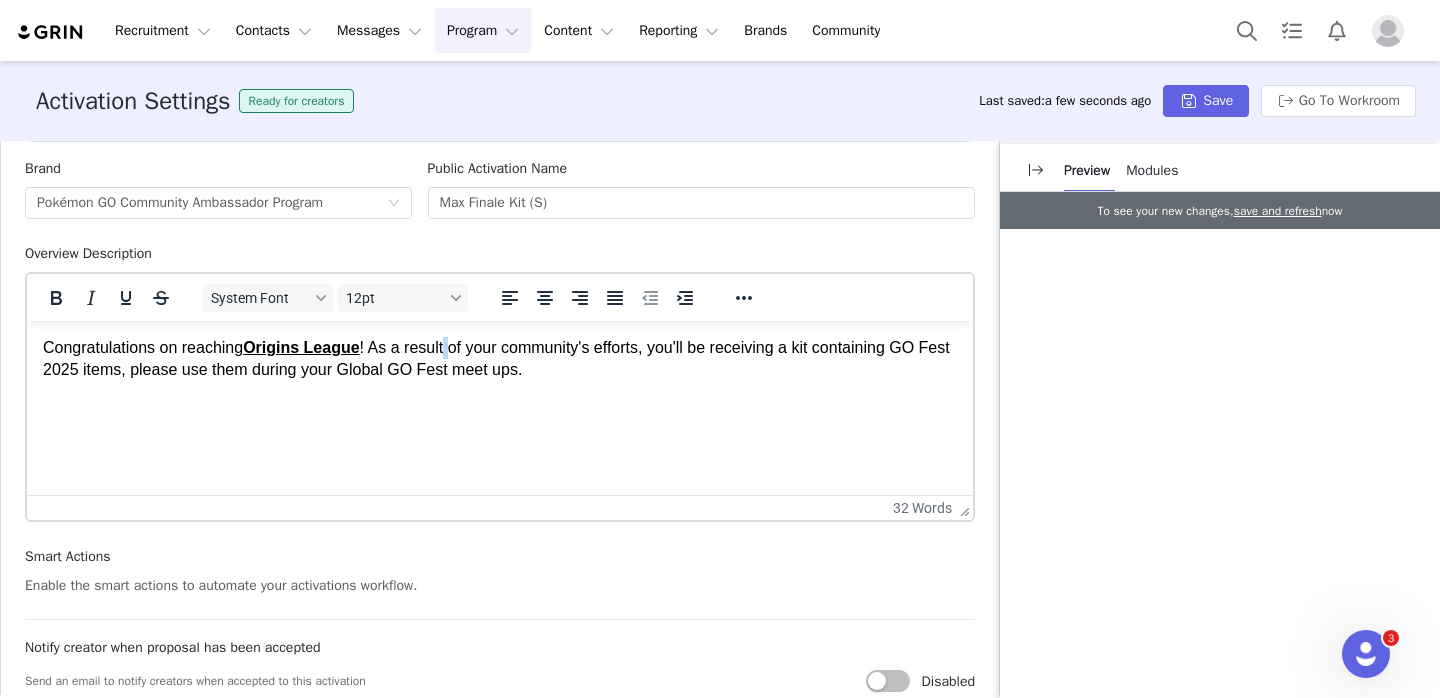 click on "Congratulations on reaching  Origins League ! As a result of your community's efforts, you'll be receiving a kit containing GO Fest 2025 items, please use them during your Global GO Fest meet ups." at bounding box center [500, 359] 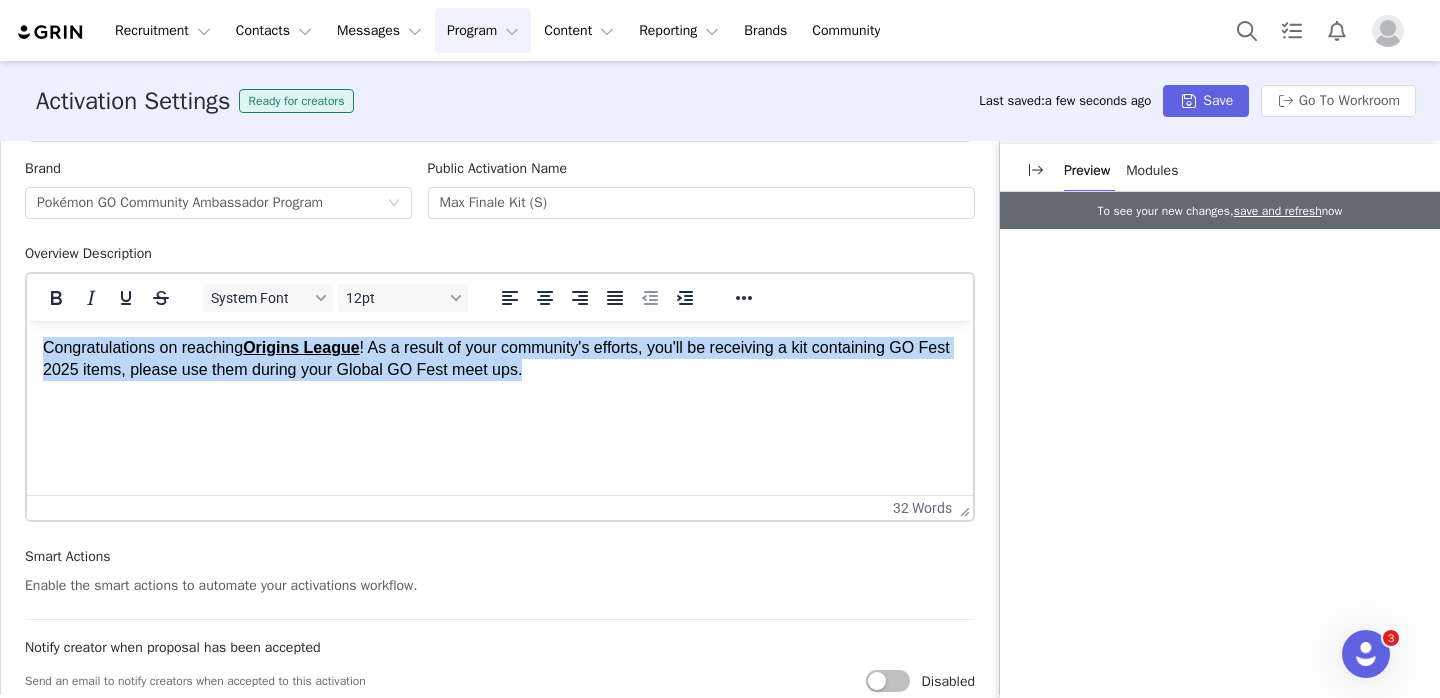 click on "Congratulations on reaching  Origins League ! As a result of your community's efforts, you'll be receiving a kit containing GO Fest 2025 items, please use them during your Global GO Fest meet ups." at bounding box center (500, 359) 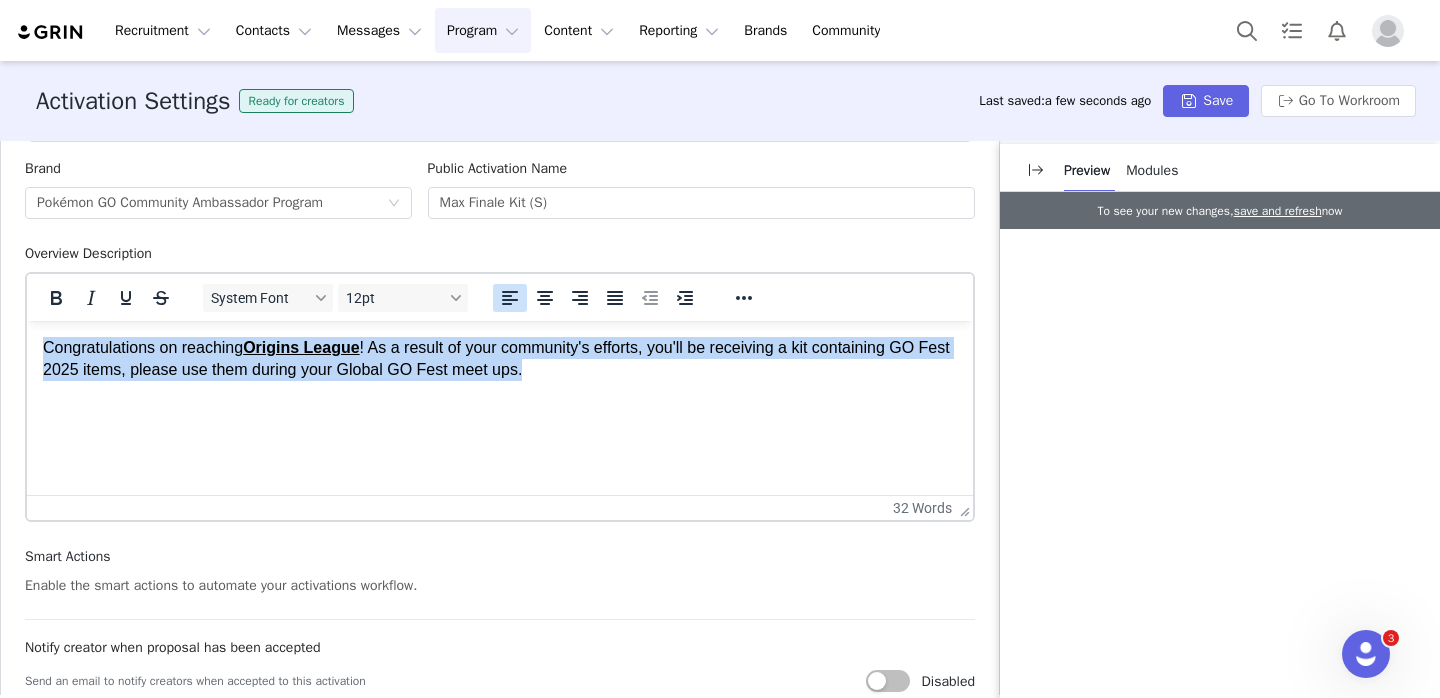 scroll, scrollTop: 721, scrollLeft: 0, axis: vertical 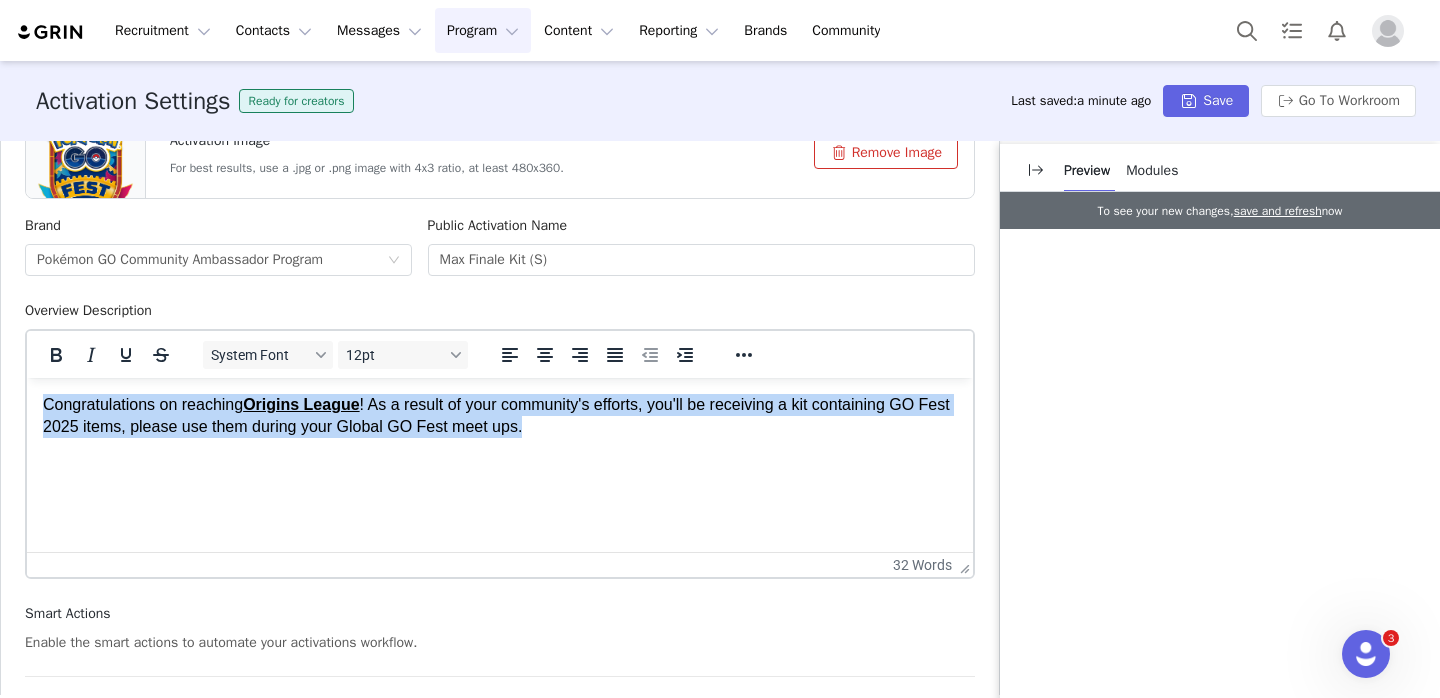 paste 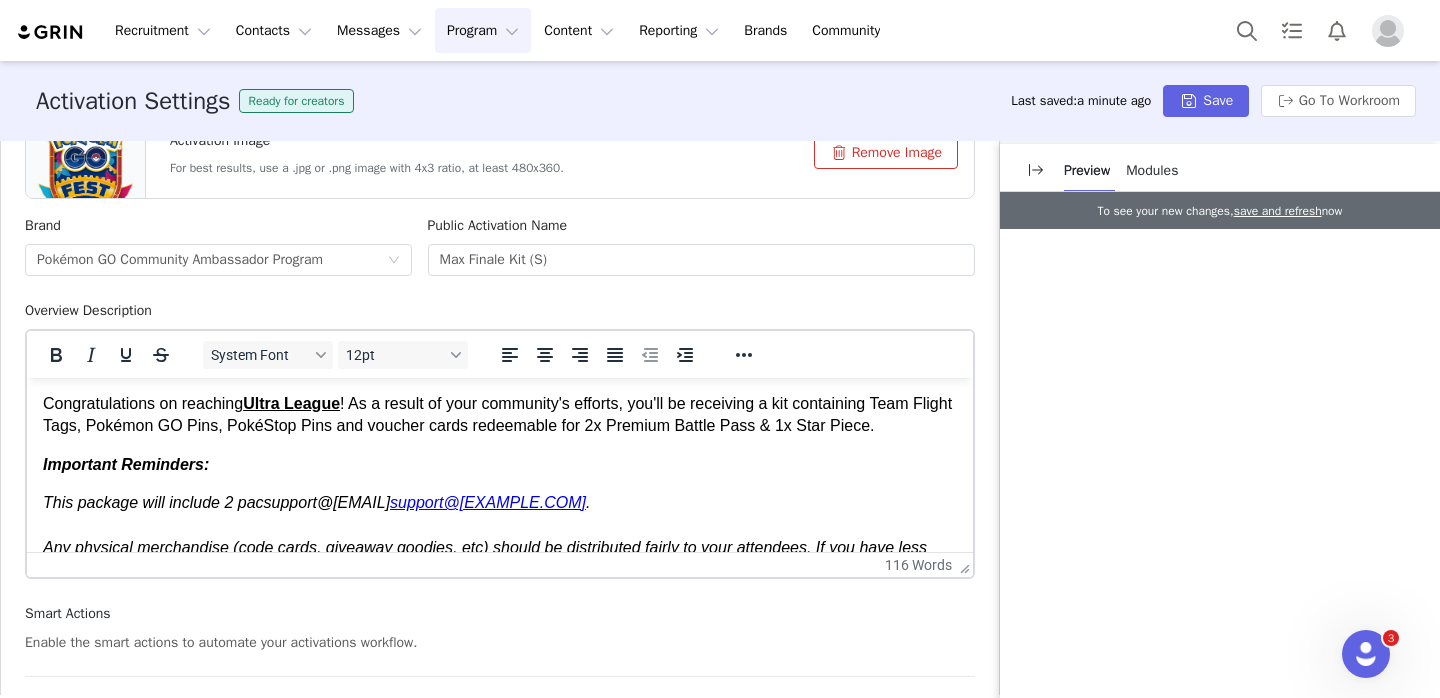 scroll, scrollTop: 0, scrollLeft: 0, axis: both 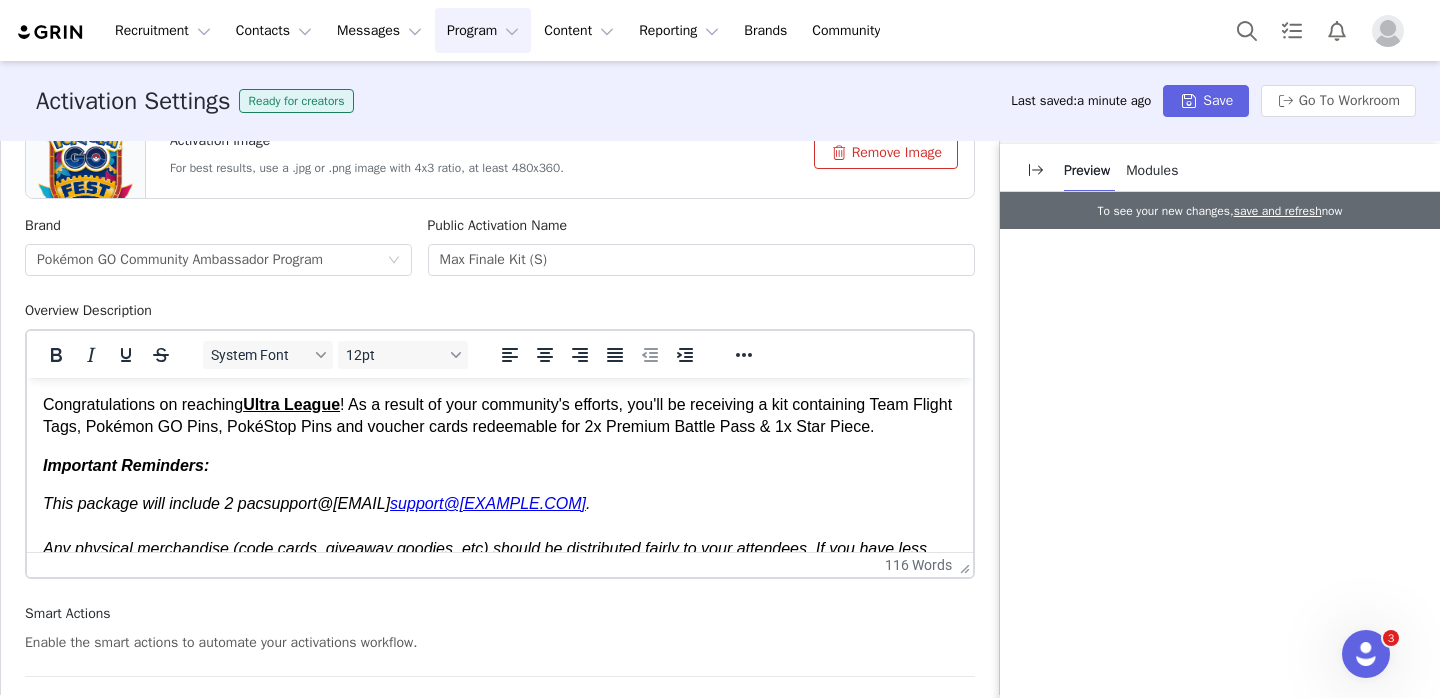 click on "Congratulations on reaching  Ultra League ! As a result of your community's efforts, you'll be receiving a kit containing Team Flight Tags, Pokémon GO Pins, PokéStop Pins and voucher cards redeemable for 2x Premium Battle Pass & 1x Star Piece." at bounding box center (500, 416) 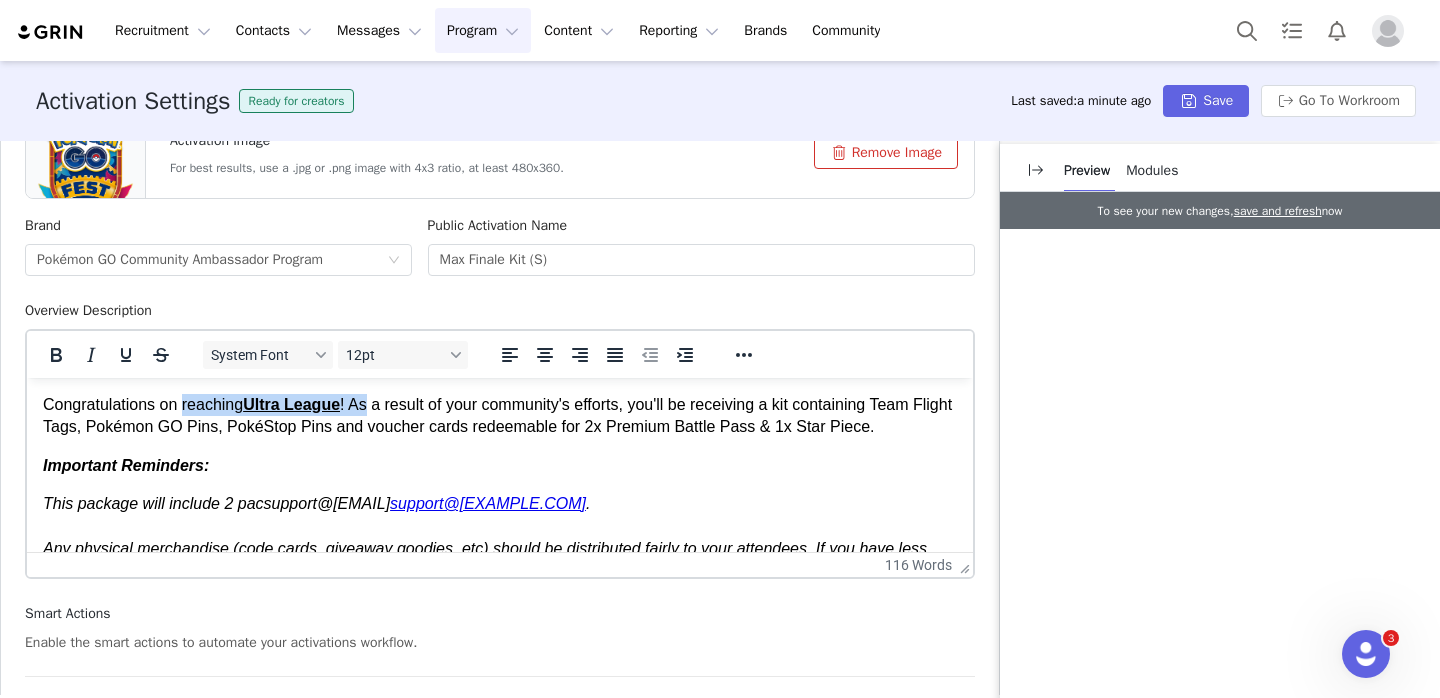 drag, startPoint x: 362, startPoint y: 400, endPoint x: 214, endPoint y: 401, distance: 148.00337 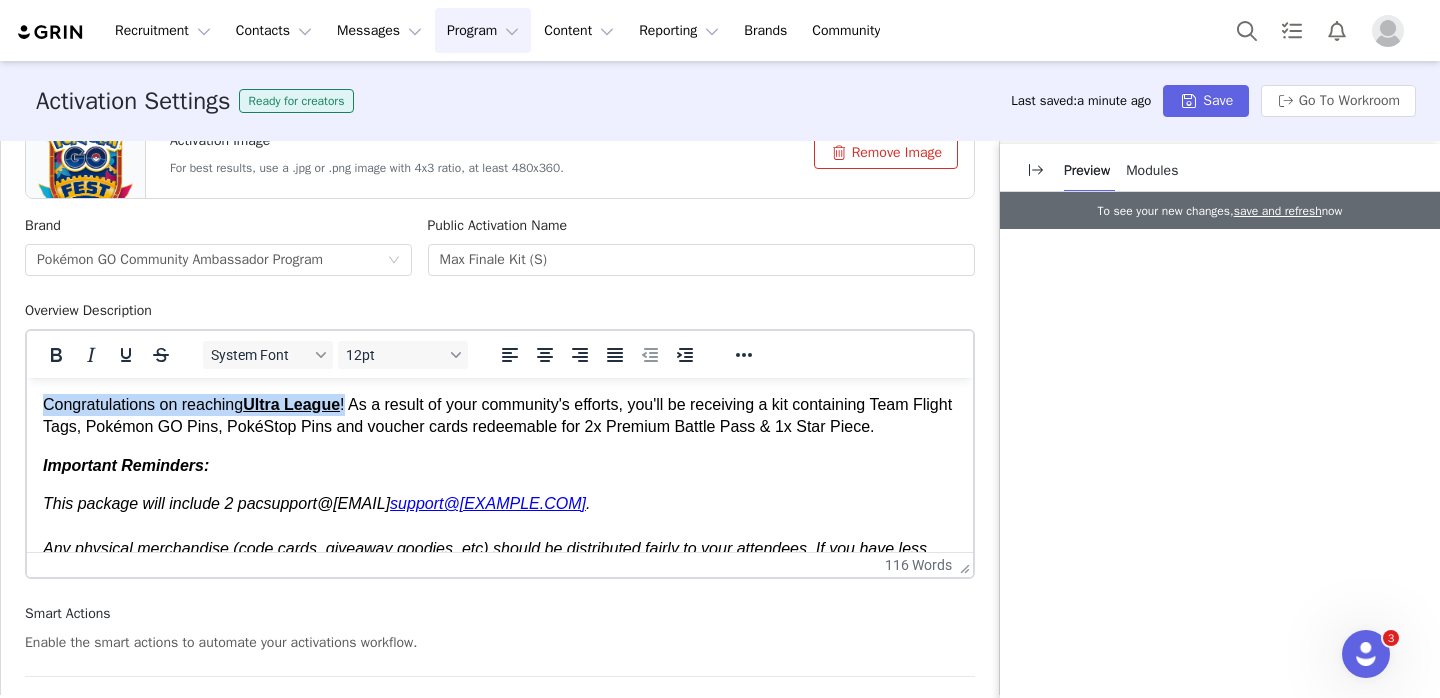 drag, startPoint x: 354, startPoint y: 412, endPoint x: 2, endPoint y: 405, distance: 352.0696 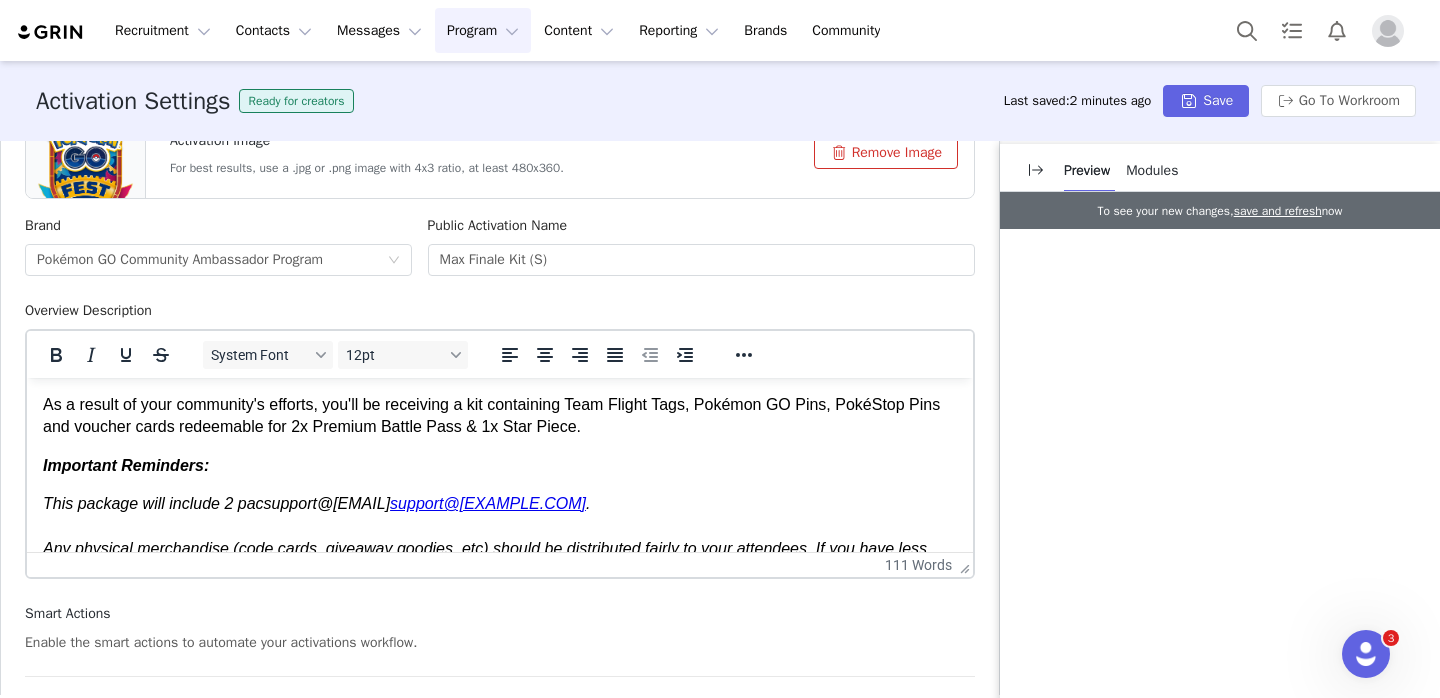 click on "As a result of your community's efforts, you'll be receiving a kit containing Team Flight Tags, Pokémon GO Pins, PokéStop Pins and voucher cards redeemable for 2x Premium Battle Pass & 1x Star Piece." at bounding box center (500, 416) 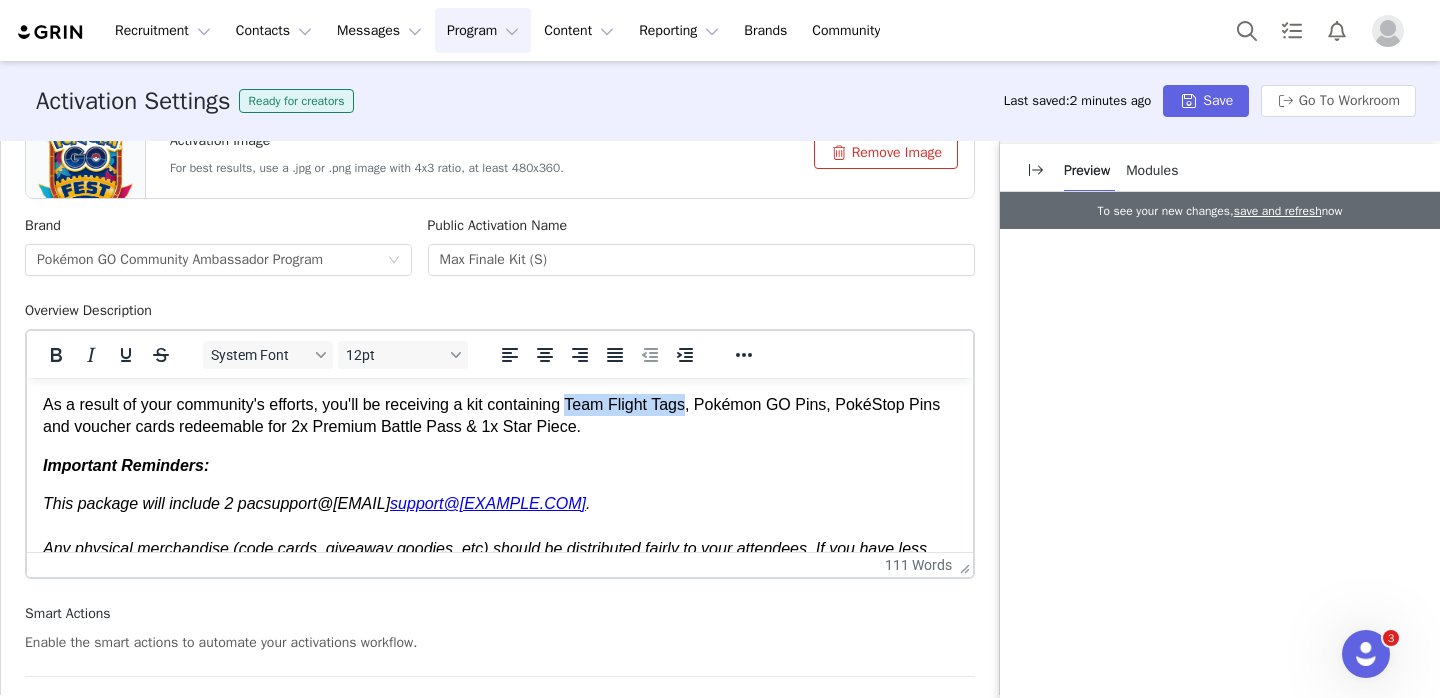 drag, startPoint x: 594, startPoint y: 412, endPoint x: 676, endPoint y: 410, distance: 82.02438 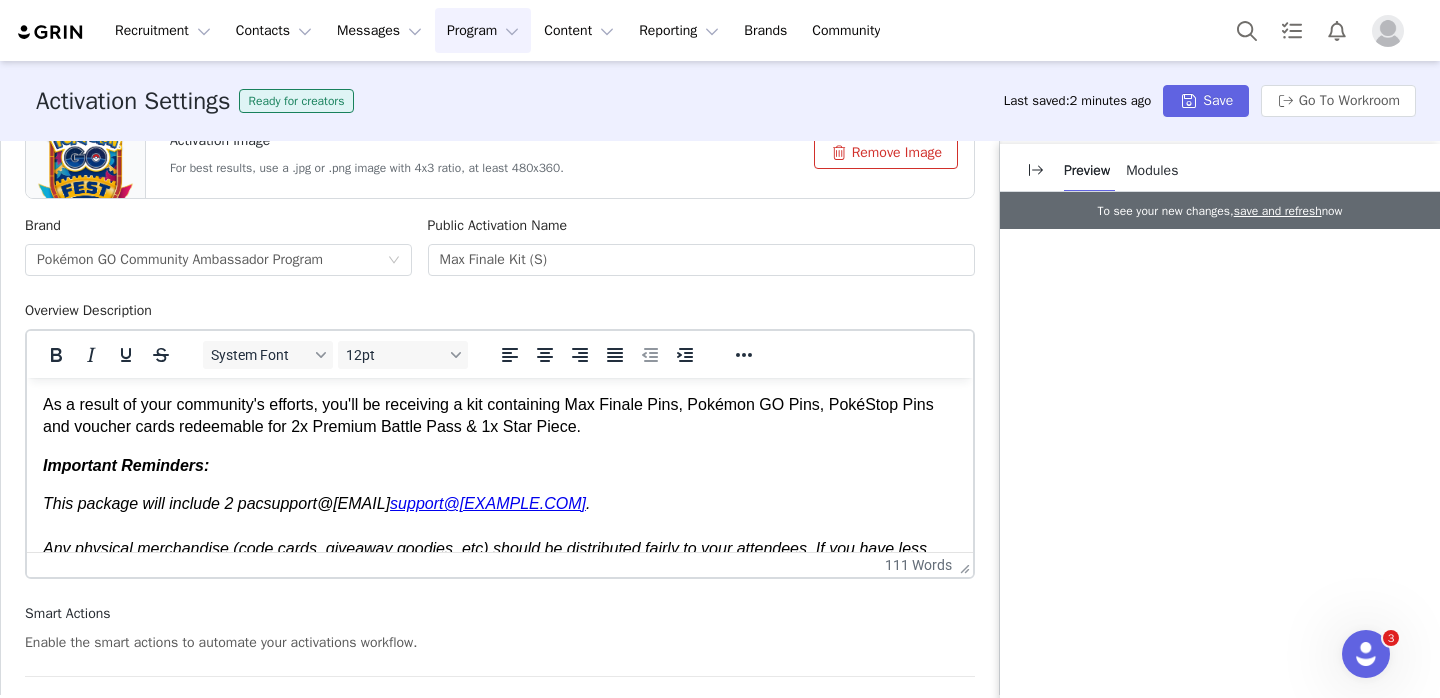 click on "As a result of your community's efforts, you'll be receiving a kit containing Max Finale Pins, Pokémon GO Pins, PokéStop Pins and voucher cards redeemable for 2x Premium Battle Pass & 1x Star Piece." at bounding box center [500, 416] 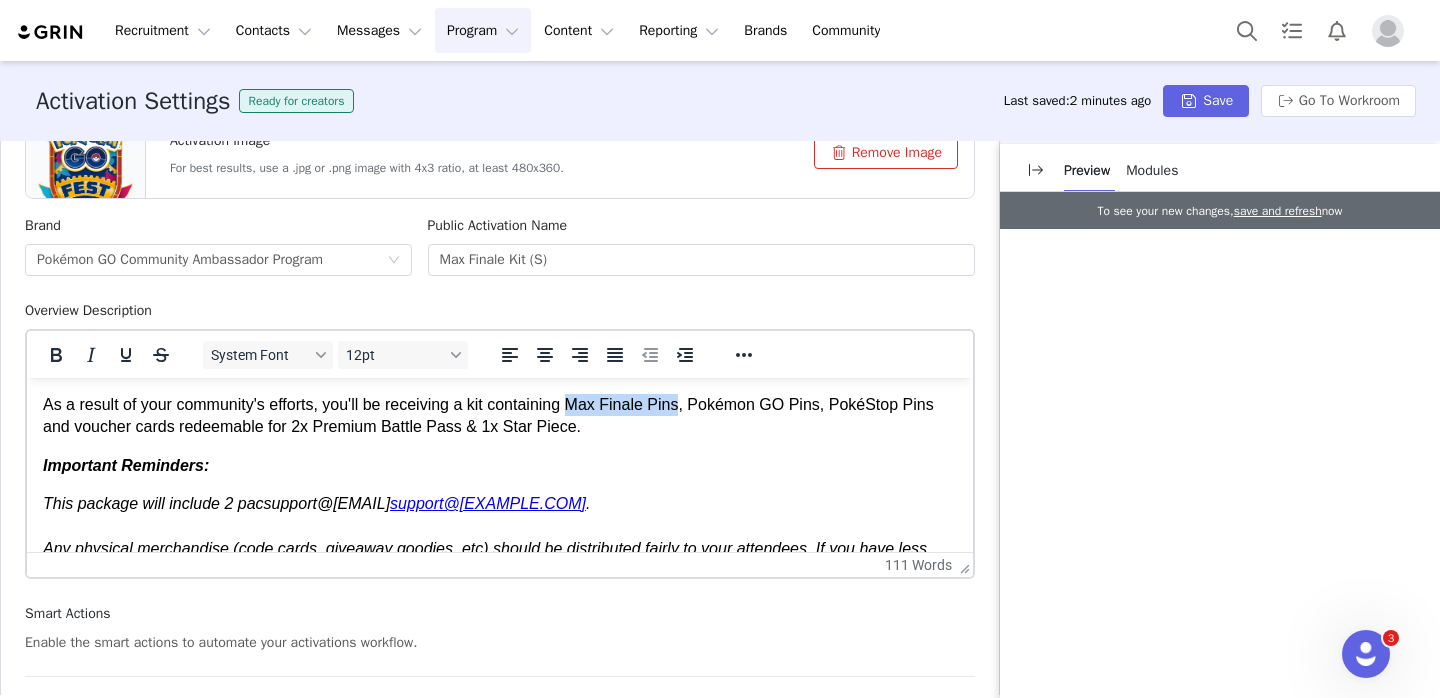 drag, startPoint x: 584, startPoint y: 408, endPoint x: 675, endPoint y: 408, distance: 91 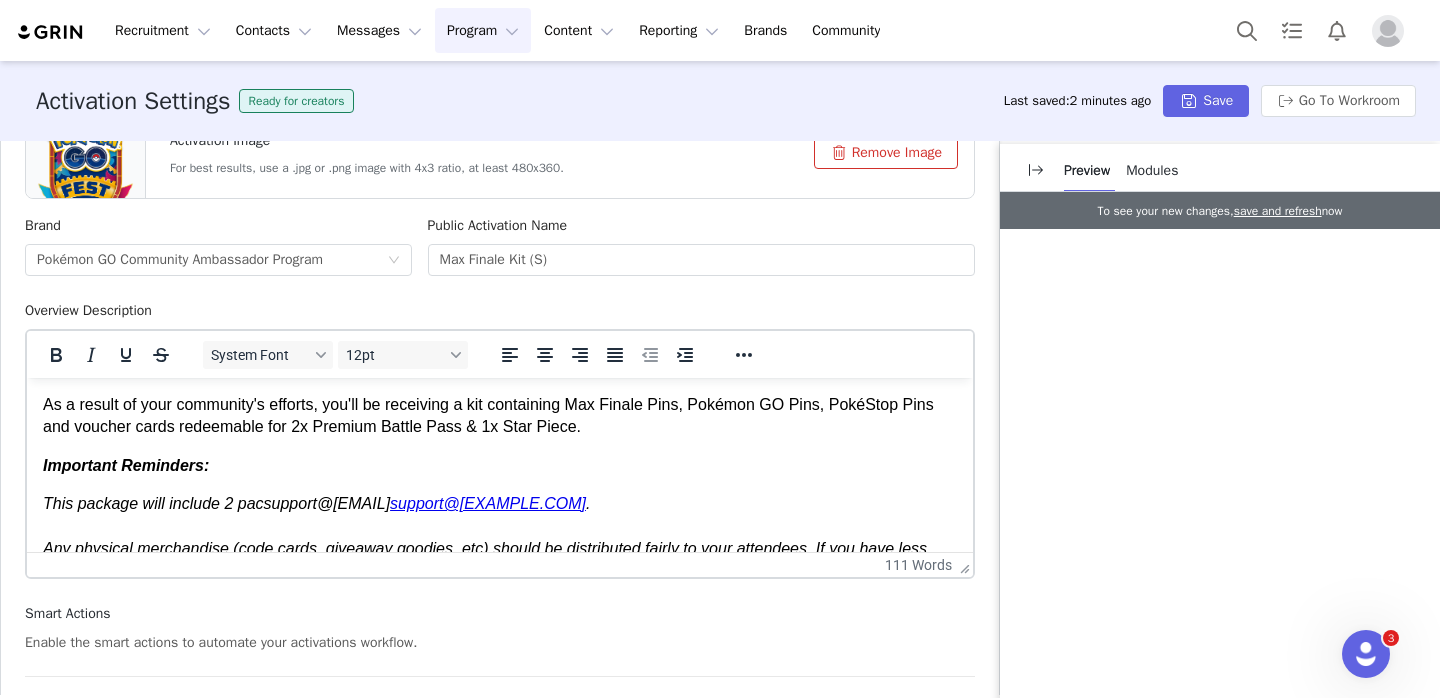 click on "As a result of your community's efforts, you'll be receiving a kit containing Max Finale Pins, Pokémon GO Pins, PokéStop Pins and voucher cards redeemable for 2x Premium Battle Pass & 1x Star Piece." at bounding box center (500, 416) 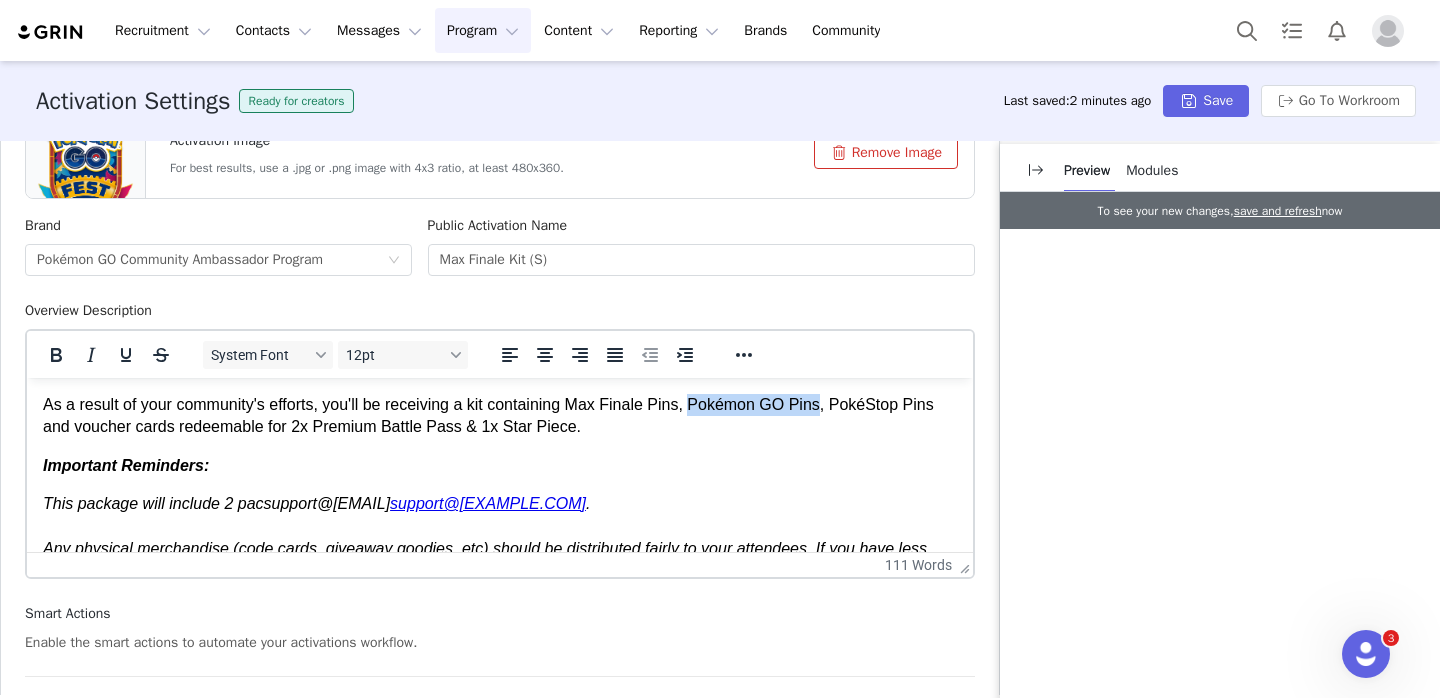 drag, startPoint x: 726, startPoint y: 408, endPoint x: 811, endPoint y: 407, distance: 85.00588 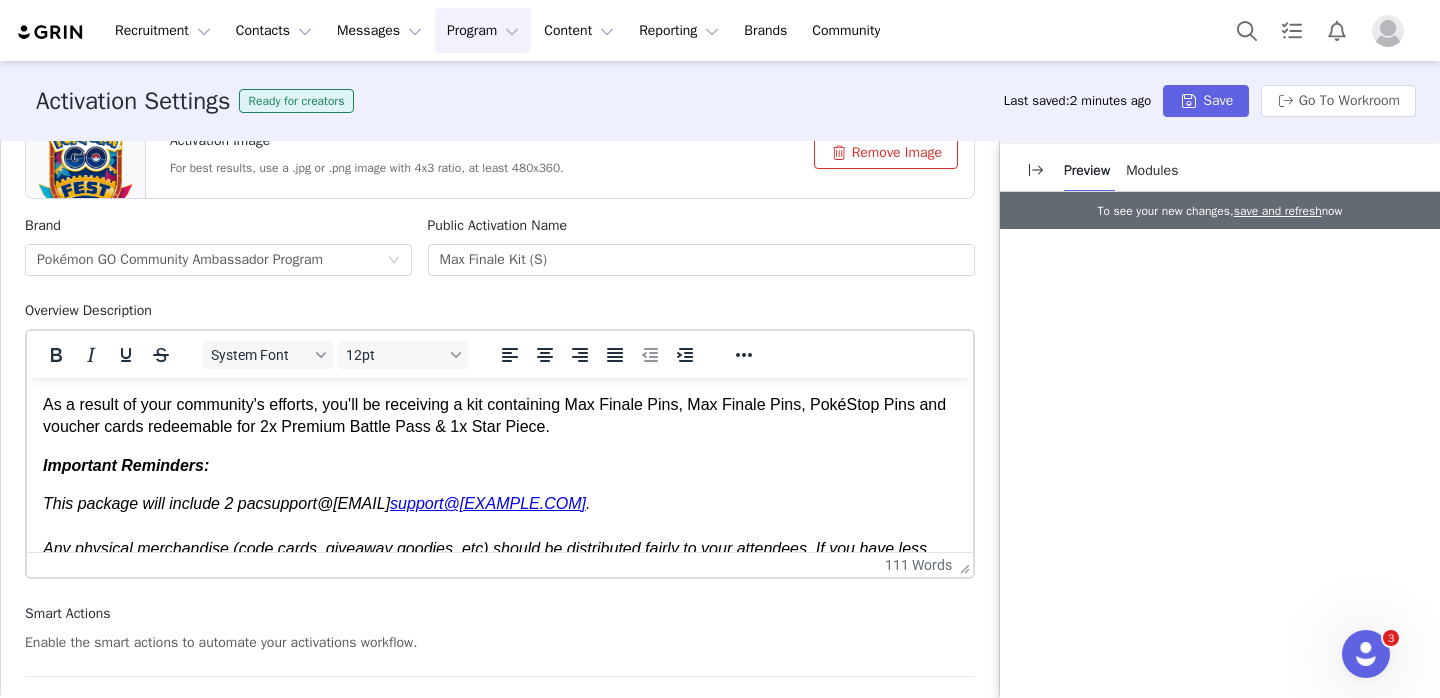 click on "As a result of your community's efforts, you'll be receiving a kit containing Max Finale Pins, Max Finale Pins, PokéStop Pins and voucher cards redeemable for 2x Premium Battle Pass & 1x Star Piece." at bounding box center (500, 416) 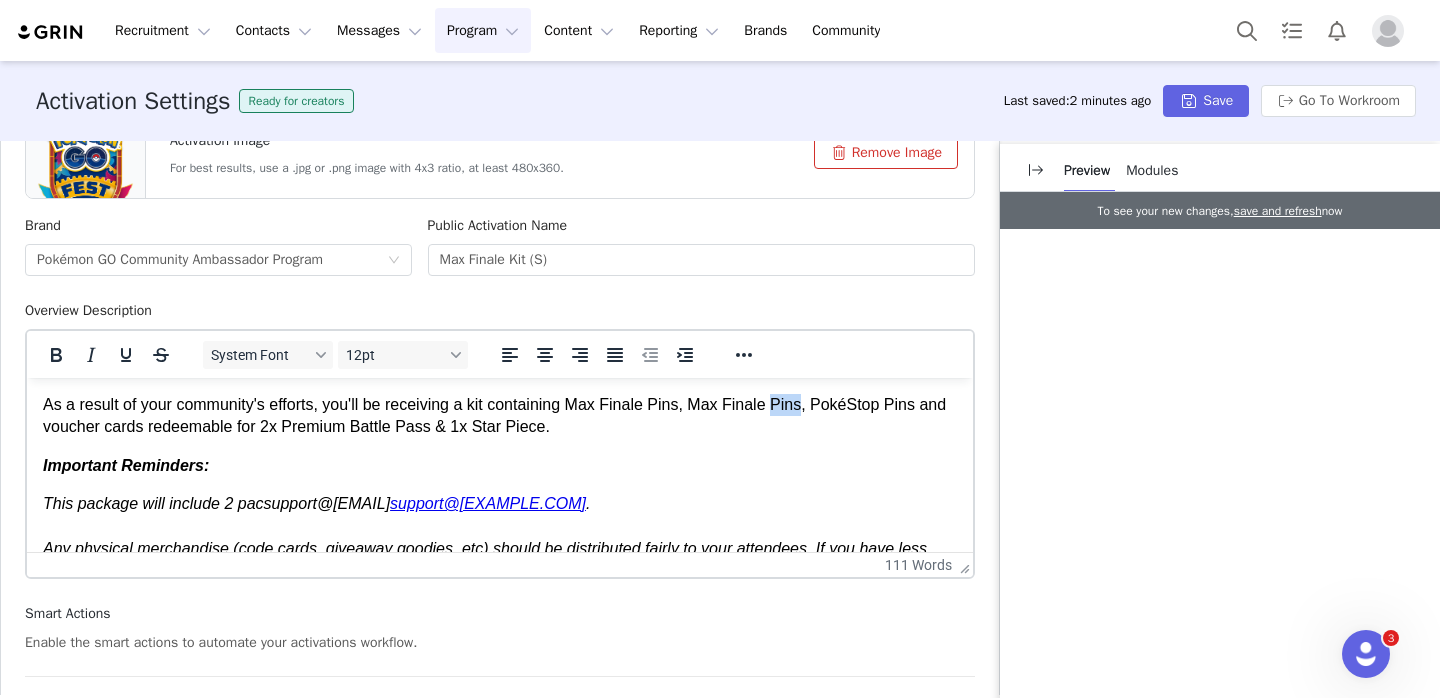 click on "As a result of your community's efforts, you'll be receiving a kit containing Max Finale Pins, Max Finale Pins, PokéStop Pins and voucher cards redeemable for 2x Premium Battle Pass & 1x Star Piece." at bounding box center (500, 416) 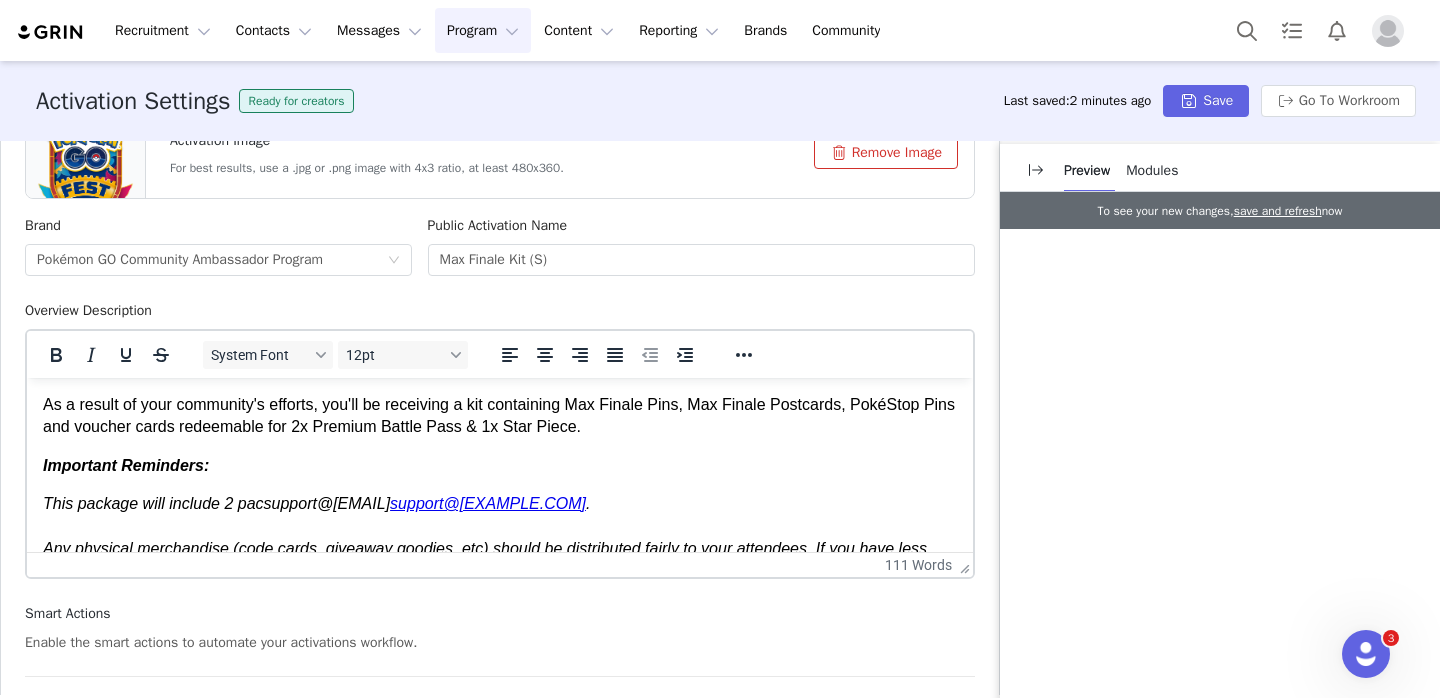 click on "As a result of your community's efforts, you'll be receiving a kit containing Max Finale Pins, Max Finale Postcards, PokéStop Pins and voucher cards redeemable for 2x Premium Battle Pass & 1x Star Piece." at bounding box center (500, 416) 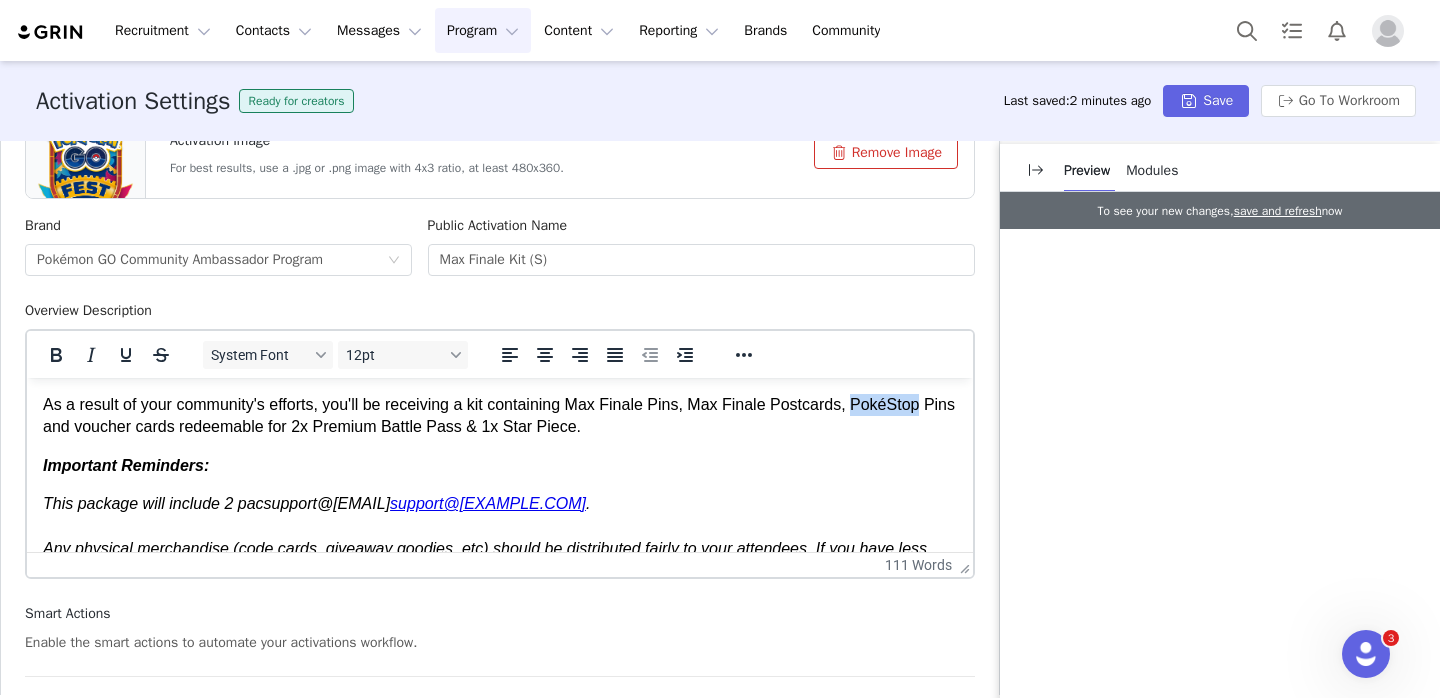 click on "As a result of your community's efforts, you'll be receiving a kit containing Max Finale Pins, Max Finale Postcards, PokéStop Pins and voucher cards redeemable for 2x Premium Battle Pass & 1x Star Piece." at bounding box center (500, 416) 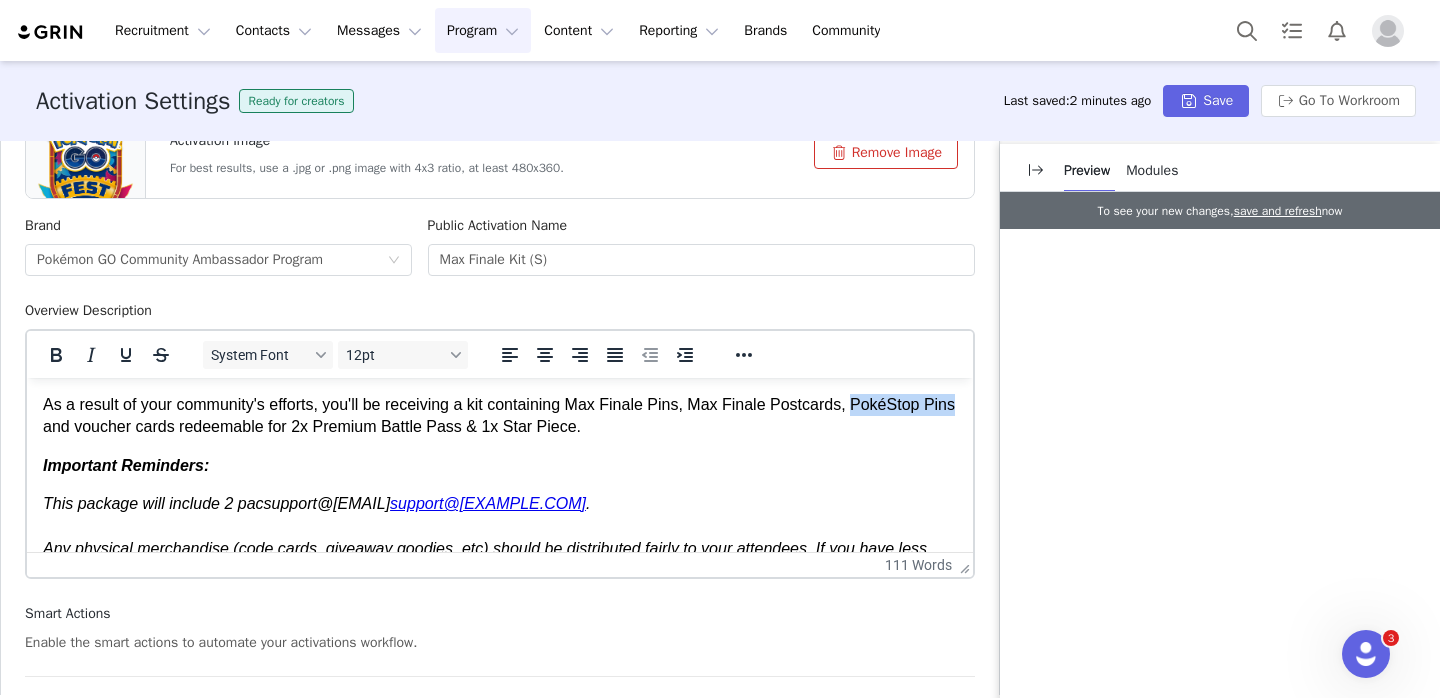 click on "As a result of your community's efforts, you'll be receiving a kit containing Max Finale Pins, Max Finale Postcards, PokéStop Pins and voucher cards redeemable for 2x Premium Battle Pass & 1x Star Piece." at bounding box center [500, 416] 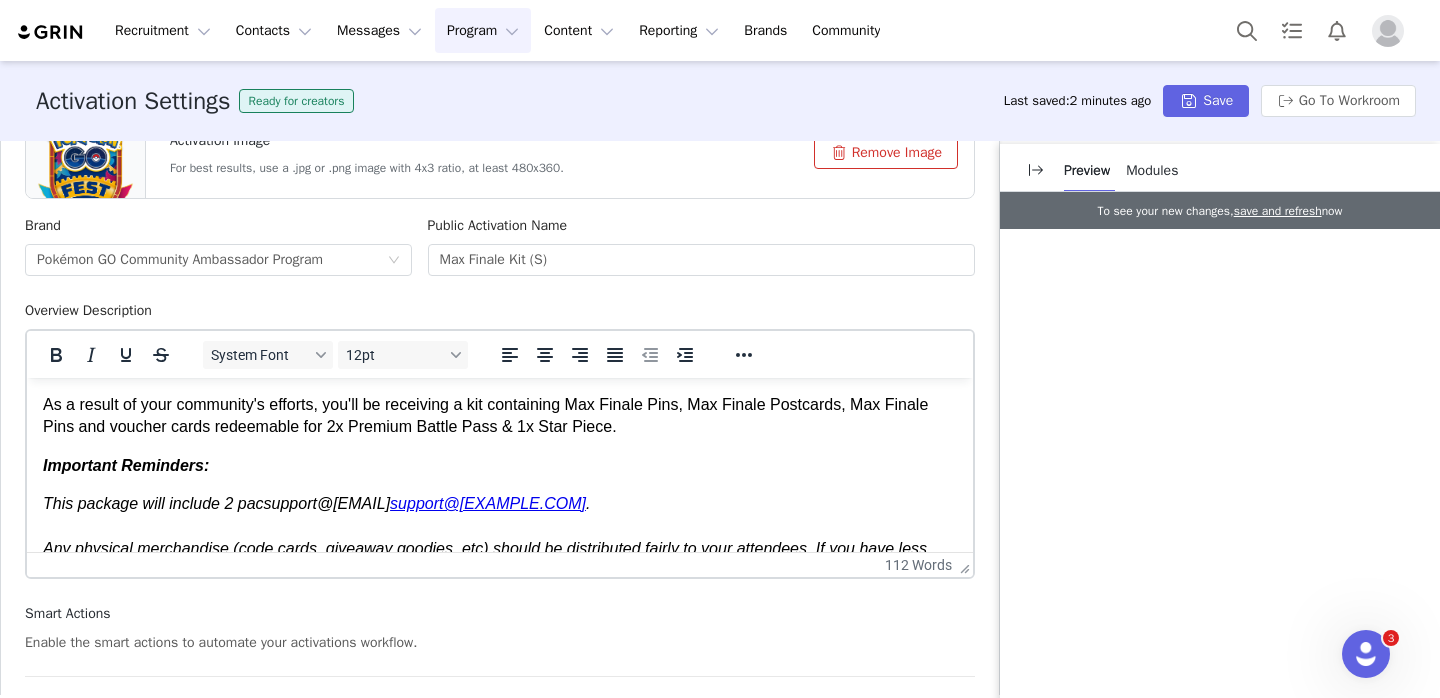 click on "As a result of your community's efforts, you'll be receiving a kit containing Max Finale Pins, Max Finale Postcards, Max Finale Pins and voucher cards redeemable for 2x Premium Battle Pass & 1x Star Piece." at bounding box center (500, 416) 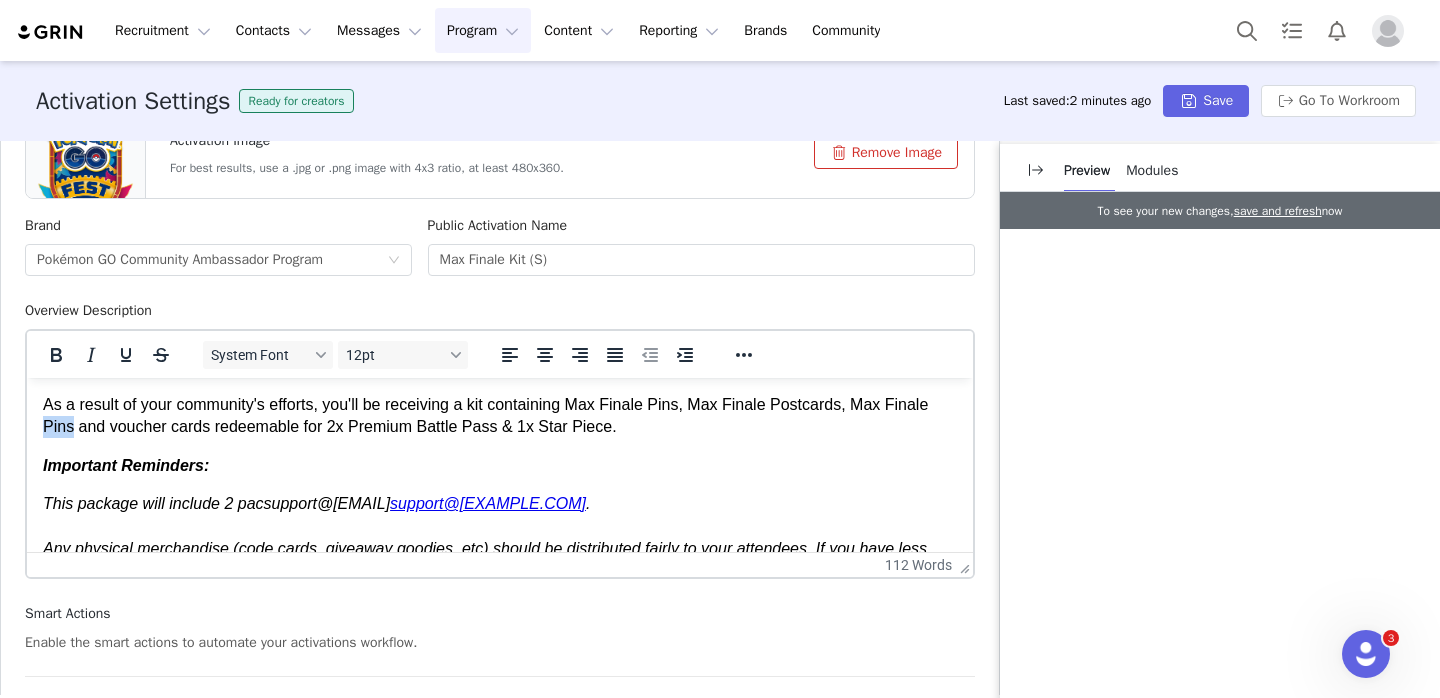 click on "As a result of your community's efforts, you'll be receiving a kit containing Max Finale Pins, Max Finale Postcards, Max Finale Pins and voucher cards redeemable for 2x Premium Battle Pass & 1x Star Piece." at bounding box center (500, 416) 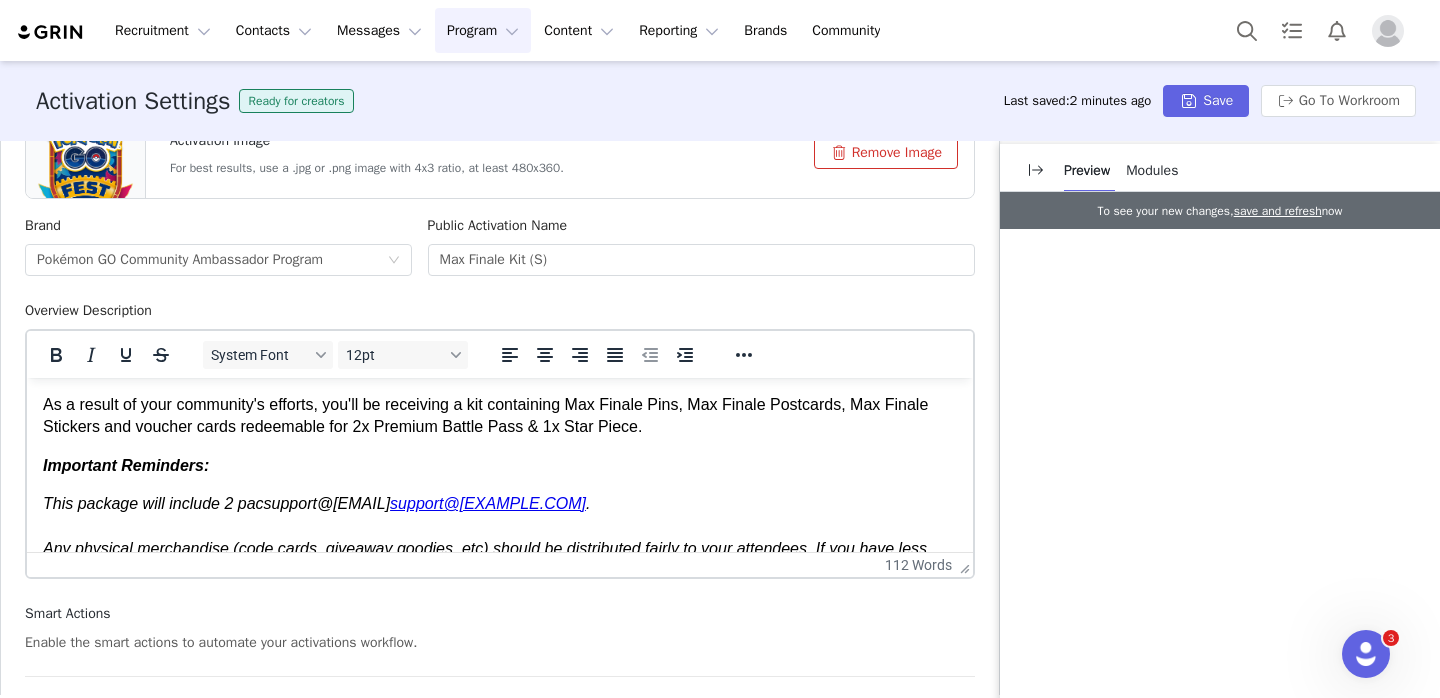 click on "As a result of your community's efforts, you'll be receiving a kit containing Max Finale Pins, Max Finale Postcards, Max Finale Stickers and voucher cards redeemable for 2x Premium Battle Pass & 1x Star Piece." at bounding box center [500, 416] 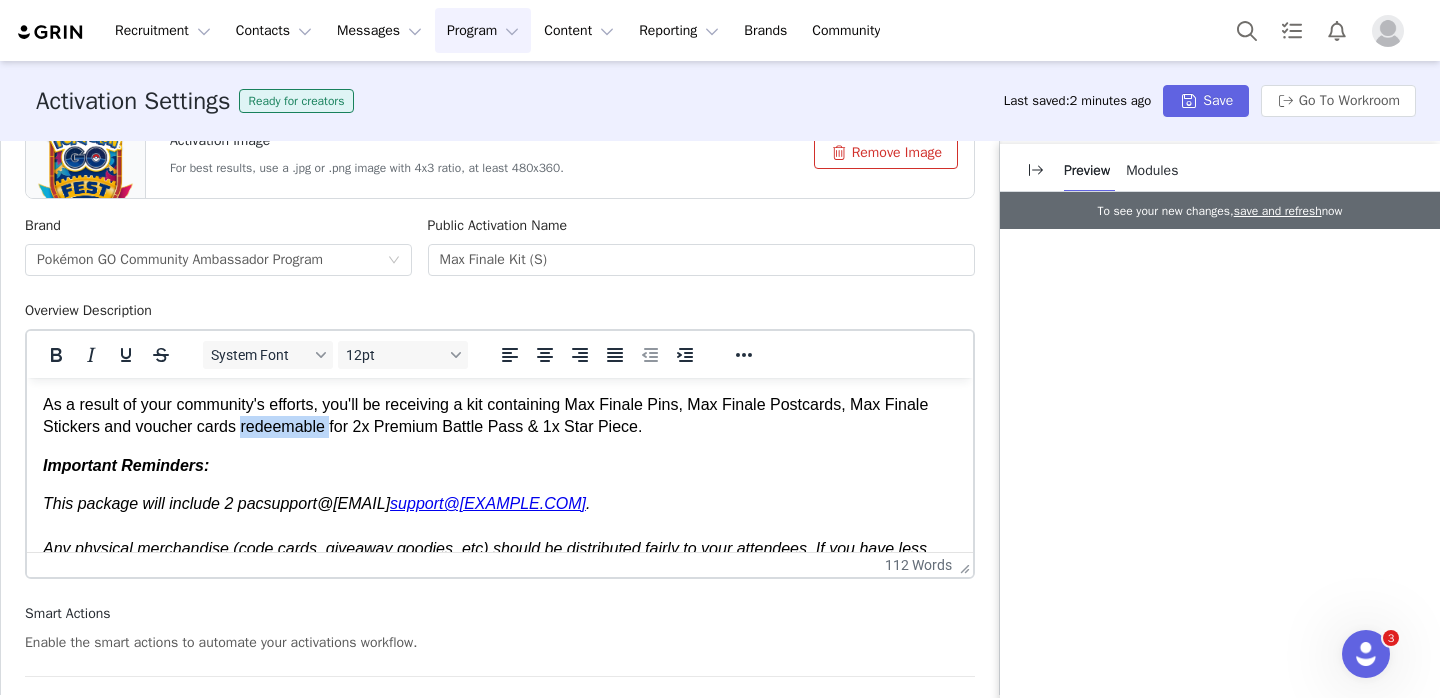 drag, startPoint x: 273, startPoint y: 434, endPoint x: 329, endPoint y: 433, distance: 56.008926 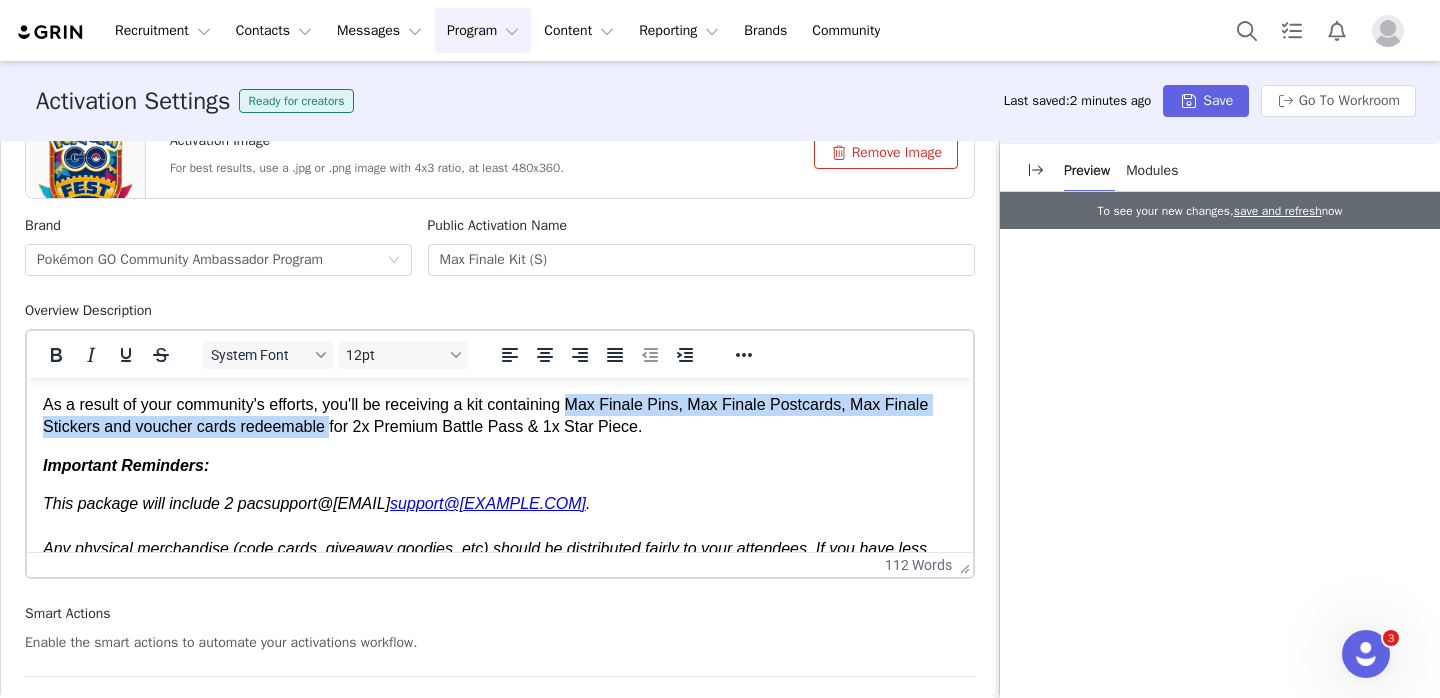 drag, startPoint x: 329, startPoint y: 433, endPoint x: 581, endPoint y: 411, distance: 252.9585 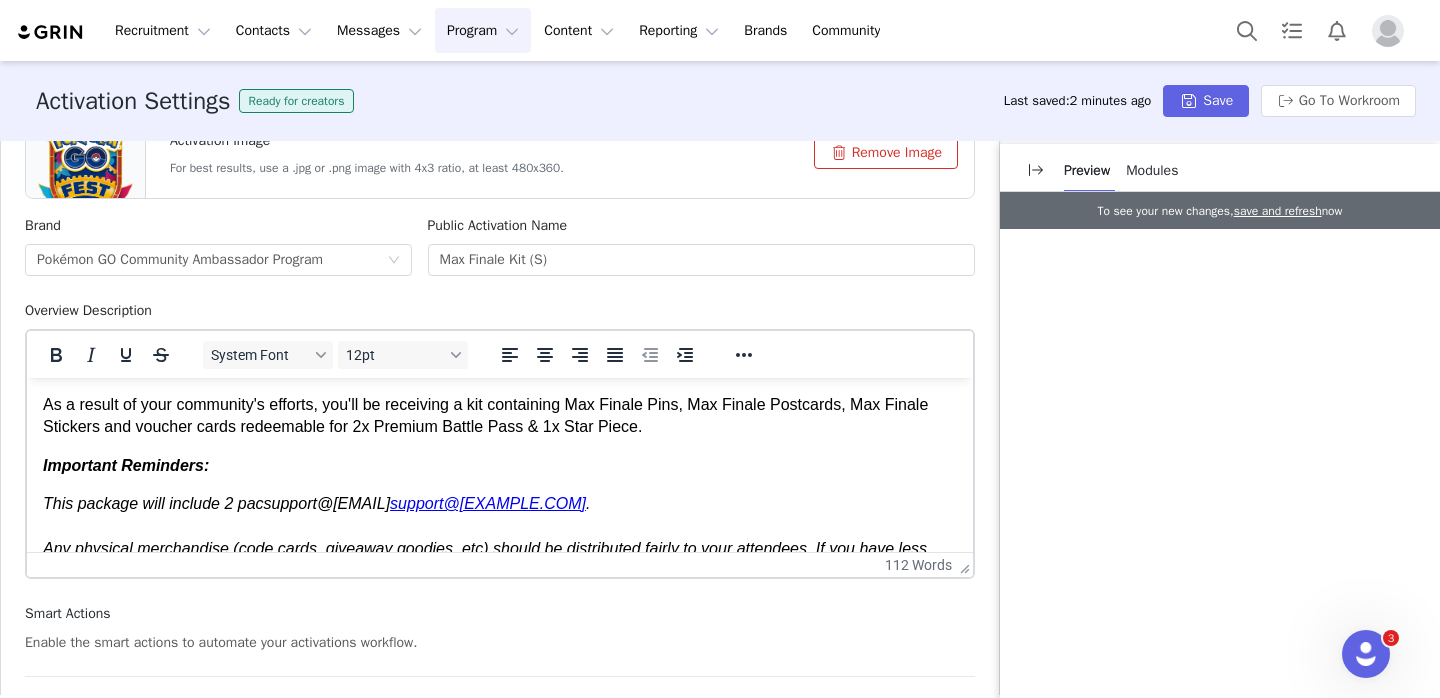 click on "As a result of your community's efforts, you'll be receiving a kit containing Max Finale Pins, Max Finale Postcards, Max Finale Stickers and voucher cards redeemable for 2x Premium Battle Pass & 1x Star Piece. Important Reminders:   This package will include 2 pac ks of Pokémon GO pins, 2 packs of PokéStop pins, 2 packs of flight tags per team (6 packs total), and 200 voucher cards for your community. If you receive fewer items than listed above, please reach out to our team at  support@pgoambassadors.com . Any physical merchandise (code cards, giveaway goodies, etc) should be distributed fairly to your attendees. If you have less merch than attendees, consider having a contest or give-away." at bounding box center [500, 488] 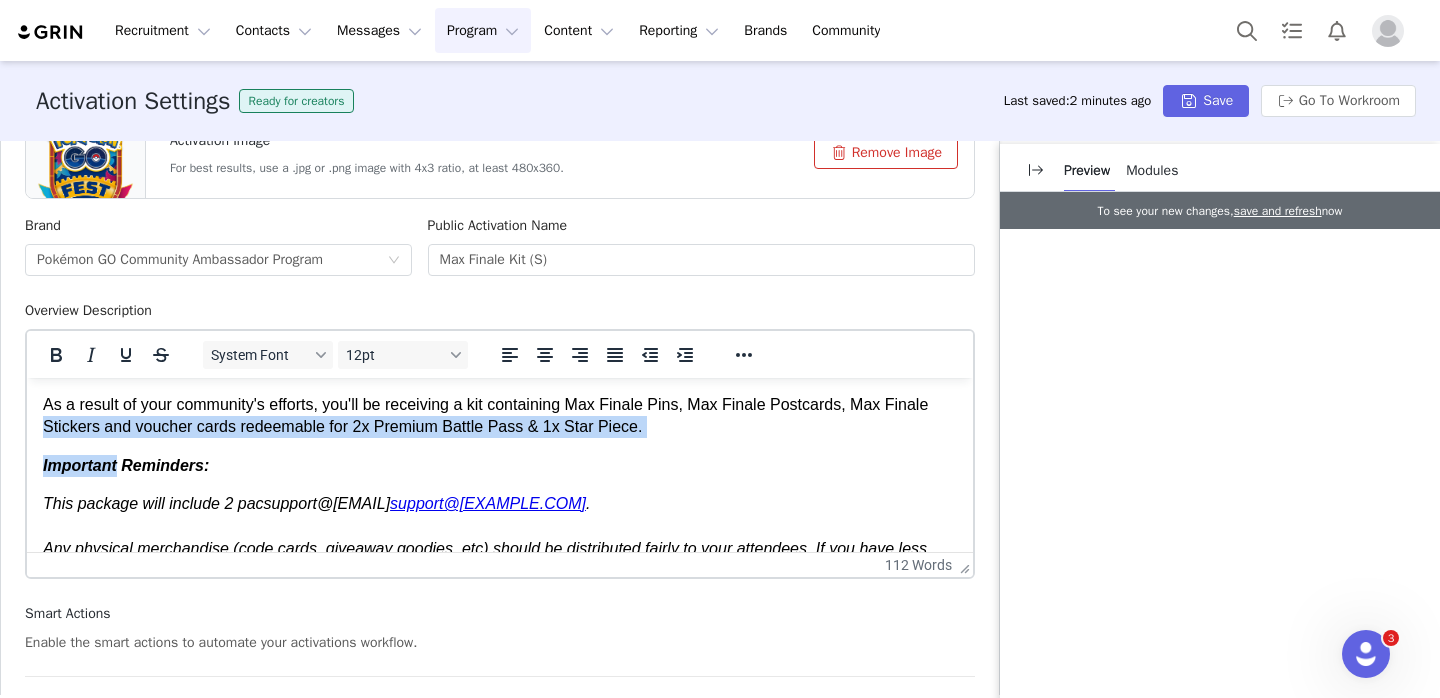 drag, startPoint x: 630, startPoint y: 448, endPoint x: 118, endPoint y: 424, distance: 512.5622 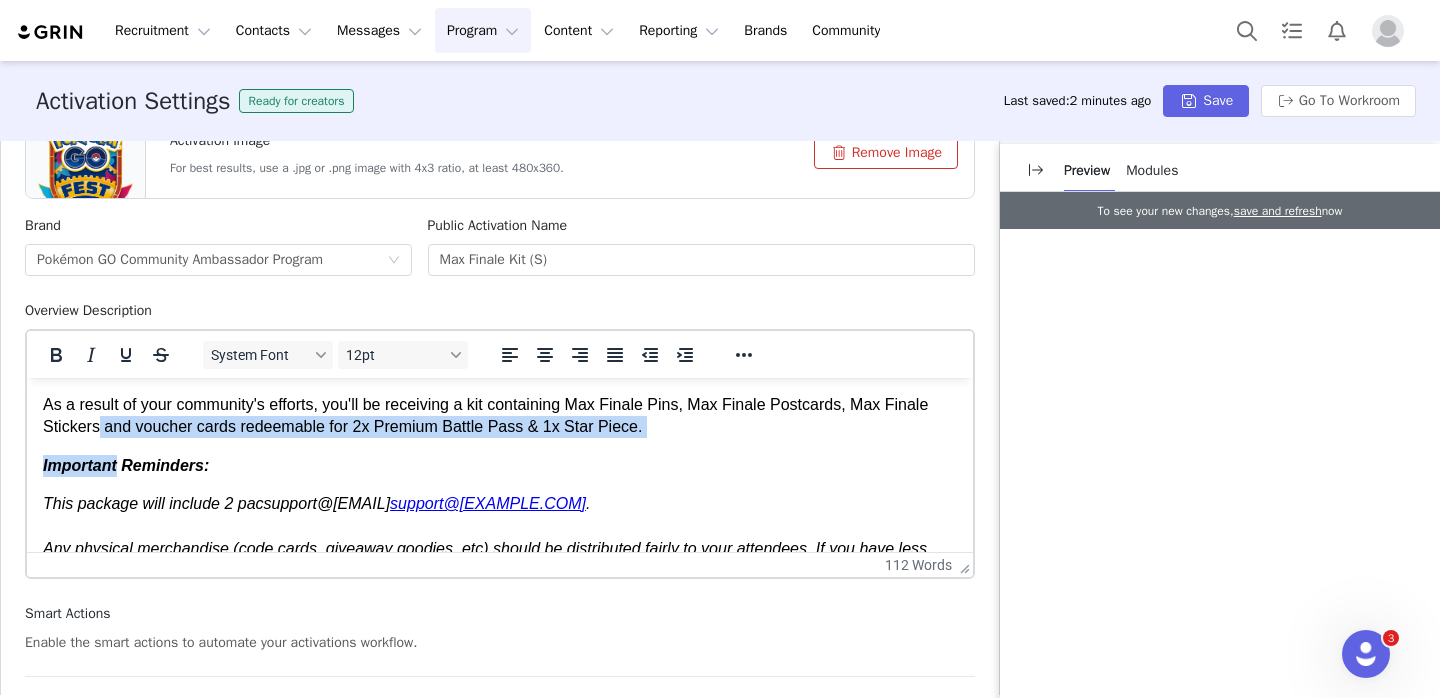 click on "As a result of your community's efforts, you'll be receiving a kit containing Max Finale Pins, Max Finale Postcards, Max Finale Stickers and voucher cards redeemable for 2x Premium Battle Pass & 1x Star Piece." at bounding box center [500, 416] 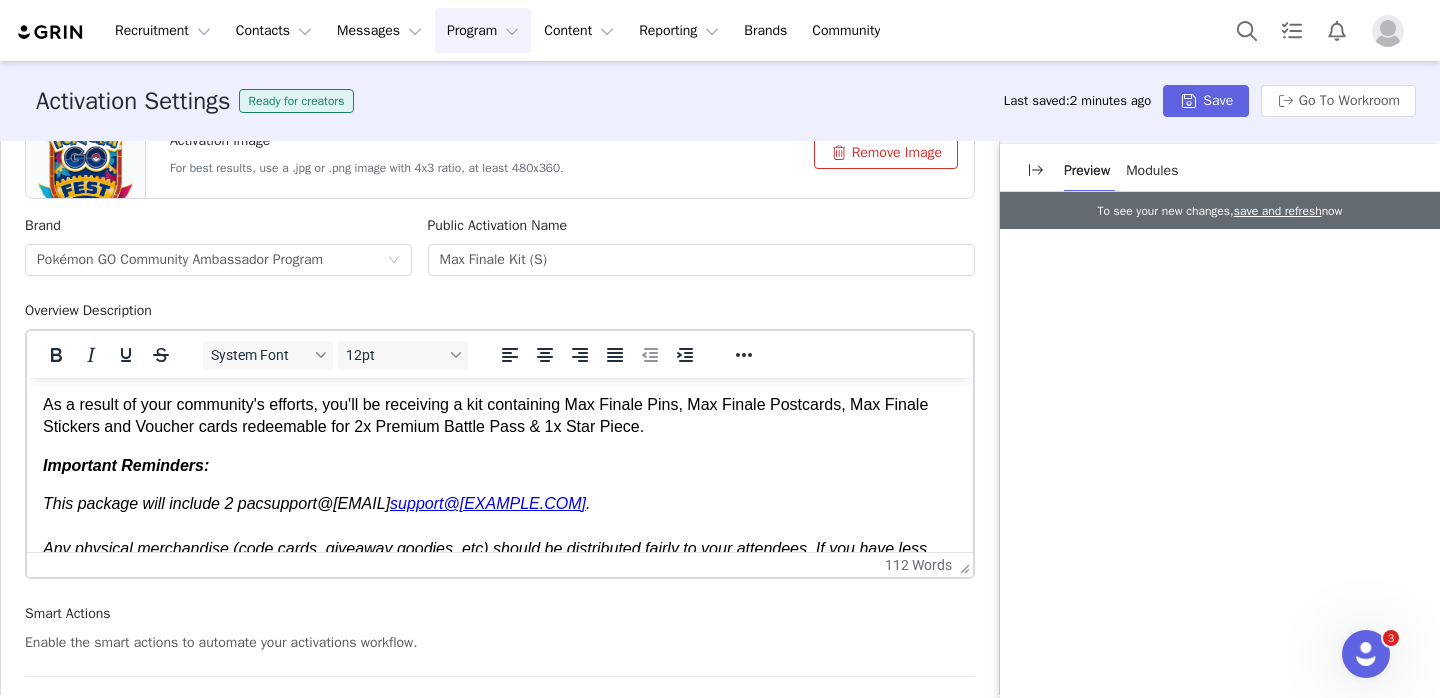 click on "ks of Pokémon GO pins, 2 packs of PokéStop pins, 2 packs of flight tags per team (6 packs total), and 200 voucher cards for your community. If you receive fewer items than listed above, please reach out to our team at" at bounding box center [327, 503] 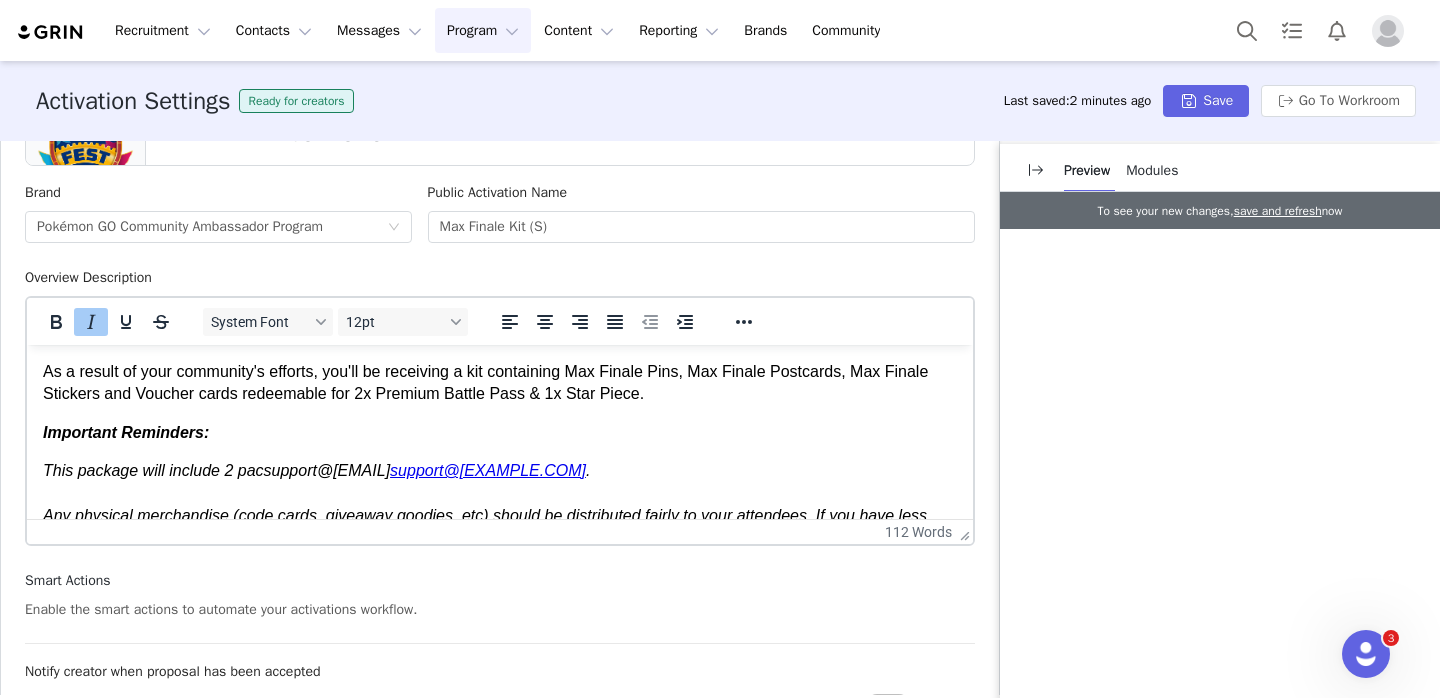 scroll, scrollTop: 763, scrollLeft: 0, axis: vertical 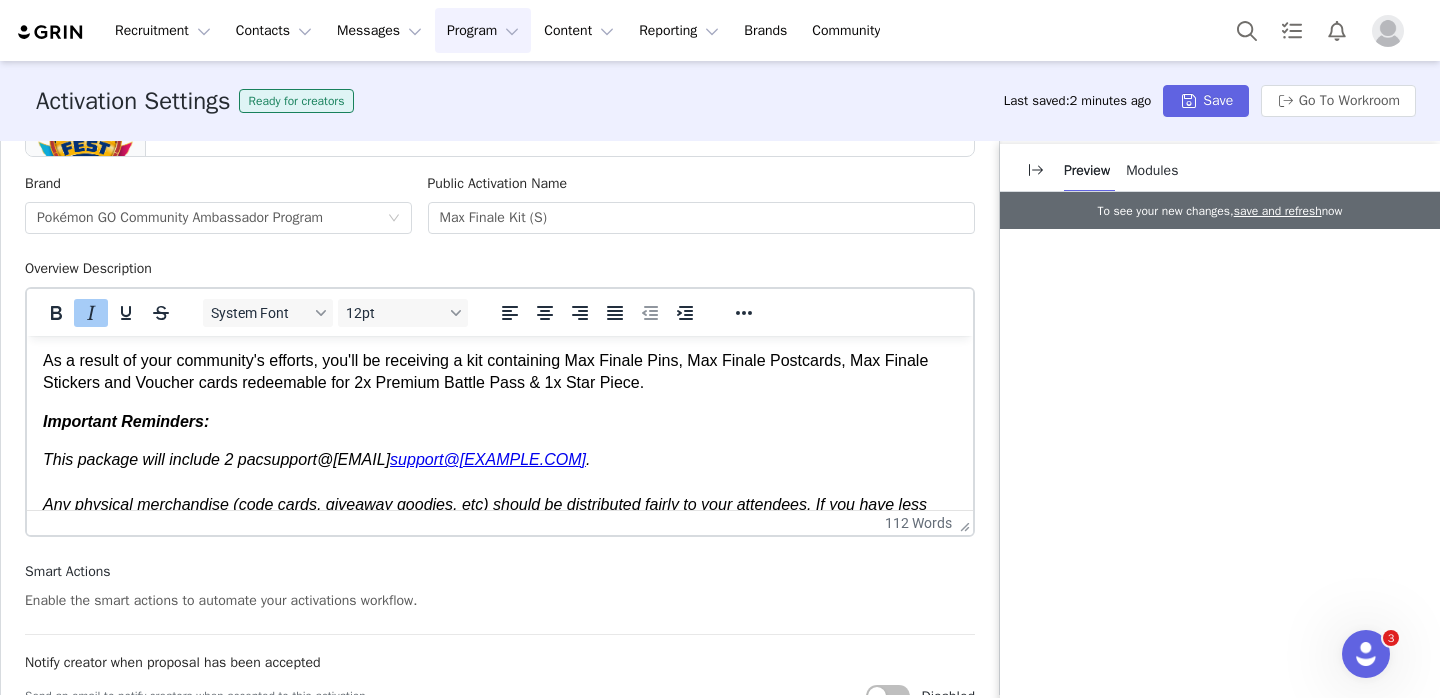 click on "As a result of your community's efforts, you'll be receiving a kit containing Max Finale Pins, Max Finale Postcards, Max Finale Stickers and Voucher cards redeemable for 2x Premium Battle Pass & 1x Star Piece. Important Reminders:   This package will include 2 pac ks of Pokémon GO pins, 2 packs of PokéStop pins, 2 packs of flight tags per team (6 packs total), and 200 voucher cards for your community. If you receive fewer items than listed above, please reach out to our team at  support@pgoambassadors.com . Any physical merchandise (code cards, giveaway goodies, etc) should be distributed fairly to your attendees. If you have less merch than attendees, consider having a contest or give-away." at bounding box center [500, 444] 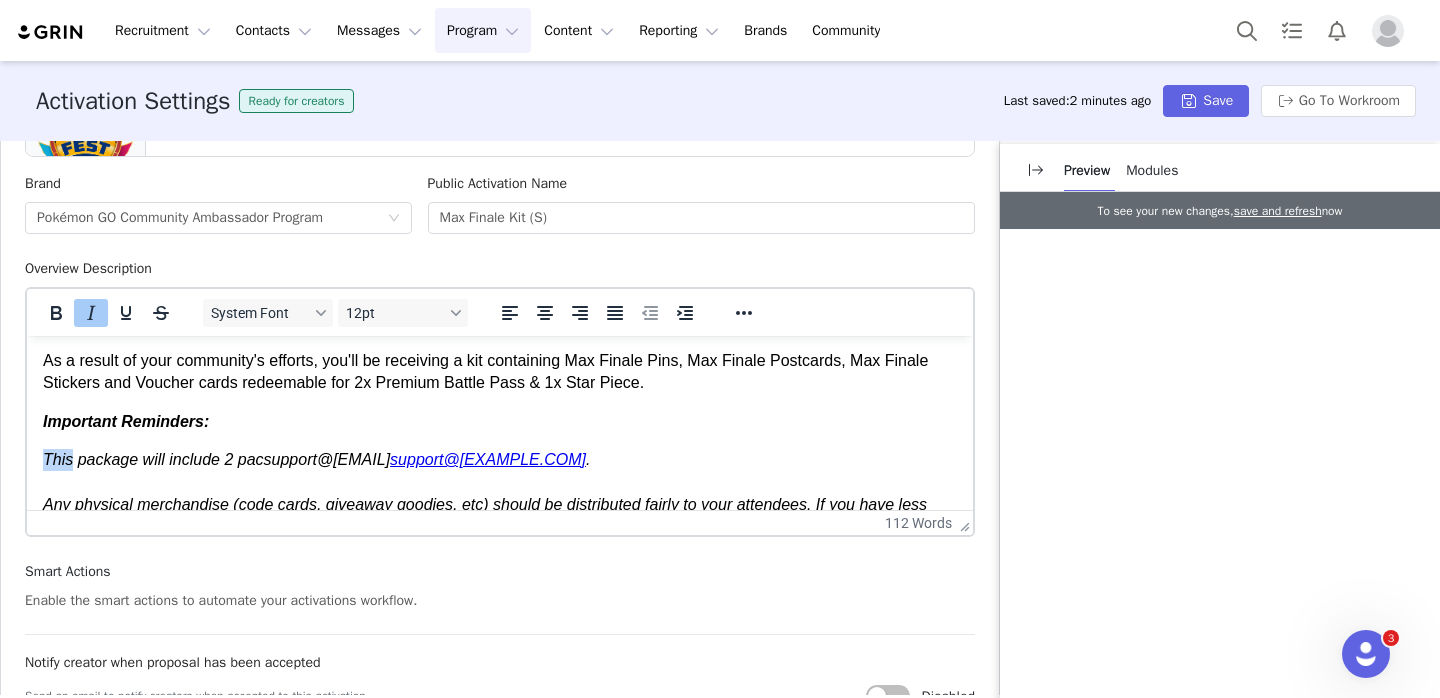 click on "As a result of your community's efforts, you'll be receiving a kit containing Max Finale Pins, Max Finale Postcards, Max Finale Stickers and Voucher cards redeemable for 2x Premium Battle Pass & 1x Star Piece. Important Reminders:   This package will include 2 pac ks of Pokémon GO pins, 2 packs of PokéStop pins, 2 packs of flight tags per team (6 packs total), and 200 voucher cards for your community. If you receive fewer items than listed above, please reach out to our team at  support@pgoambassadors.com . Any physical merchandise (code cards, giveaway goodies, etc) should be distributed fairly to your attendees. If you have less merch than attendees, consider having a contest or give-away." at bounding box center [500, 444] 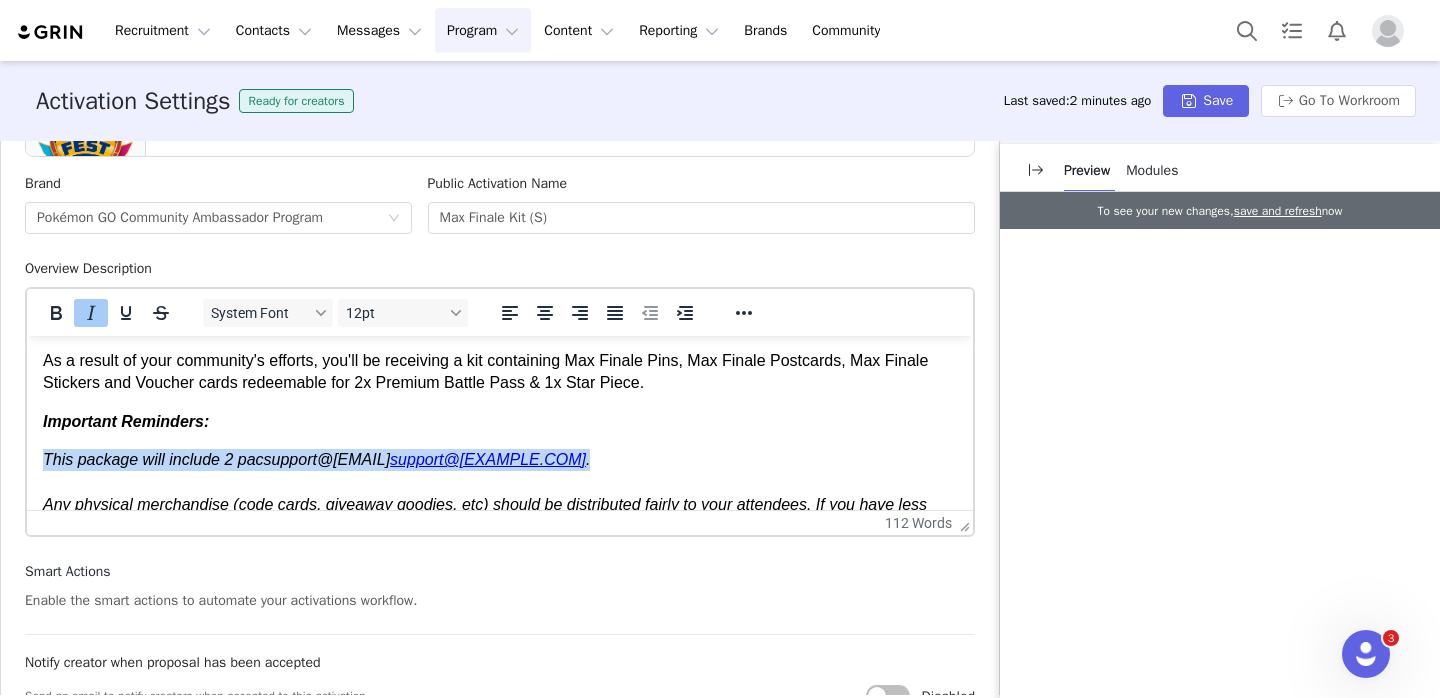 drag, startPoint x: 520, startPoint y: 438, endPoint x: 496, endPoint y: 442, distance: 24.33105 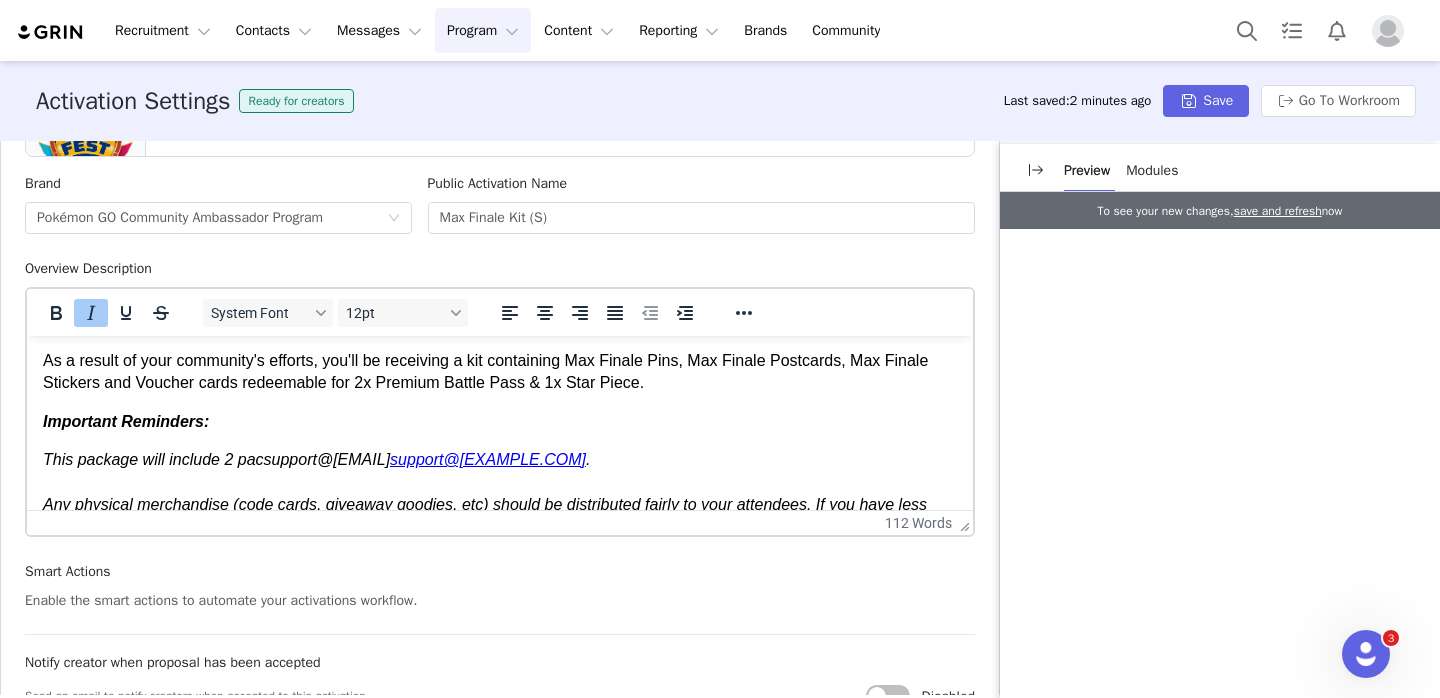 click on "This package will include 2 pac ks of Pokémon GO pins, 2 packs of PokéStop pins, 2 packs of flight tags per team (6 packs total), and 200 voucher cards for your community. If you receive fewer items than listed above, please reach out to our team at  support@pgoambassadors.com . Any physical merchandise (code cards, giveaway goodies, etc) should be distributed fairly to your attendees. If you have less merch than attendees, consider having a contest or give-away." at bounding box center (500, 494) 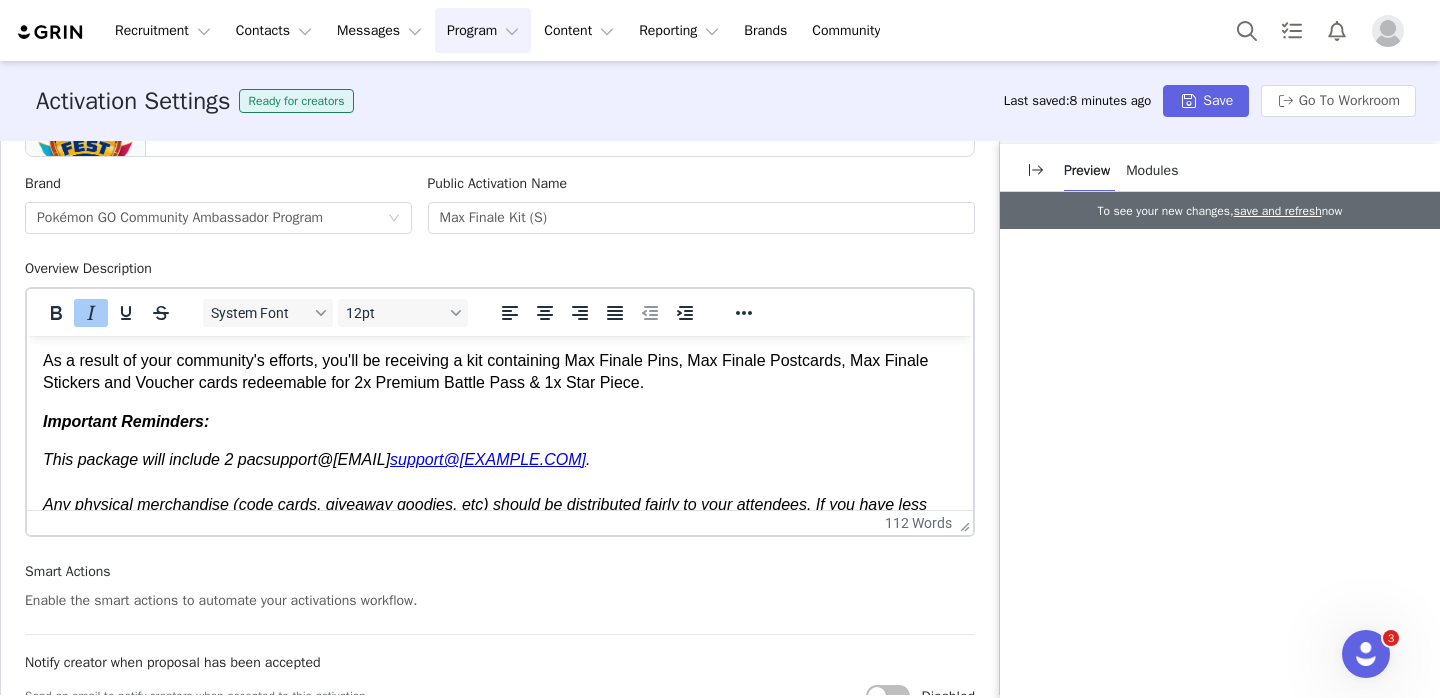 click on "As a result of your community's efforts, you'll be receiving a kit containing Max Finale Pins, Max Finale Postcards, Max Finale Stickers and Voucher cards redeemable for 2x Premium Battle Pass & 1x Star Piece." at bounding box center [500, 372] 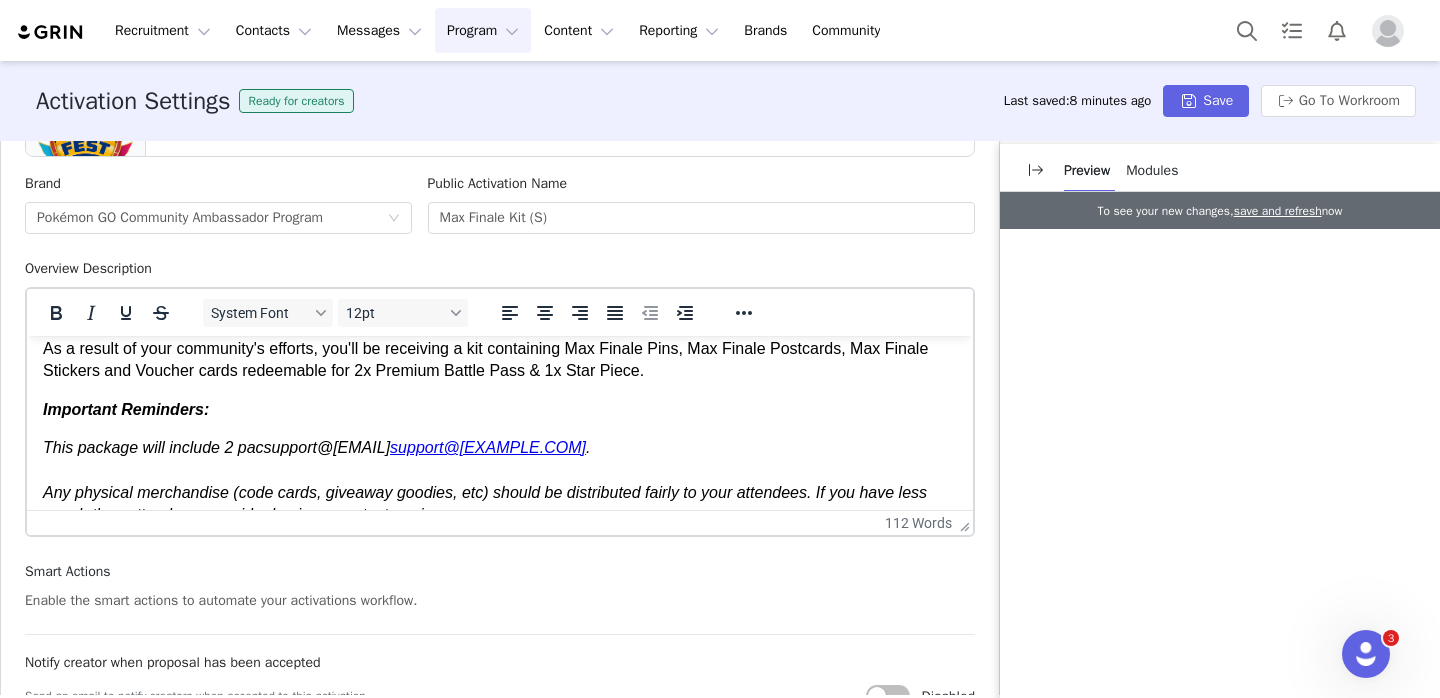 scroll, scrollTop: 24, scrollLeft: 0, axis: vertical 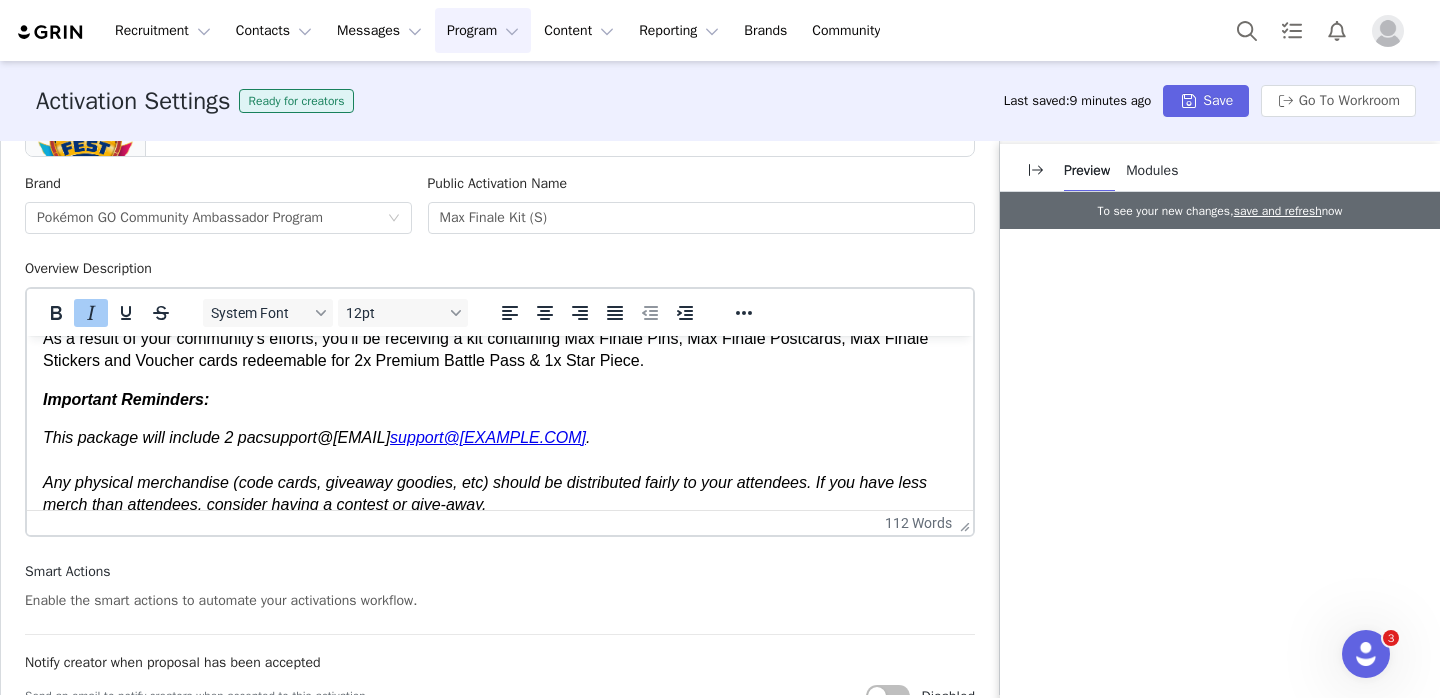 click on "This package will include 2 pac" at bounding box center [153, 437] 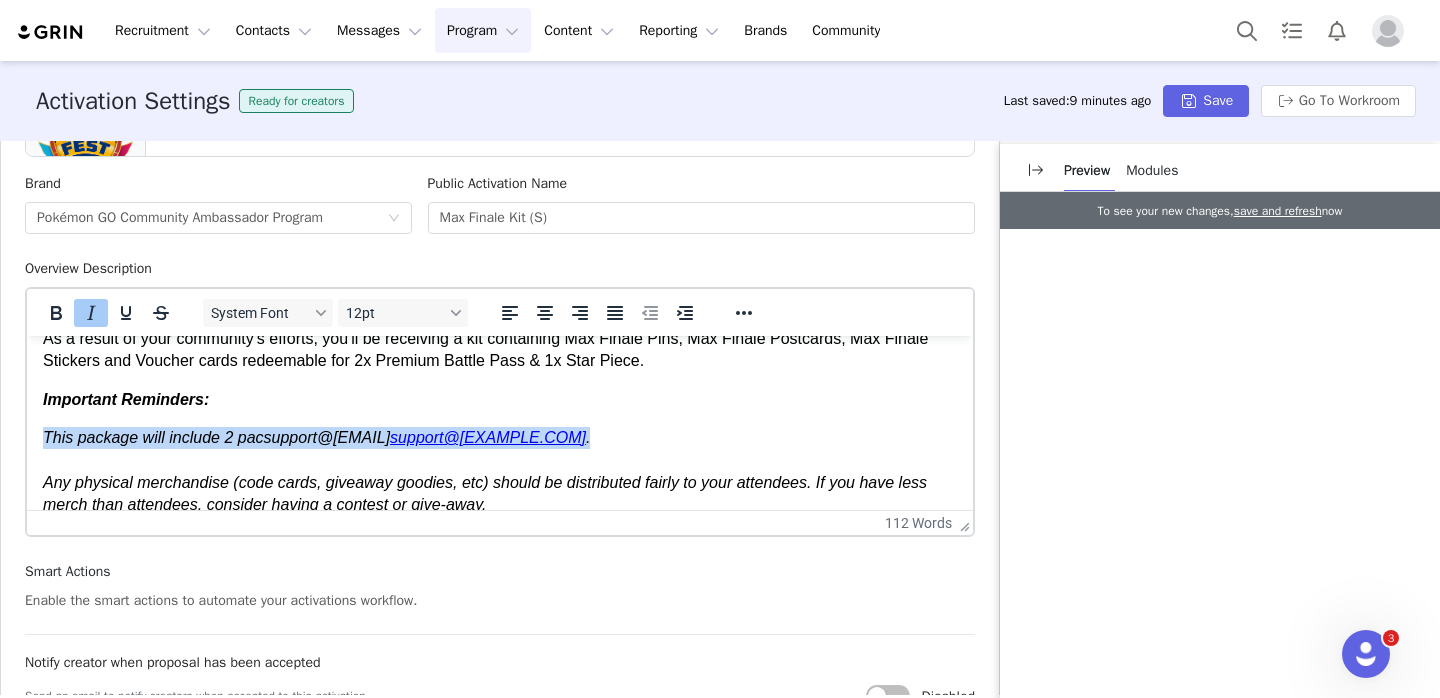 click on "This package will include 2 pac" at bounding box center (153, 437) 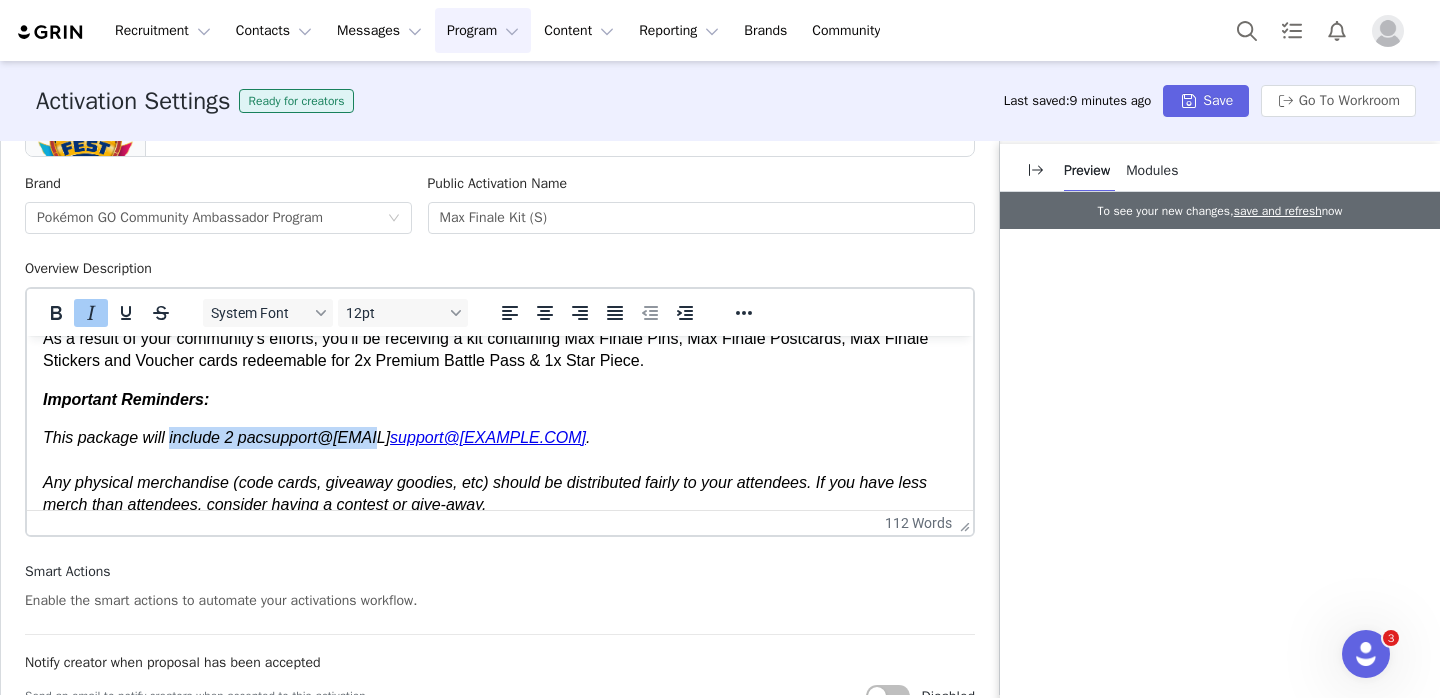 drag, startPoint x: 317, startPoint y: 438, endPoint x: 212, endPoint y: 436, distance: 105.01904 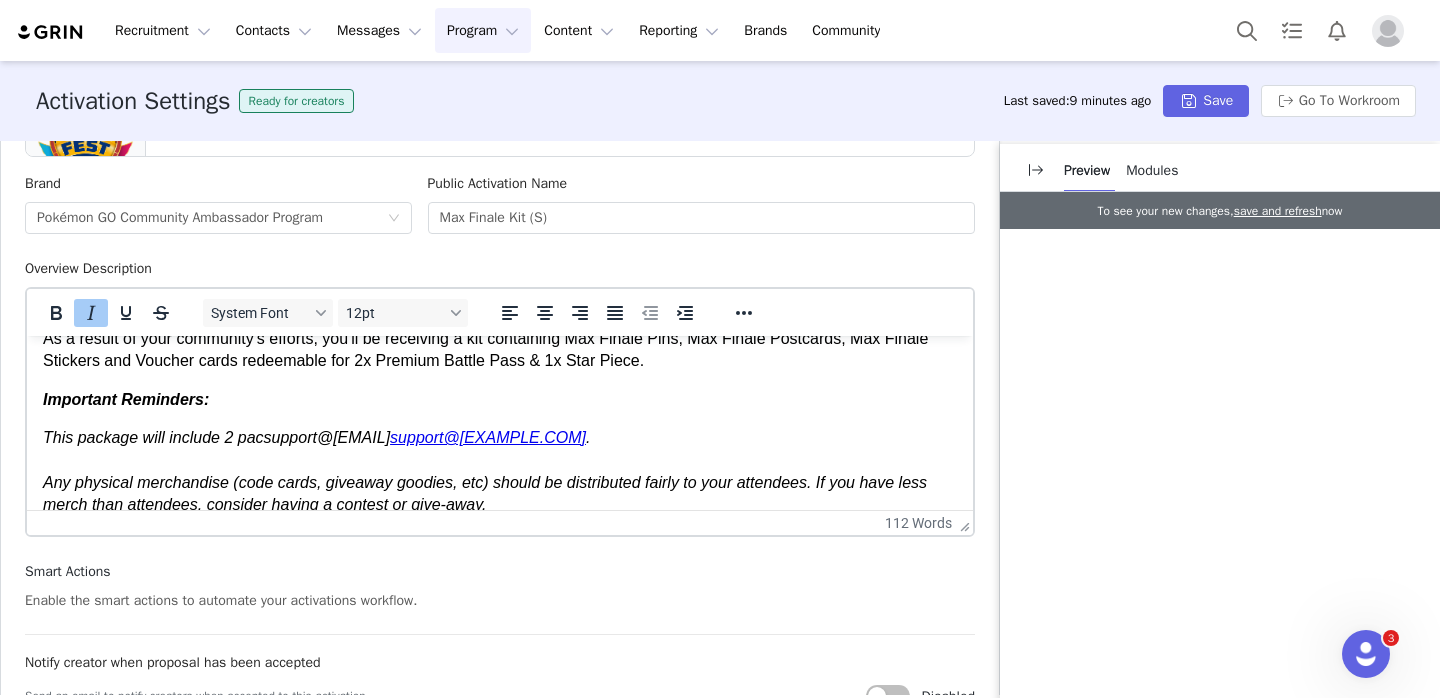 drag, startPoint x: 212, startPoint y: 436, endPoint x: 518, endPoint y: 436, distance: 306 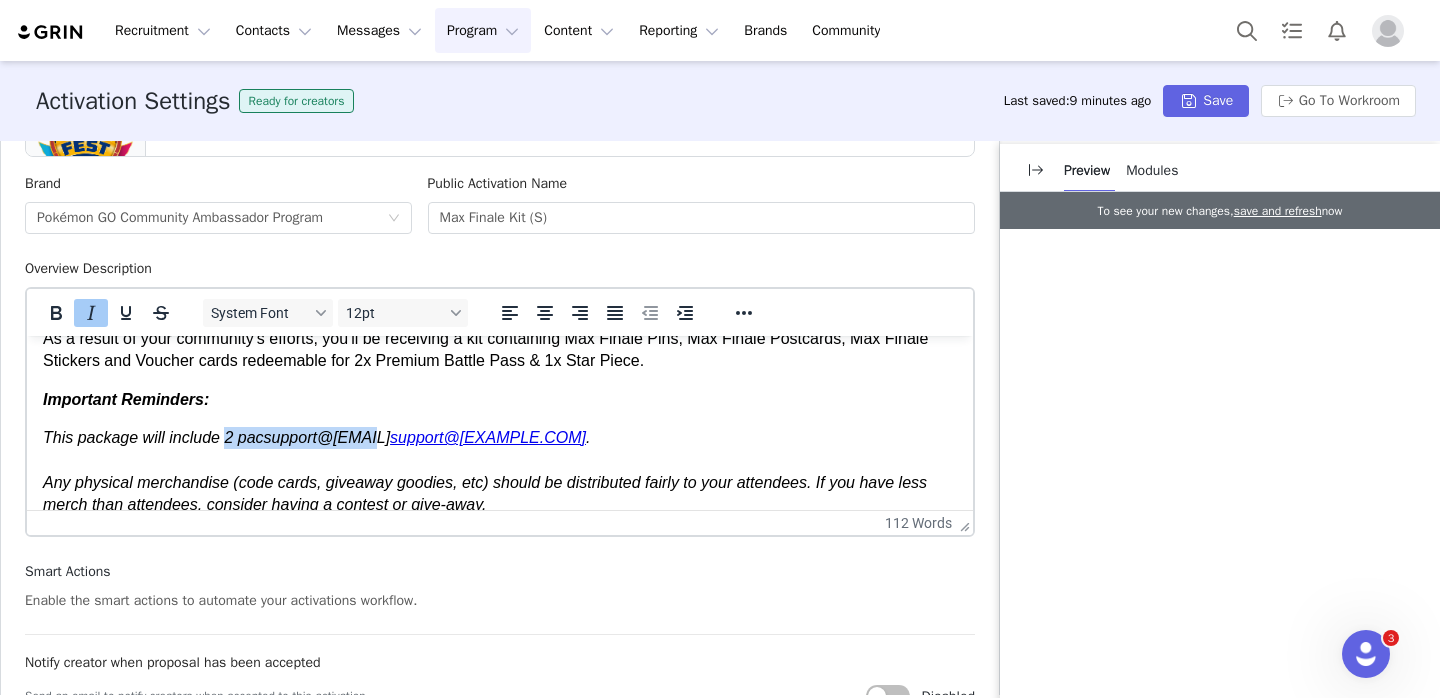 drag, startPoint x: 228, startPoint y: 429, endPoint x: 360, endPoint y: 462, distance: 136.06248 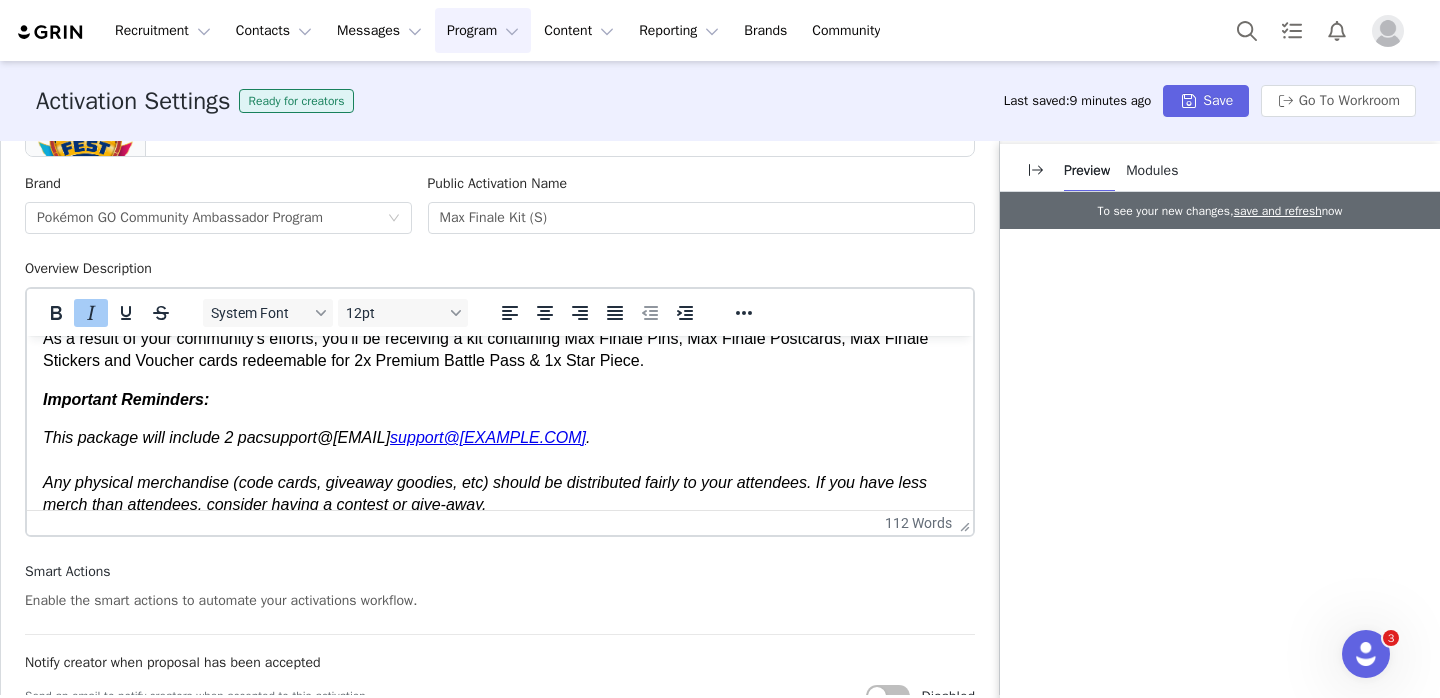 click on "ks of Pokémon GO pins, 2 packs of PokéStop pins, 2 packs of flight tags per team (6 packs total), and 200 voucher cards for your community. If you receive fewer items than listed above, please reach out to our team at" at bounding box center [327, 437] 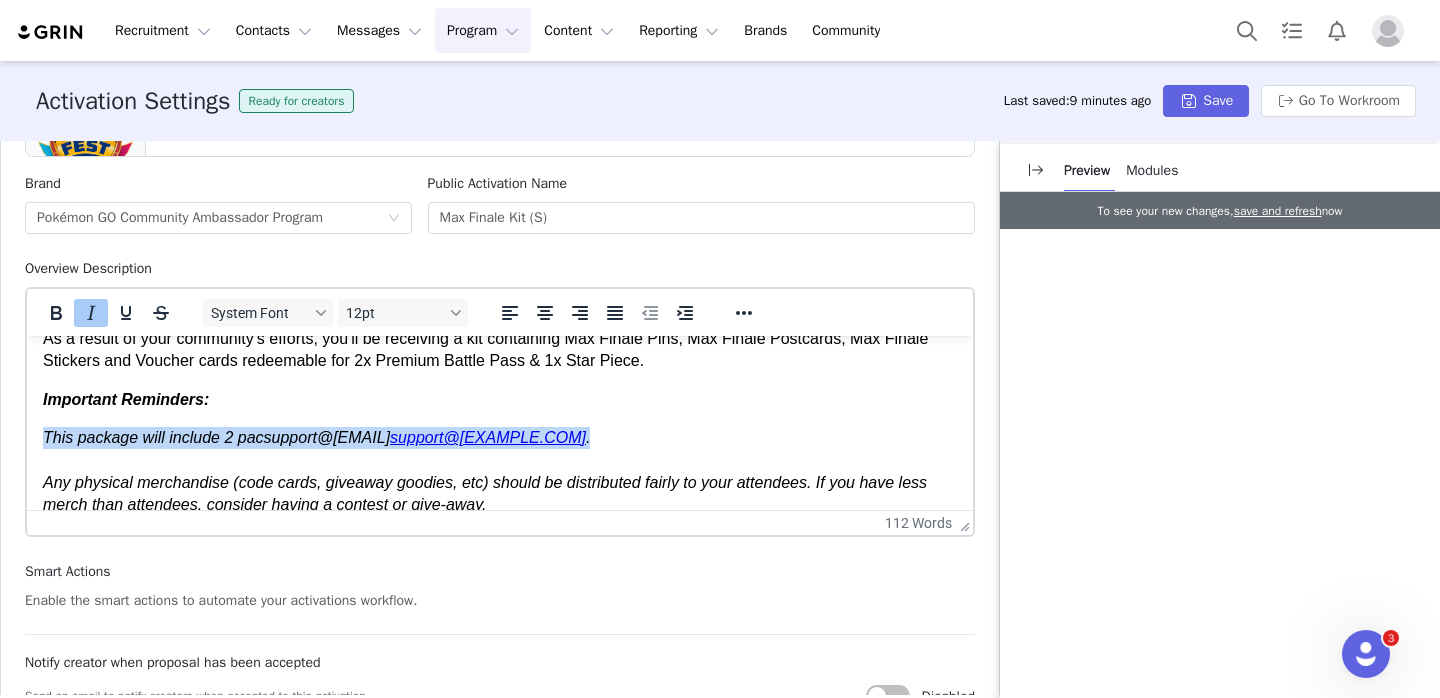 click on "ks of Pokémon GO pins, 2 packs of PokéStop pins, 2 packs of flight tags per team (6 packs total), and 200 voucher cards for your community. If you receive fewer items than listed above, please reach out to our team at" at bounding box center (327, 437) 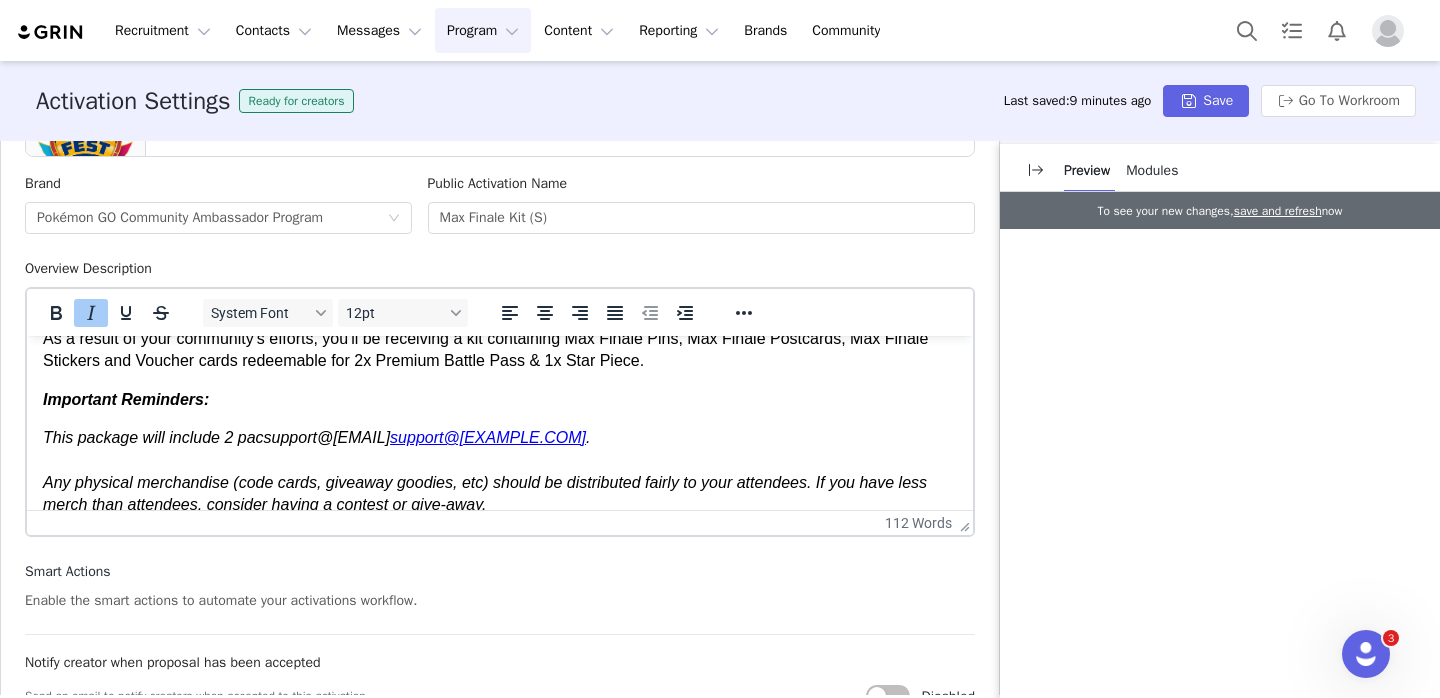 click on "ks of Pokémon GO pins, 2 packs of PokéStop pins, 2 packs of flight tags per team (6 packs total), and 200 voucher cards for your community. If you receive fewer items than listed above, please reach out to our team at" at bounding box center (327, 437) 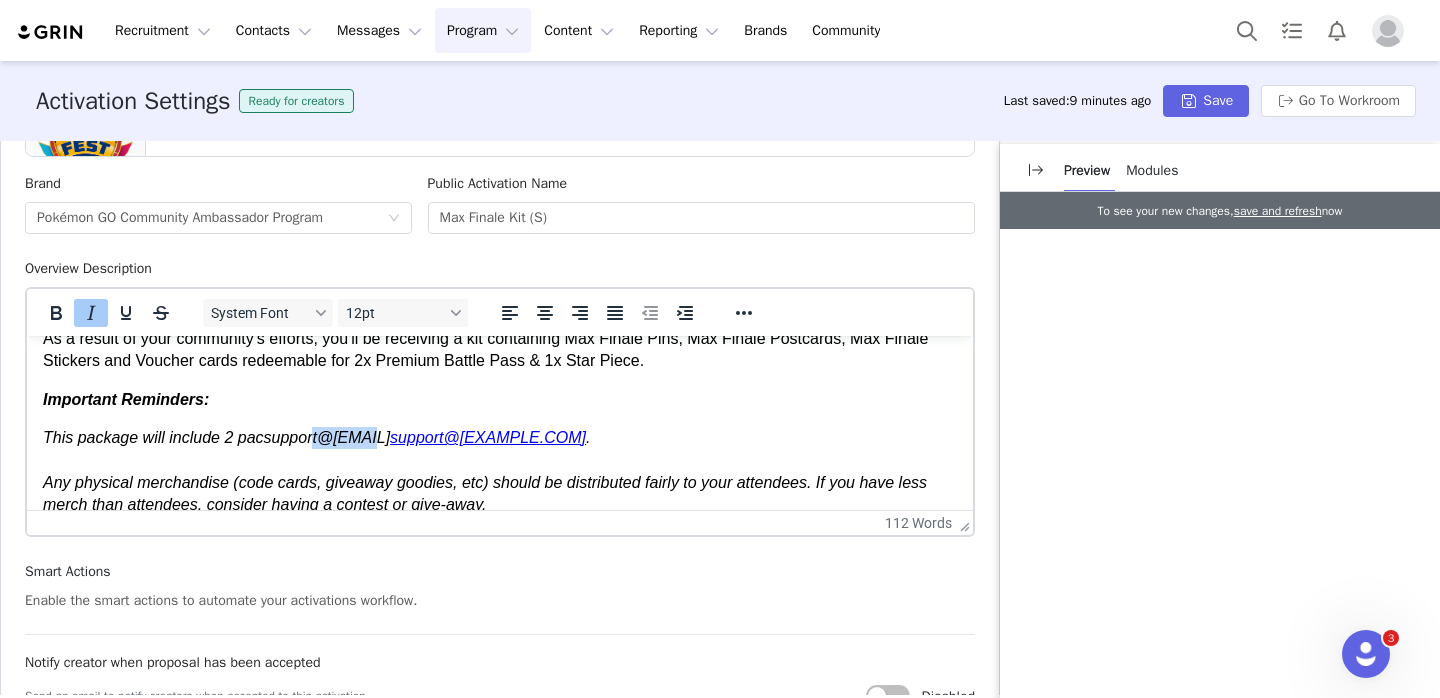 click on "ks of Pokémon GO pins, 2 packs of PokéStop pins, 2 packs of flight tags per team (6 packs total), and 200 voucher cards for your community. If you receive fewer items than listed above, please reach out to our team at" at bounding box center [327, 437] 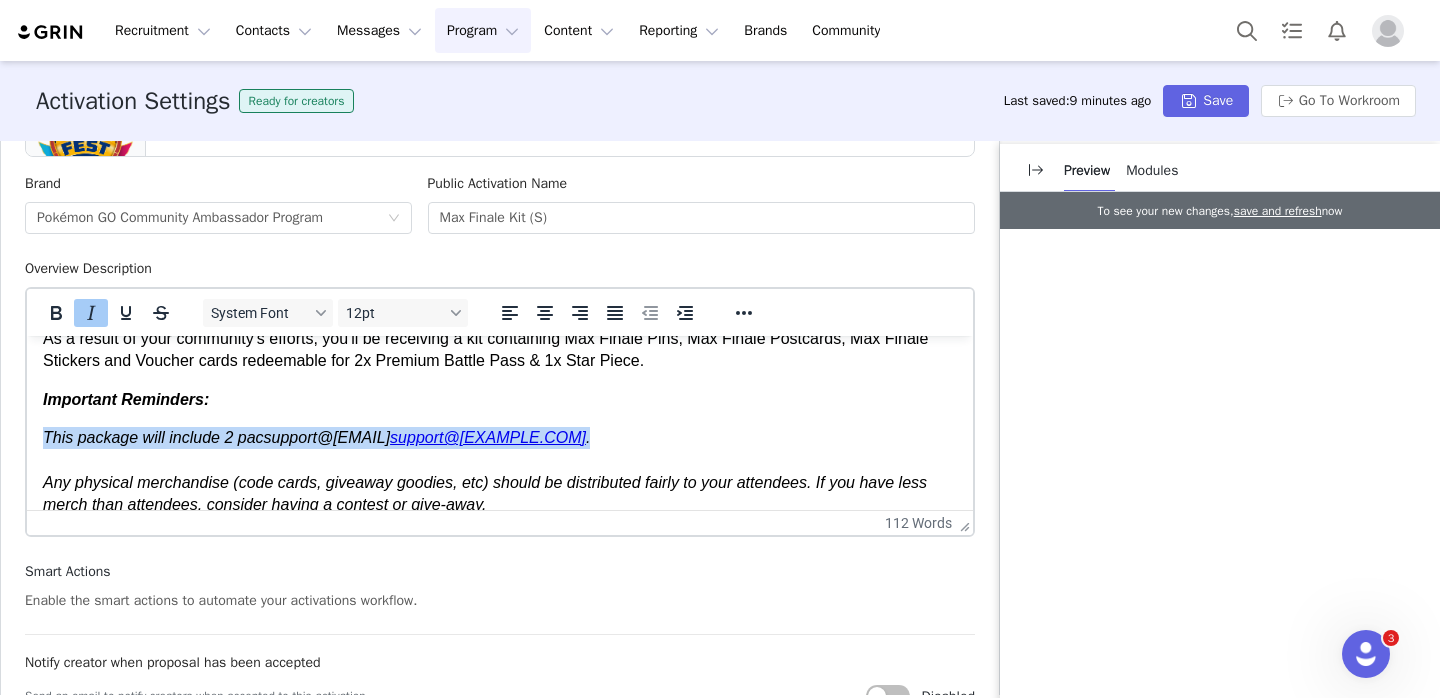 drag, startPoint x: 335, startPoint y: 442, endPoint x: 337, endPoint y: 452, distance: 10.198039 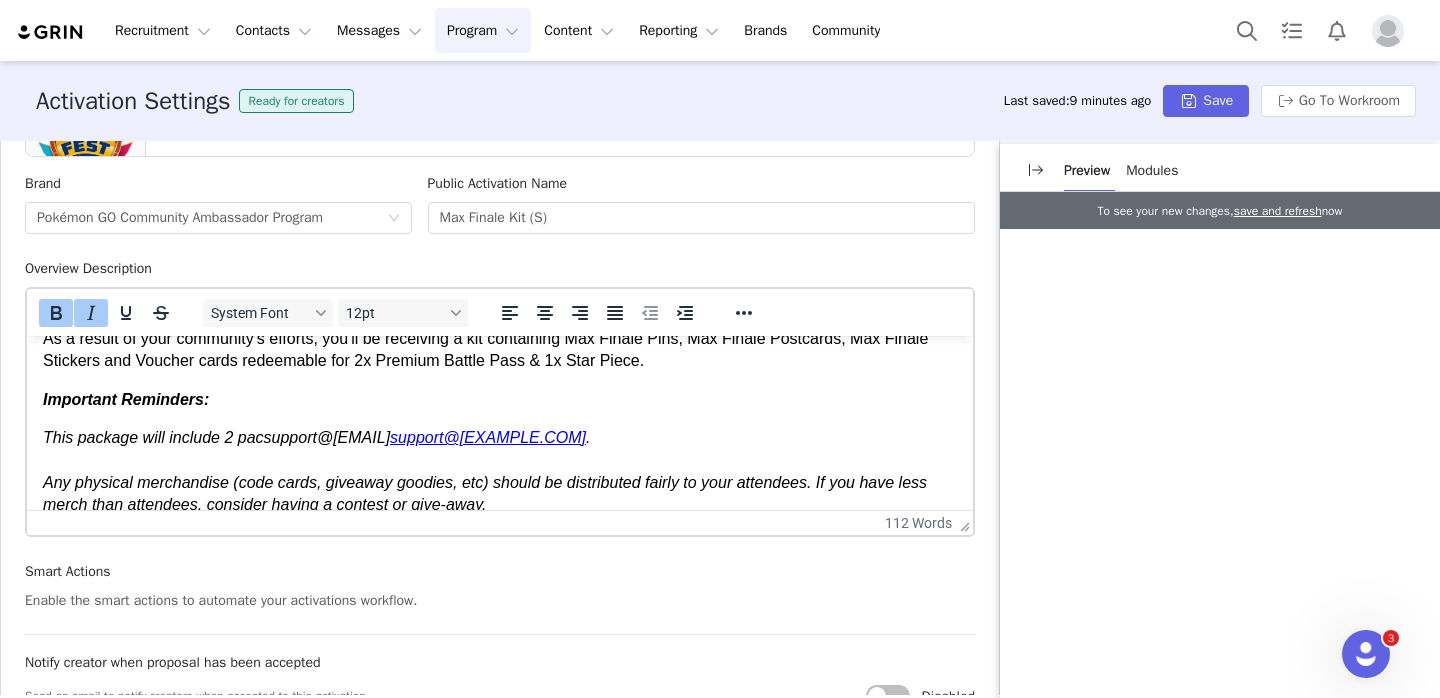 click on "Important Reminders:" at bounding box center [500, 400] 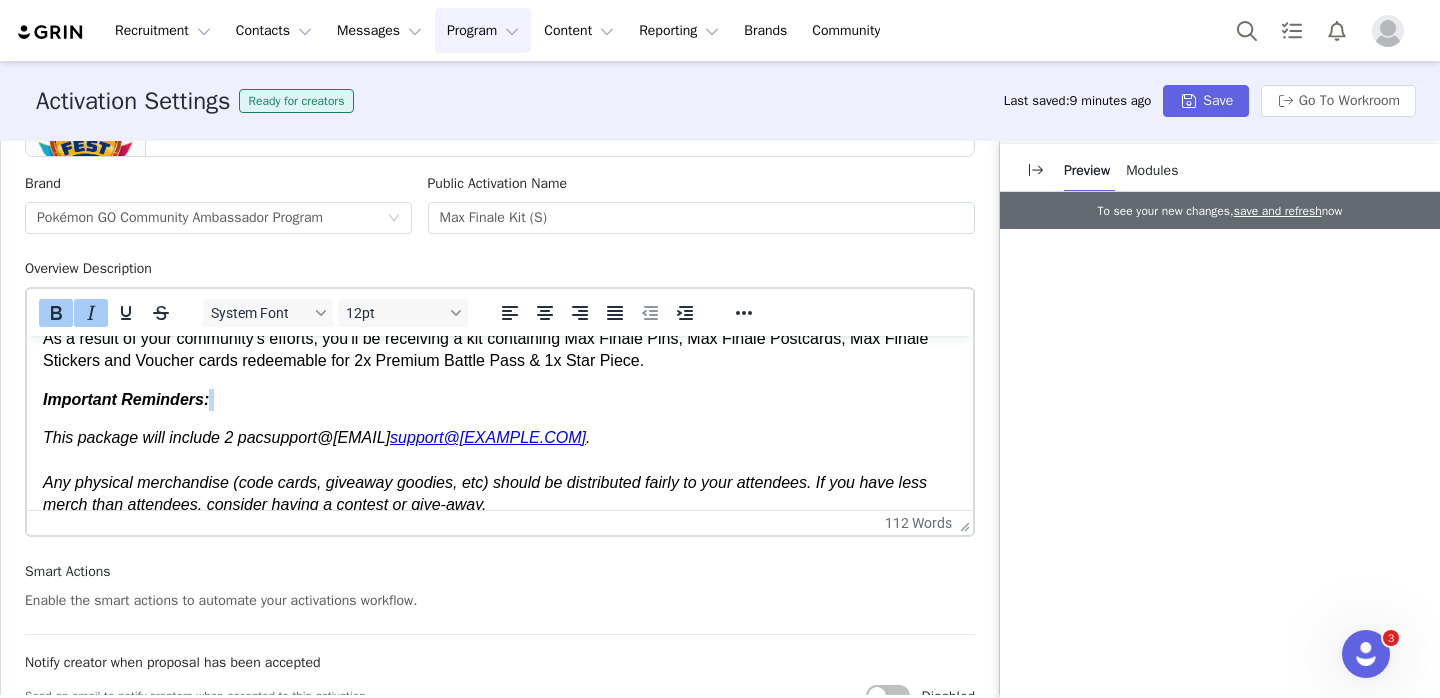 click on "Important Reminders:" at bounding box center [500, 400] 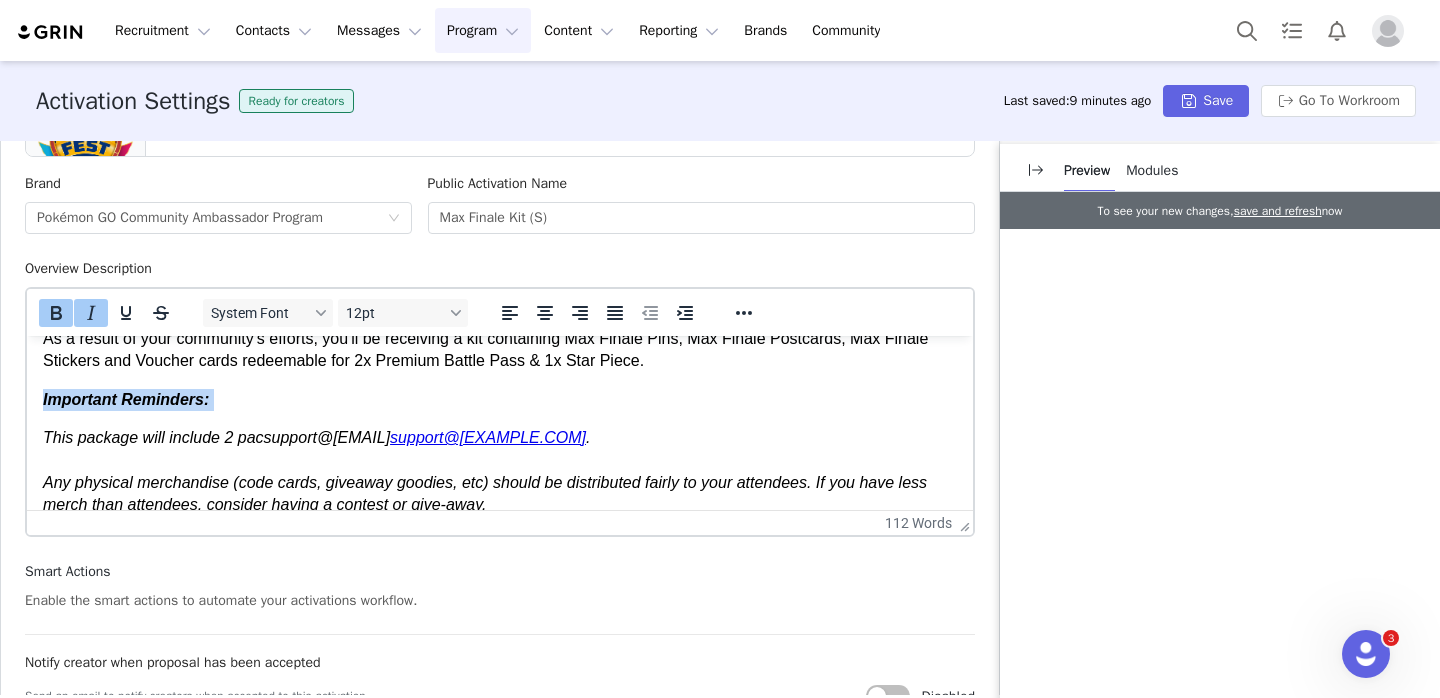 drag, startPoint x: 283, startPoint y: 398, endPoint x: 312, endPoint y: 489, distance: 95.50916 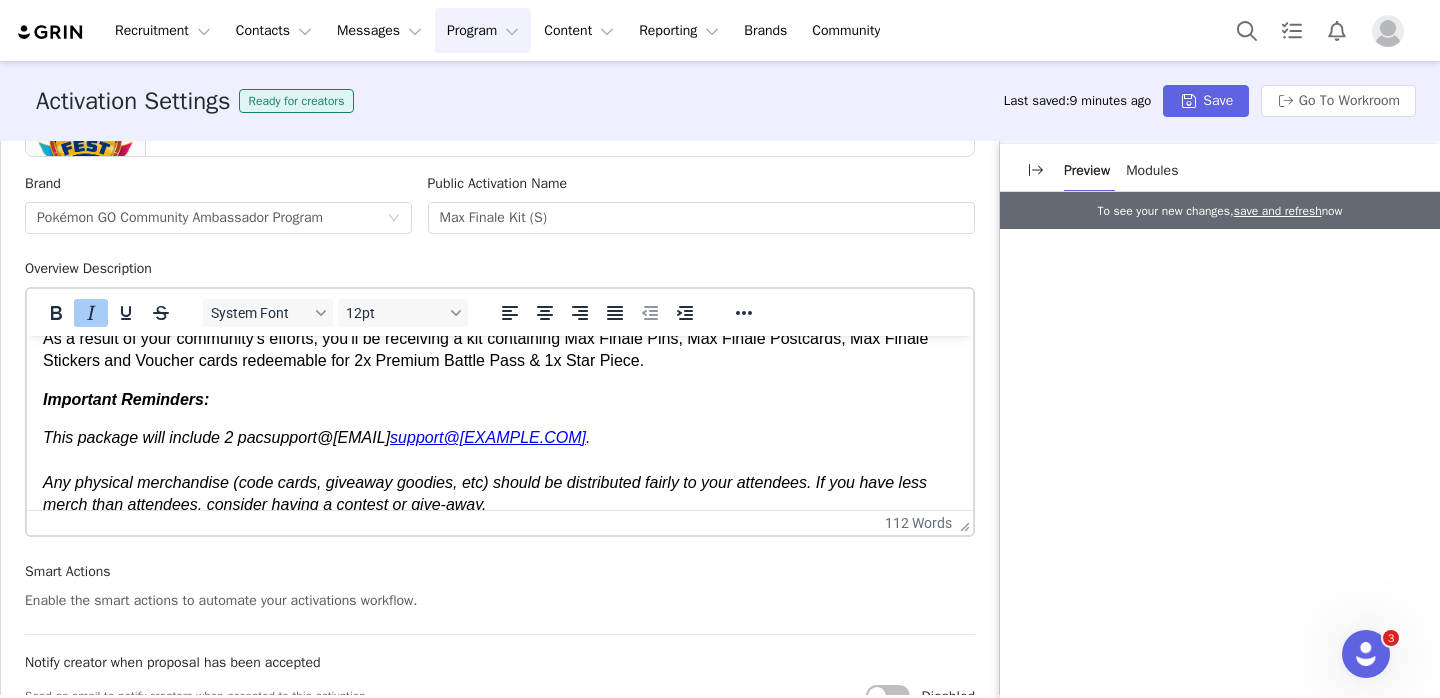 click on "This package will include 2 pac ks of Pokémon GO pins, 2 packs of PokéStop pins, 2 packs of flight tags per team (6 packs total), and 200 voucher cards for your community. If you receive fewer items than listed above, please reach out to our team at  support@pgoambassadors.com . Any physical merchandise (code cards, giveaway goodies, etc) should be distributed fairly to your attendees. If you have less merch than attendees, consider having a contest or give-away." at bounding box center (500, 472) 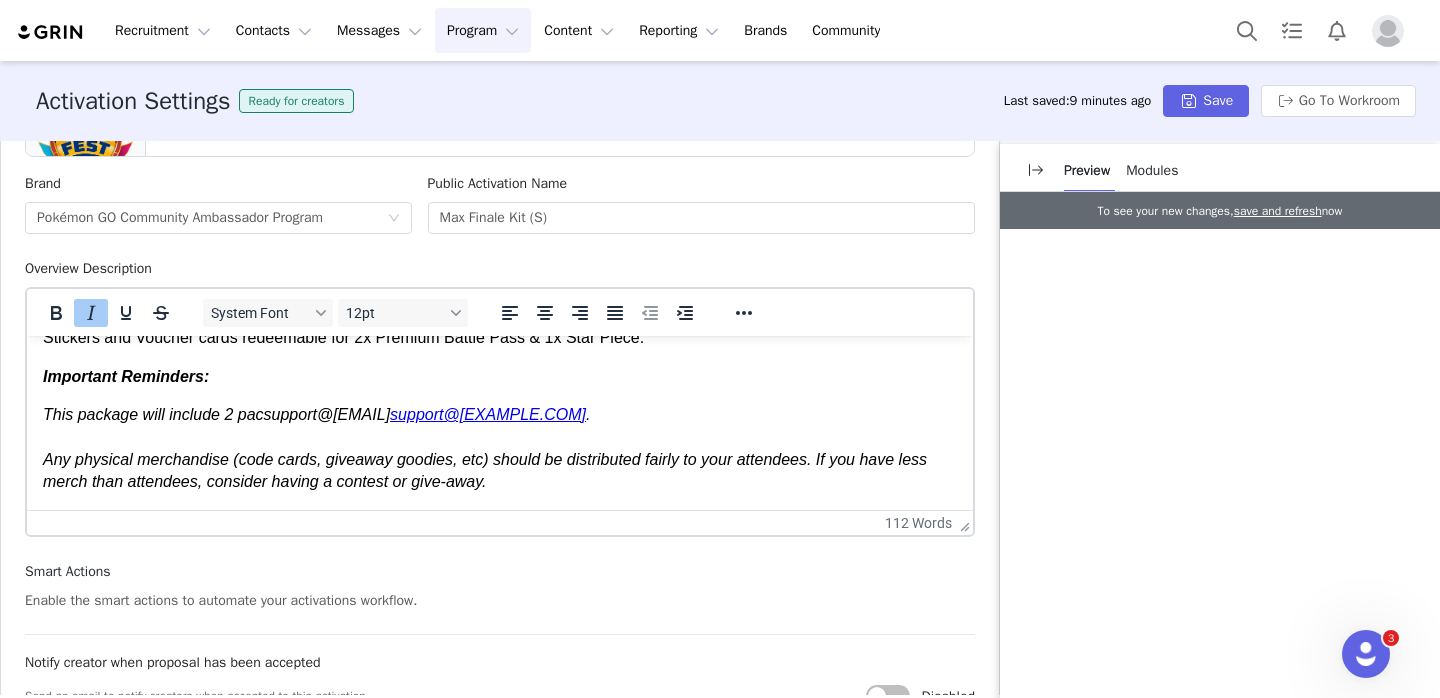 scroll, scrollTop: 91, scrollLeft: 0, axis: vertical 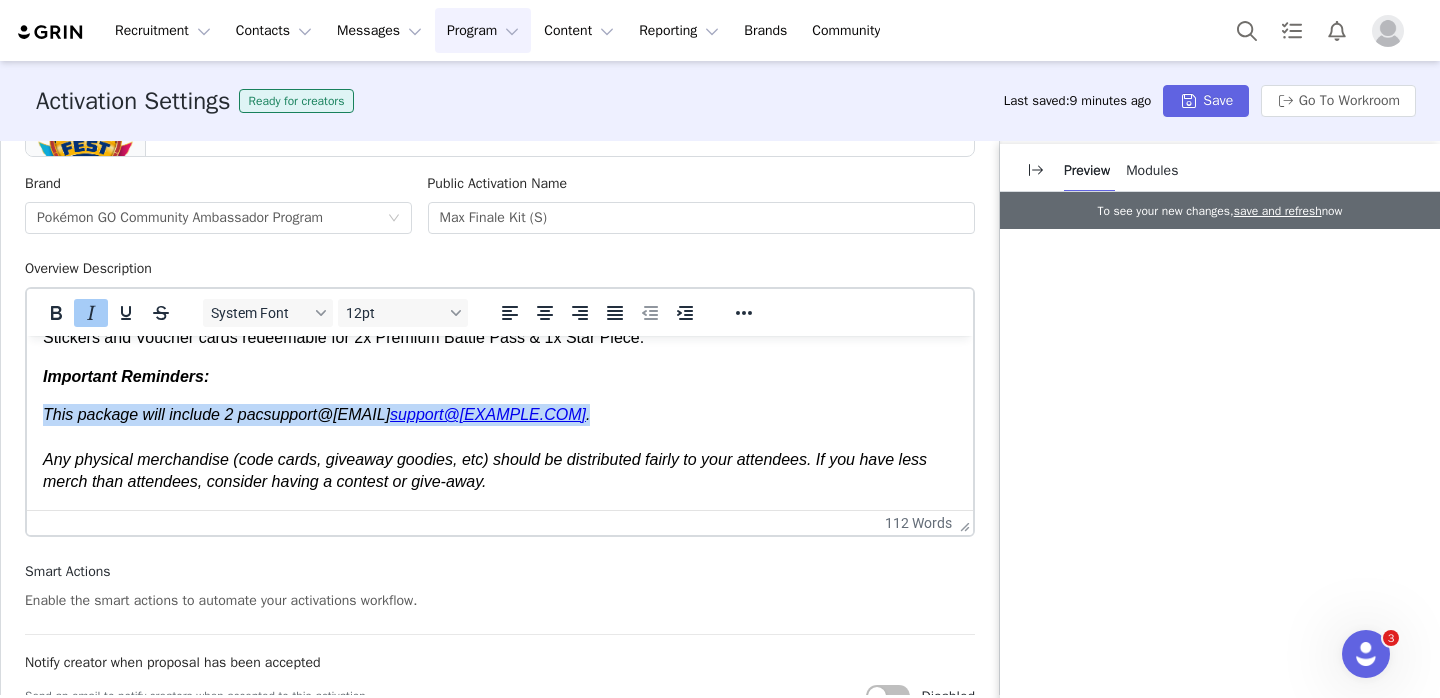 drag, startPoint x: 345, startPoint y: 425, endPoint x: 39, endPoint y: 364, distance: 312.02084 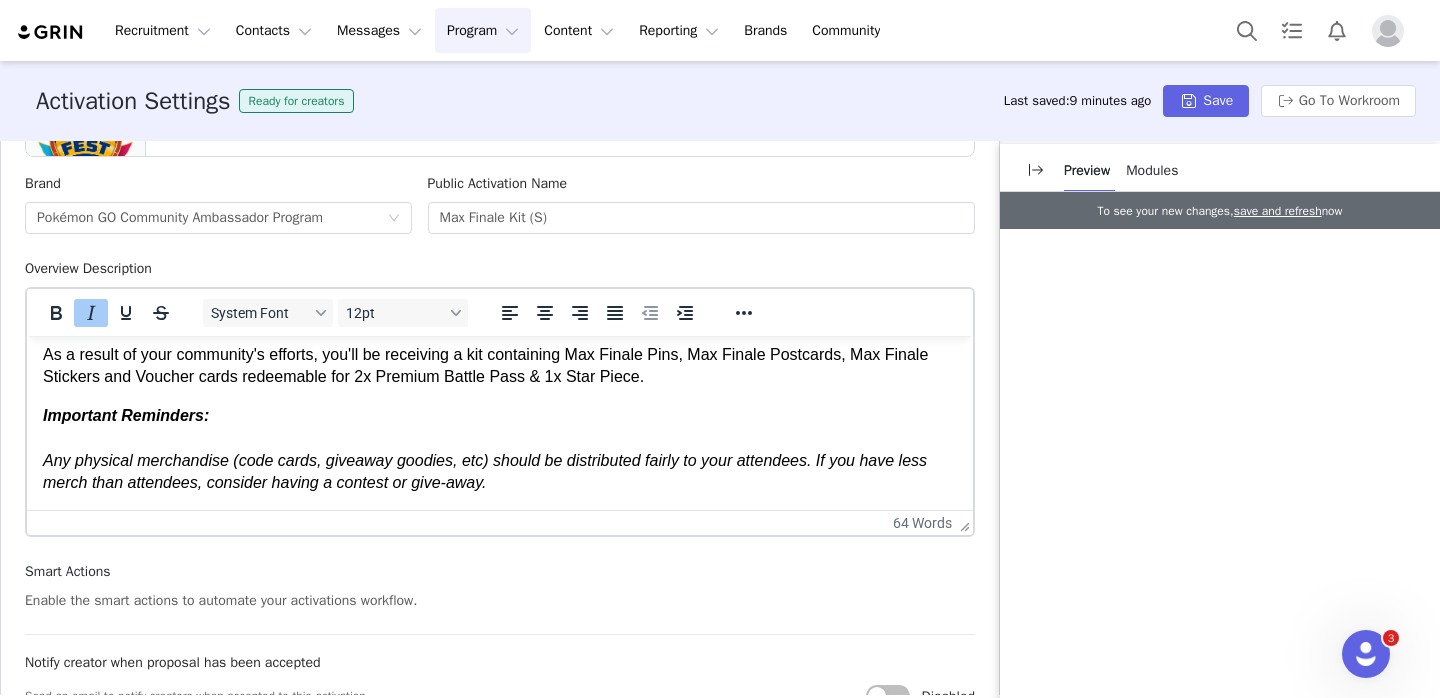 scroll, scrollTop: 0, scrollLeft: 0, axis: both 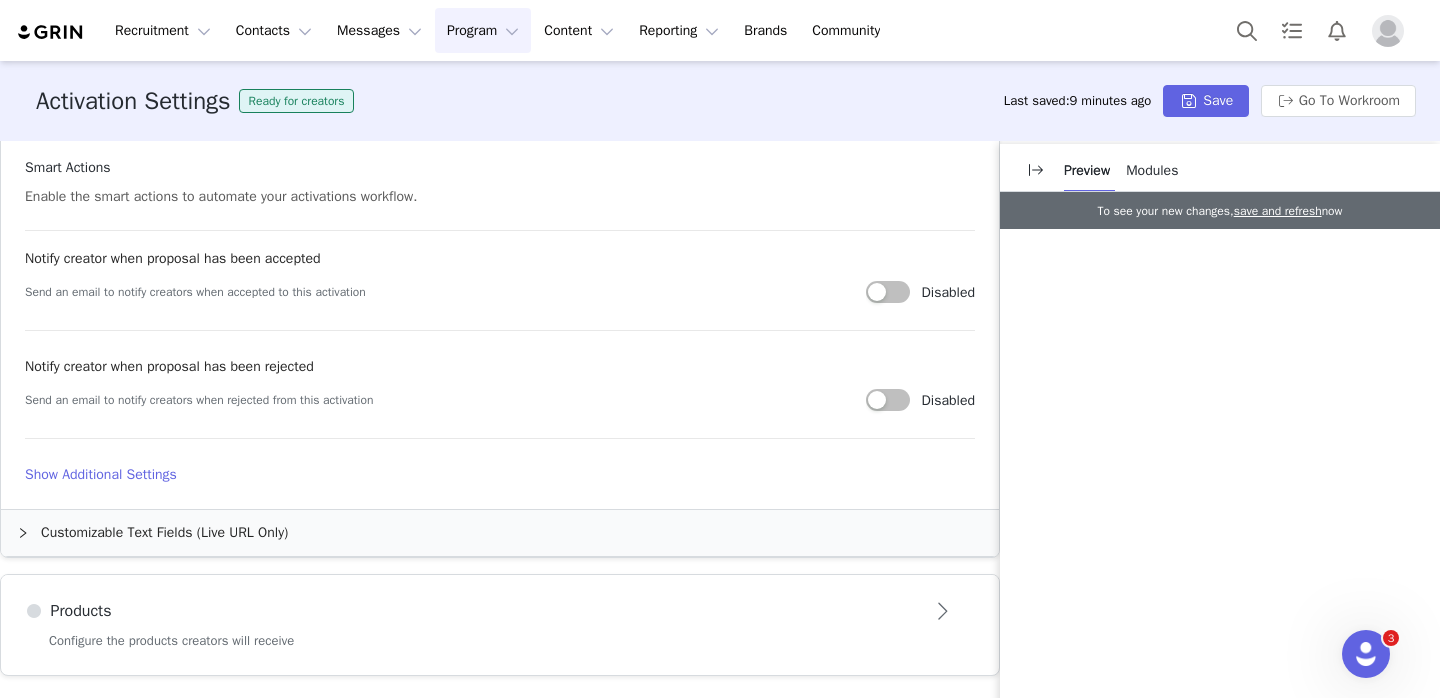 click on "Customizable Text Fields (Live URL Only)" at bounding box center (500, 533) 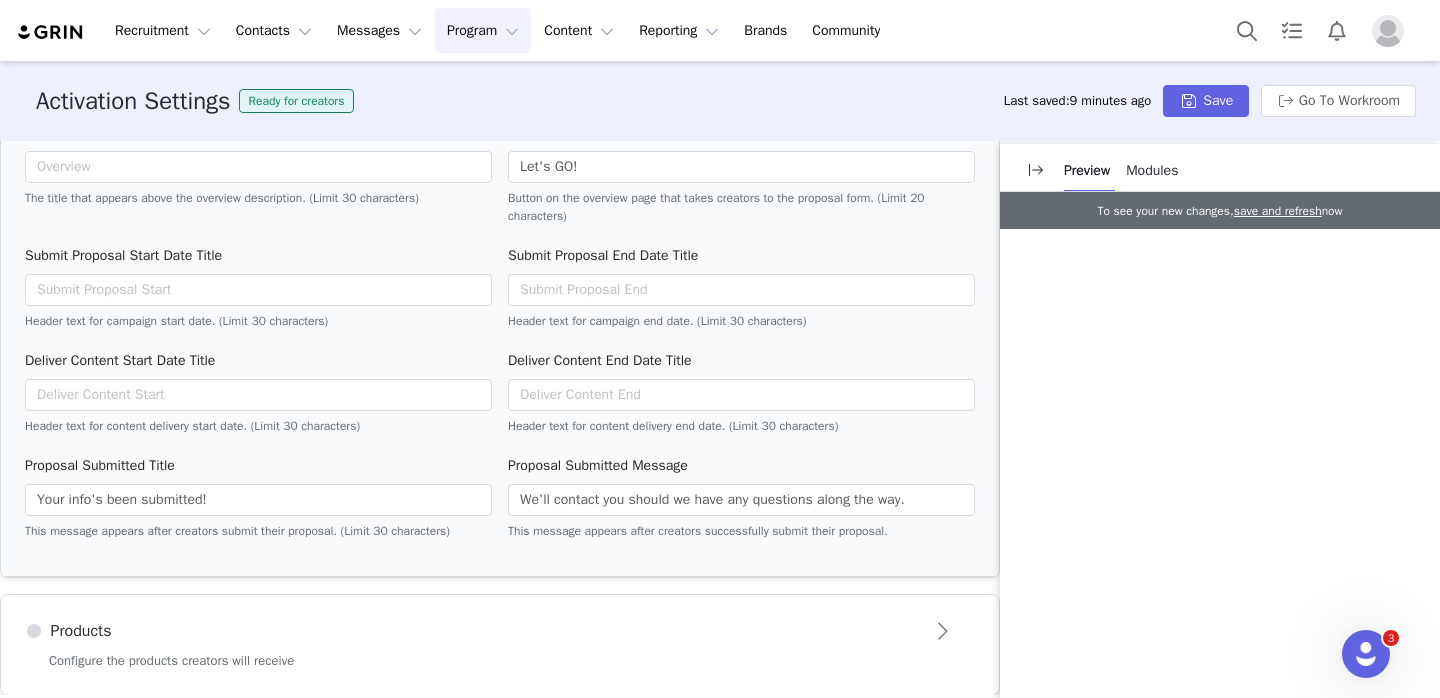 scroll, scrollTop: 1625, scrollLeft: 0, axis: vertical 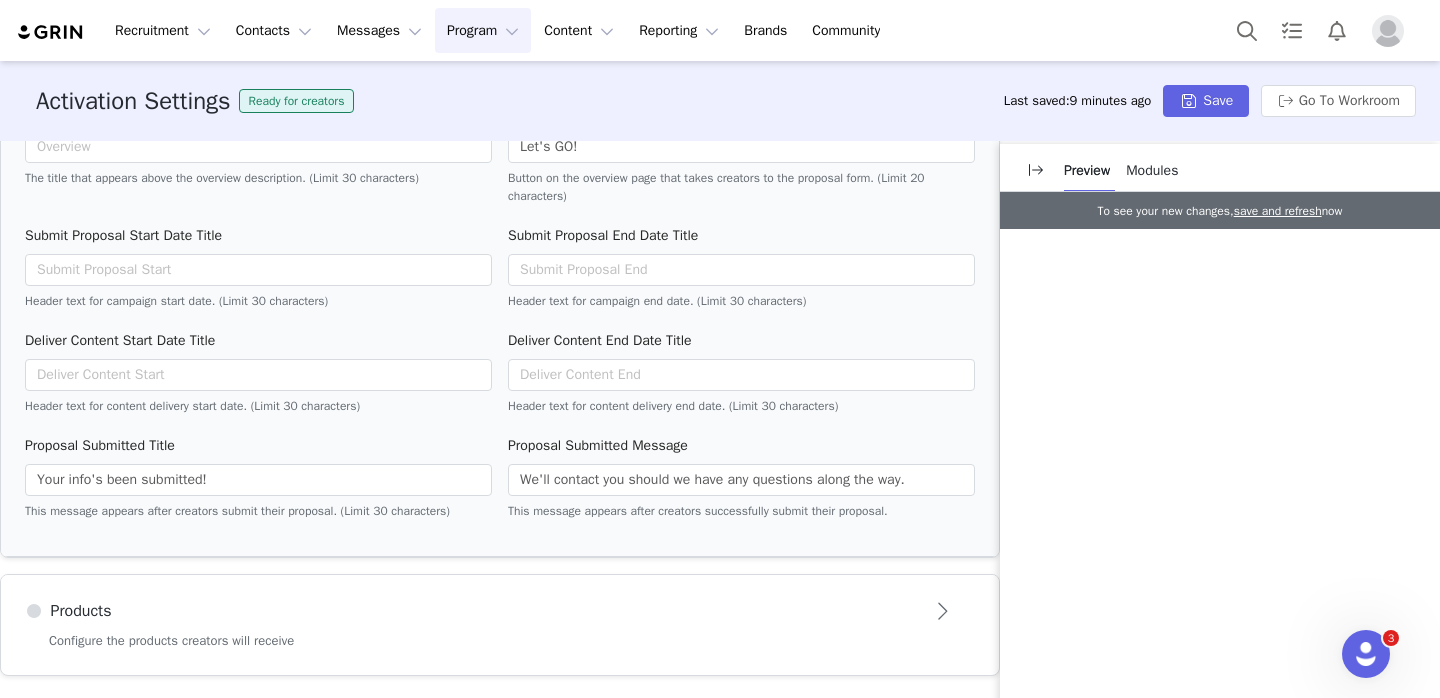 click on "Products" at bounding box center (467, 611) 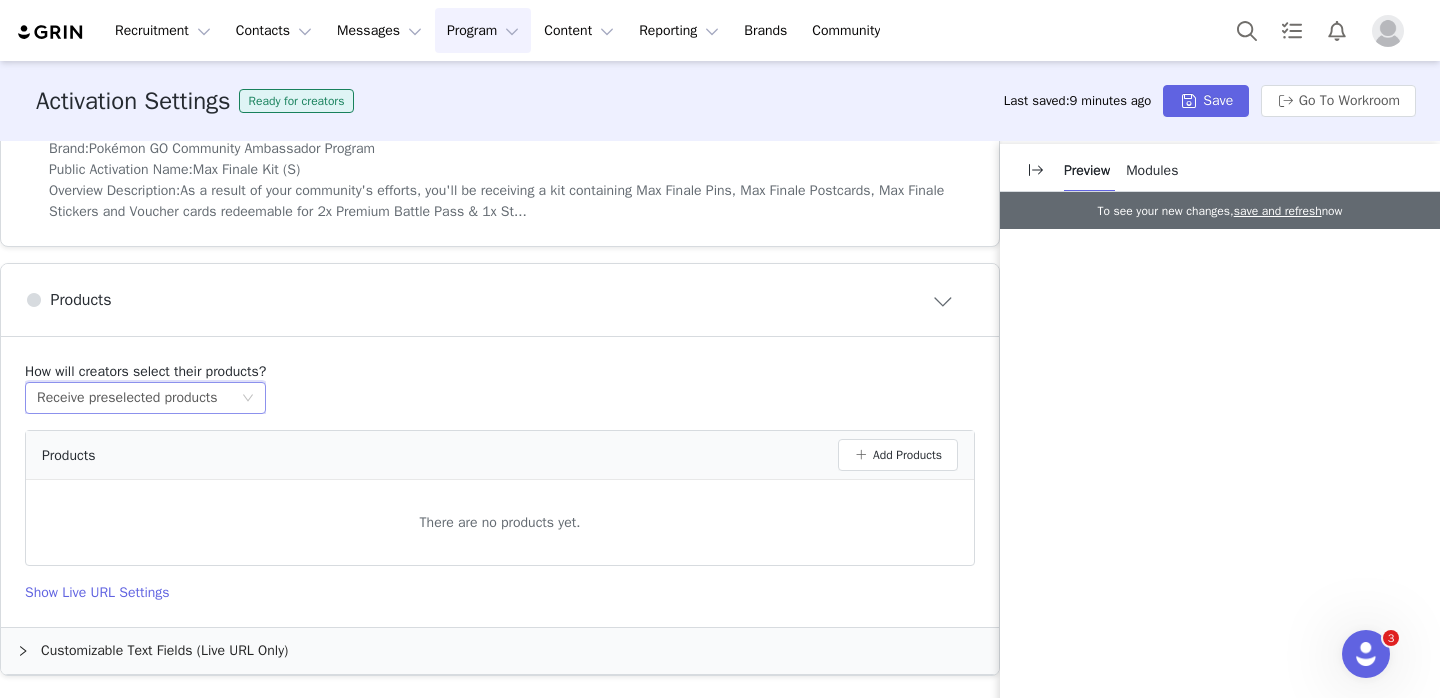 click on "Select method Receive preselected products" at bounding box center [139, 398] 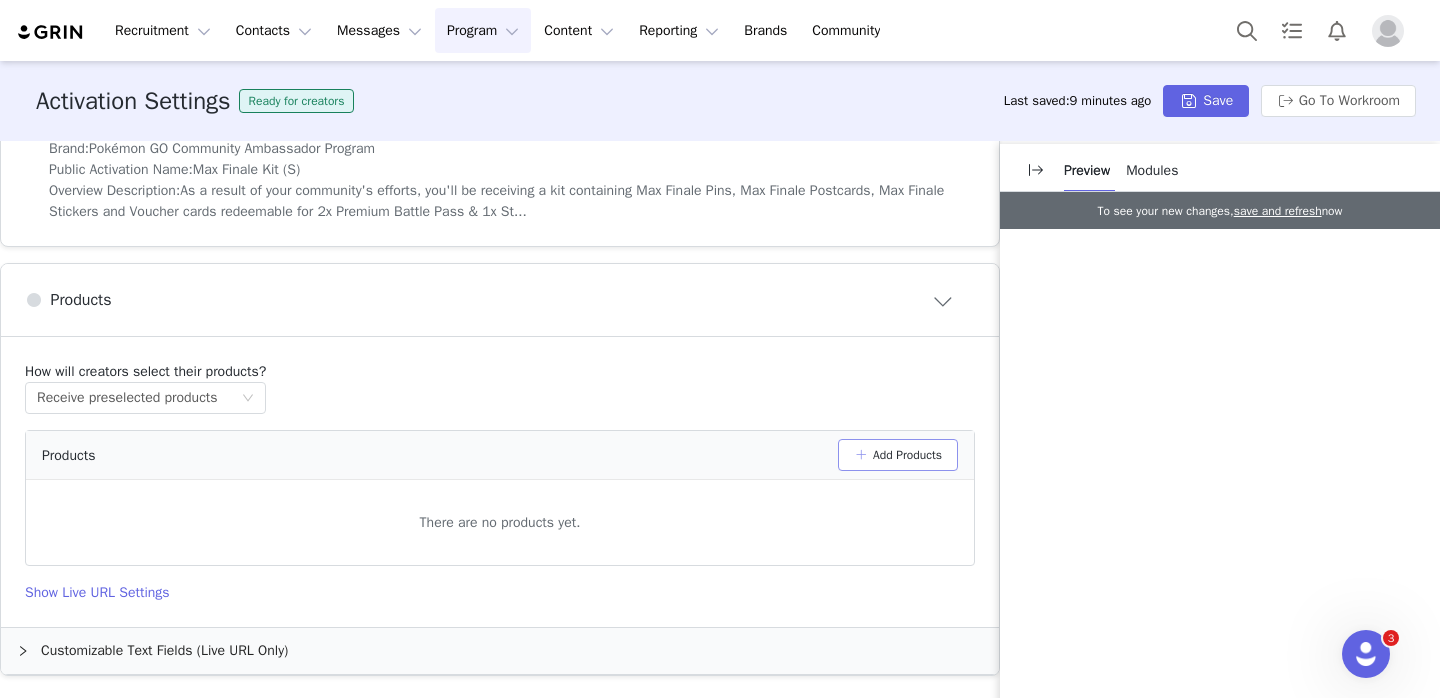 click on "Add Products" at bounding box center [898, 455] 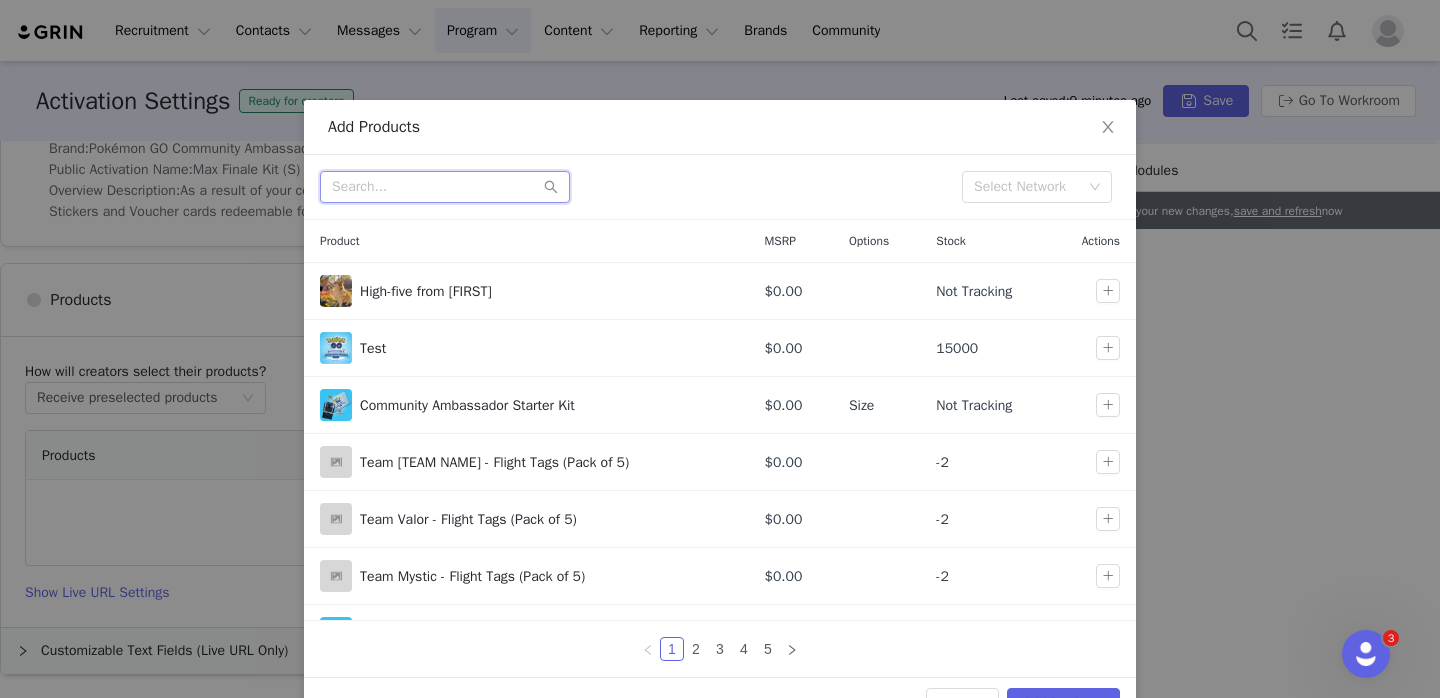 click at bounding box center (445, 187) 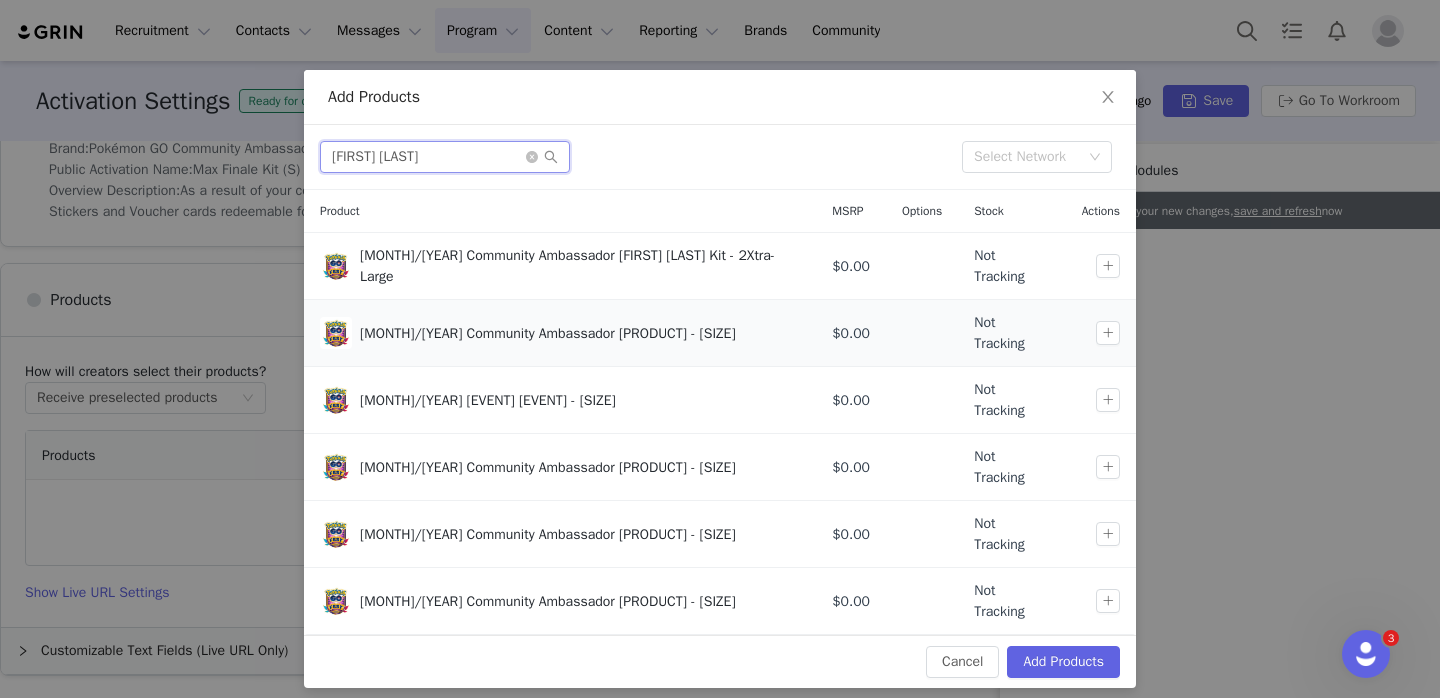 scroll, scrollTop: 44, scrollLeft: 0, axis: vertical 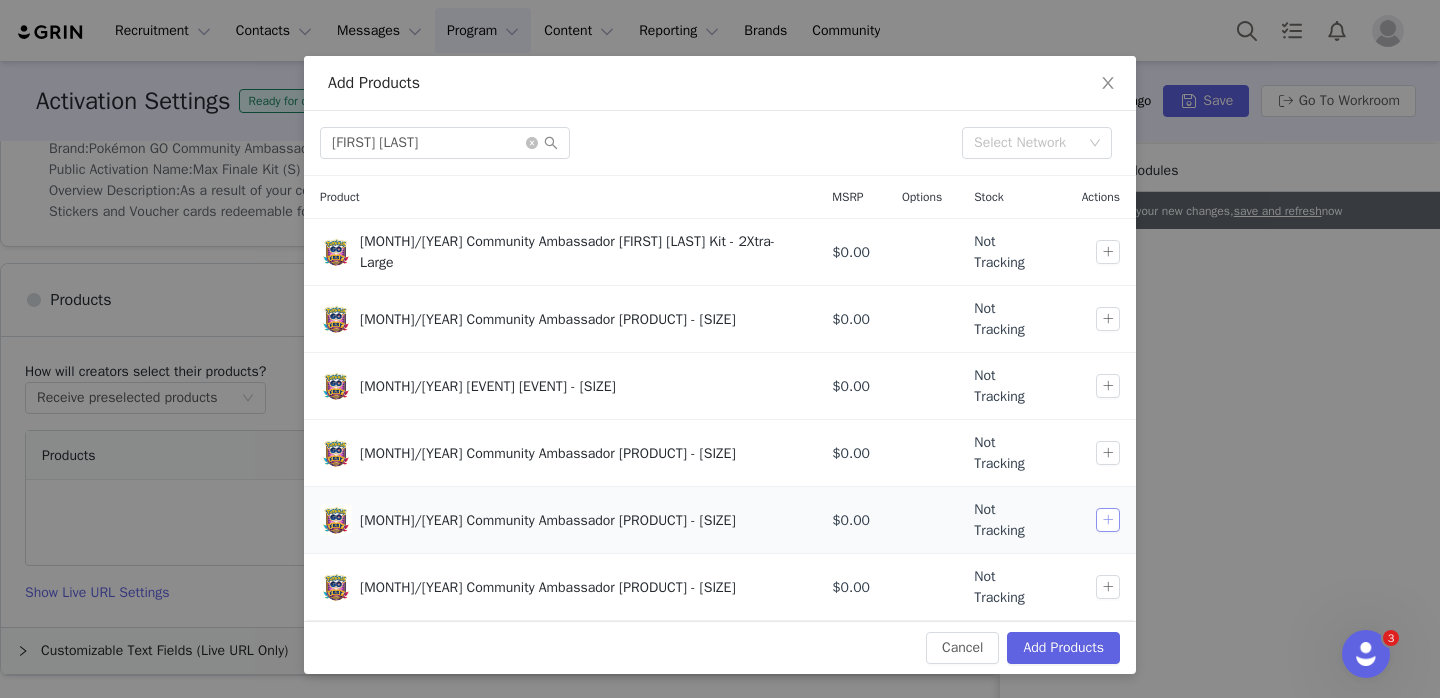 click at bounding box center (1108, 520) 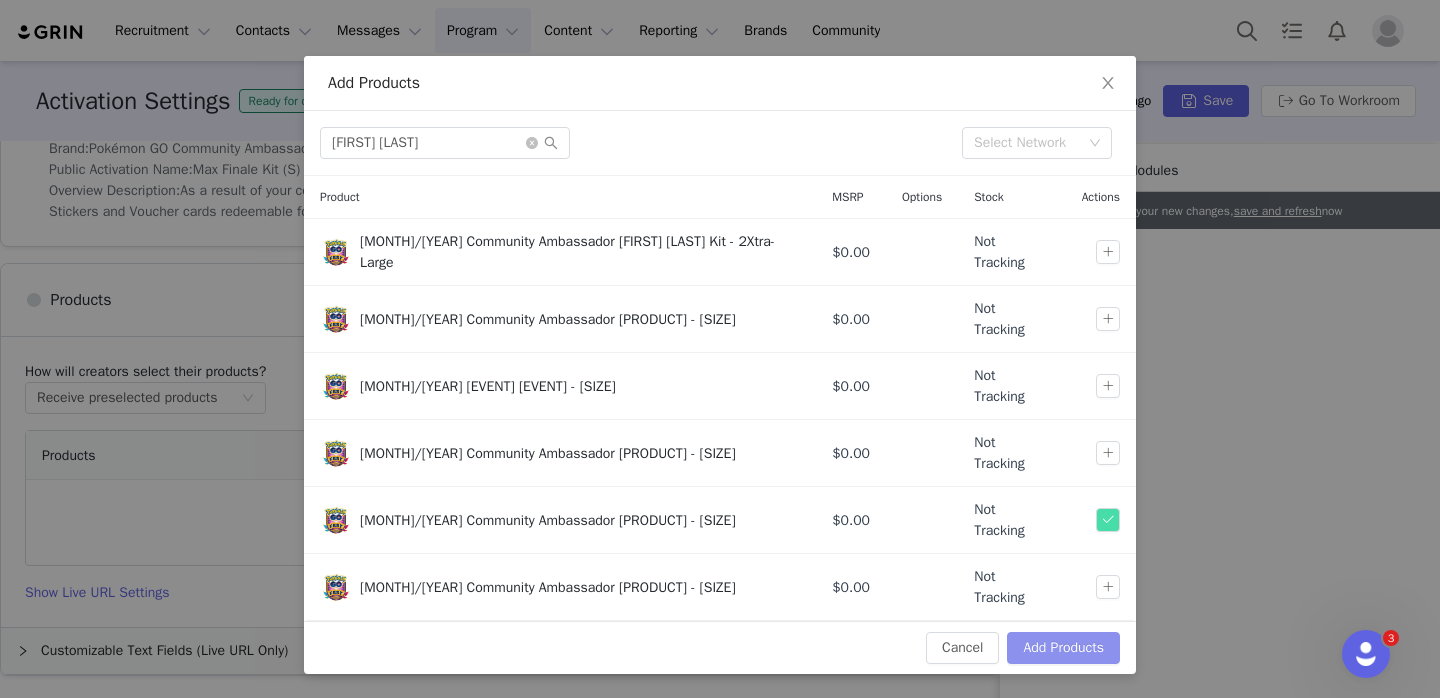 click on "Add Products" at bounding box center [1063, 648] 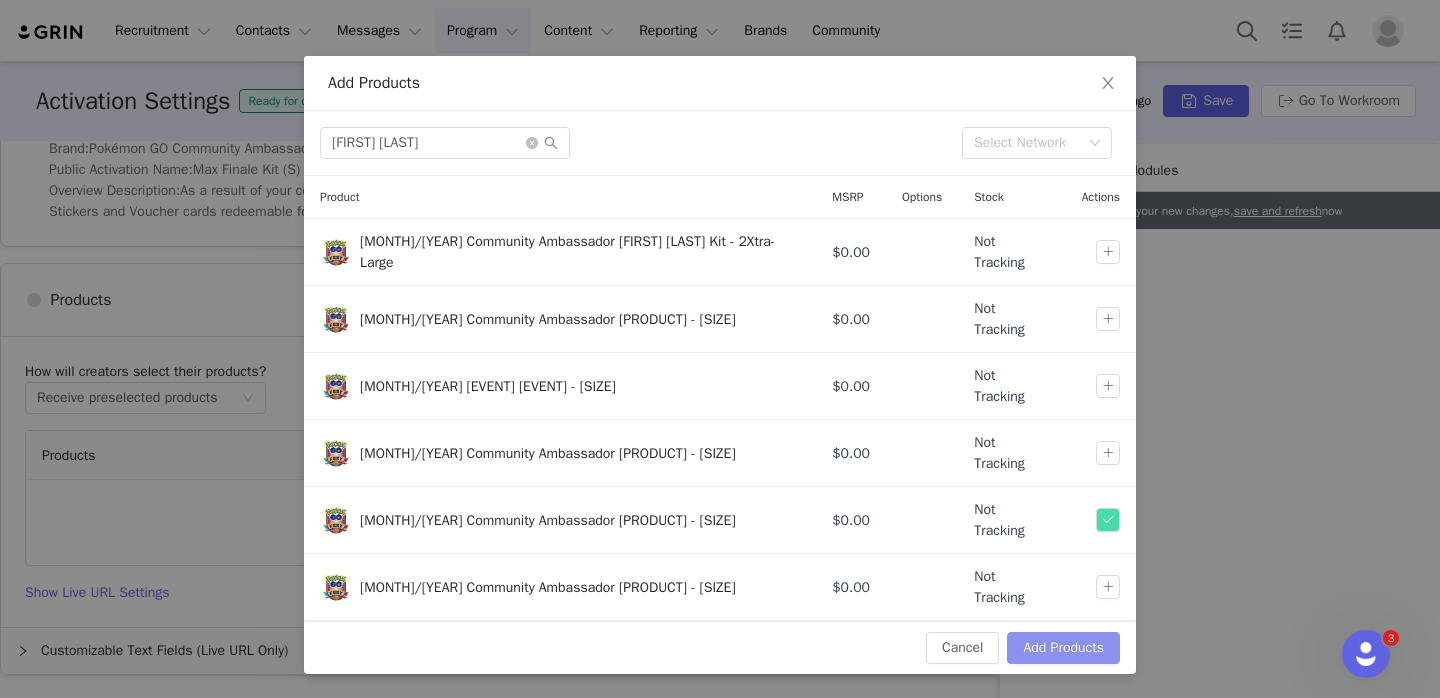 scroll, scrollTop: 0, scrollLeft: 0, axis: both 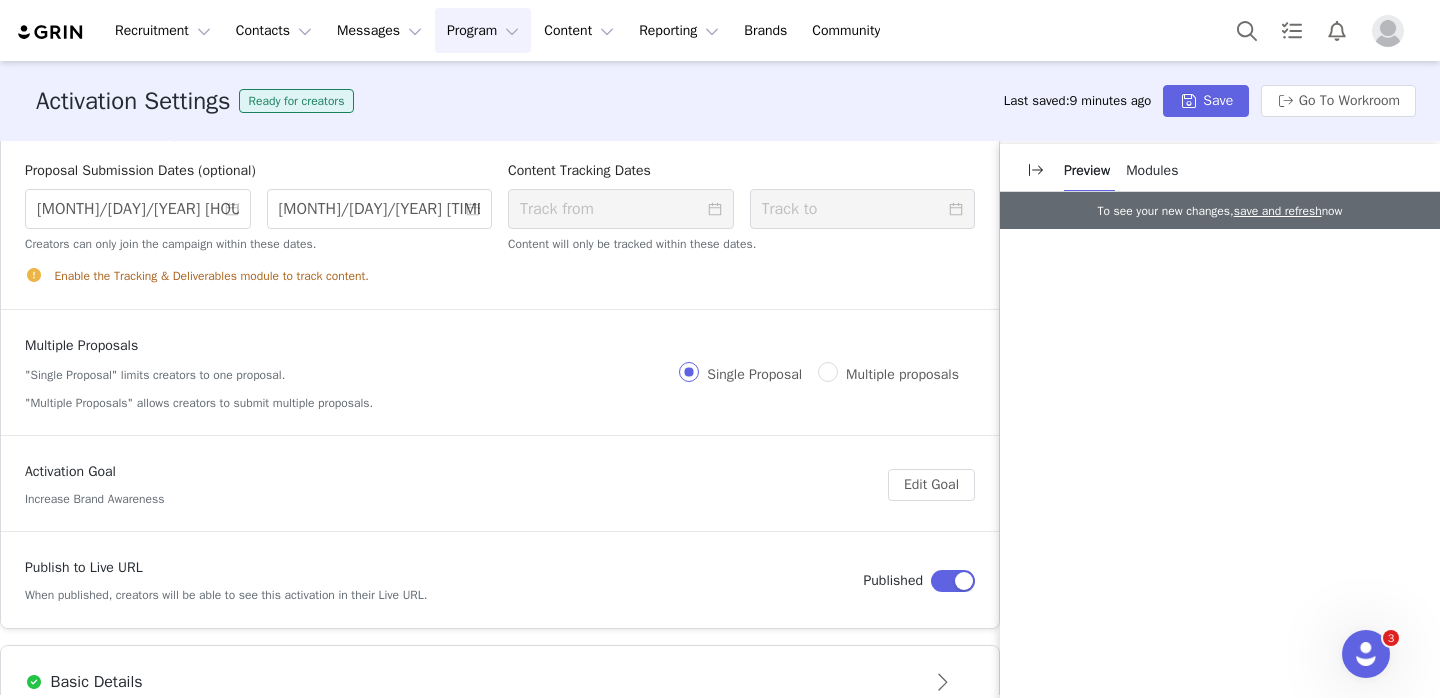 click on "Publish to Live URL When published, creators will be able to see this activation in their Live URL." at bounding box center [444, 580] 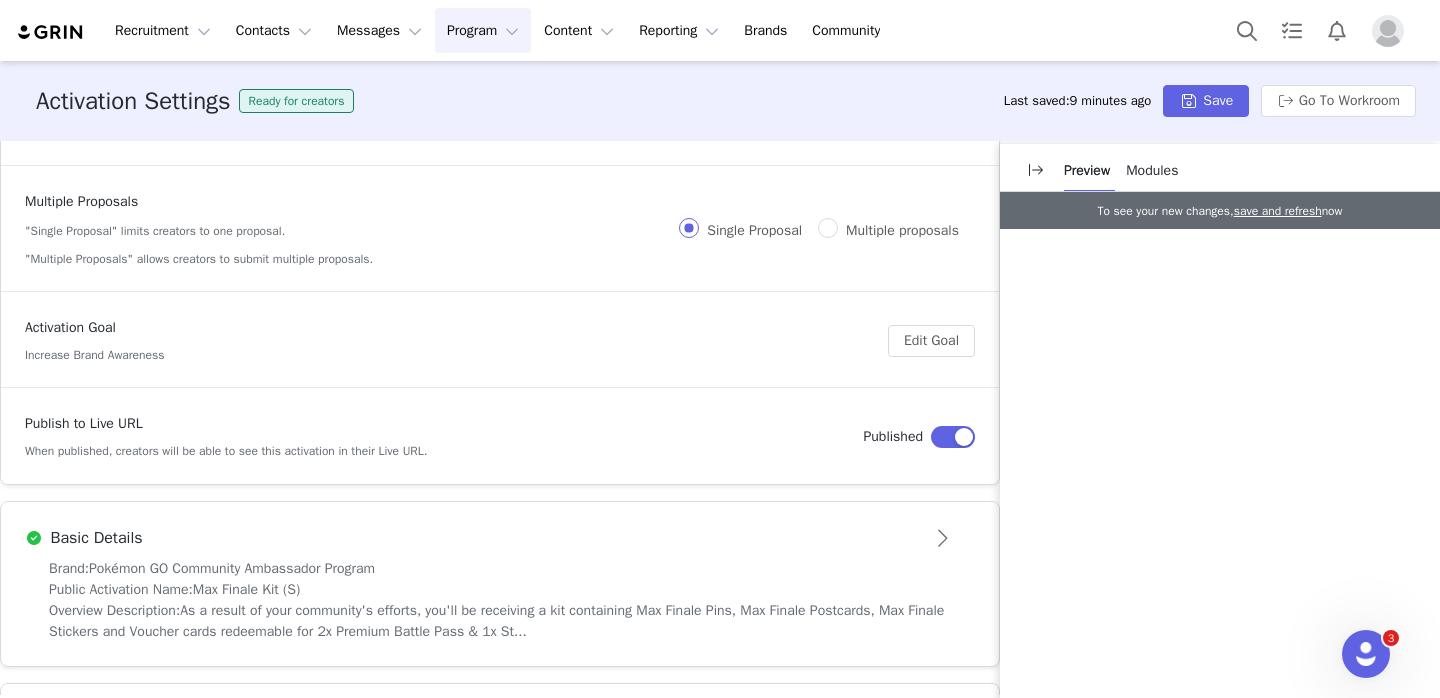 scroll, scrollTop: 230, scrollLeft: 0, axis: vertical 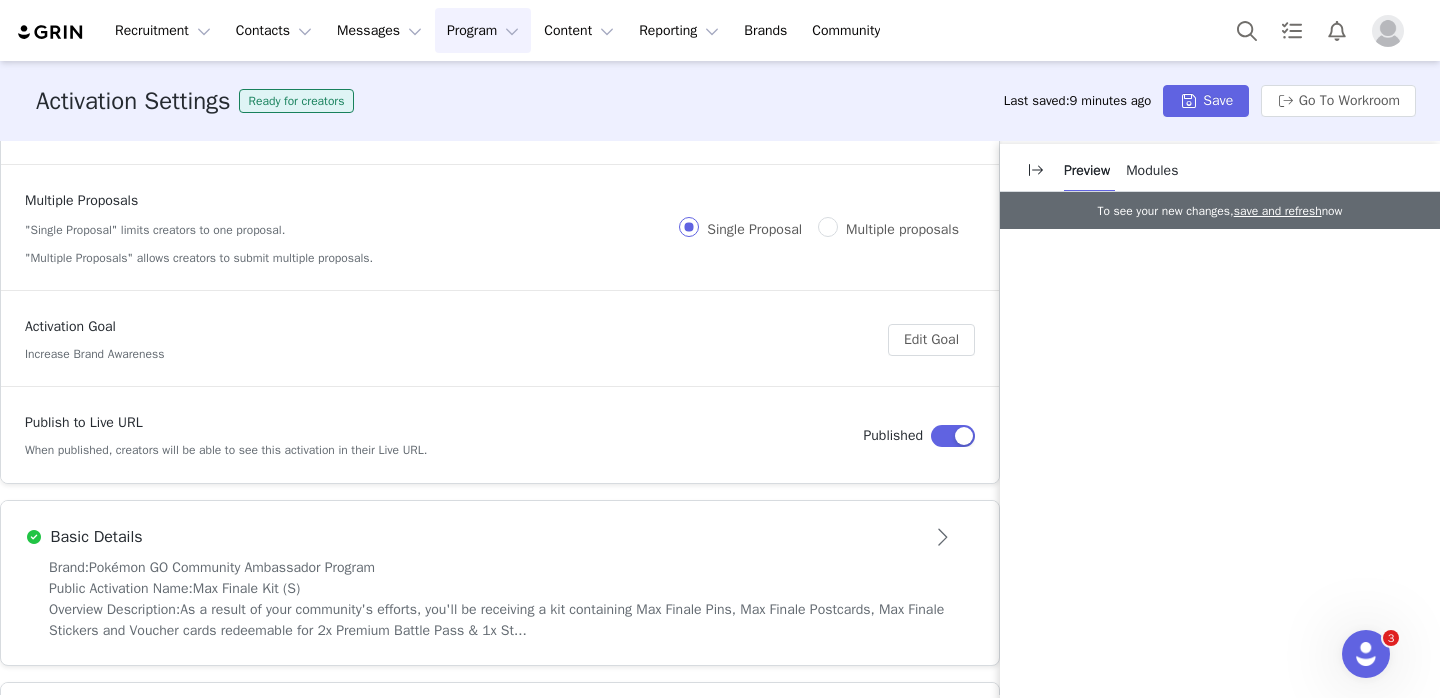 click on "Brand: Pokémon GO Community Ambassador Program" at bounding box center (500, 567) 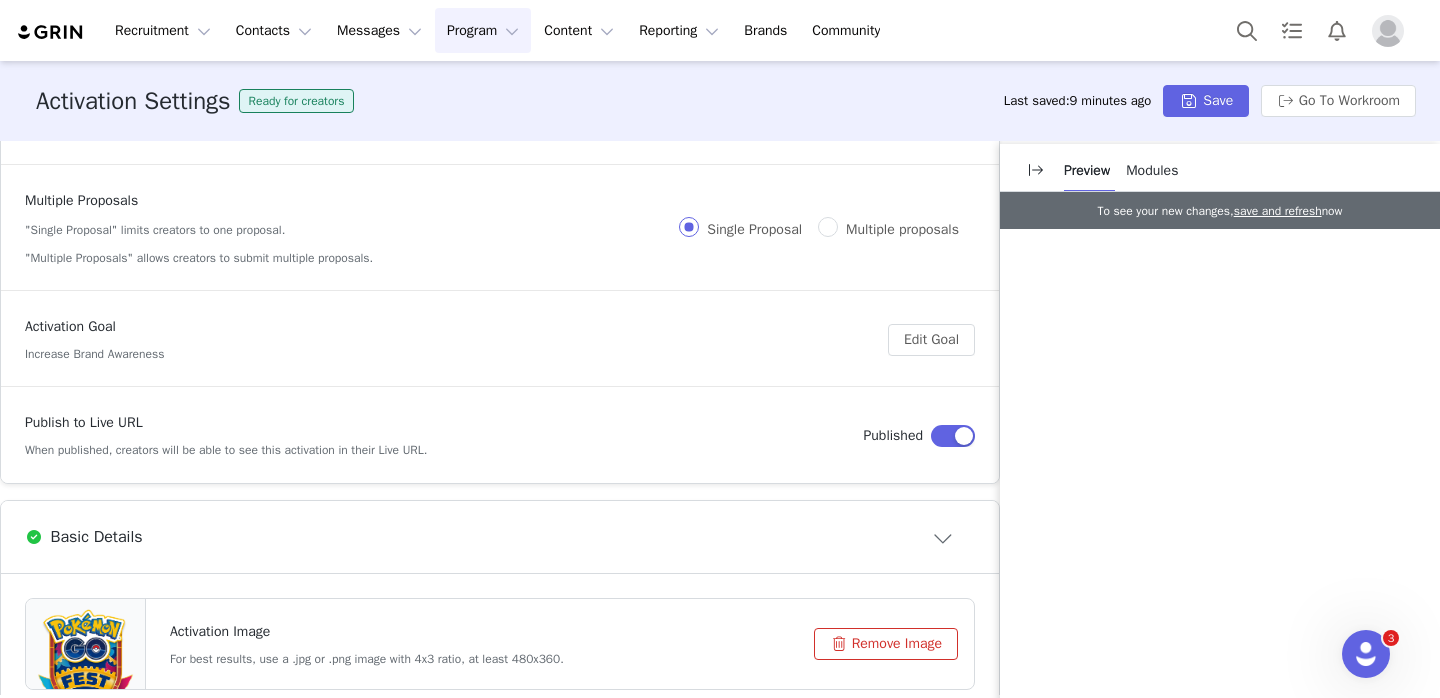 scroll, scrollTop: 0, scrollLeft: 0, axis: both 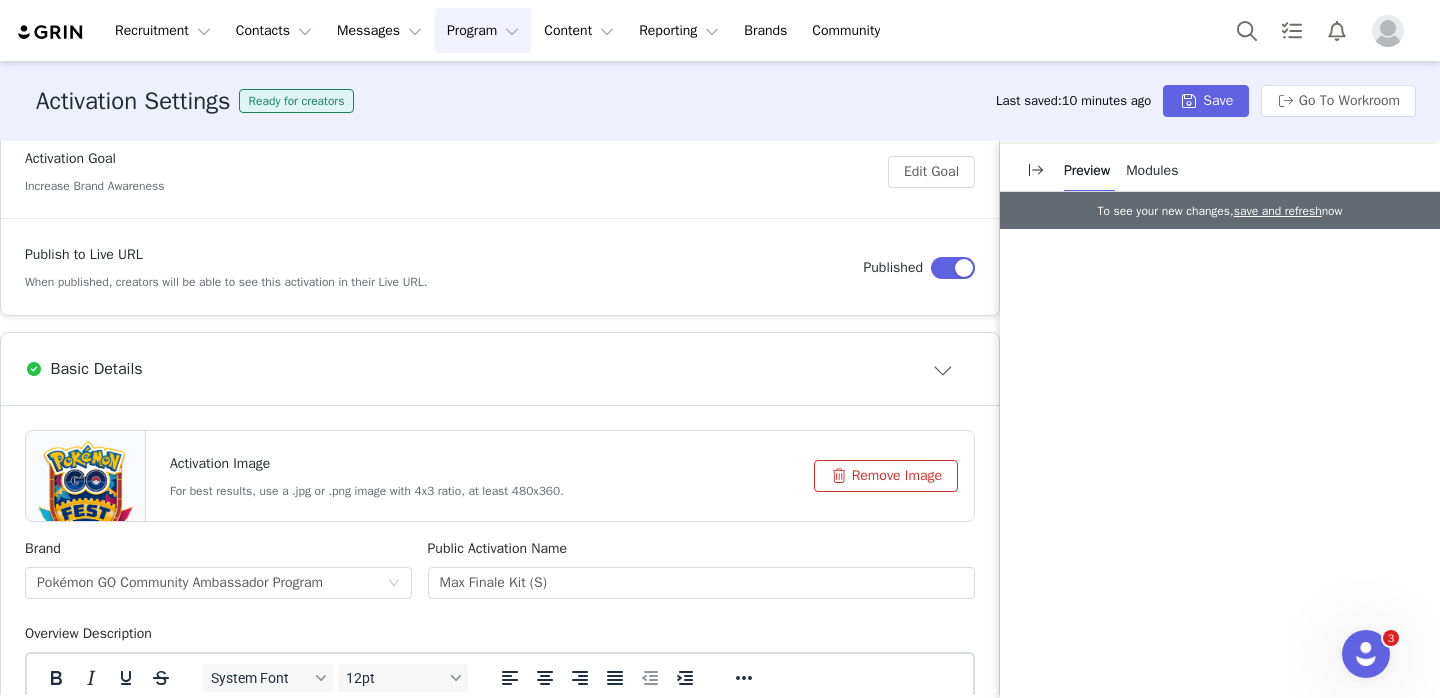 click on "Remove Image" at bounding box center [886, 476] 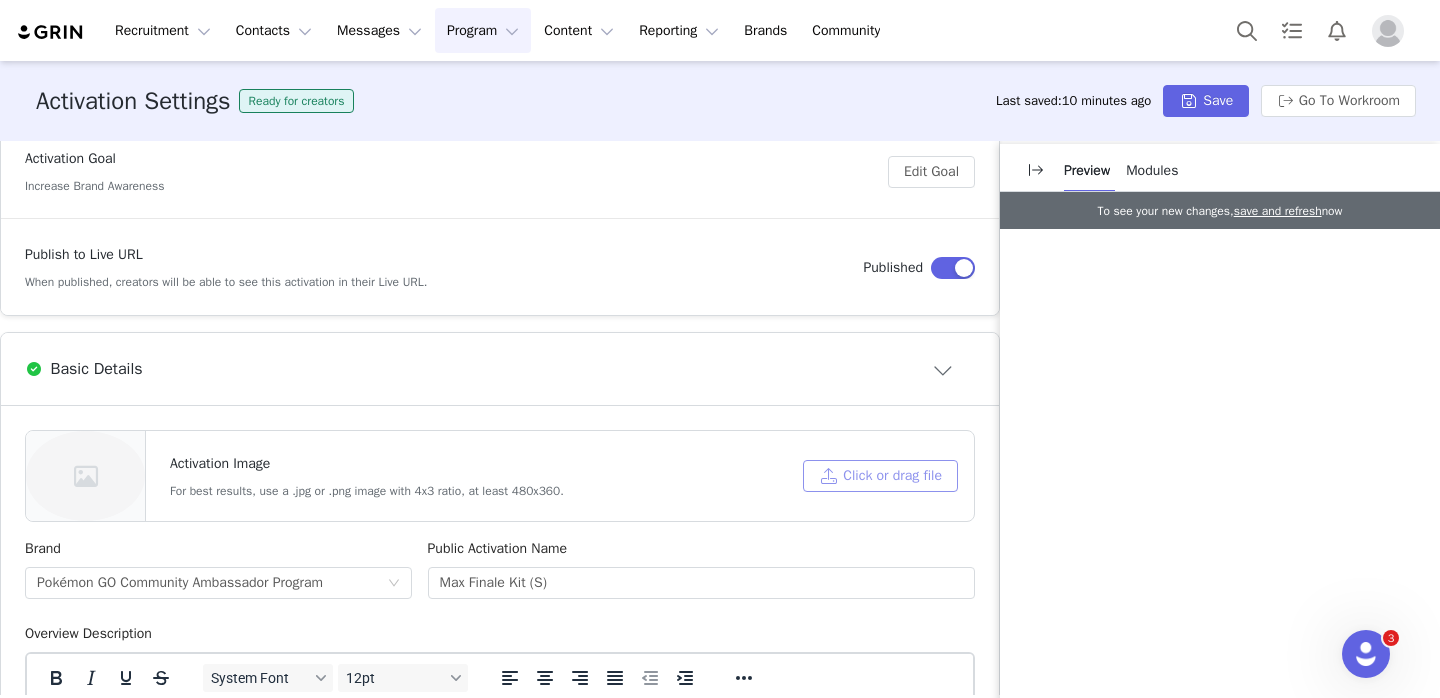 click on "Click or drag file" at bounding box center [880, 476] 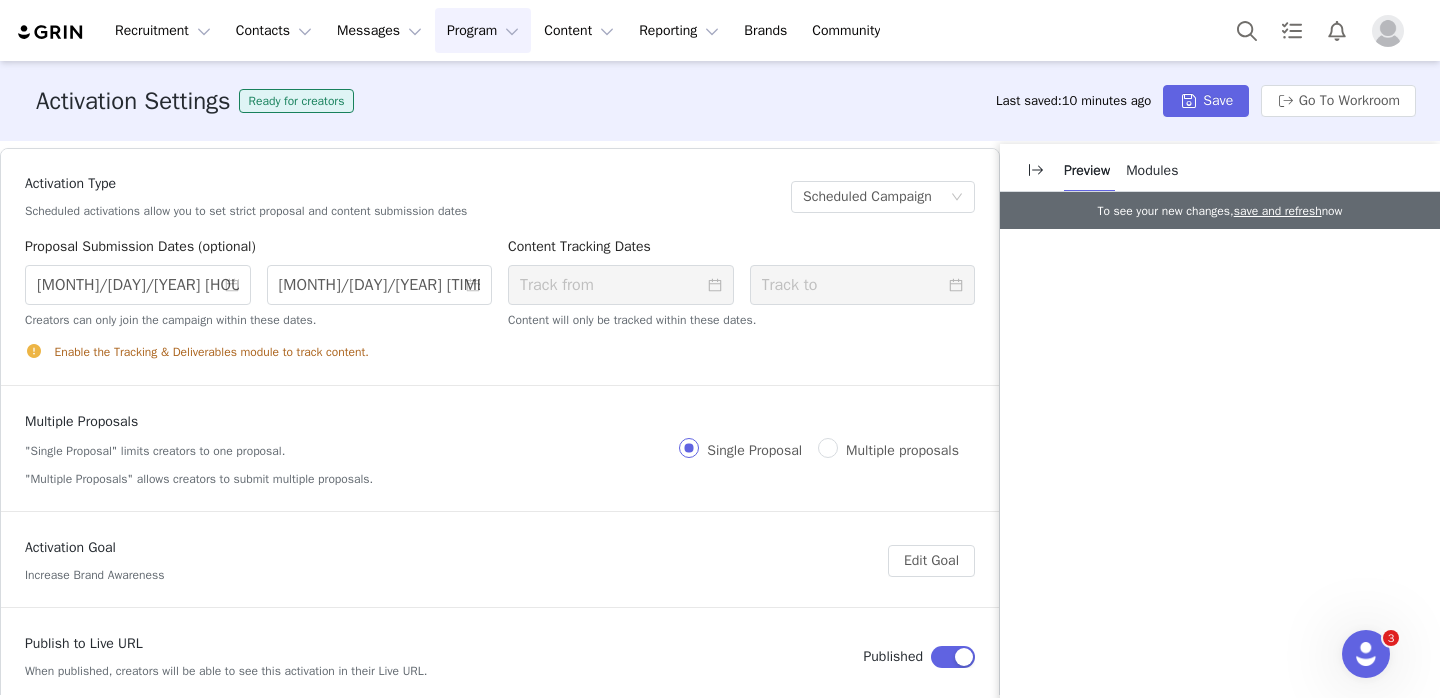 scroll, scrollTop: 0, scrollLeft: 0, axis: both 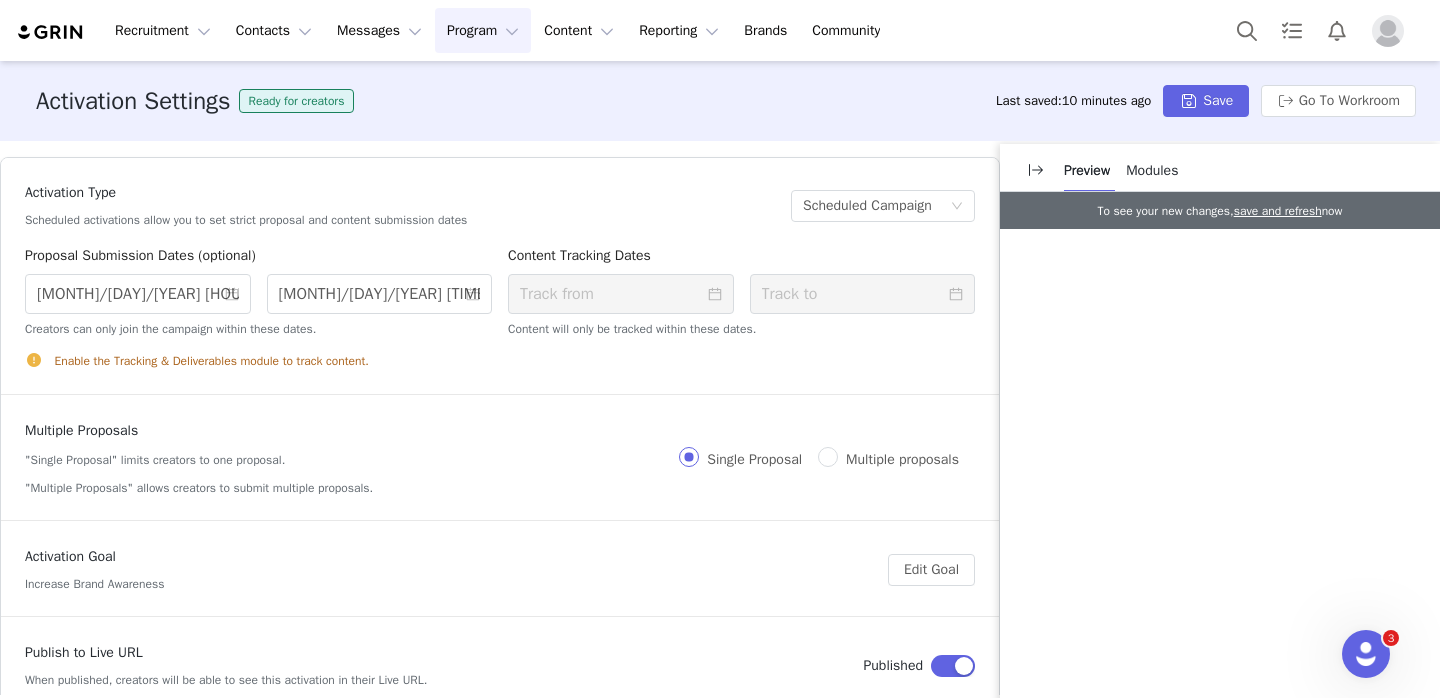 click on "Activation Goal Increase Brand Awareness" at bounding box center (456, 569) 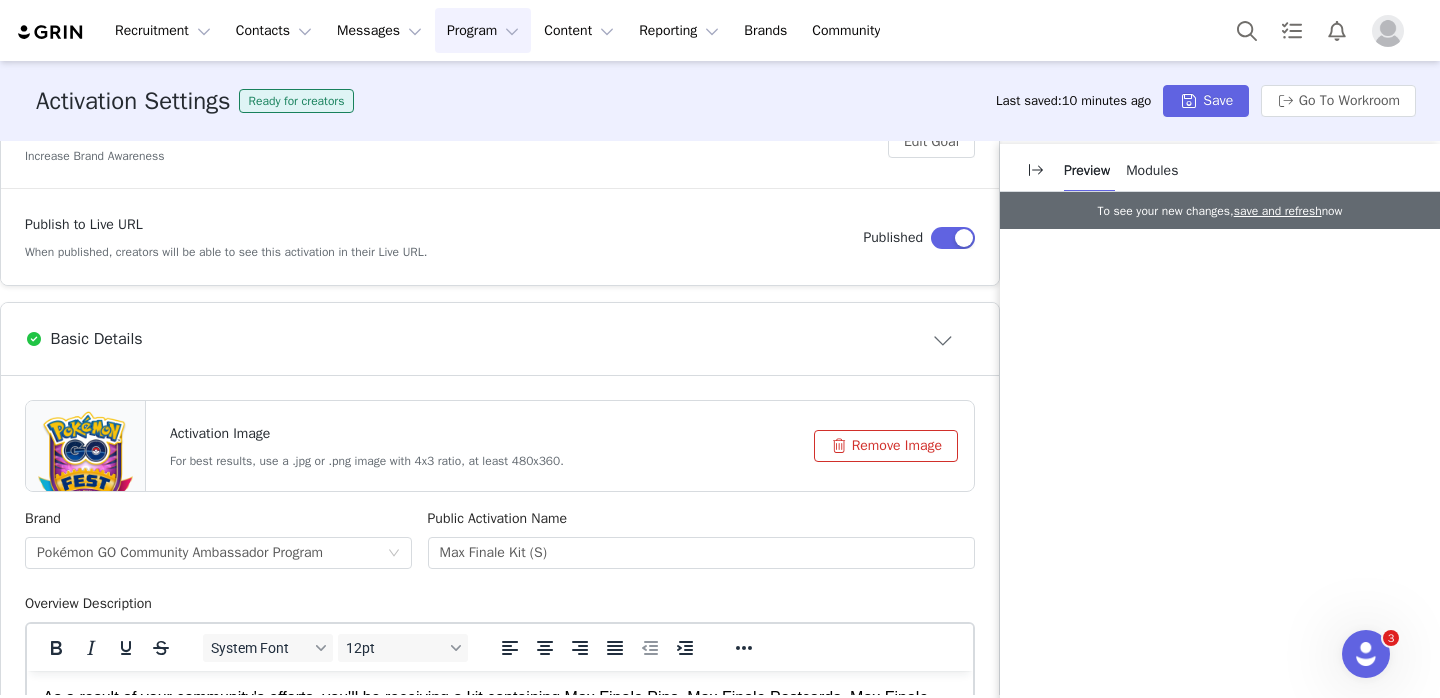 click on "Basic Details" at bounding box center (467, 339) 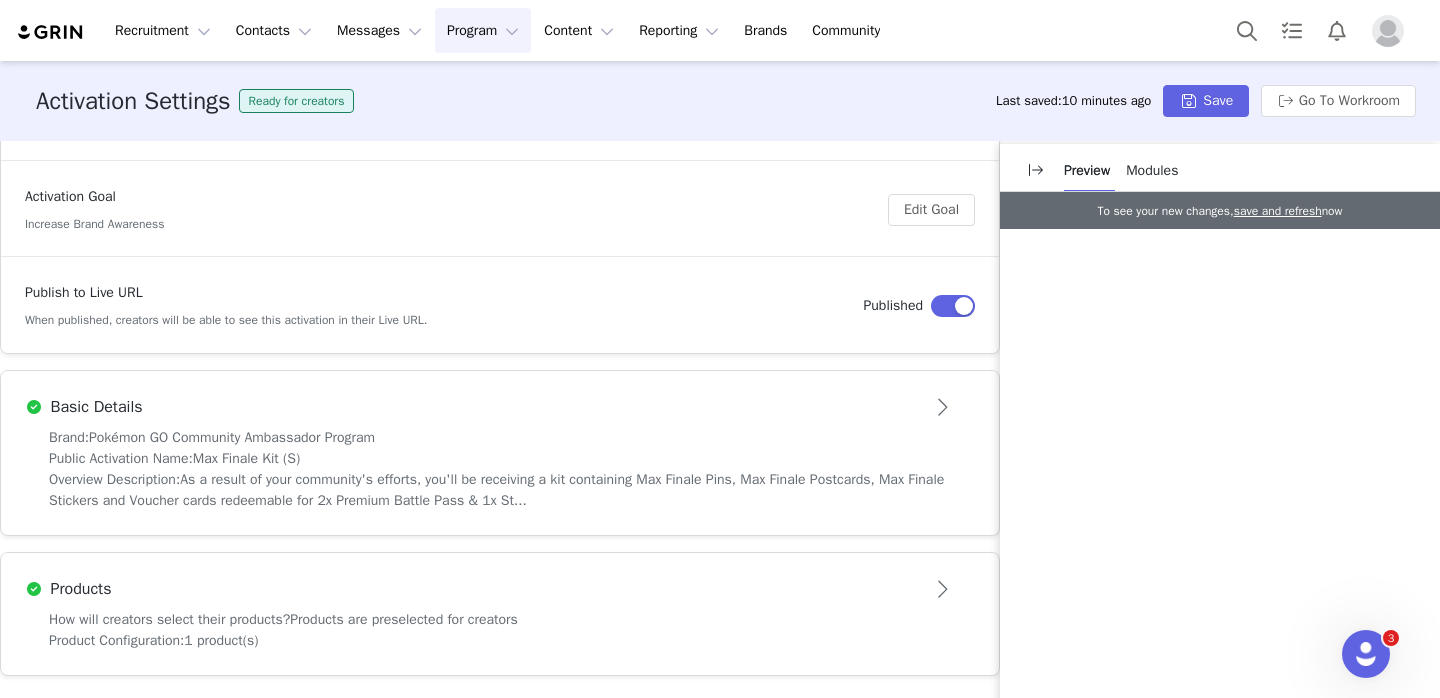 click on "Public Activation Name: Max Finale Kit (S)" at bounding box center (500, 458) 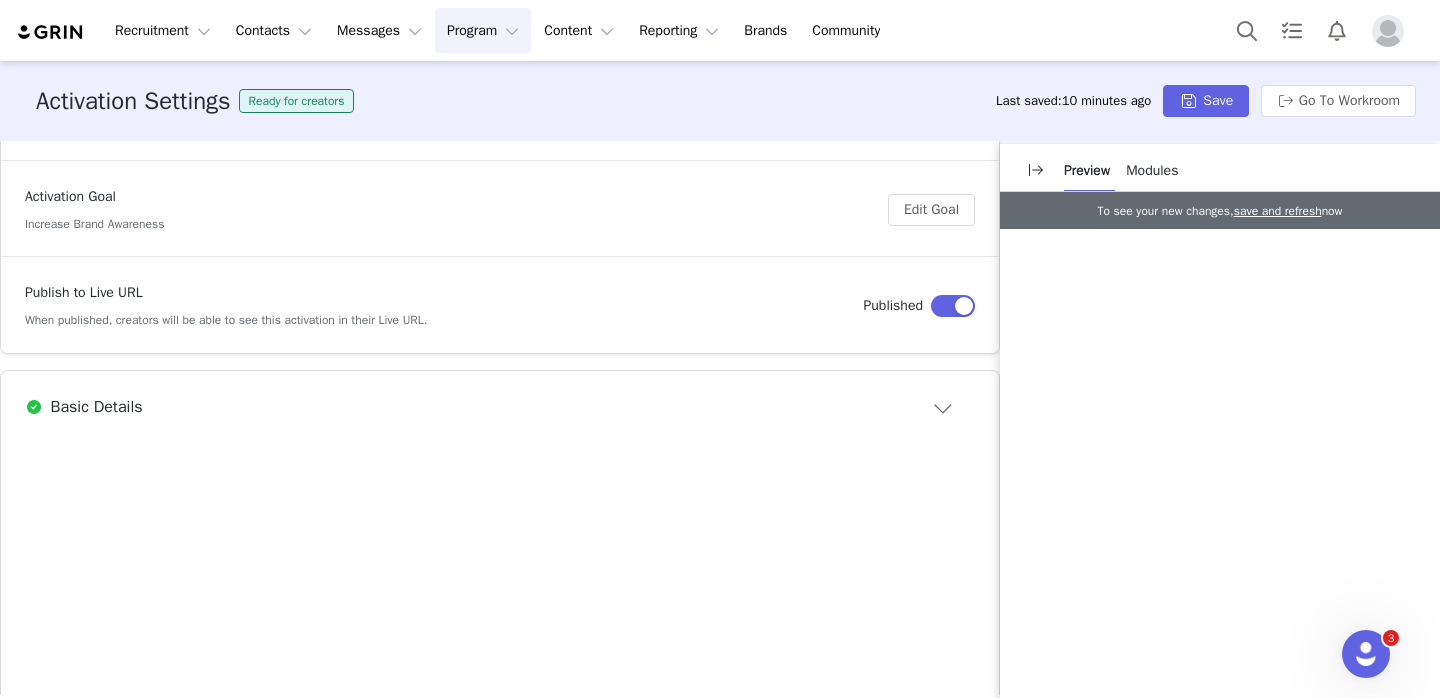 scroll, scrollTop: 428, scrollLeft: 0, axis: vertical 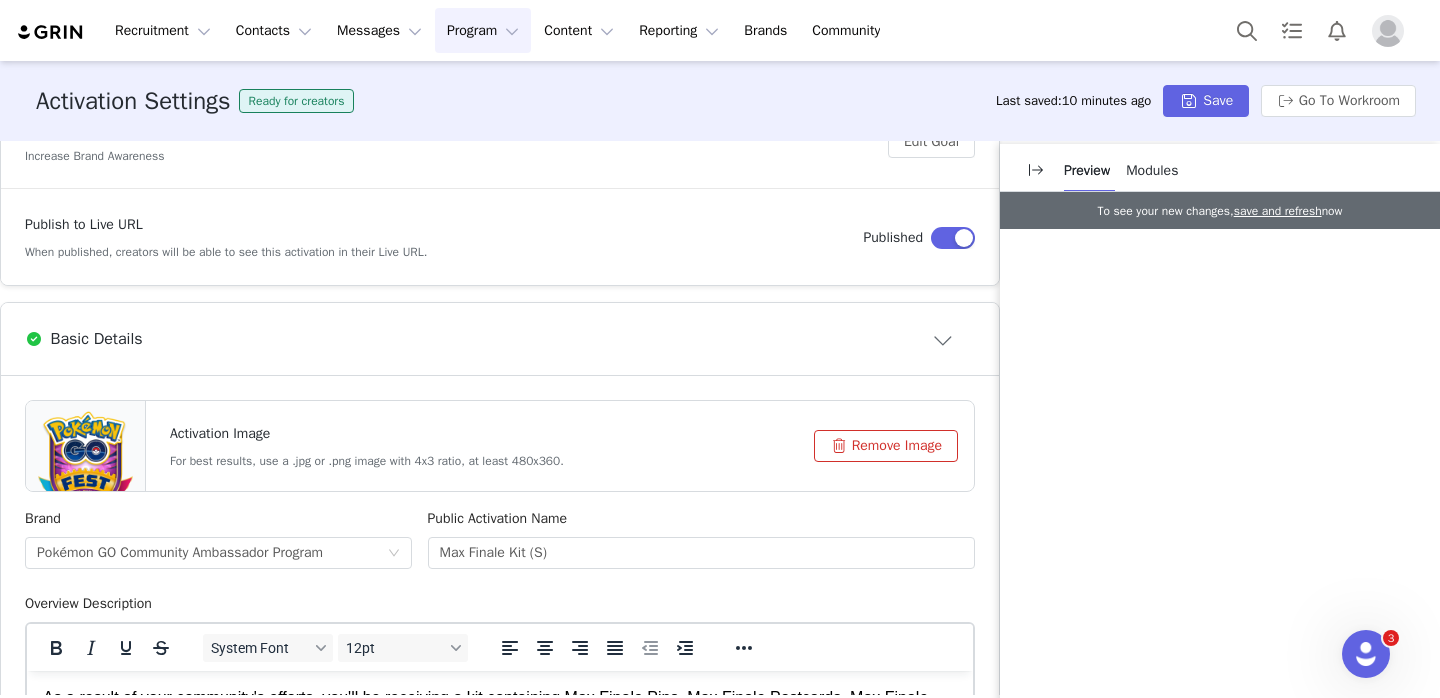 click on "Basic Details" at bounding box center [500, 339] 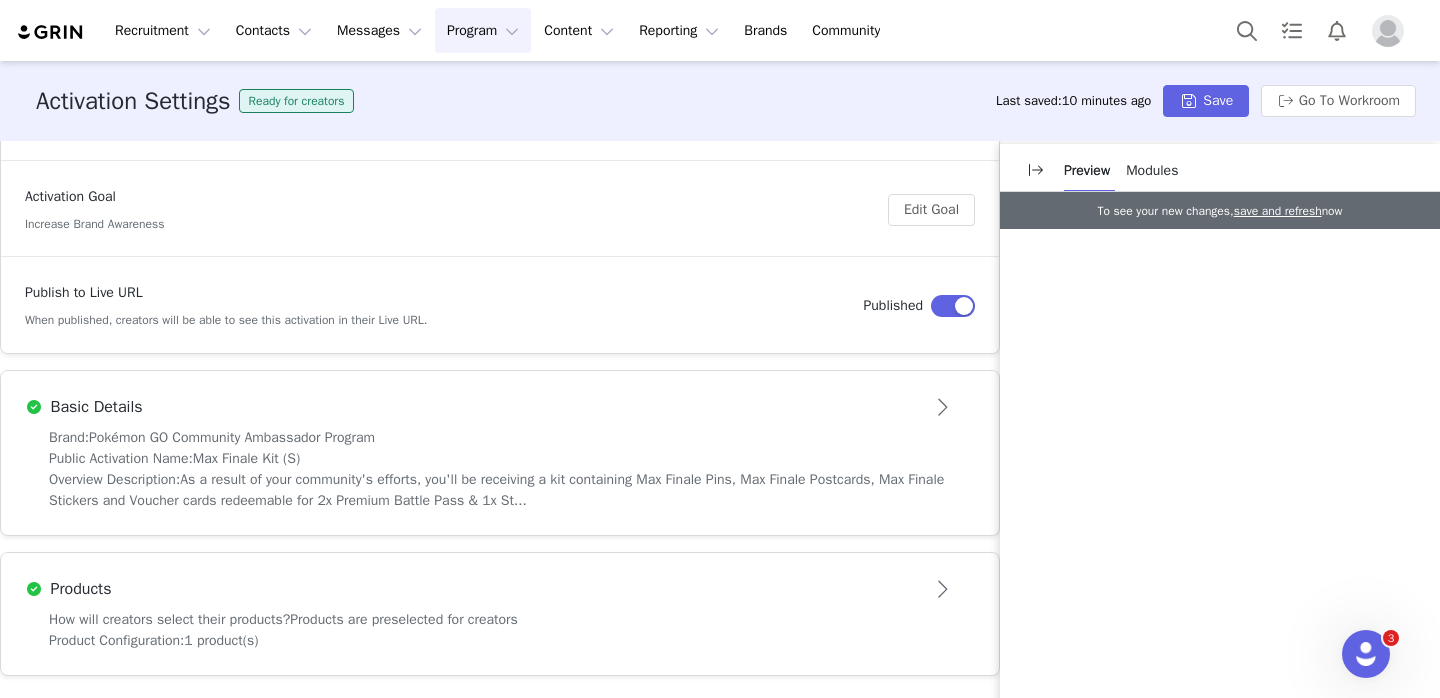click on "How will creators select their products? Products are preselected for creators" at bounding box center (500, 619) 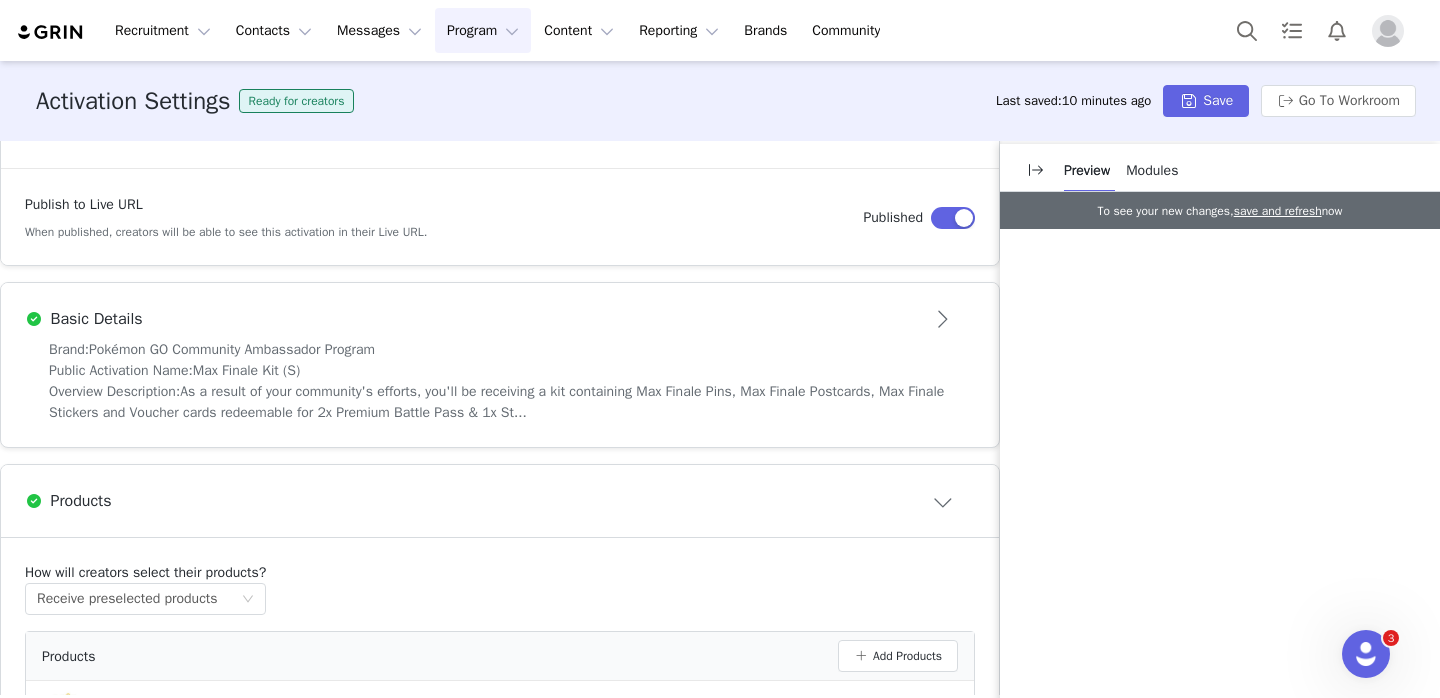 scroll, scrollTop: 450, scrollLeft: 0, axis: vertical 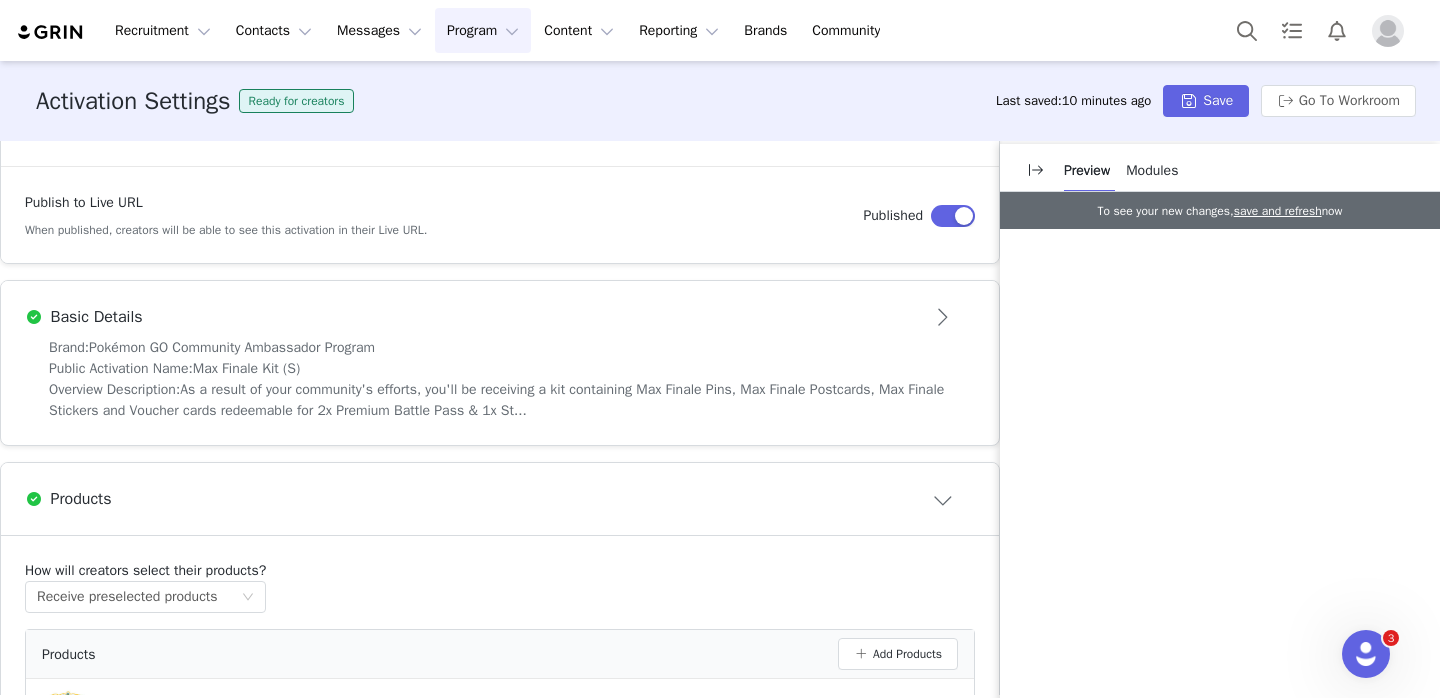 click on "Basic Details" at bounding box center [500, 317] 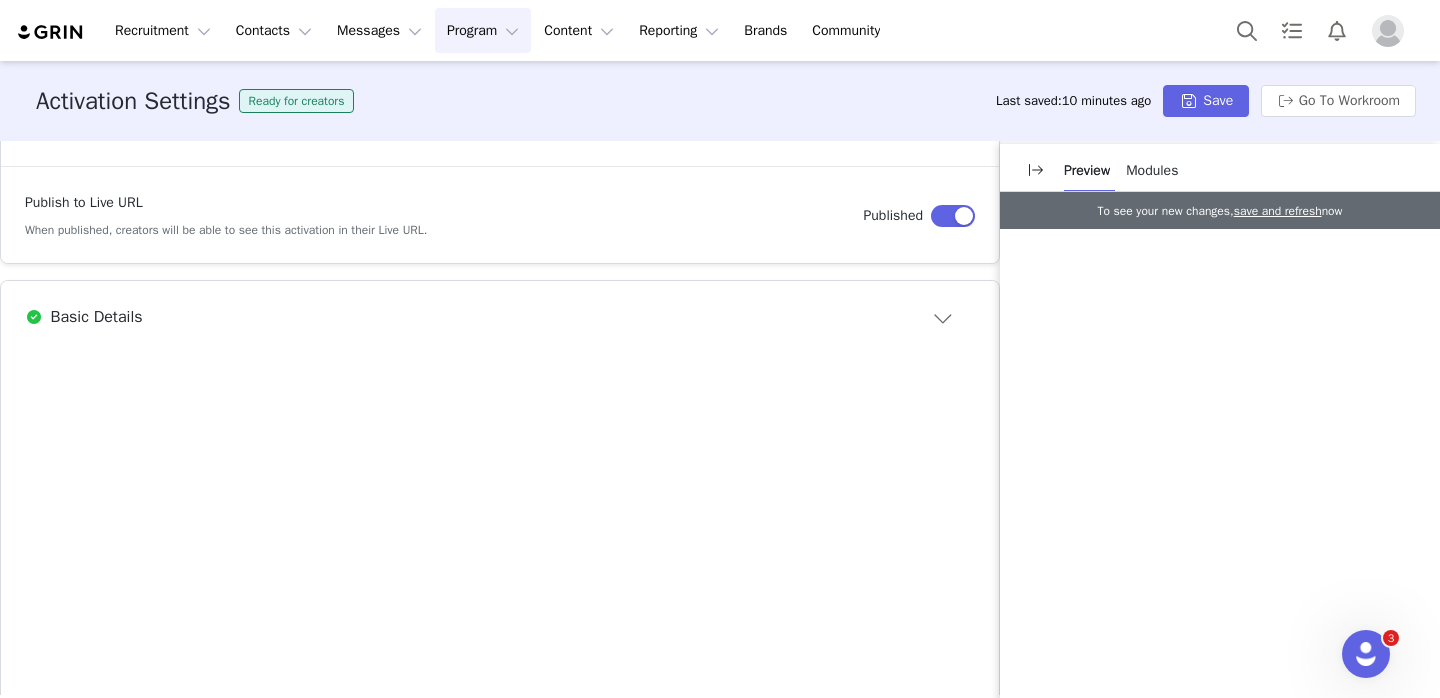 scroll, scrollTop: 0, scrollLeft: 0, axis: both 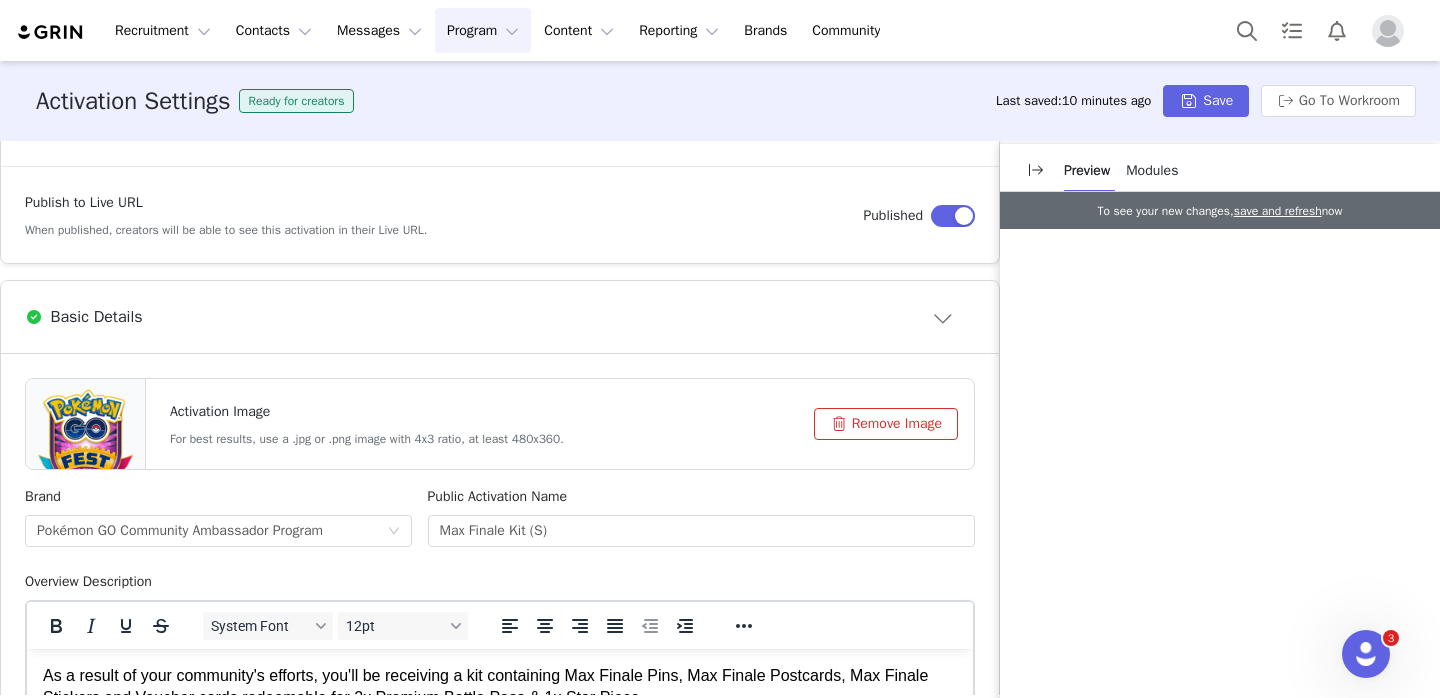 click on "Activation Image   For best results, use a .jpg or .png image with 4x3 ratio, at least 480x360." at bounding box center [367, 424] 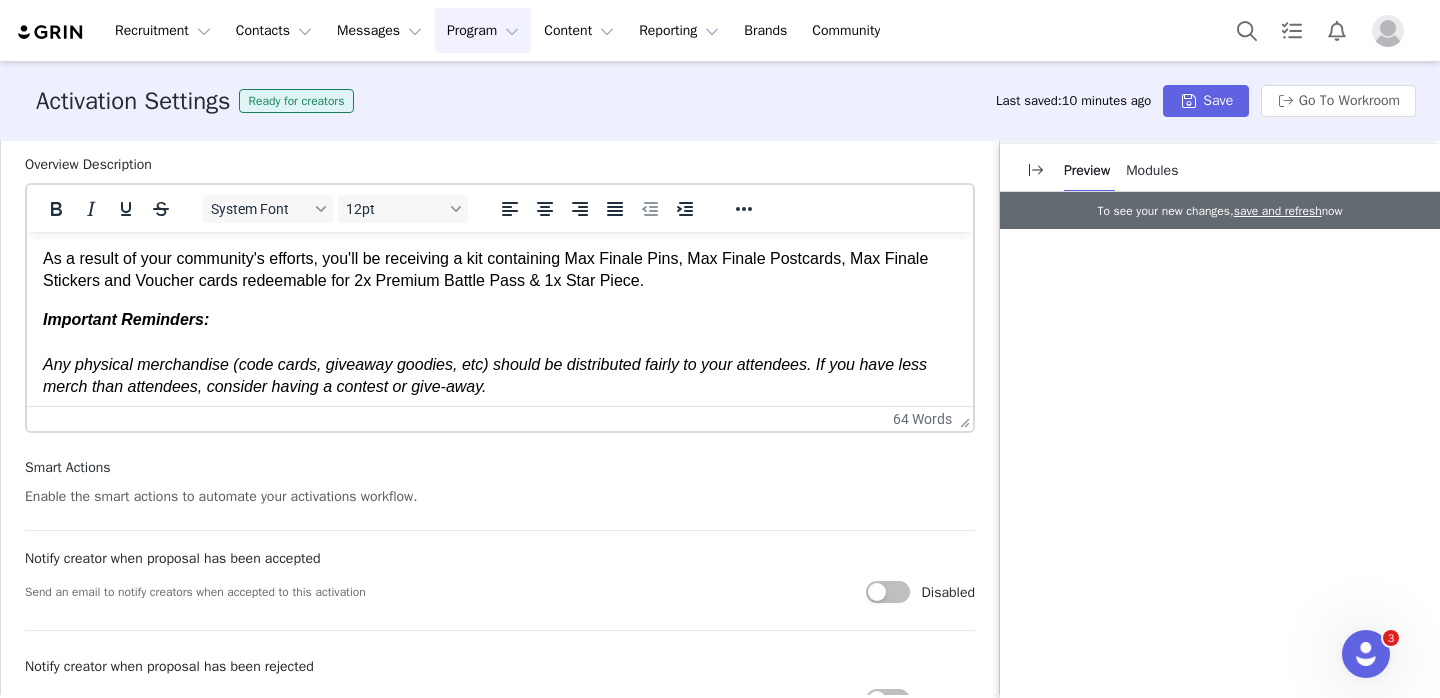 scroll, scrollTop: 1189, scrollLeft: 0, axis: vertical 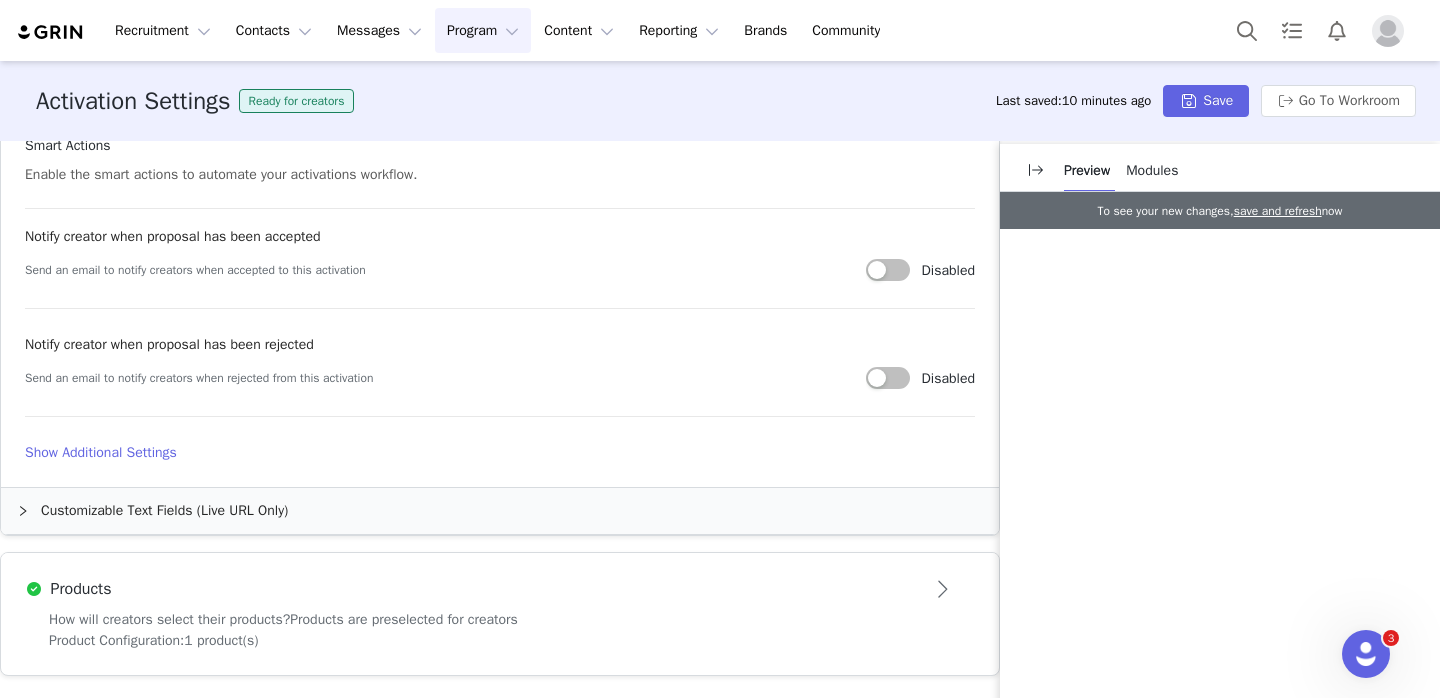 click on "Products" at bounding box center [500, 589] 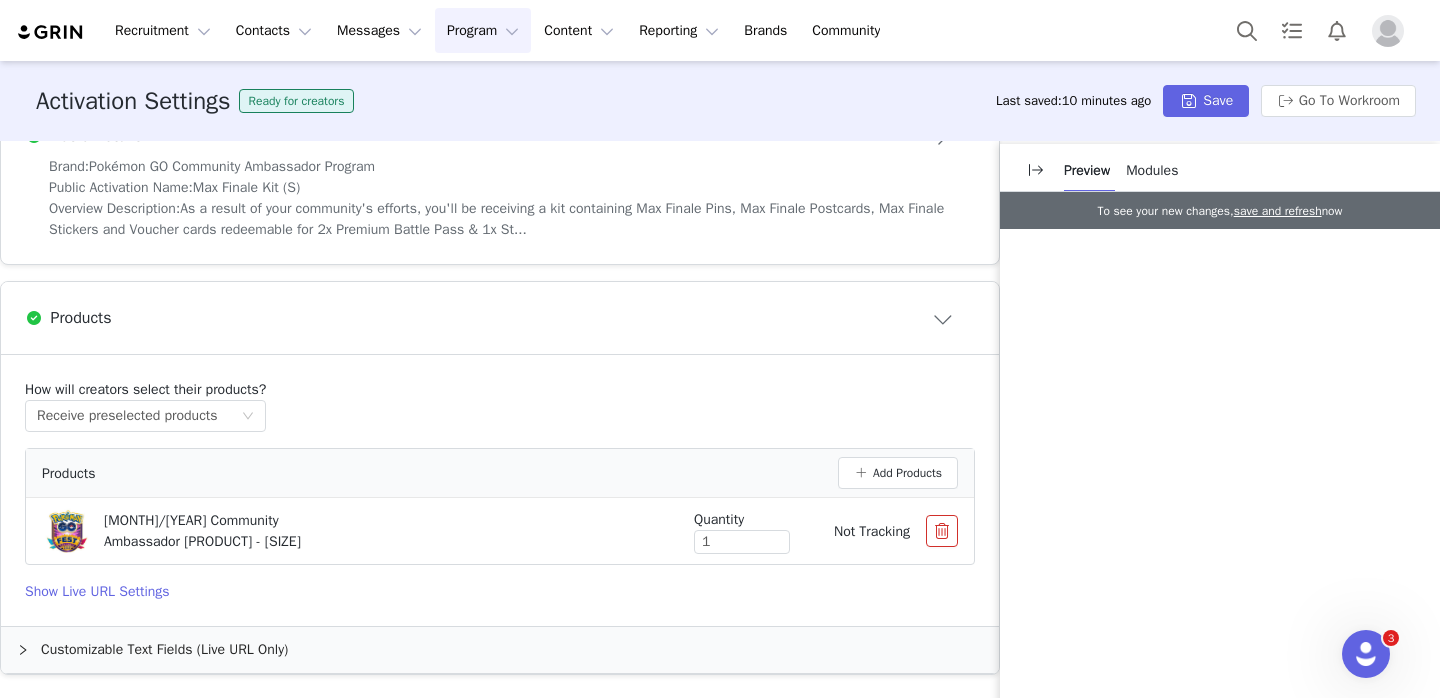 scroll, scrollTop: 0, scrollLeft: 0, axis: both 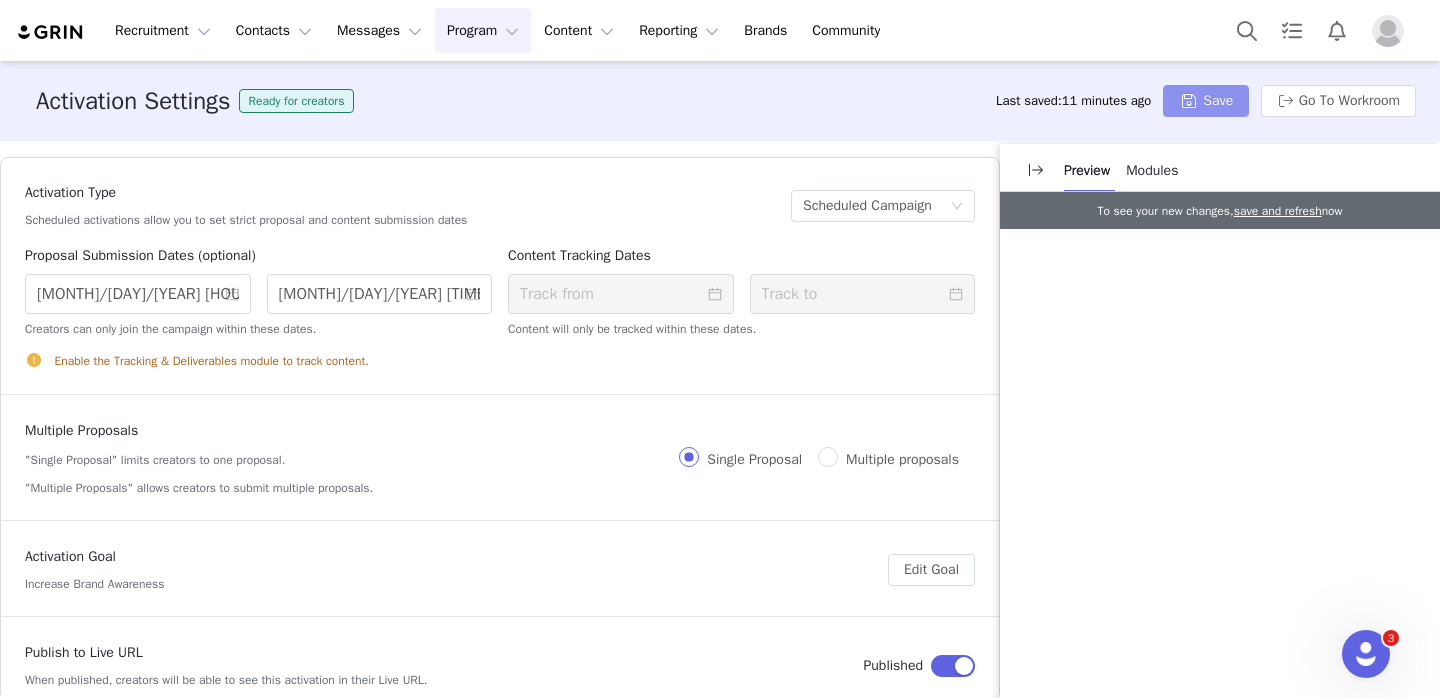 click on "Save" at bounding box center (1206, 101) 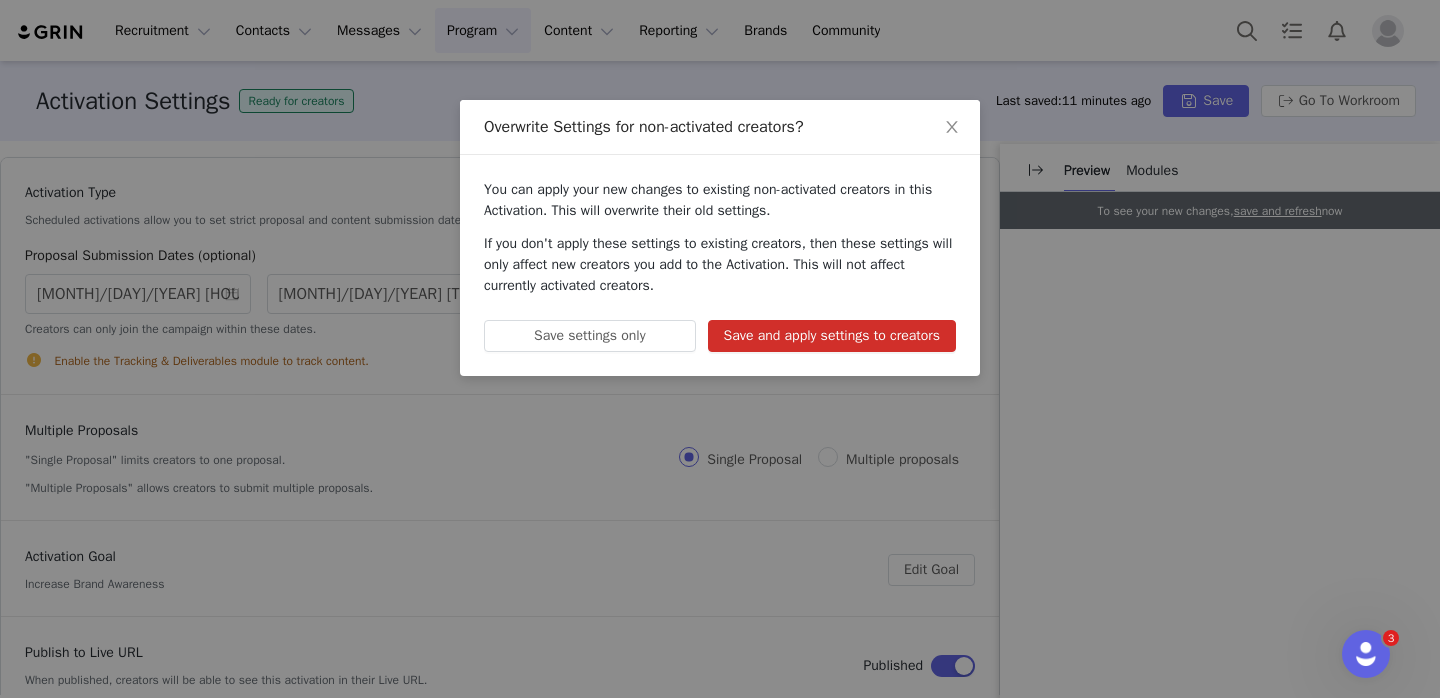 click on "Save and apply settings to creators" at bounding box center [832, 336] 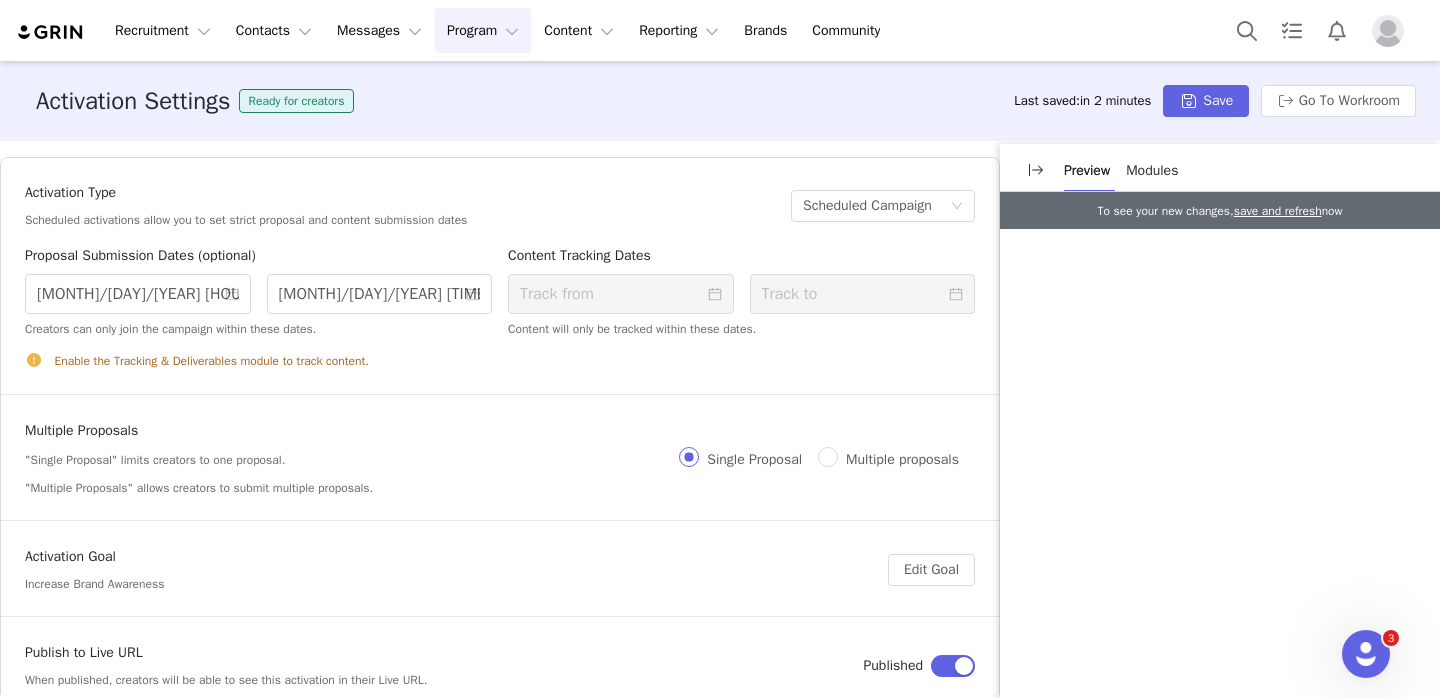 scroll, scrollTop: 252, scrollLeft: 0, axis: vertical 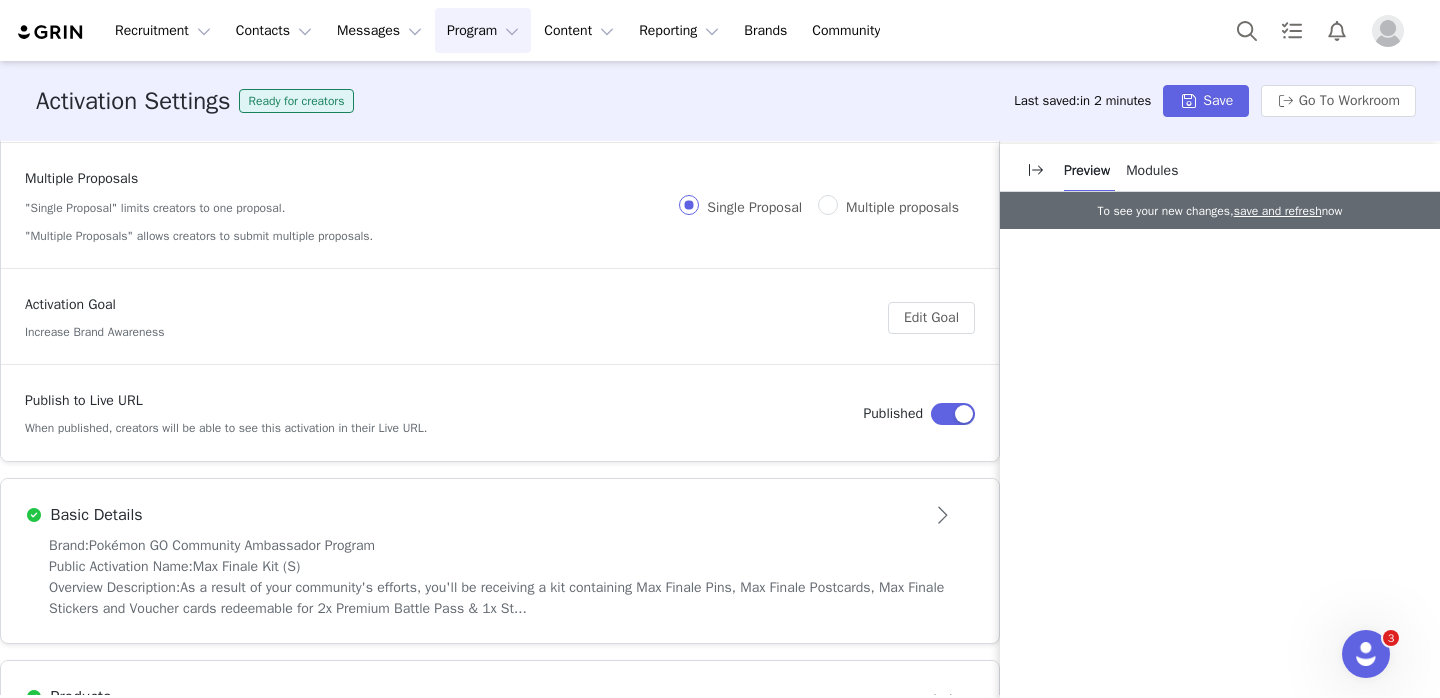click on "Activation Goal Increase Brand Awareness     Edit Goal" at bounding box center (500, 317) 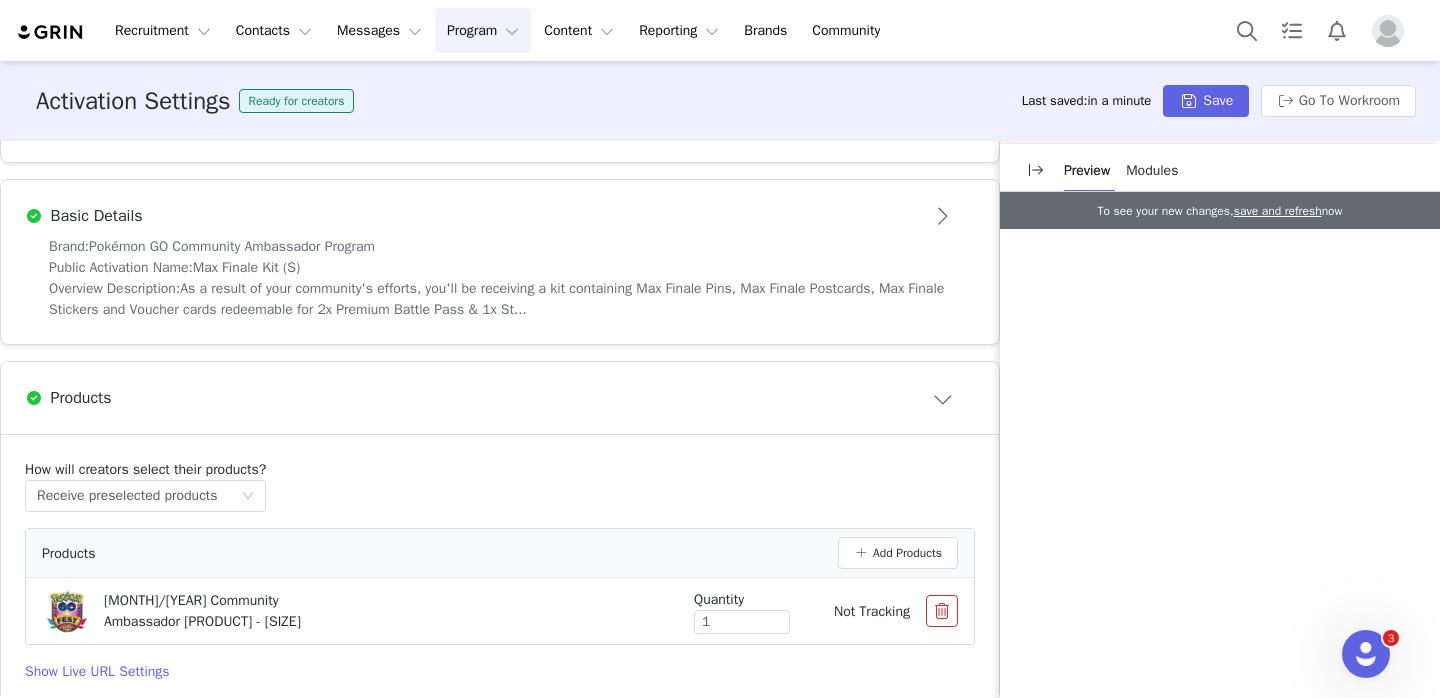 scroll, scrollTop: 535, scrollLeft: 0, axis: vertical 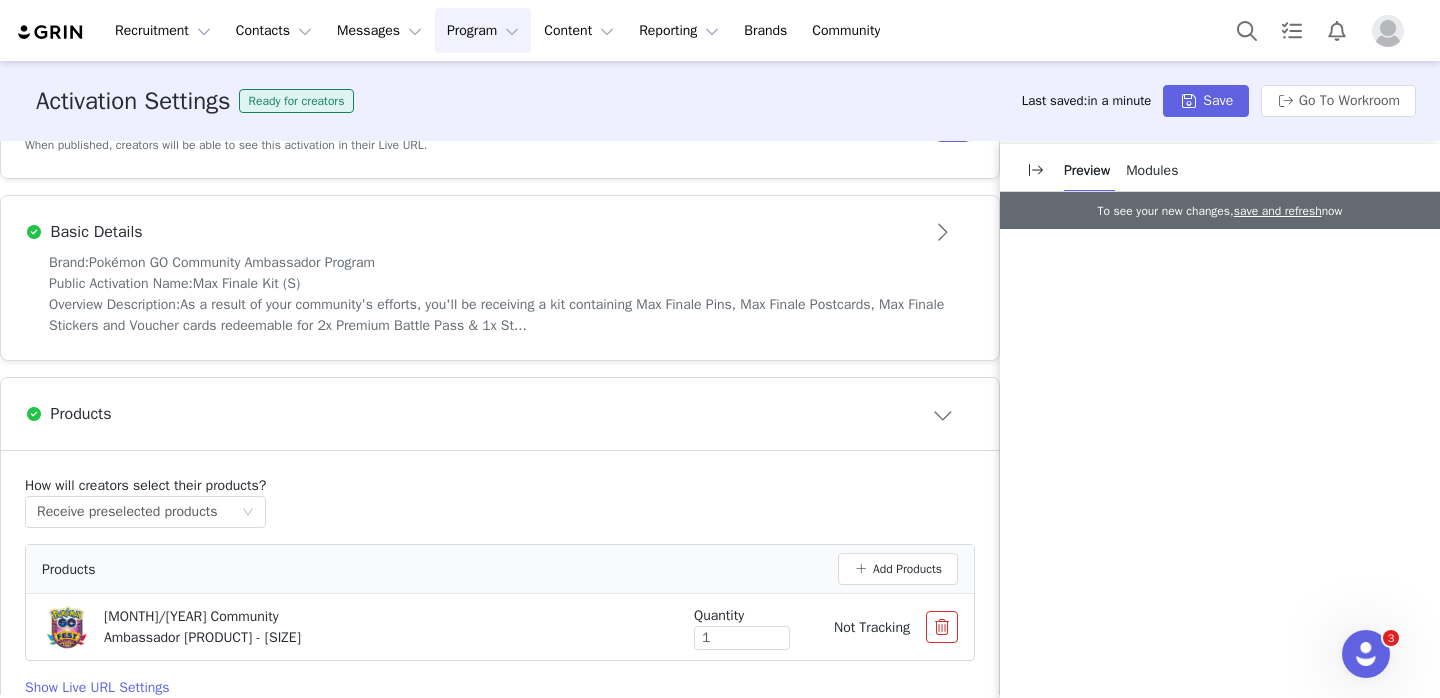 click on "Brand: Pokémon GO Community Ambassador Program" at bounding box center (500, 262) 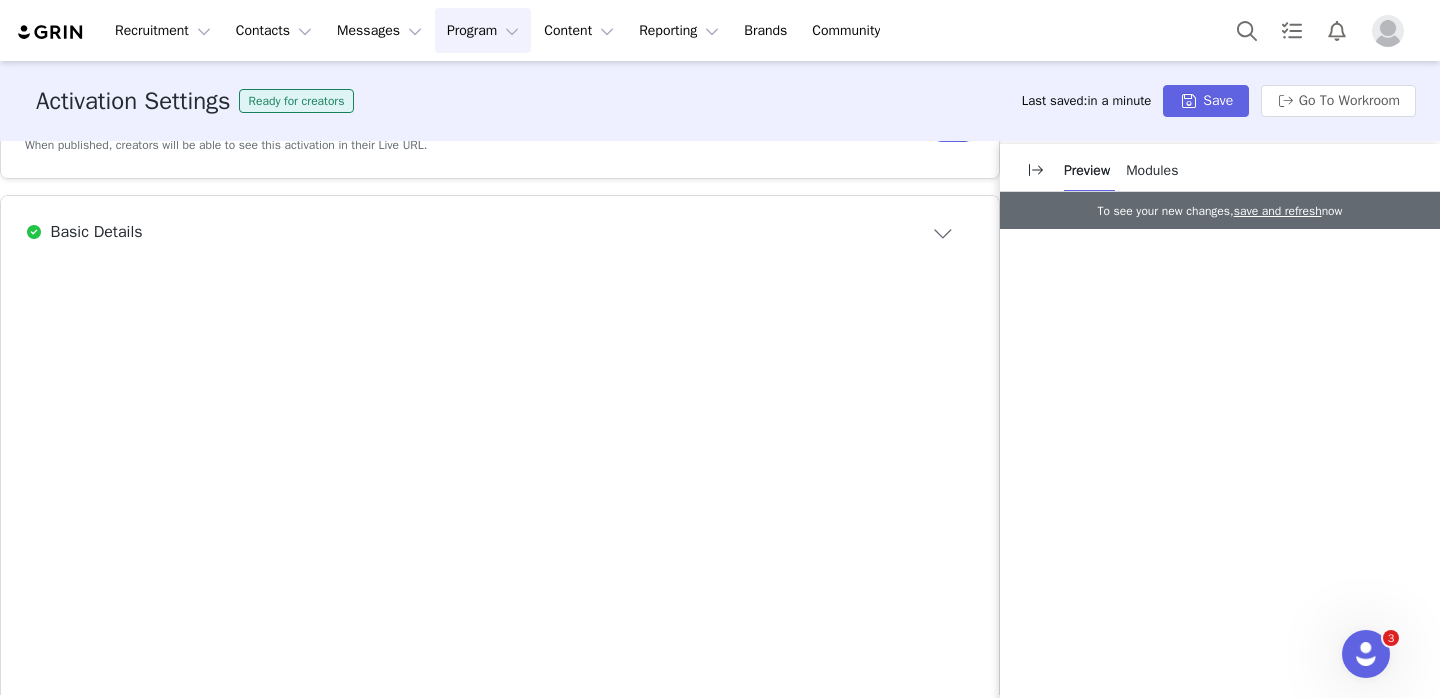 scroll, scrollTop: 0, scrollLeft: 0, axis: both 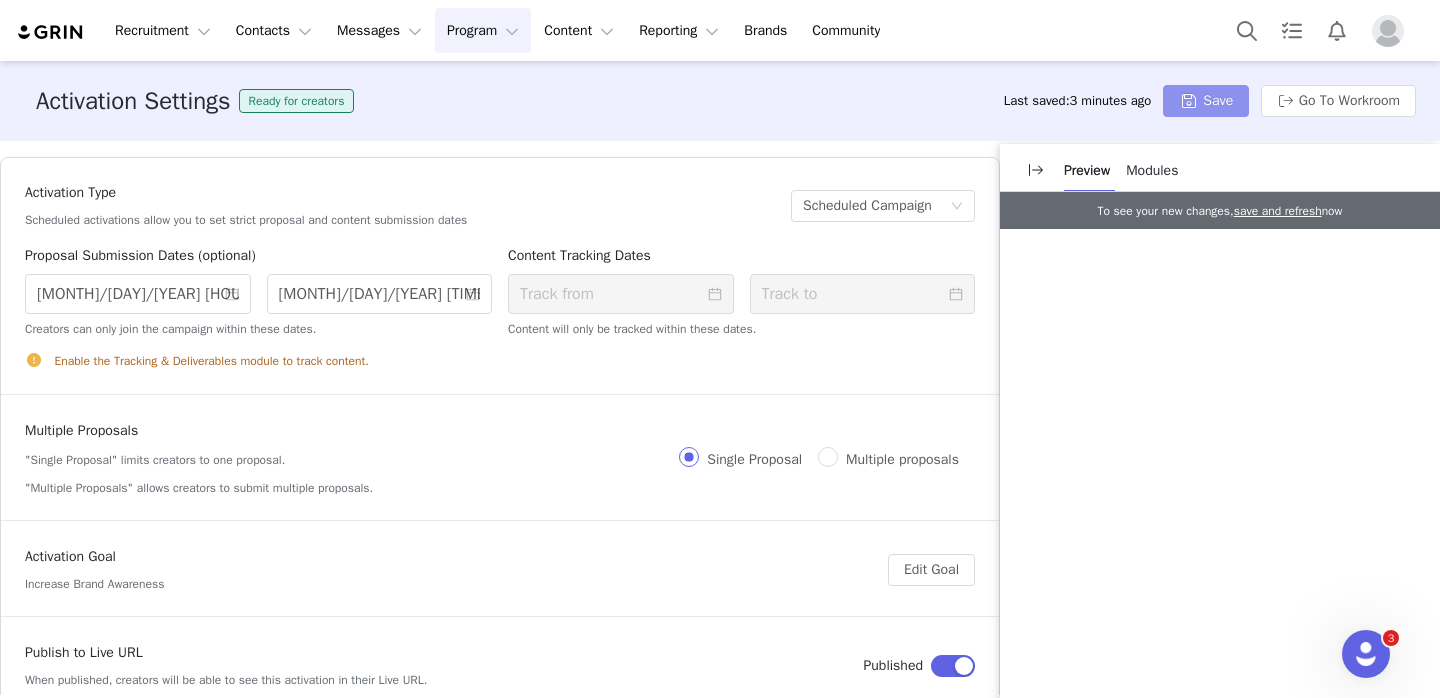 click on "Save" at bounding box center (1206, 101) 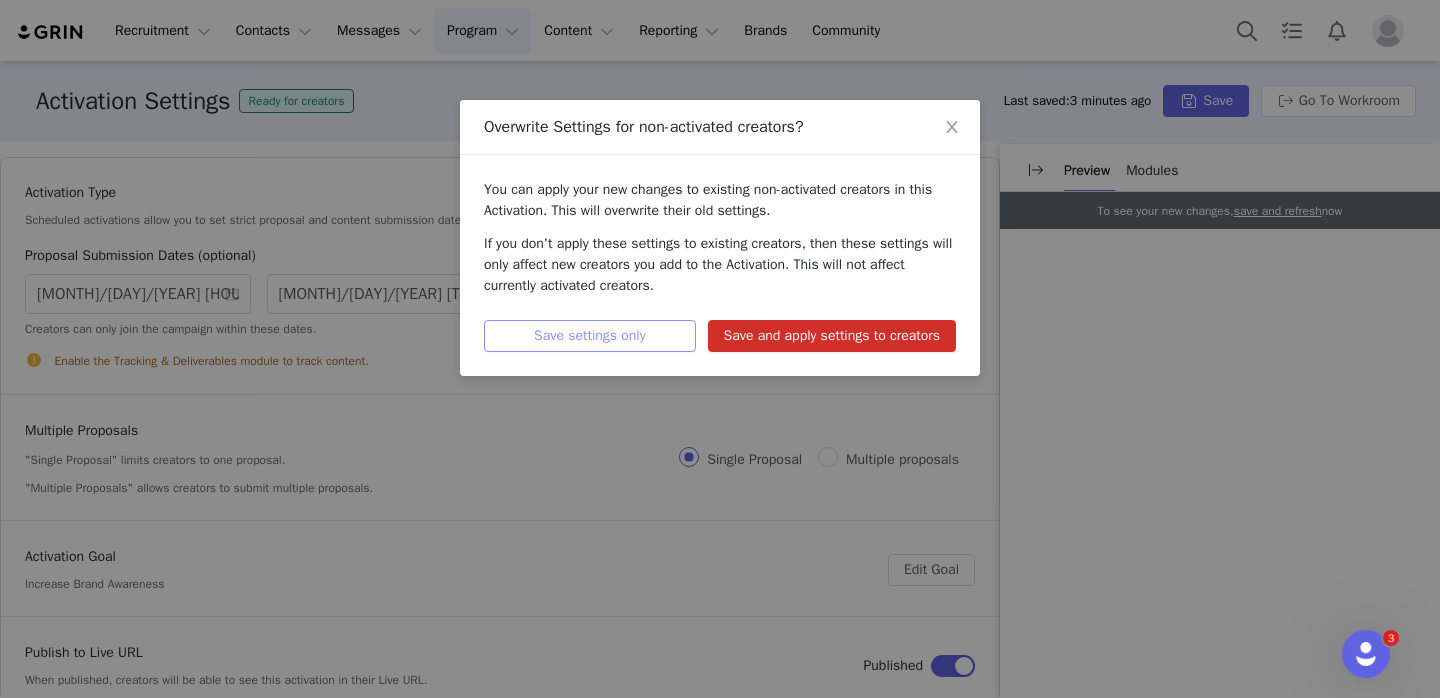 click on "Save settings only" at bounding box center [590, 336] 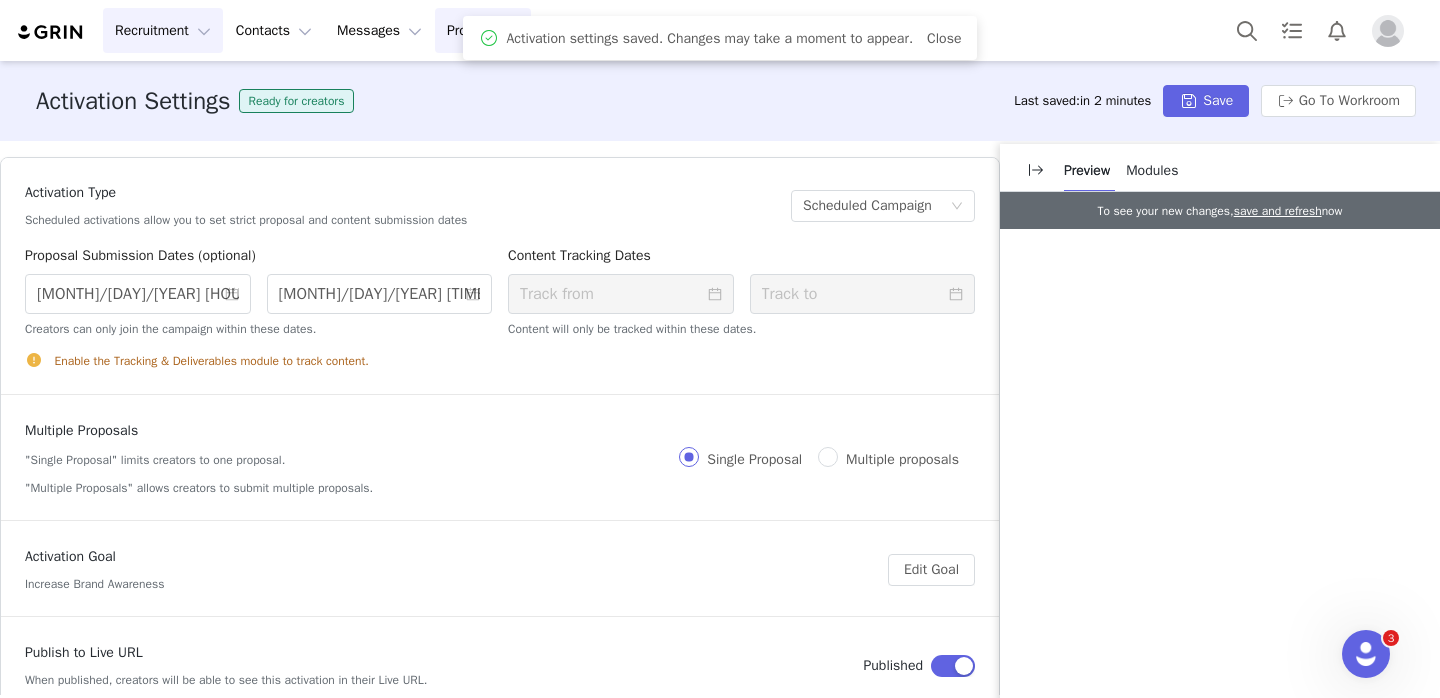 click on "Recruitment Recruitment" at bounding box center (163, 30) 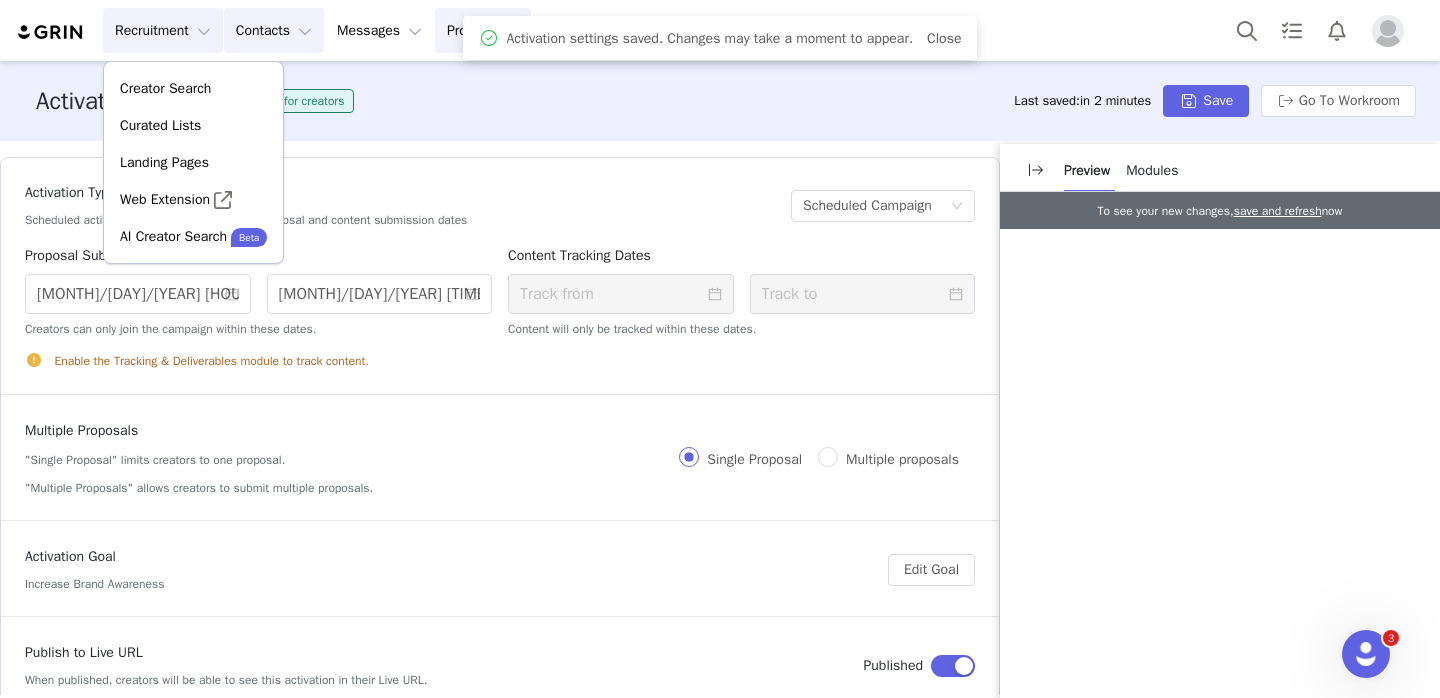 click on "Contacts Contacts" at bounding box center (274, 30) 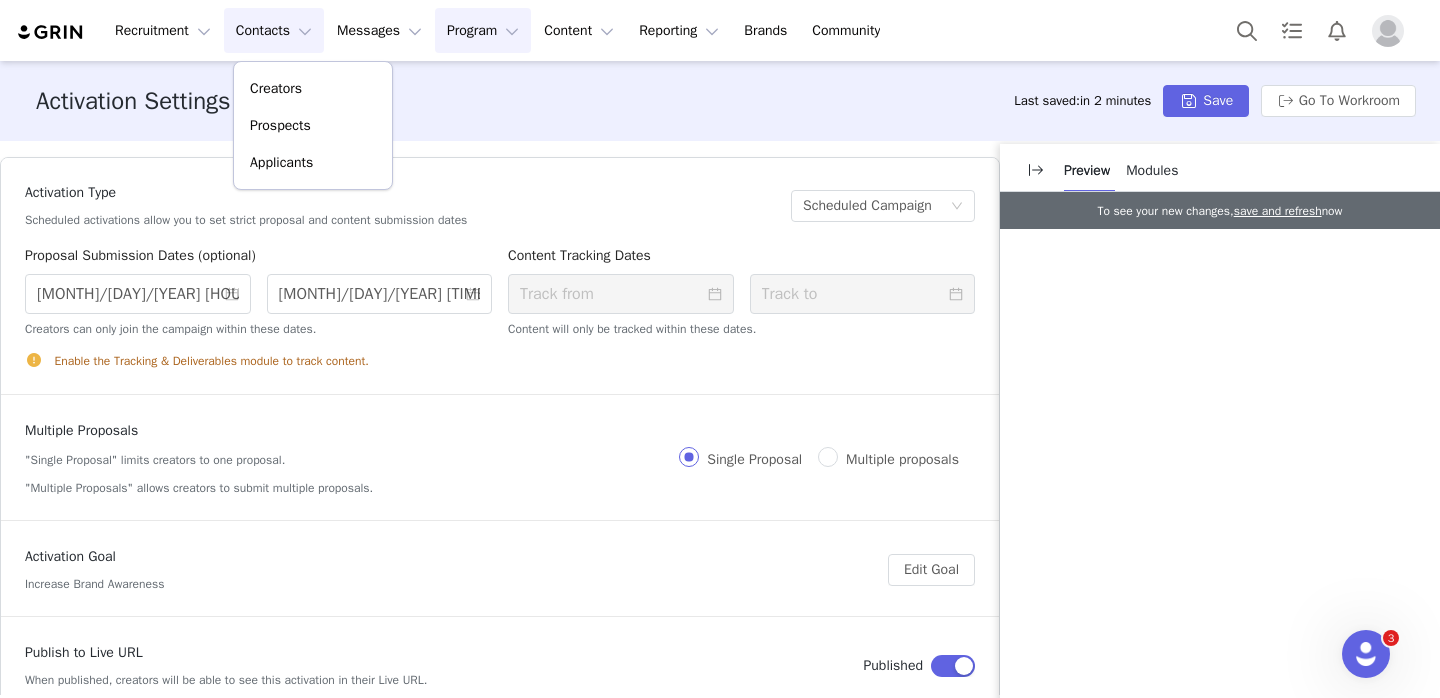 click on "Recruitment Recruitment Creator Search Curated Lists Landing Pages Web Extension AI Creator Search Beta Contacts Contacts Creators Prospects Applicants Messages Messages Dashboard Inbox Templates Sequences Program Program Activations Partnerships Payments Affiliates Content Content Creator Content Media Library Social Listening Reporting Reporting Dashboard Report Builder Brands Brands Community Community" at bounding box center [720, 30] 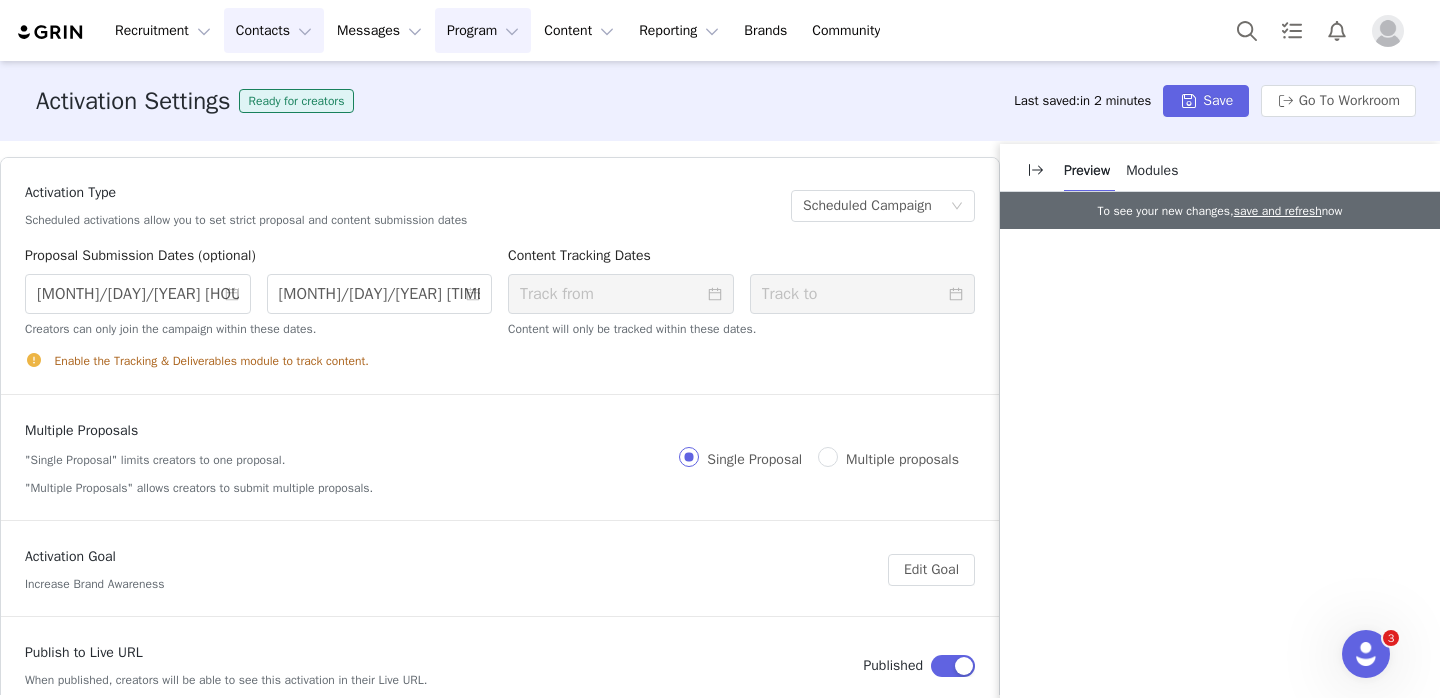 click on "Contacts Contacts" at bounding box center (274, 30) 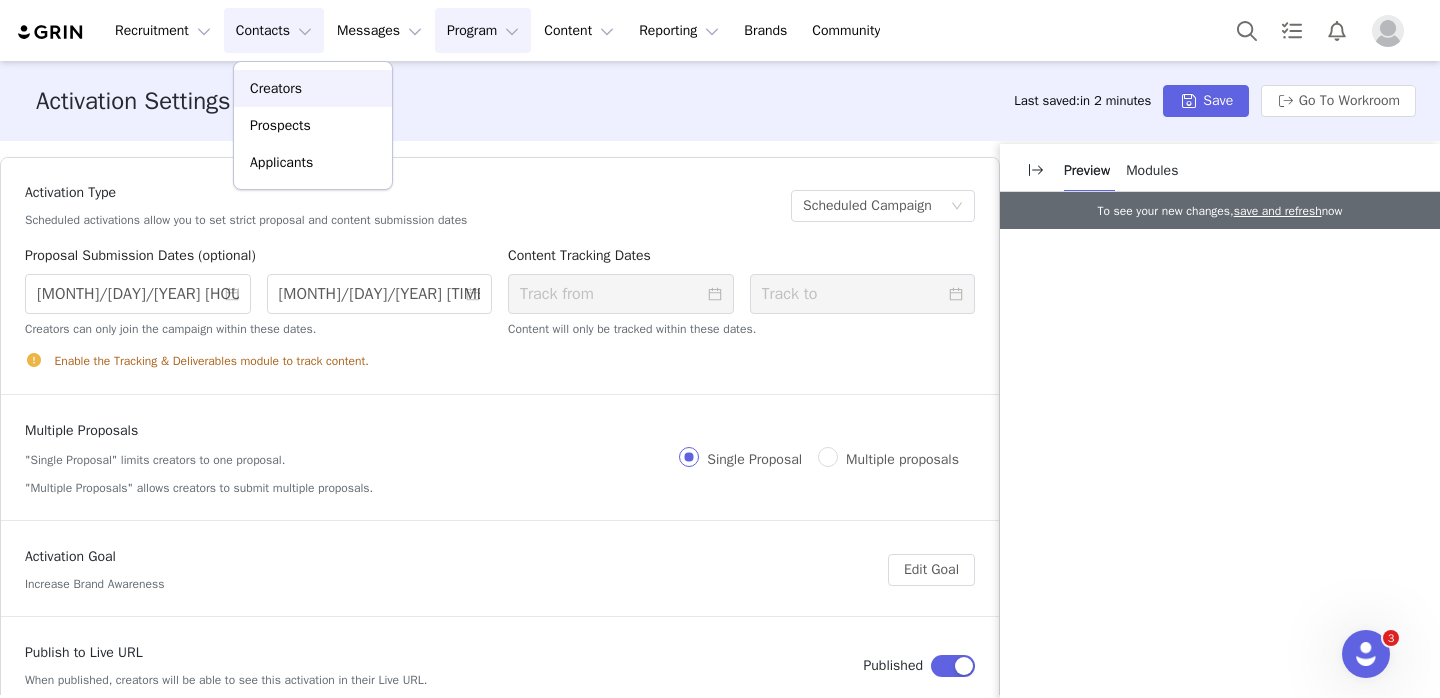 click on "Creators" at bounding box center [313, 88] 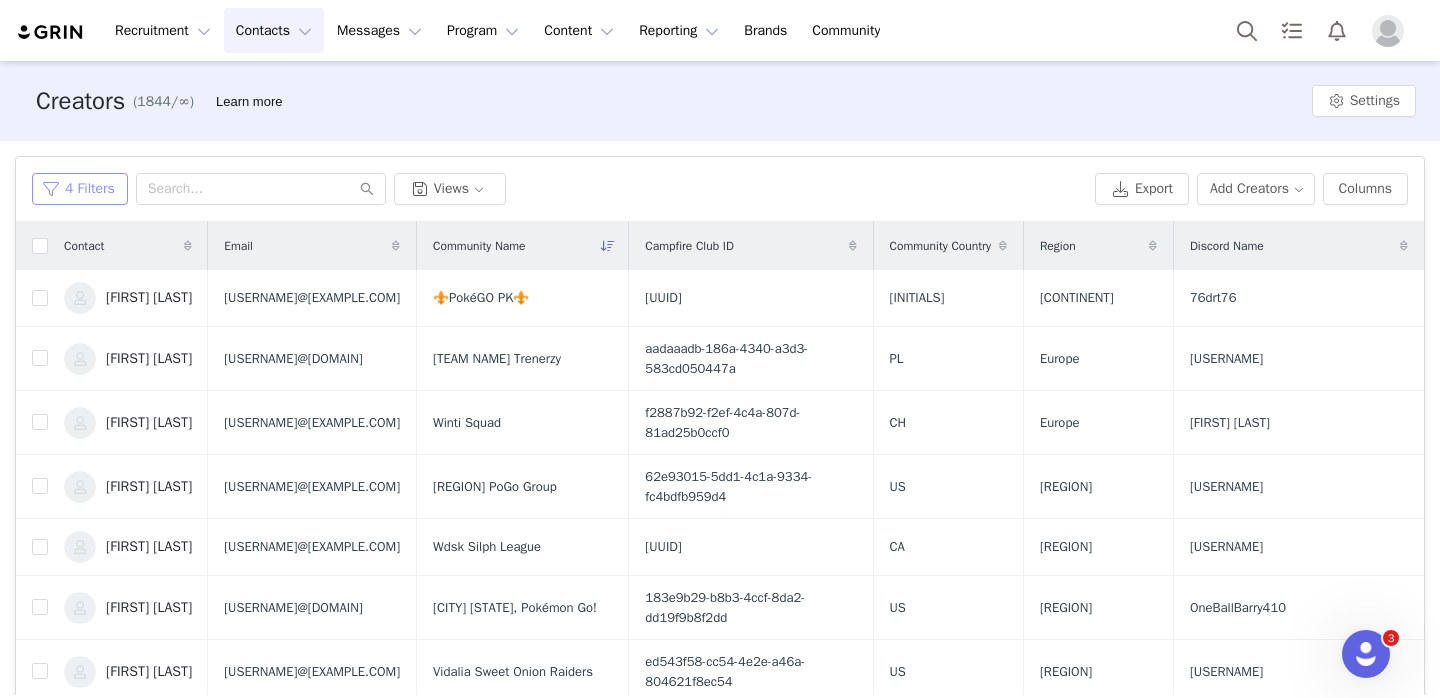 click on "4 Filters" at bounding box center (80, 189) 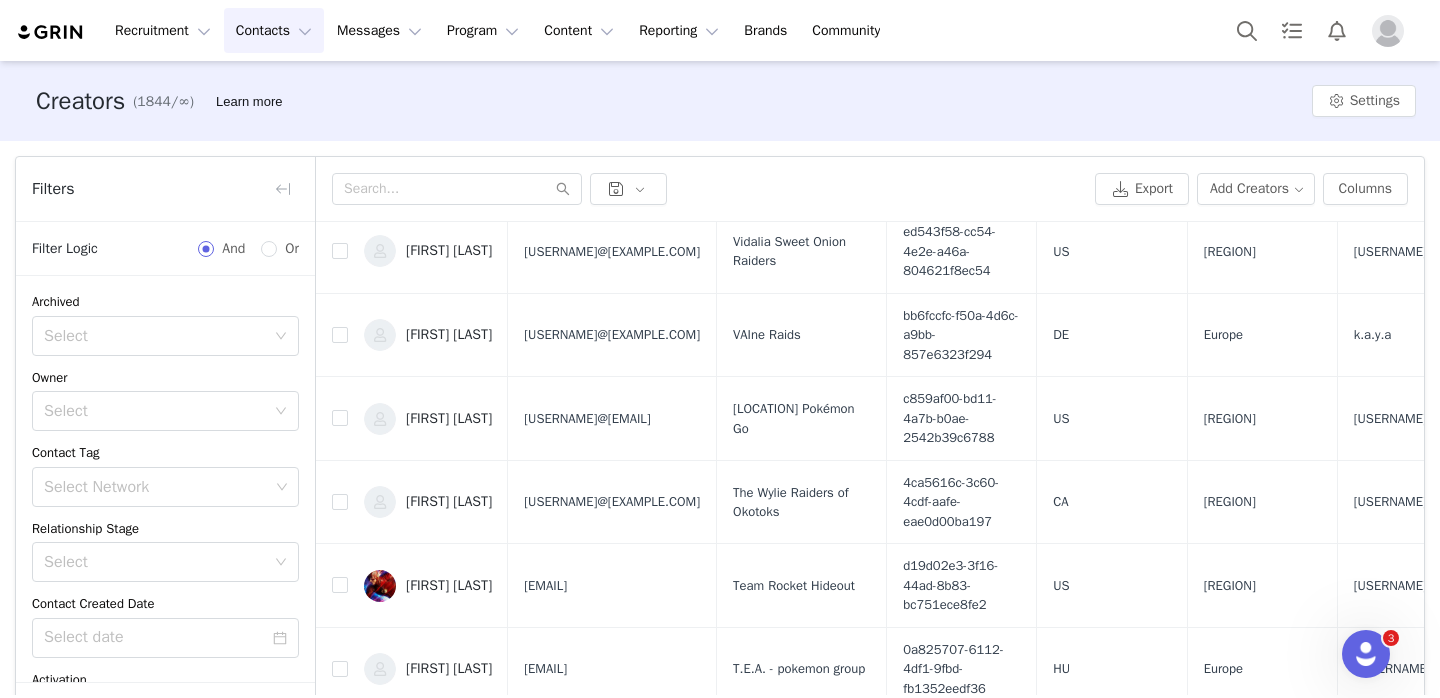 scroll, scrollTop: 712, scrollLeft: 0, axis: vertical 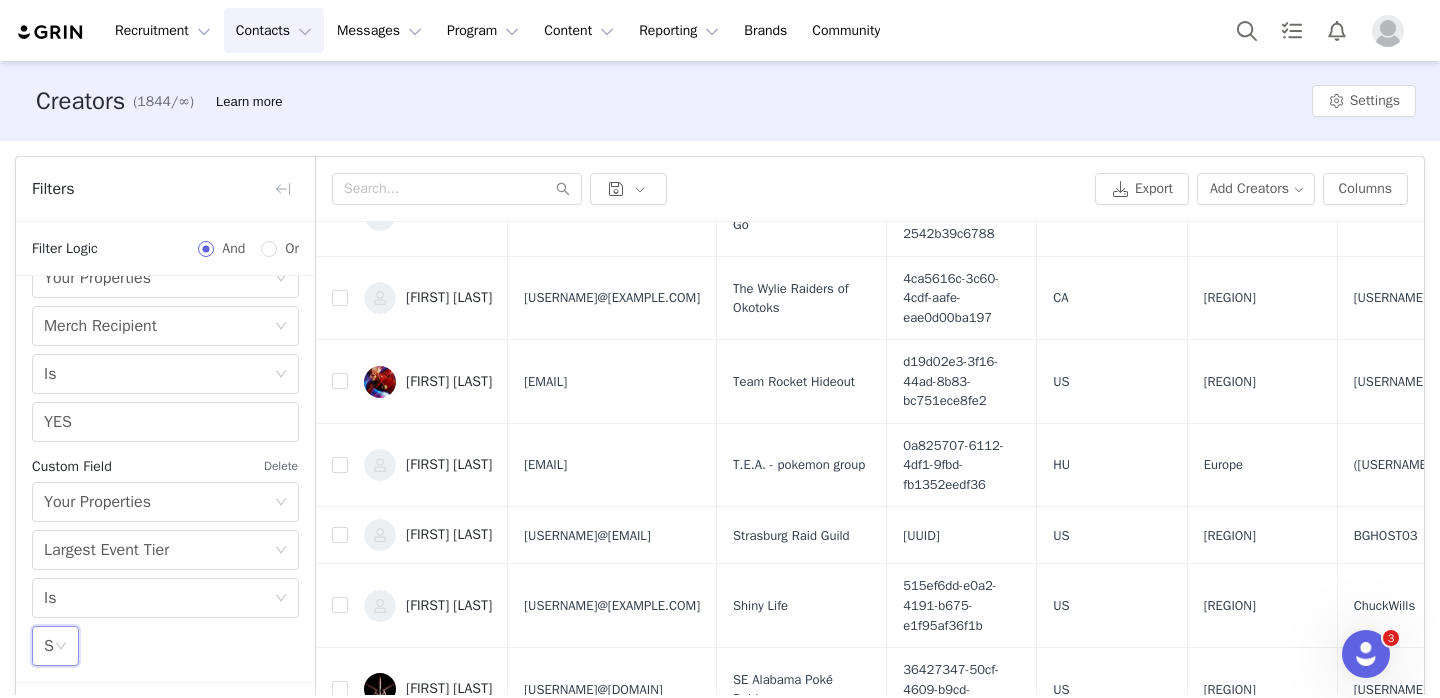 click on "S" at bounding box center (49, 646) 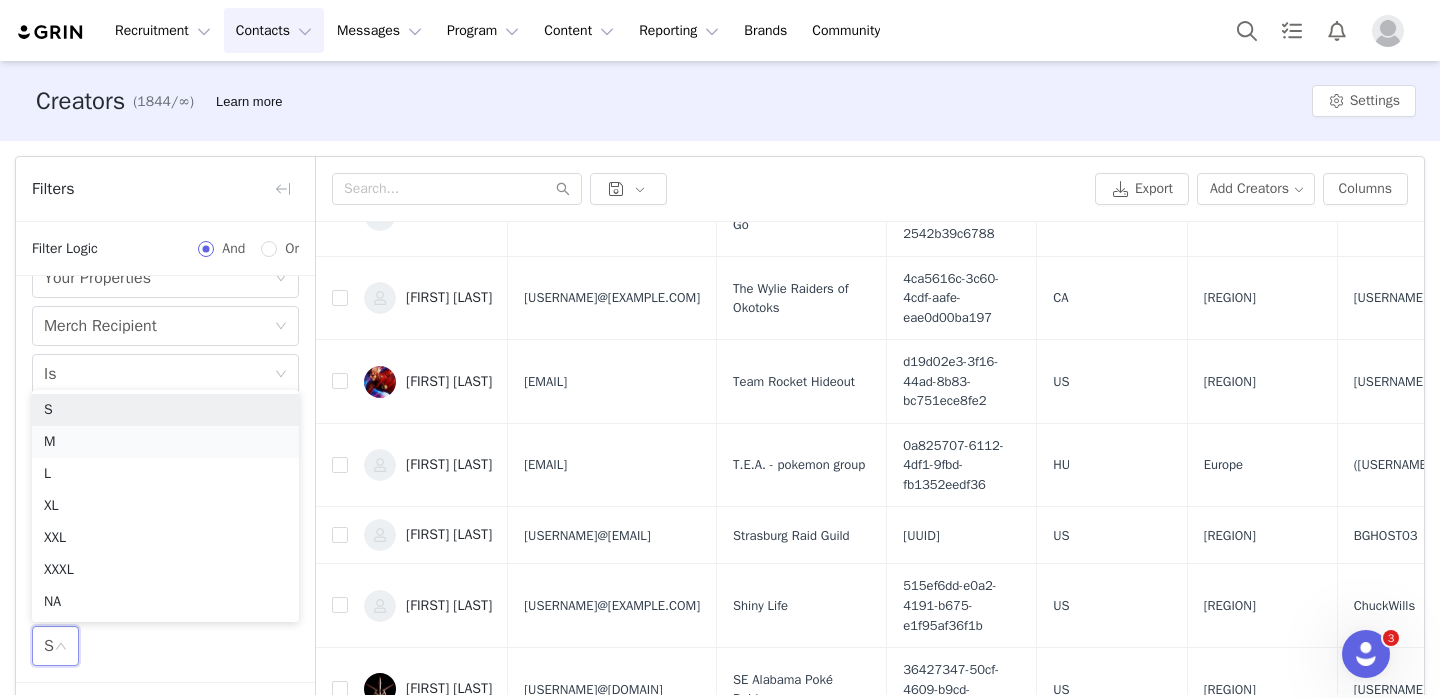 click on "M" at bounding box center [165, 442] 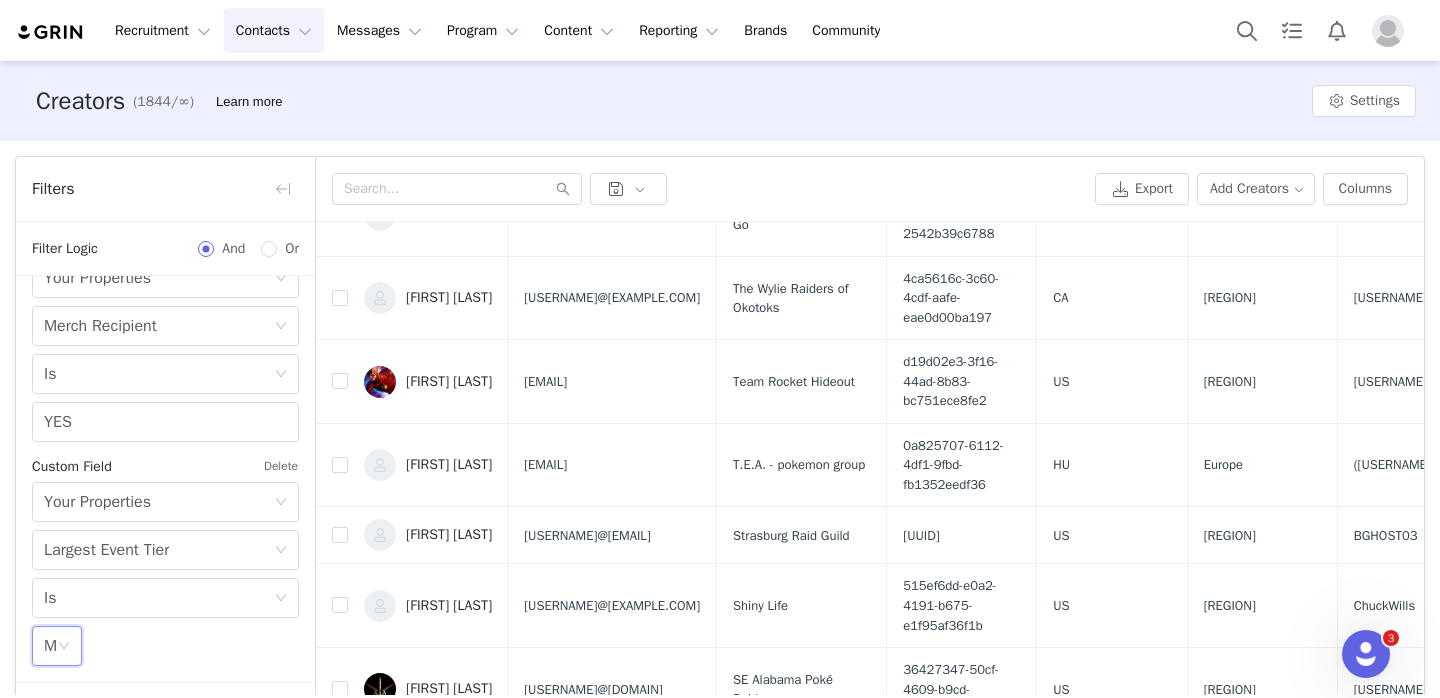 click on "Filters   Filter Logic  And Or  Archived  Select  Owner  Select  Contact Tag  Select Network    Relationship Stage  Select  Contact Created Date   Activation  Select Network    Gender  Select  Content Progress  Select  Advanced Filters   + Add Field   Custom Field   Delete  Select Your Properties   Choose Custom Property Region Select  Is not  Select Asia  Custom Field   Delete  Select Your Properties   Choose Custom Property Community Name Select  Is not  N/A  Custom Field   Delete  Select Your Properties   Choose Custom Property Merch Recipient Select  Is  YES  Custom Field   Delete  Select Your Properties   Choose Custom Property Largest Event Tier Select  Is  Select M Apply Filters Clear All     Export  Add Creators      Columns  Contact   Email   Community Name   Campfire Club ID   Community Country   Region   Discord Name   Syed Talha Tahir  syedaliahmed2909@gmail.com ⚜️PokéGO PK⚜️ d4285151-1a30-4843-a4ef-ca69204f0d60 PK Middle East 76drt76  Jakub Jarzębowski  lobob5249@gmail.com PL CH" at bounding box center (720, 456) 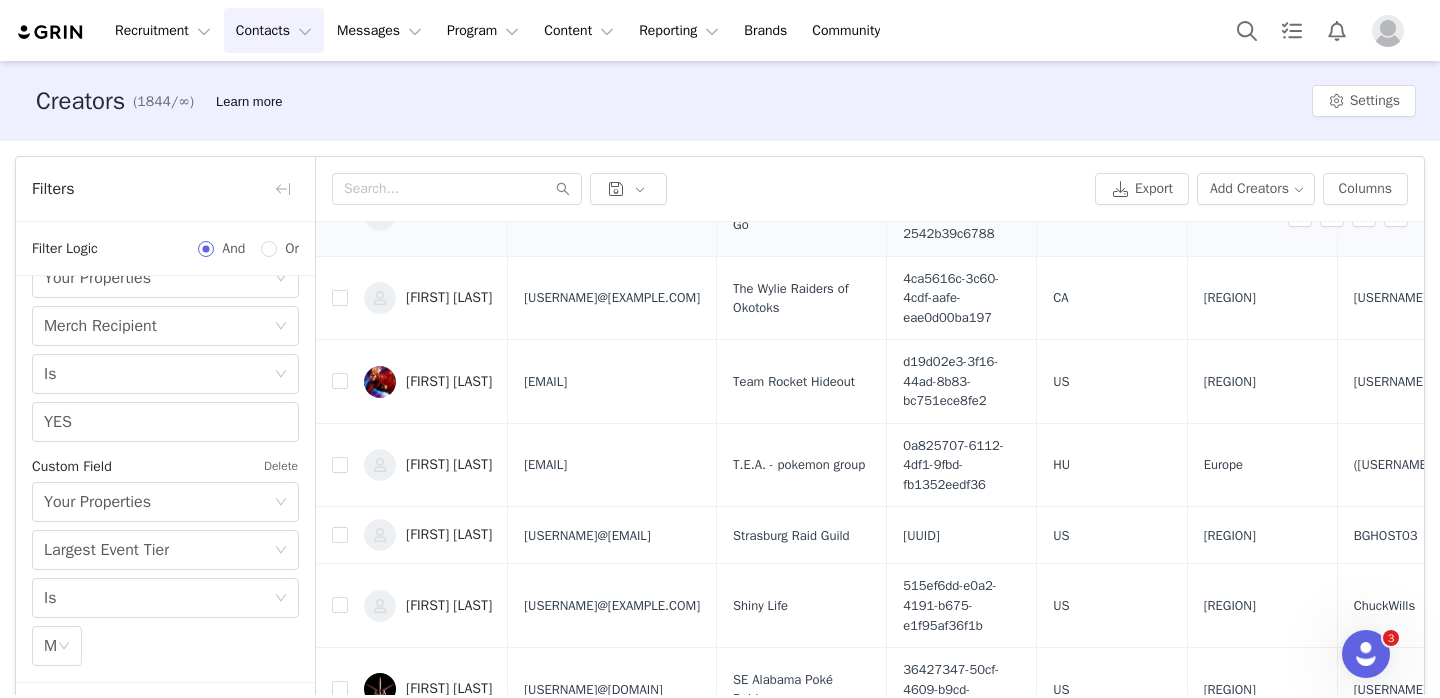 scroll, scrollTop: 0, scrollLeft: 0, axis: both 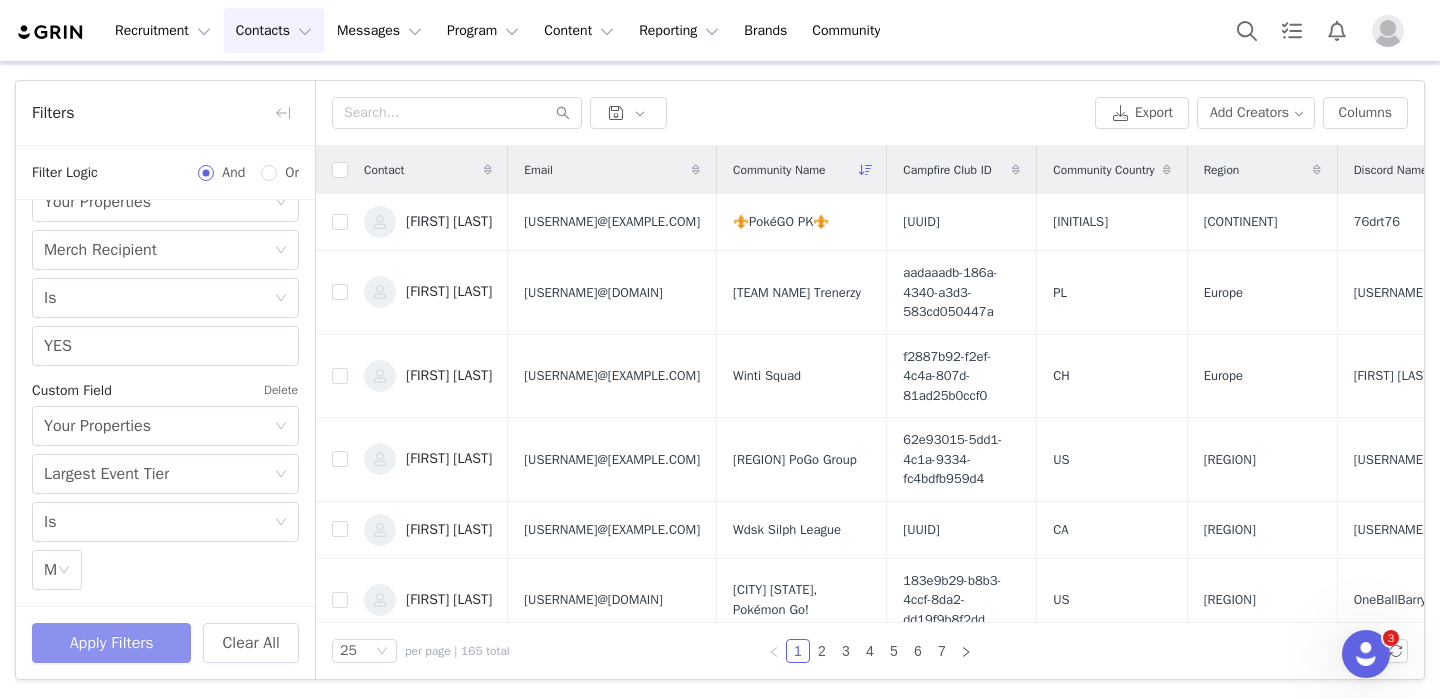 click on "Apply Filters" at bounding box center [111, 643] 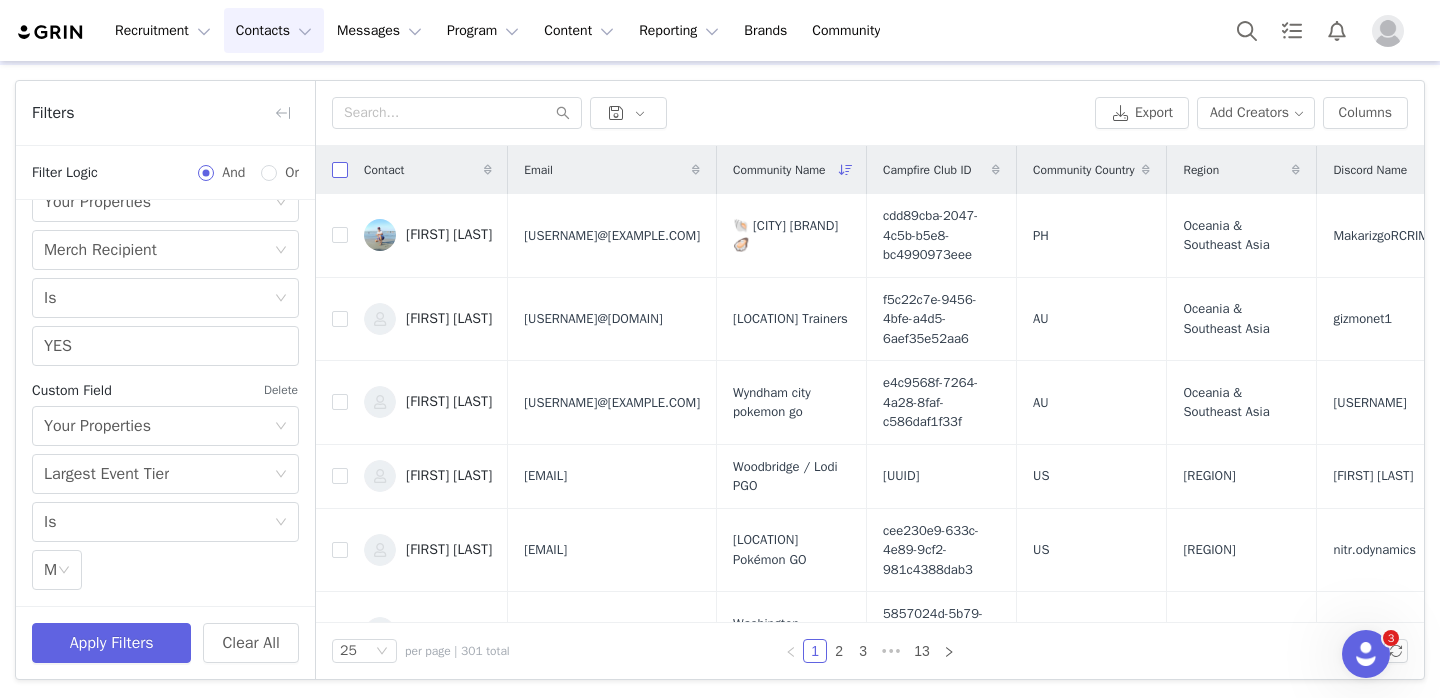 click at bounding box center [340, 170] 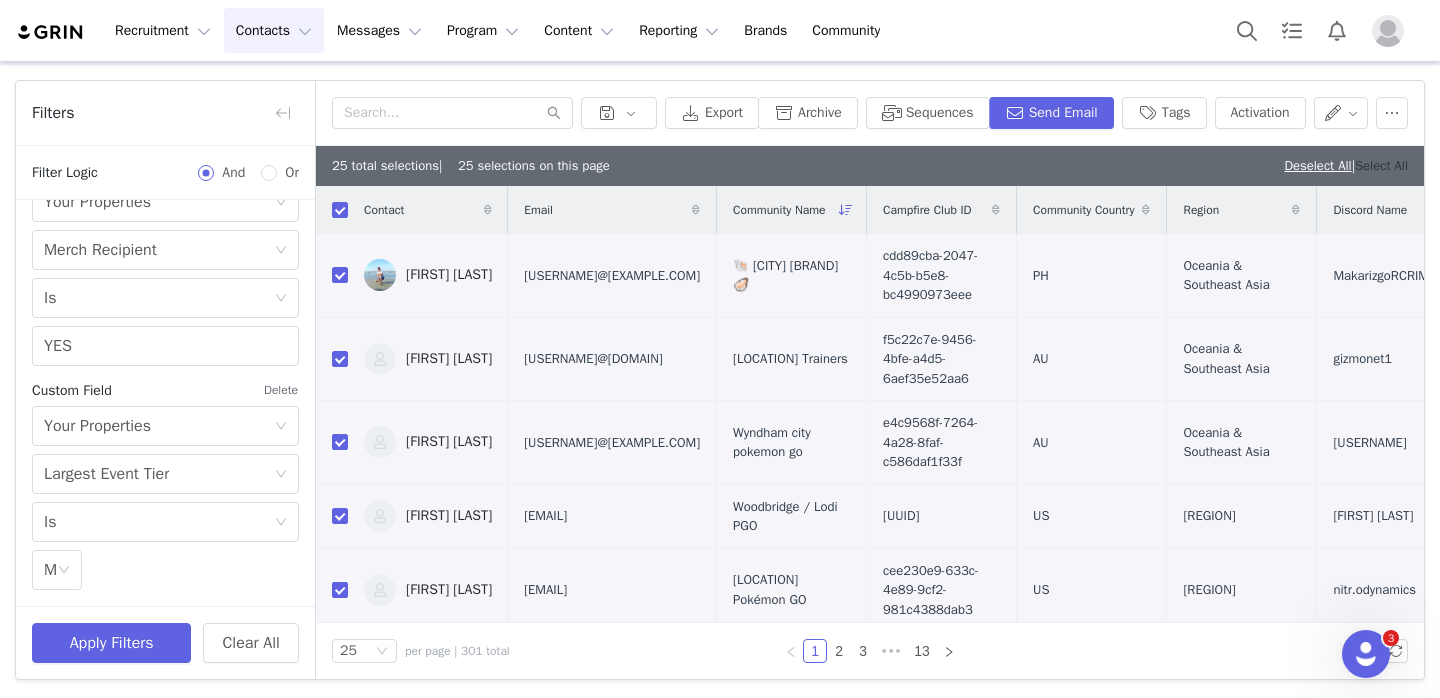 click on "Select All" at bounding box center [1381, 165] 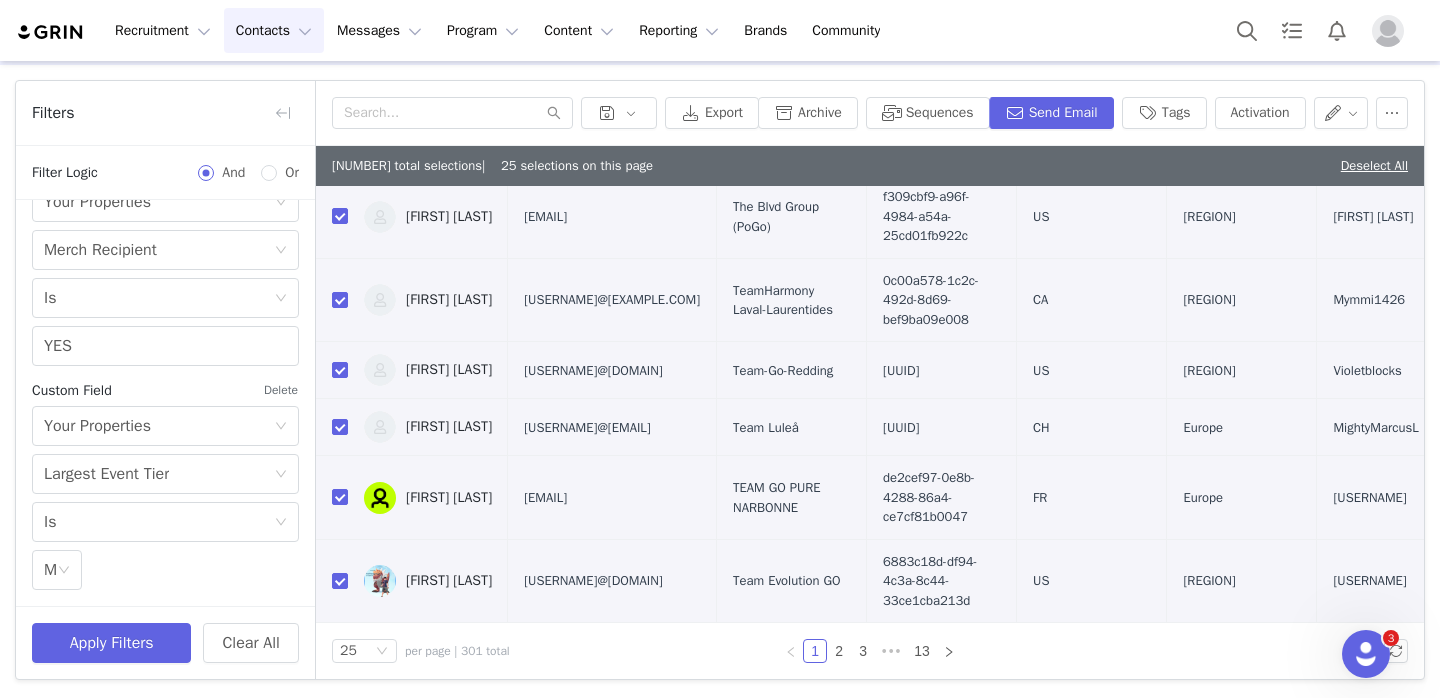 scroll, scrollTop: 0, scrollLeft: 0, axis: both 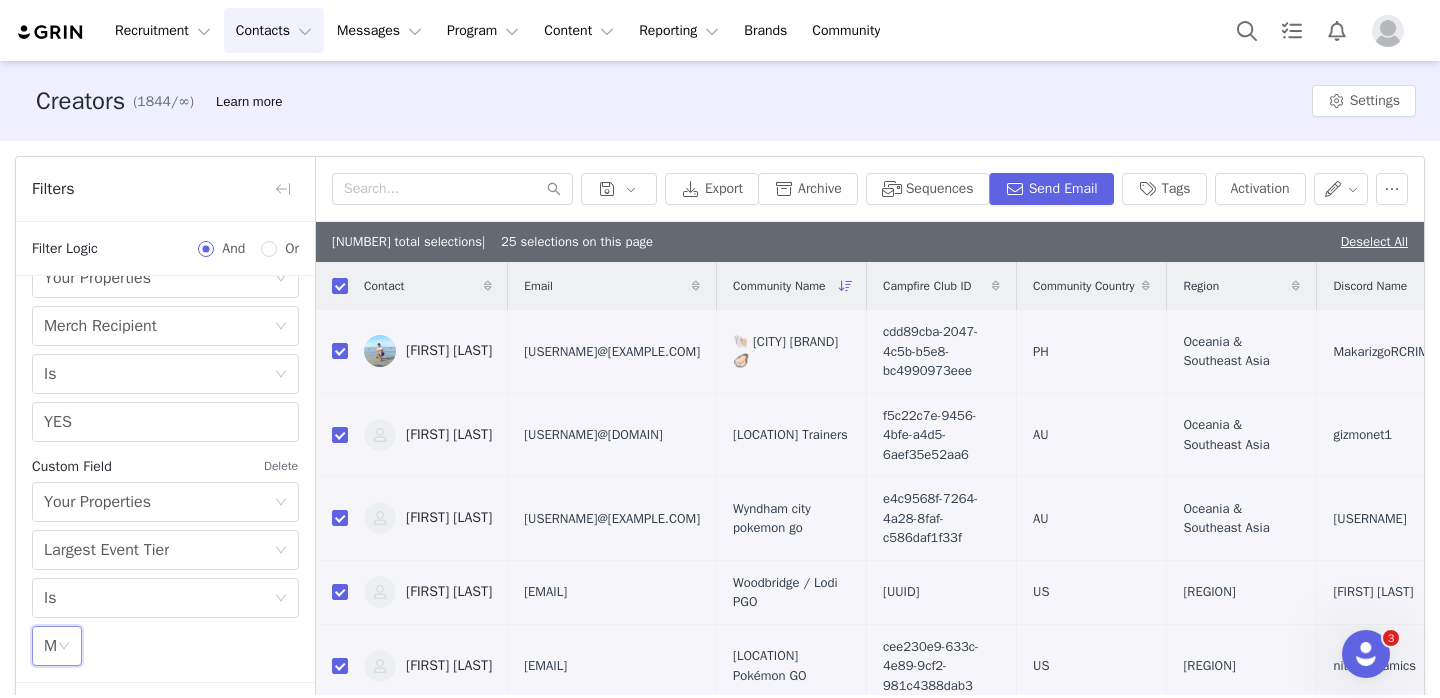 click on "Select M" at bounding box center [57, 646] 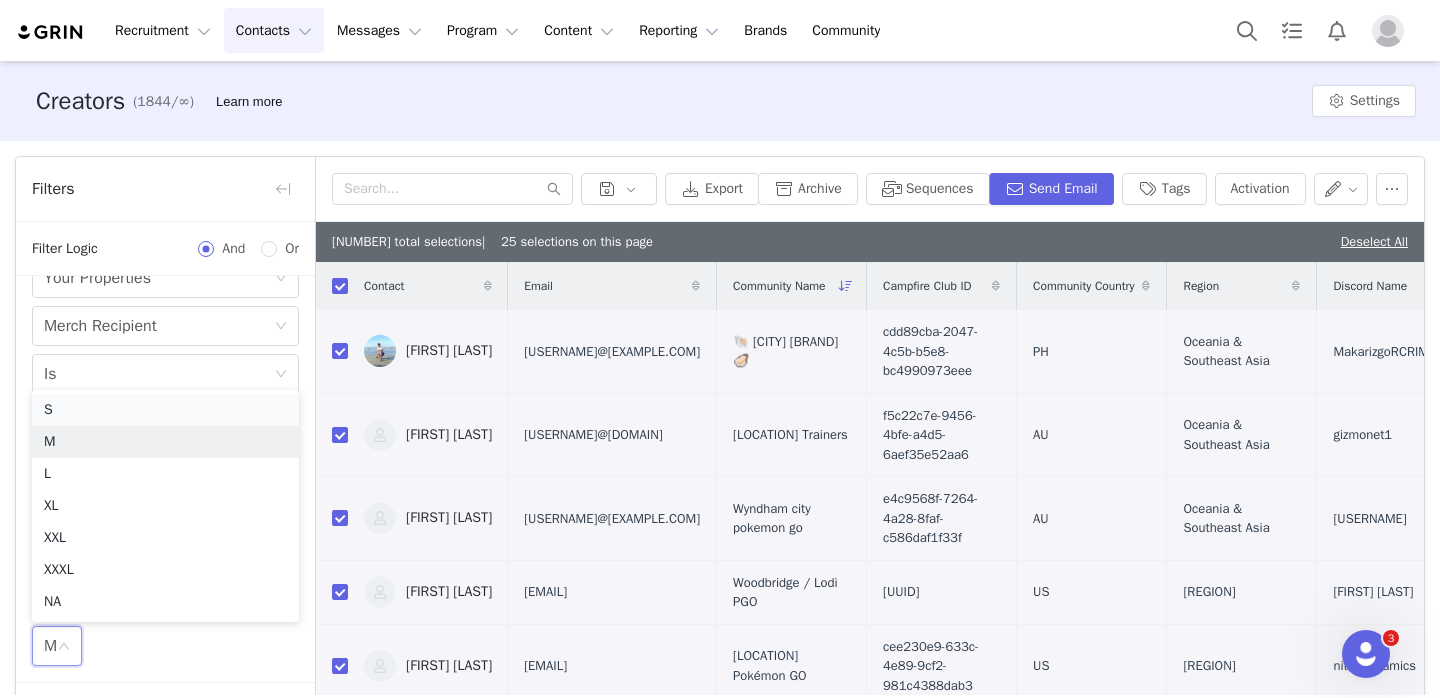 click on "S" at bounding box center [165, 410] 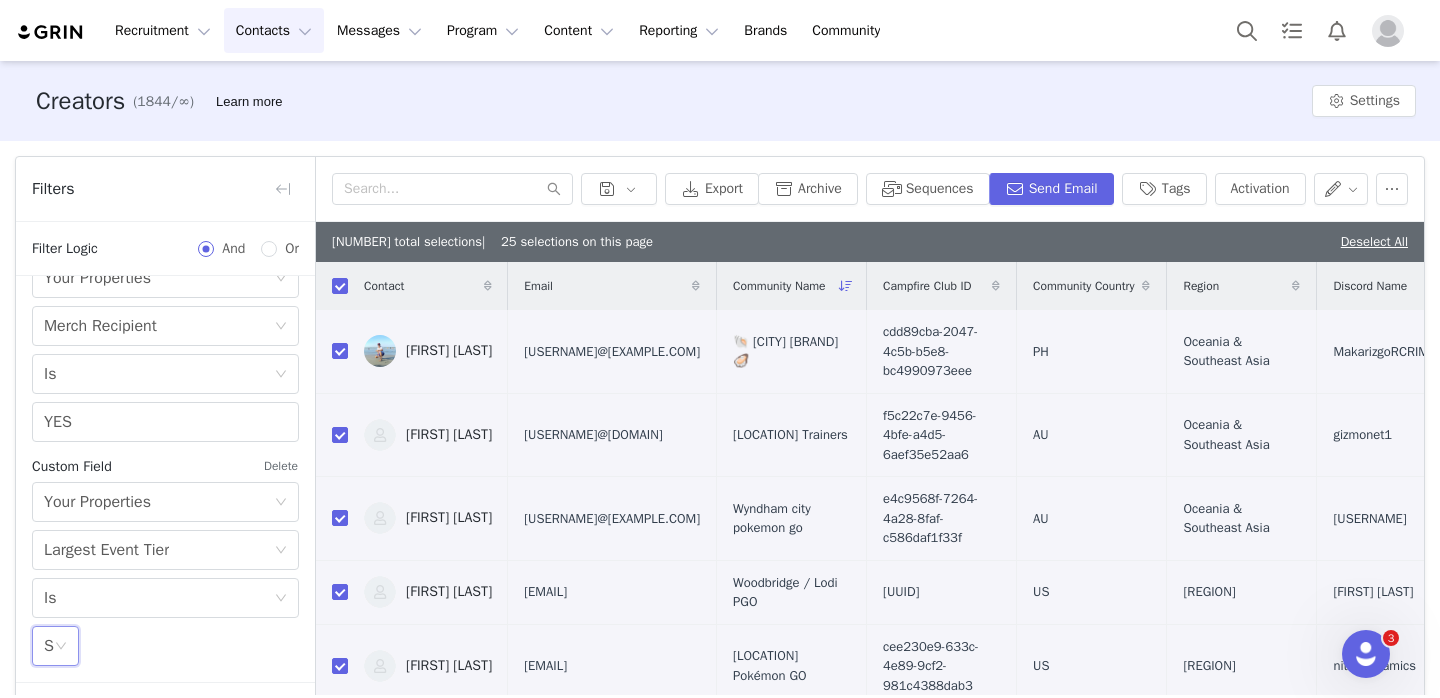 scroll, scrollTop: 76, scrollLeft: 0, axis: vertical 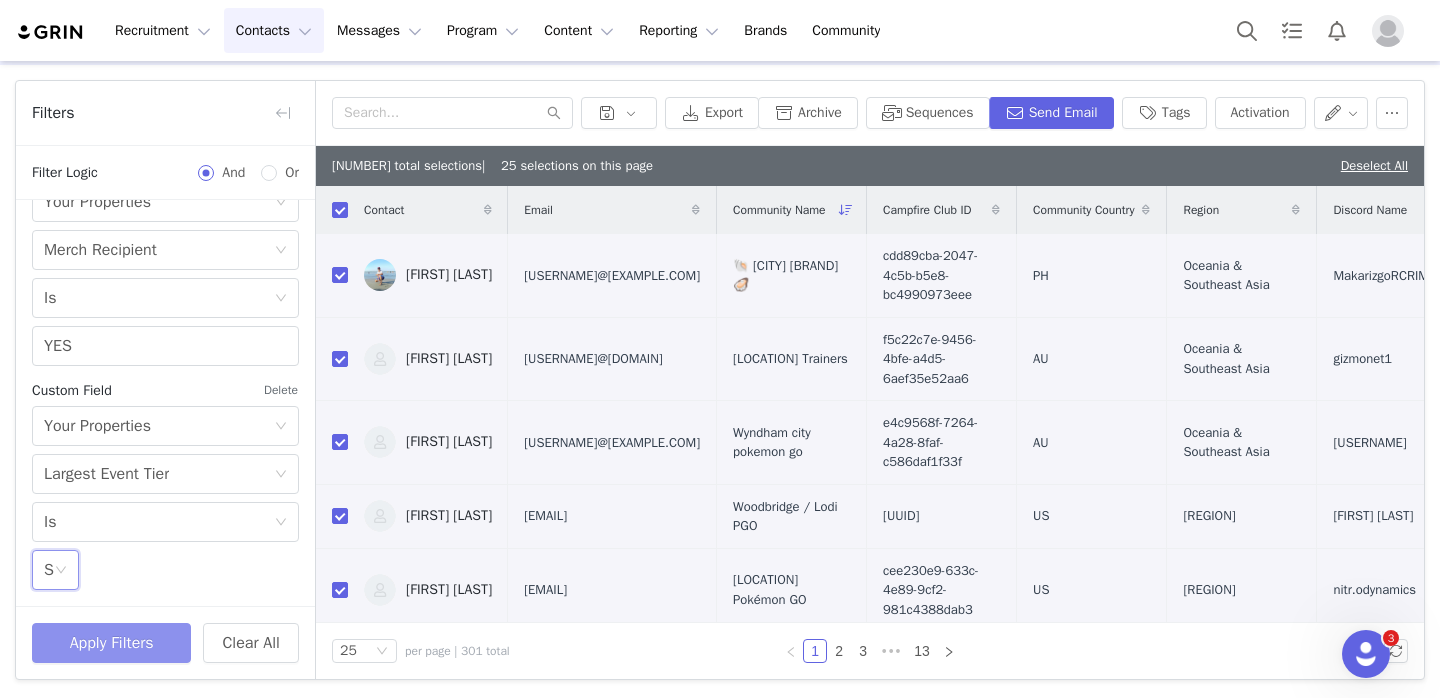 click on "Apply Filters" at bounding box center (111, 643) 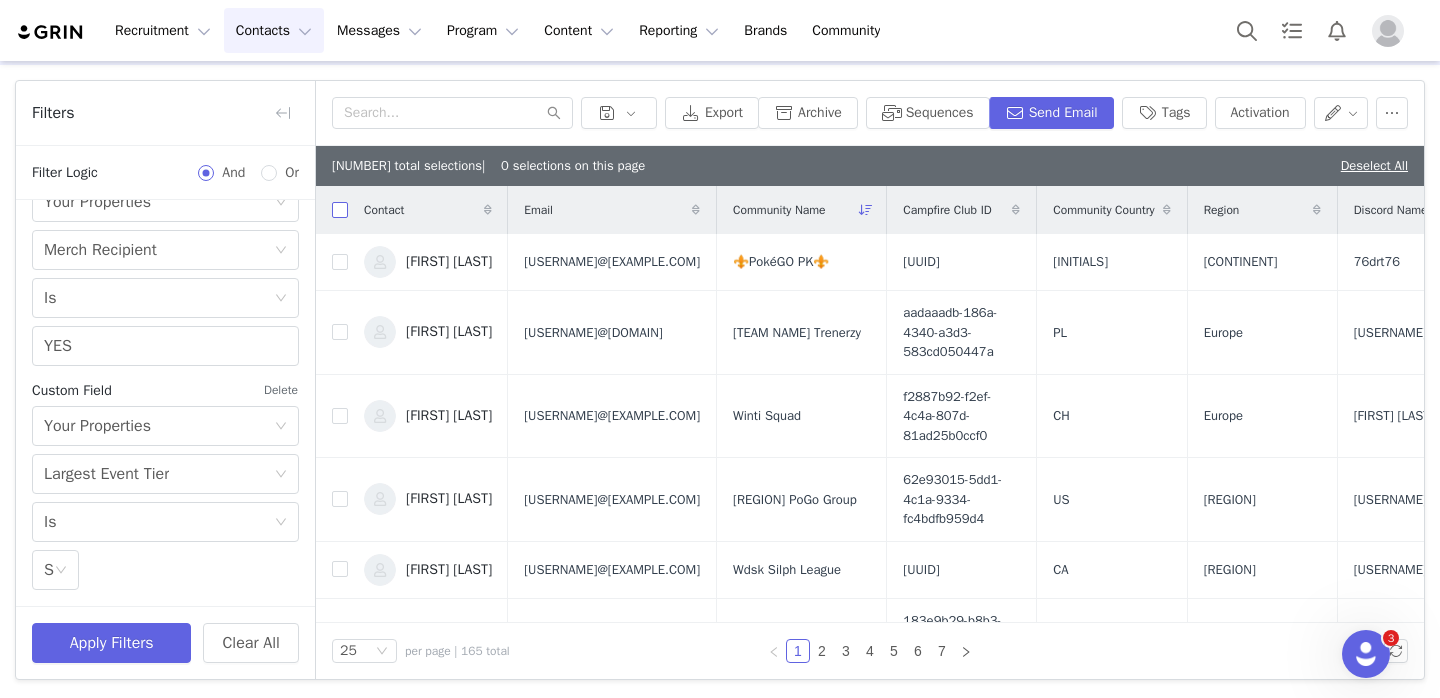 click at bounding box center [340, 210] 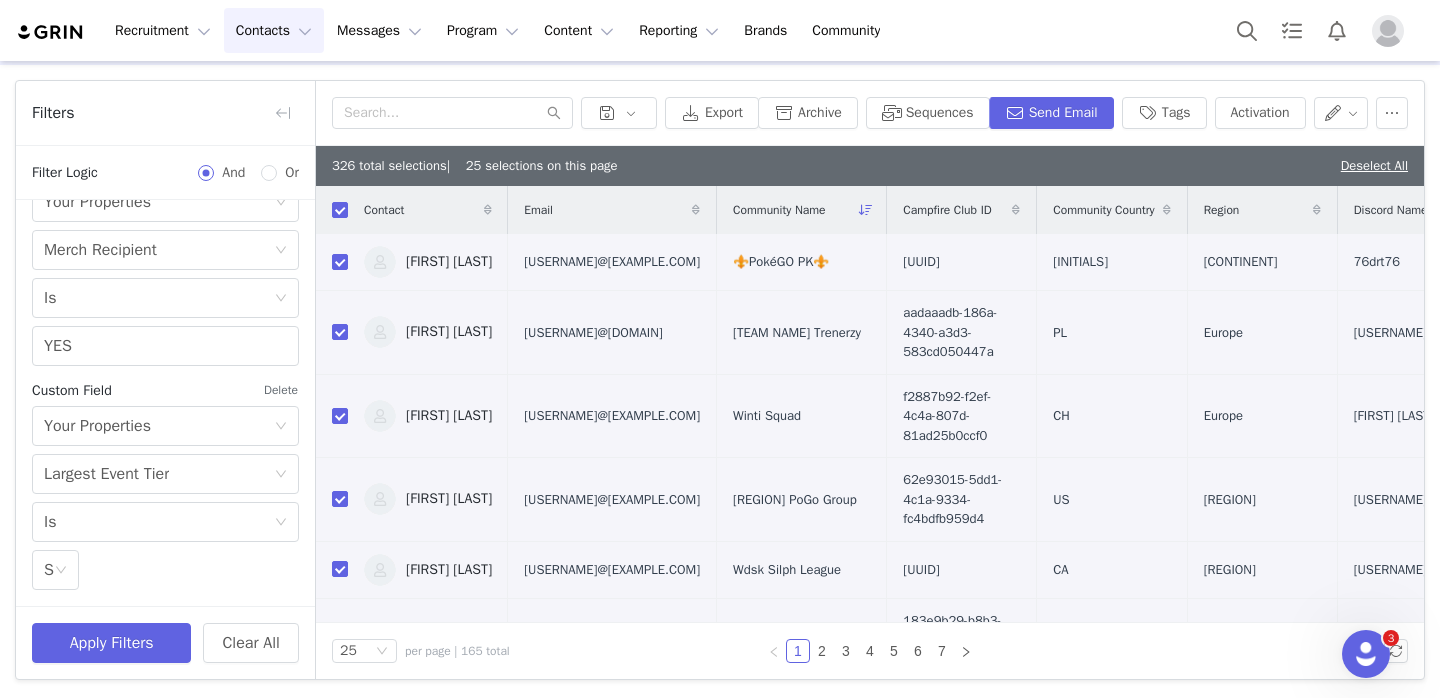 click on "Deselect All" at bounding box center [1374, 166] 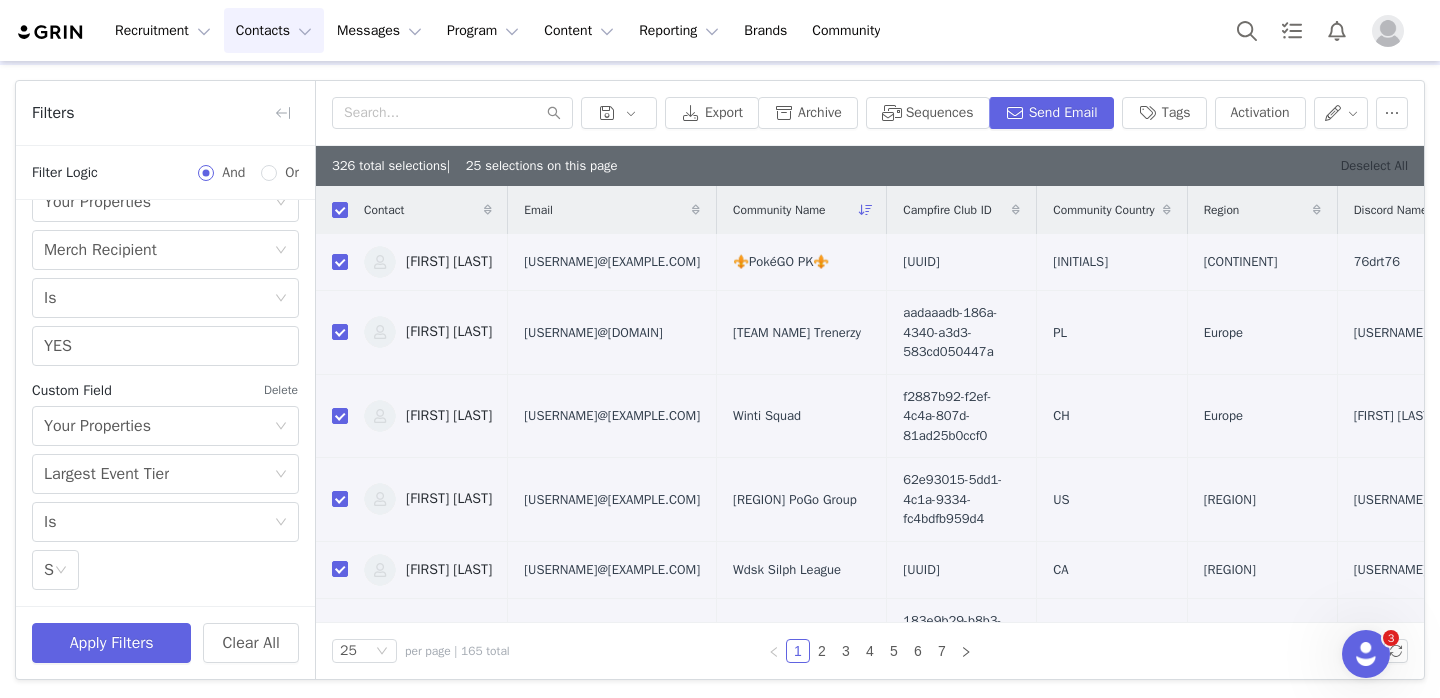 click on "Deselect All" at bounding box center (1374, 165) 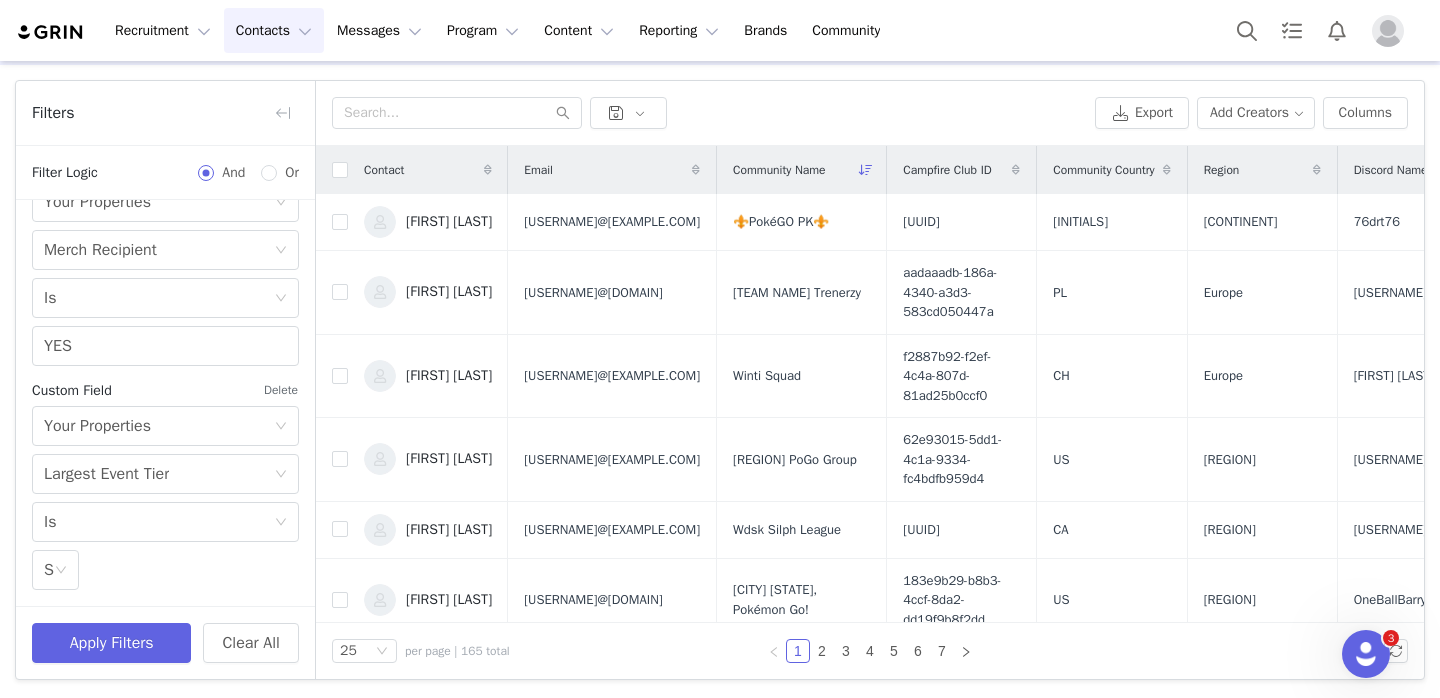 click at bounding box center (332, 170) 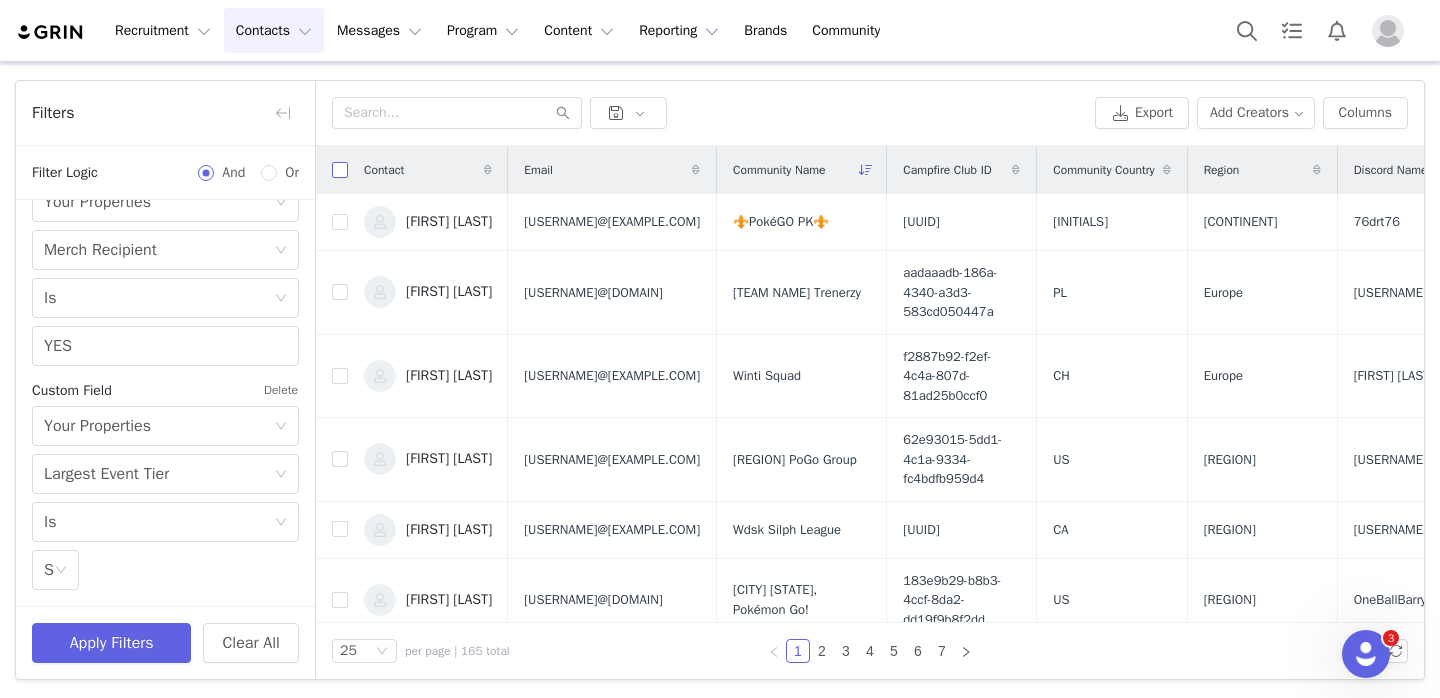 click at bounding box center (340, 170) 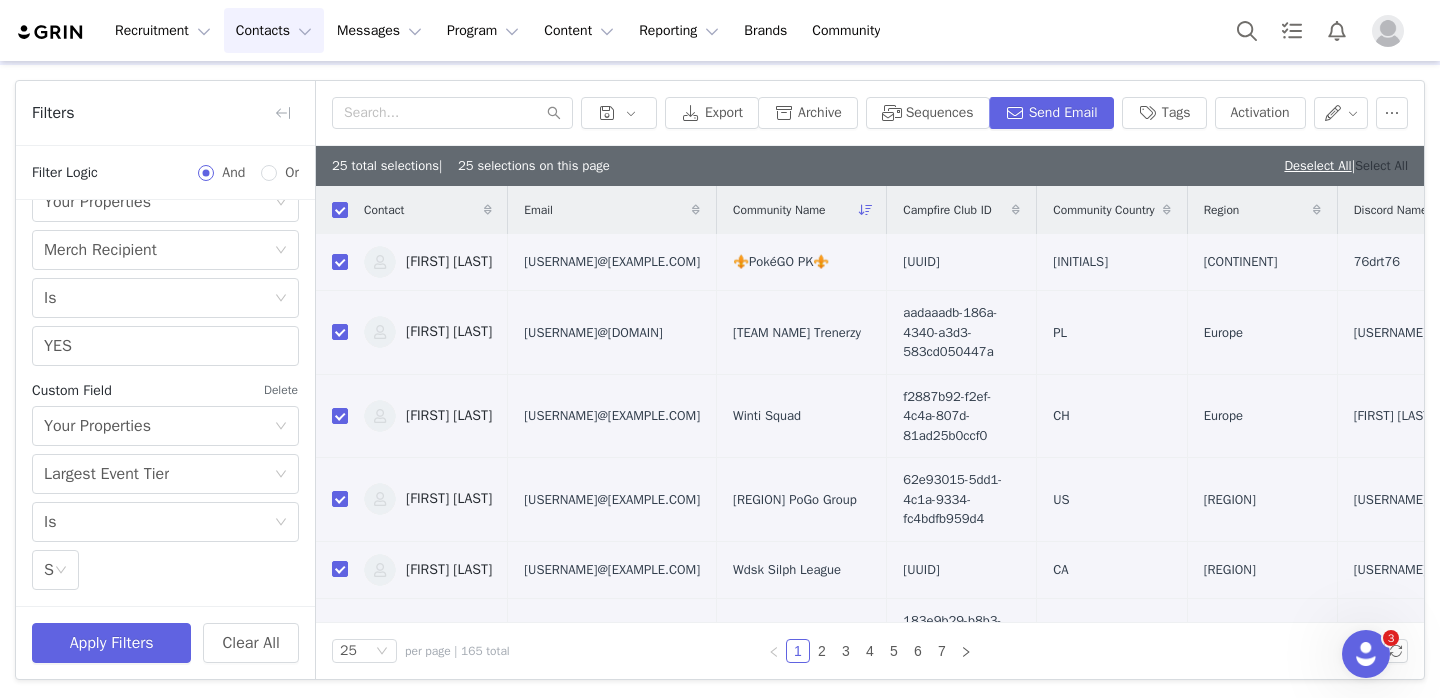 click on "Select All" at bounding box center [1381, 165] 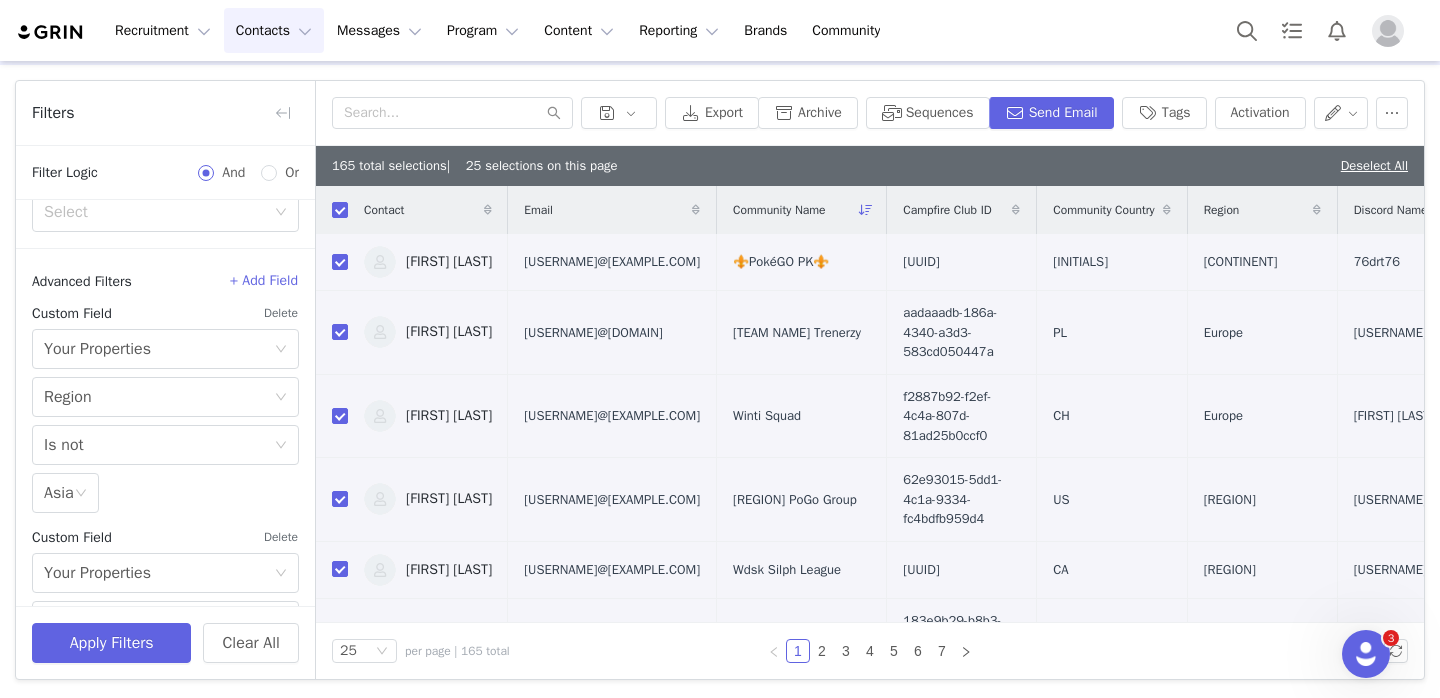 scroll, scrollTop: 572, scrollLeft: 0, axis: vertical 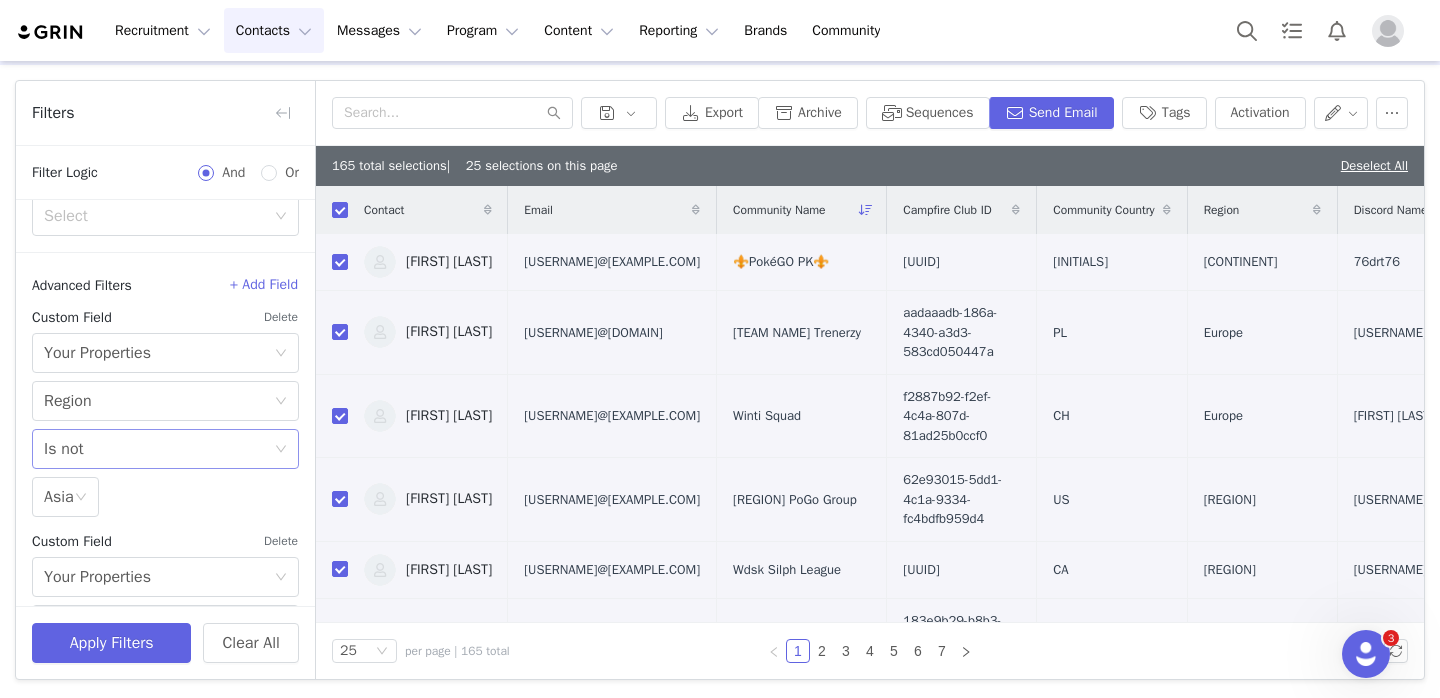 click on "Select  Is not" at bounding box center [159, 449] 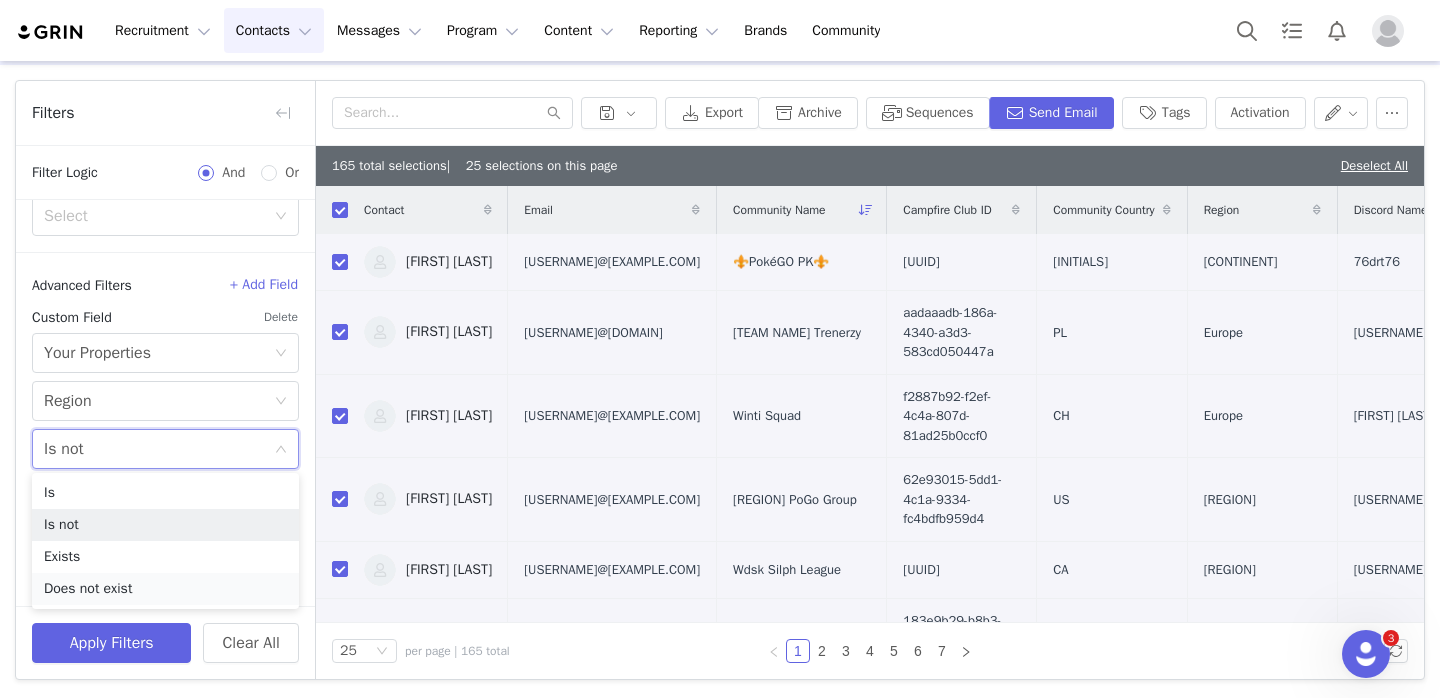 click on "Does not exist" at bounding box center (165, 589) 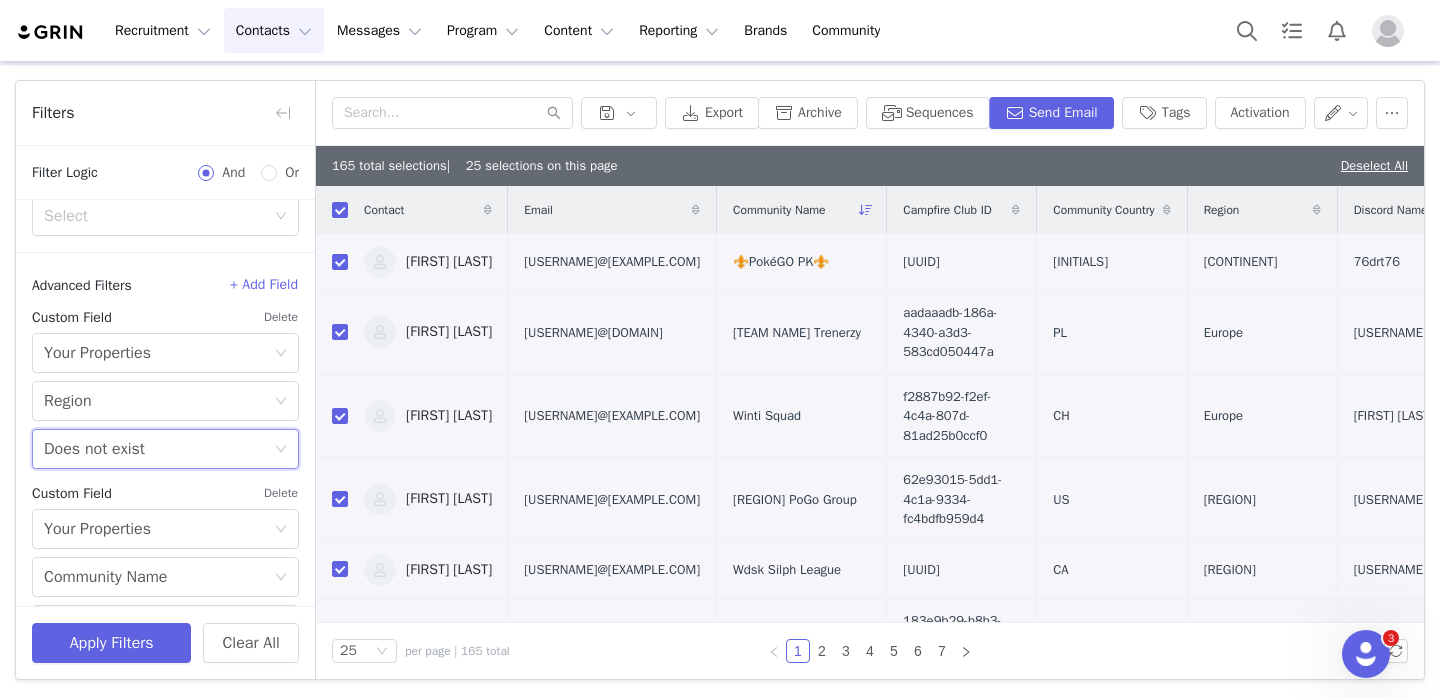click on "Does not exist" at bounding box center (94, 449) 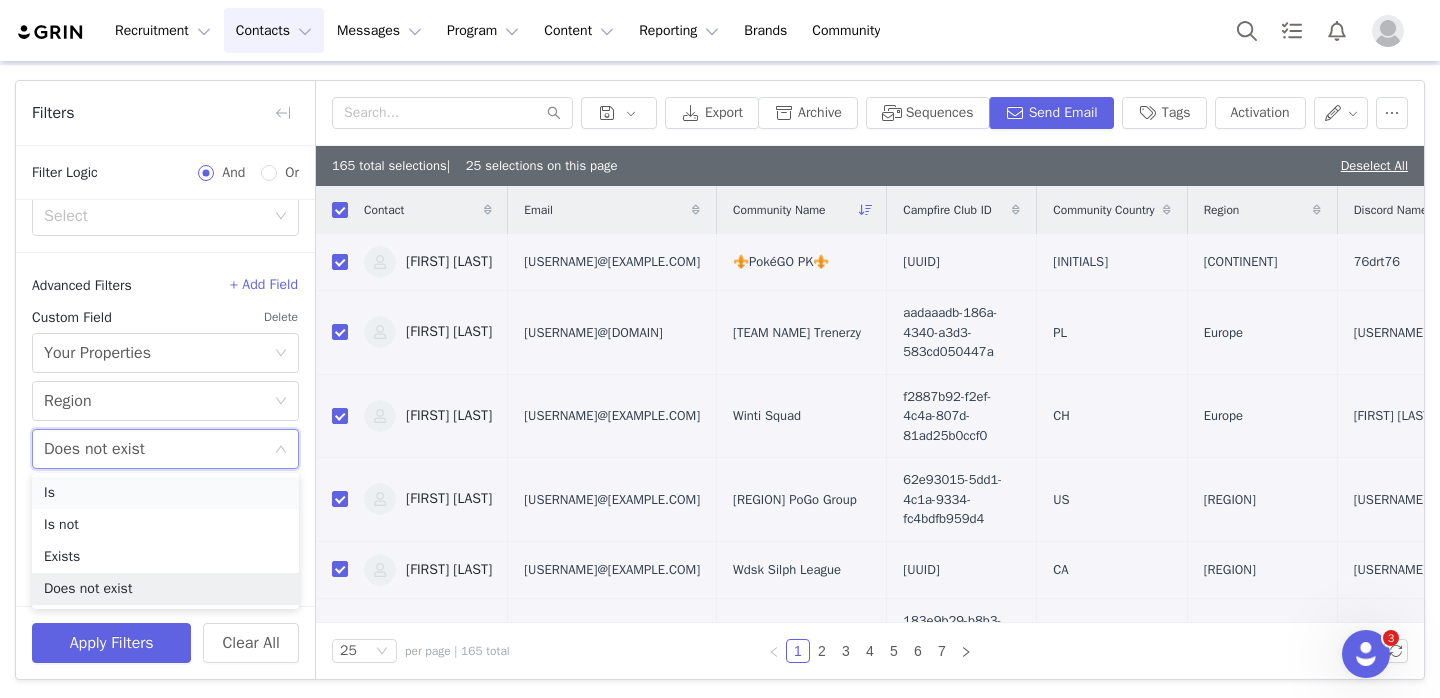 click on "Is" at bounding box center [165, 493] 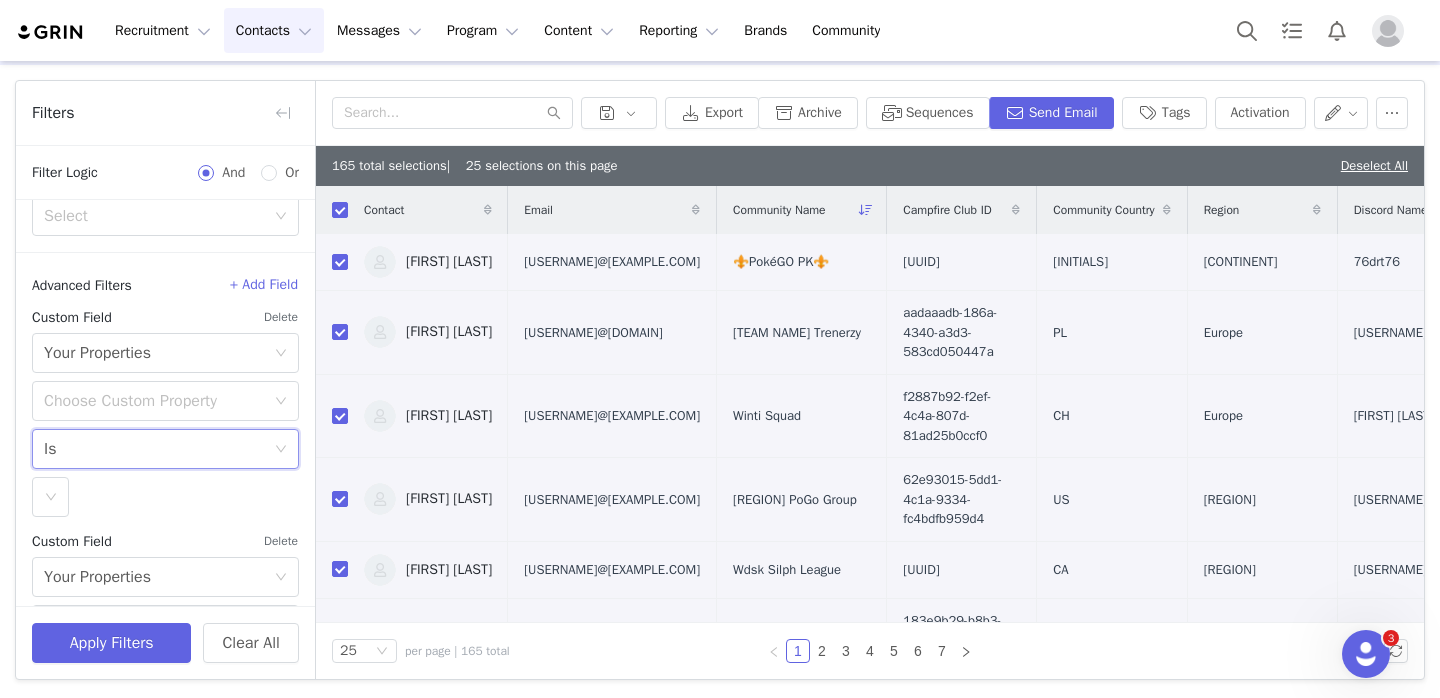 click on "Select  Is" at bounding box center [159, 449] 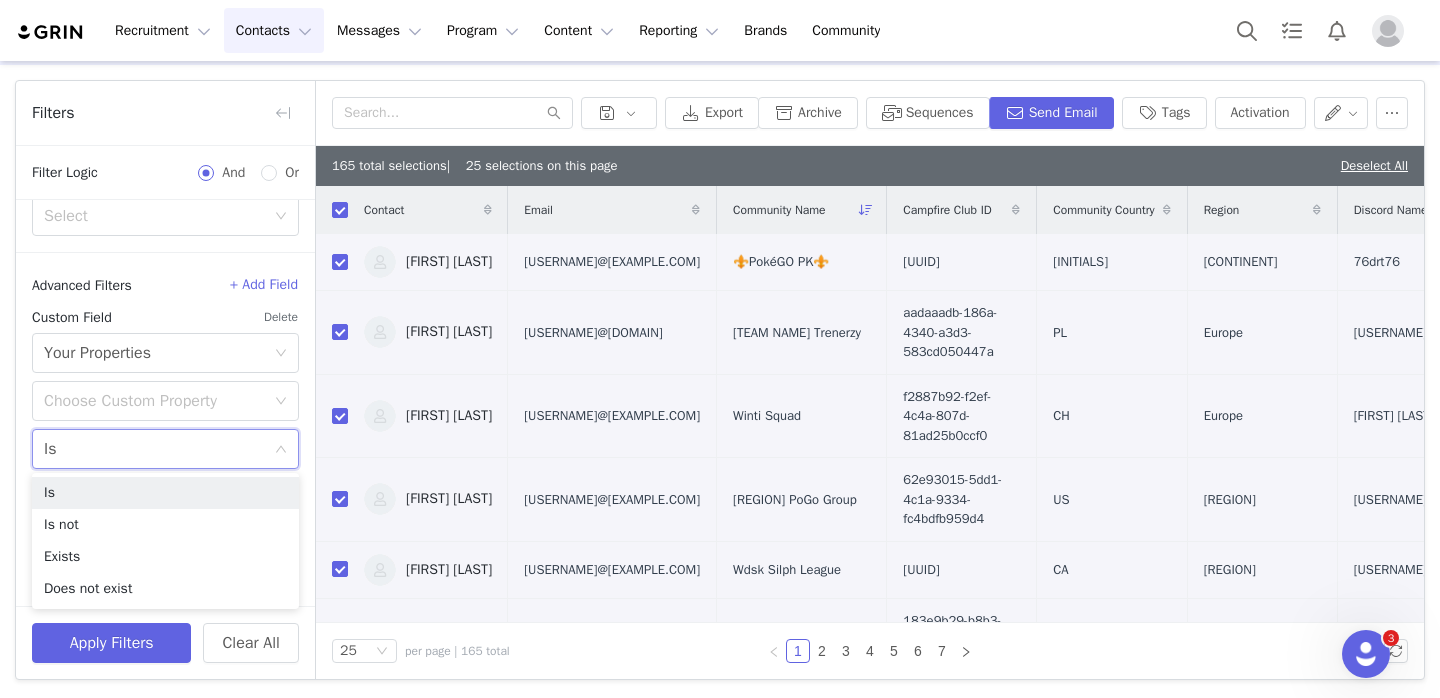 click on "Delete" at bounding box center (281, 317) 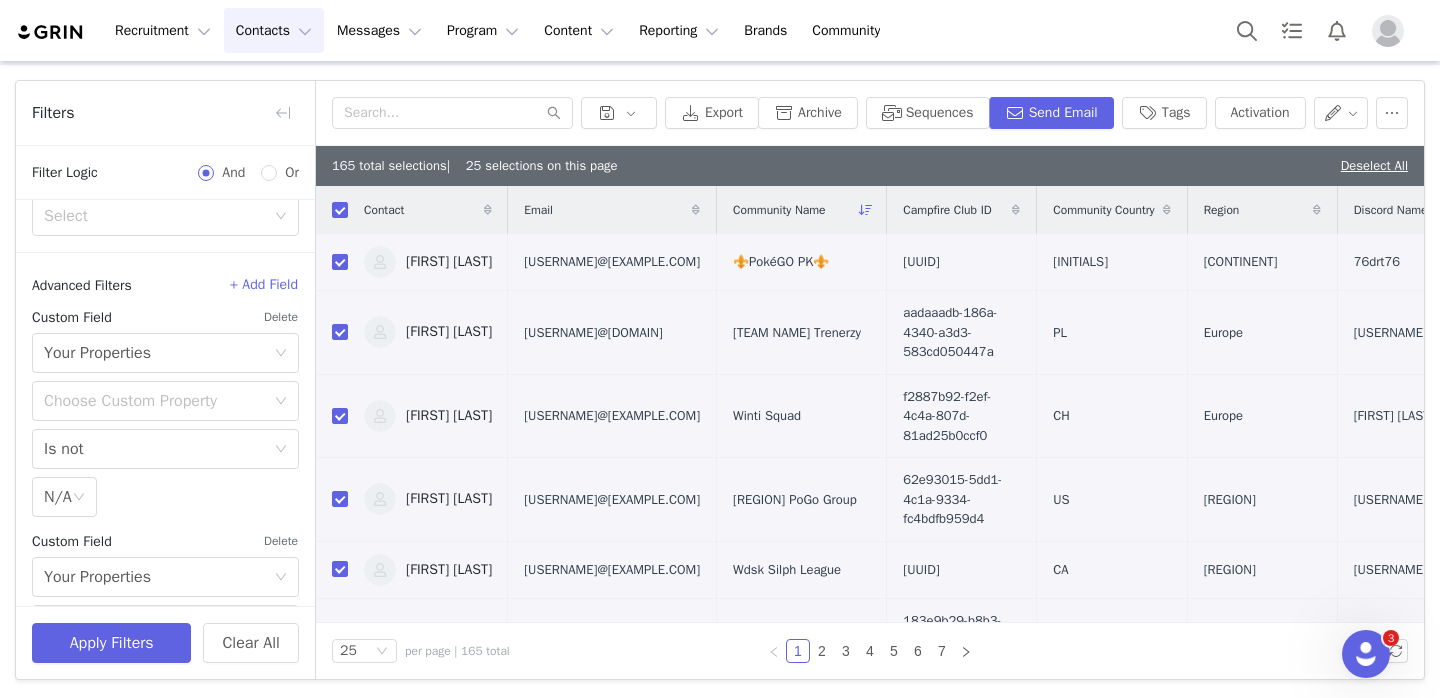 click on "Delete" at bounding box center [281, 317] 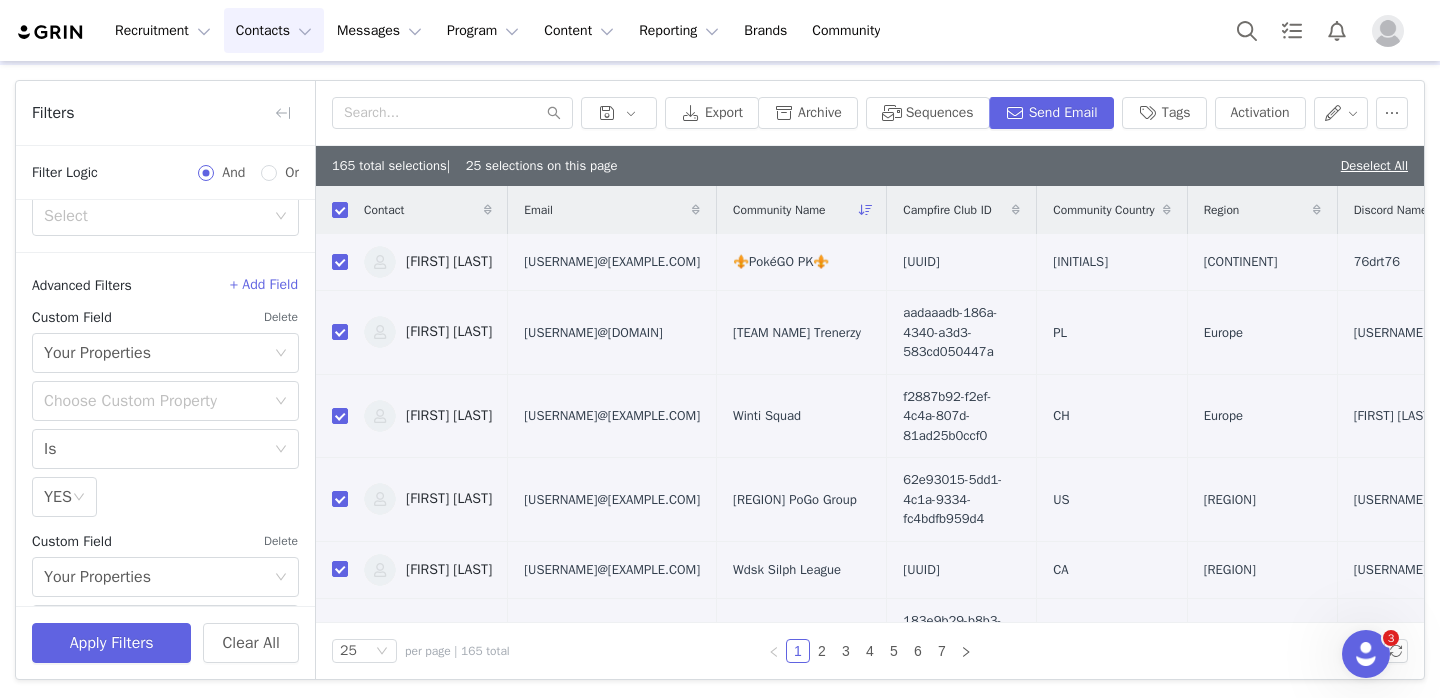 click on "Delete" at bounding box center (281, 317) 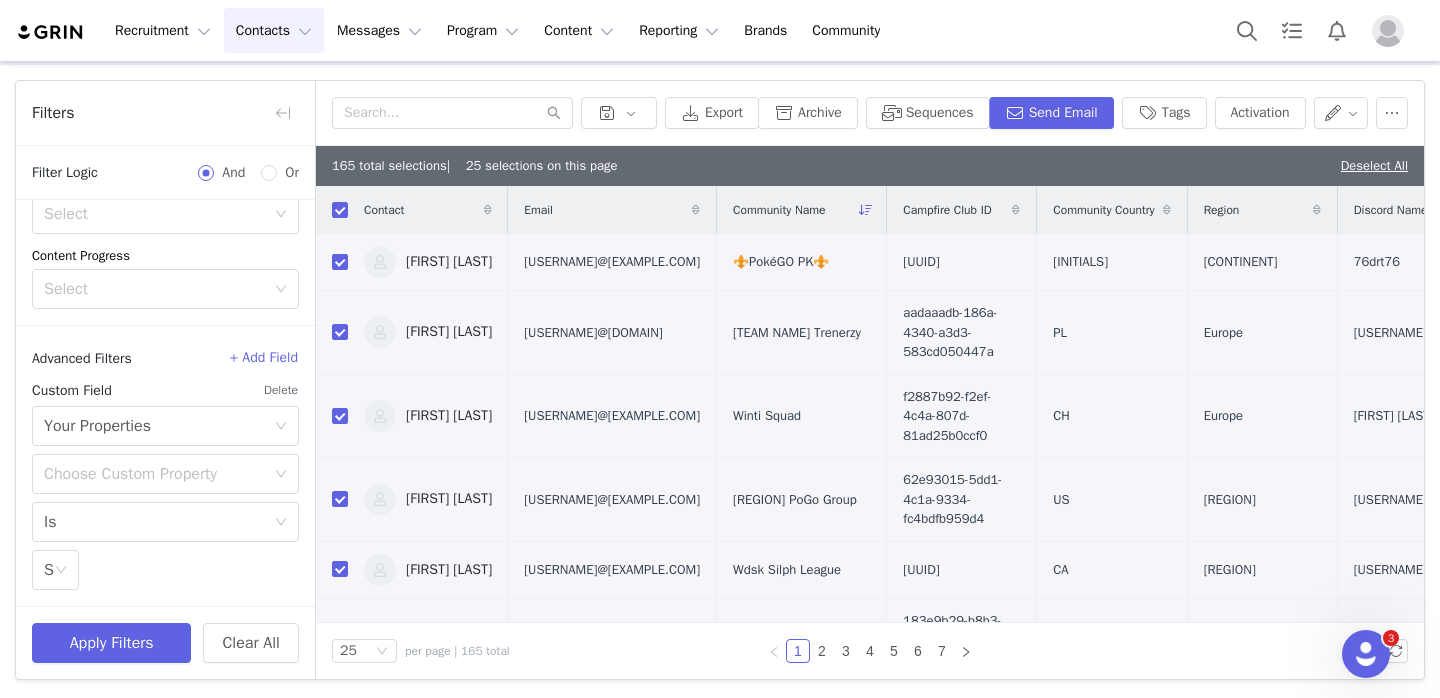 scroll, scrollTop: 499, scrollLeft: 0, axis: vertical 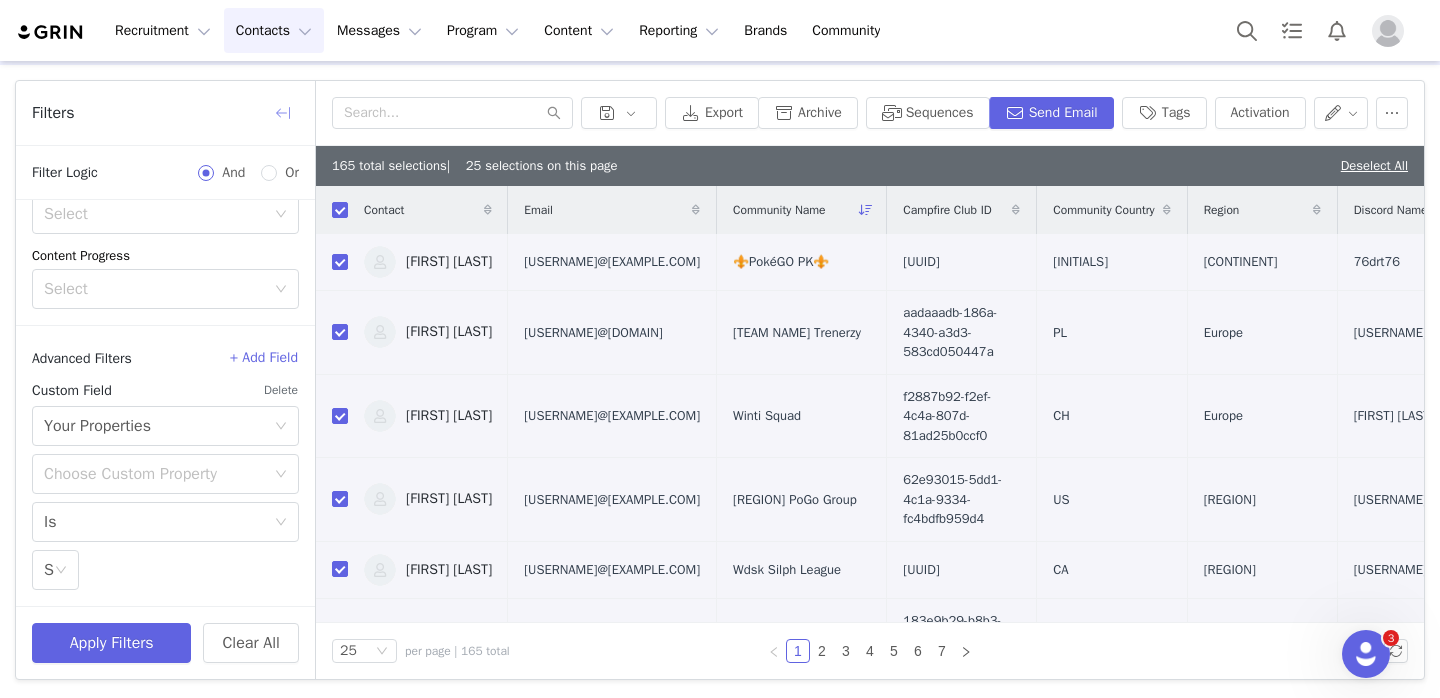 click at bounding box center [283, 113] 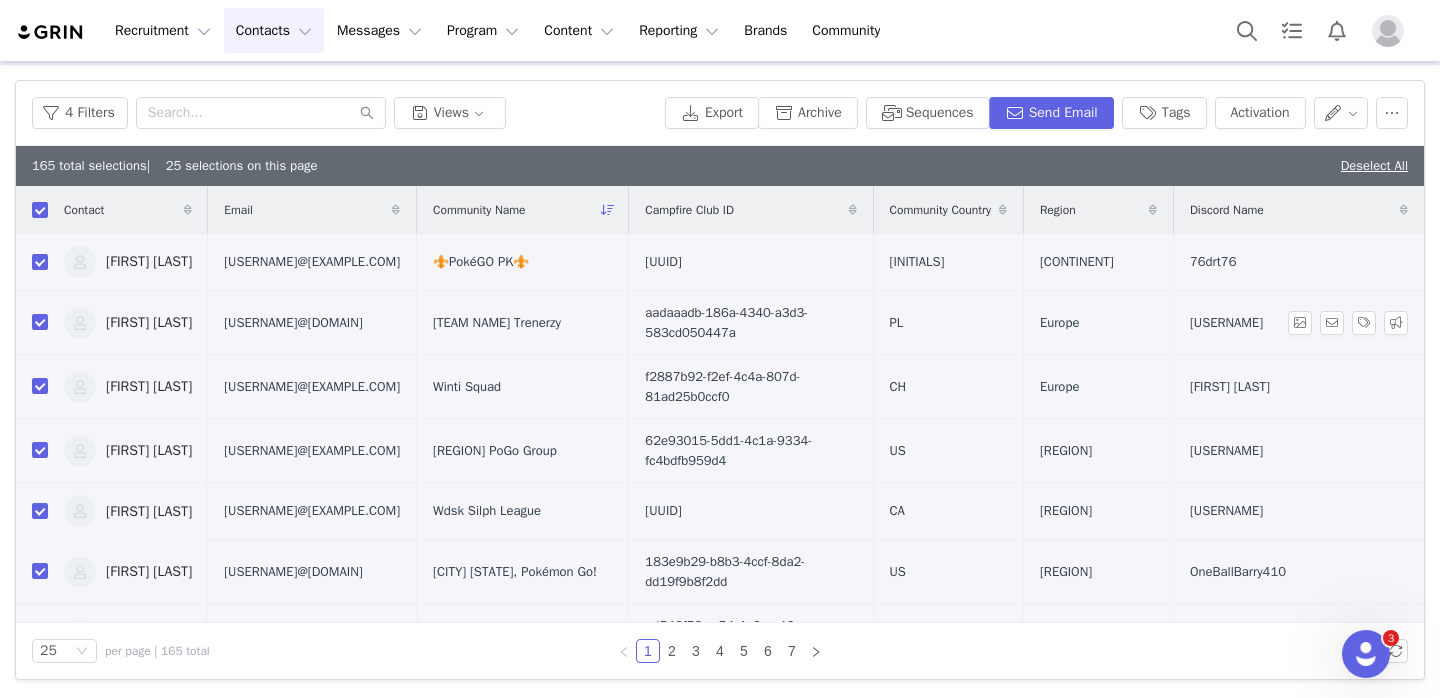 scroll, scrollTop: 0, scrollLeft: 0, axis: both 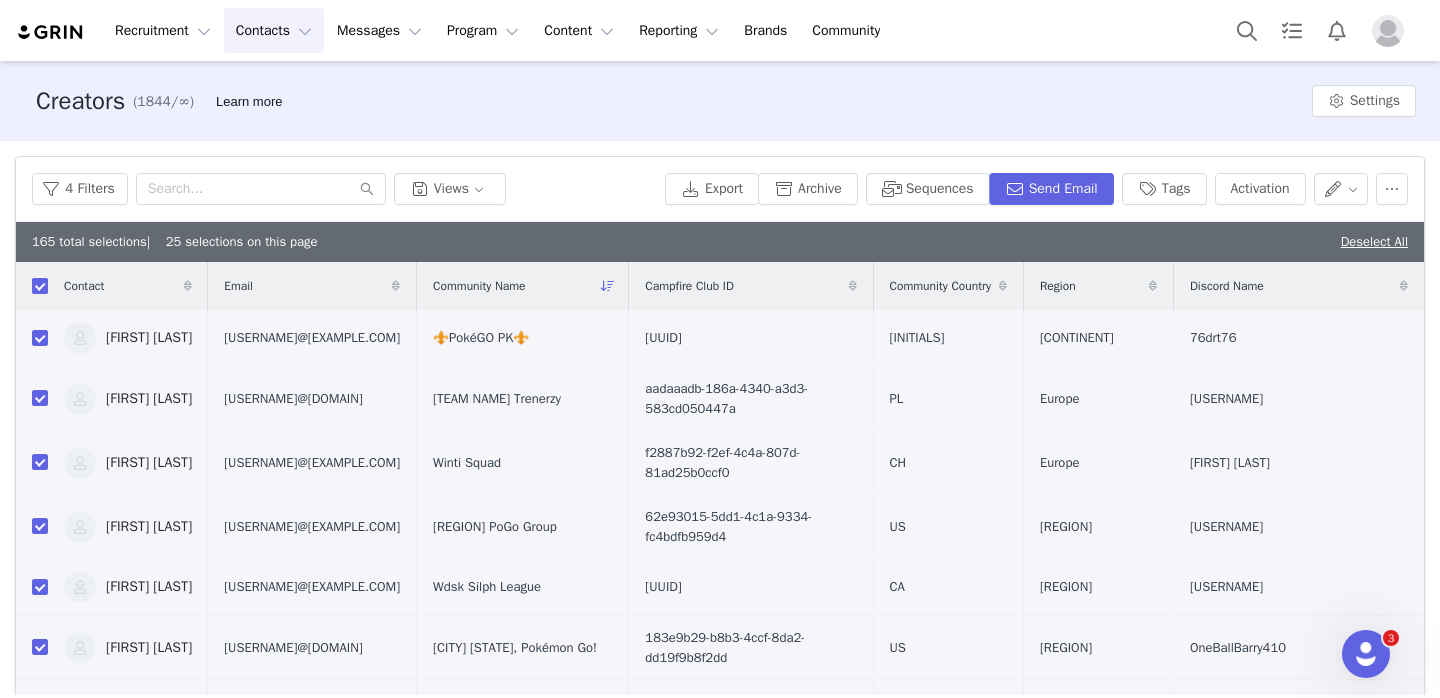click at bounding box center [40, 286] 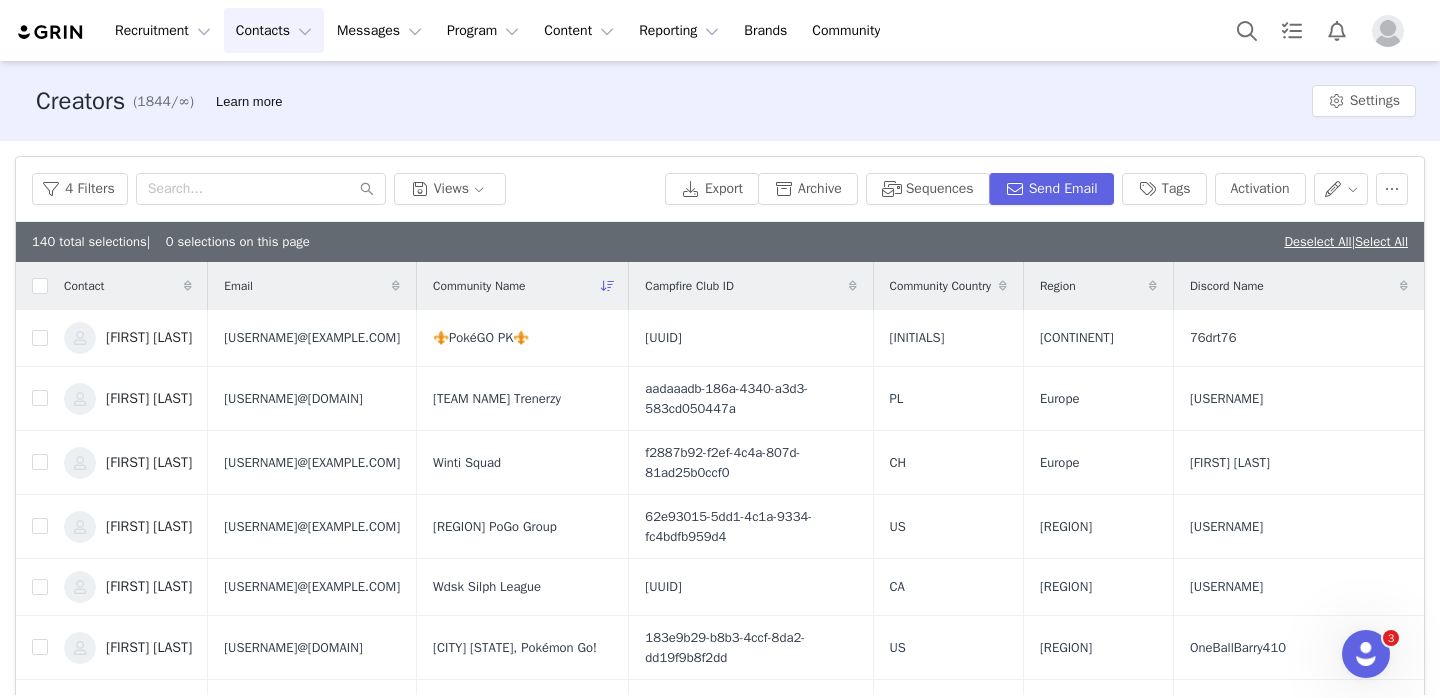 click on "Contacts Contacts" at bounding box center [274, 30] 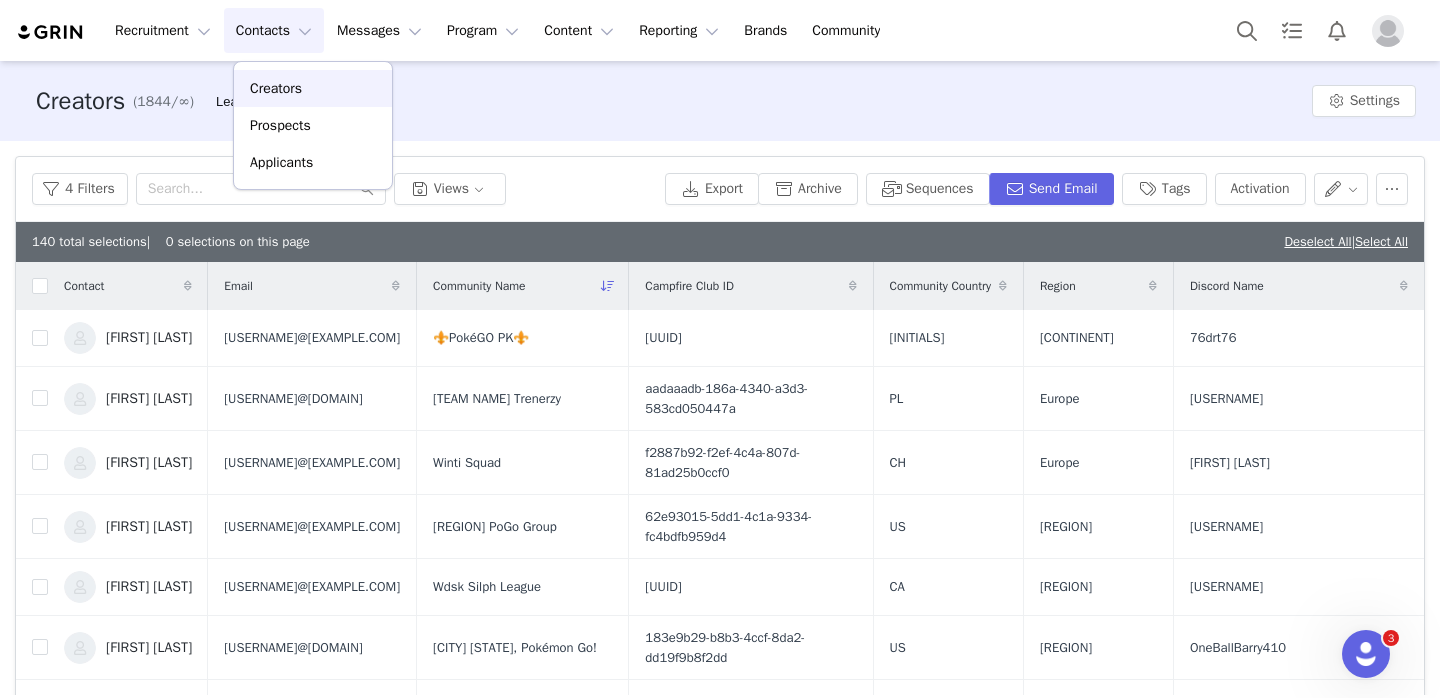 click on "Creators" at bounding box center [276, 88] 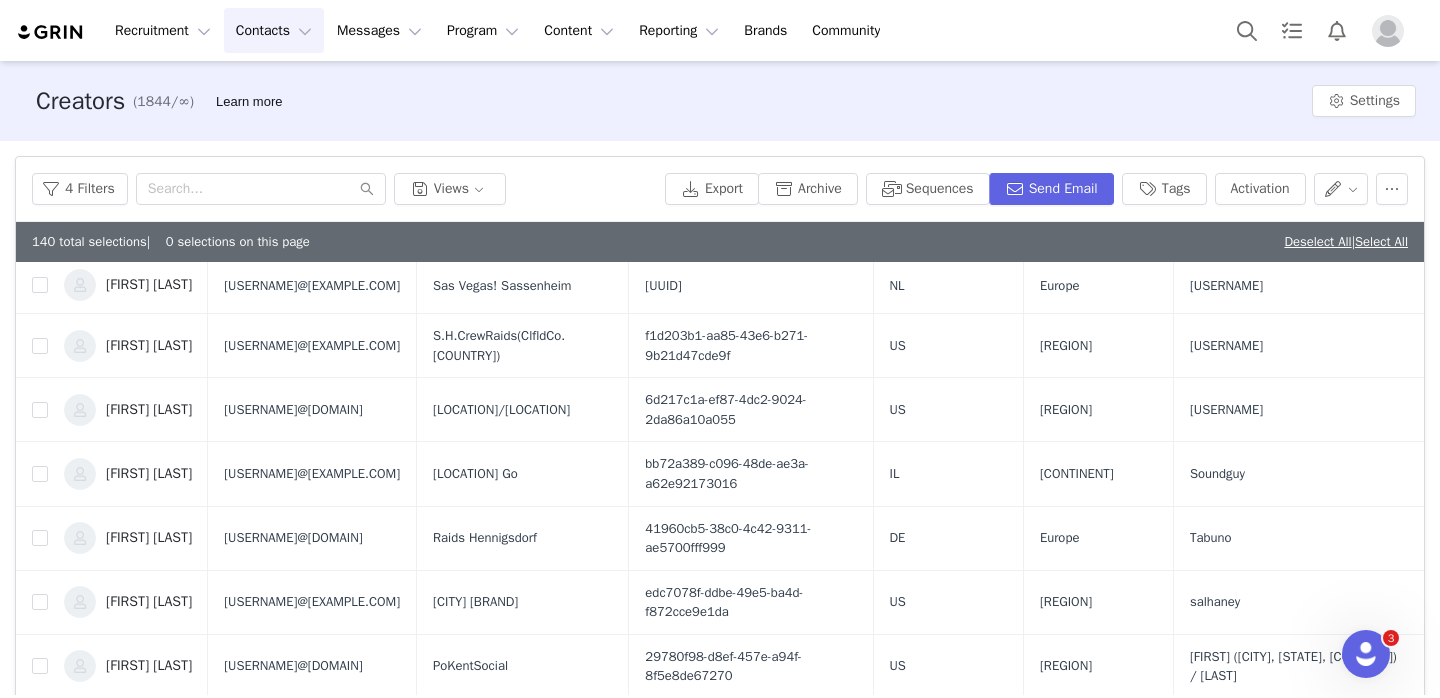 scroll, scrollTop: 0, scrollLeft: 0, axis: both 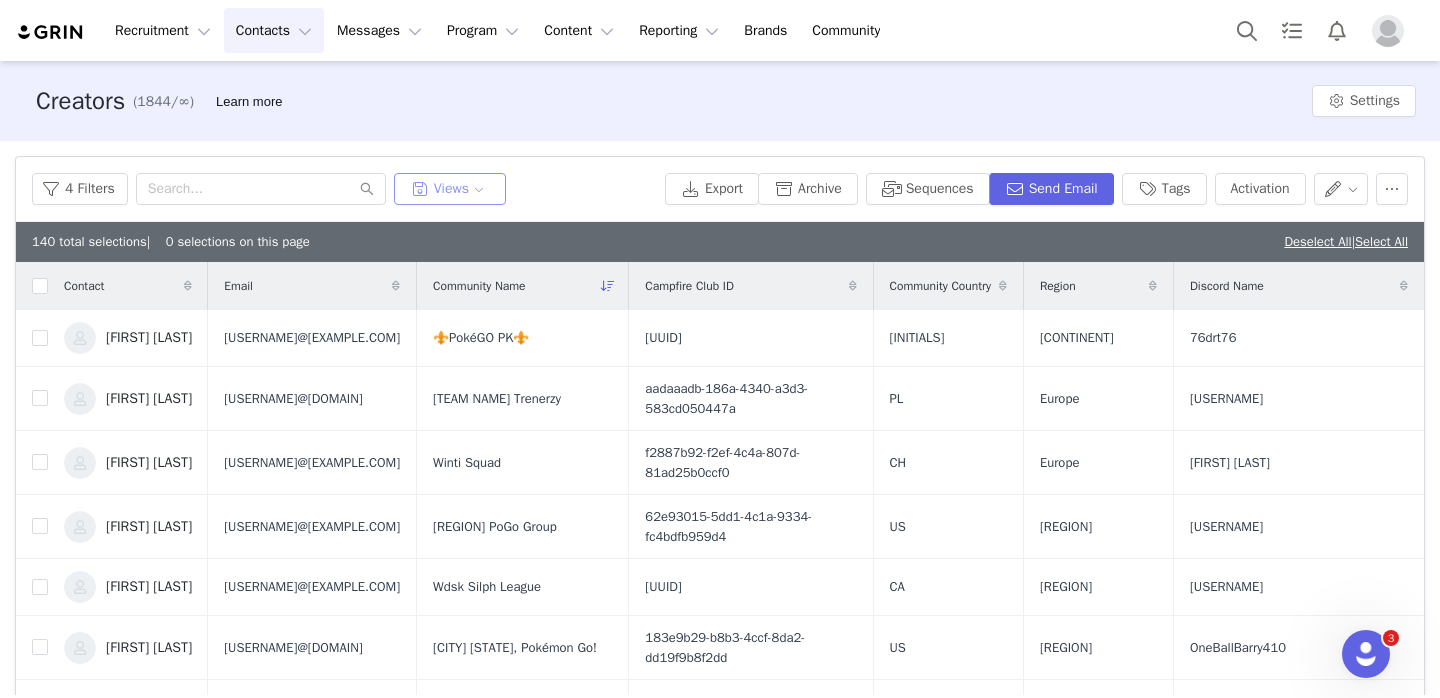 click on "Views" at bounding box center [450, 189] 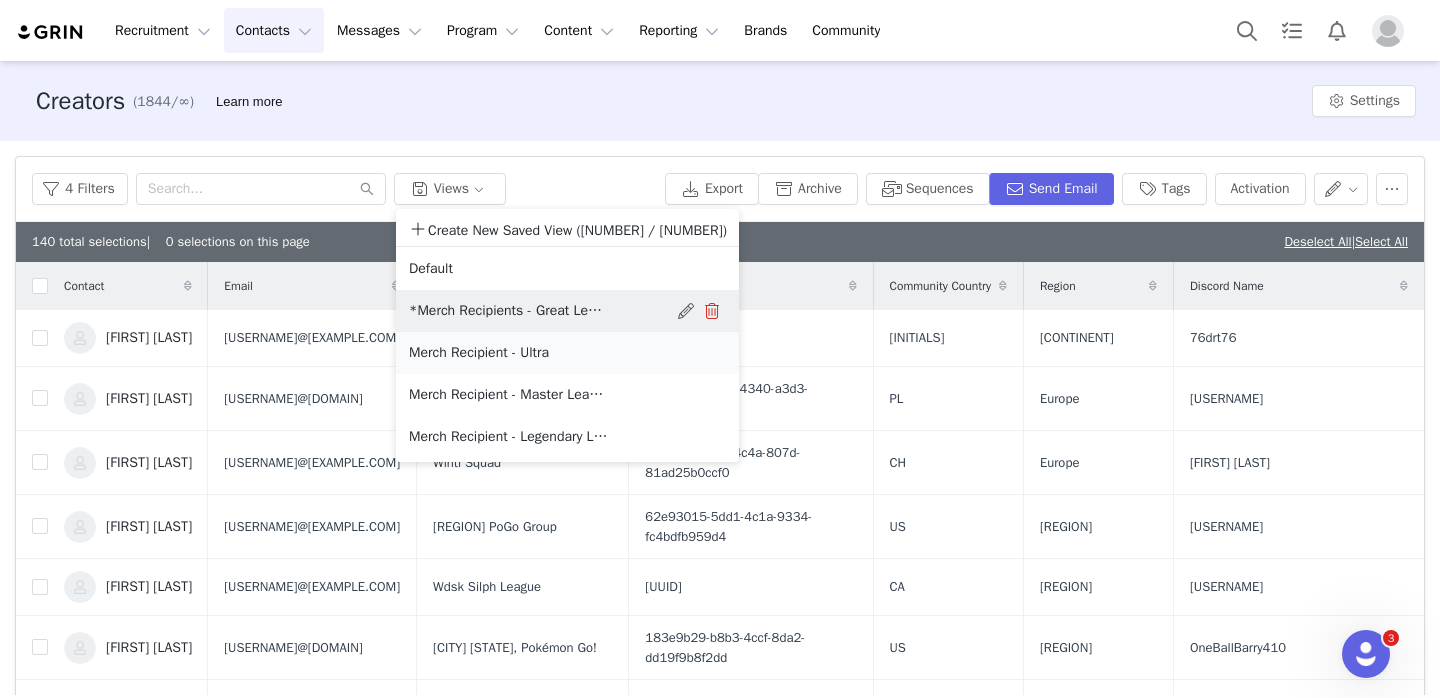 click on "Merch Recipient - Ultra" at bounding box center (509, 353) 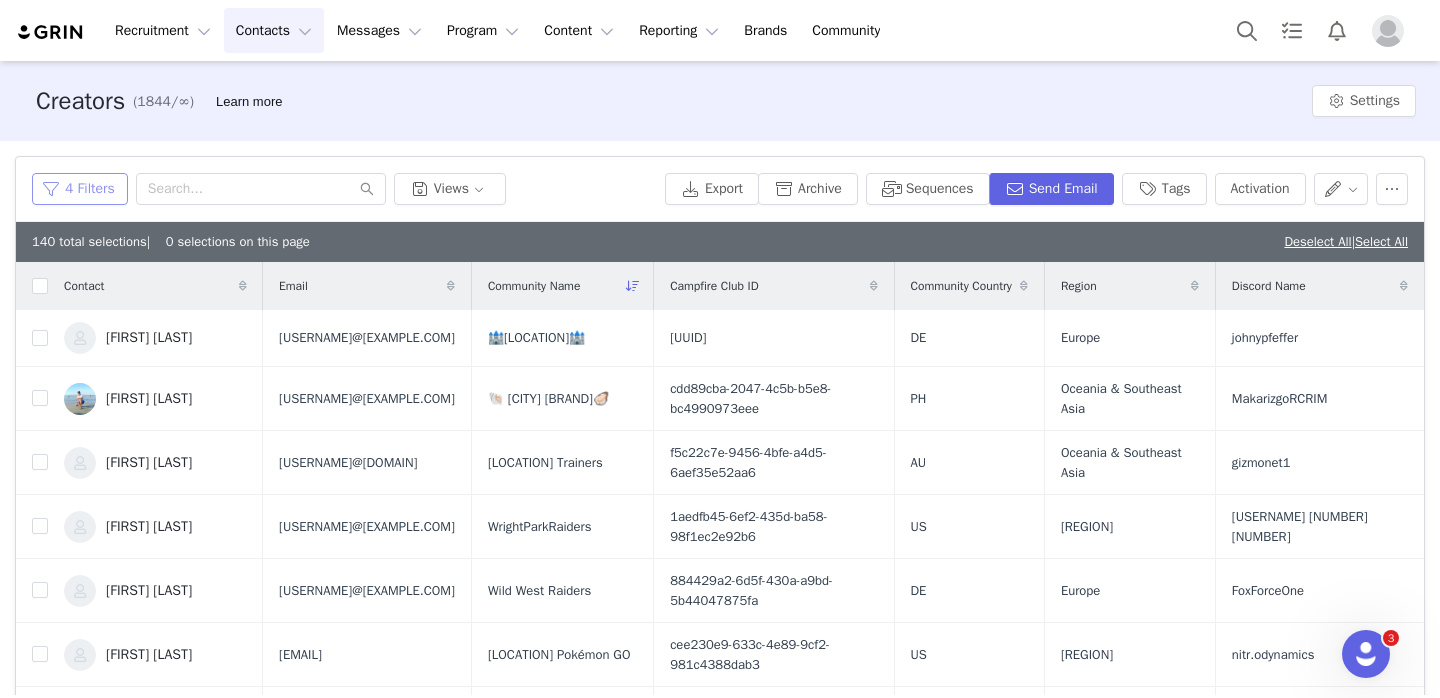 click on "4 Filters" at bounding box center (80, 189) 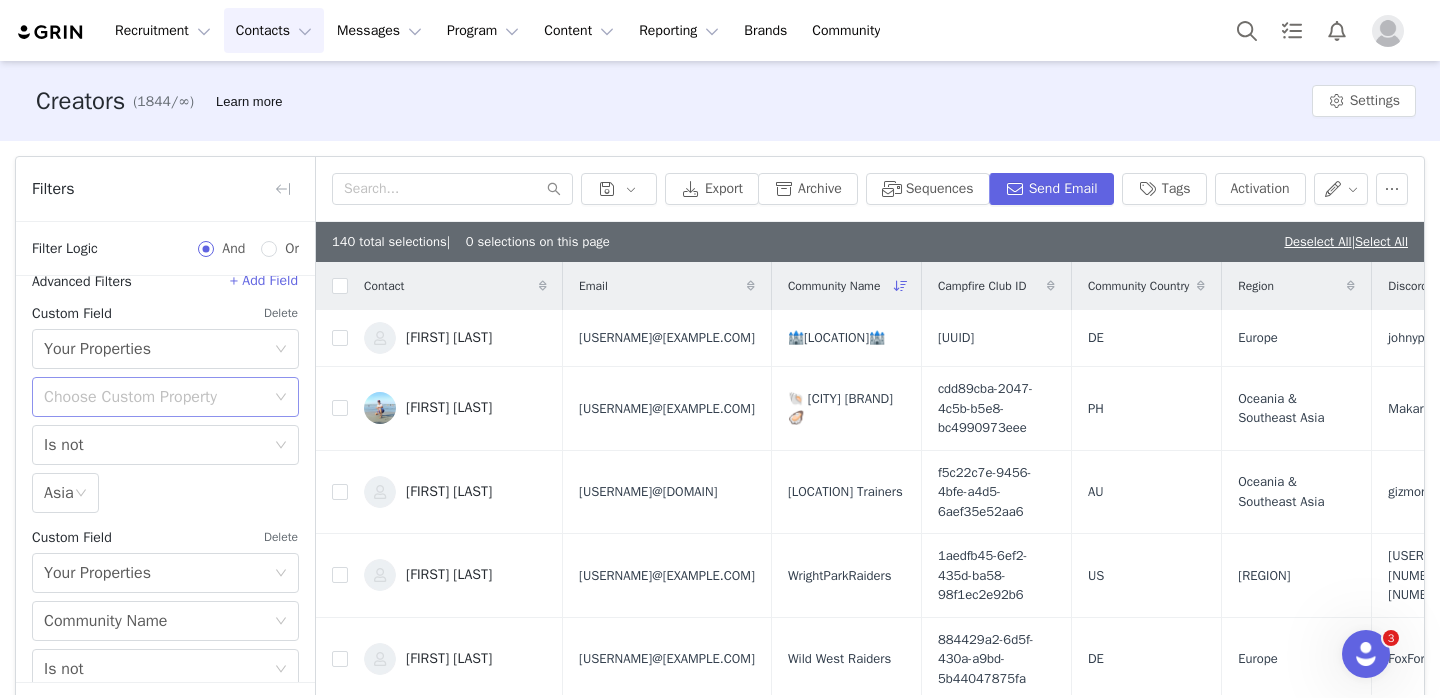 scroll, scrollTop: 648, scrollLeft: 0, axis: vertical 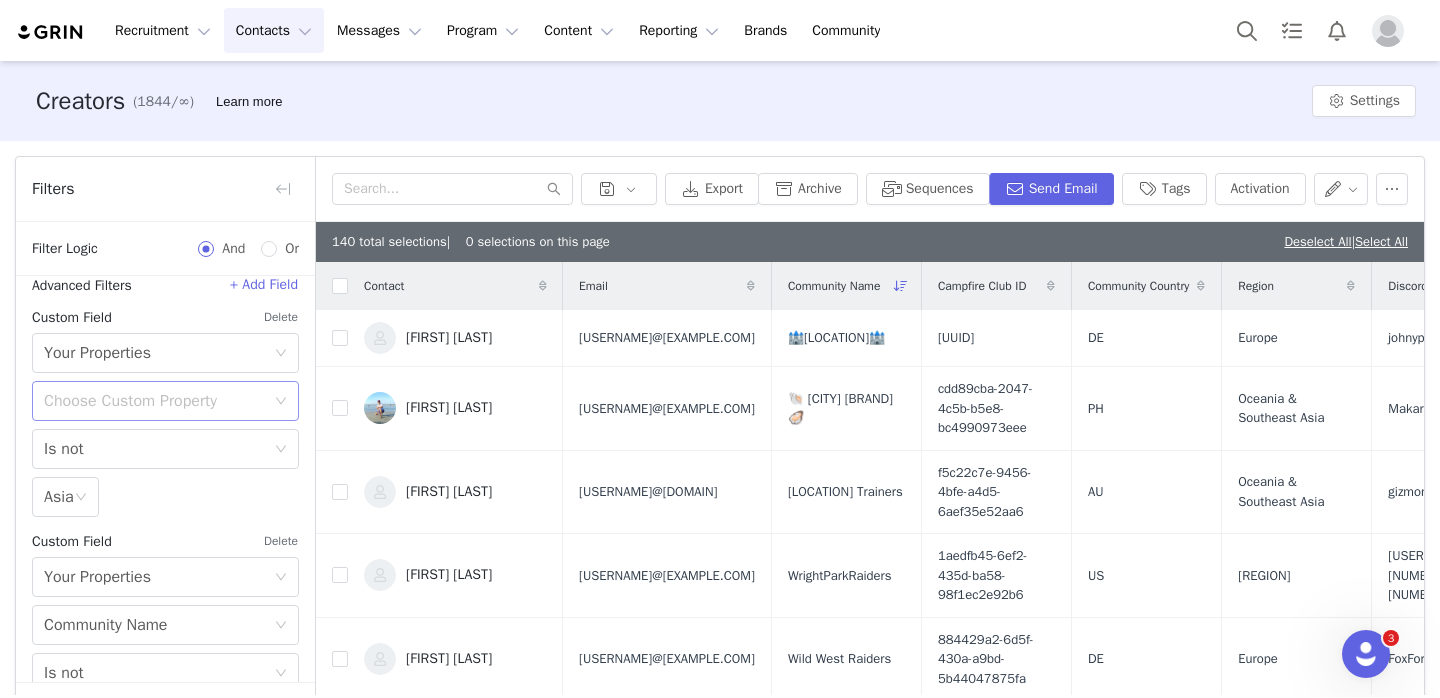 click on "Choose Custom Property" at bounding box center (154, 401) 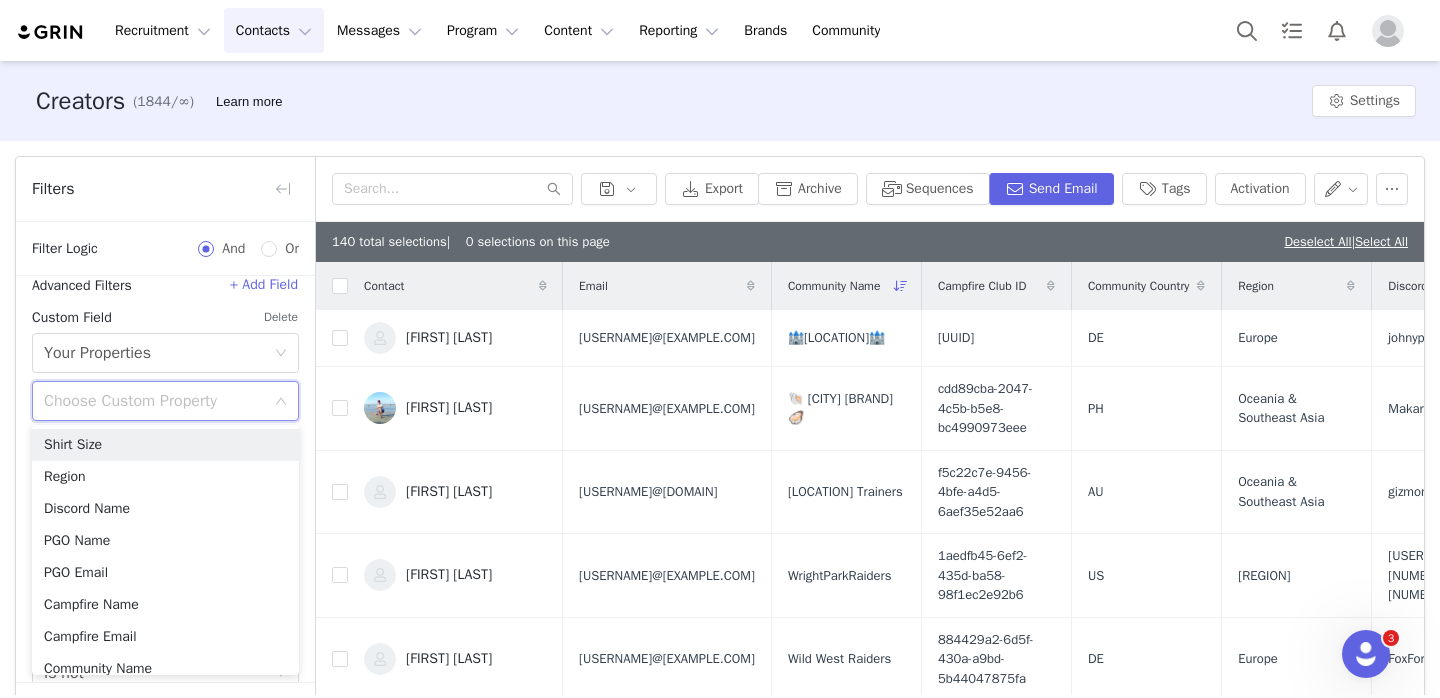 click on "Choose Custom Property" at bounding box center (154, 401) 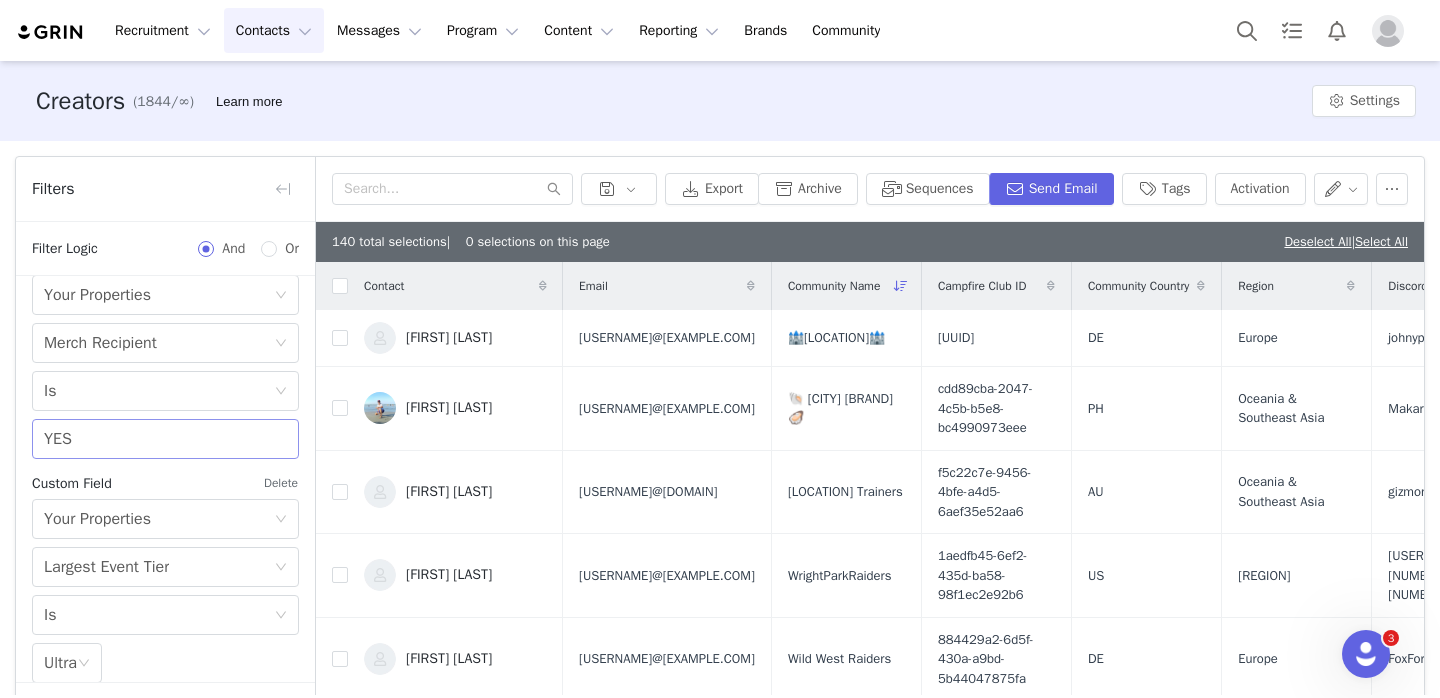 scroll, scrollTop: 1171, scrollLeft: 0, axis: vertical 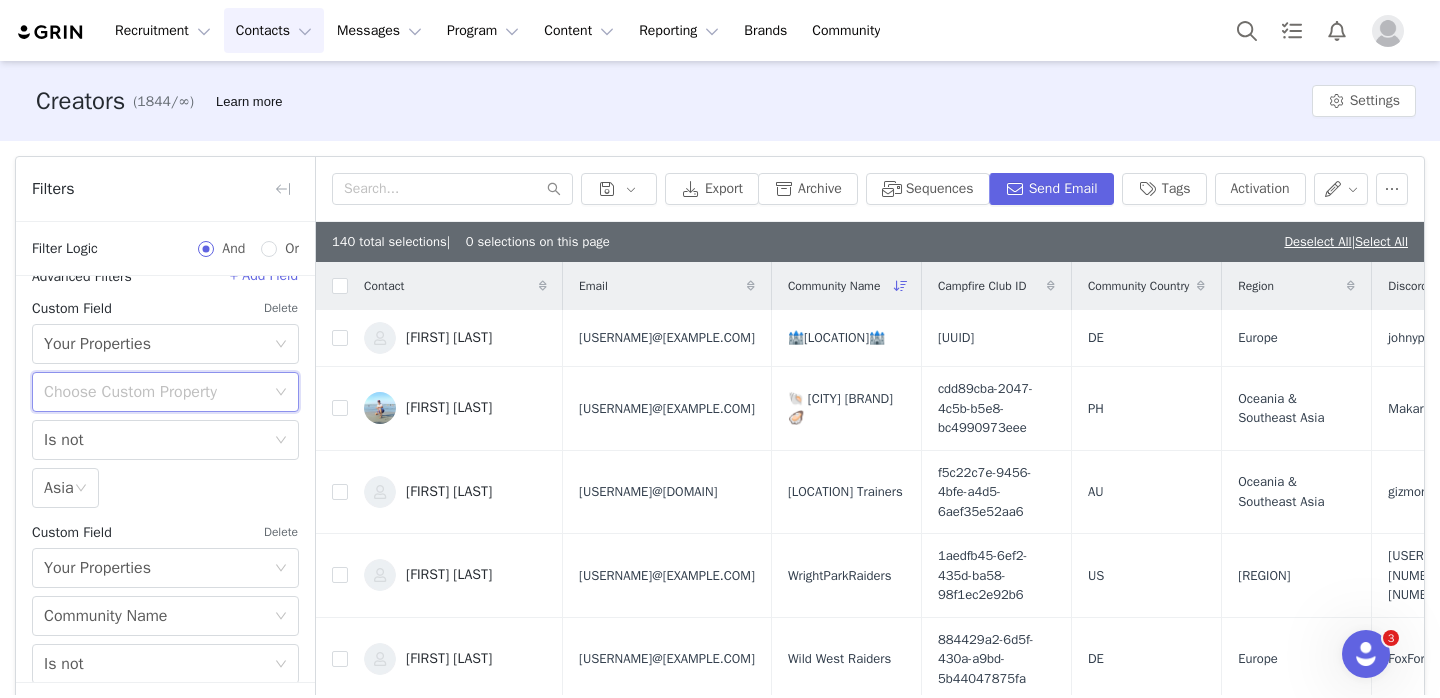 click on "Choose Custom Property" at bounding box center [159, 392] 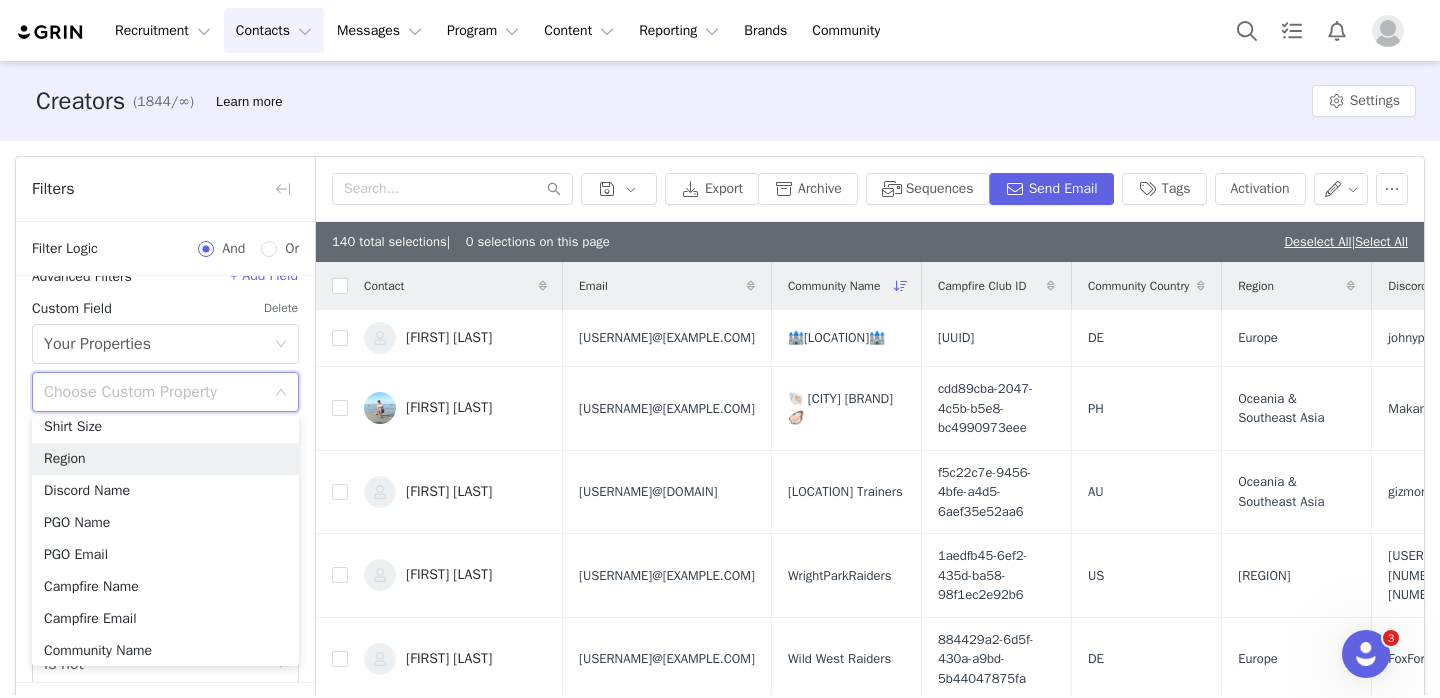 scroll, scrollTop: 4, scrollLeft: 0, axis: vertical 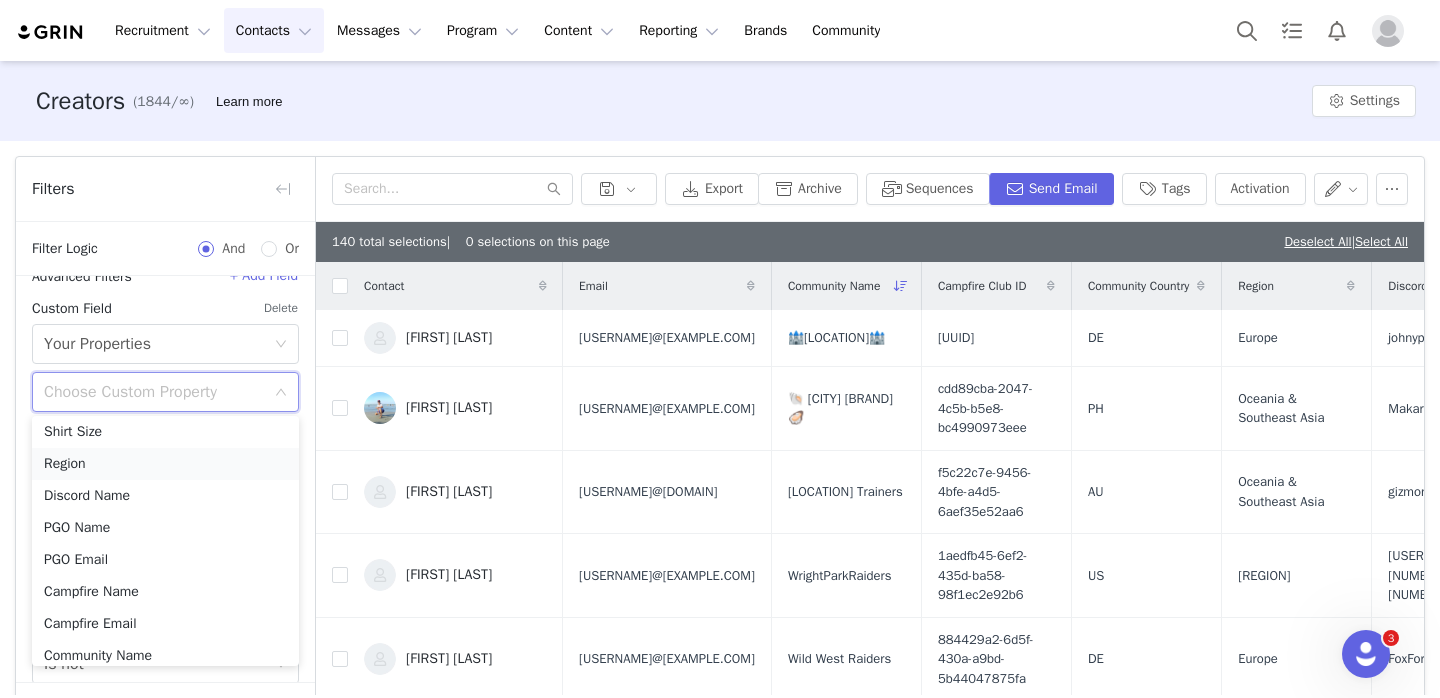 click on "Region" at bounding box center (165, 464) 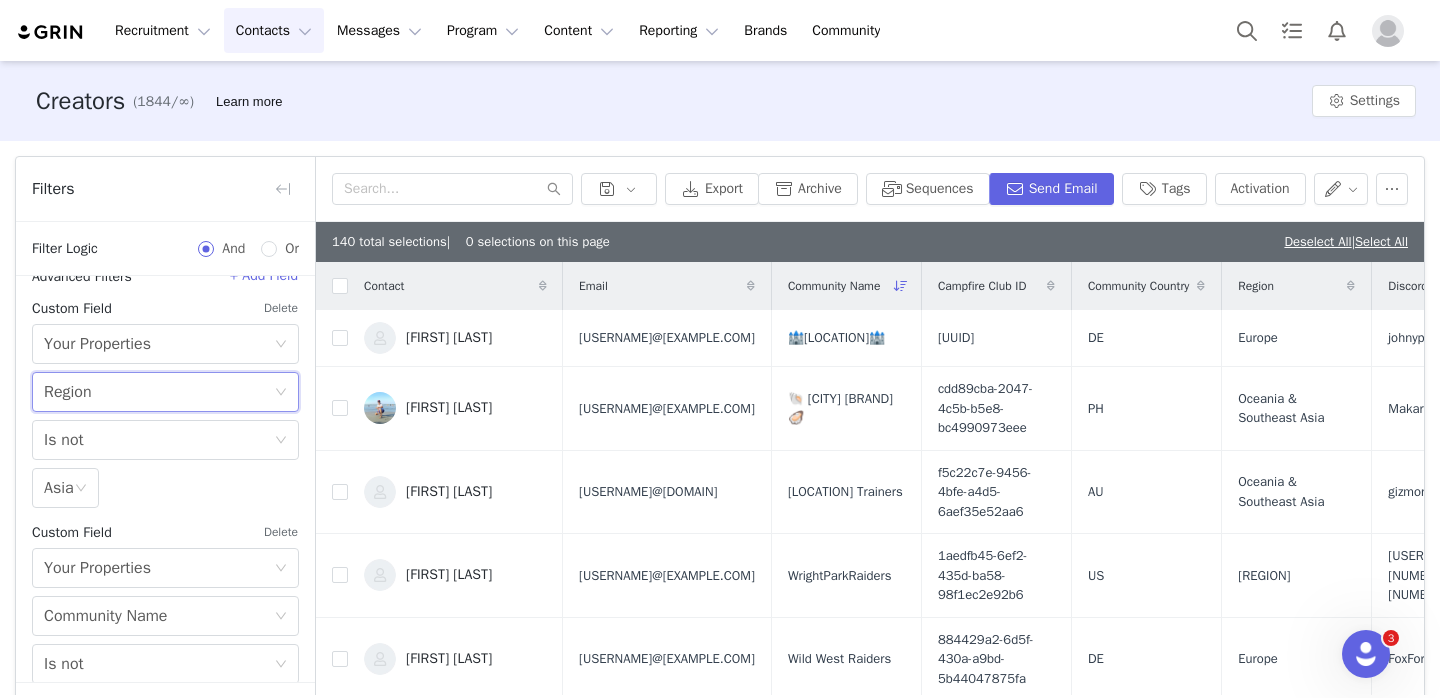 click on "Select Asia" at bounding box center [165, 488] 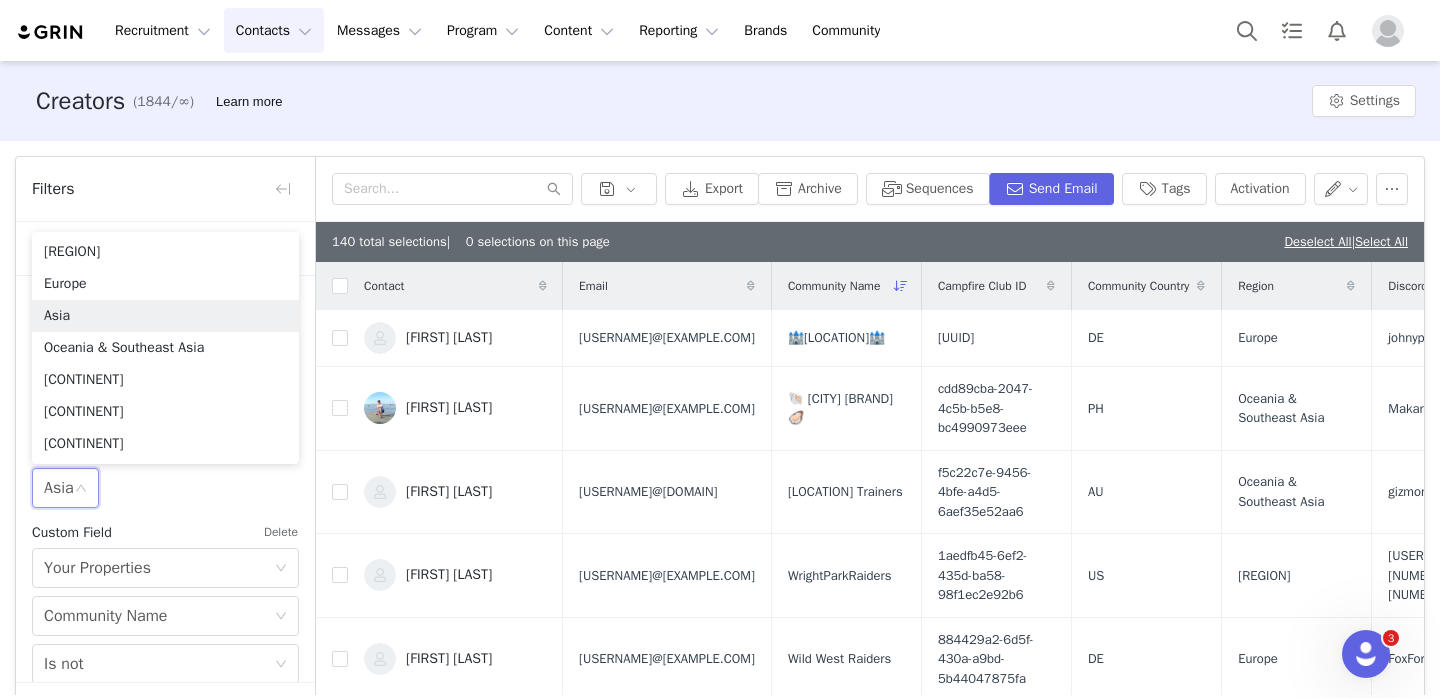 scroll, scrollTop: 675, scrollLeft: 0, axis: vertical 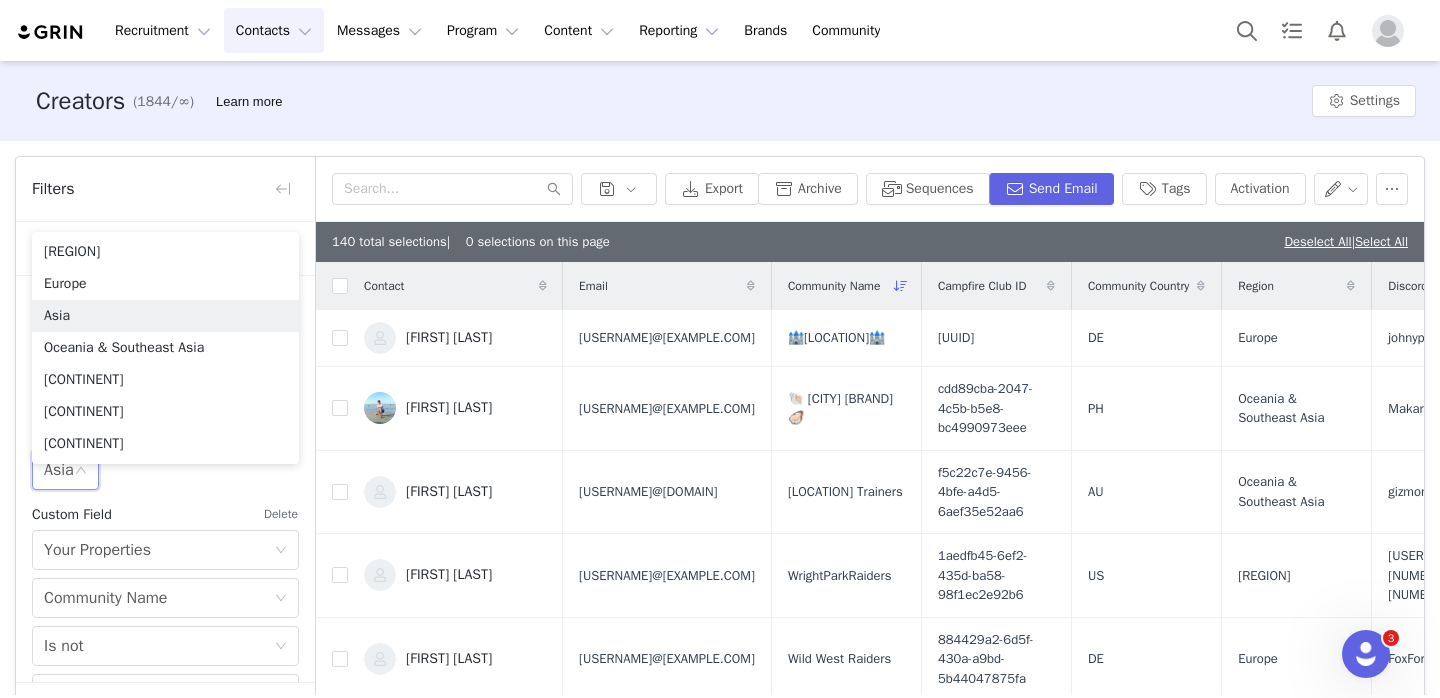 click on "Select Asia" at bounding box center [165, 470] 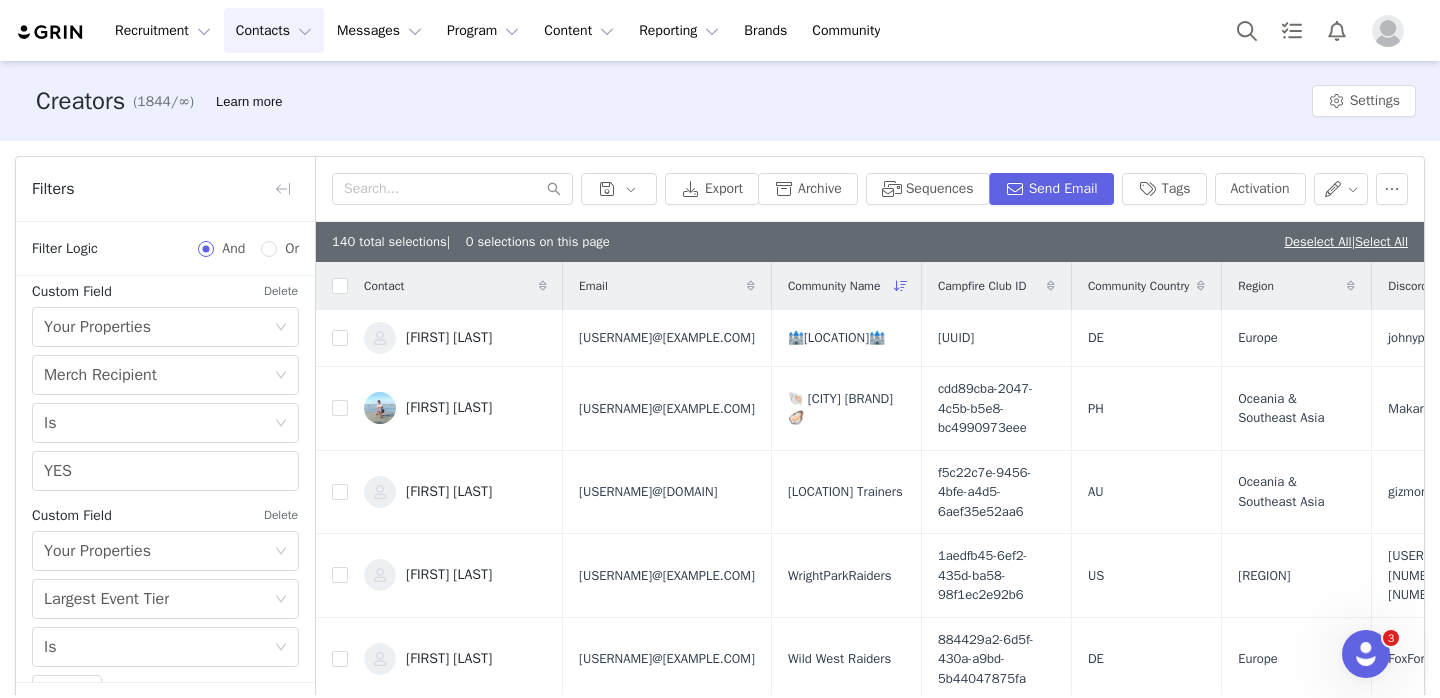 scroll, scrollTop: 1171, scrollLeft: 0, axis: vertical 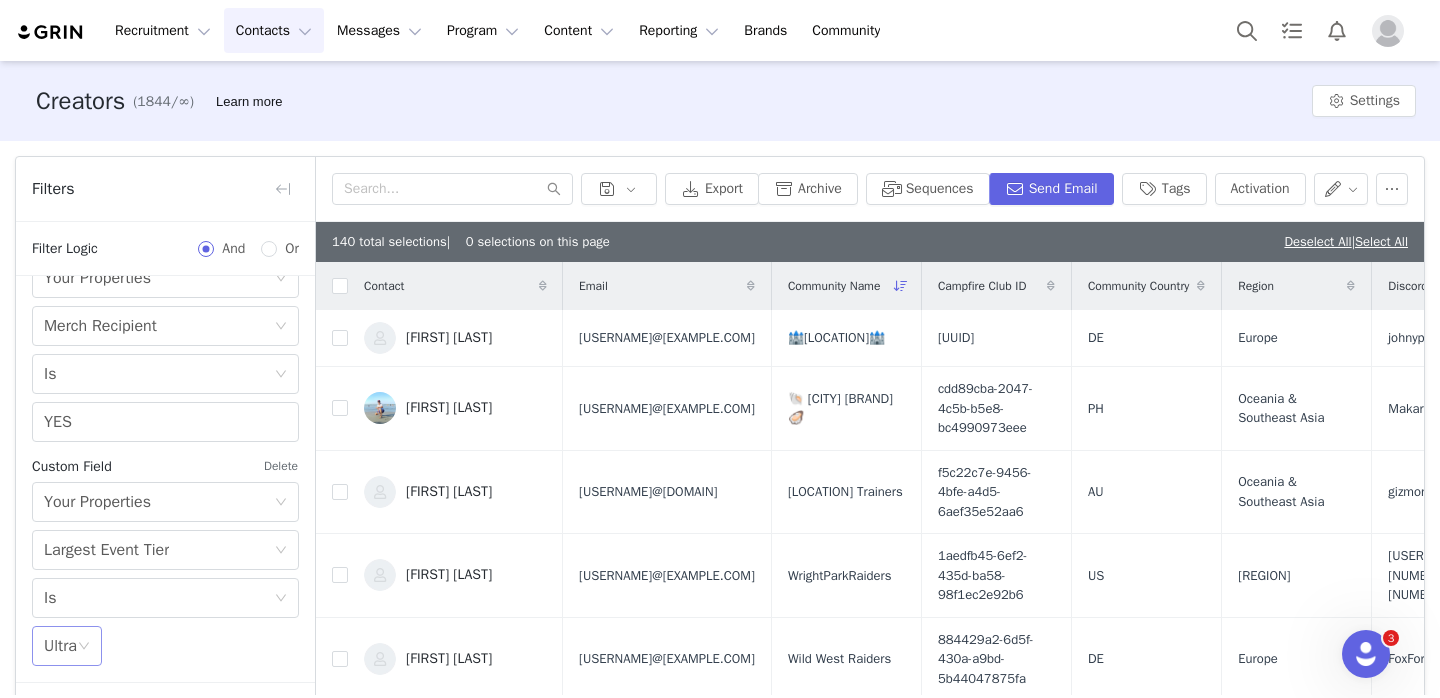 click 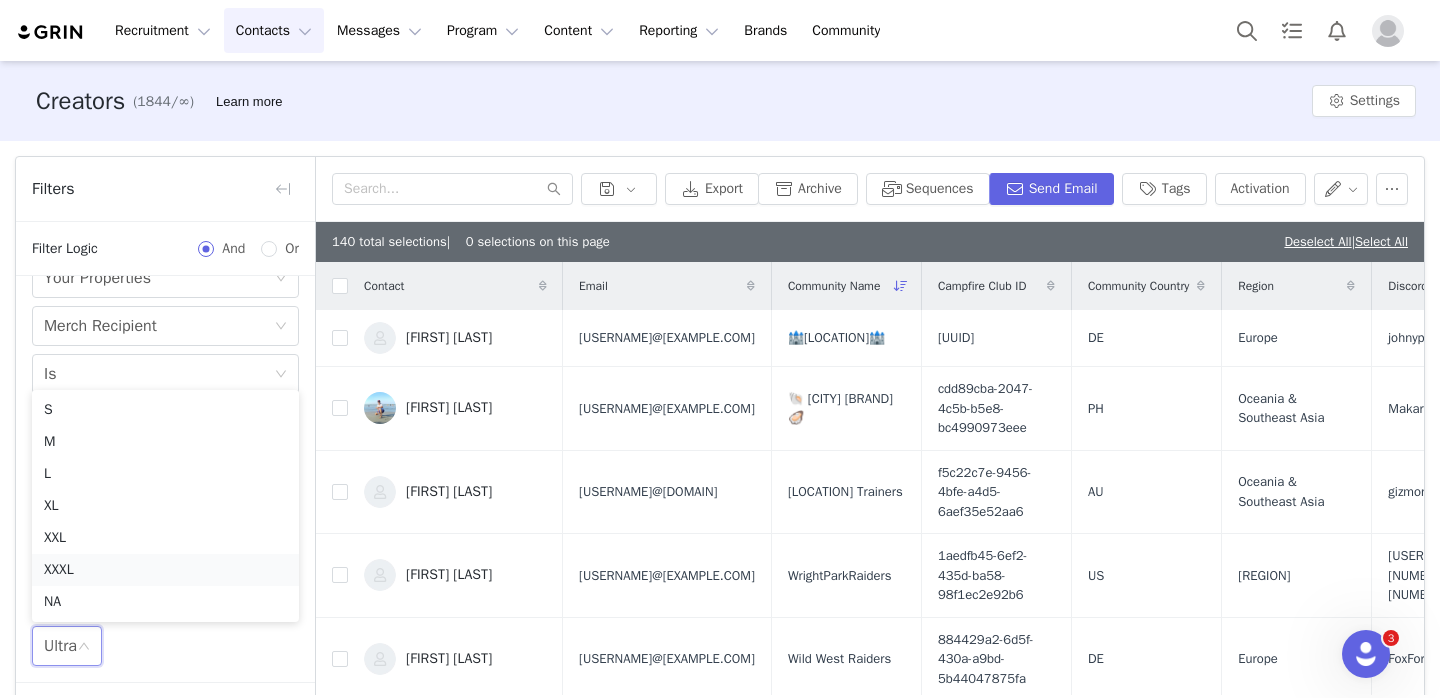 click on "XXXL" at bounding box center [165, 570] 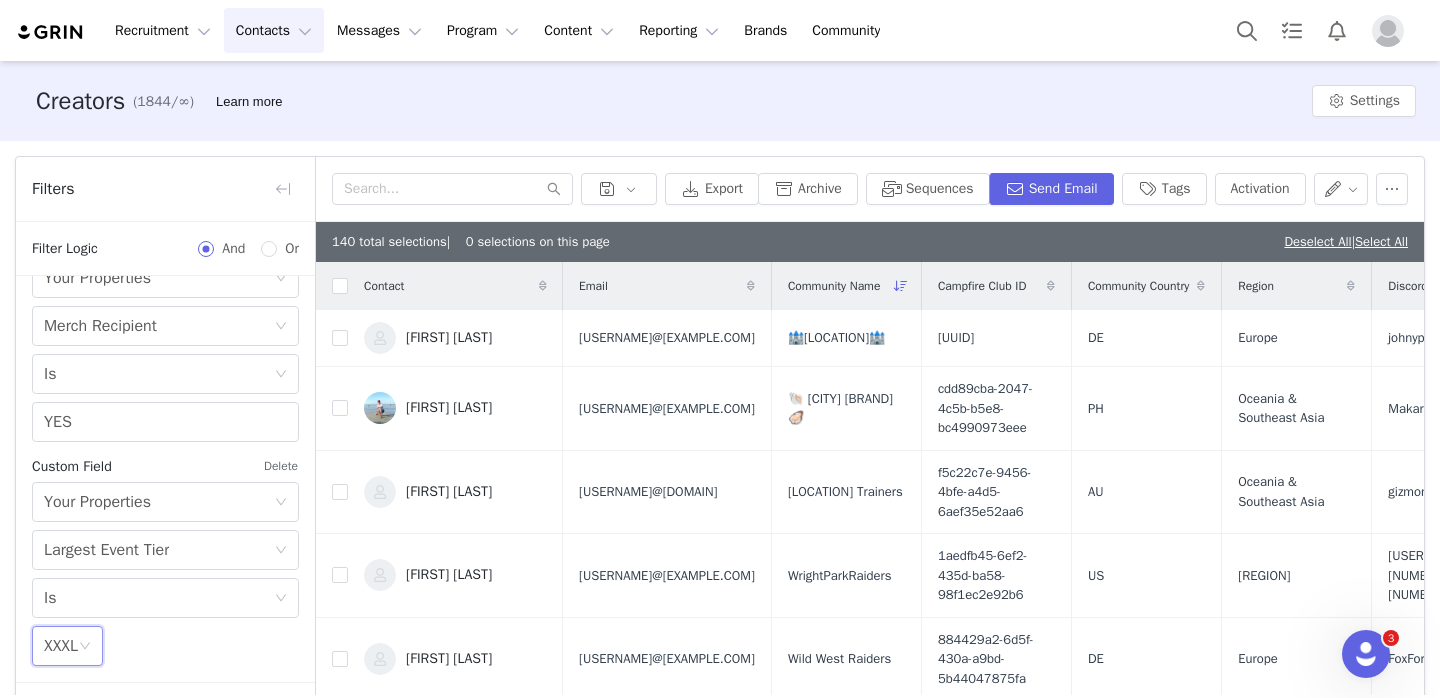 scroll, scrollTop: 76, scrollLeft: 0, axis: vertical 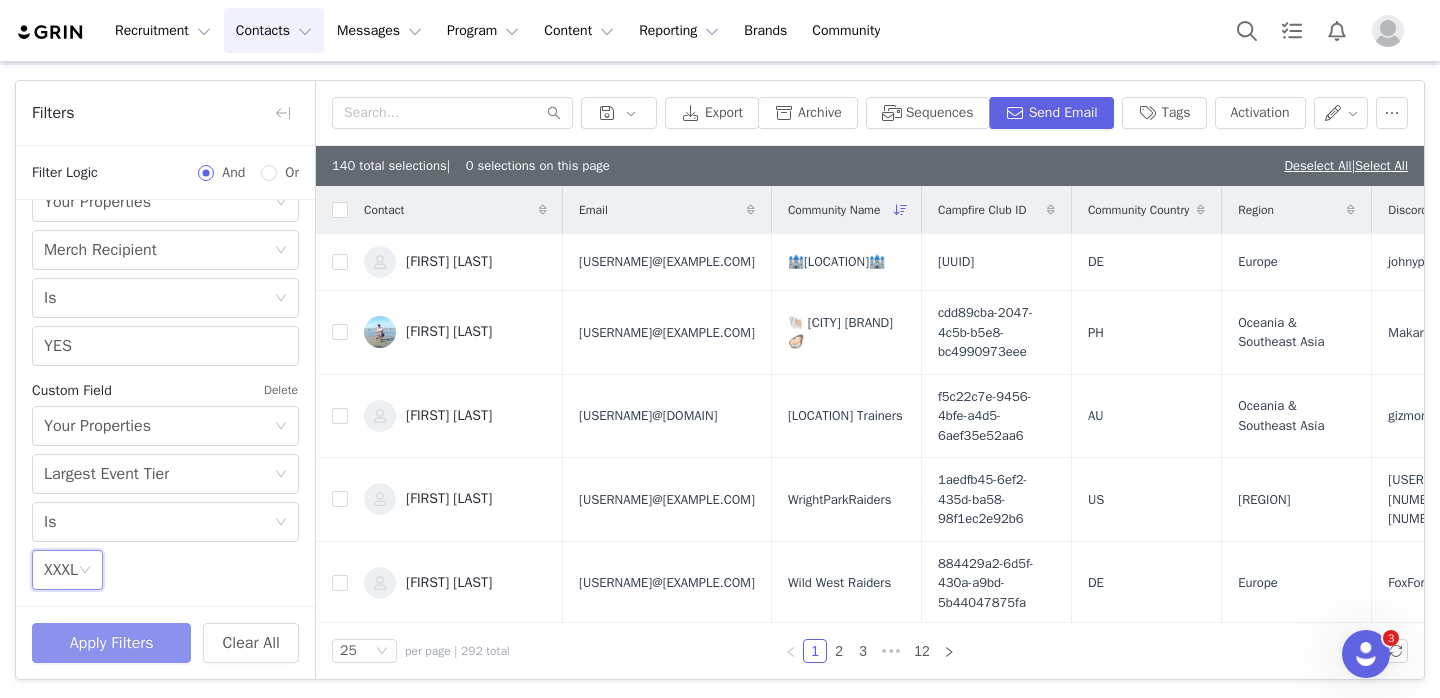 click on "Apply Filters" at bounding box center [111, 643] 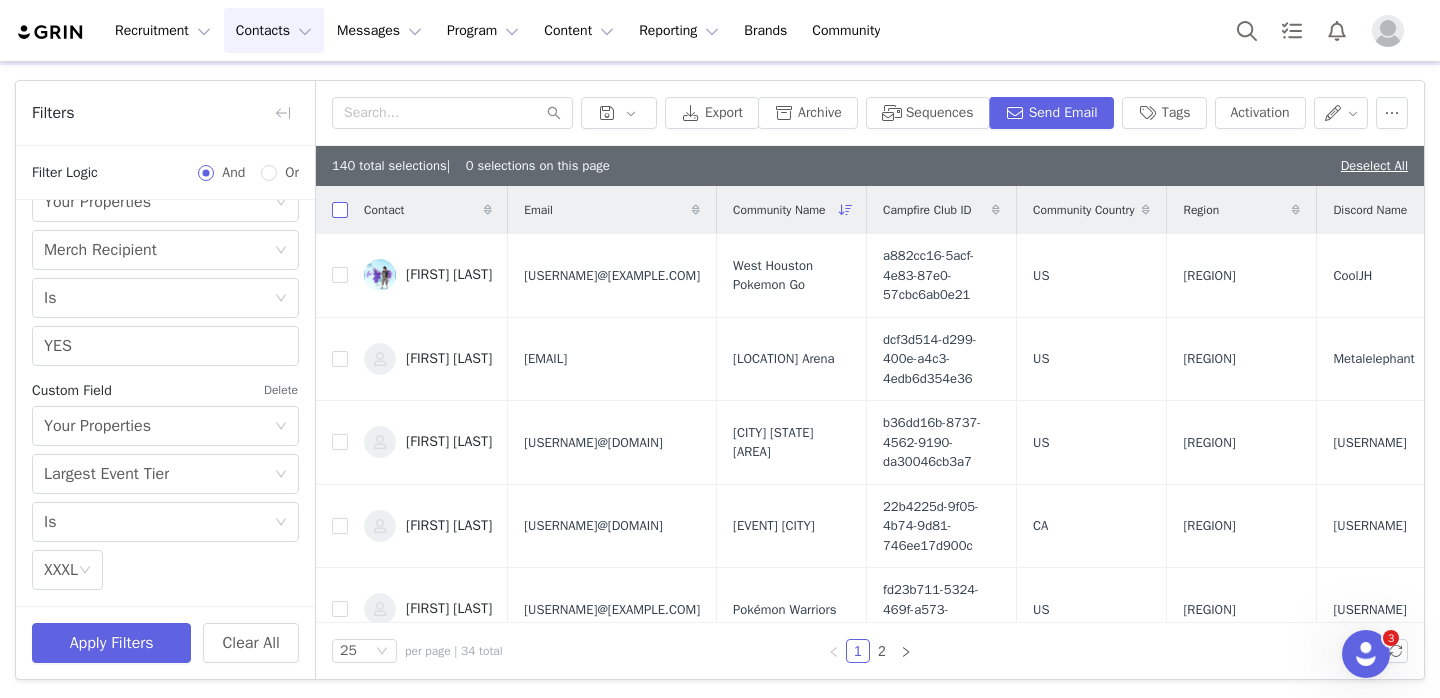 click at bounding box center [340, 210] 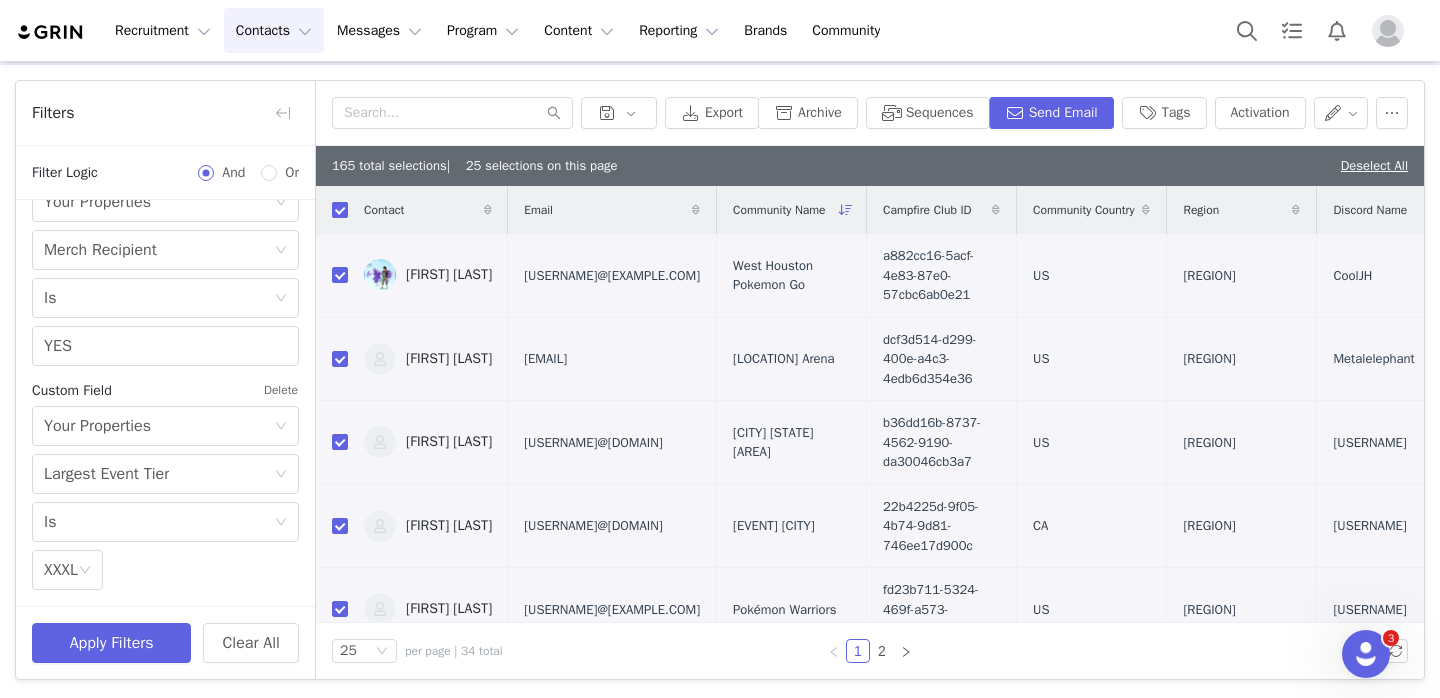click at bounding box center [340, 210] 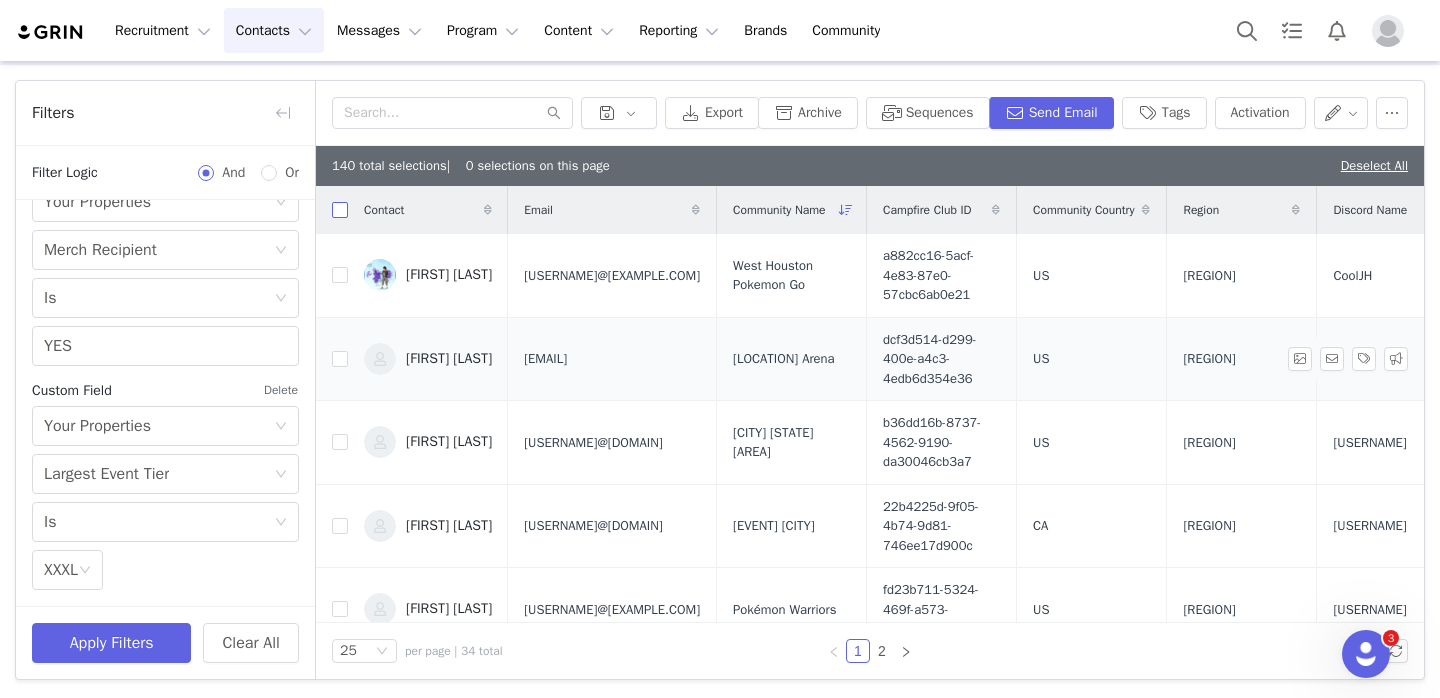 scroll, scrollTop: 0, scrollLeft: 0, axis: both 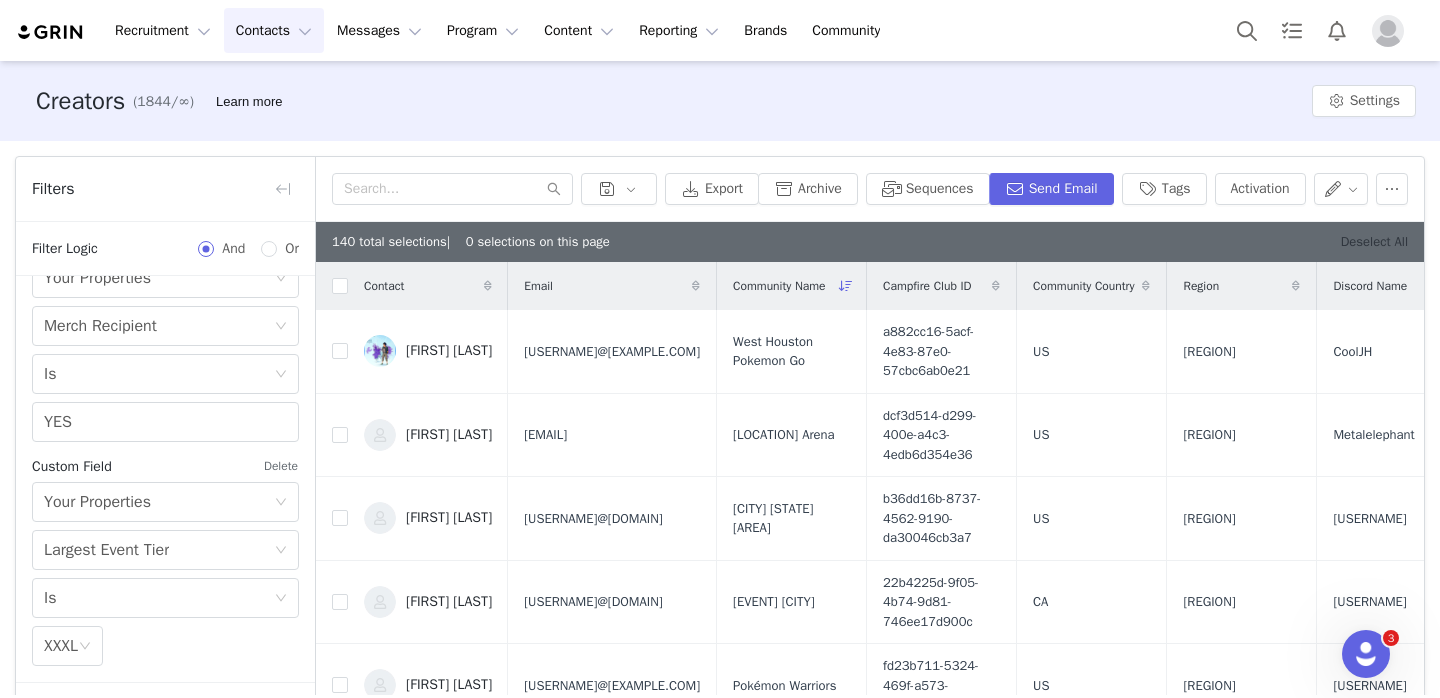 click on "Deselect All" at bounding box center (1374, 241) 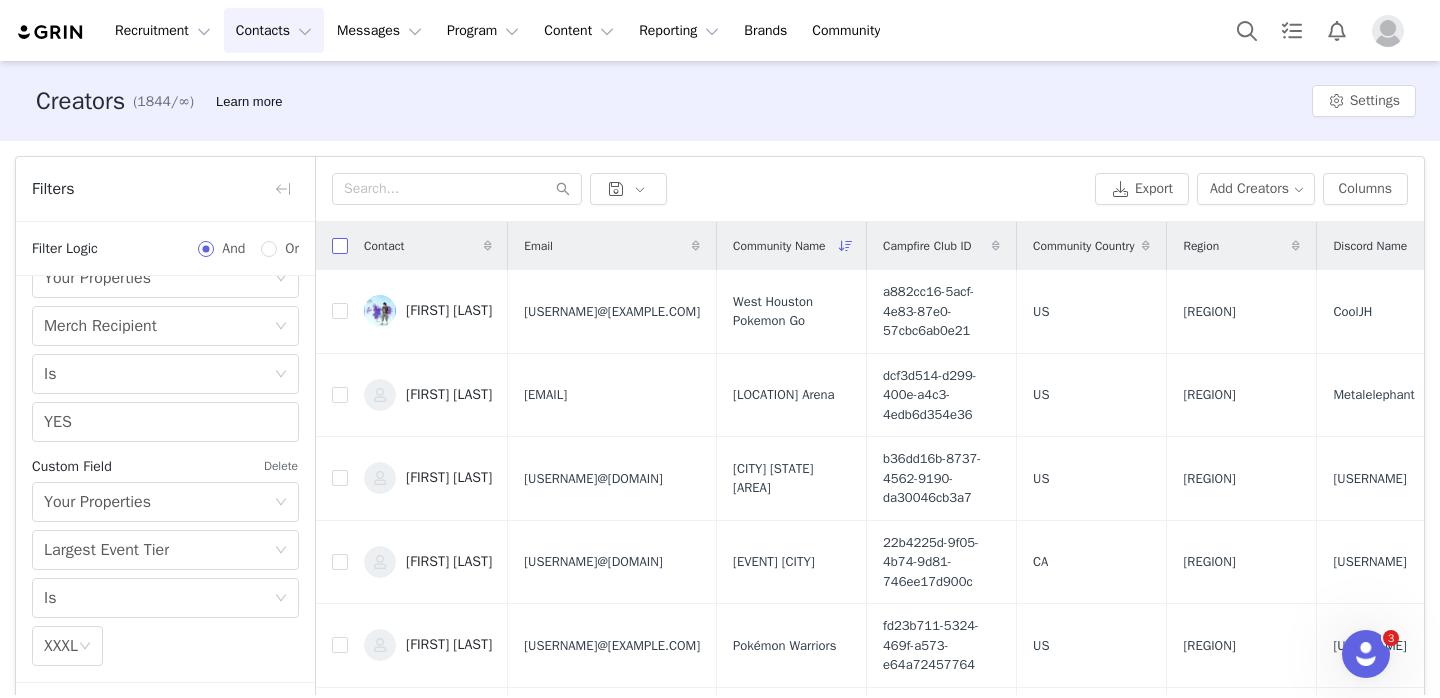 click at bounding box center (340, 246) 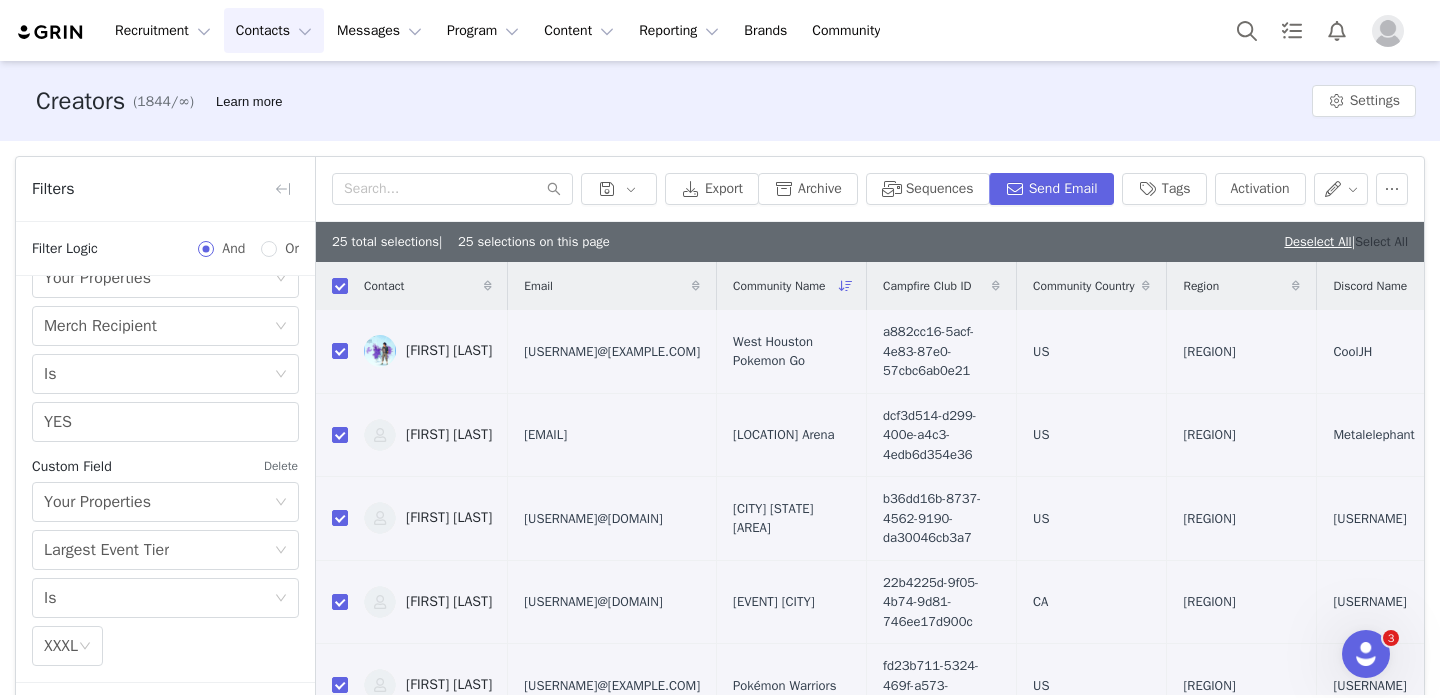 click on "Select All" at bounding box center [1381, 241] 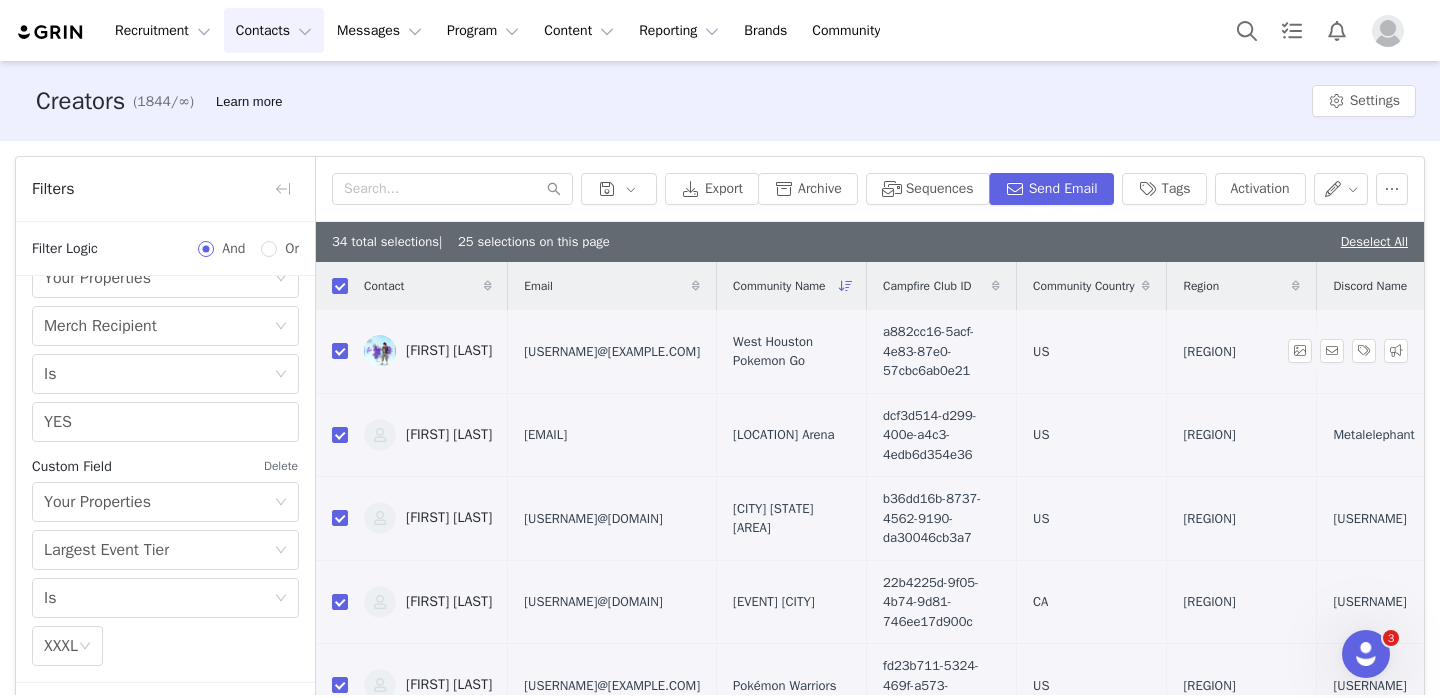 click on "Jonathon Hart" at bounding box center (428, 351) 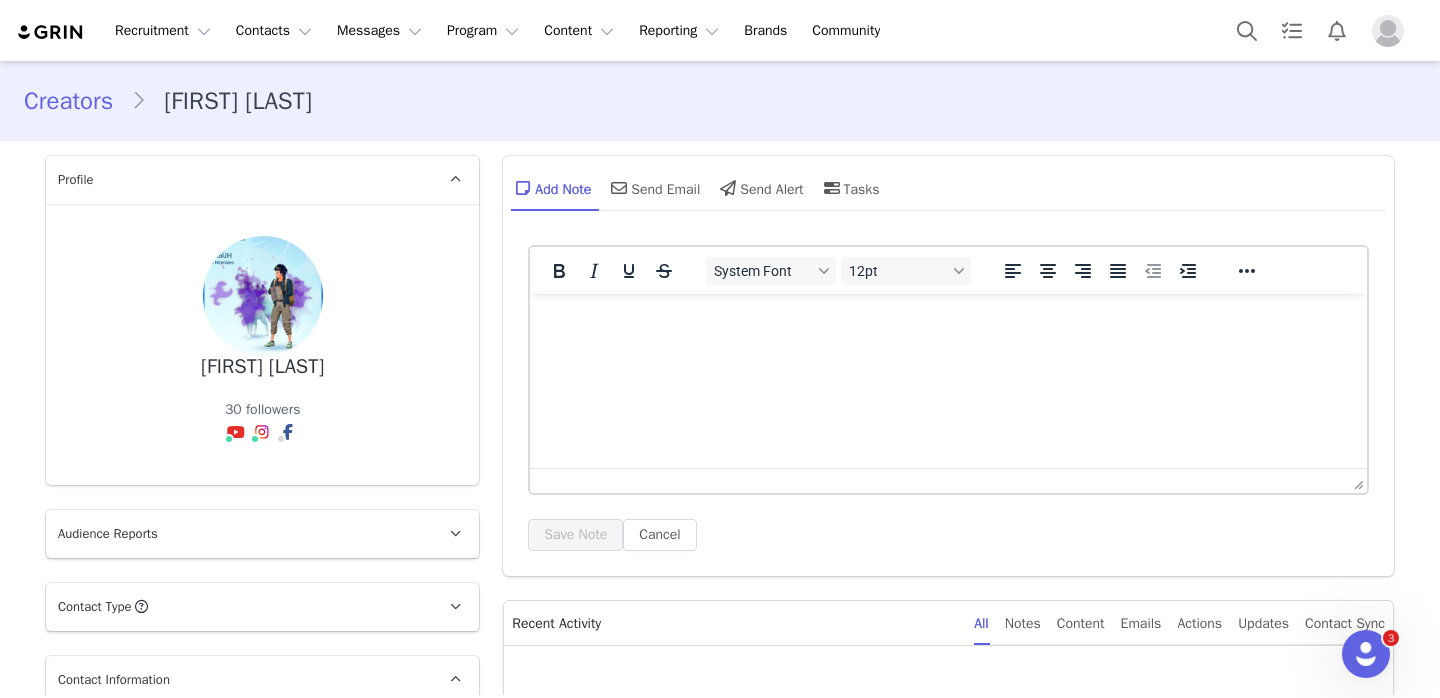 scroll, scrollTop: 0, scrollLeft: 0, axis: both 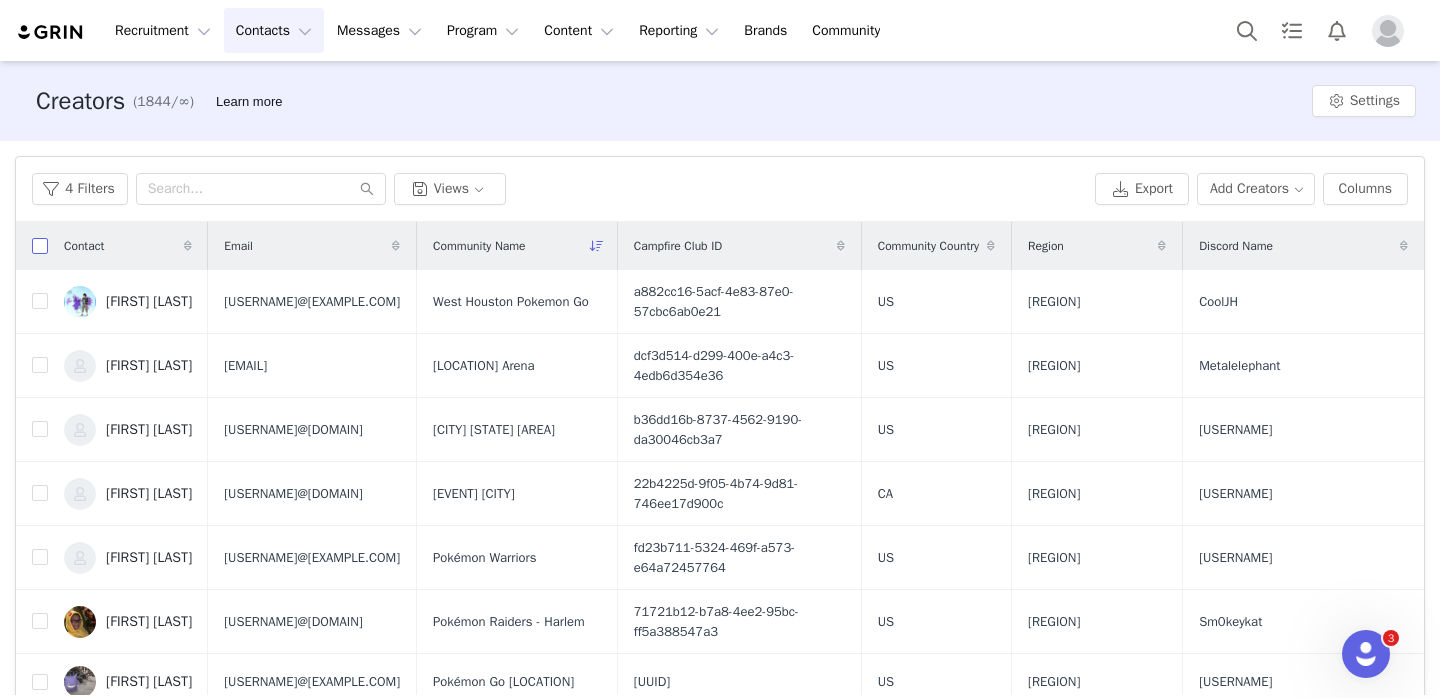 click at bounding box center [40, 246] 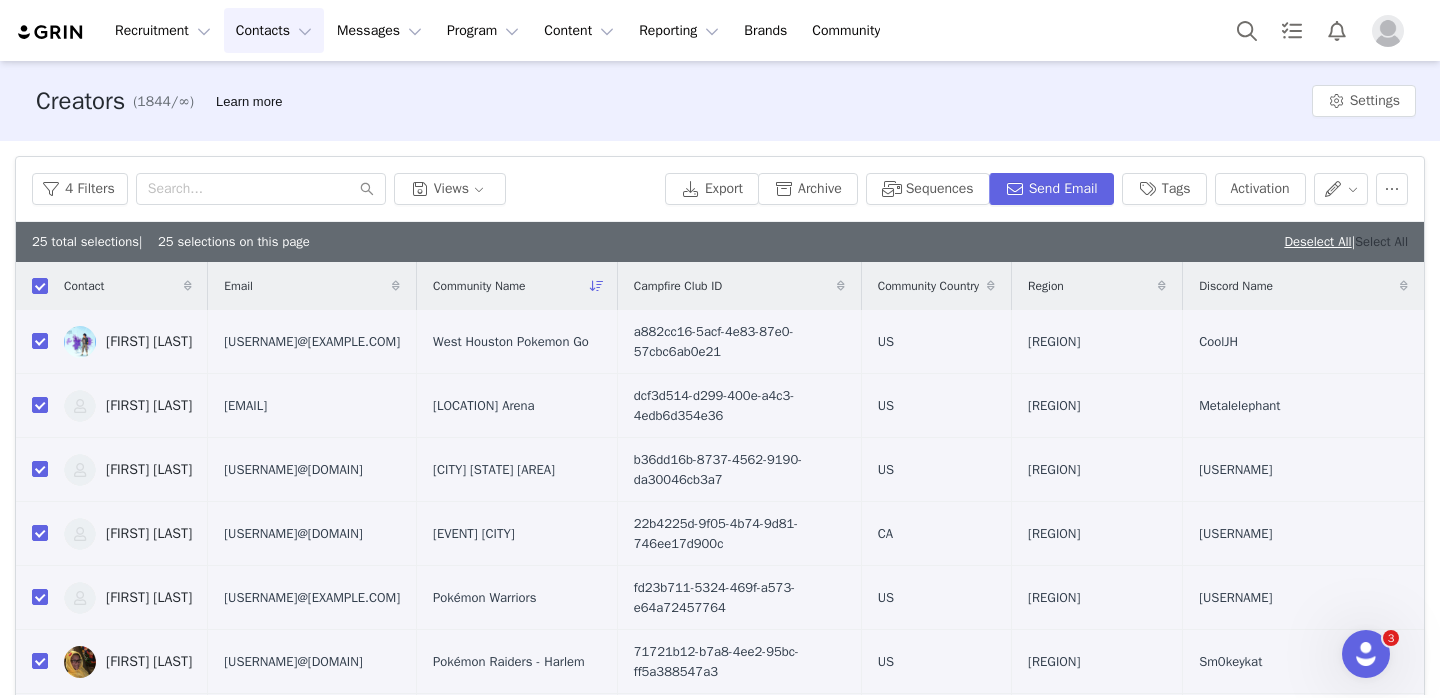 click on "Select All" at bounding box center [1381, 241] 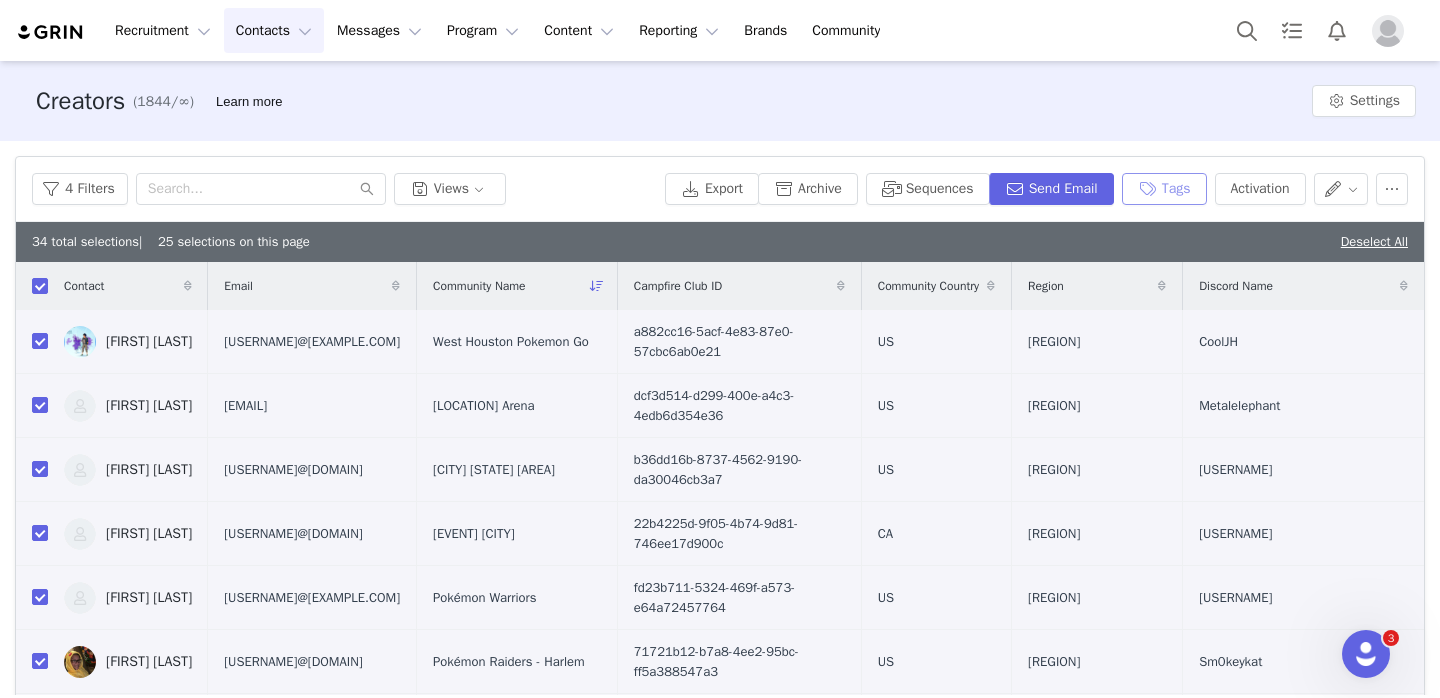 click on "Tags" at bounding box center (1164, 189) 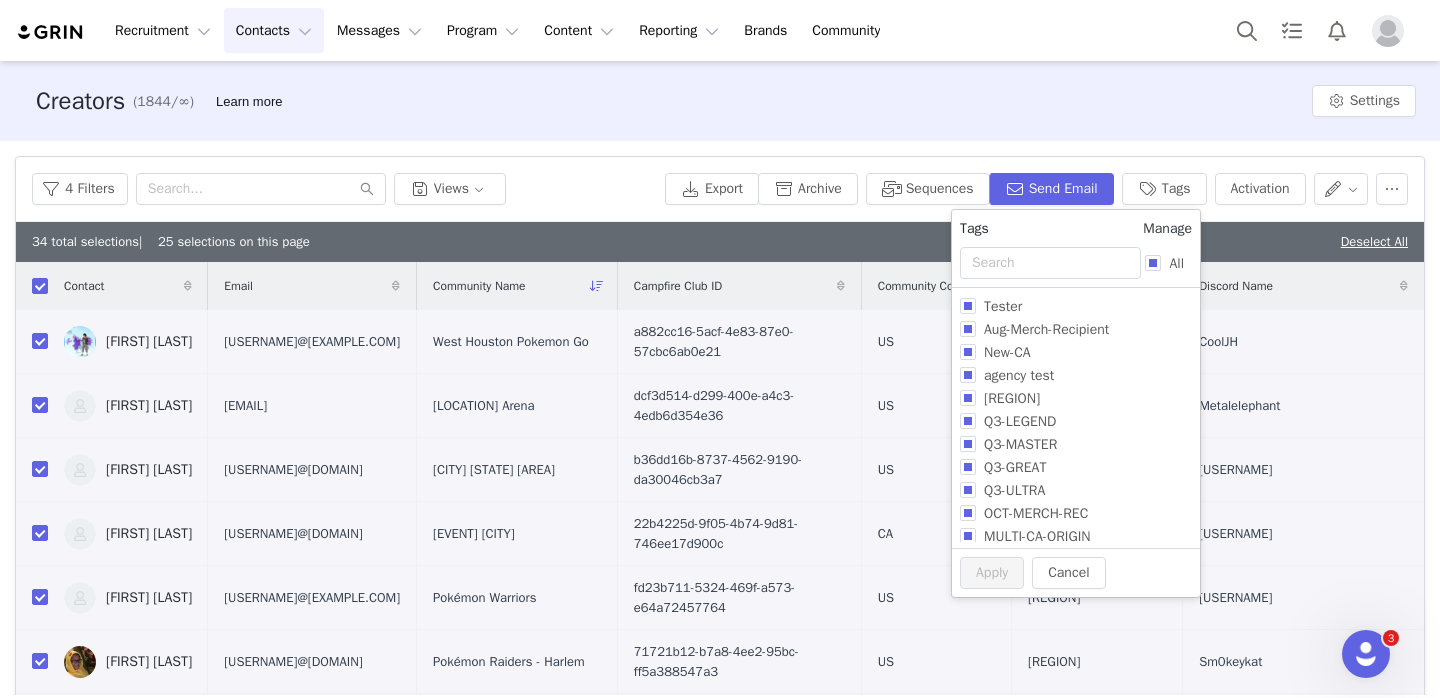 click on "Manage" at bounding box center (1167, 228) 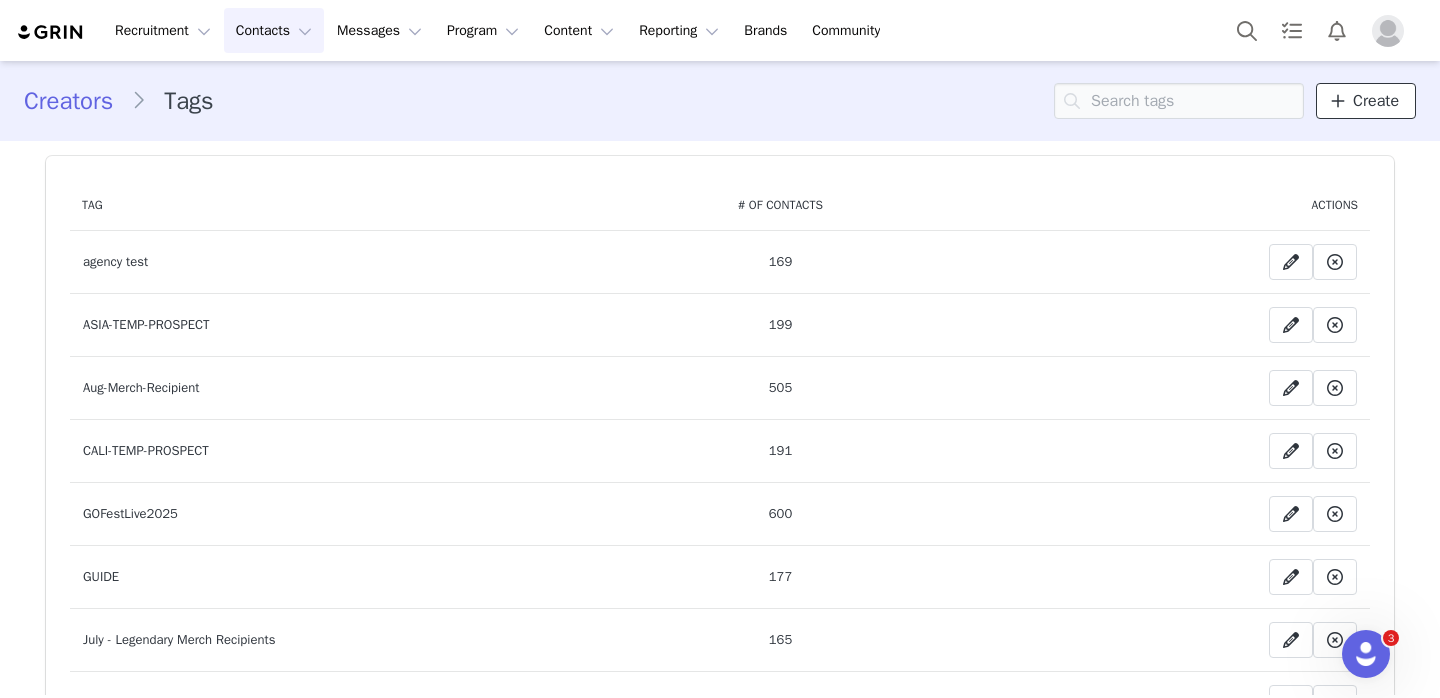 click on "Create" at bounding box center (1376, 101) 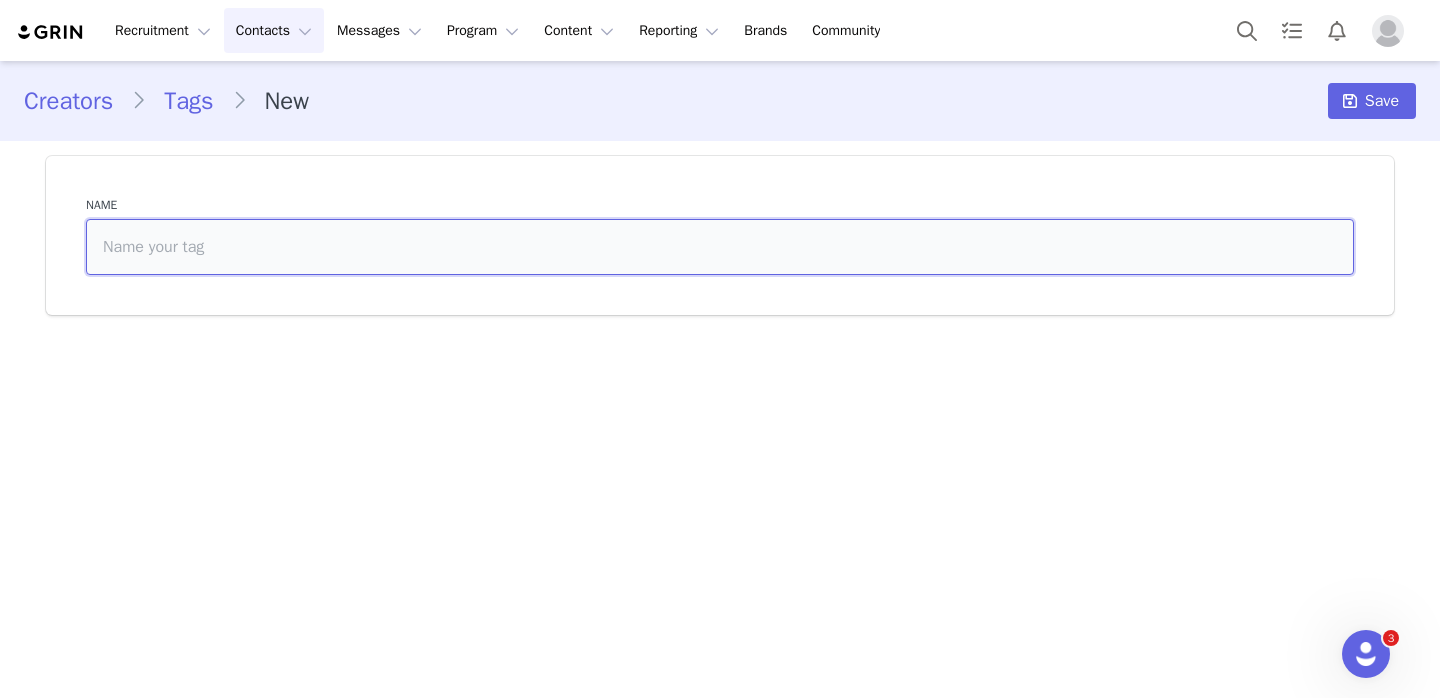 click at bounding box center (720, 247) 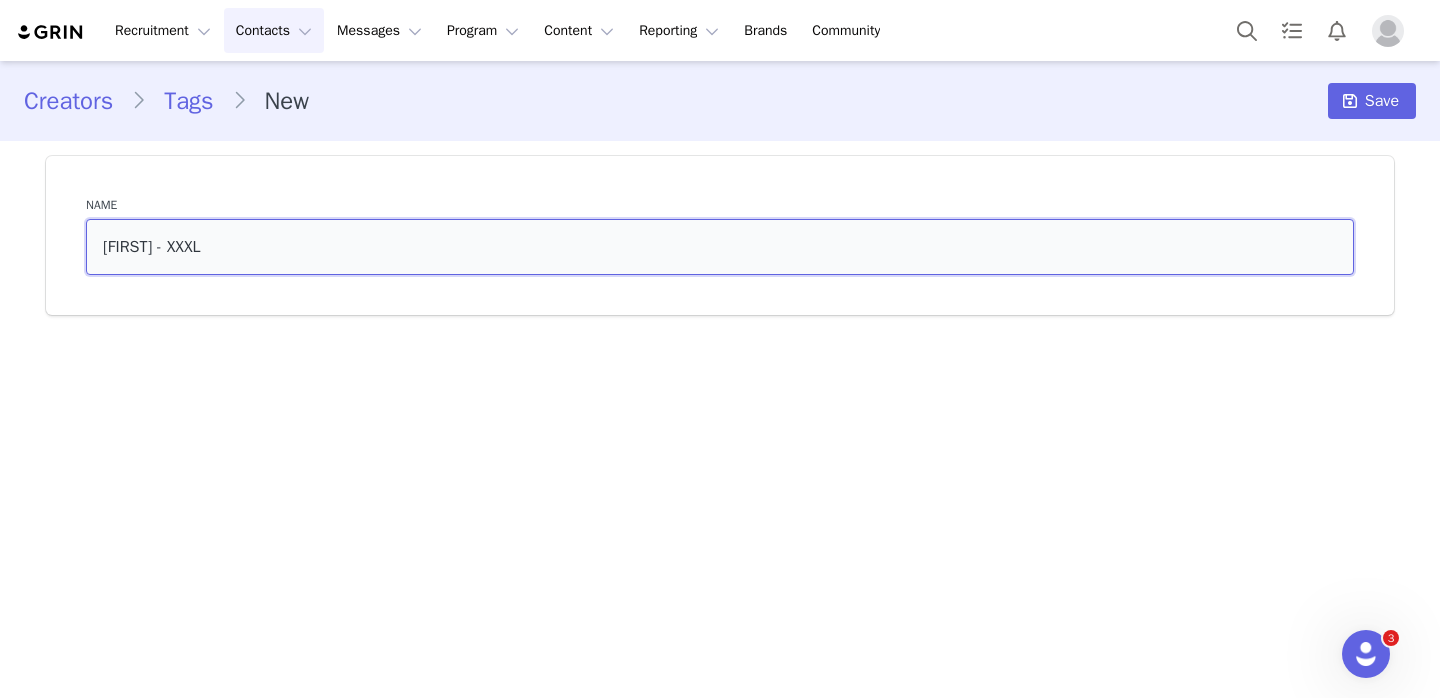 click on "[FIRST] [LAST] - XXXL" at bounding box center [720, 247] 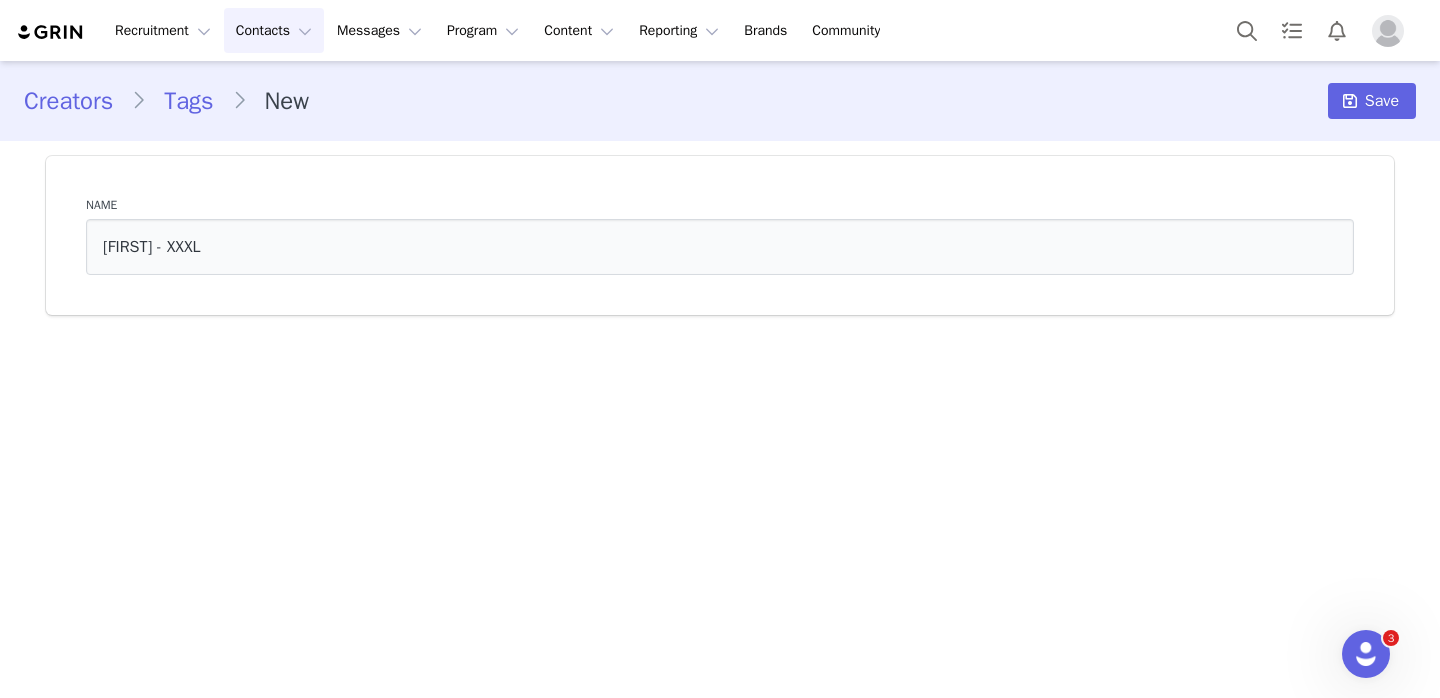 click on "Creators Tags New Save" at bounding box center (720, 101) 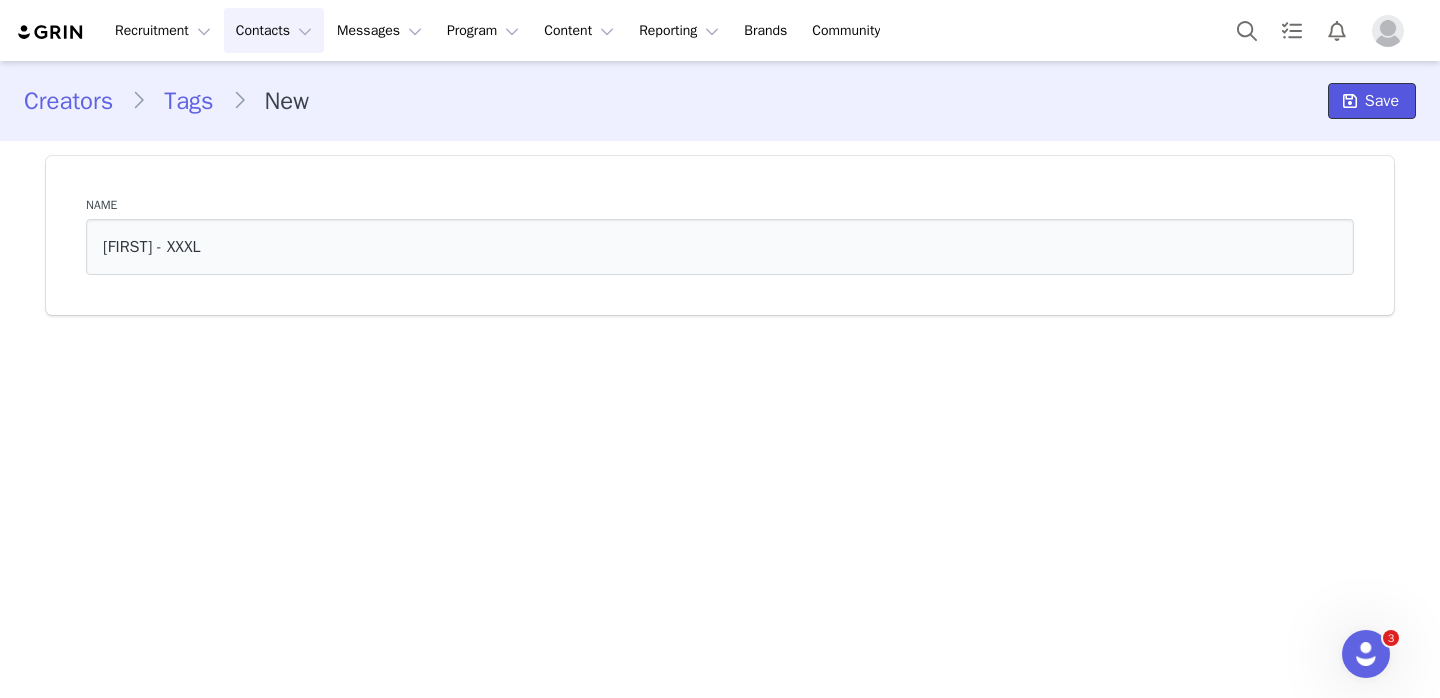 click on "Save" at bounding box center [1382, 101] 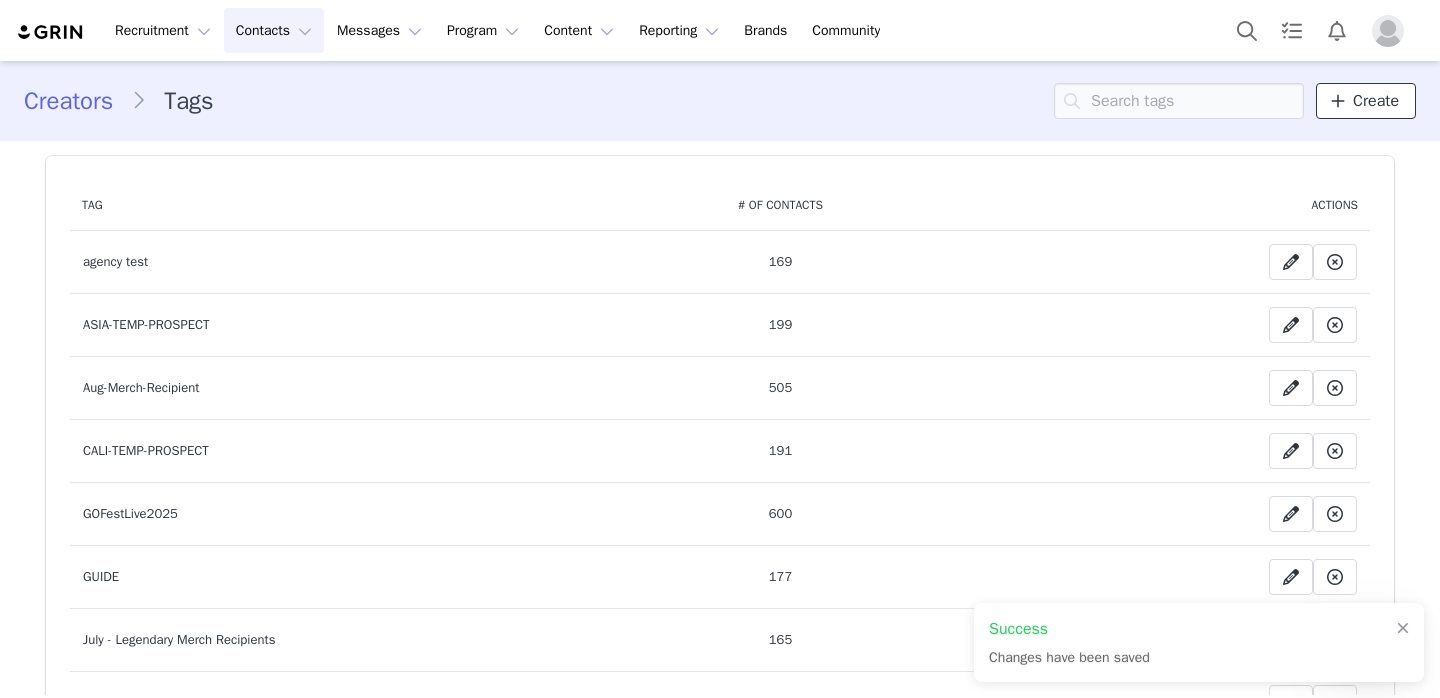 click on "Create" at bounding box center (1376, 101) 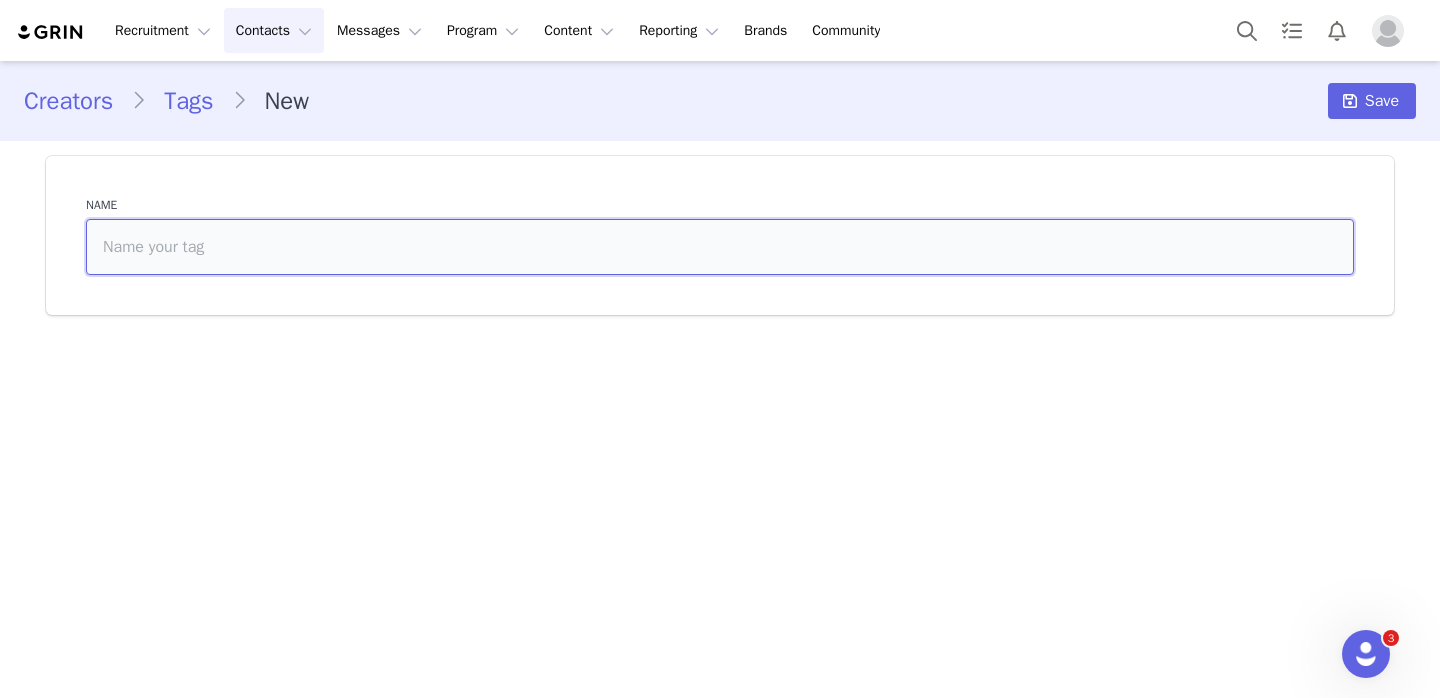 click at bounding box center [720, 247] 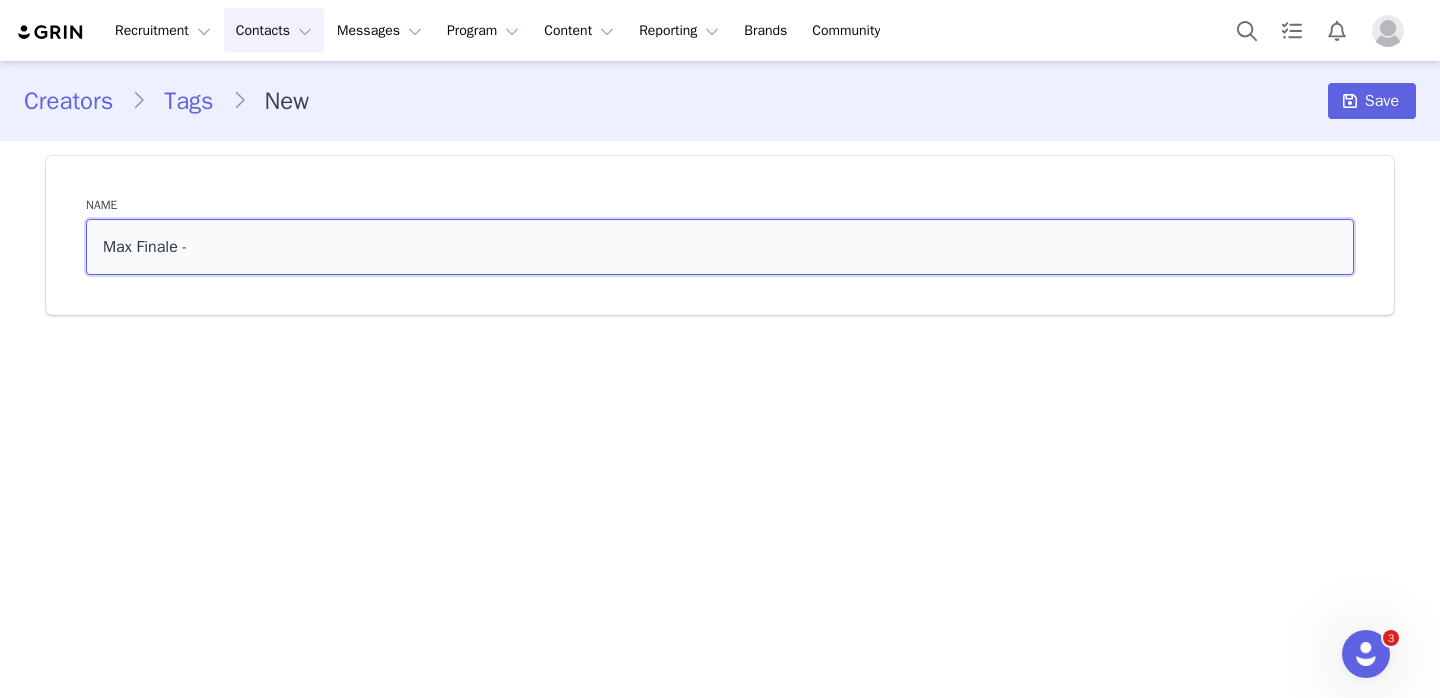 paste on "XXXL" 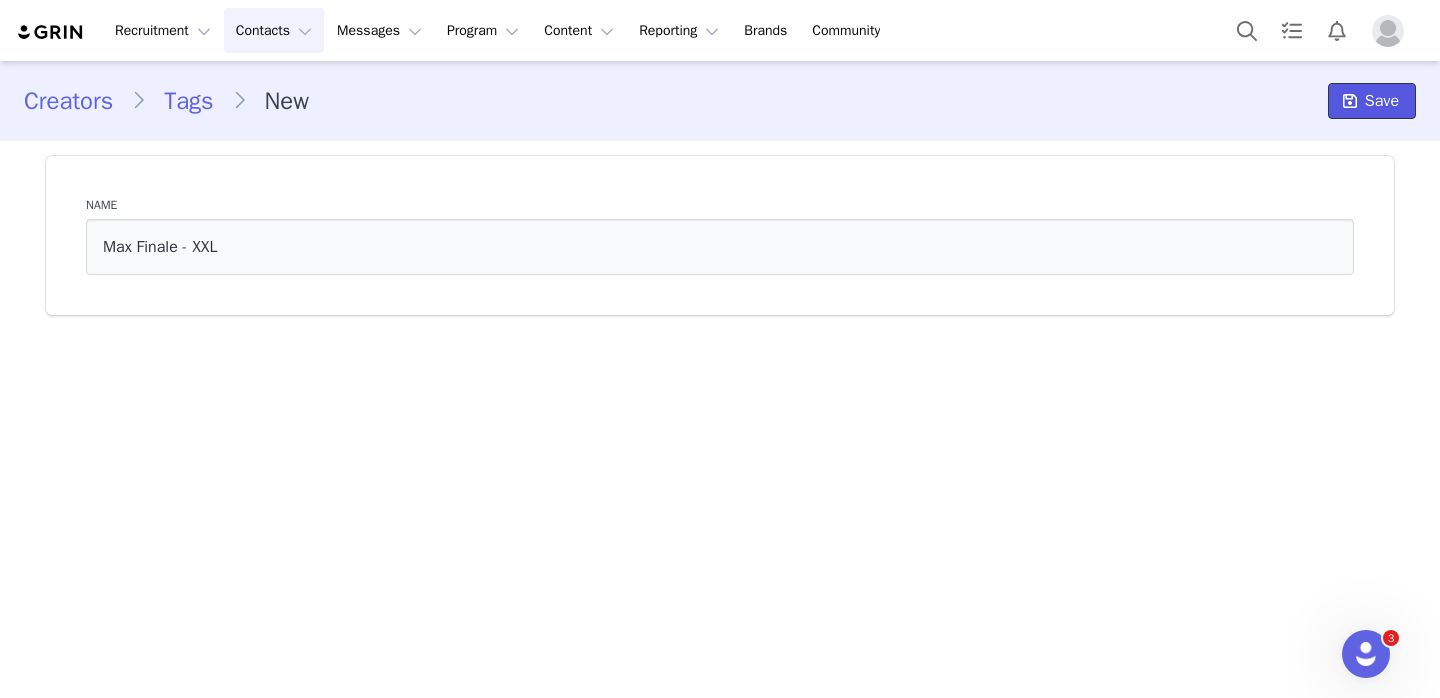 click on "Save" at bounding box center [1382, 101] 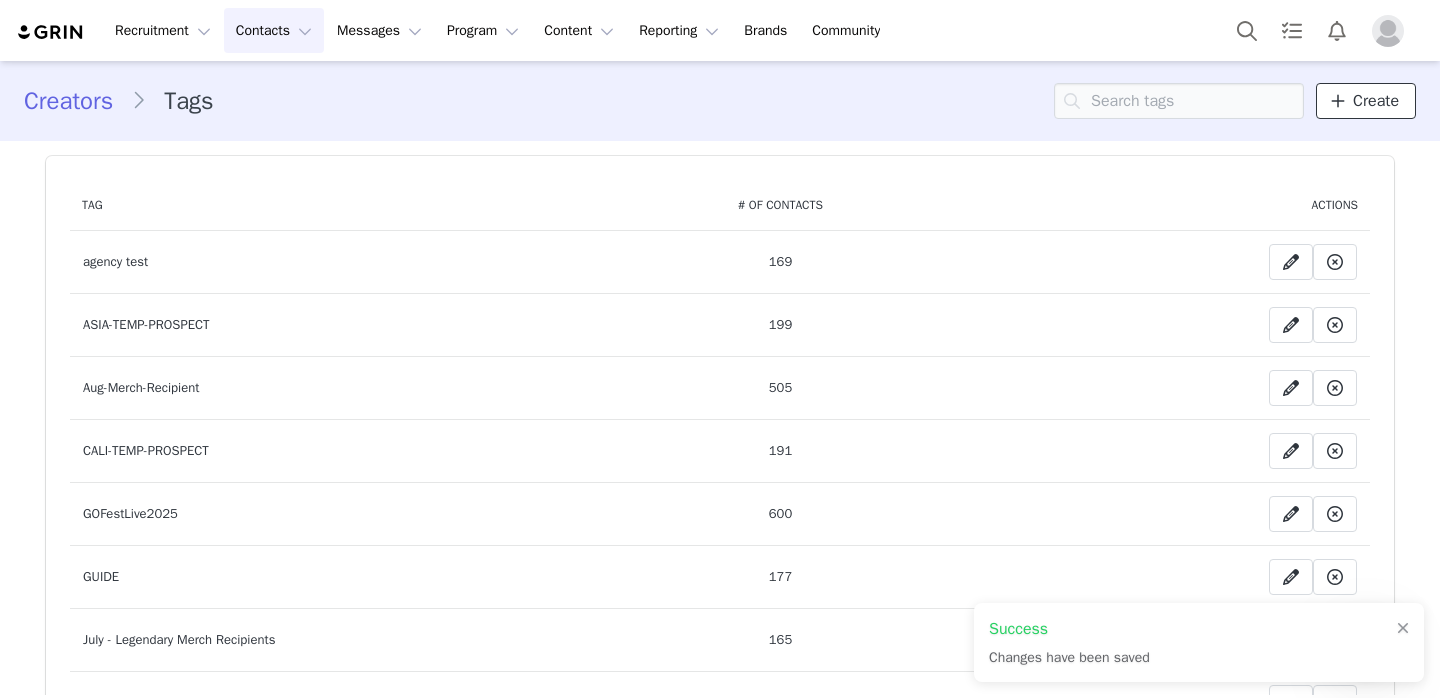 click on "Create" at bounding box center [1376, 101] 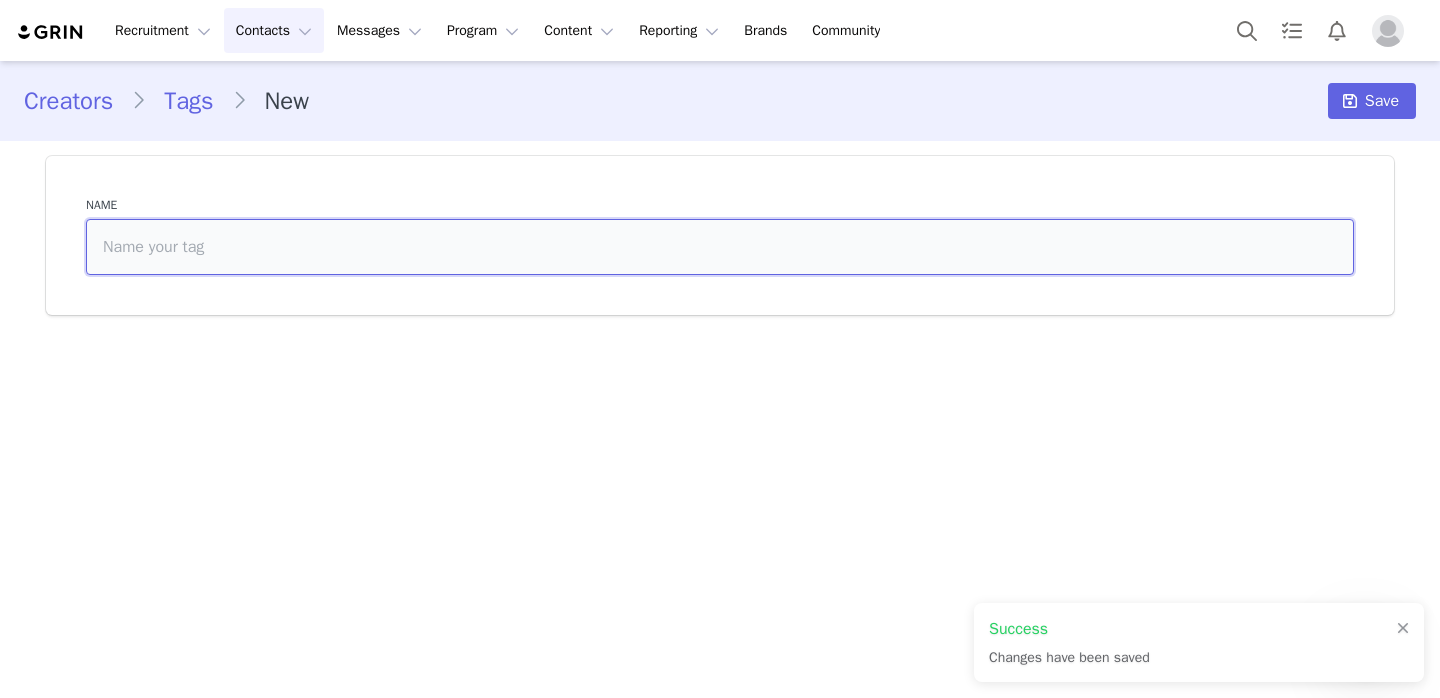 click at bounding box center (720, 247) 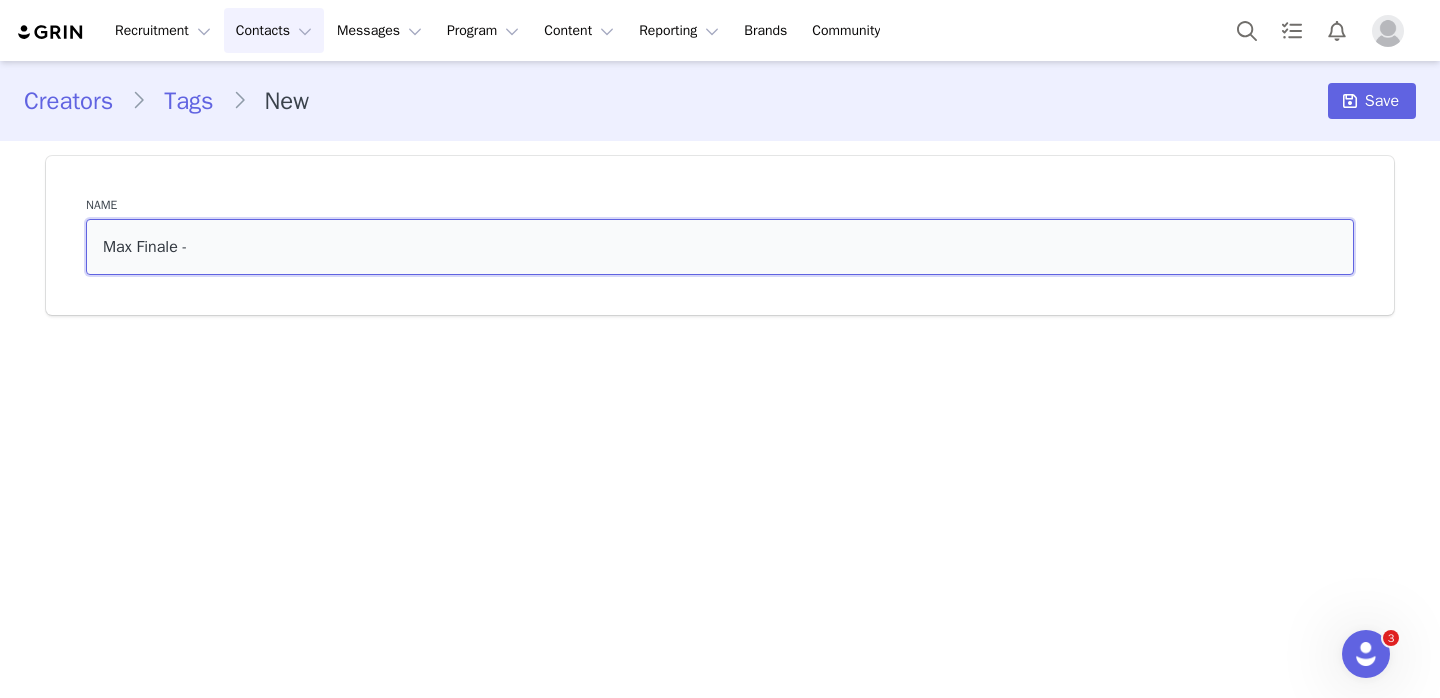 paste on "XXXL" 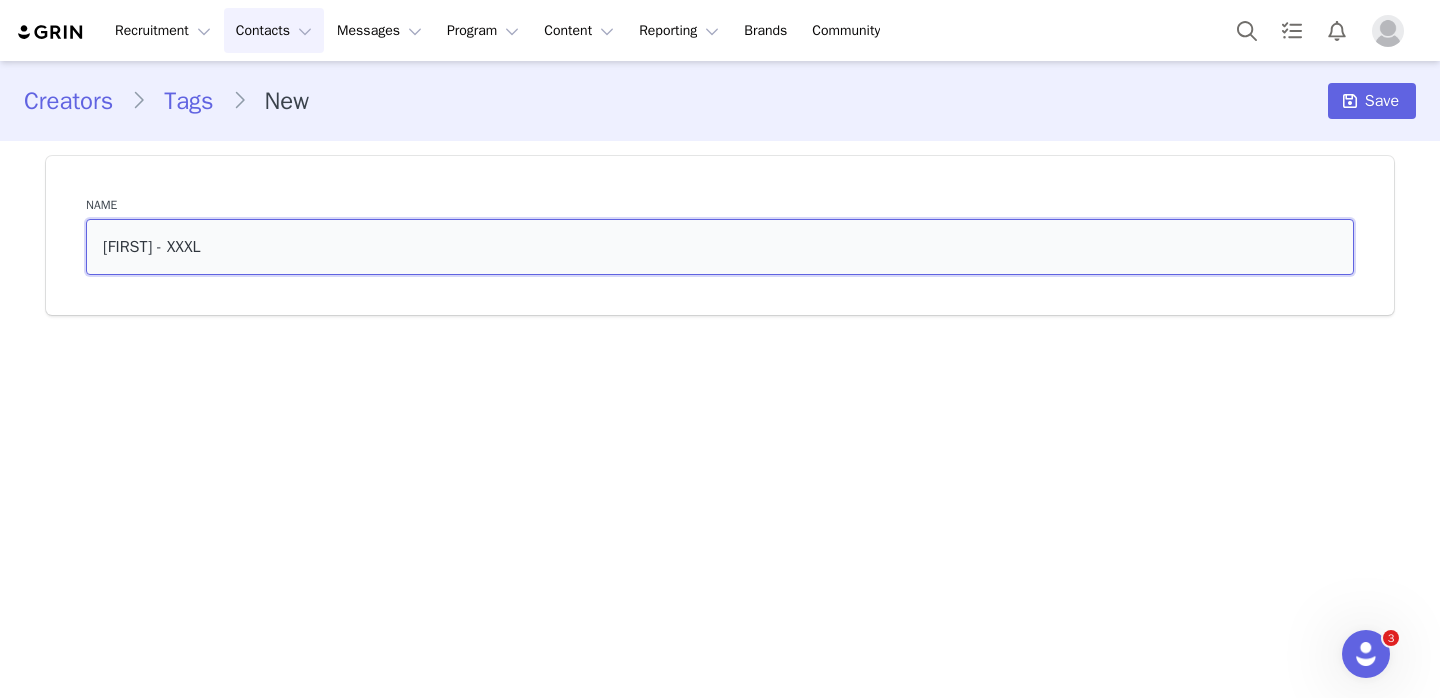 drag, startPoint x: 204, startPoint y: 251, endPoint x: 223, endPoint y: 252, distance: 19.026299 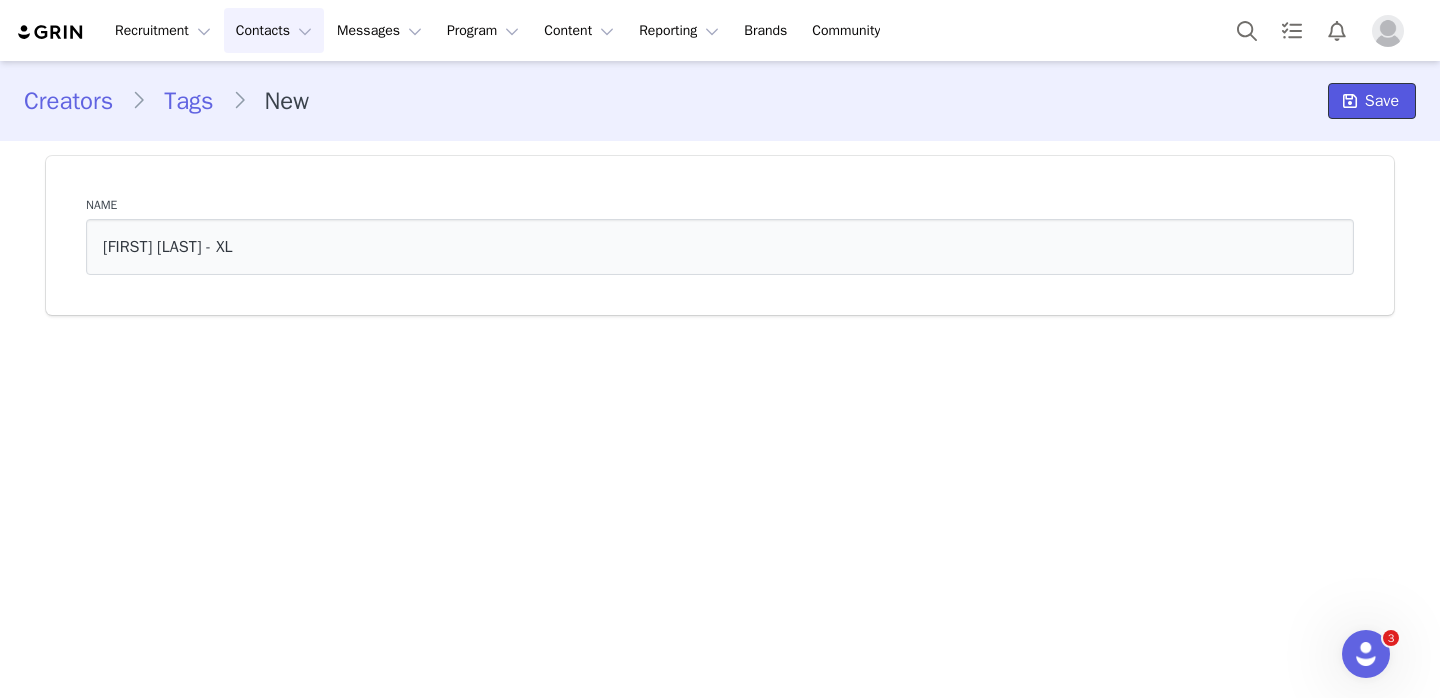 click on "Save" at bounding box center [1382, 101] 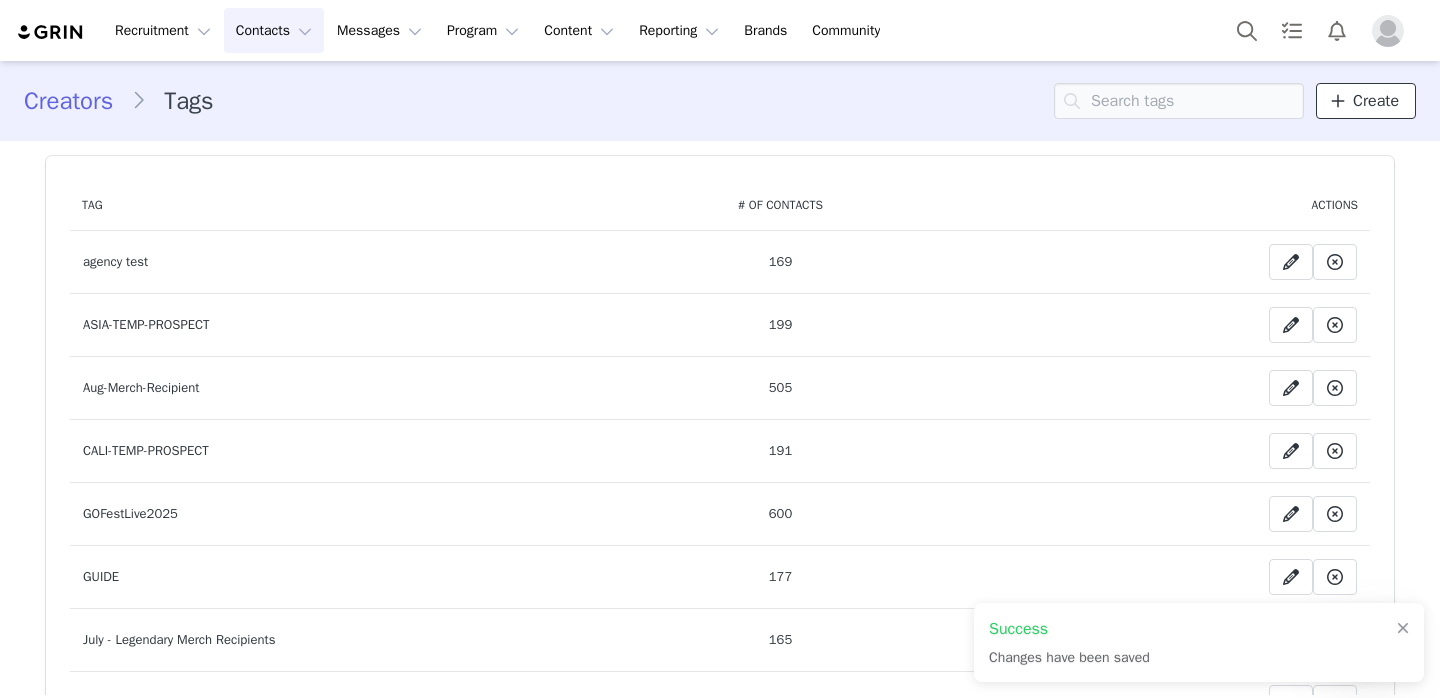 click on "Create" at bounding box center [1376, 101] 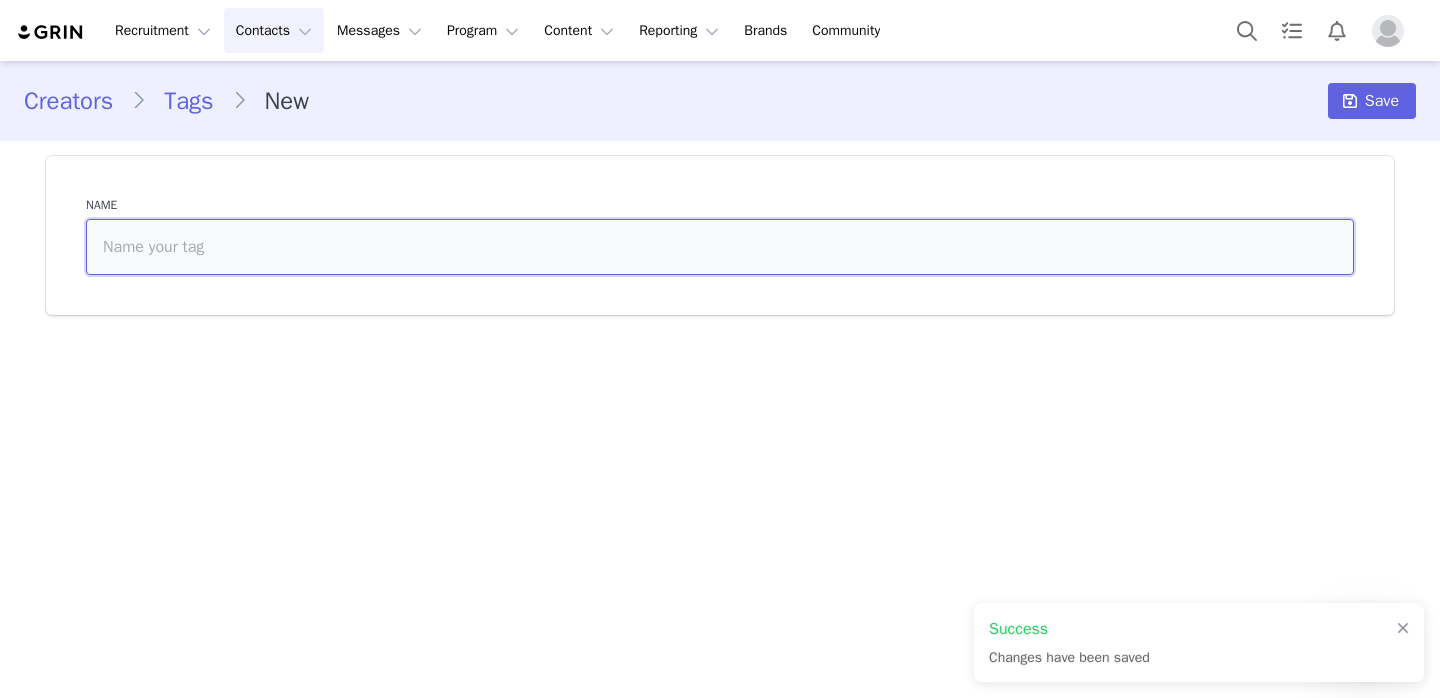 click at bounding box center [720, 247] 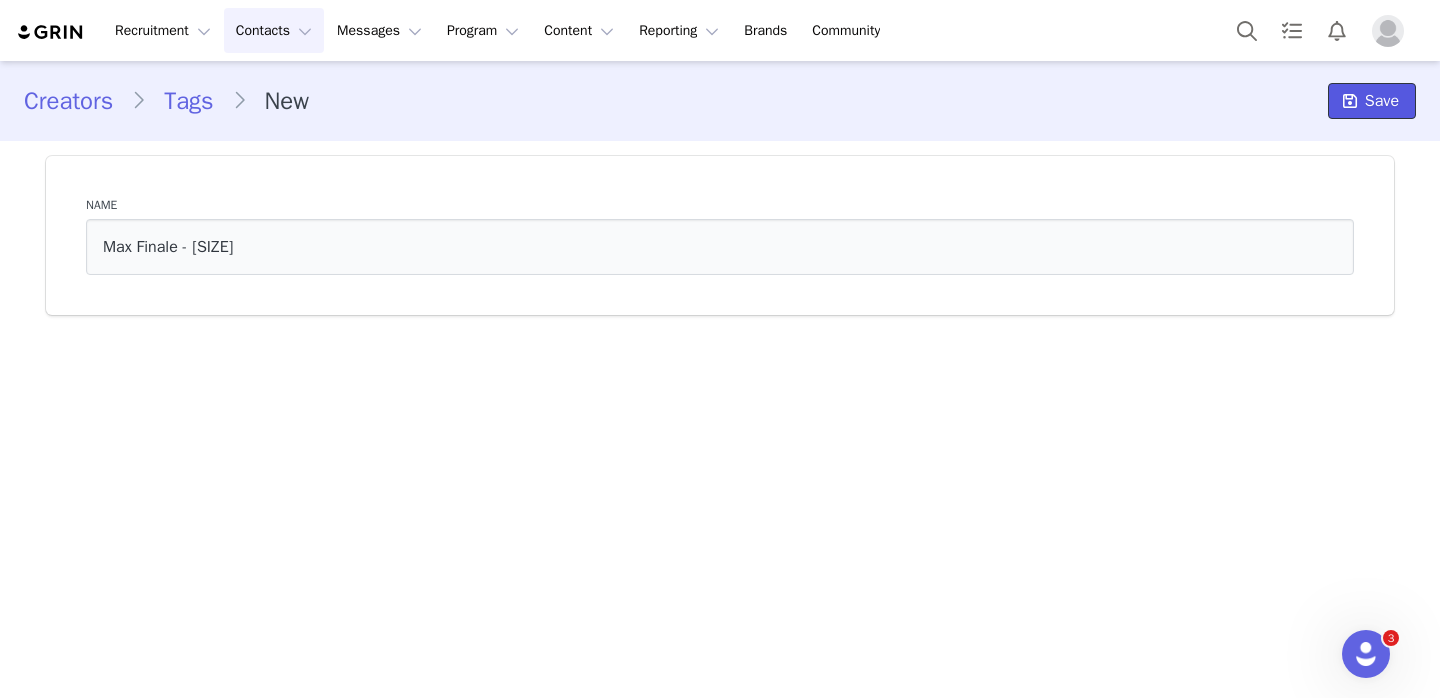 click on "Save" at bounding box center [1372, 101] 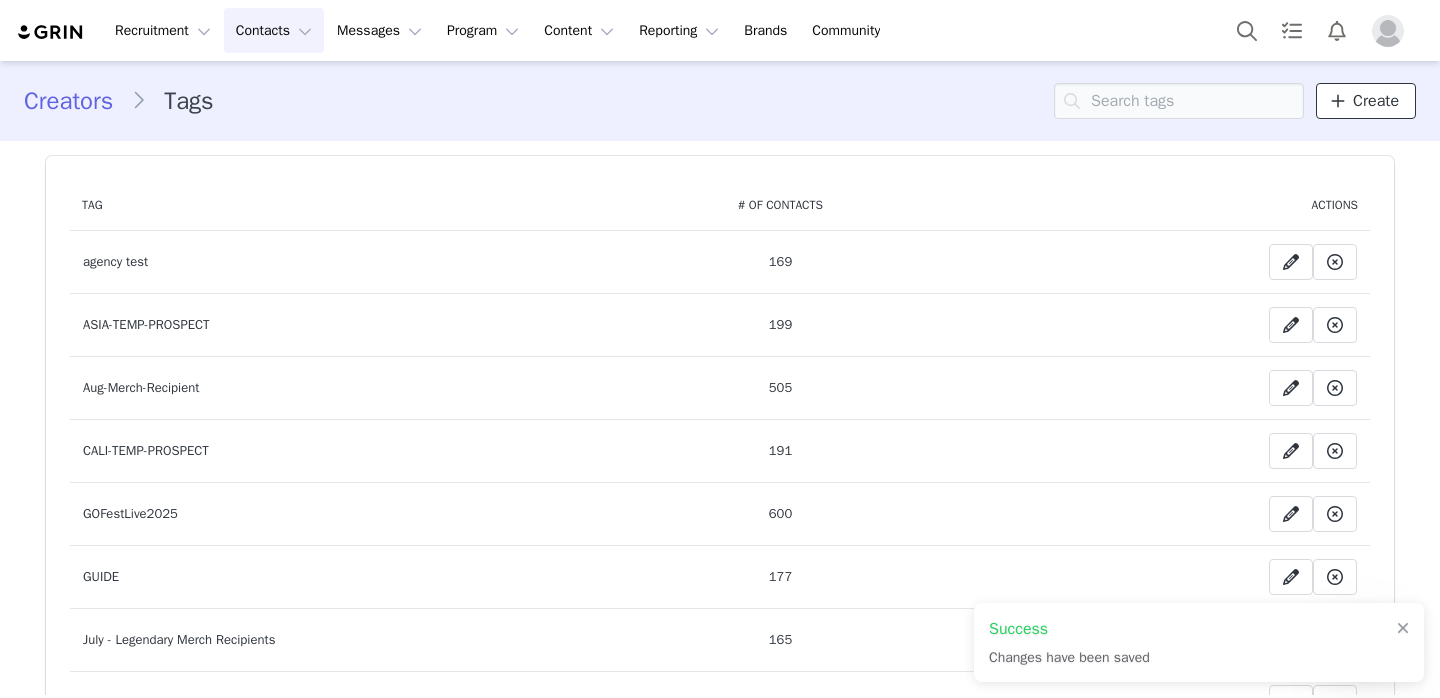 click at bounding box center [1338, 101] 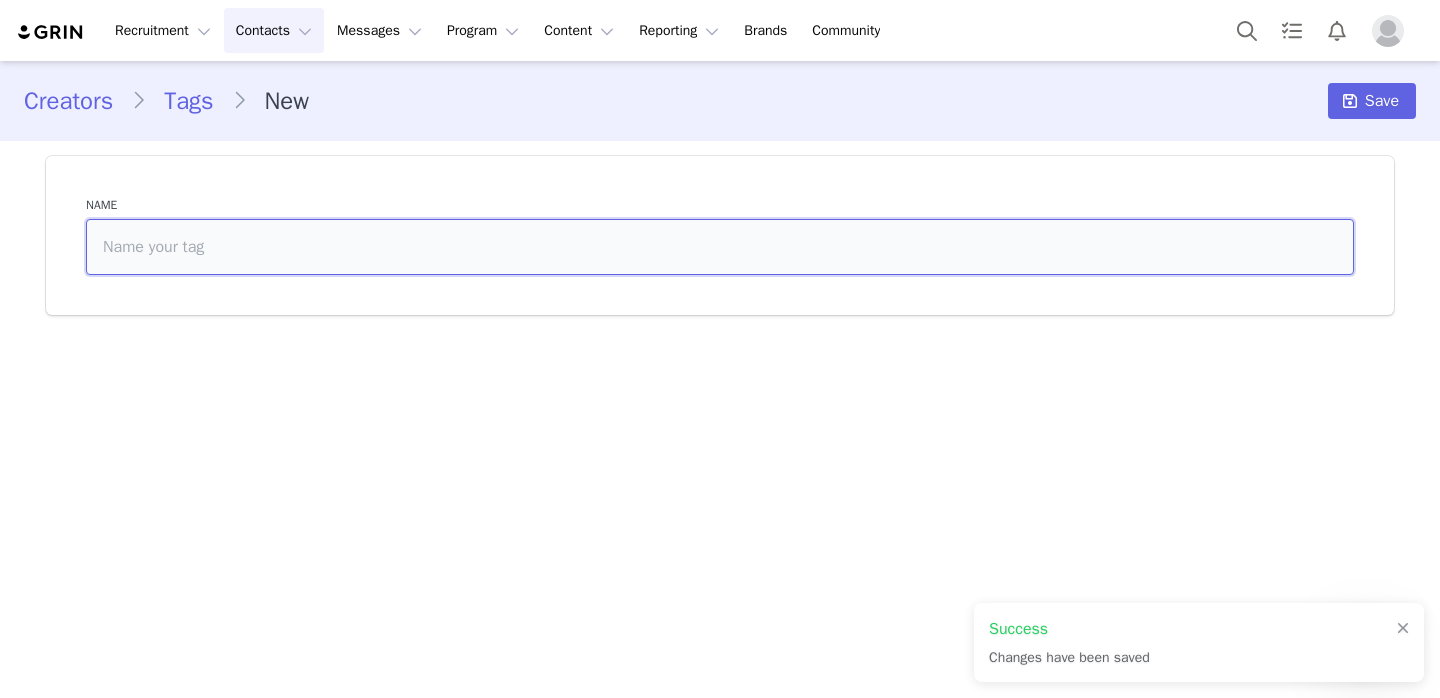click at bounding box center (720, 247) 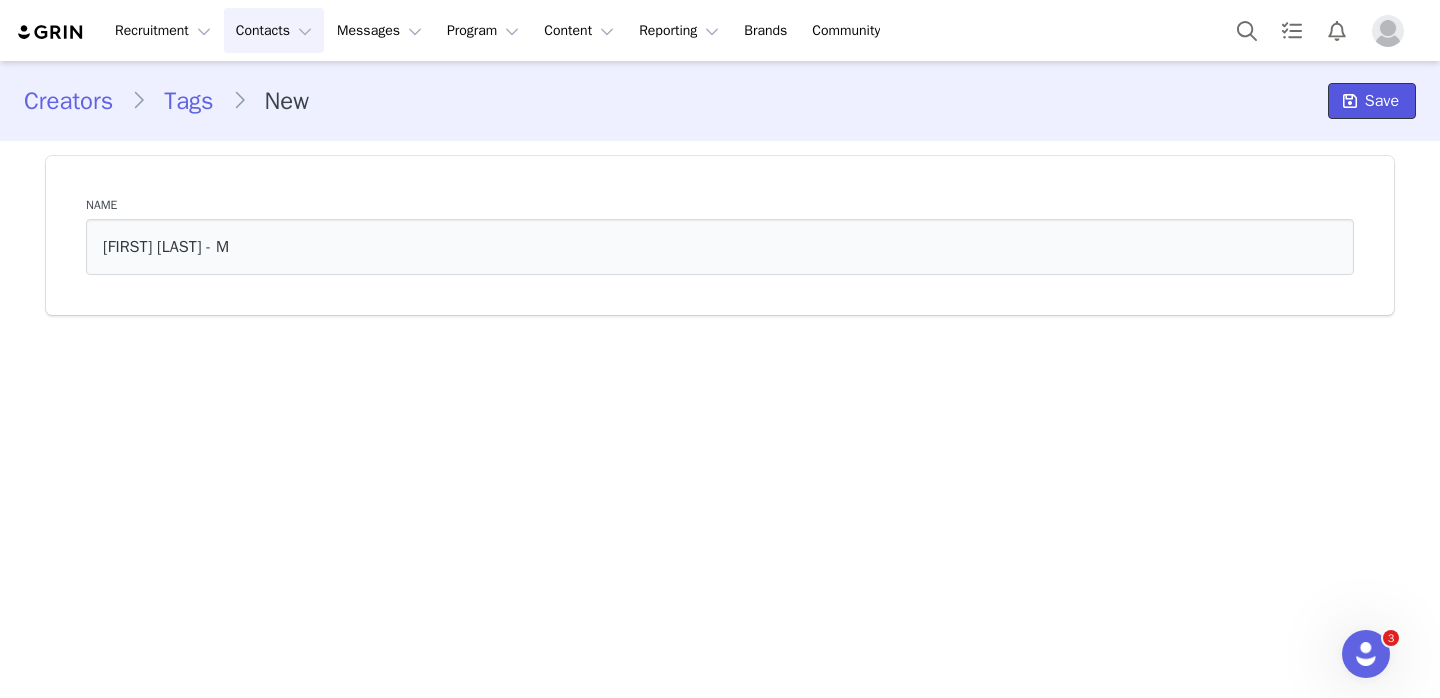 click on "Save" at bounding box center [1372, 101] 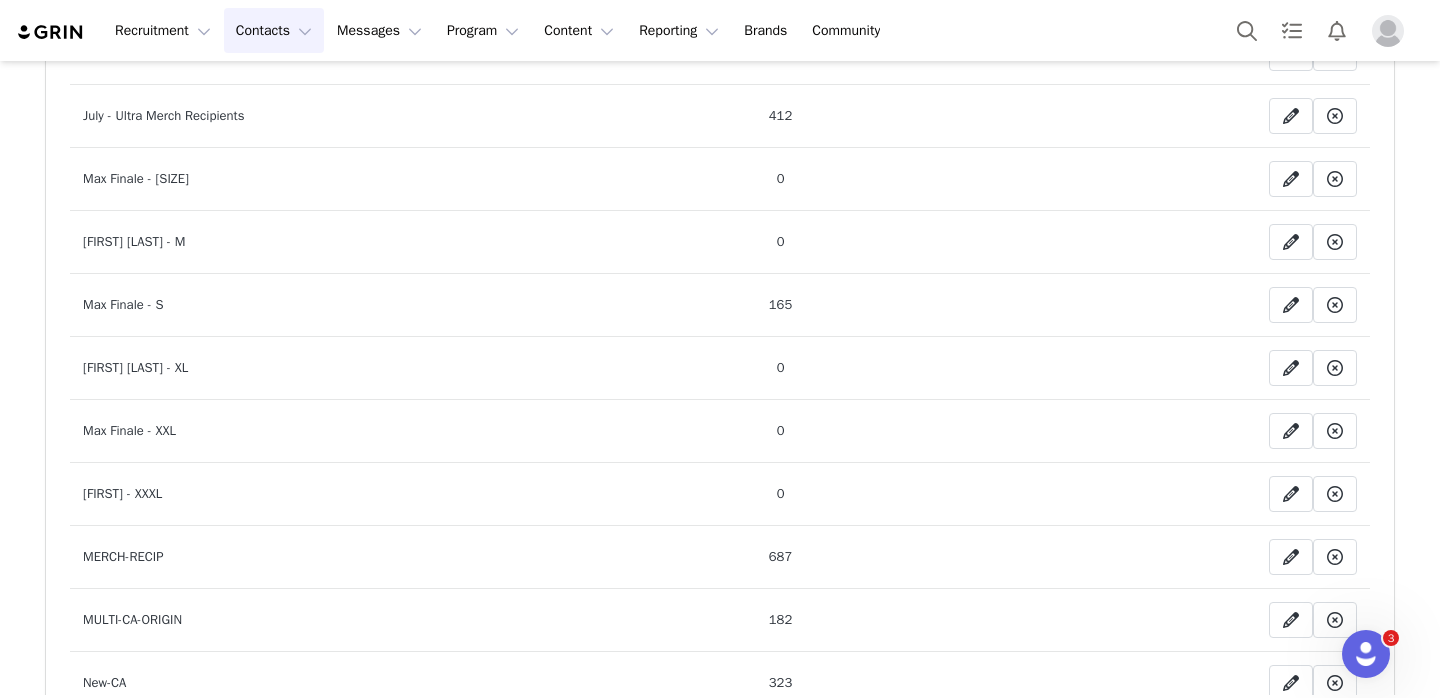 scroll, scrollTop: 0, scrollLeft: 0, axis: both 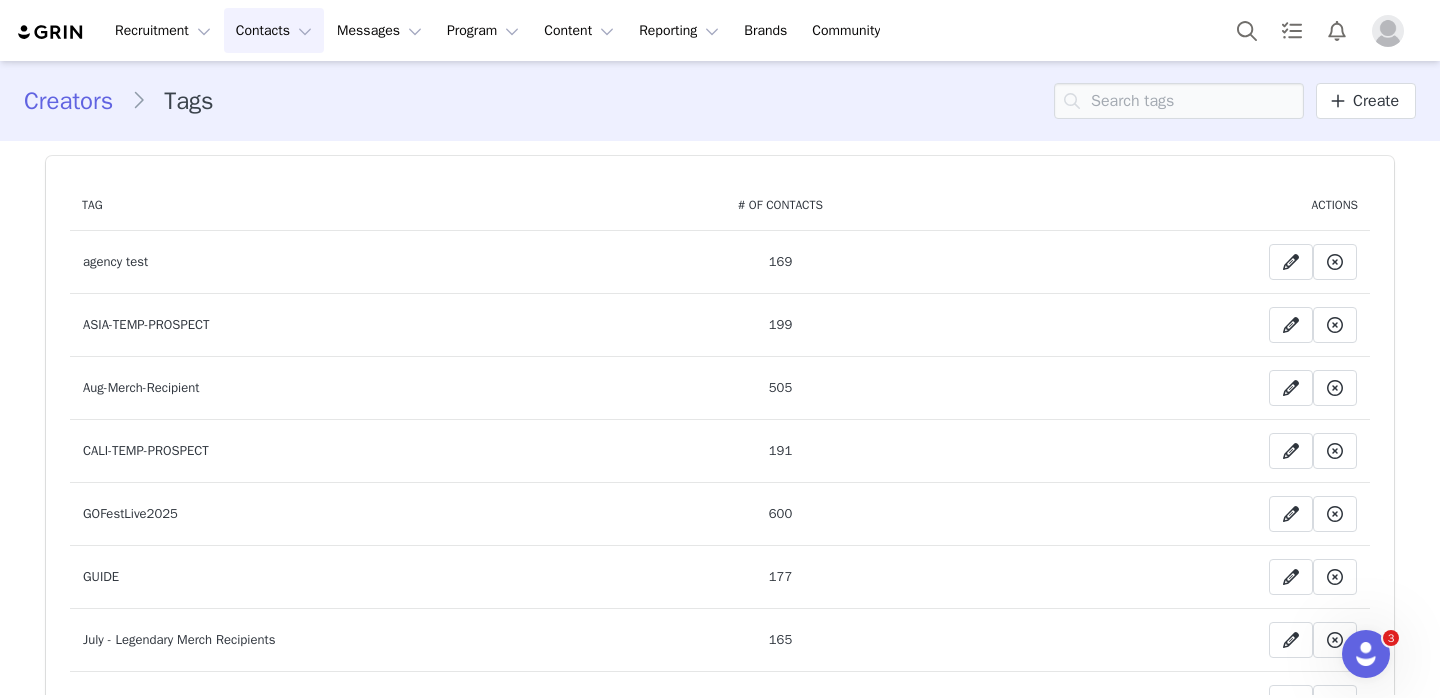 click on "Contacts Contacts" at bounding box center (274, 30) 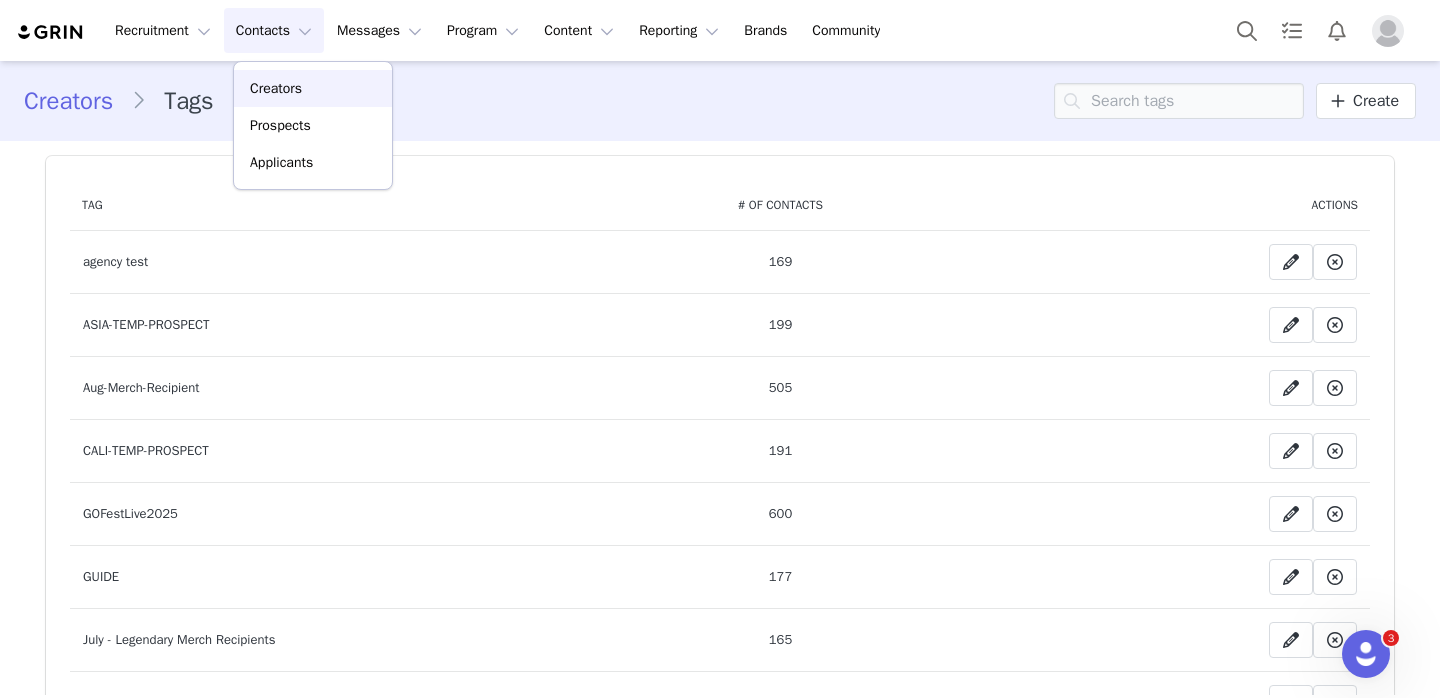 click on "Creators" at bounding box center [276, 88] 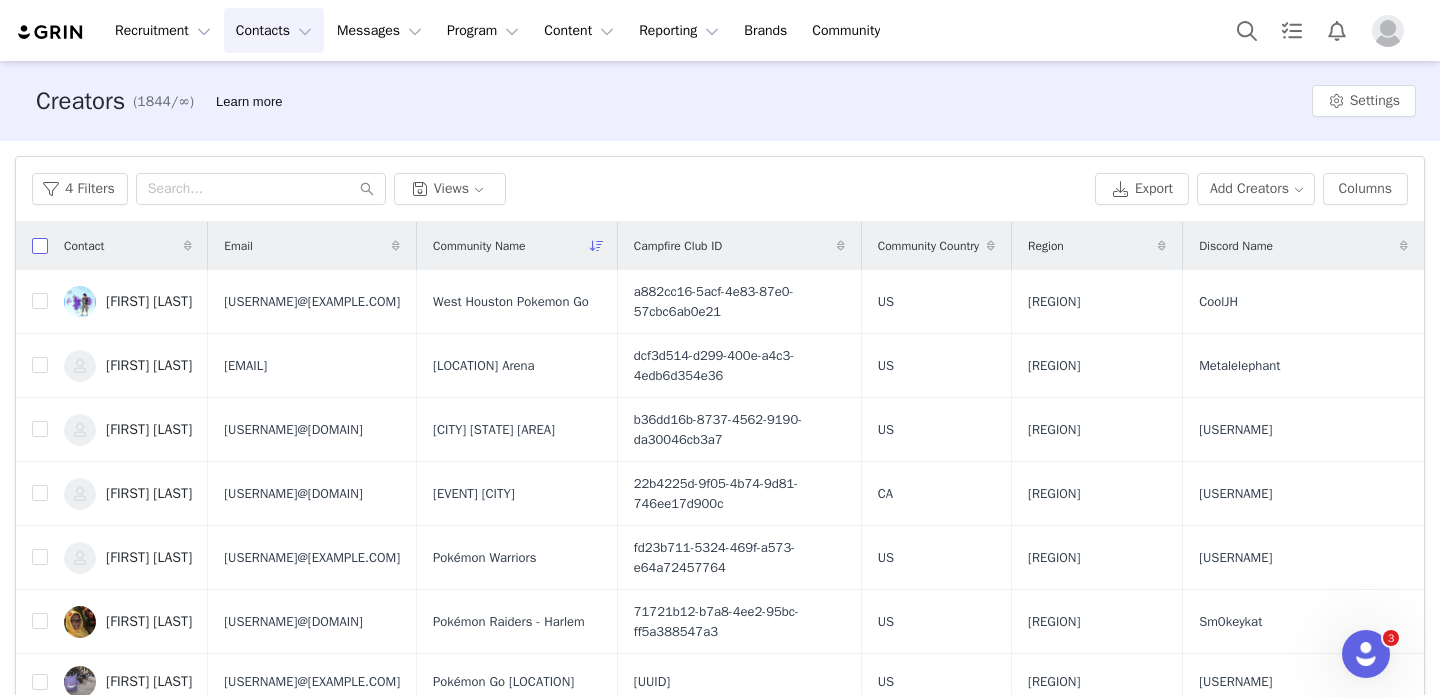 click at bounding box center [40, 246] 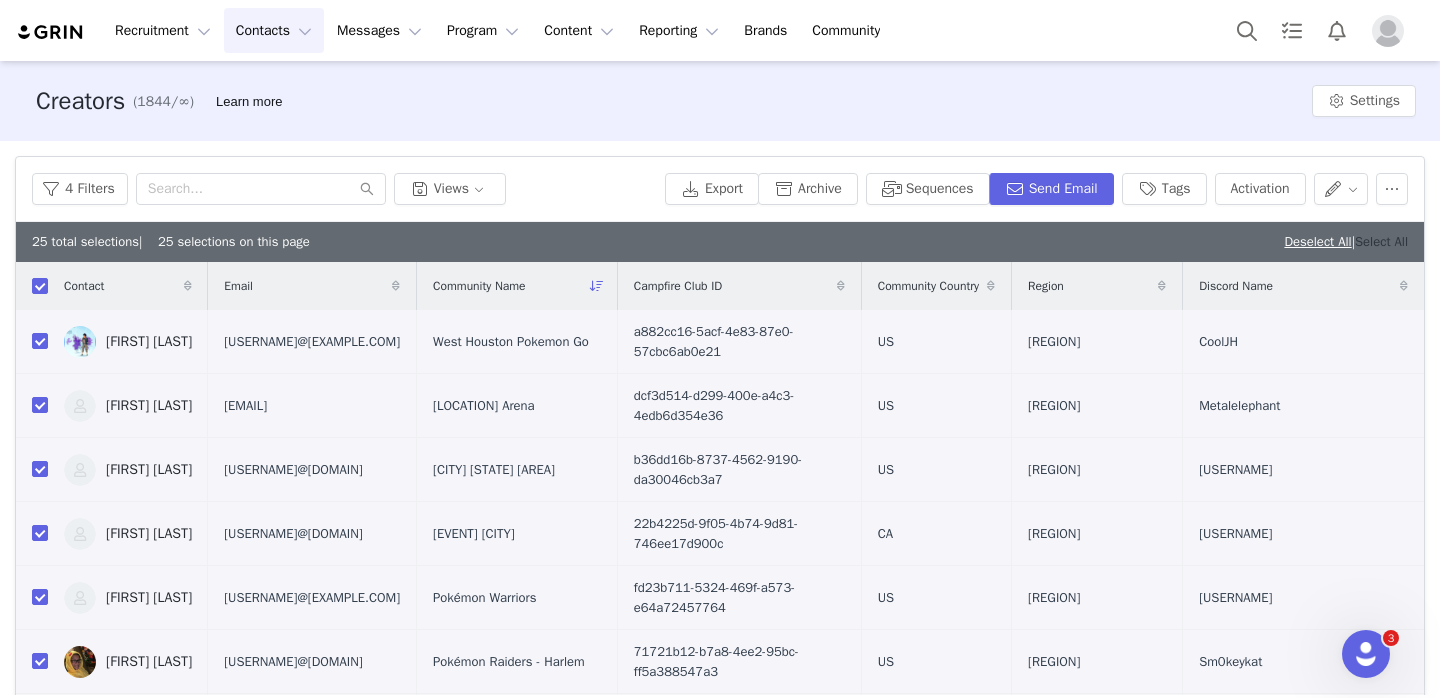 click on "Select All" at bounding box center [1381, 241] 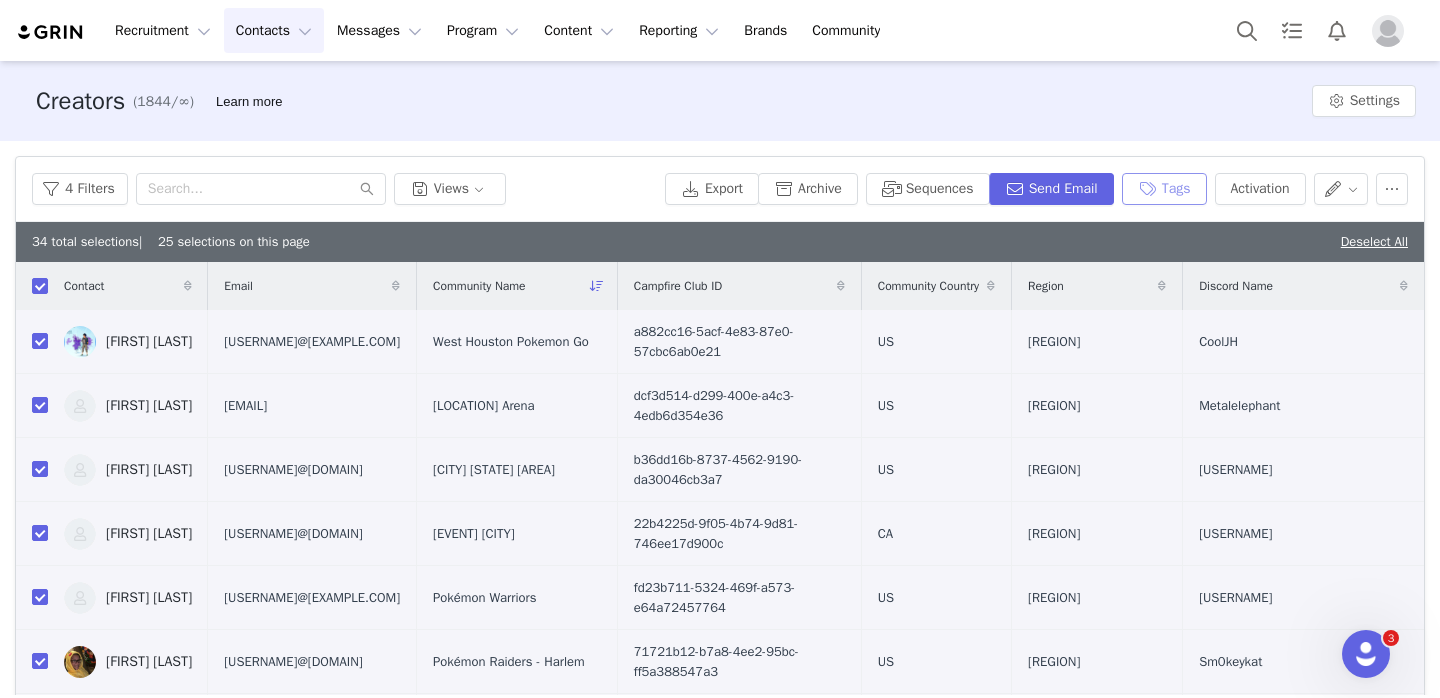 click on "Tags" at bounding box center (1164, 189) 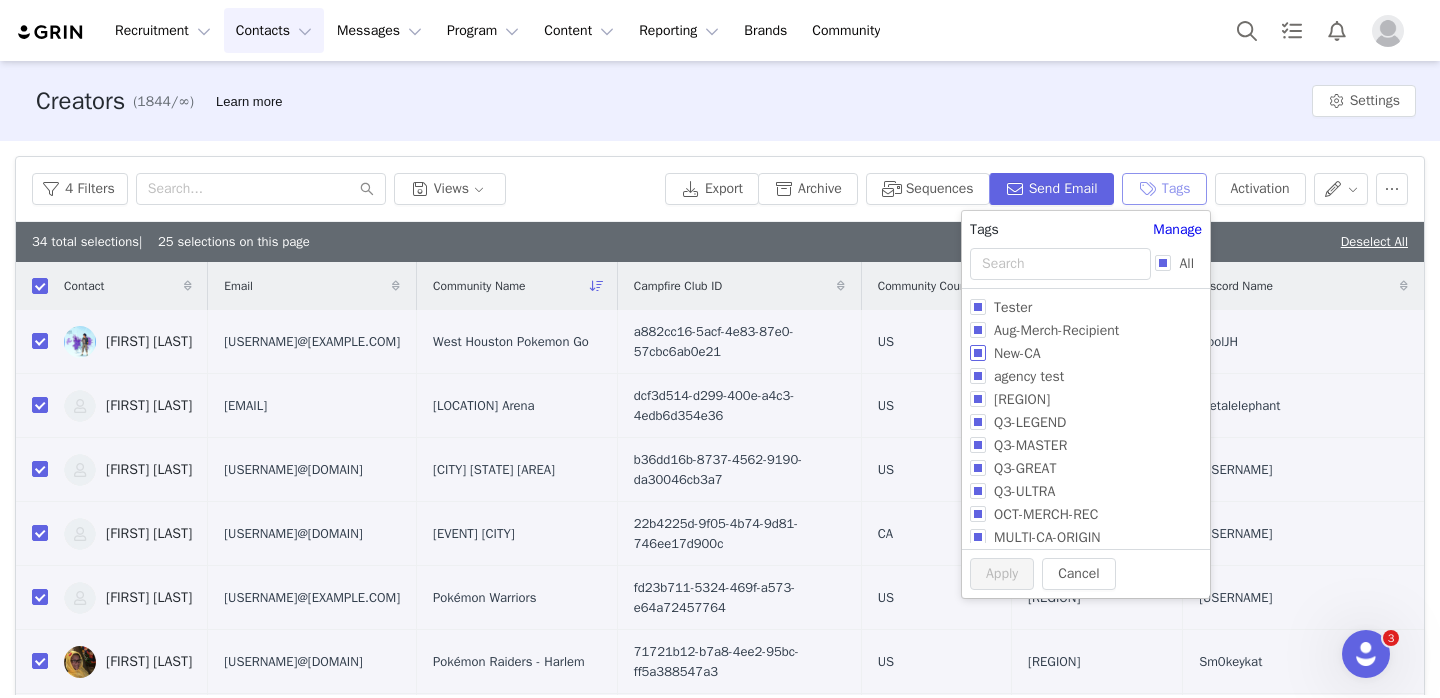 scroll, scrollTop: 605, scrollLeft: 0, axis: vertical 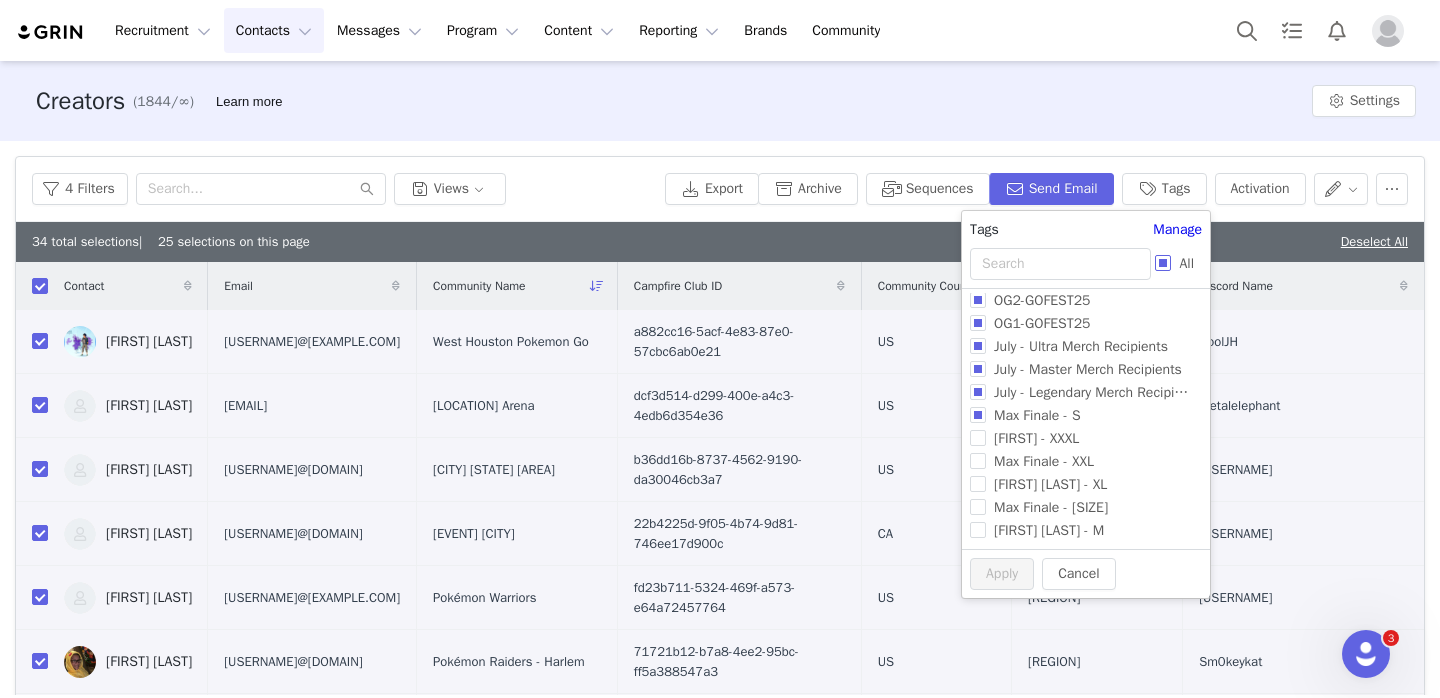 click on "All" at bounding box center (1186, 263) 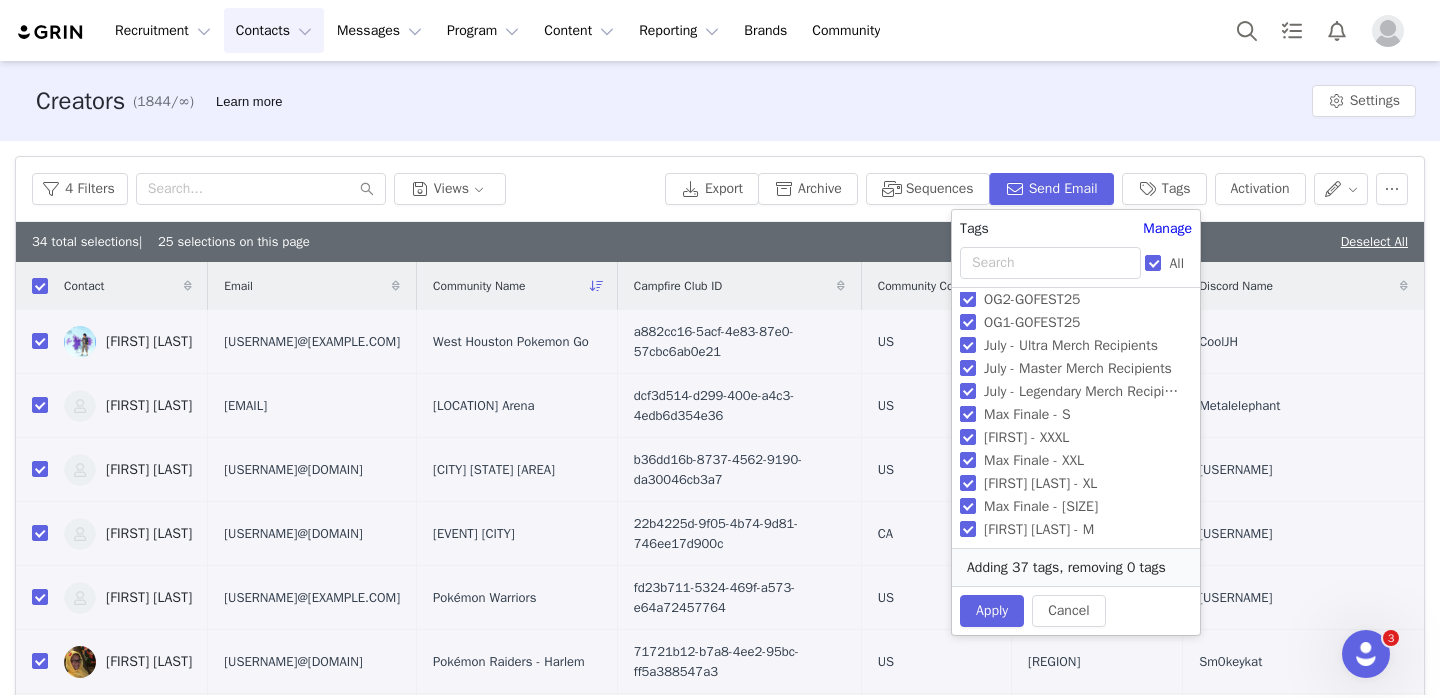 click on "Max Finale - S" at bounding box center [1027, 414] 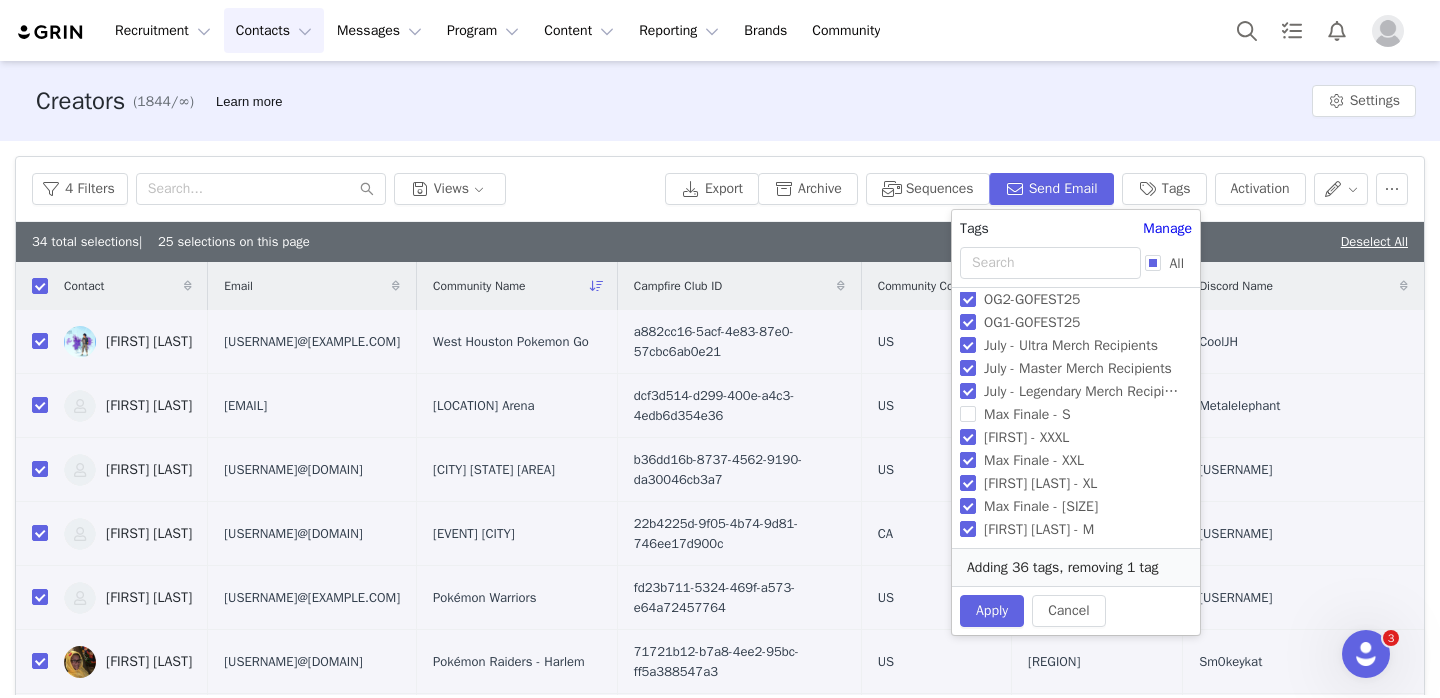 click on "Max Finale - XXL" at bounding box center (1034, 460) 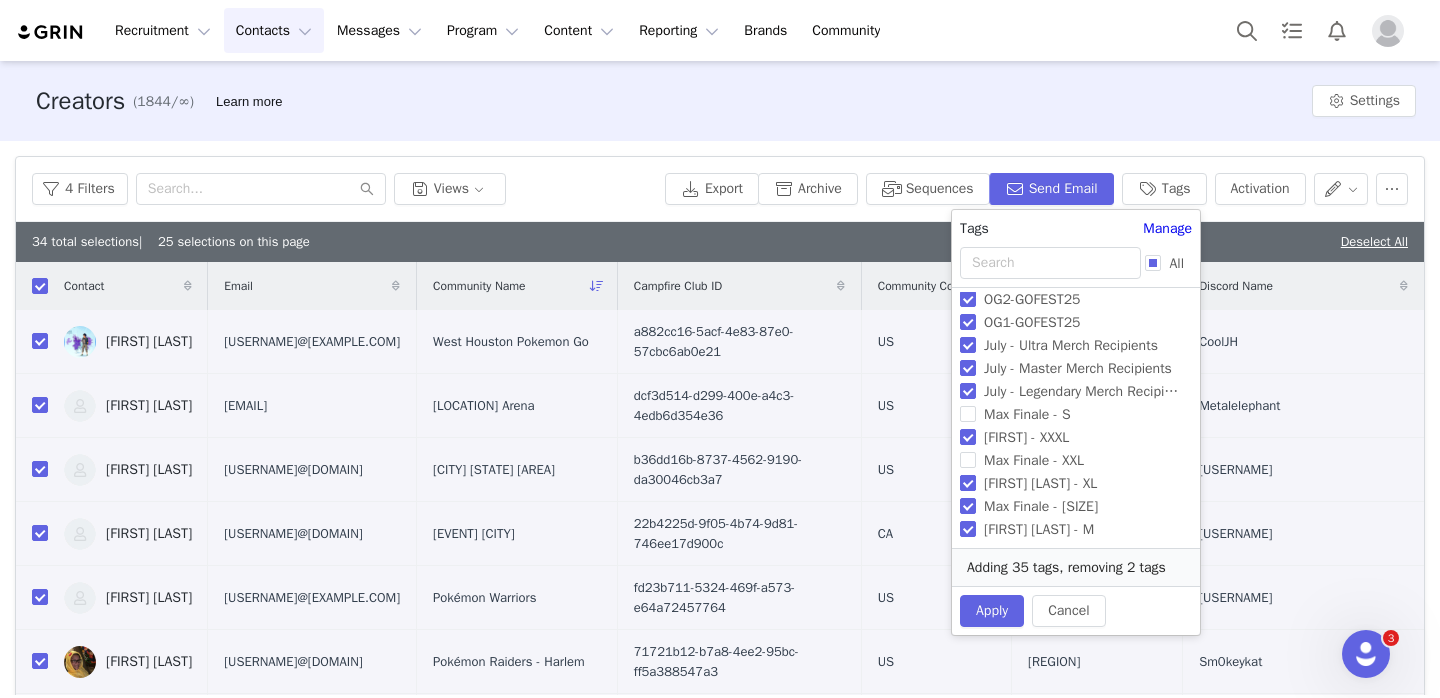 click on "[FIRST] [LAST] - XL" at bounding box center [1040, 483] 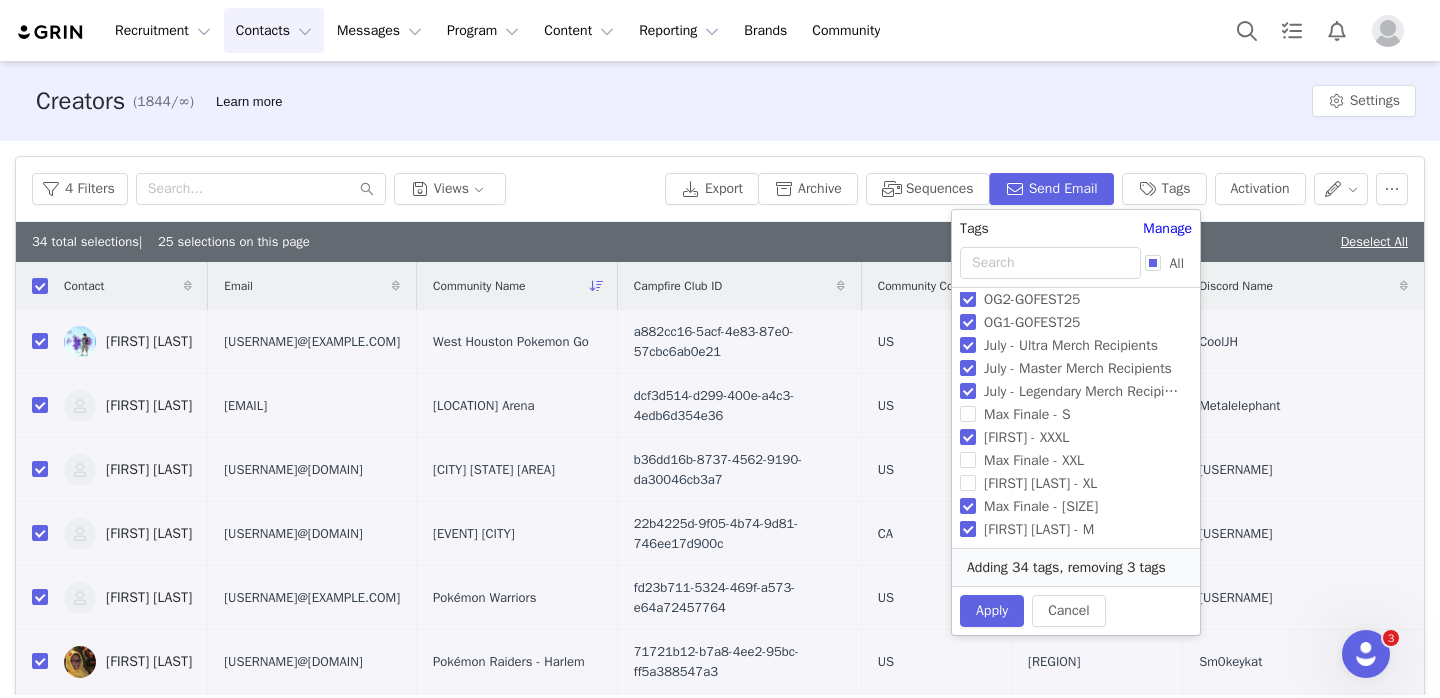 click on "[FIRST] [LAST] - M" at bounding box center (1039, 529) 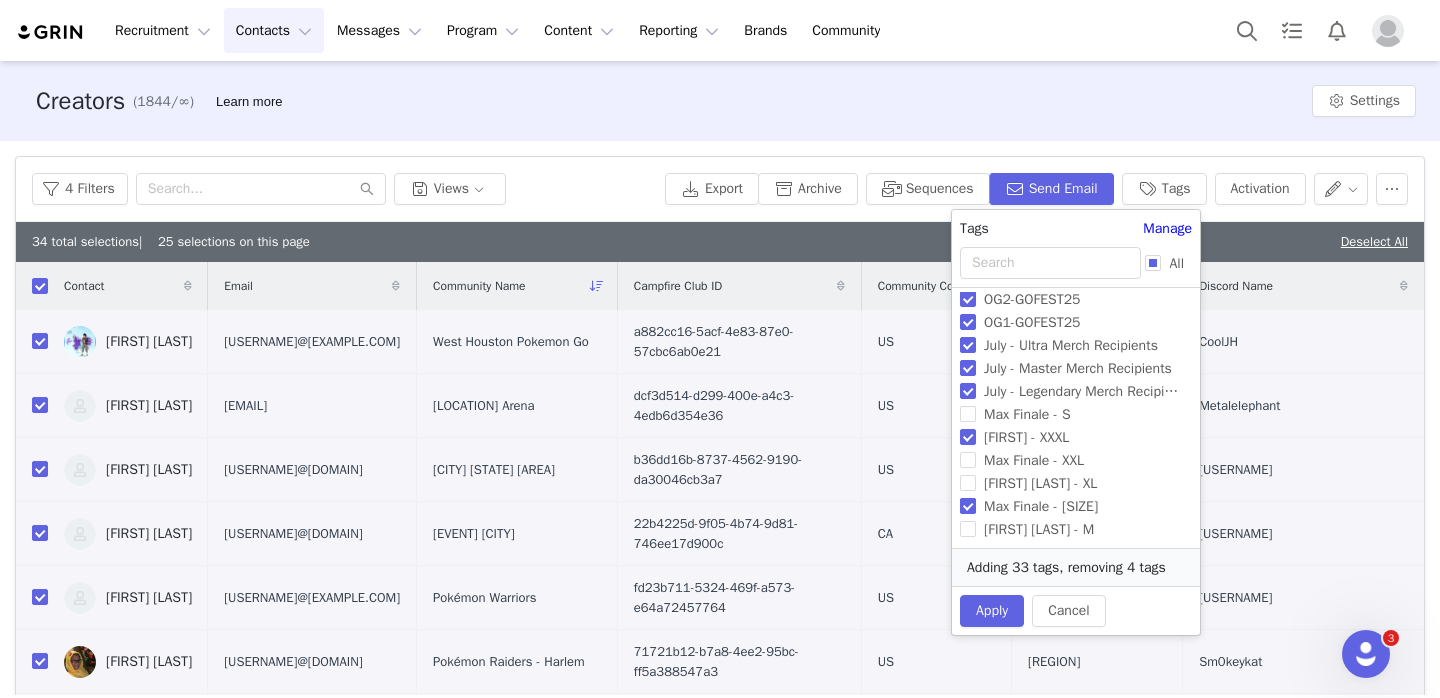 click on "[FIRST] [LAST] - L" at bounding box center (1041, 506) 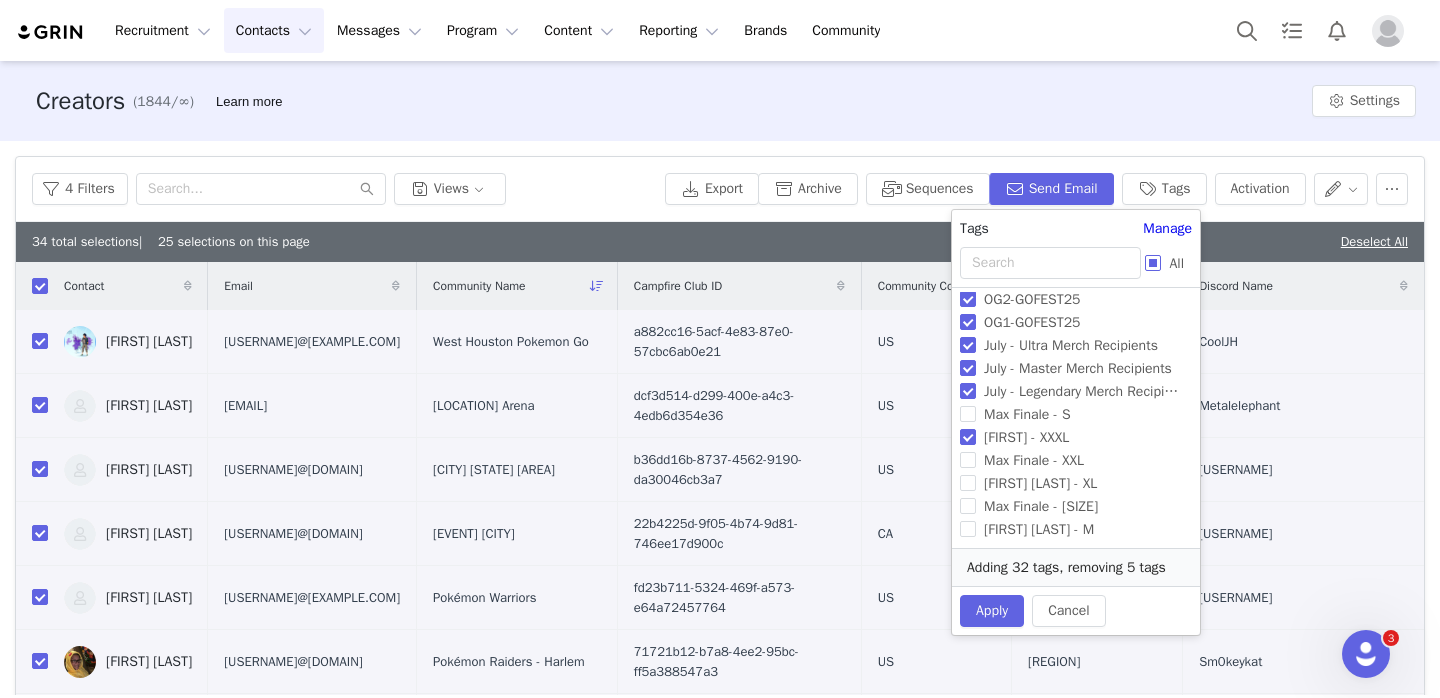 click on "All" at bounding box center (1176, 263) 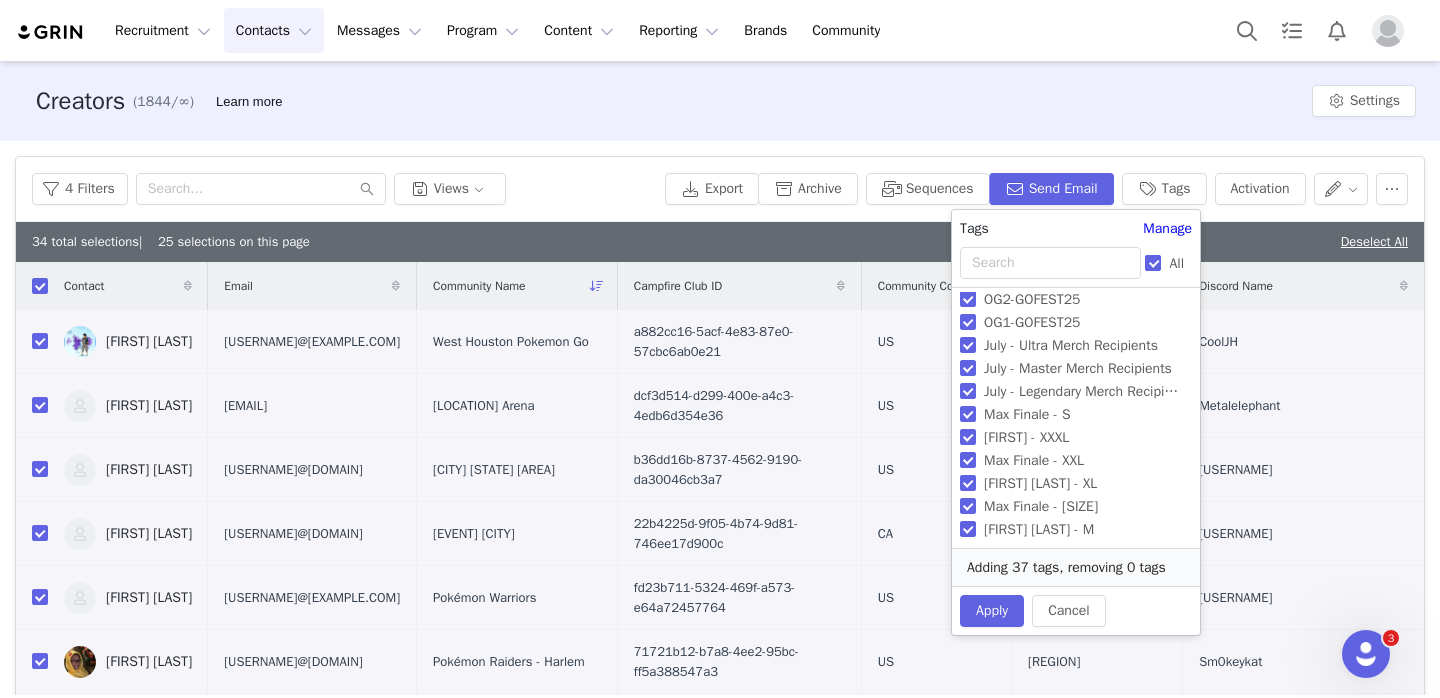 click on "All" at bounding box center (1176, 263) 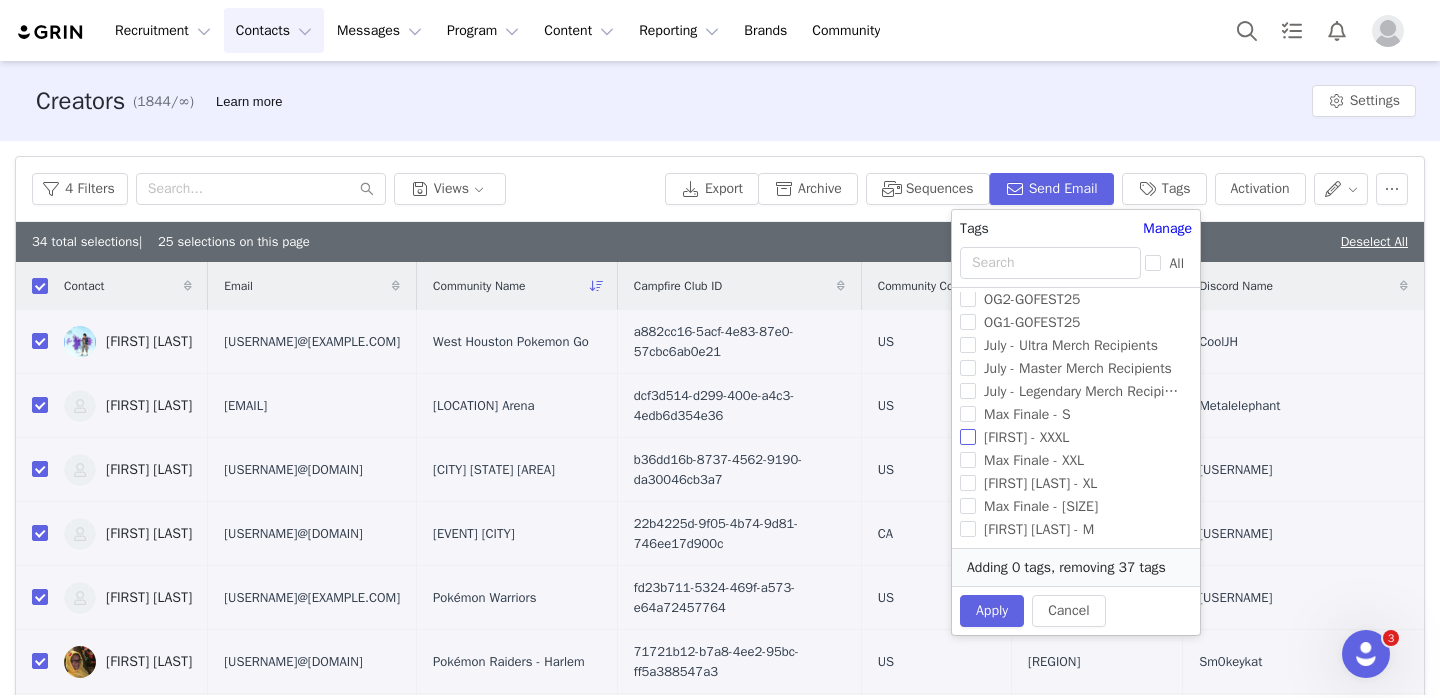 click on "[FIRST] [LAST] - XXXL" at bounding box center [1026, 437] 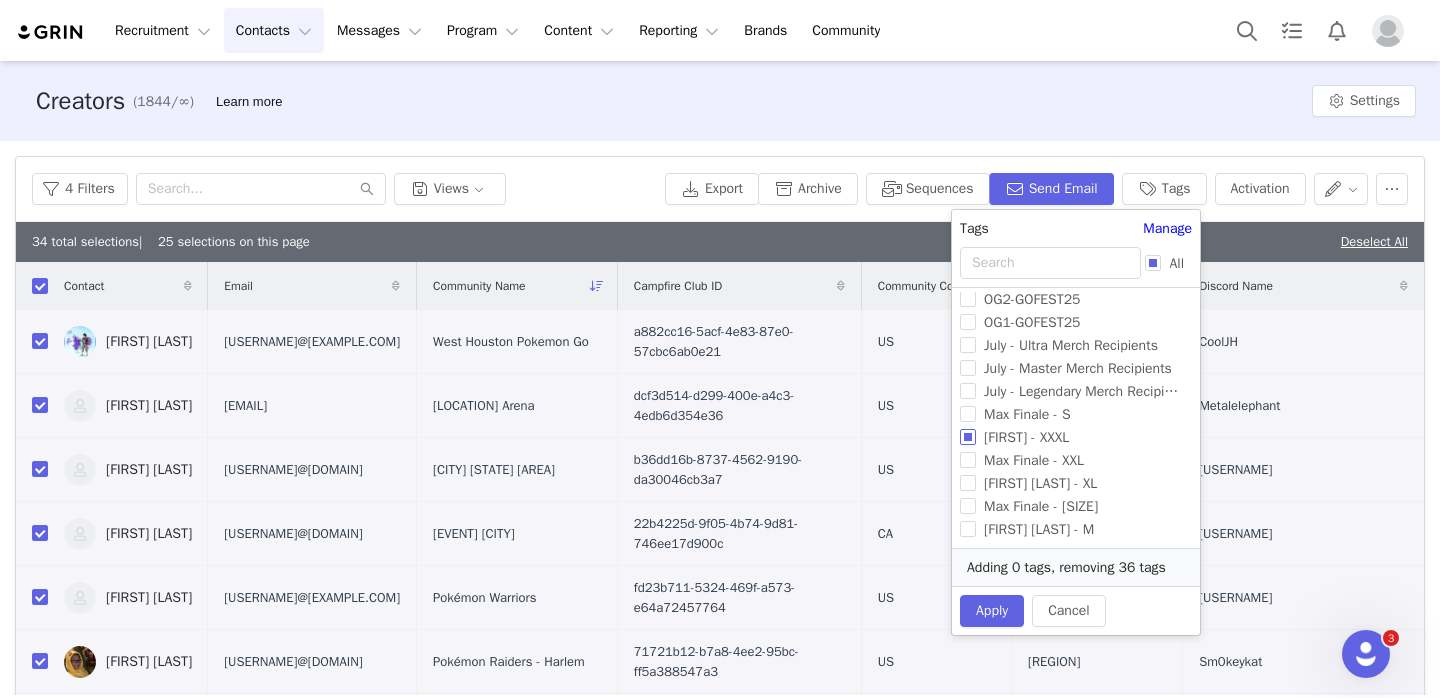 click on "[FIRST] [LAST] - XXXL" at bounding box center (1026, 437) 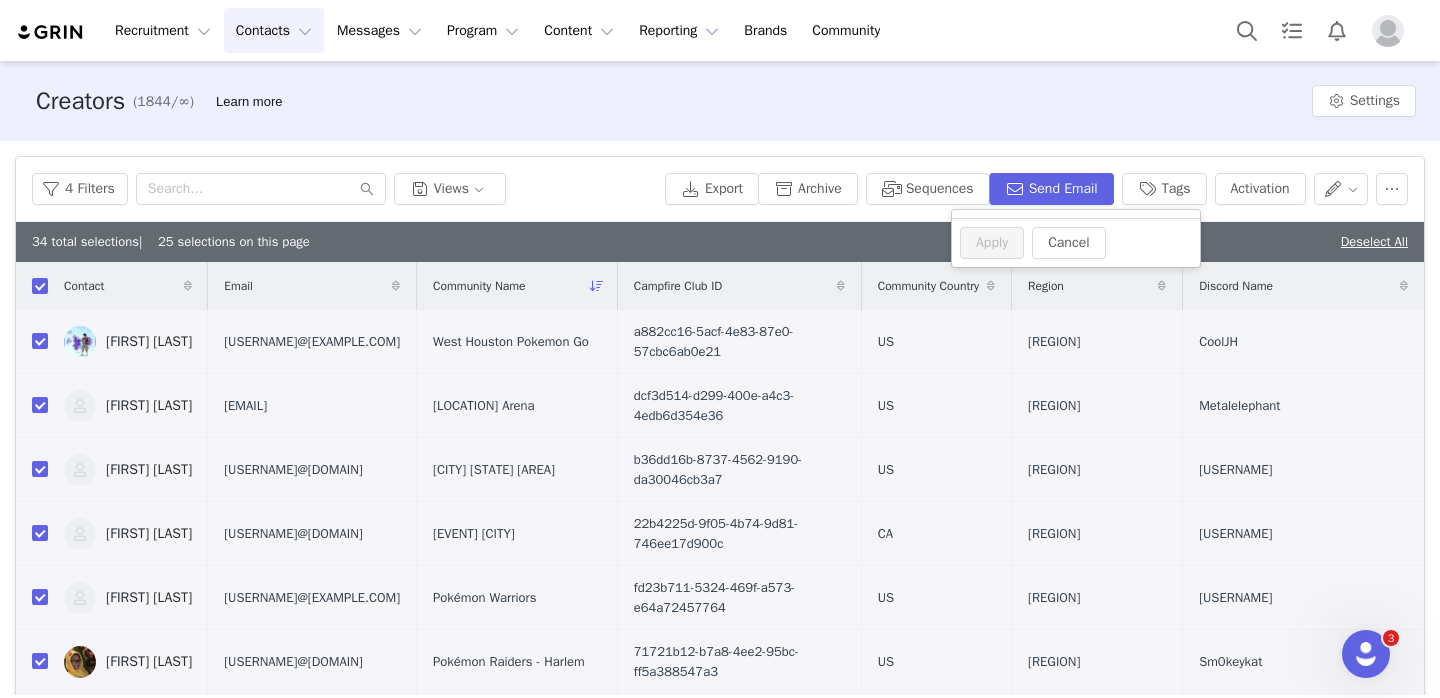 click on "Filters   Filter Logic  And Or  Archived  Select  Owner  Select  Contact Tag  Select Network    Relationship Stage  Select  Contact Created Date   Activation  Select Network    Gender  Select  Content Progress  Select  Advanced Filters   + Add Field   Custom Field   Delete  Select Your Properties   Choose Custom Property Region Select  Is not  Select Asia  Custom Field   Delete  Select Your Properties   Choose Custom Property Community Name Select  Is not  N/A  Custom Field   Delete  Select Your Properties   Choose Custom Property Merch Recipient Select  Is  YES  Custom Field   Delete  Select Your Properties   Choose Custom Property Largest Event Tier Select  Is  Select XXXL Apply Filters Clear All 4 Filters Views     Export Archive Sequences Send Email Tags Activation     34 total selections     |    25 selections on this page  Deselect All  Contact   Email   Community Name   Campfire Club ID   Community Country   Region   Discord Name   Jonathon Hart  hartjm@yahoo.com West Houston Pokemon Go US" at bounding box center [720, 456] 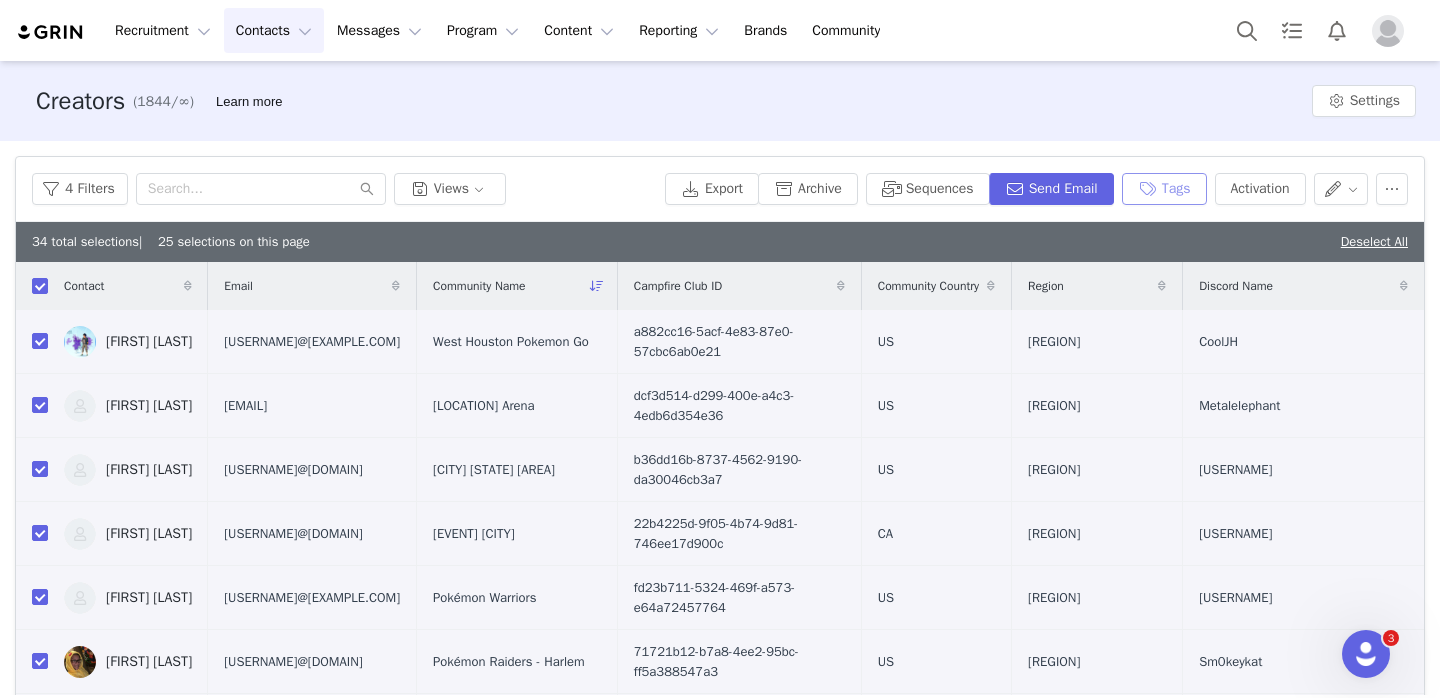 click on "Tags" at bounding box center [1164, 189] 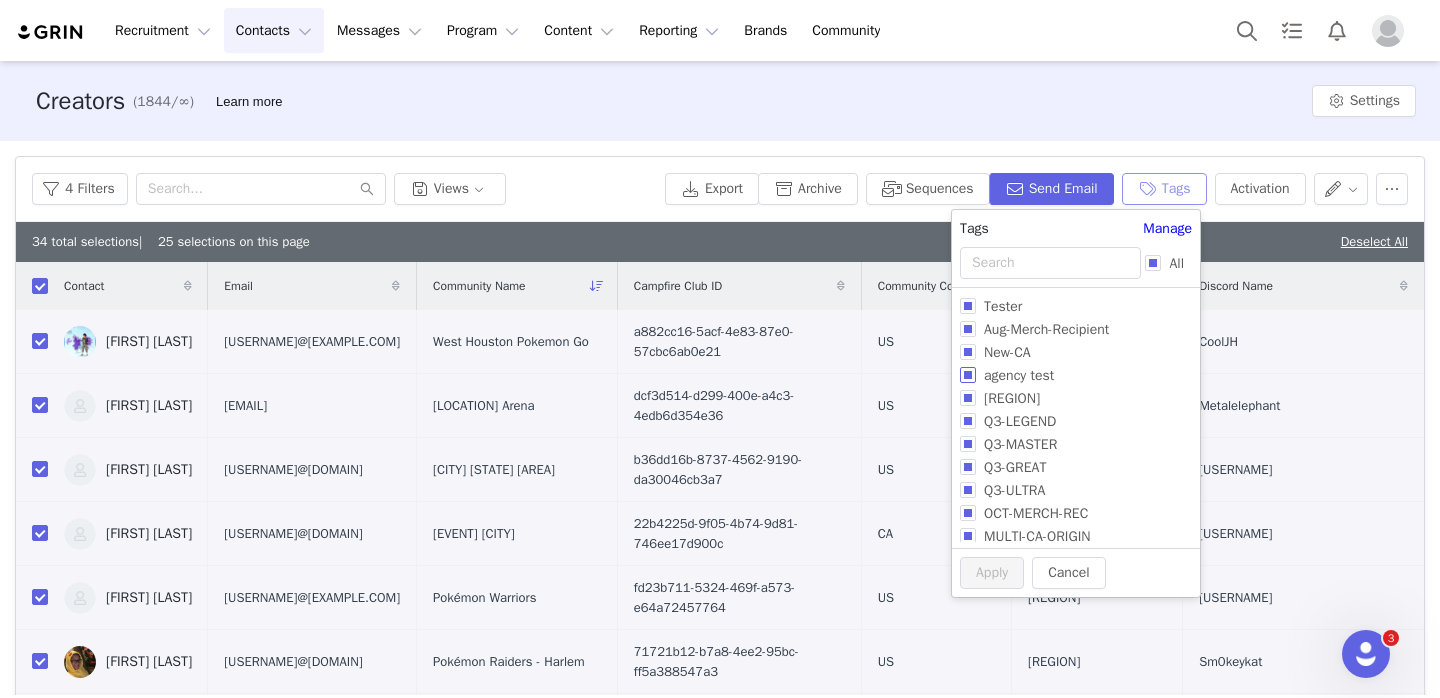 scroll, scrollTop: 605, scrollLeft: 0, axis: vertical 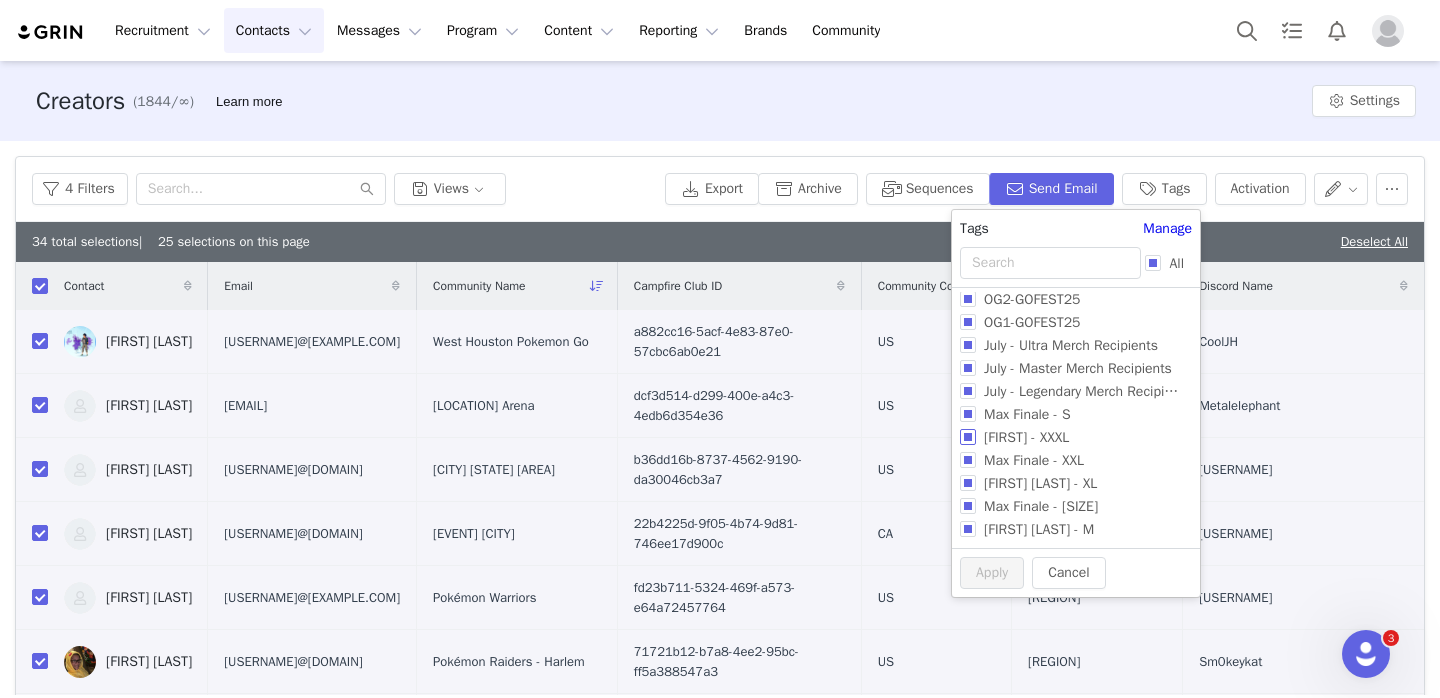 click on "[FIRST] [LAST] - XXXL" at bounding box center (1026, 437) 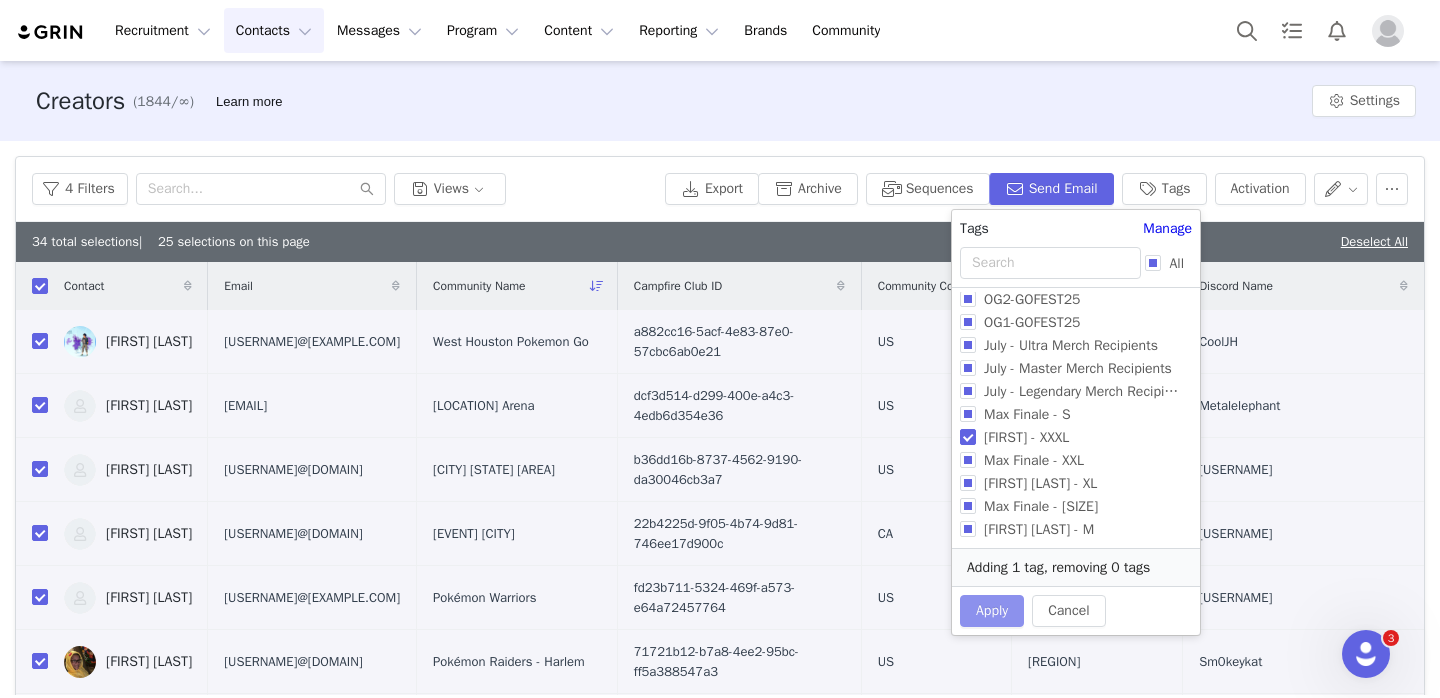 click on "Apply" at bounding box center [992, 611] 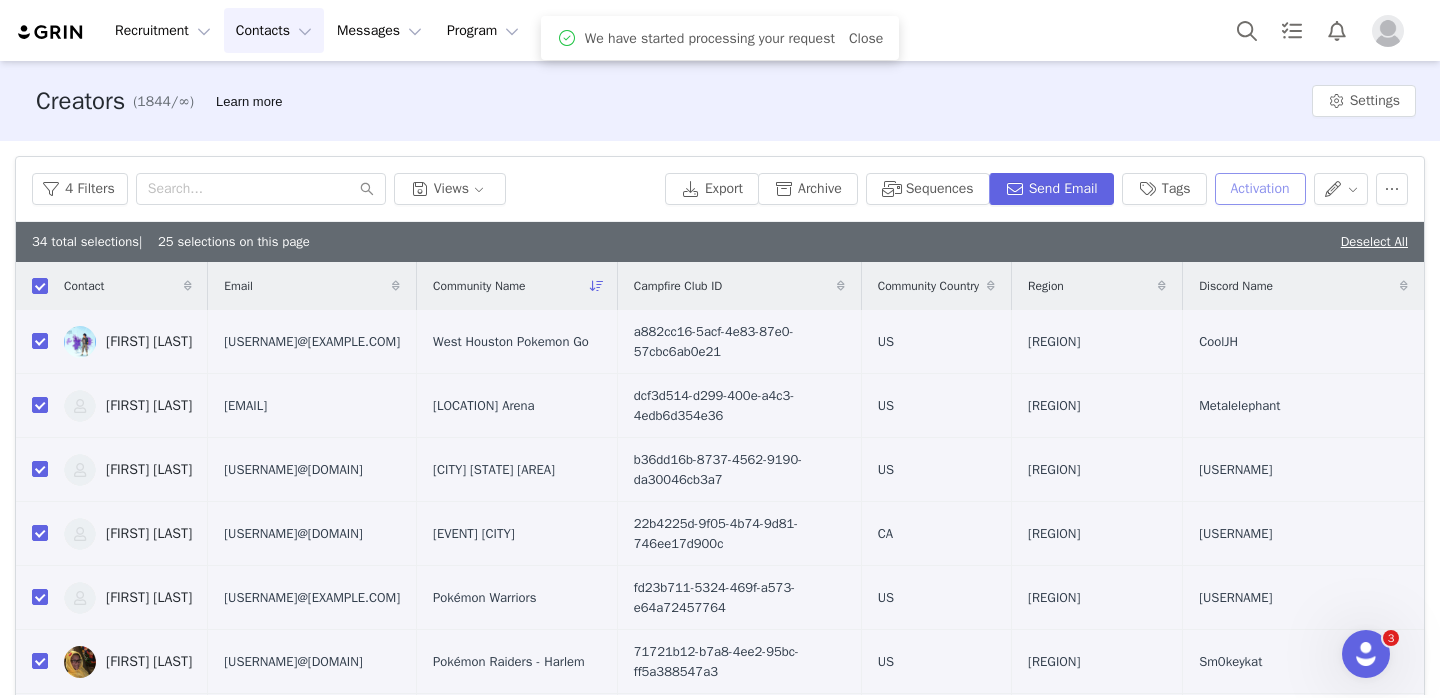 click on "Activation" at bounding box center (1260, 189) 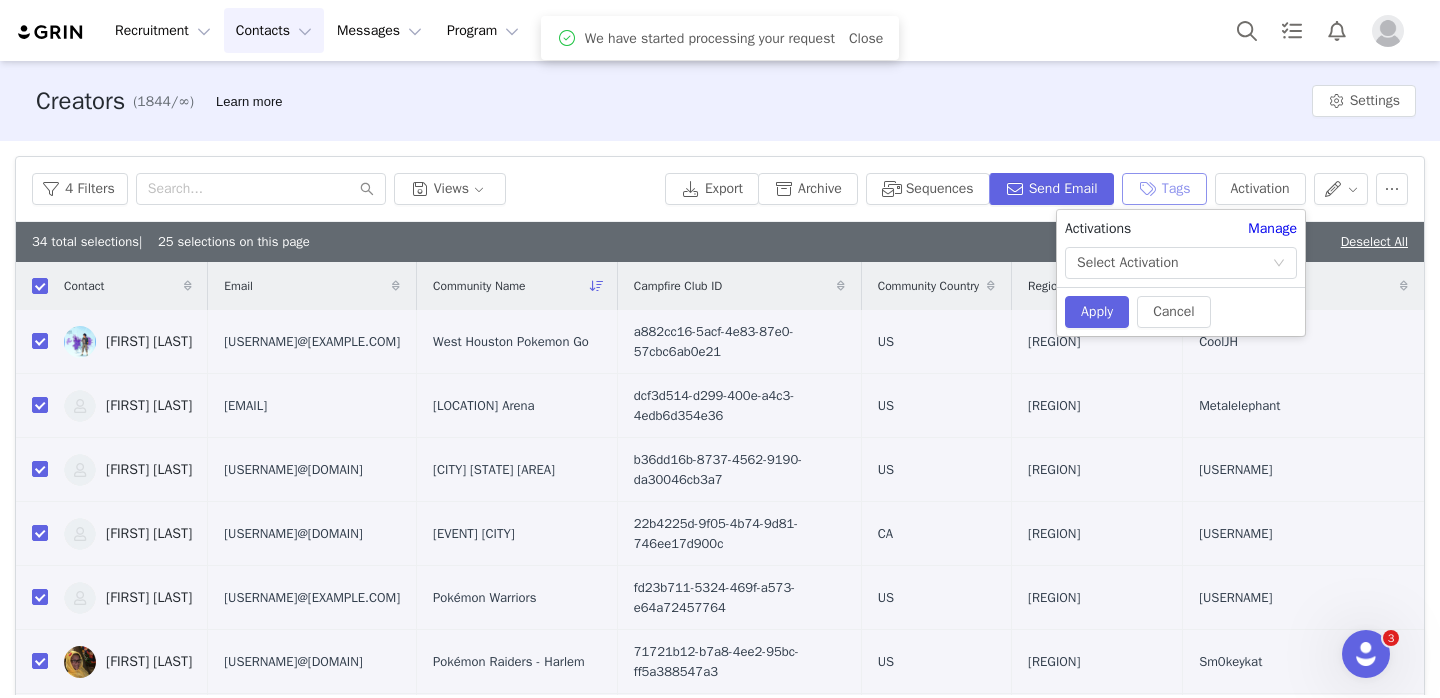 click on "Tags" at bounding box center (1164, 189) 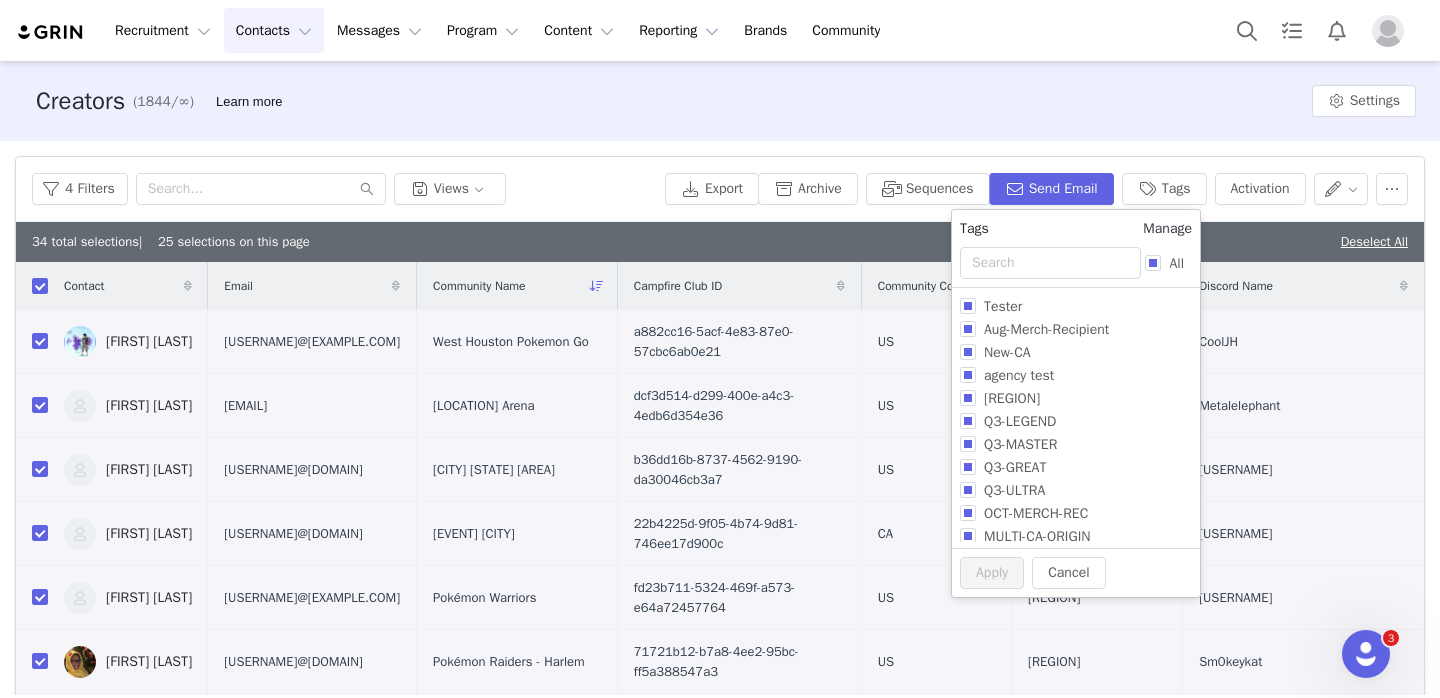 click on "Manage" at bounding box center (1167, 228) 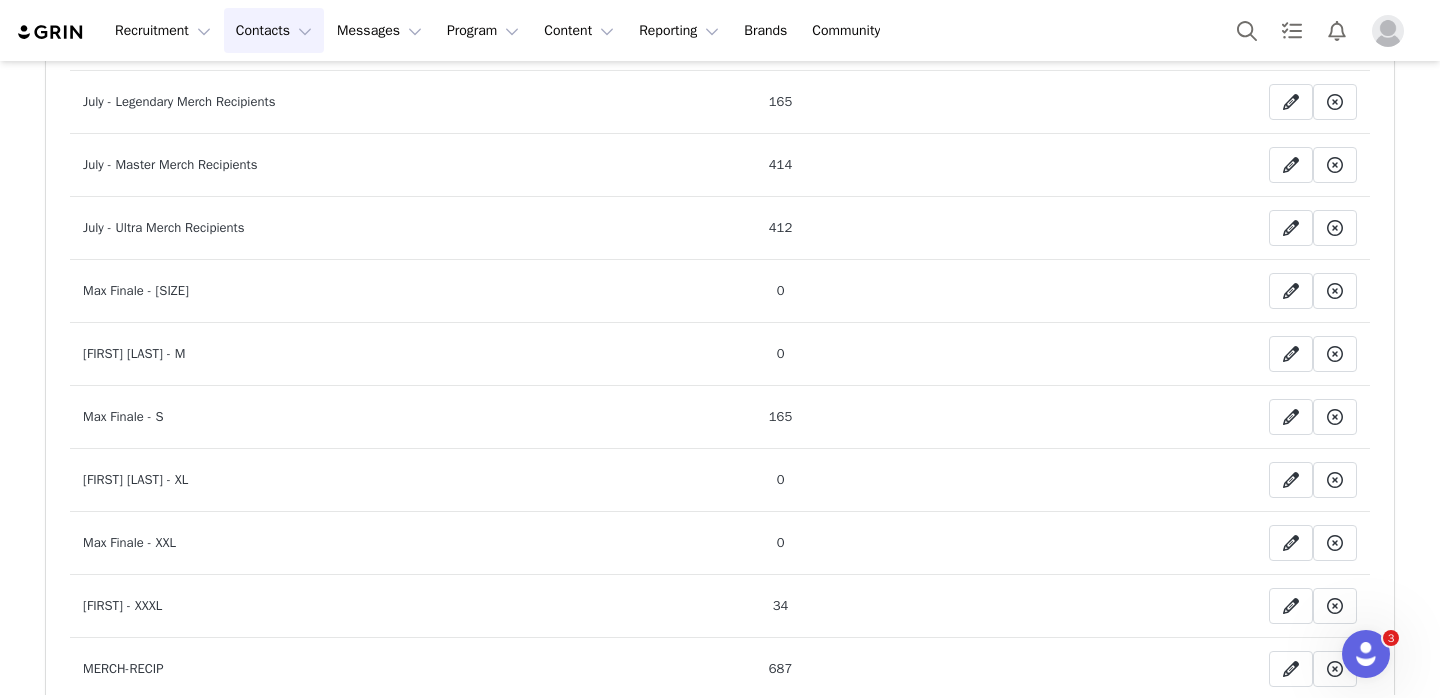 scroll, scrollTop: 539, scrollLeft: 0, axis: vertical 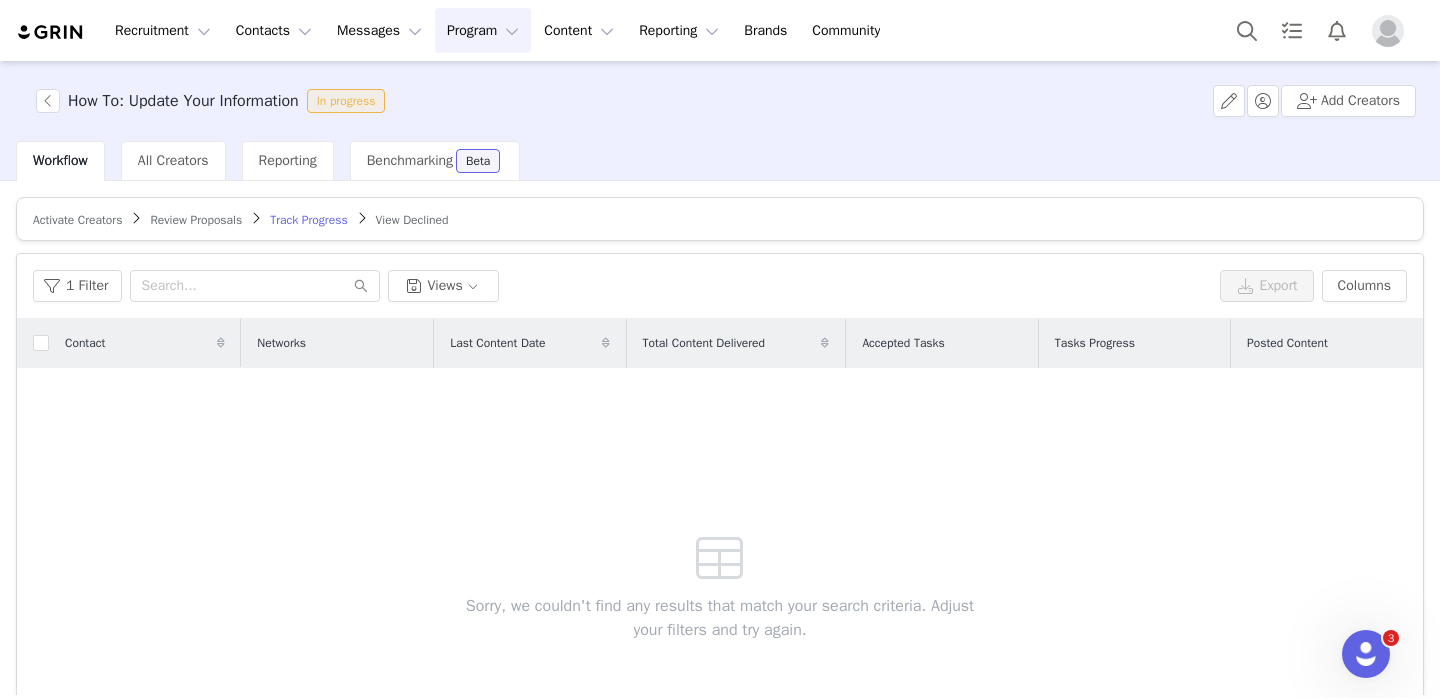 click on "Program Program" at bounding box center [483, 30] 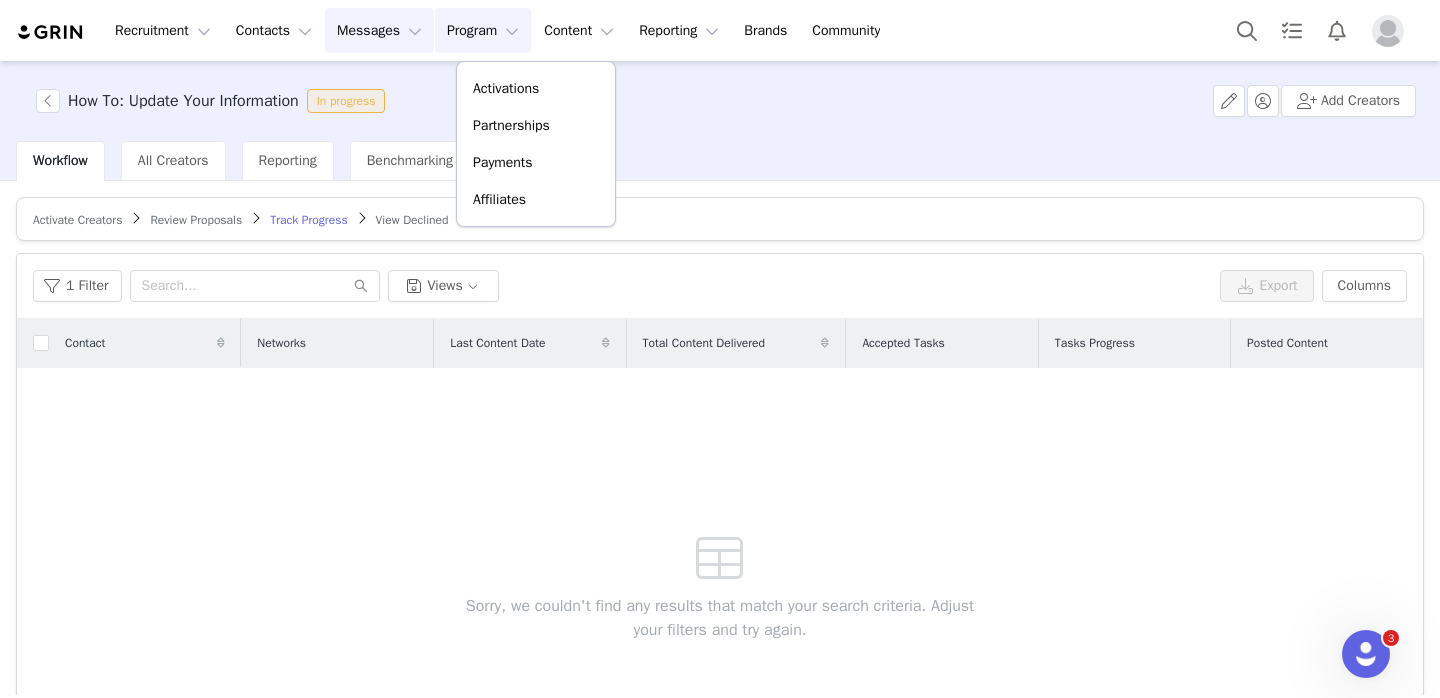 click on "Messages Messages" at bounding box center (379, 30) 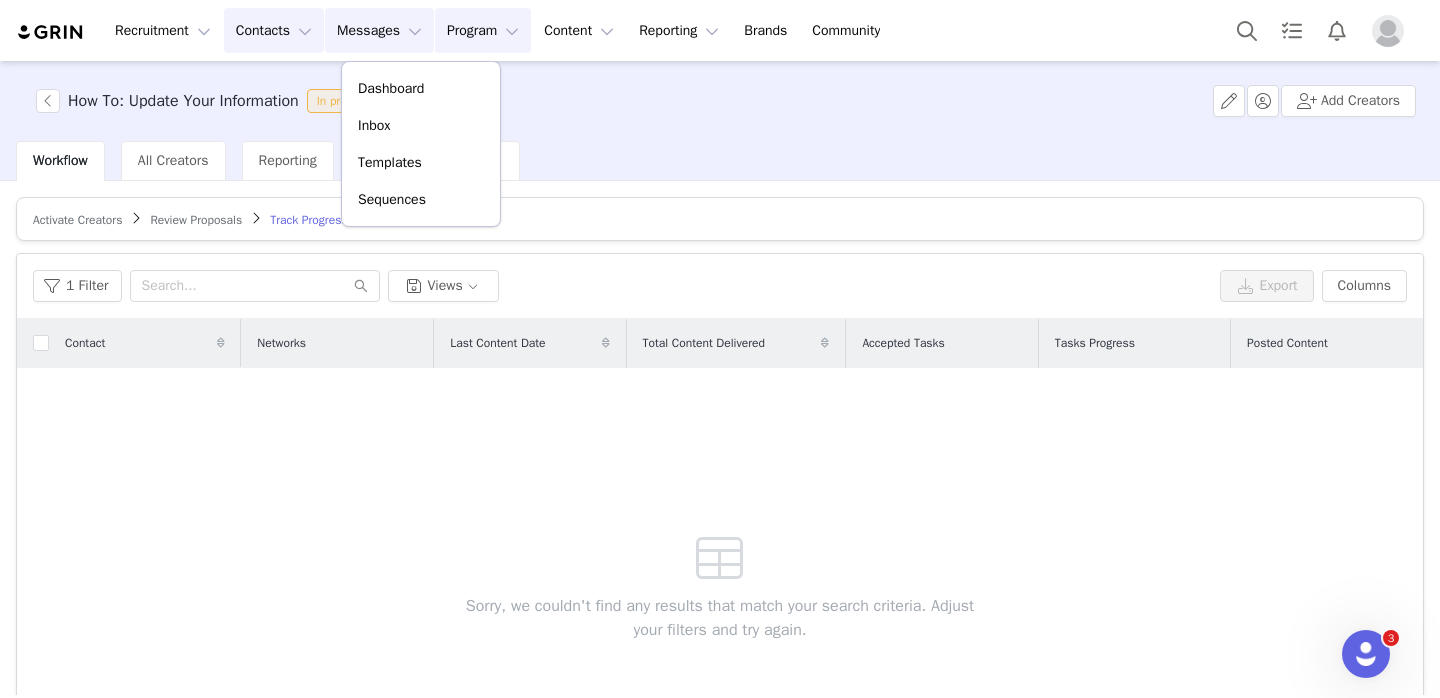 click on "Contacts Contacts" at bounding box center [274, 30] 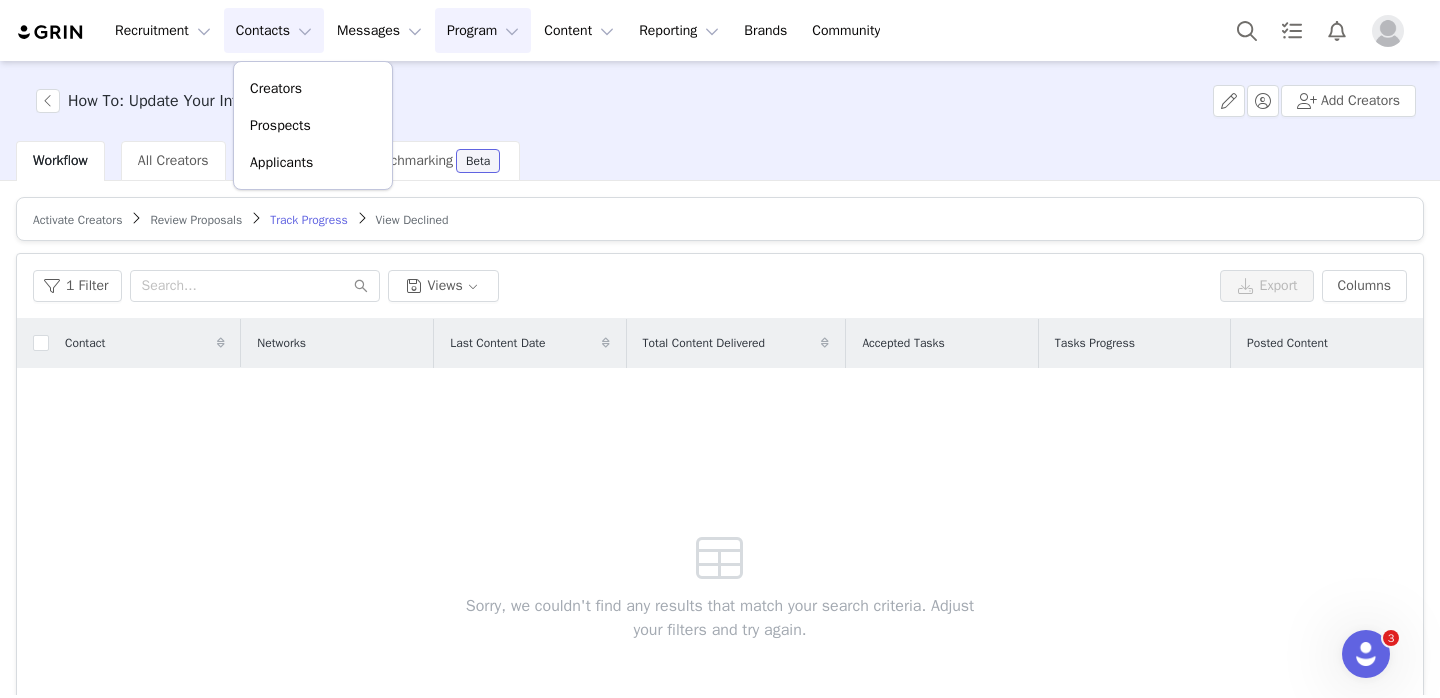 click on "Program Program" at bounding box center (483, 30) 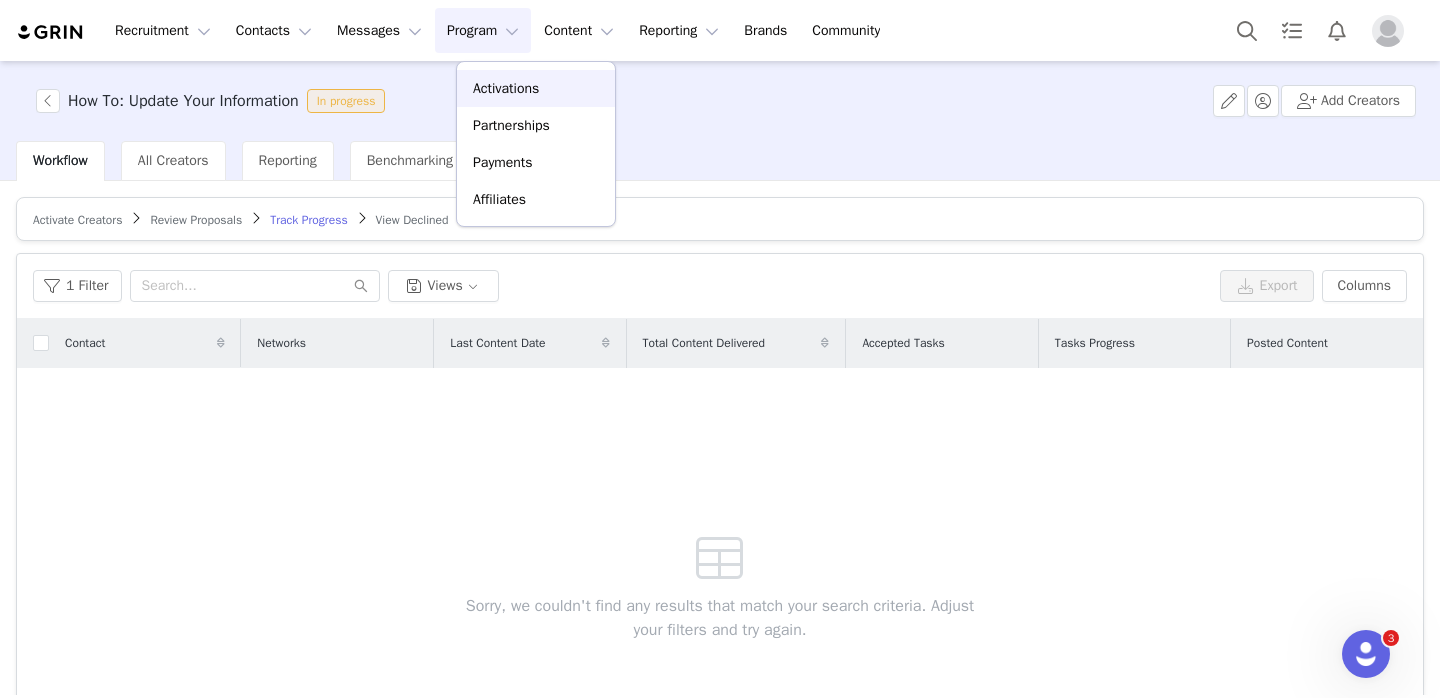 click on "Activations" at bounding box center (536, 88) 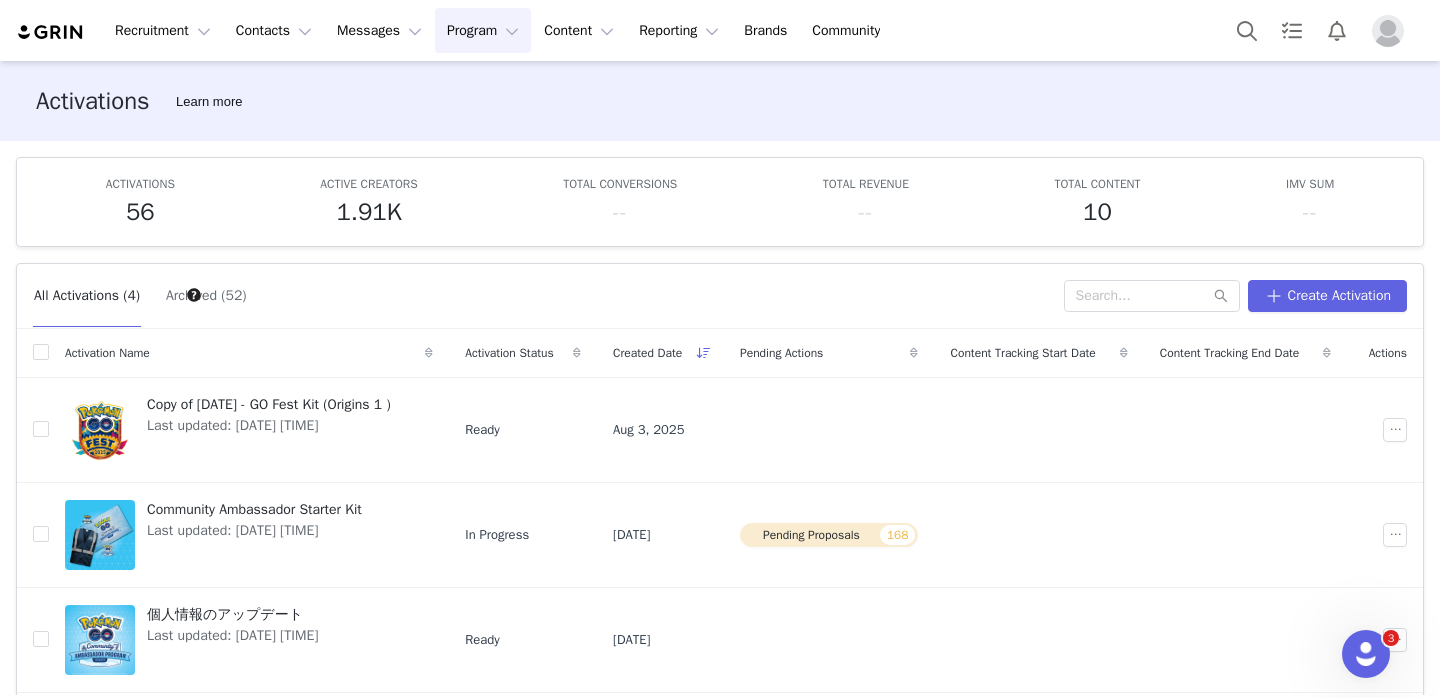 click on "All Activations (4) Archived (52)     Create Activation" at bounding box center [720, 296] 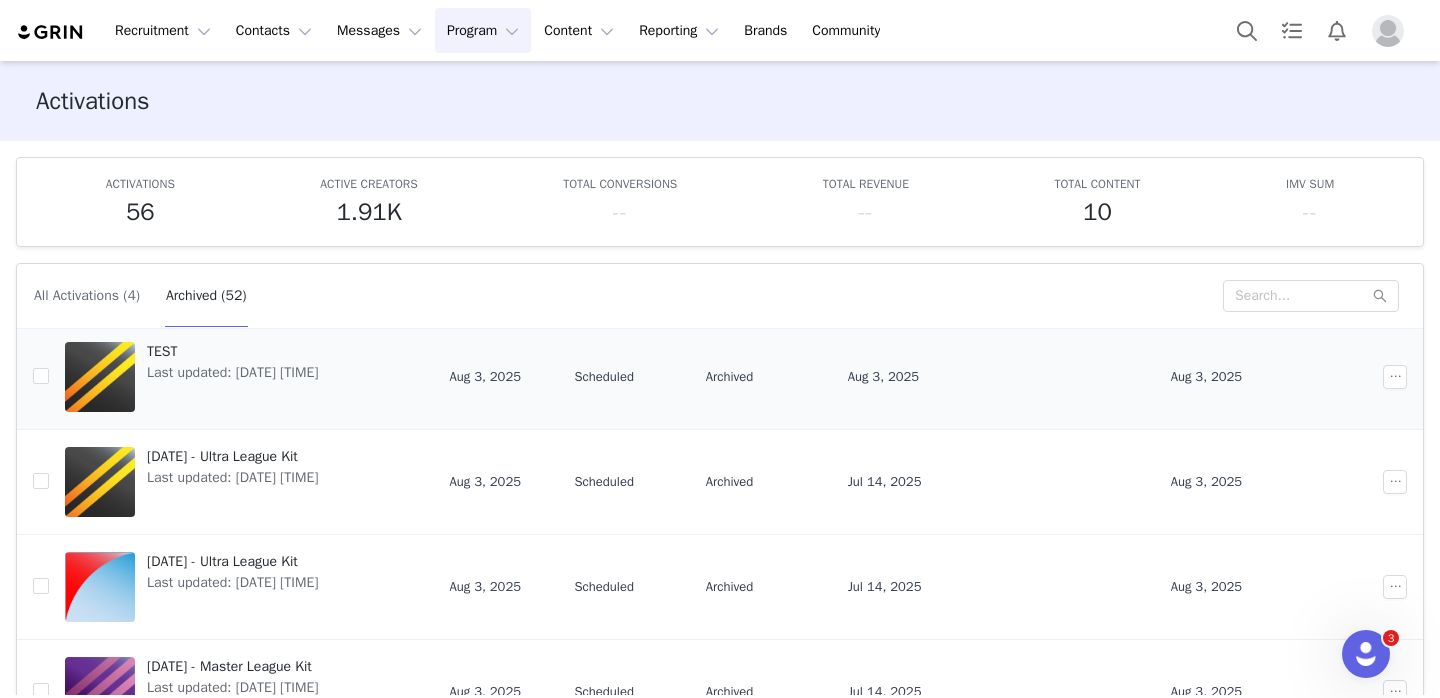 scroll, scrollTop: 161, scrollLeft: 0, axis: vertical 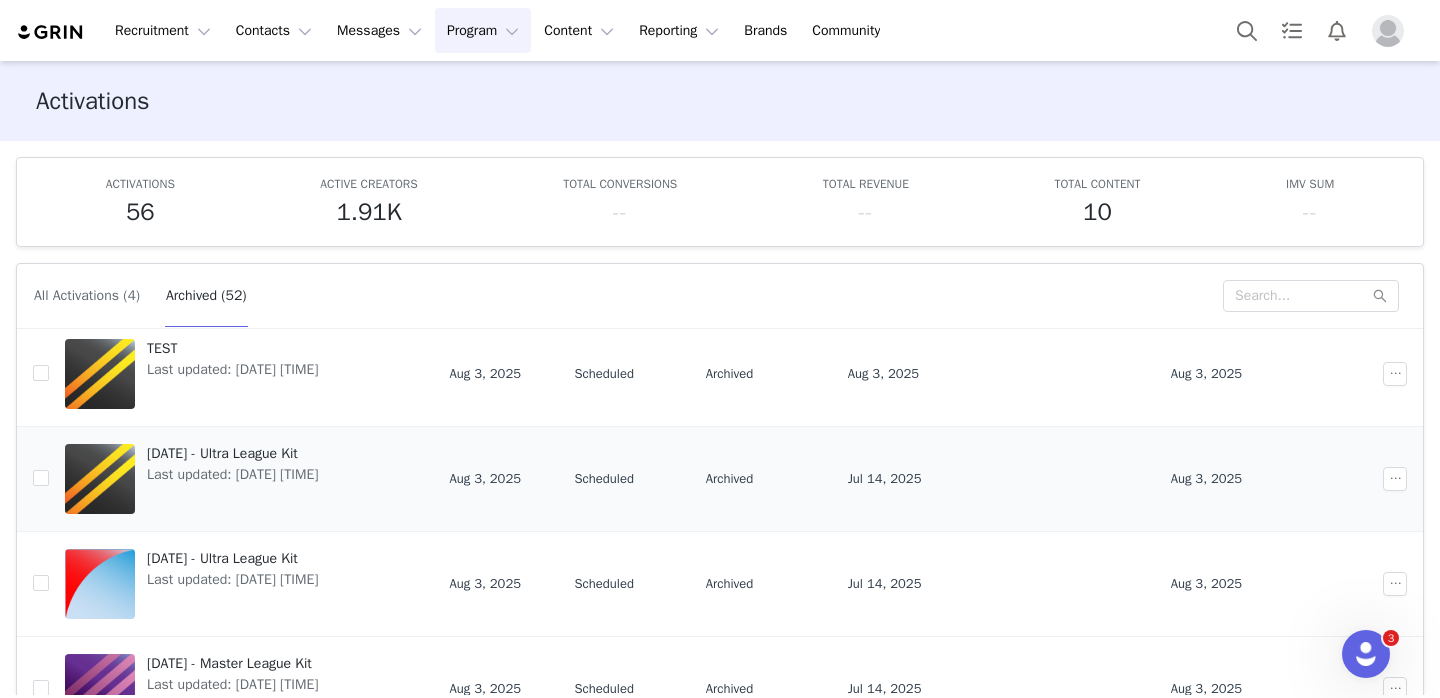 click on "July '25 - Ultra League Kit" at bounding box center [232, 453] 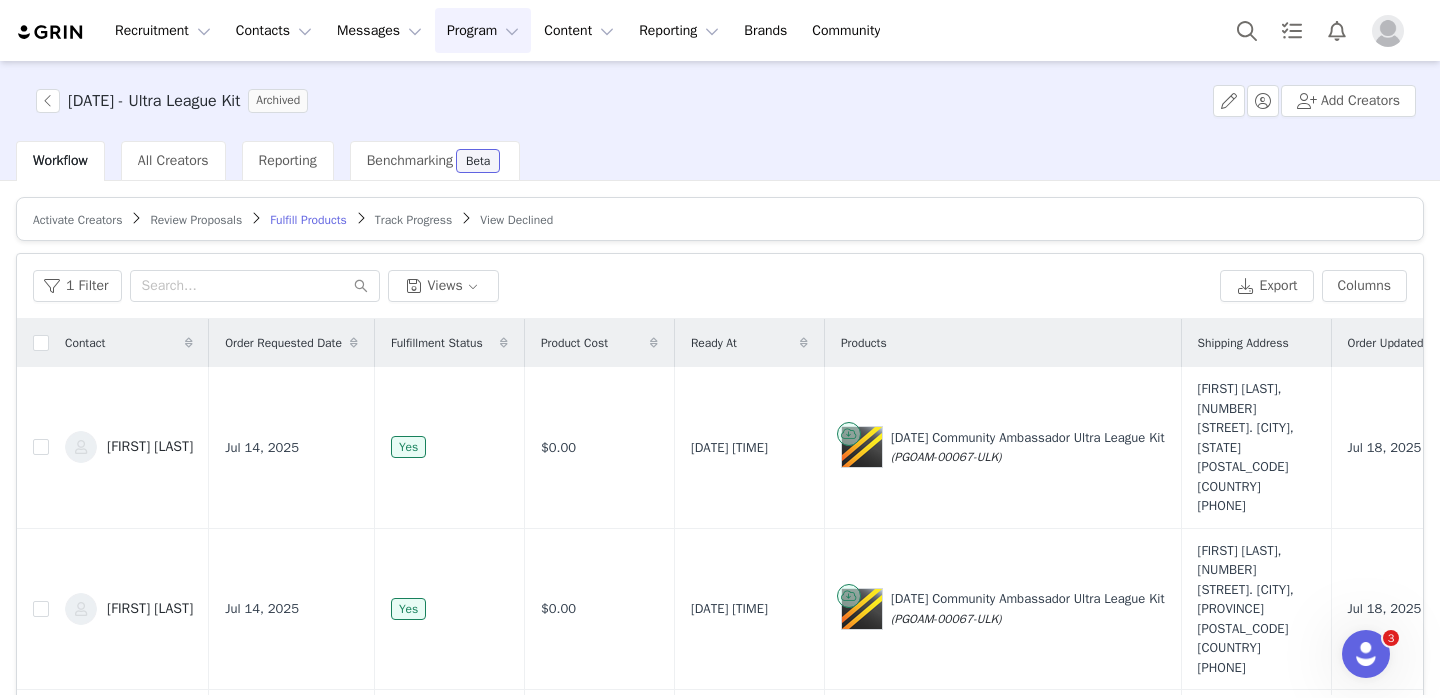 click on "July '25 - Ultra League Kit Archived     Add Creators" at bounding box center [720, 101] 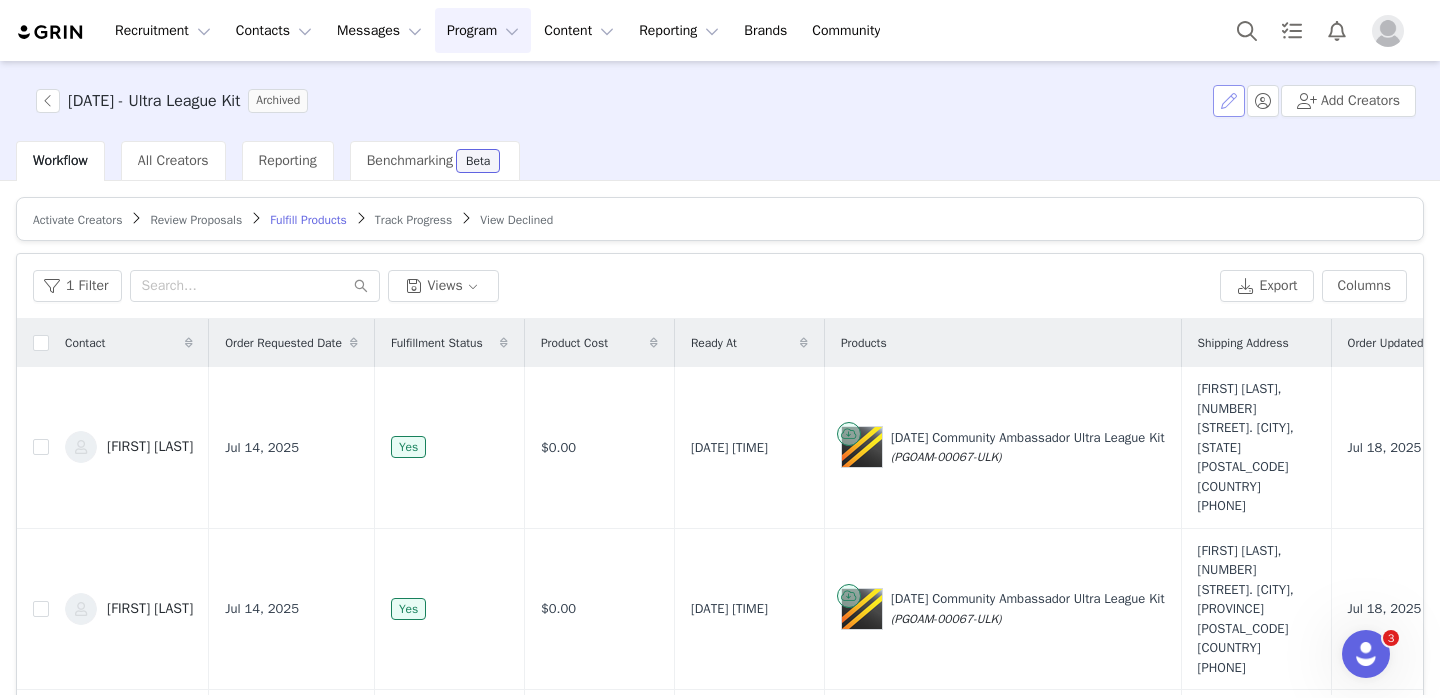 click at bounding box center (1229, 101) 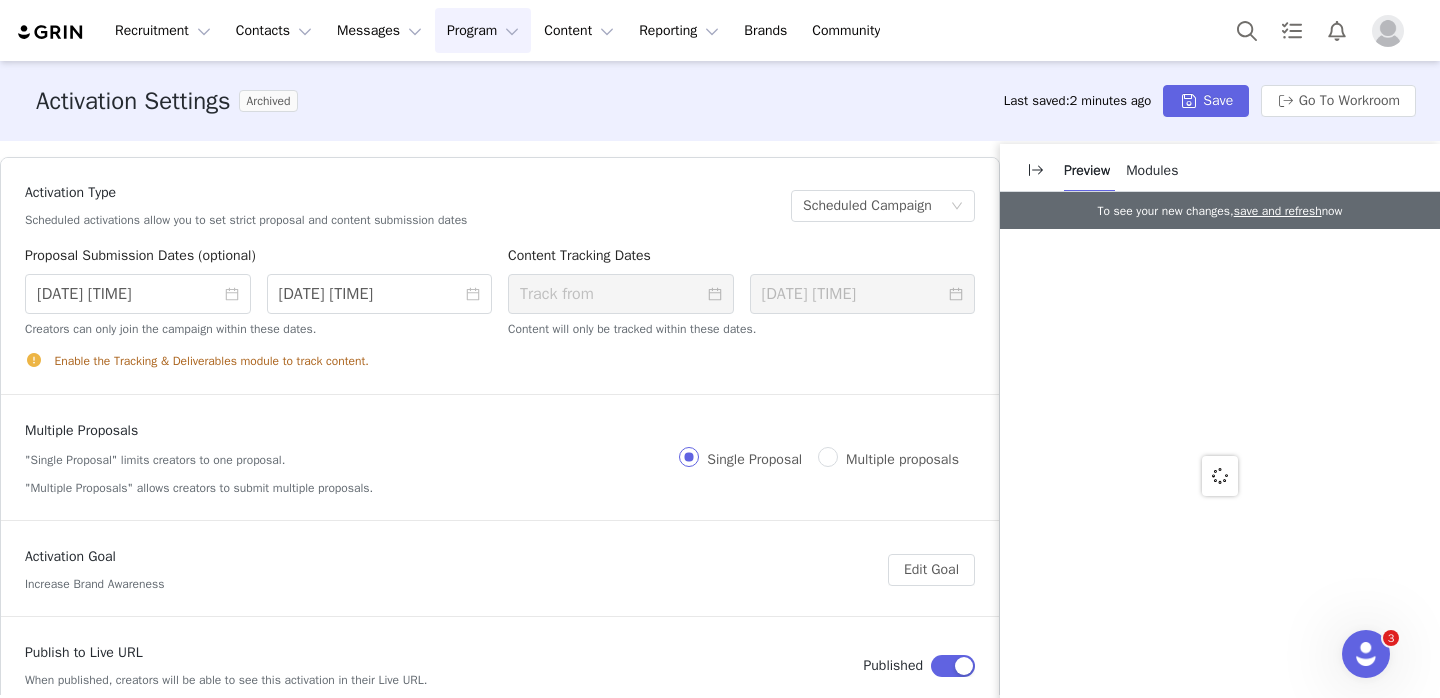 scroll, scrollTop: 360, scrollLeft: 0, axis: vertical 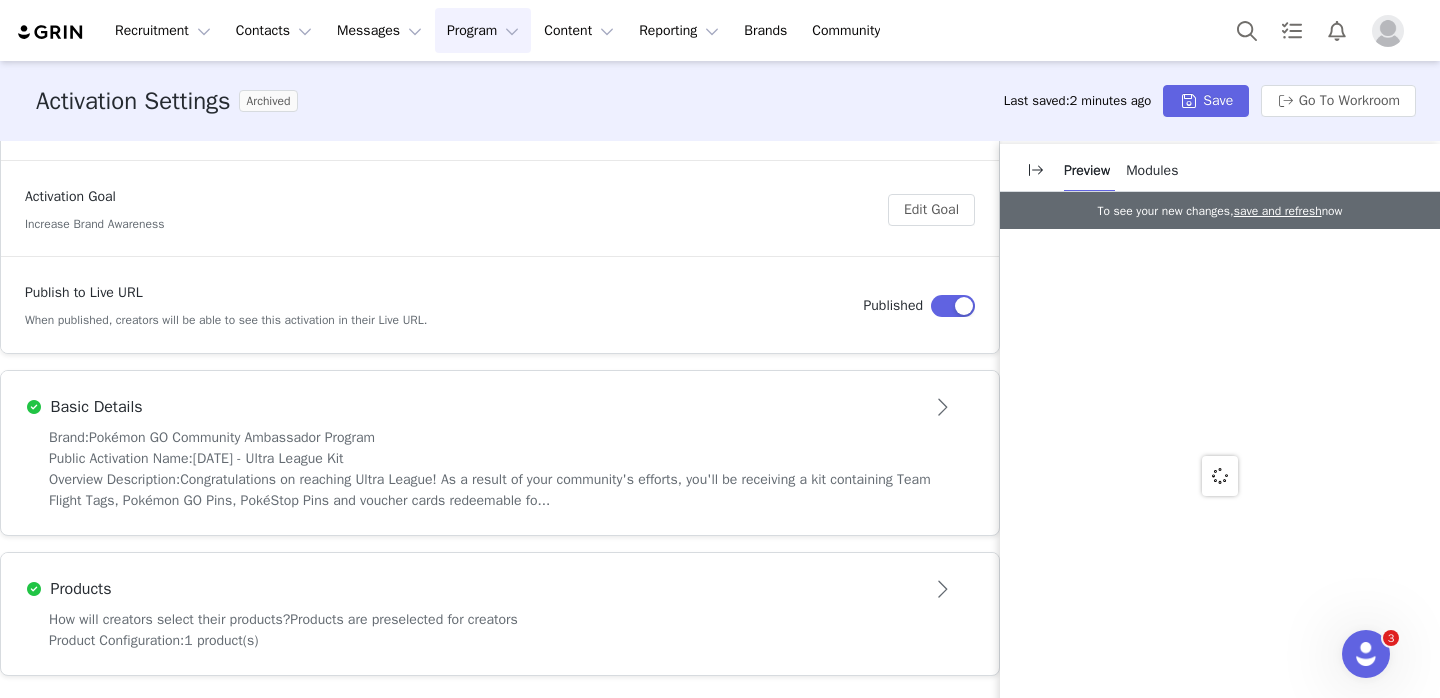 click on "Products are preselected for creators" at bounding box center [404, 619] 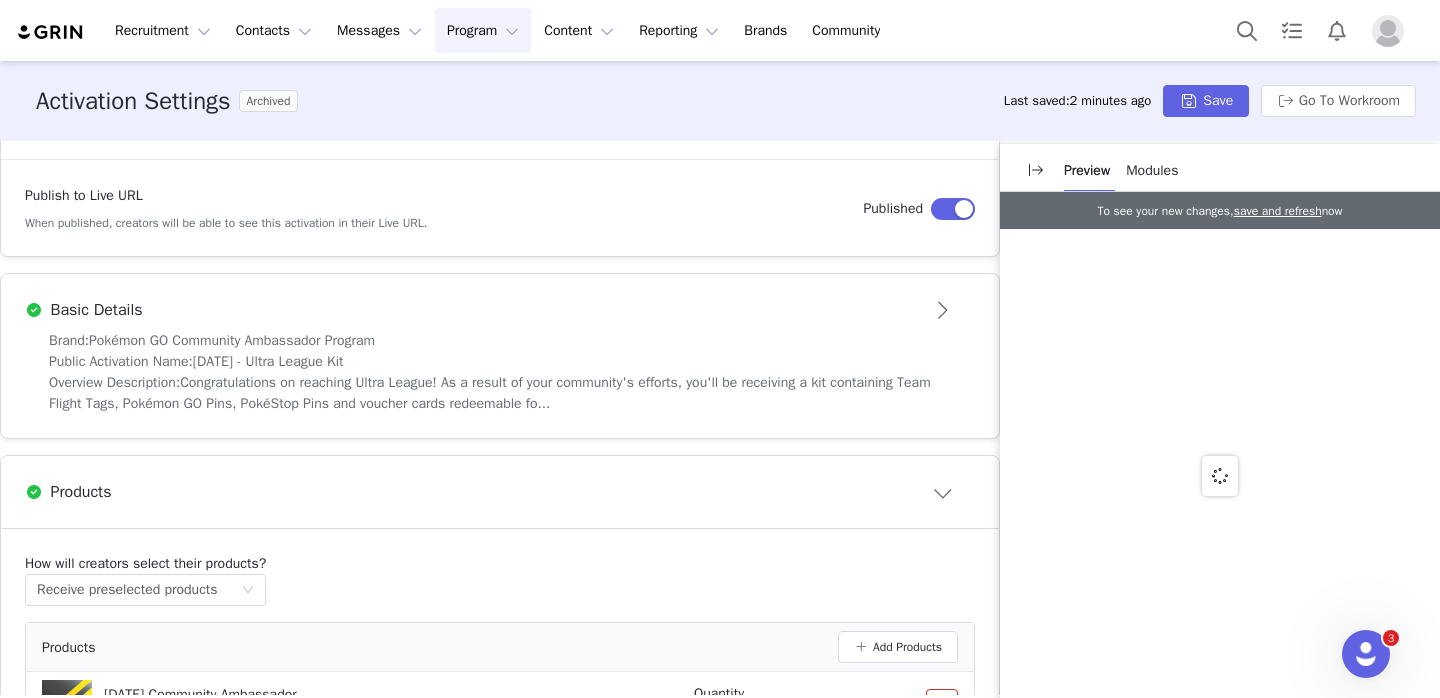 scroll, scrollTop: 461, scrollLeft: 0, axis: vertical 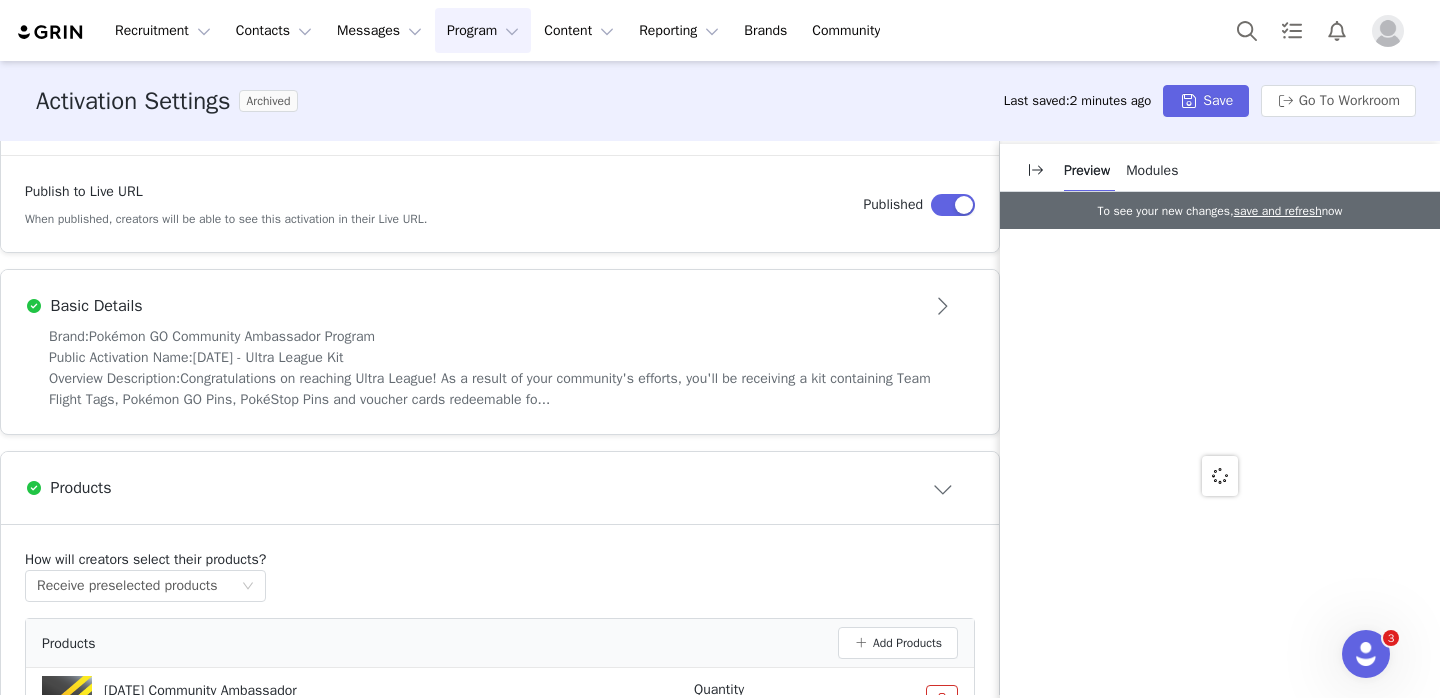 click on "Congratulations on reaching Ultra League! As a result of your community's efforts, you'll be receiving a kit containing Team Flight Tags, Pokémon GO Pins, PokéStop Pins and voucher cards redeemable fo..." at bounding box center [490, 389] 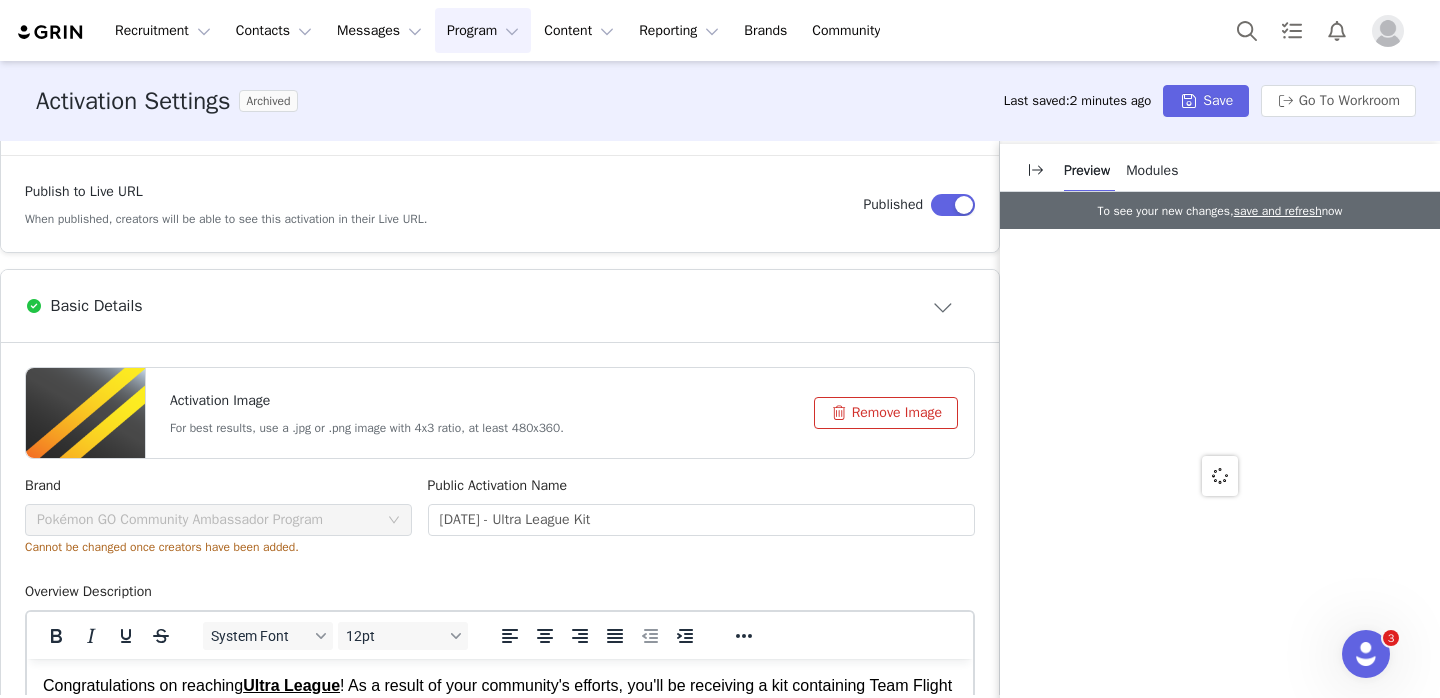 scroll, scrollTop: 0, scrollLeft: 0, axis: both 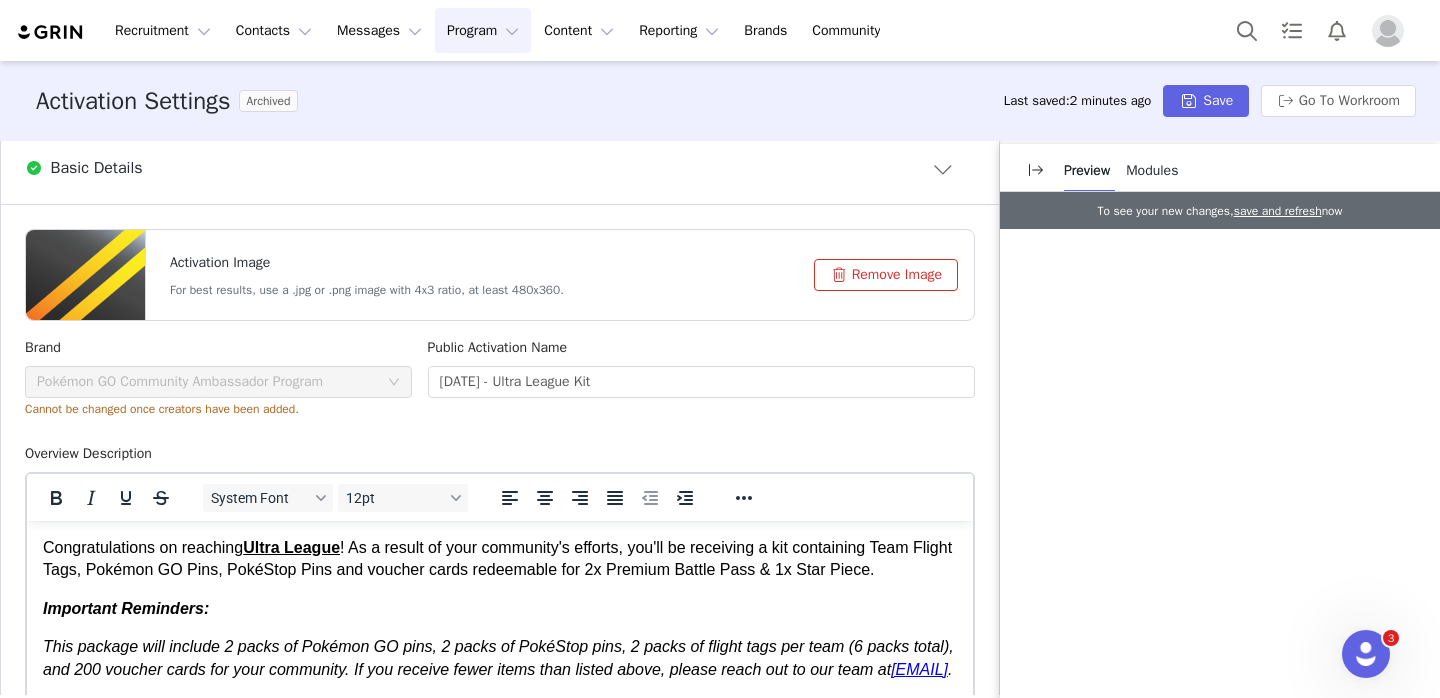 click on "Congratulations on reaching  Ultra League ! As a result of your community's efforts, you'll be receiving a kit containing Team Flight Tags, Pokémon GO Pins, PokéStop Pins and voucher cards redeemable for 2x Premium Battle Pass & 1x Star Piece." at bounding box center [500, 559] 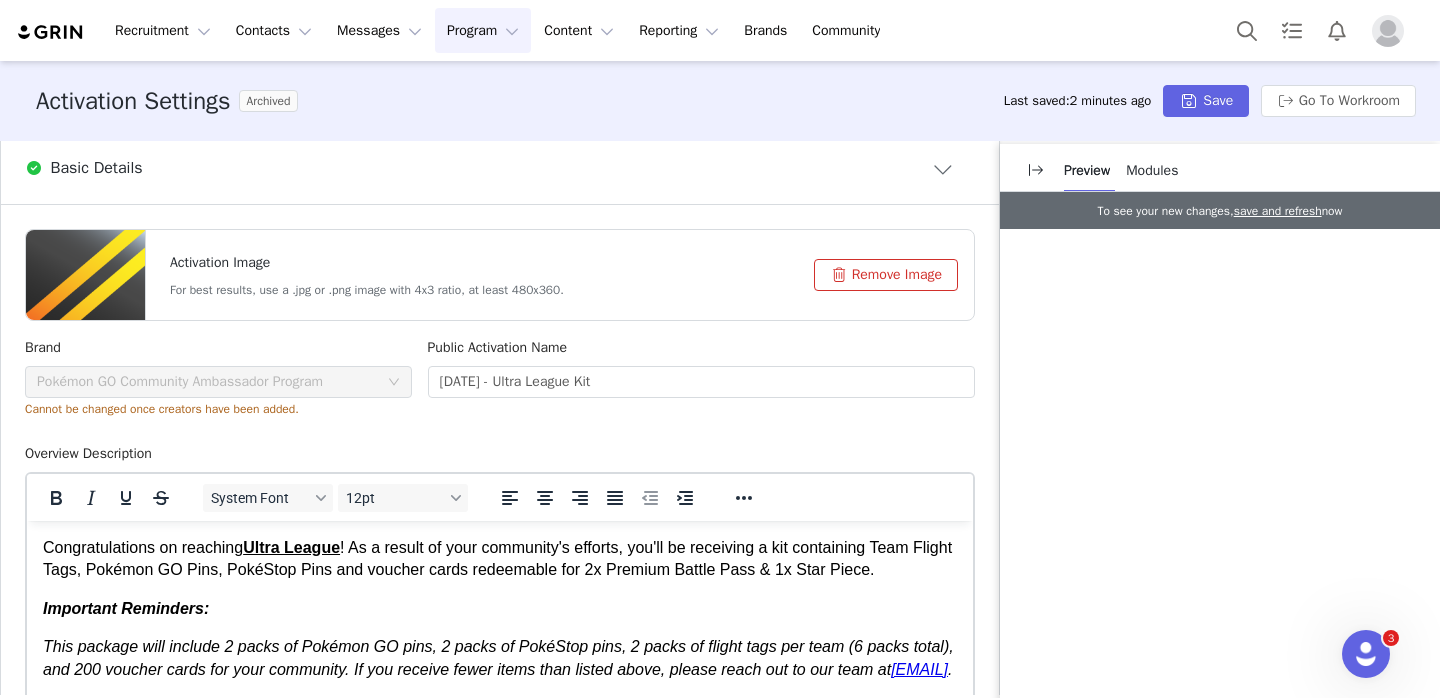 click on "Congratulations on reaching  Ultra League ! As a result of your community's efforts, you'll be receiving a kit containing Team Flight Tags, Pokémon GO Pins, PokéStop Pins and voucher cards redeemable for 2x Premium Battle Pass & 1x Star Piece." at bounding box center [500, 559] 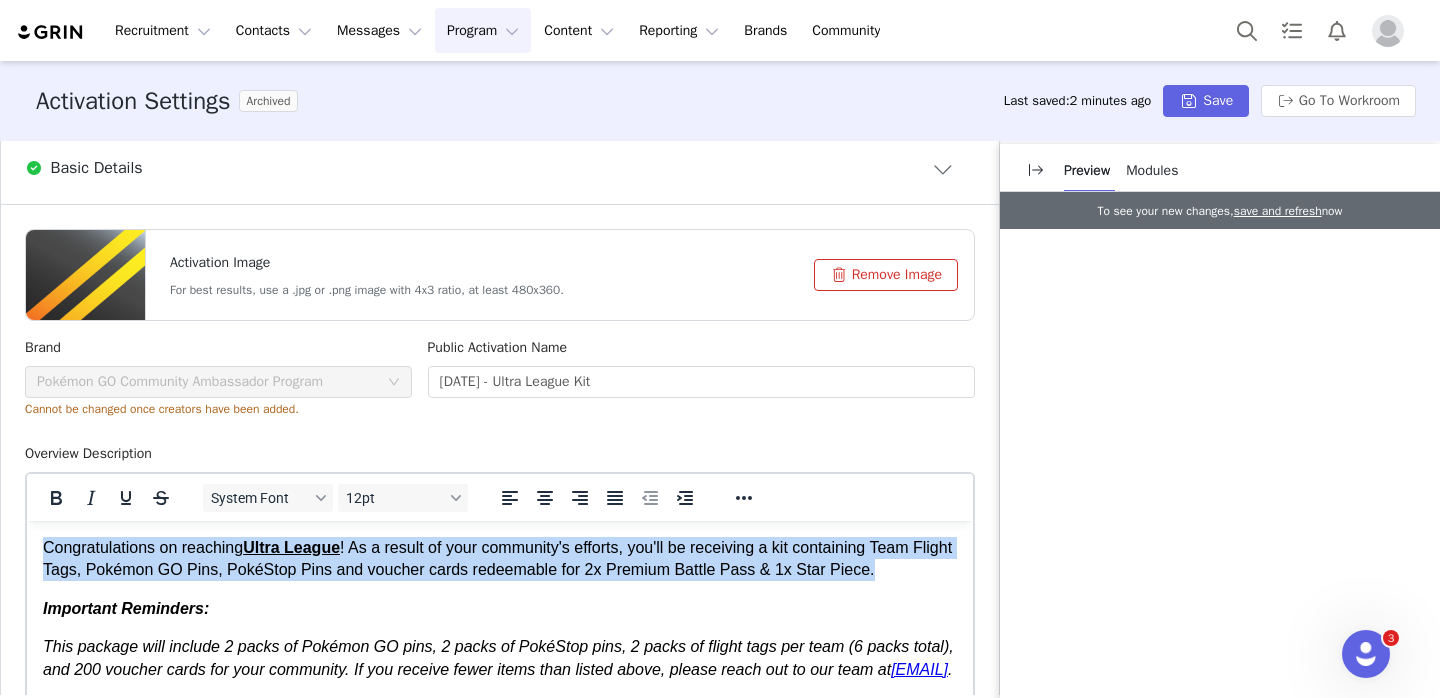 click on "Congratulations on reaching  Ultra League ! As a result of your community's efforts, you'll be receiving a kit containing Team Flight Tags, Pokémon GO Pins, PokéStop Pins and voucher cards redeemable for 2x Premium Battle Pass & 1x Star Piece." at bounding box center (500, 559) 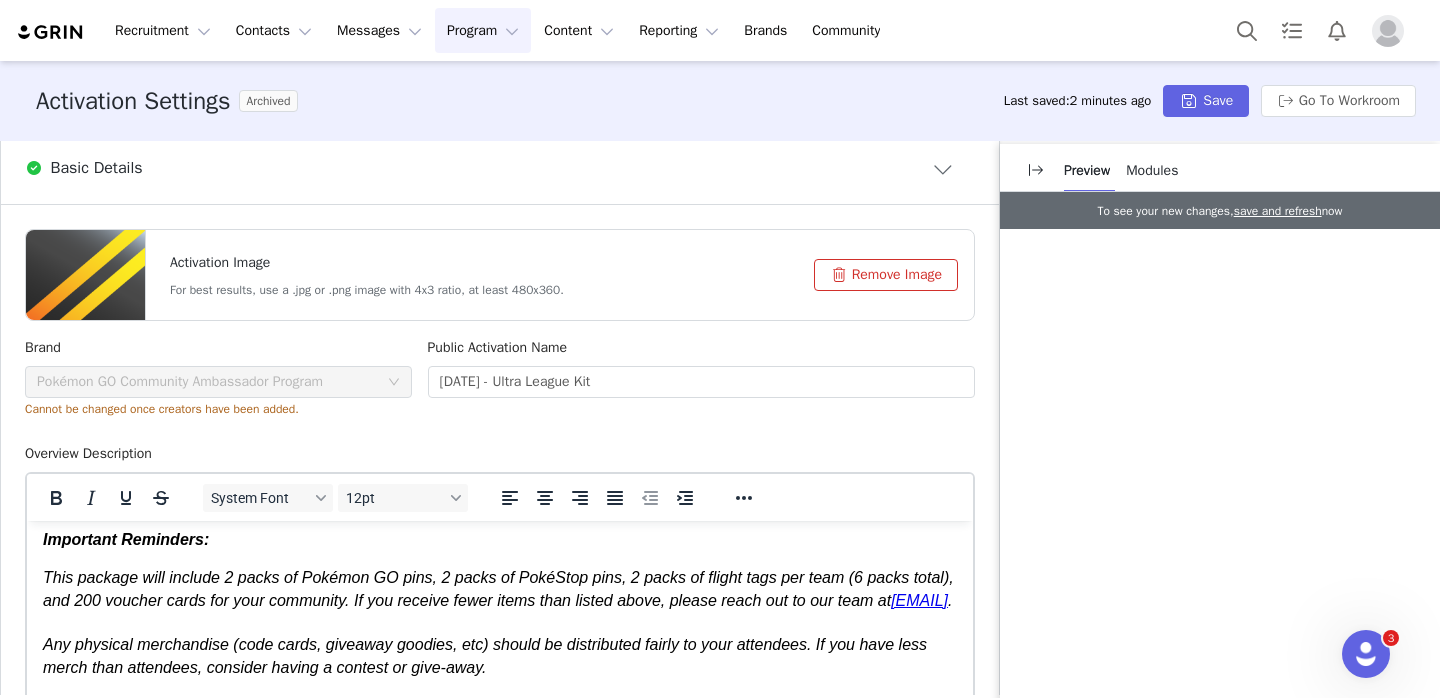 scroll, scrollTop: 692, scrollLeft: 0, axis: vertical 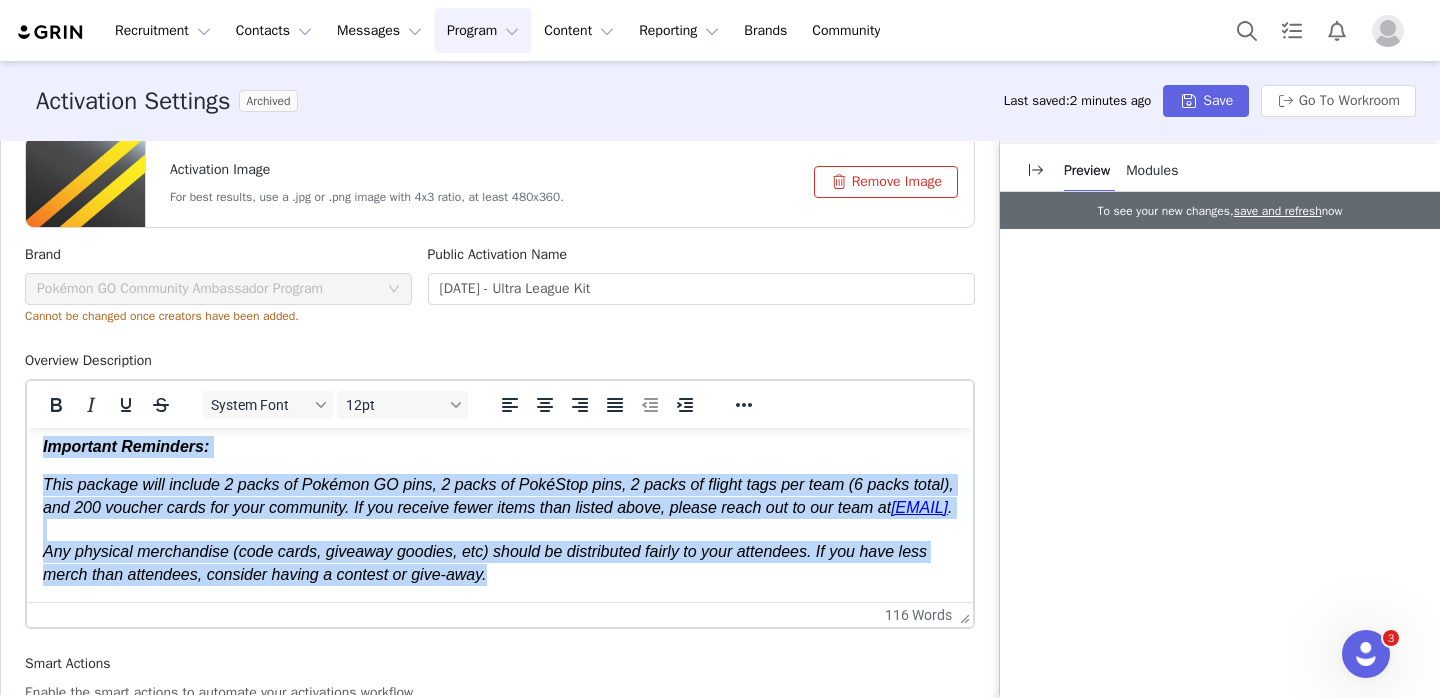 click on "This package will include 2 pac ks of Pokémon GO pins, 2 packs of PokéStop pins, 2 packs of flight tags per team (6 packs total), and 200 voucher cards for your community. If you receive fewer items than listed above, please reach out to our team at  support@pgoambassadors.com . Any physical merchandise (code cards, giveaway goodies, etc) should be distributed fairly to your attendees. If you have less merch than attendees, consider having a contest or give-away." at bounding box center (500, 530) 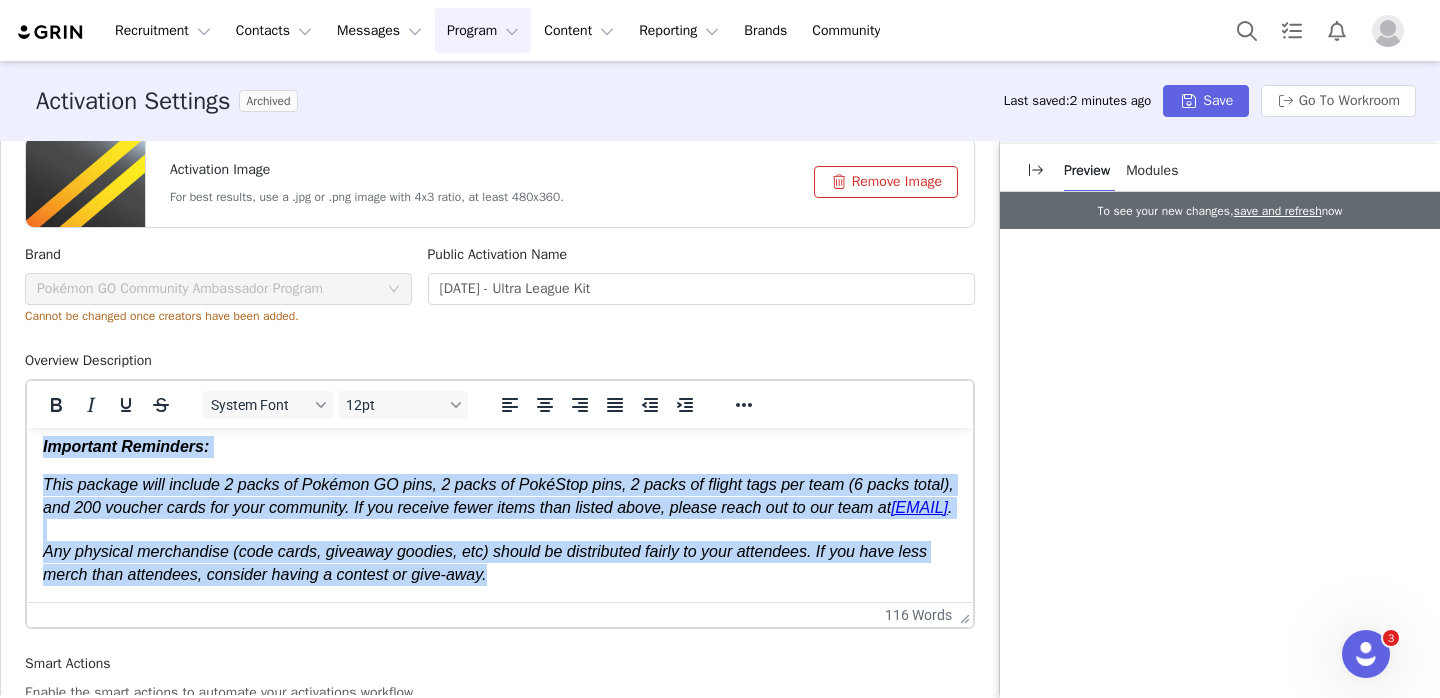 copy on "Congratulations on reaching  Ultra League ! As a result of your community's efforts, you'll be receiving a kit containing Team Flight Tags, Pokémon GO Pins, PokéStop Pins and voucher cards redeemable for 2x Premium Battle Pass & 1x Star Piece. Important Reminders:   This package will include 2 pac ks of Pokémon GO pins, 2 packs of PokéStop pins, 2 packs of flight tags per team (6 packs total), and 200 voucher cards for your community. If you receive fewer items than listed above, please reach out to our team at  support@pgoambassadors.com . Any physical merchandise (code cards, giveaway goodies, etc) should be distributed fairly to your attendees. If you have less merch than attendees, consider having a contest or give-away." 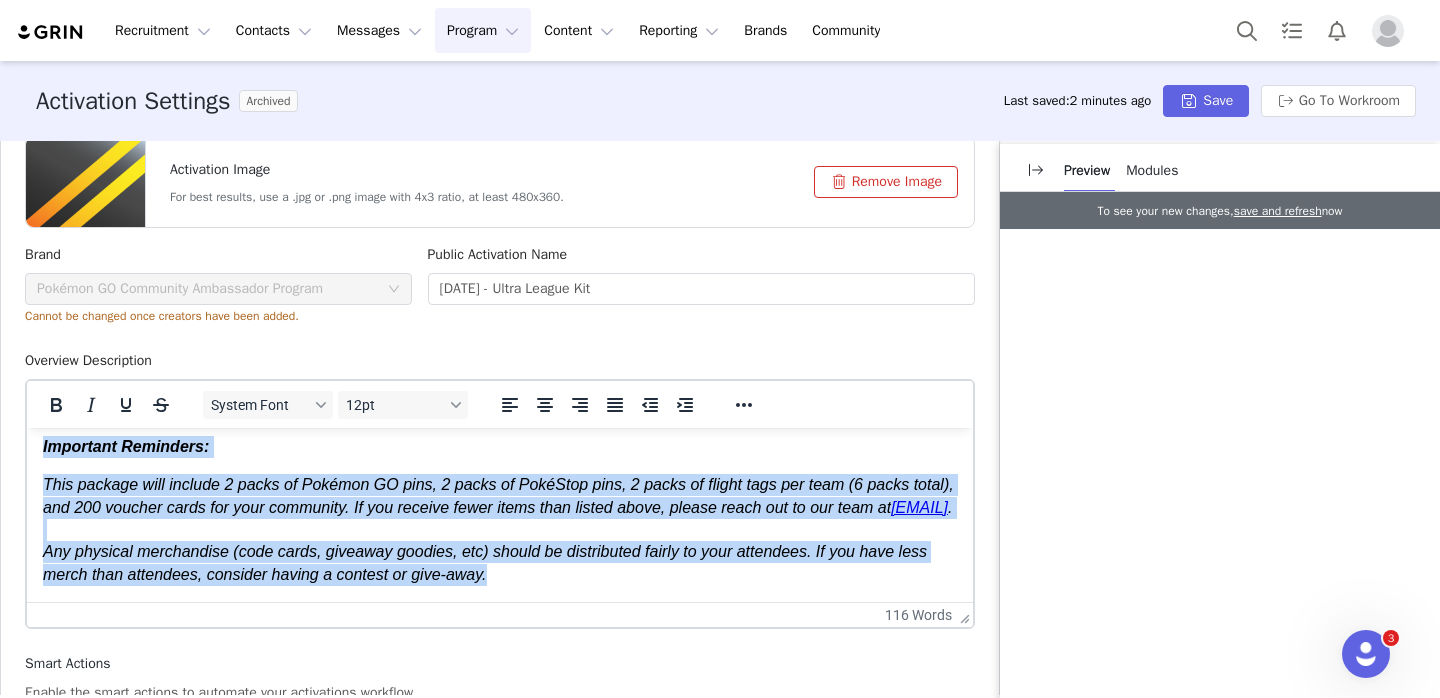 scroll, scrollTop: 0, scrollLeft: 0, axis: both 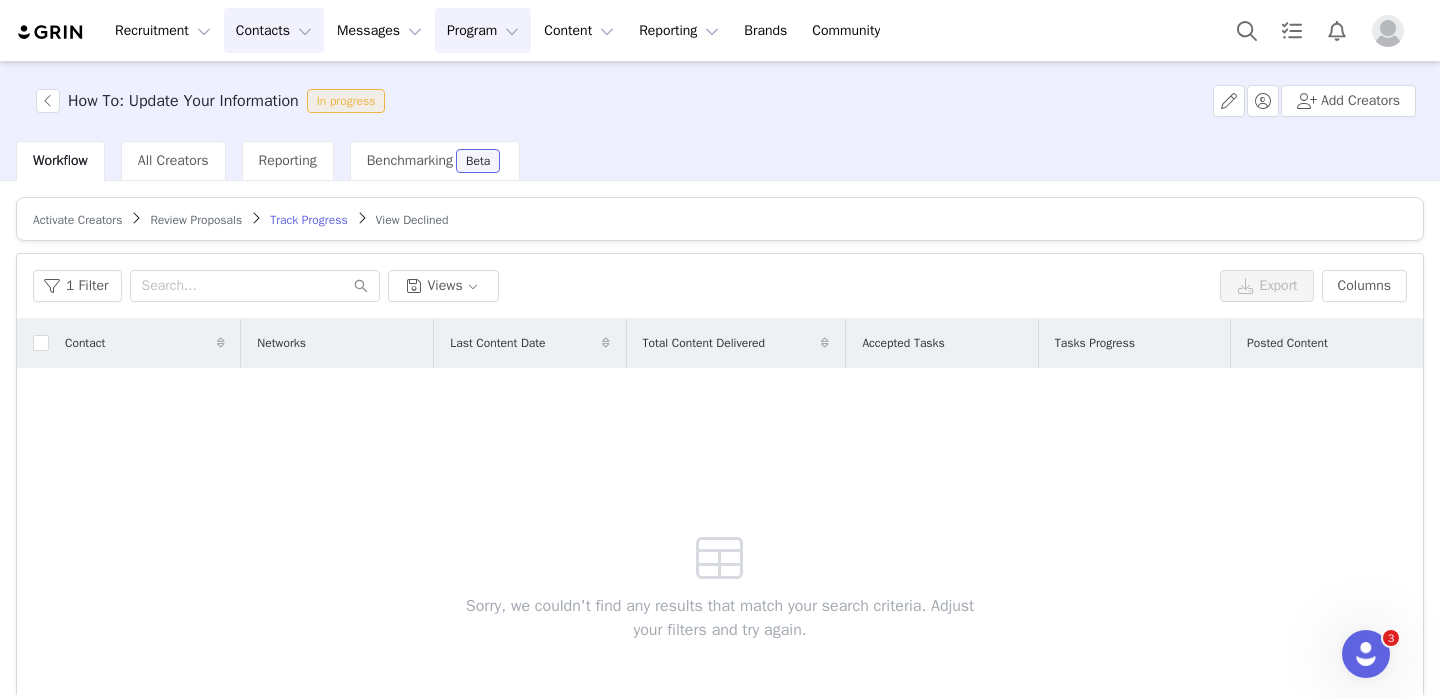 click on "Contacts Contacts" at bounding box center (274, 30) 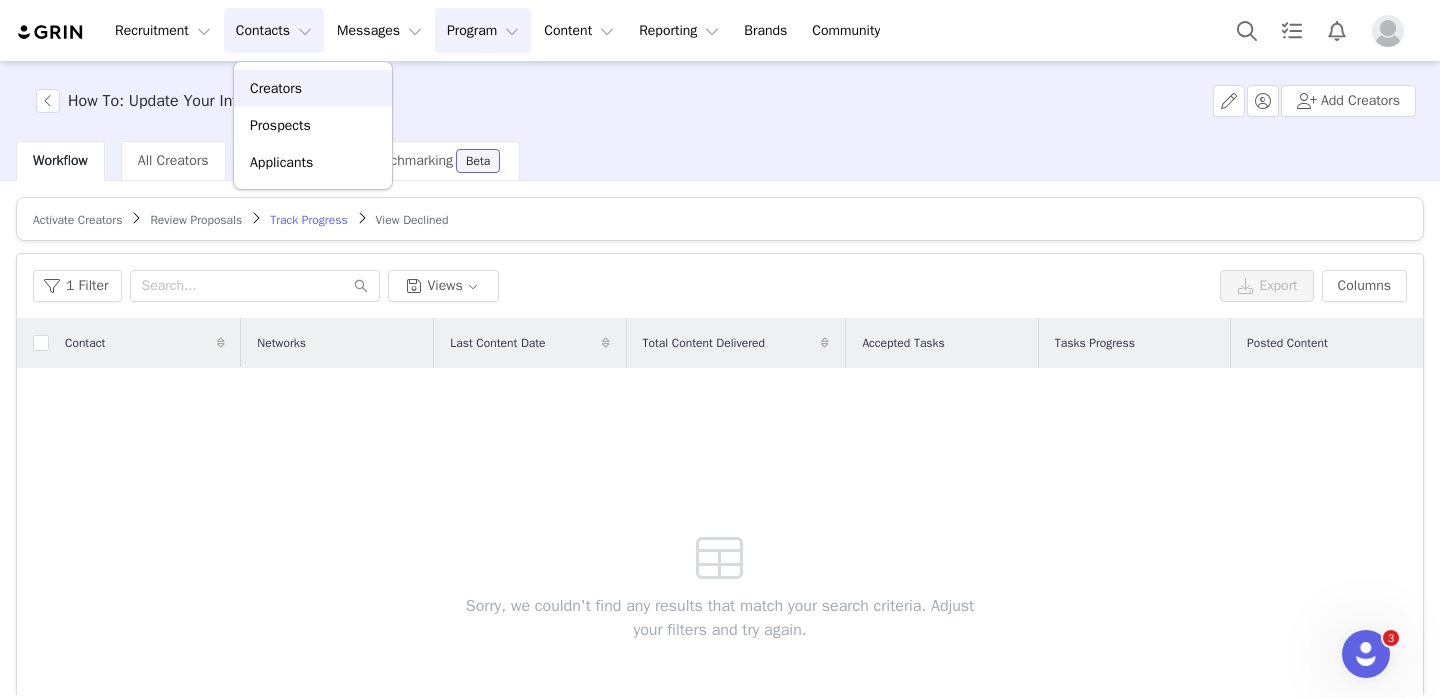 click on "Creators" at bounding box center [313, 88] 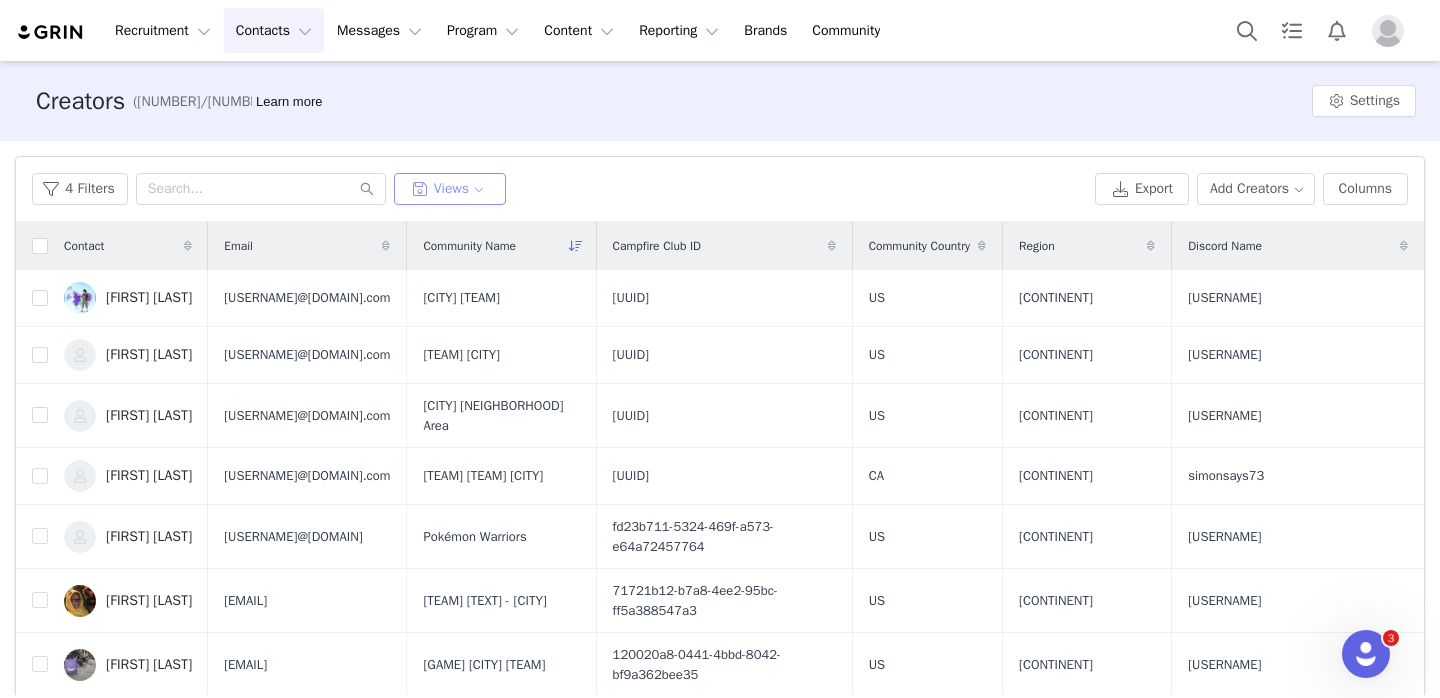 click on "Views" at bounding box center [450, 189] 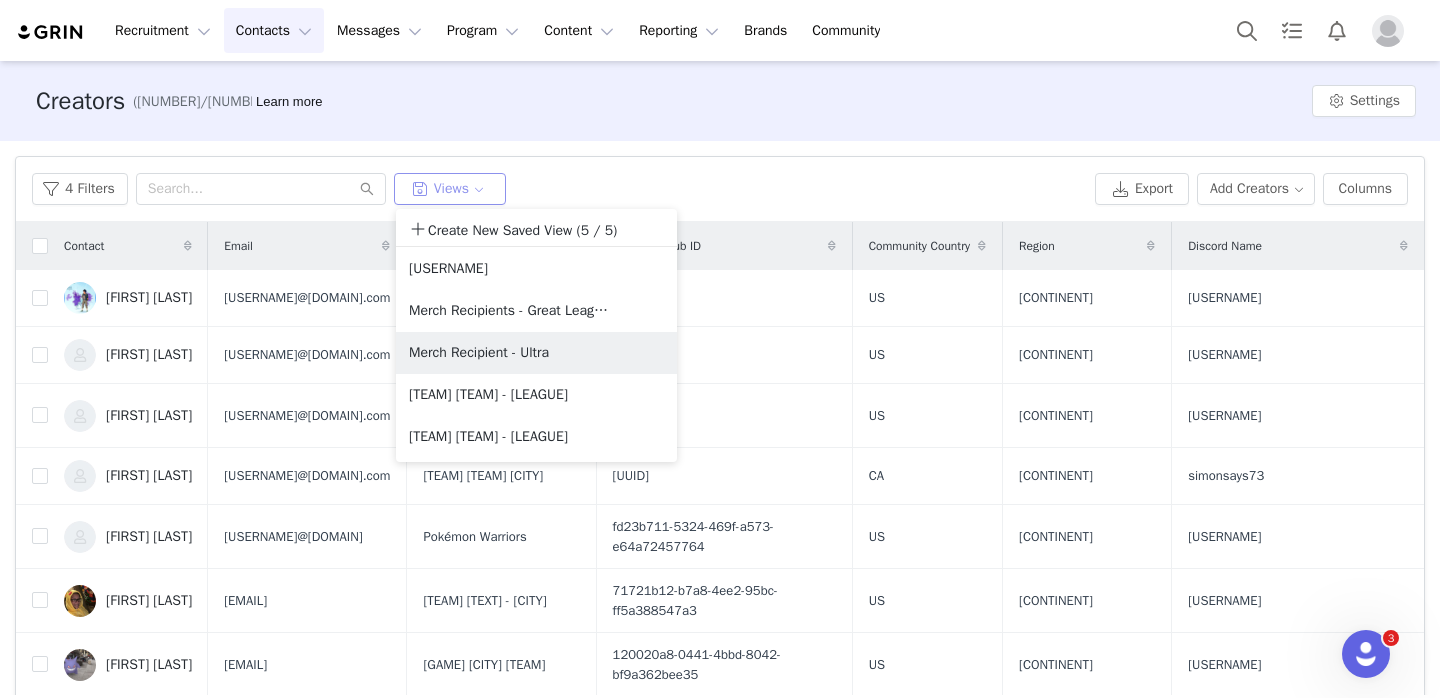 click on "Views" at bounding box center [450, 189] 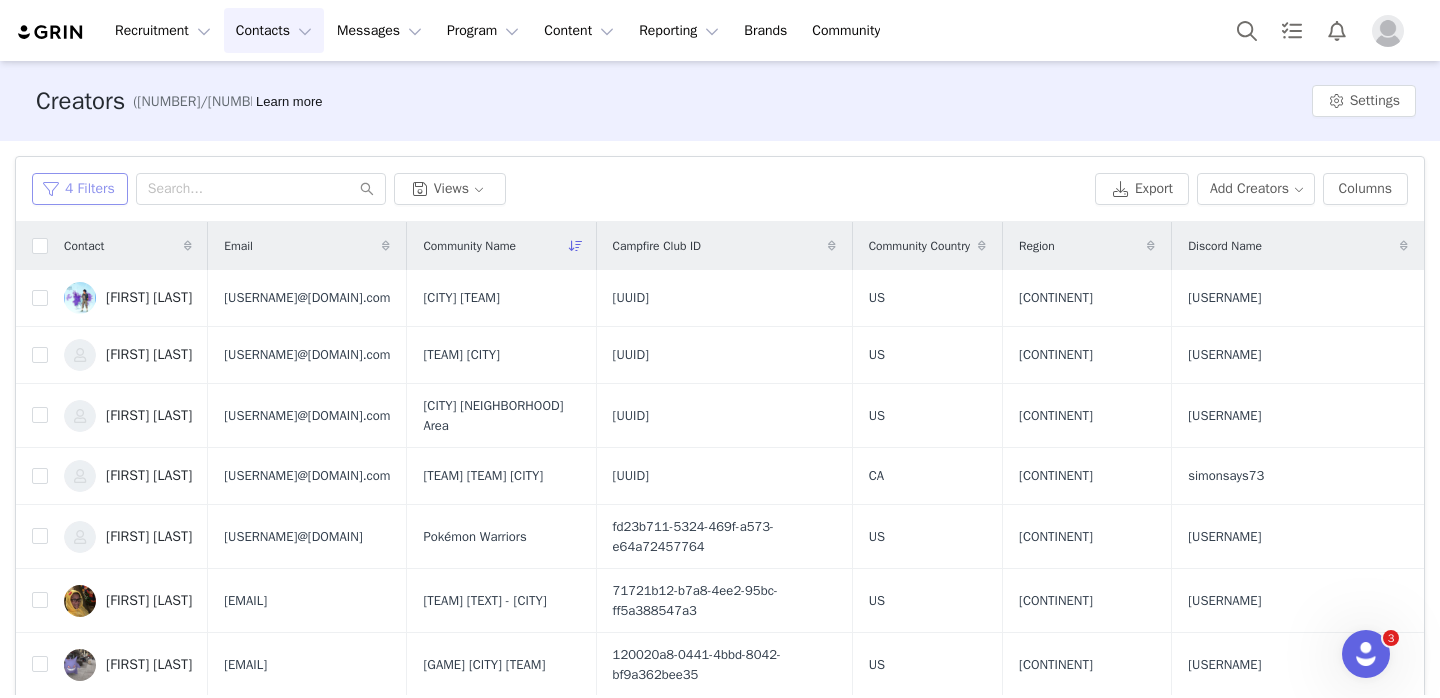 click on "4 Filters" at bounding box center (80, 189) 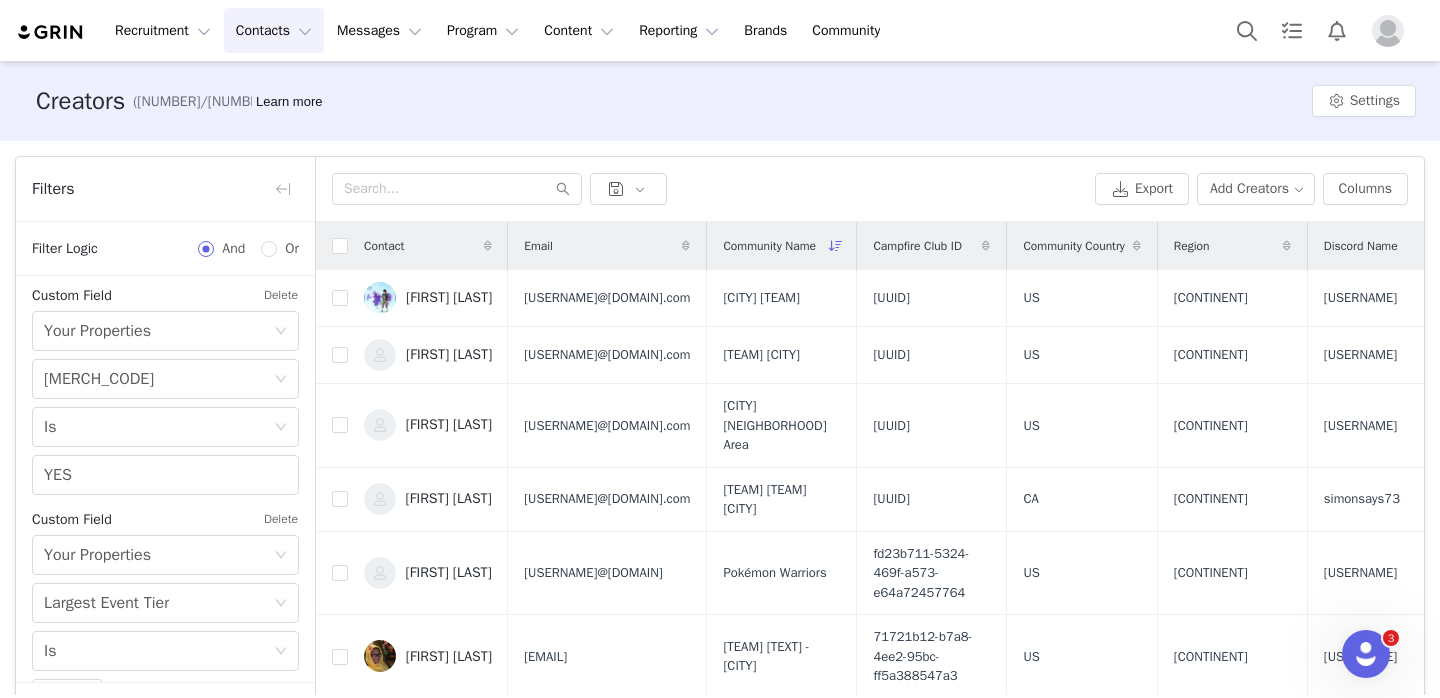 scroll, scrollTop: 1171, scrollLeft: 0, axis: vertical 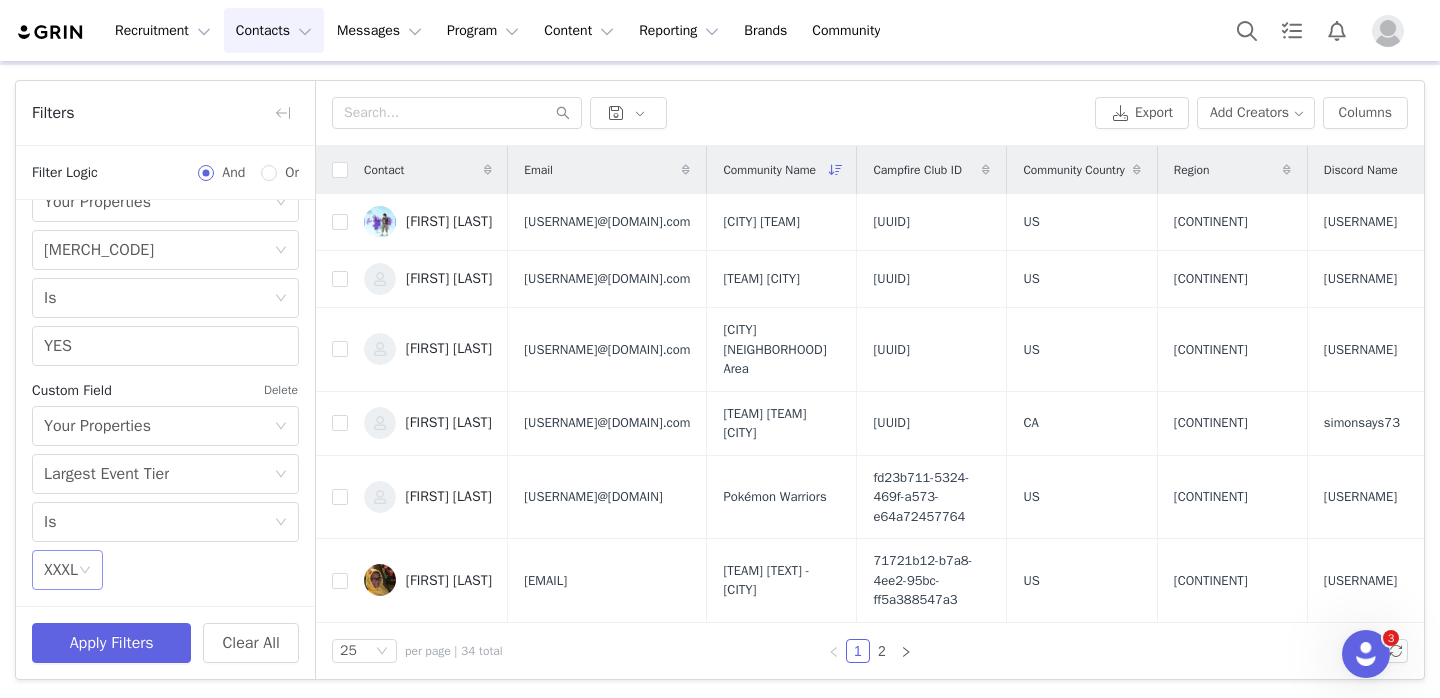 click at bounding box center [85, 571] 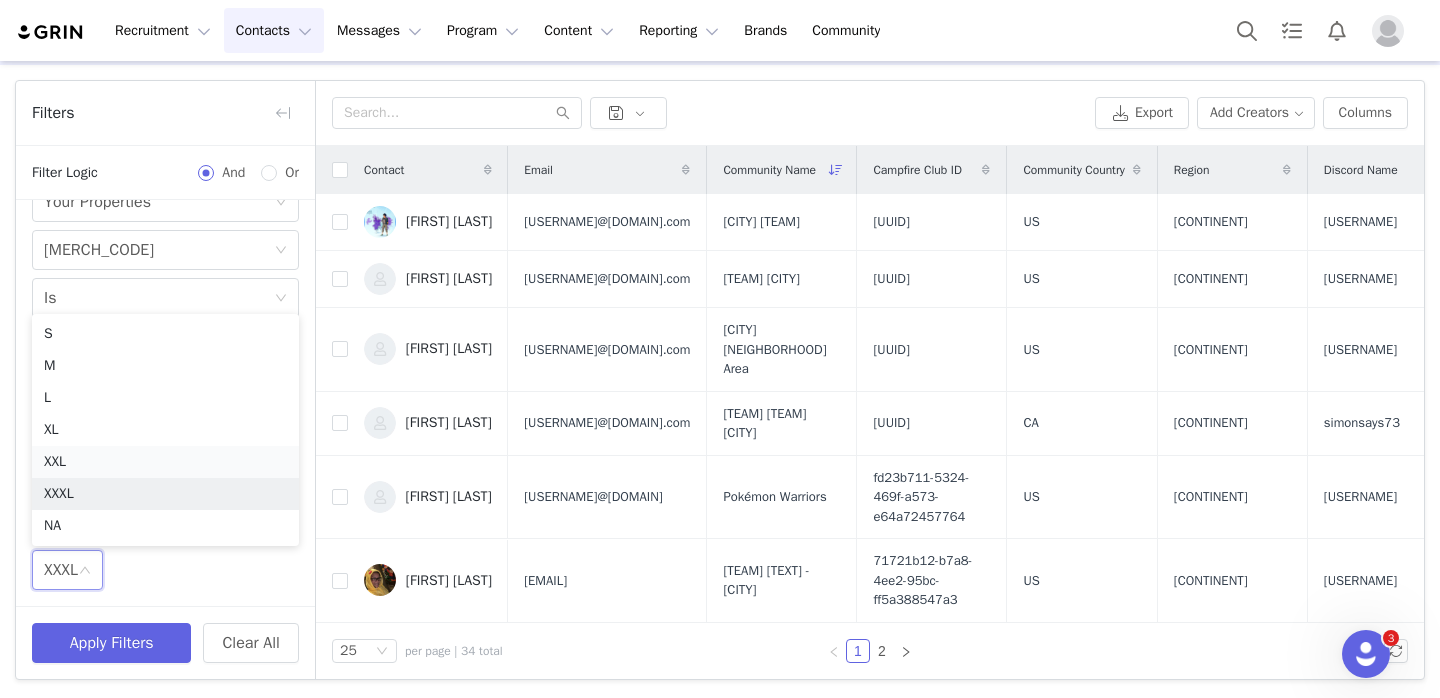 click on "XXL" at bounding box center (165, 462) 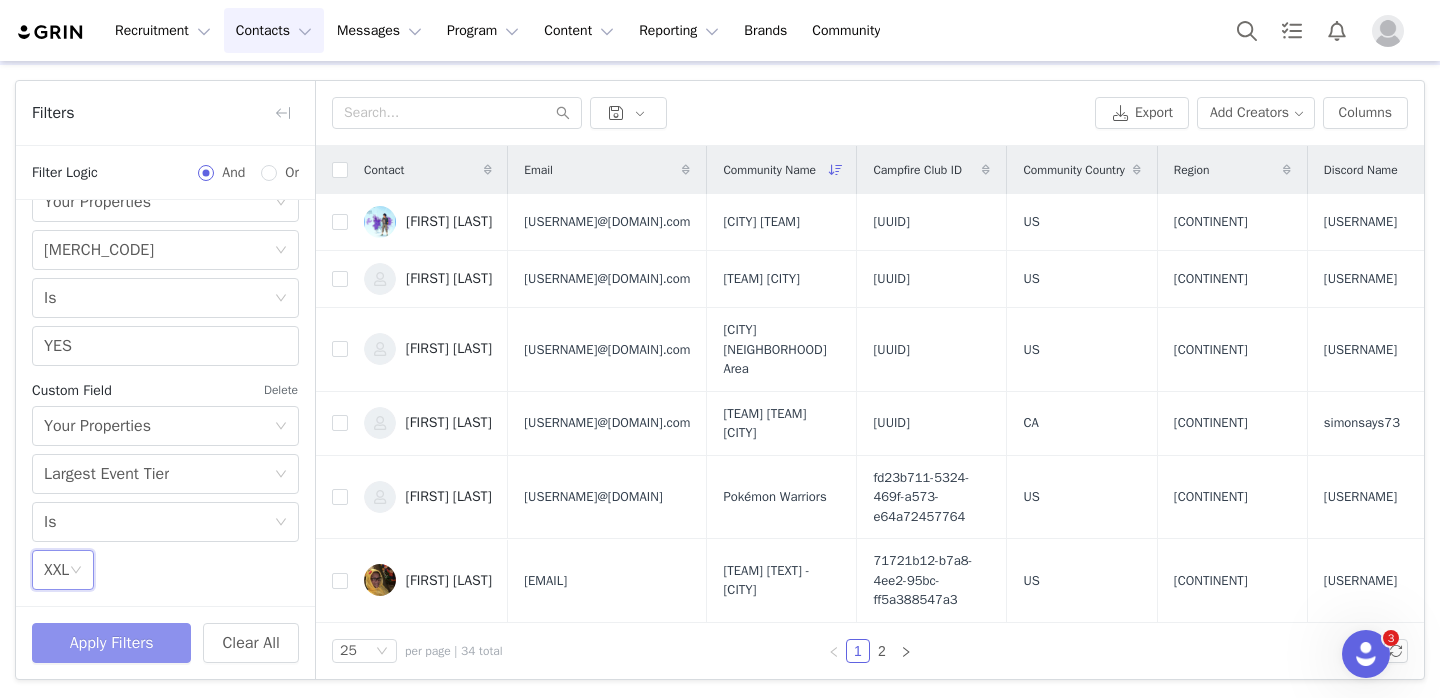 click on "Apply Filters" at bounding box center (111, 643) 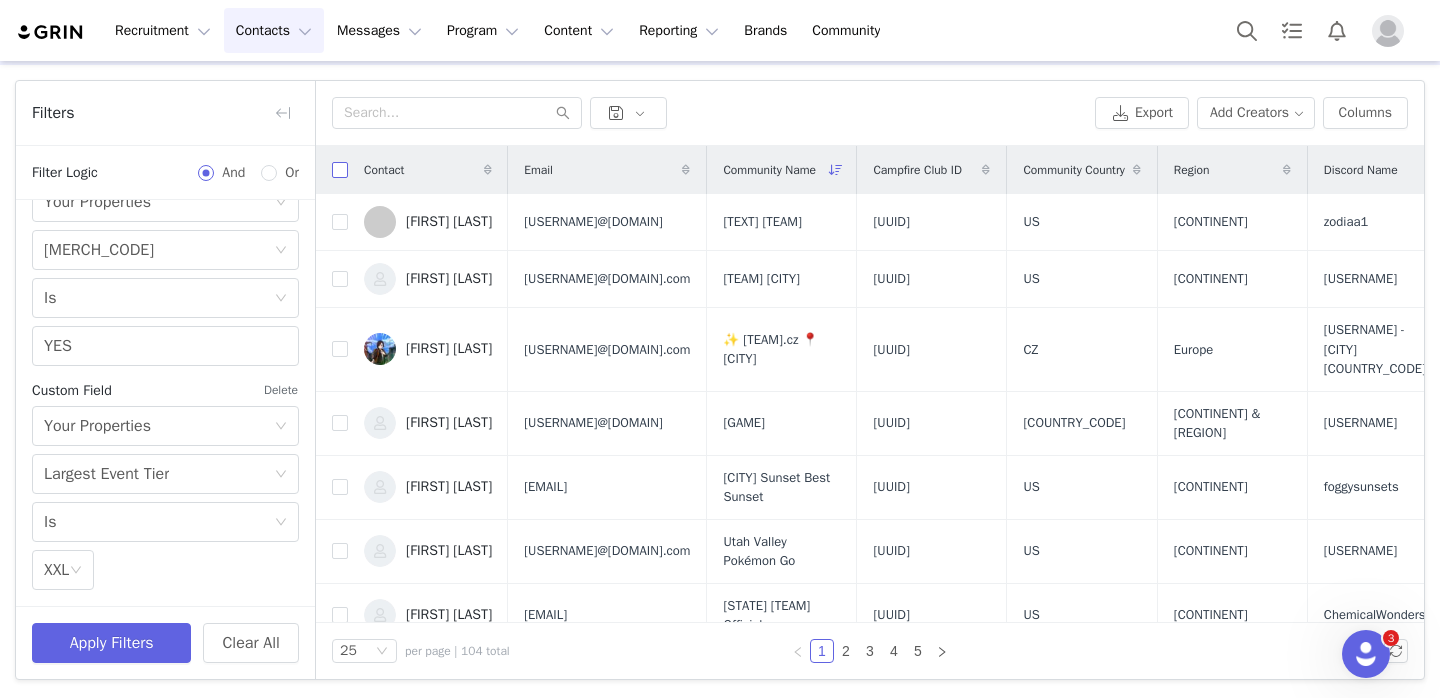 click at bounding box center [340, 170] 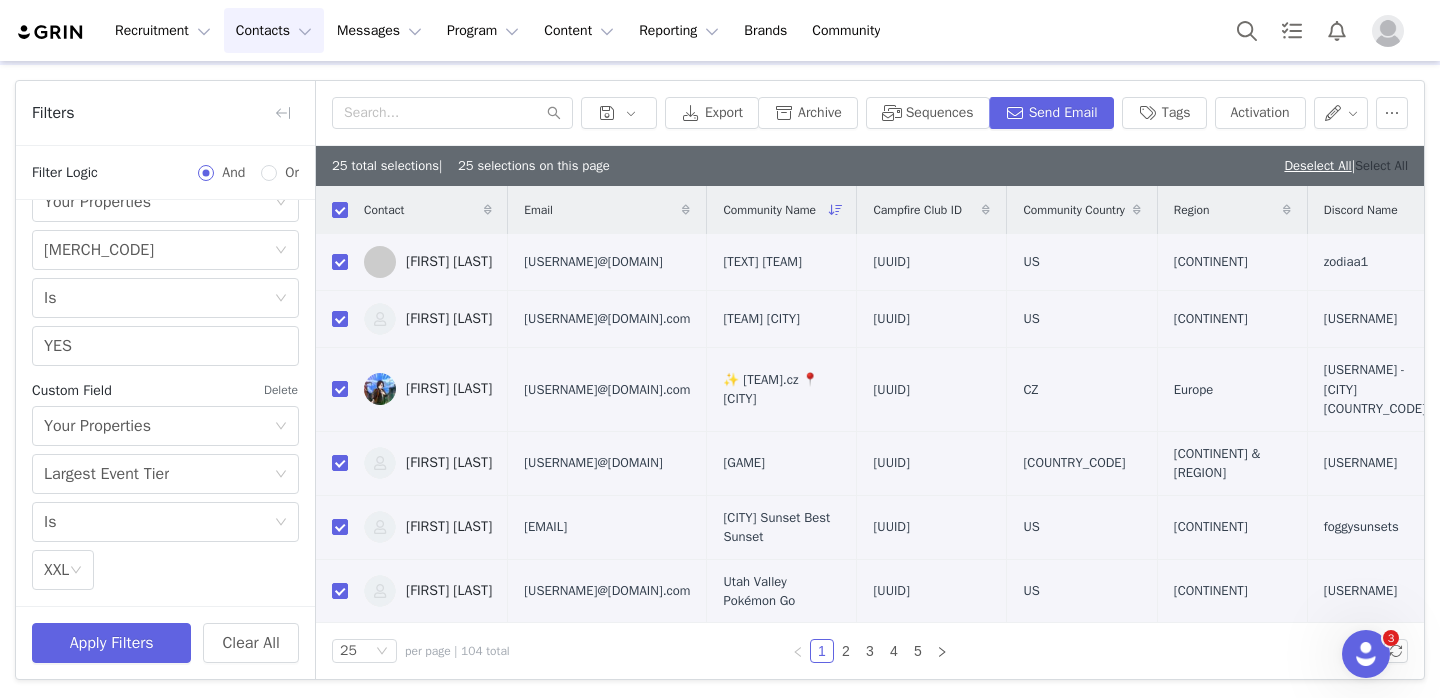 click on "Select All" at bounding box center (1381, 165) 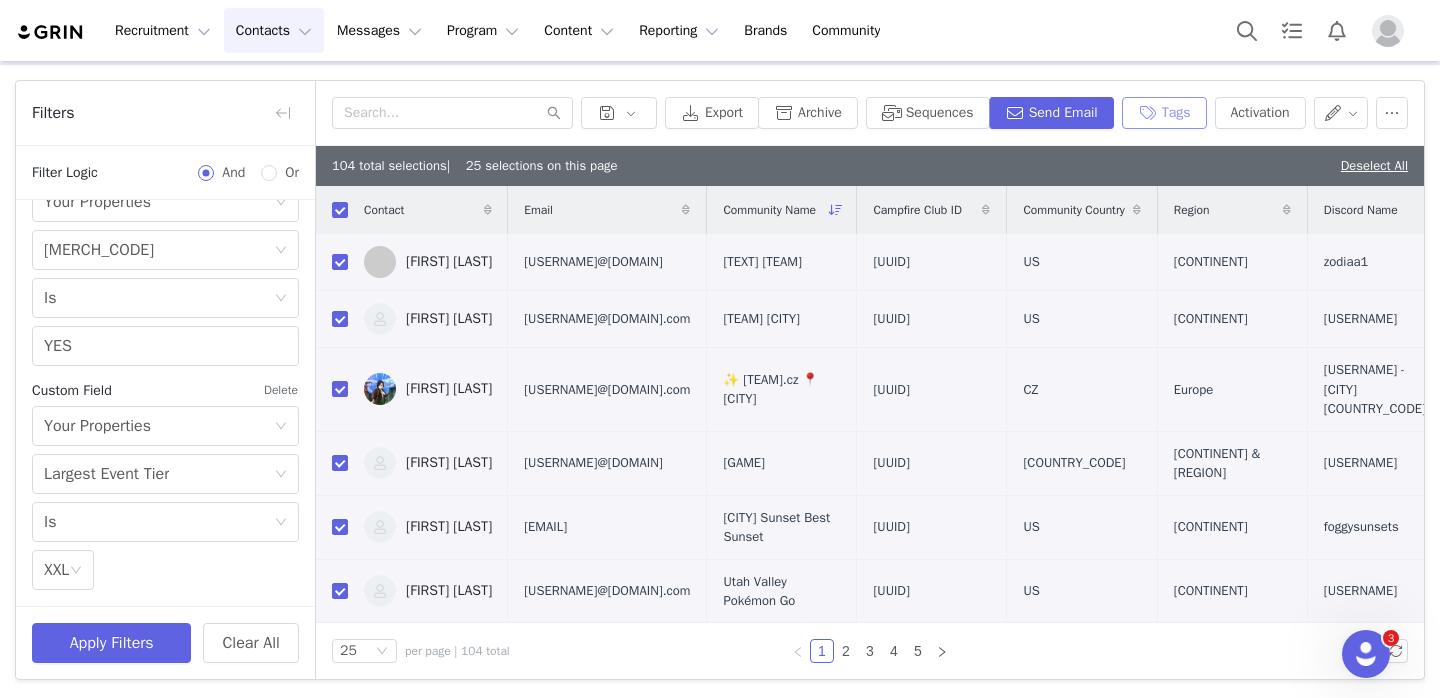 click on "Tags" at bounding box center [1164, 113] 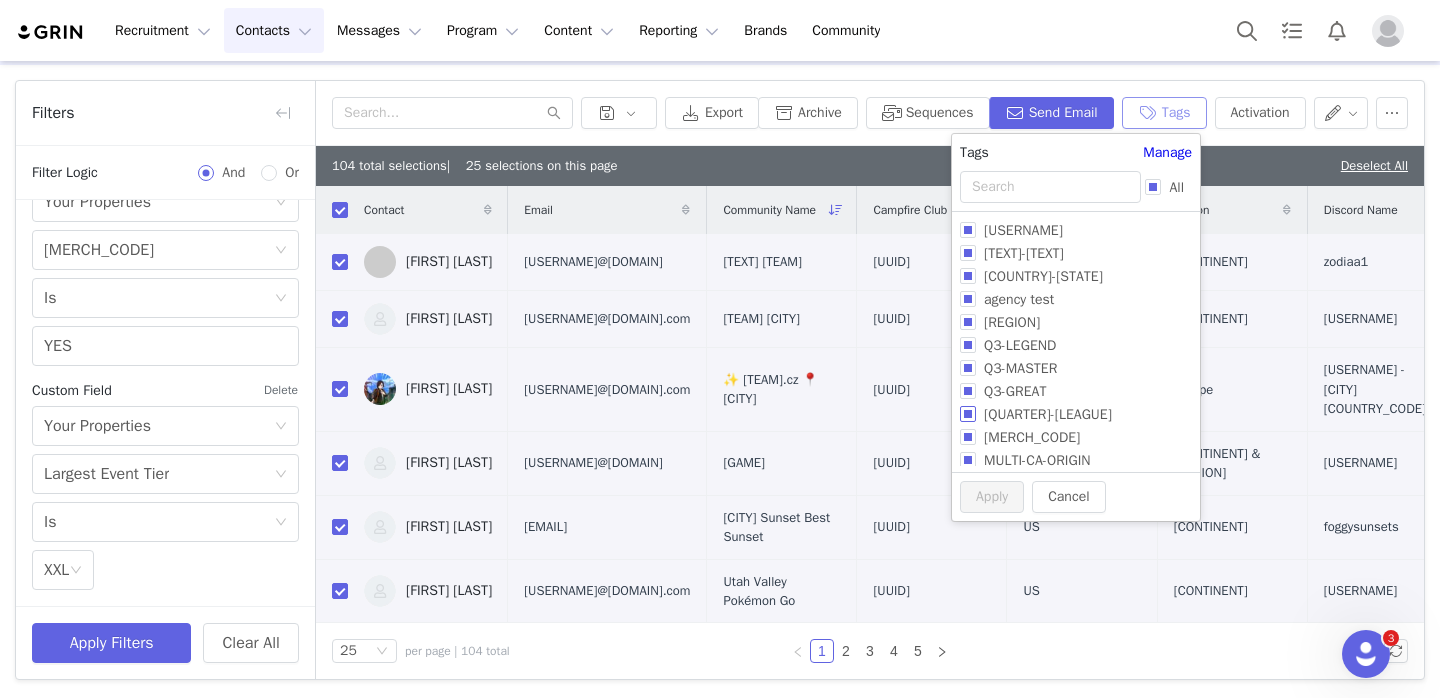 scroll, scrollTop: 605, scrollLeft: 0, axis: vertical 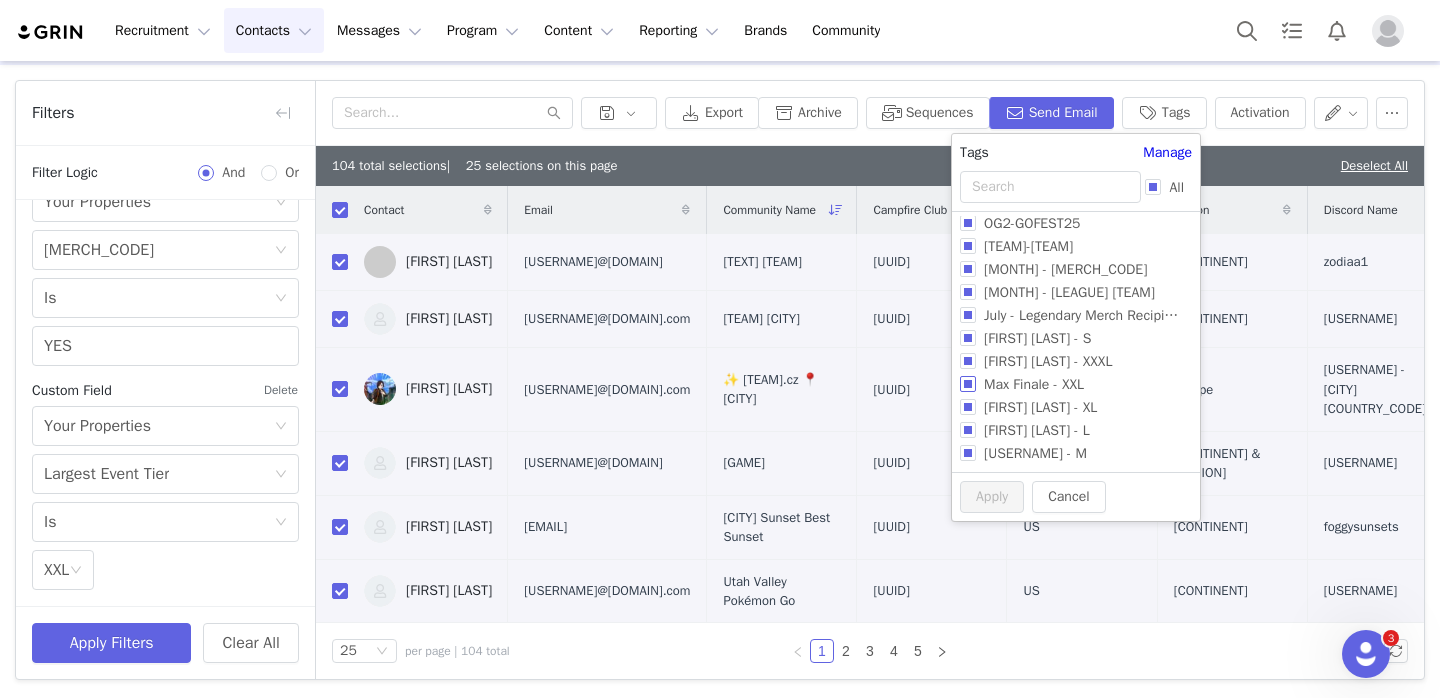 click on "Max Finale - XXL" at bounding box center [968, 384] 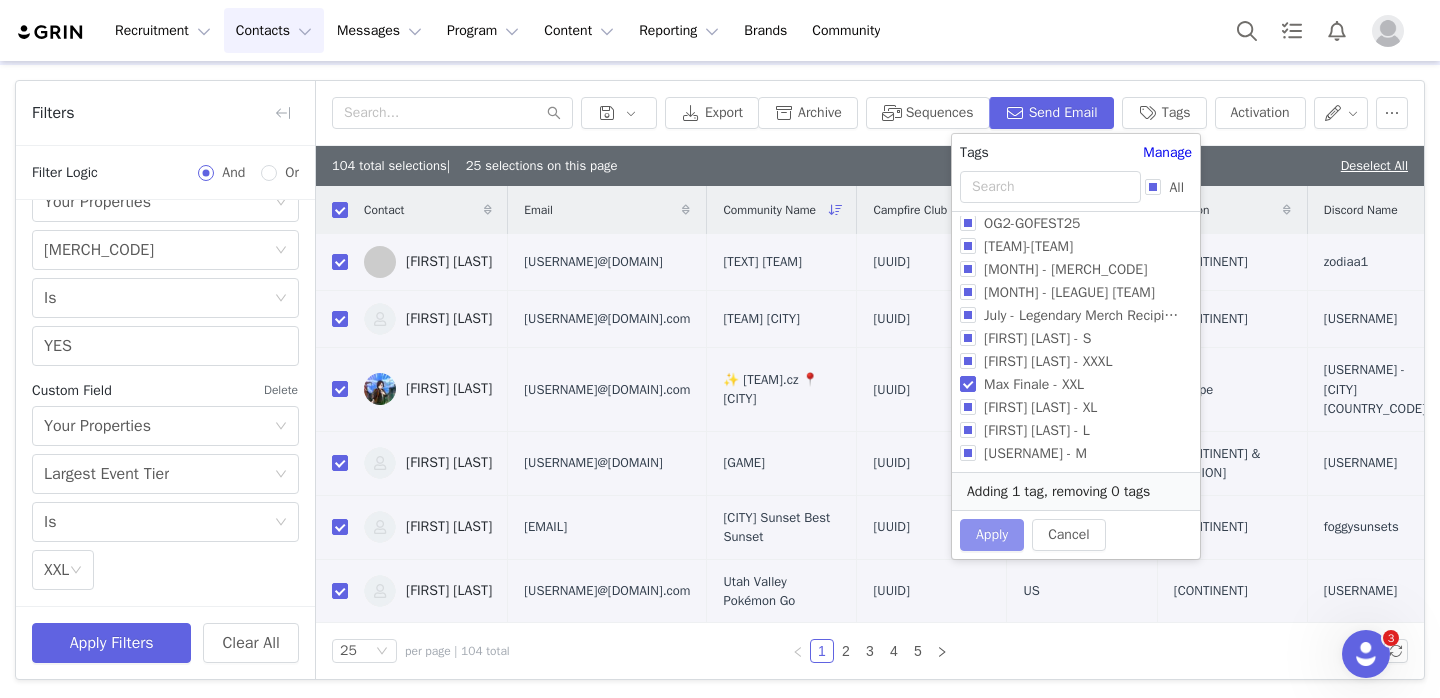 click on "Apply" at bounding box center (992, 535) 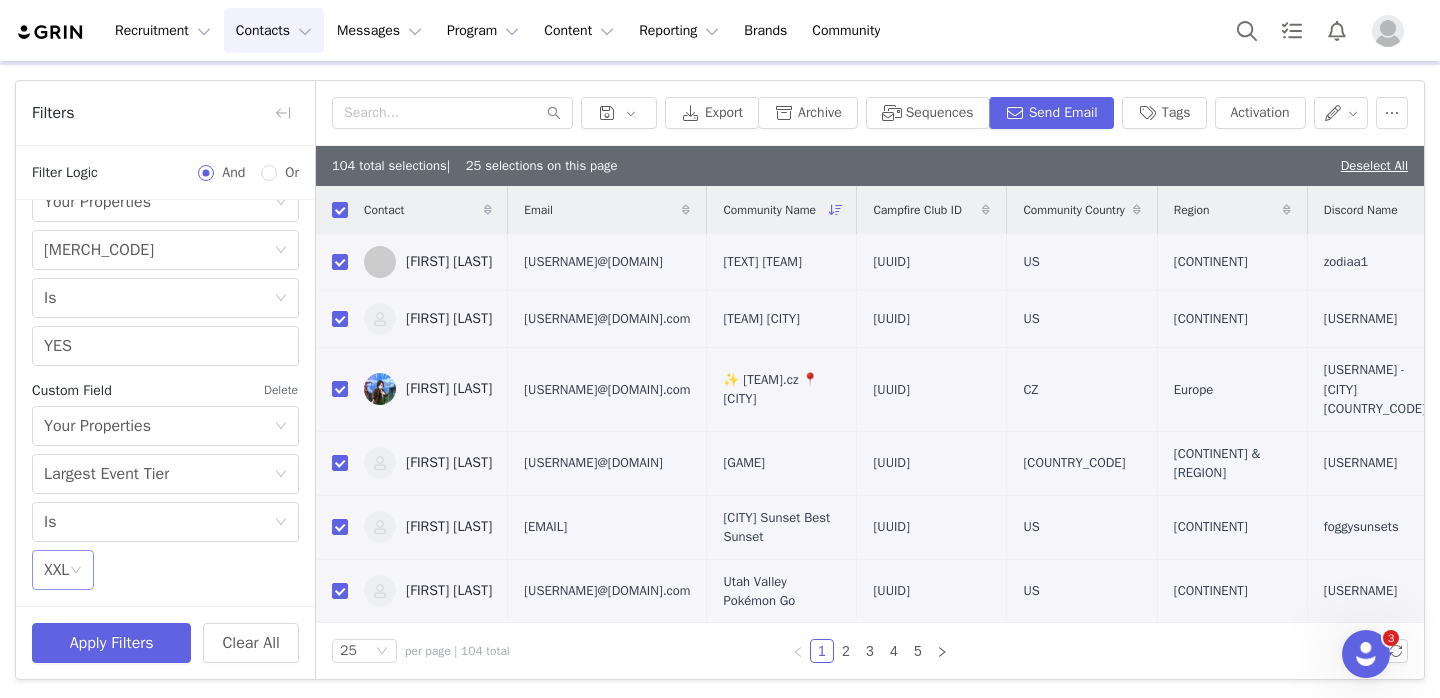 click on "XXL" at bounding box center [56, 570] 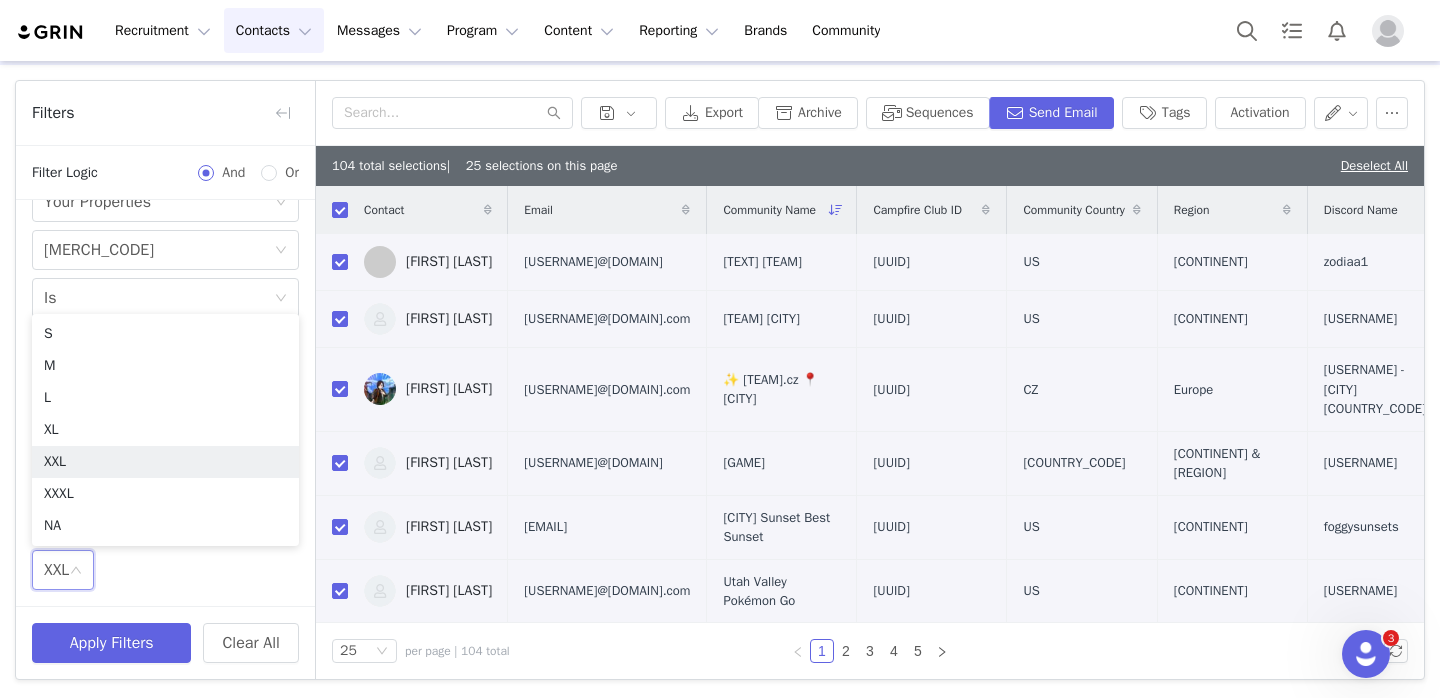 click on "XXL" at bounding box center [56, 570] 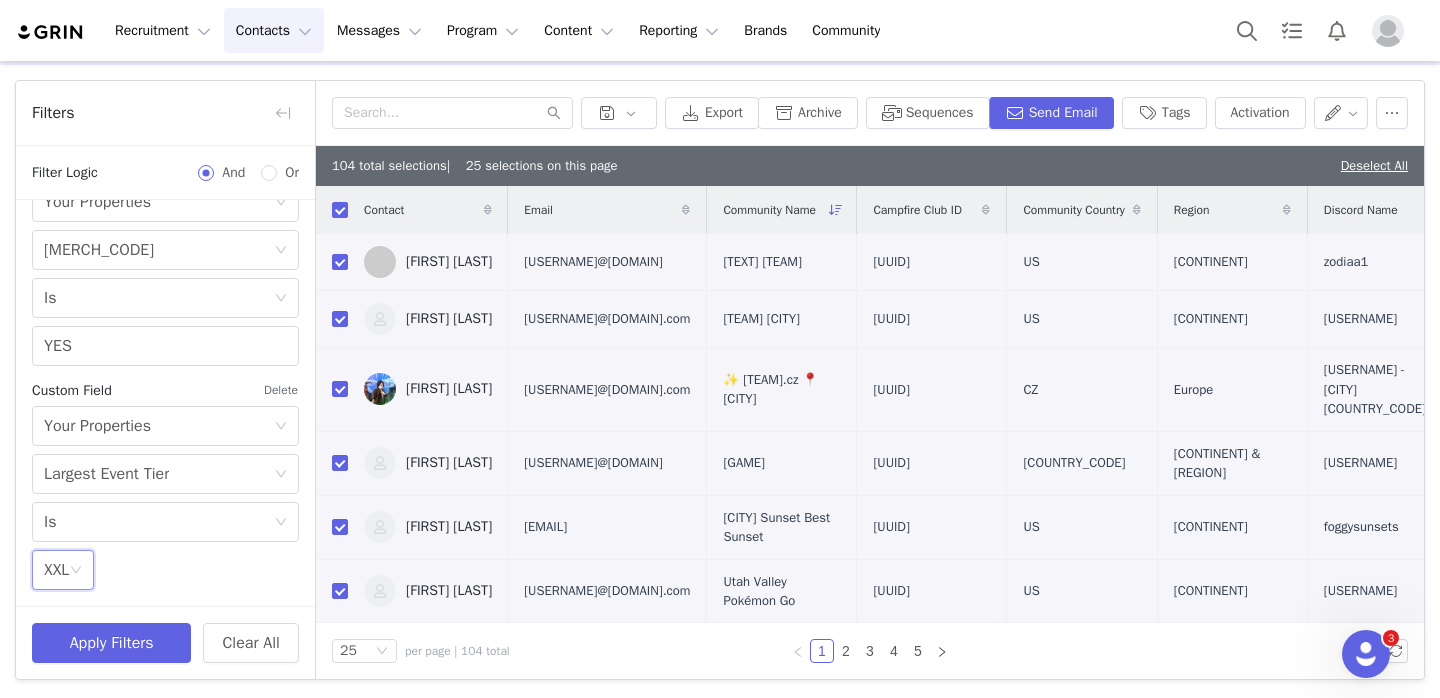 click on "Deselect All" at bounding box center (1374, 166) 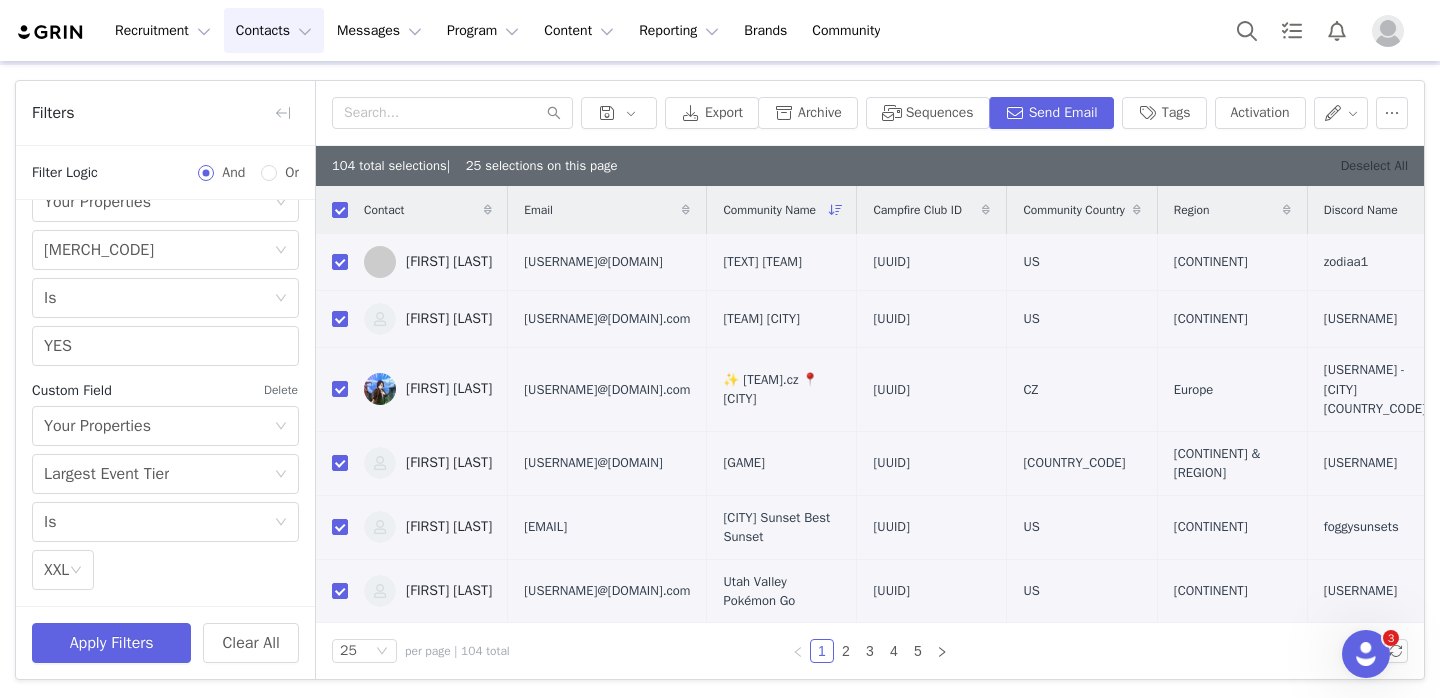 click on "Deselect All" at bounding box center (1374, 165) 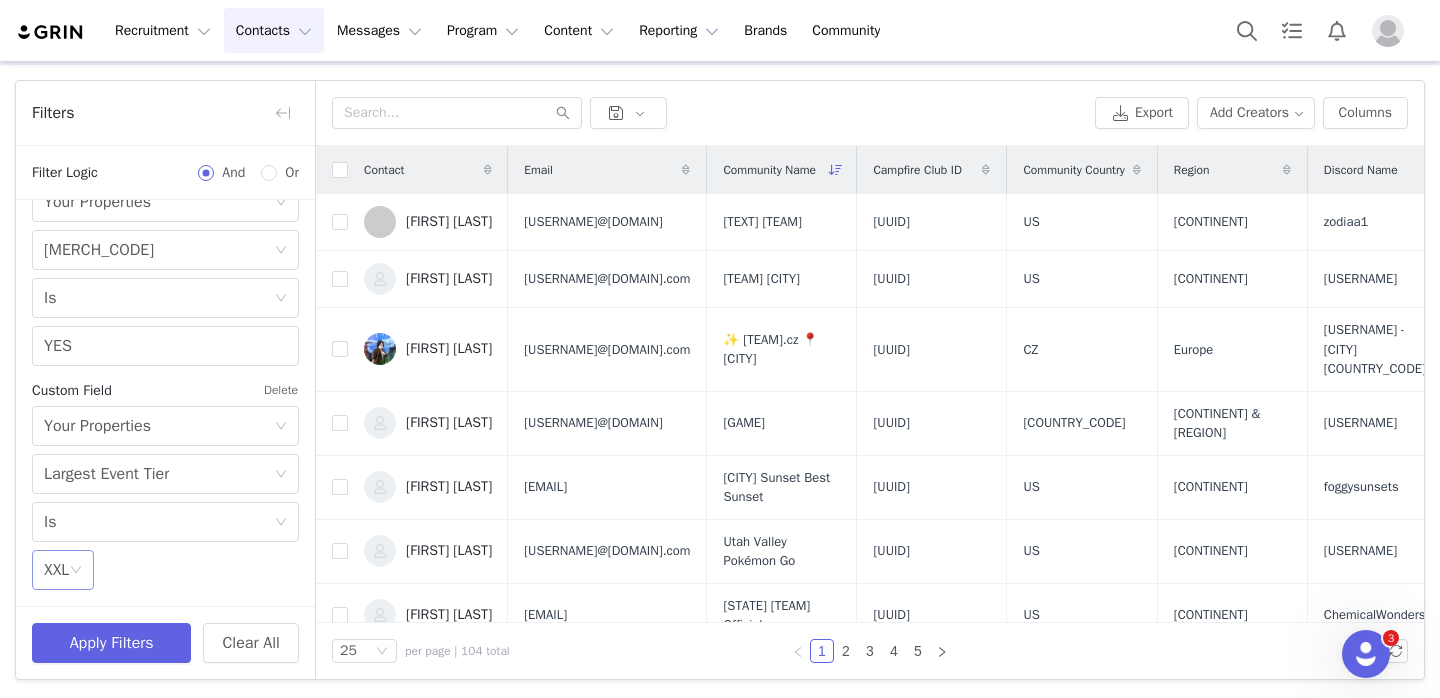 click on "XXL" at bounding box center (56, 570) 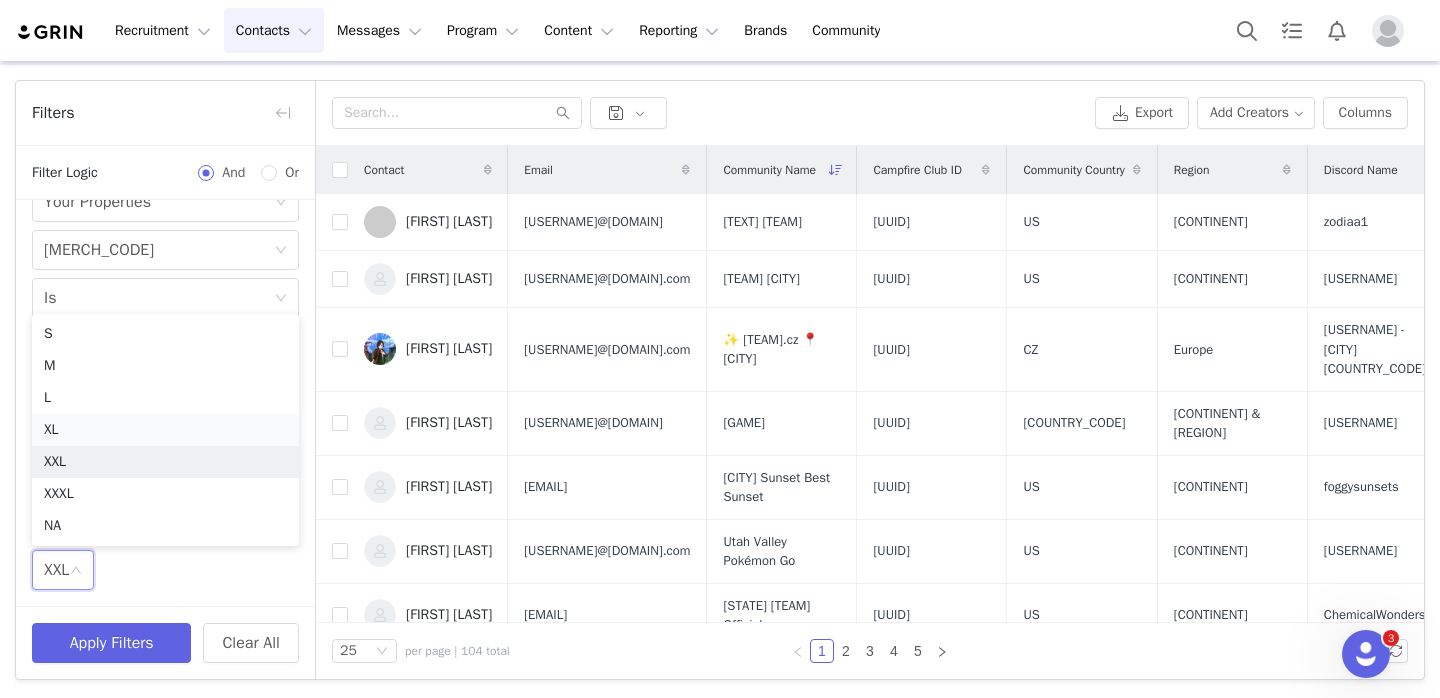 click on "XL" at bounding box center [165, 430] 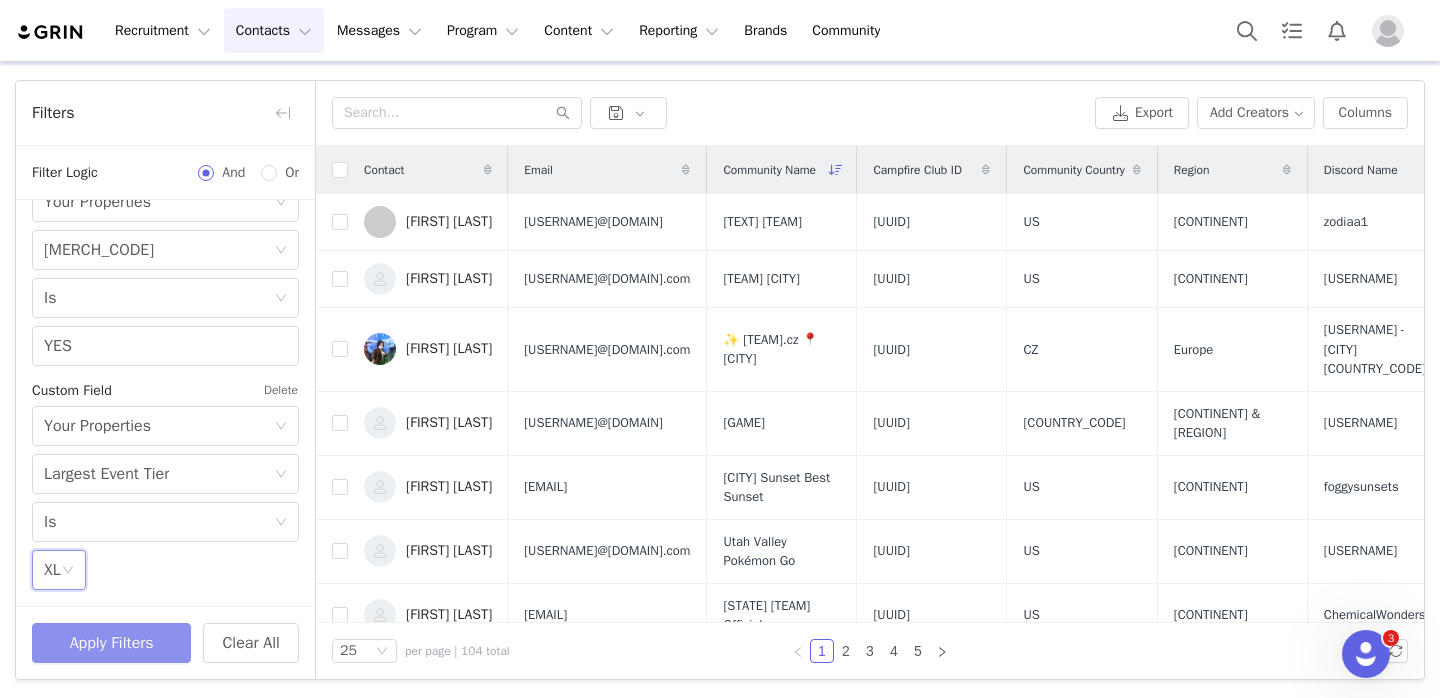 click on "Apply Filters" at bounding box center (111, 643) 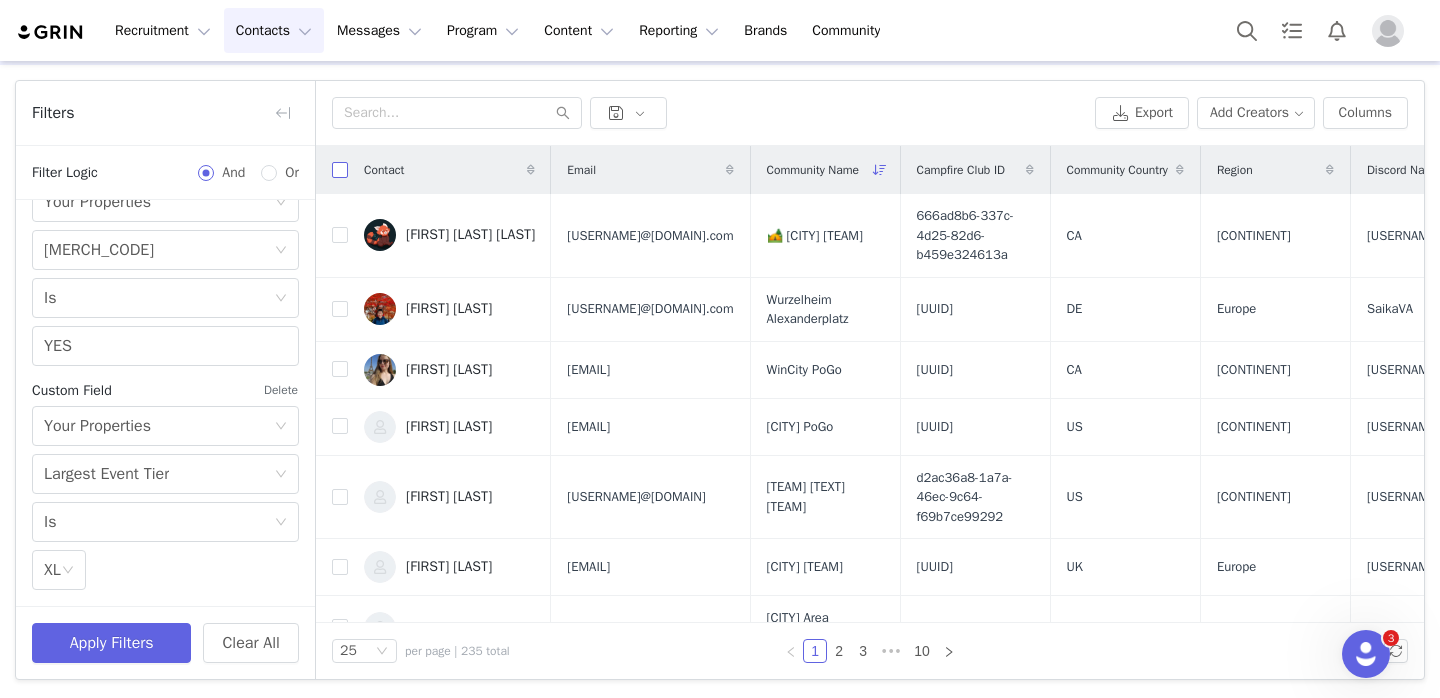 click at bounding box center [340, 170] 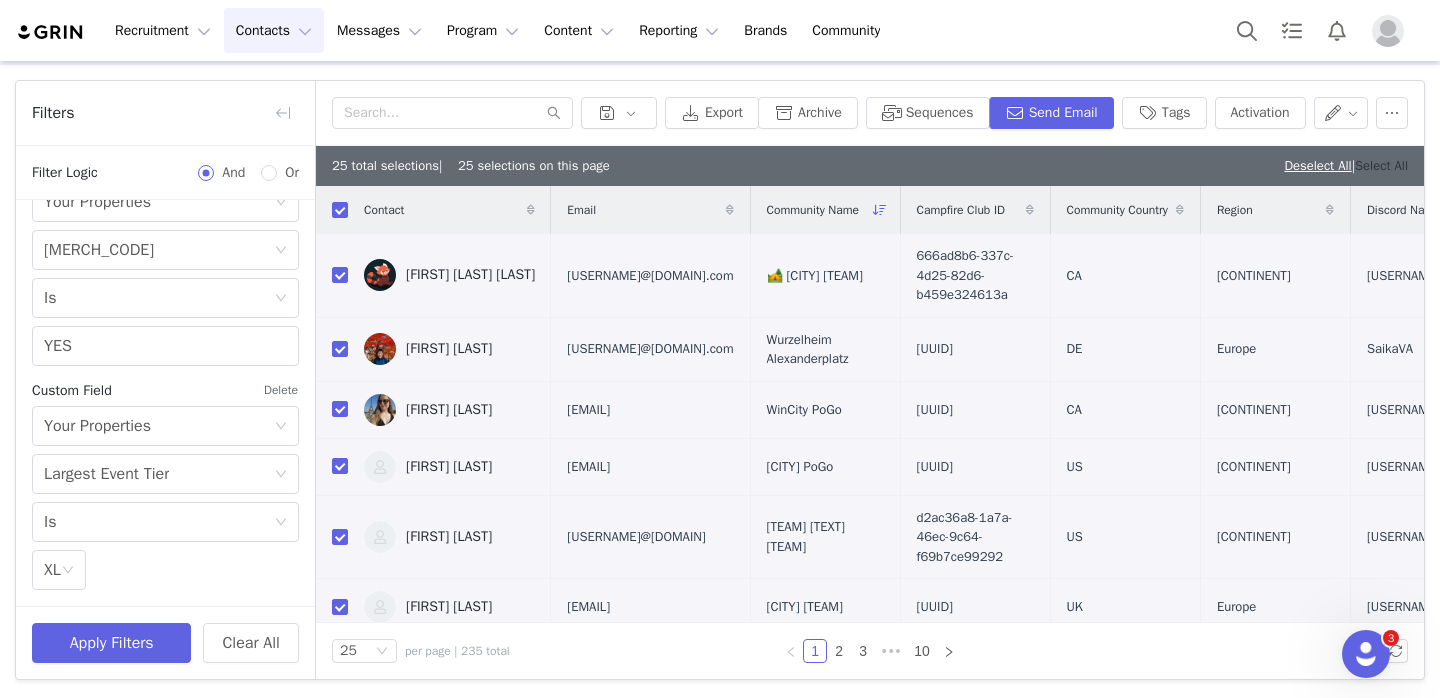 click on "Select All" at bounding box center [1381, 165] 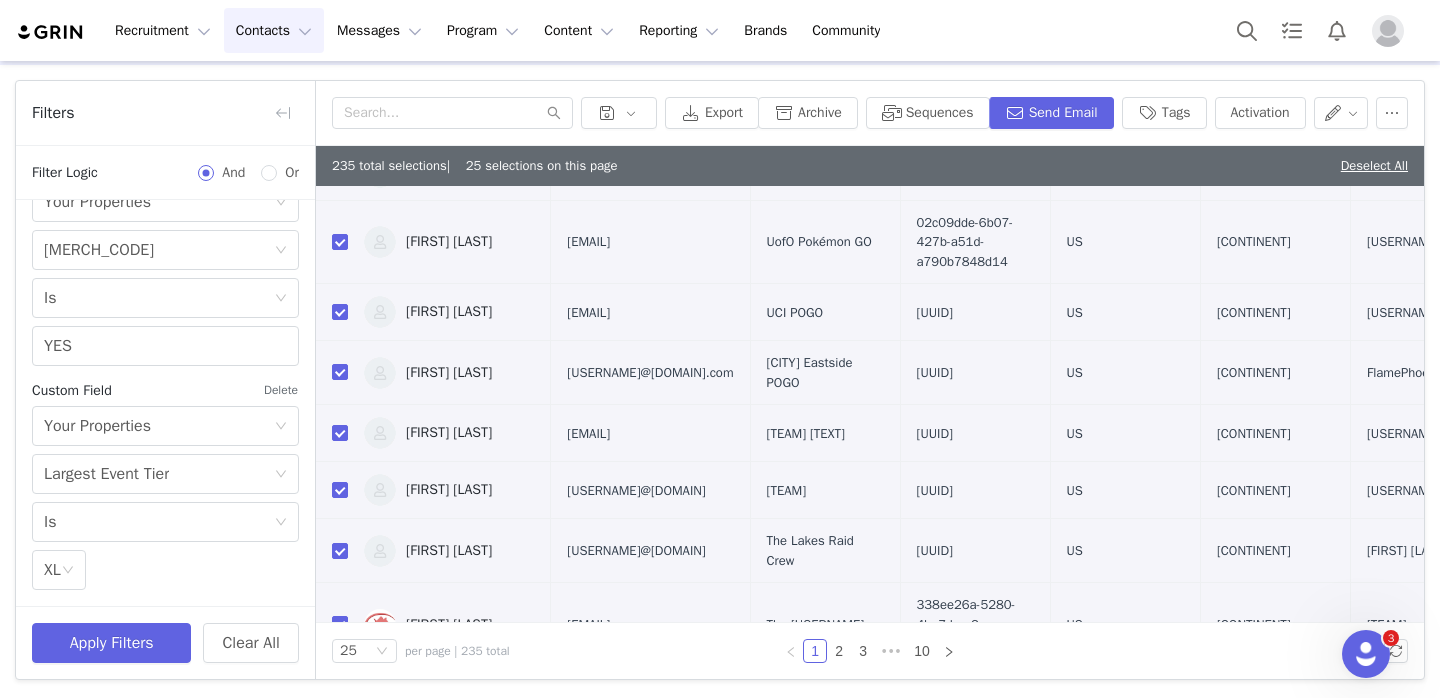 scroll, scrollTop: 0, scrollLeft: 0, axis: both 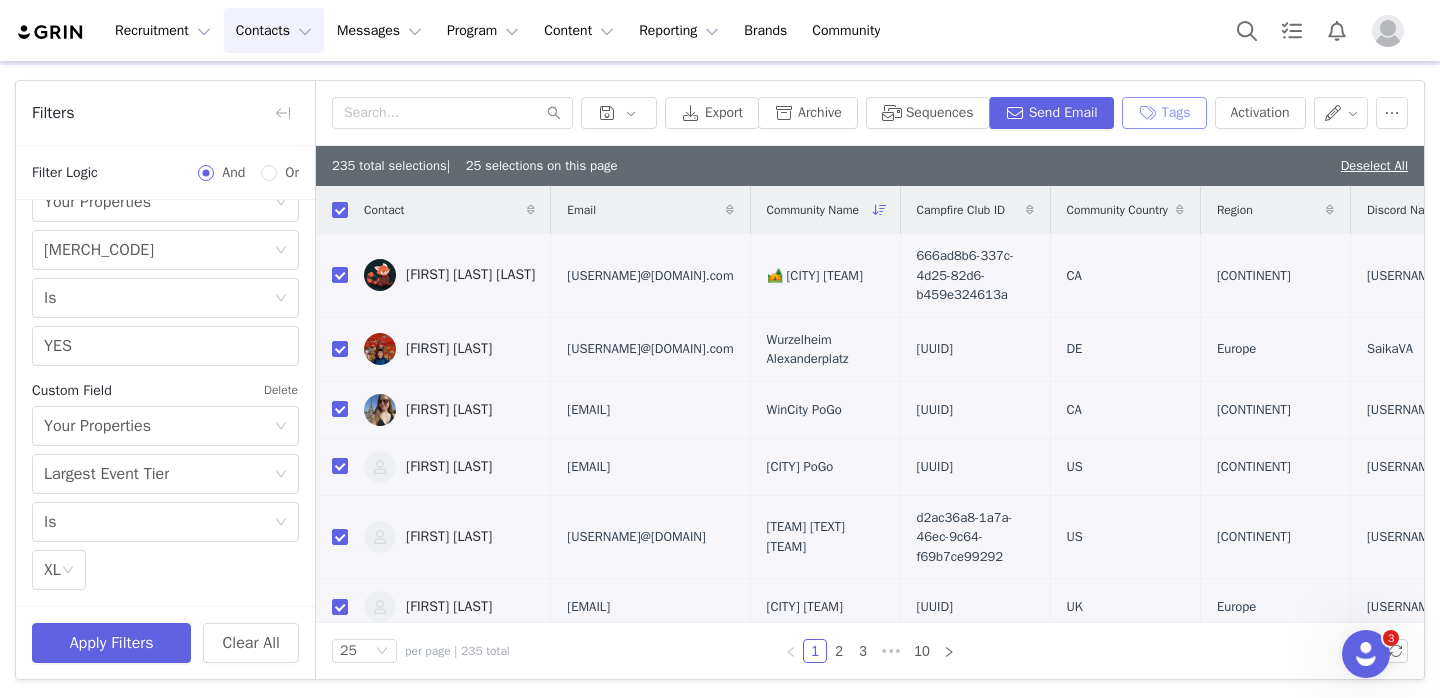 click on "Tags" at bounding box center (1164, 113) 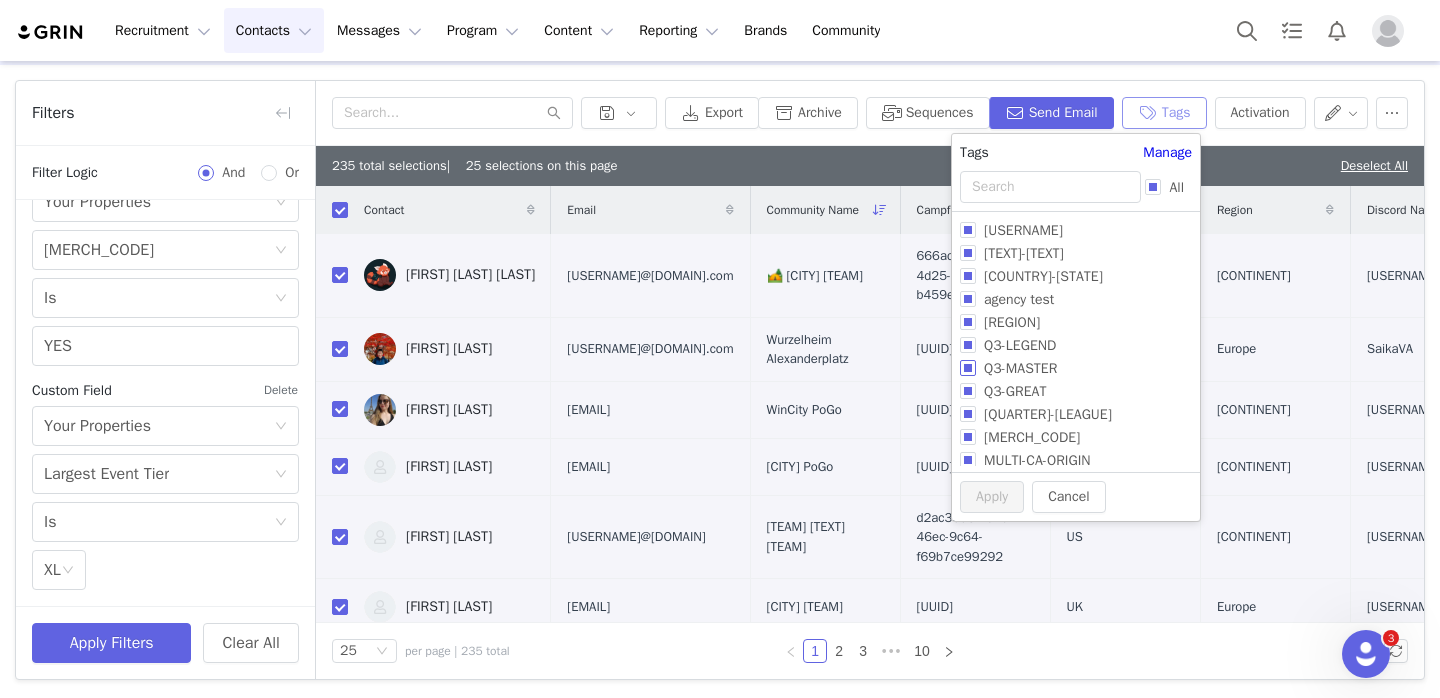 scroll, scrollTop: 605, scrollLeft: 0, axis: vertical 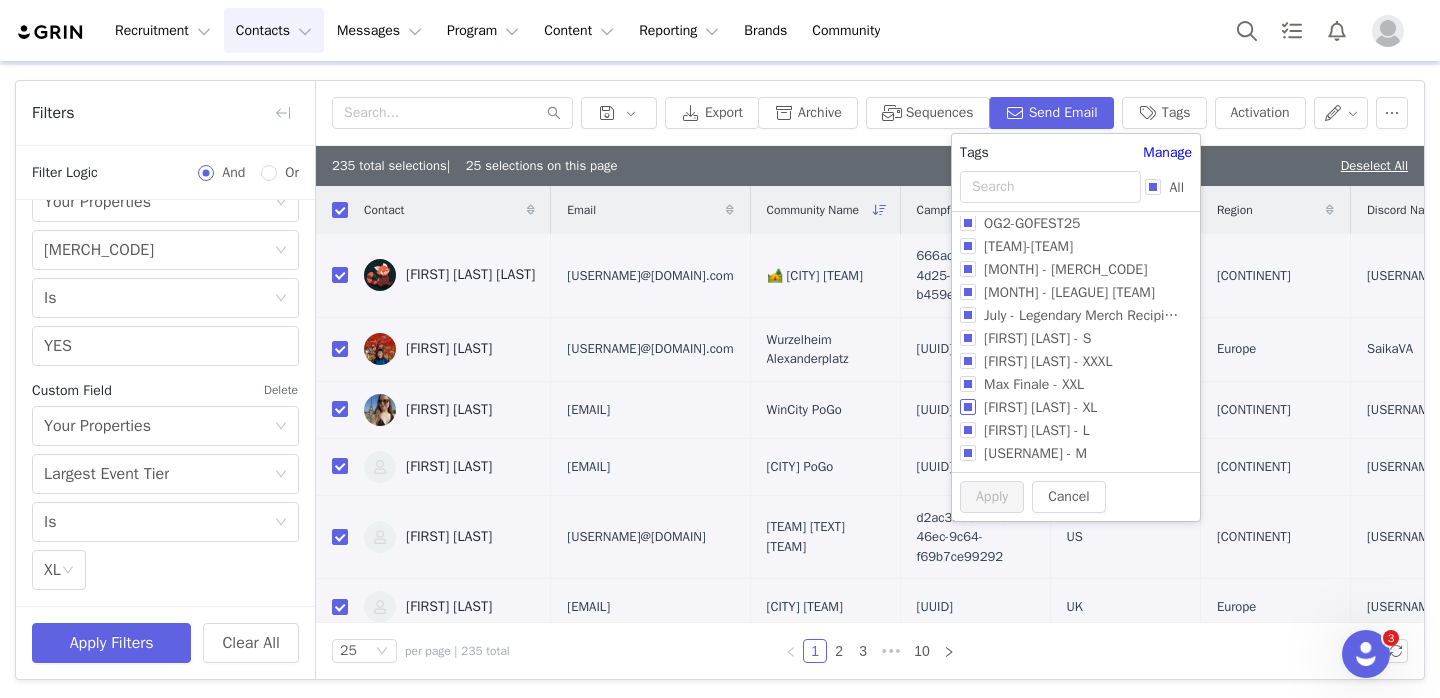click on "[FIRST] [LAST] - XL" at bounding box center [968, 407] 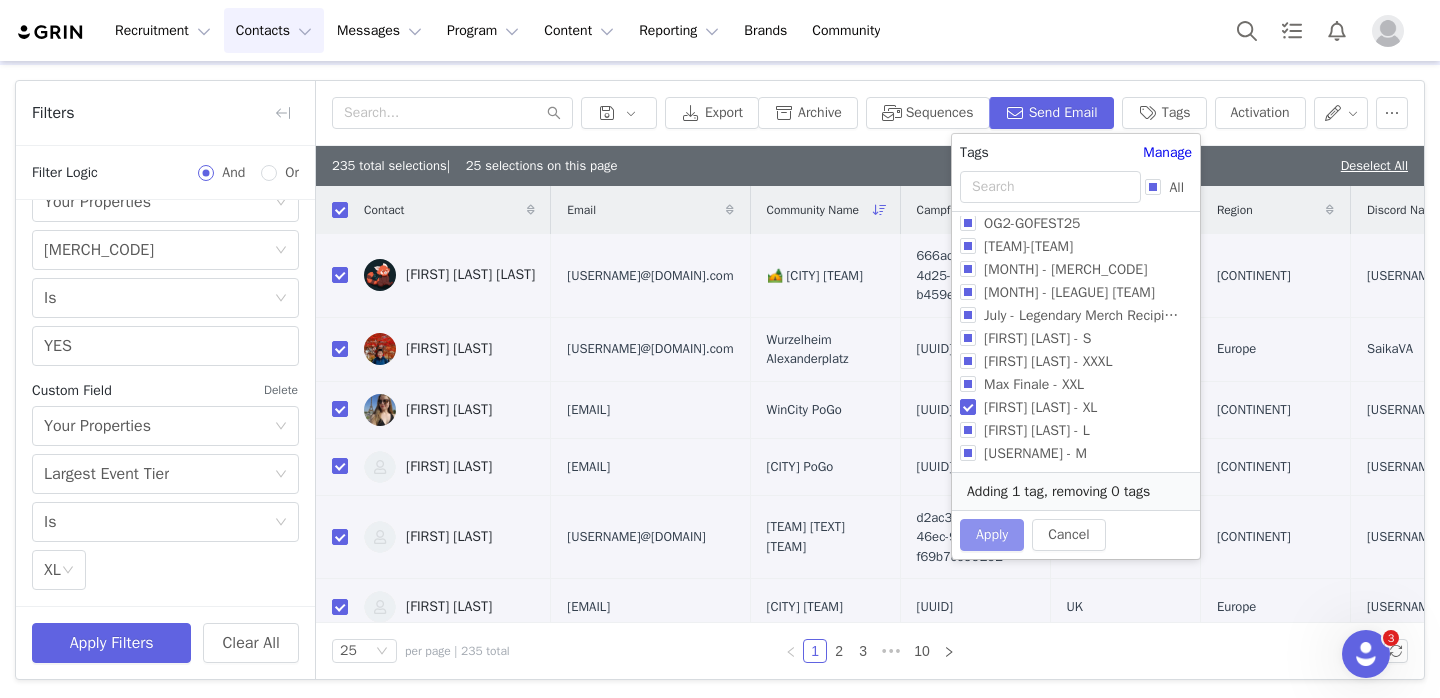 click on "Apply" at bounding box center (992, 535) 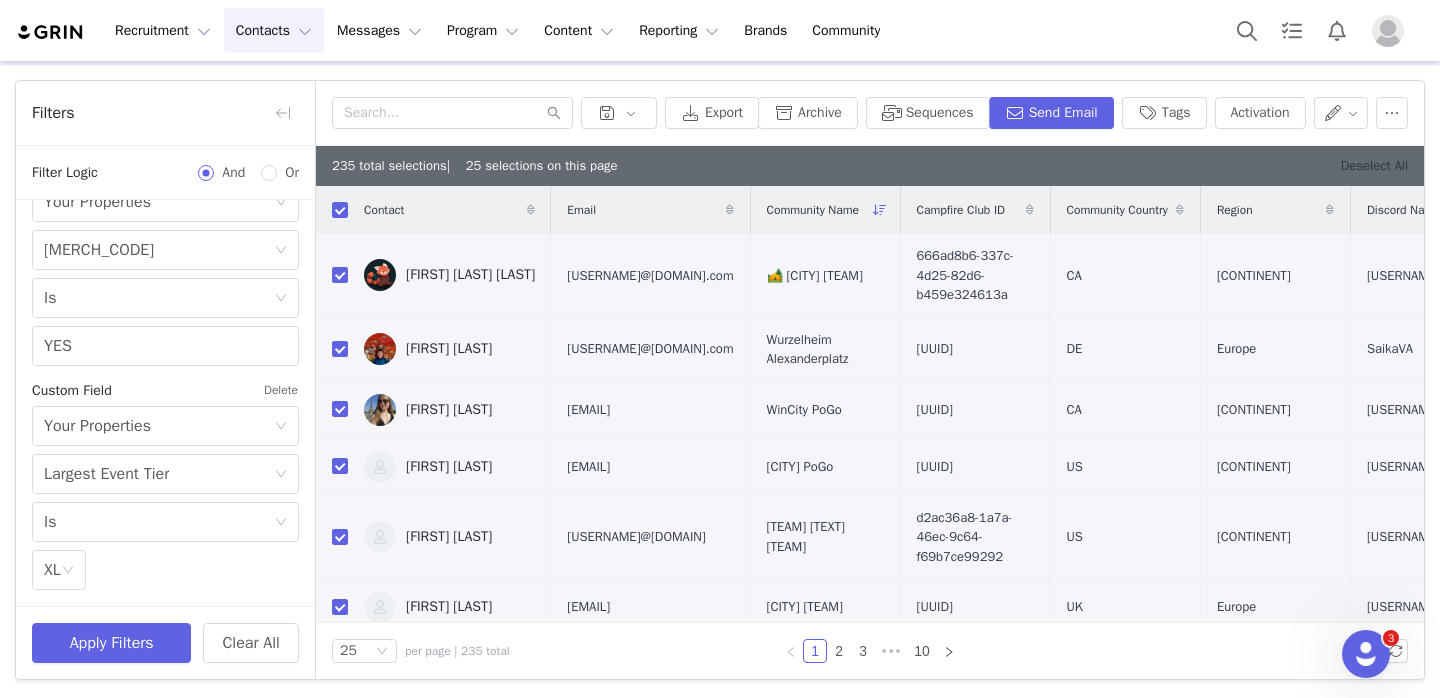 click on "Deselect All" at bounding box center (1374, 165) 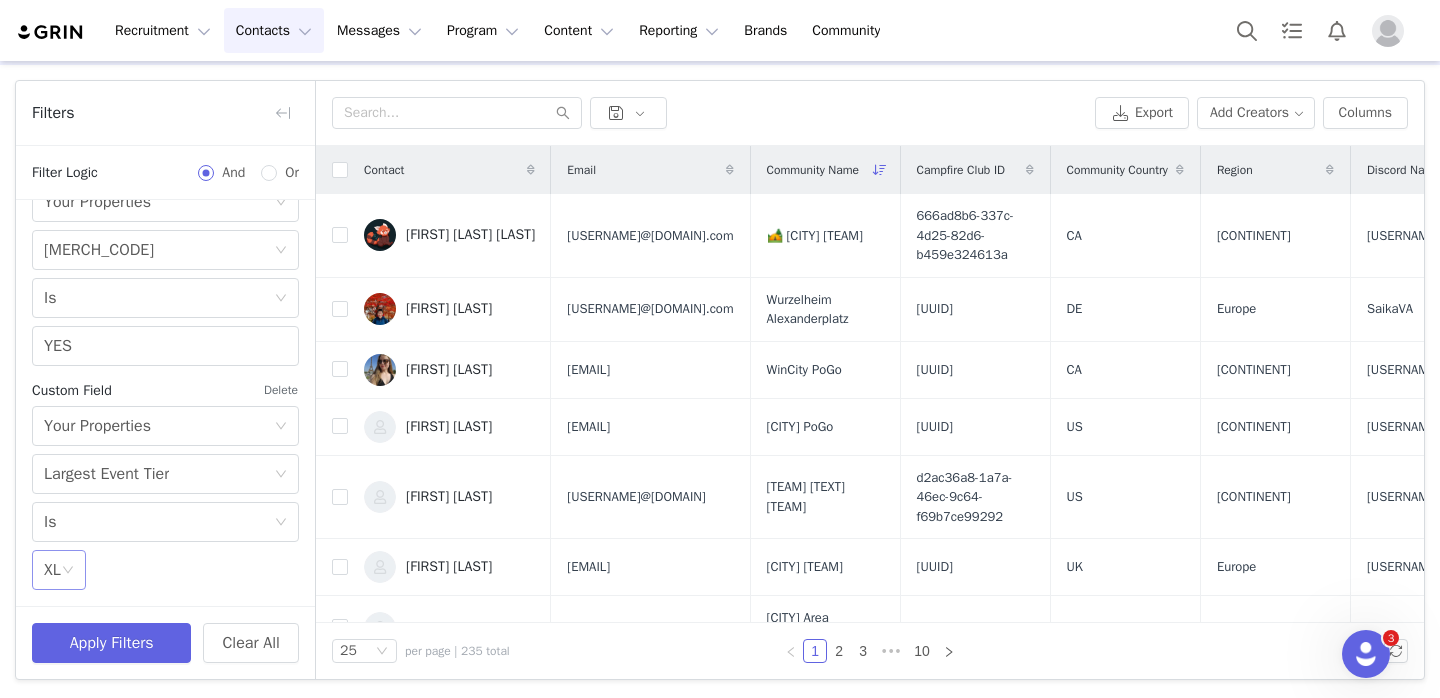 click on "XL" at bounding box center [52, 570] 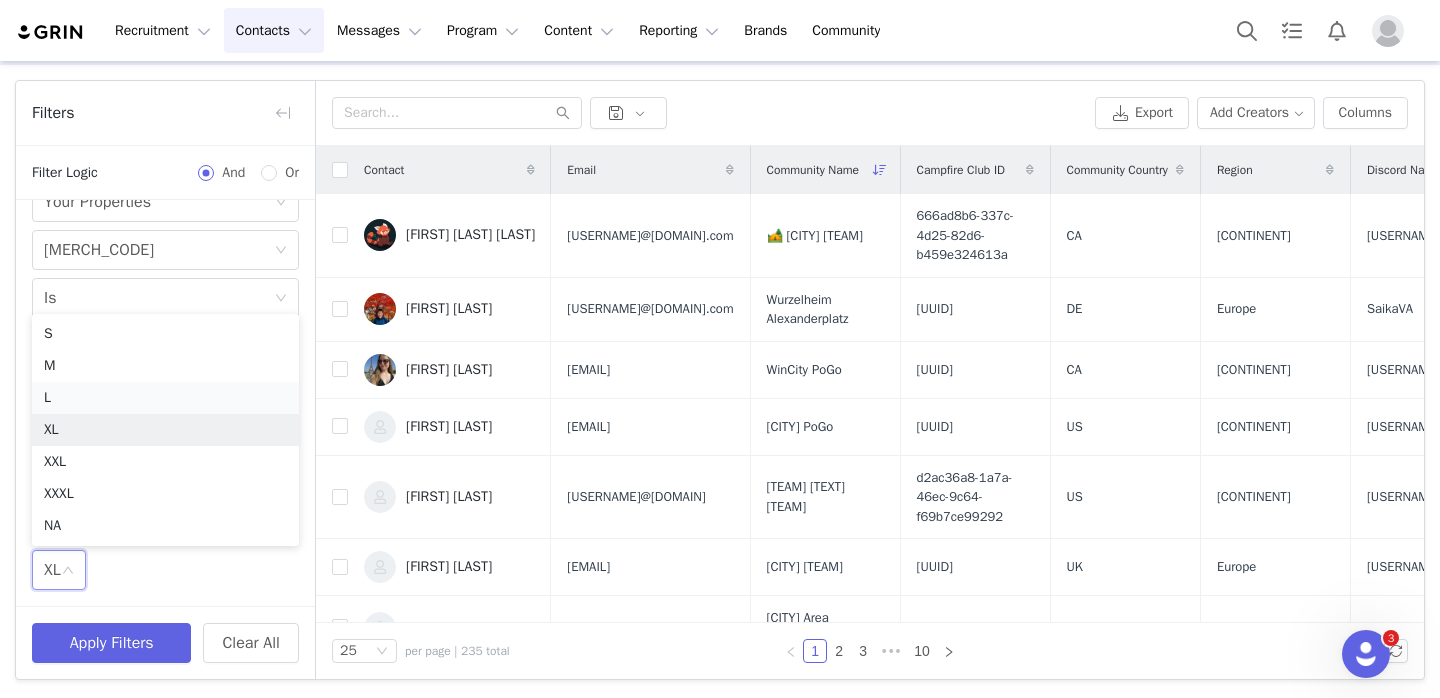 click on "L" at bounding box center [165, 398] 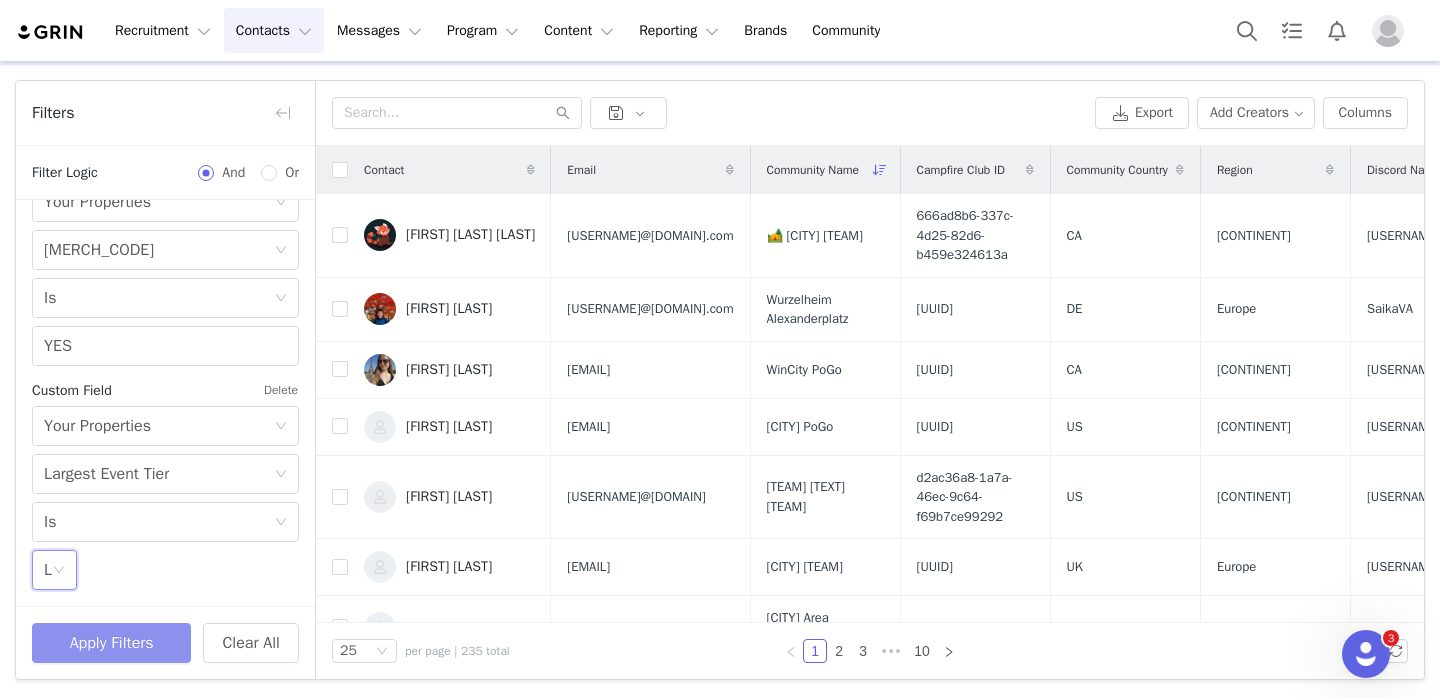 click on "Apply Filters" at bounding box center (111, 643) 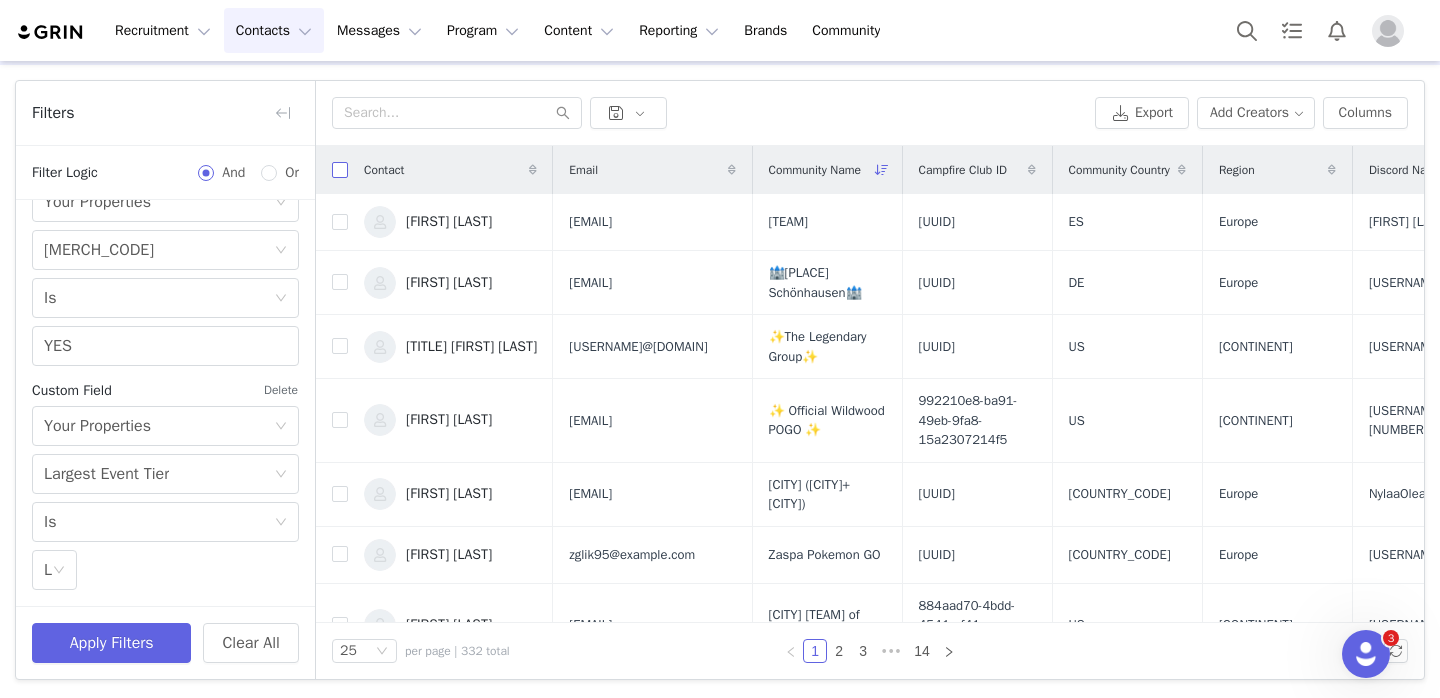 click at bounding box center (340, 170) 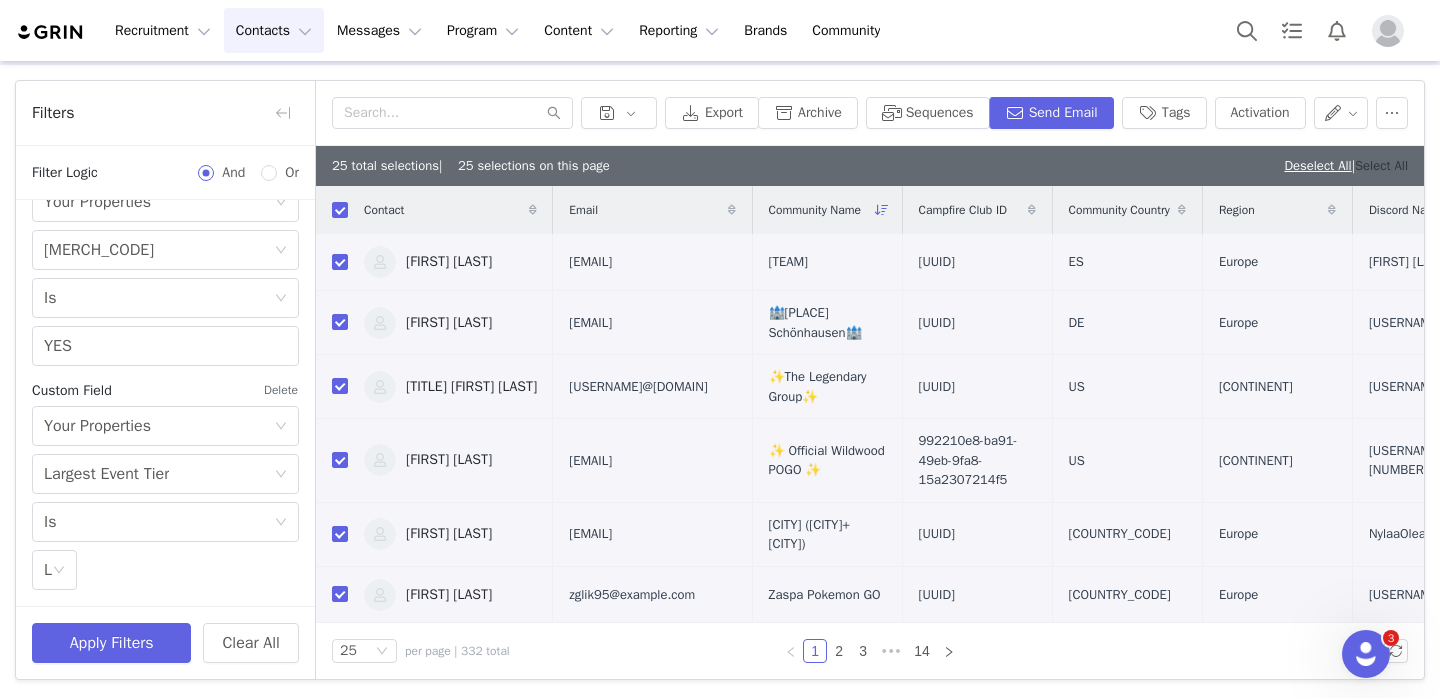 click on "Select All" at bounding box center [1381, 165] 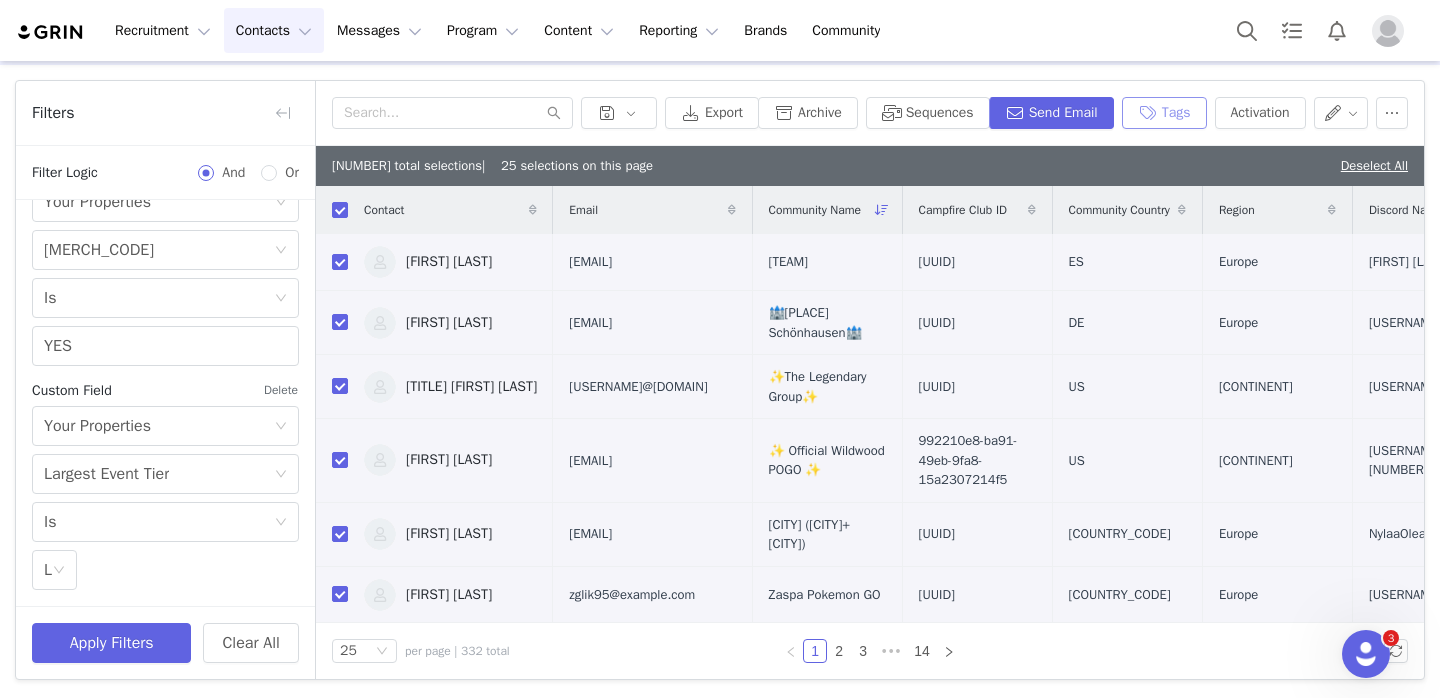 click on "Tags" at bounding box center [1164, 113] 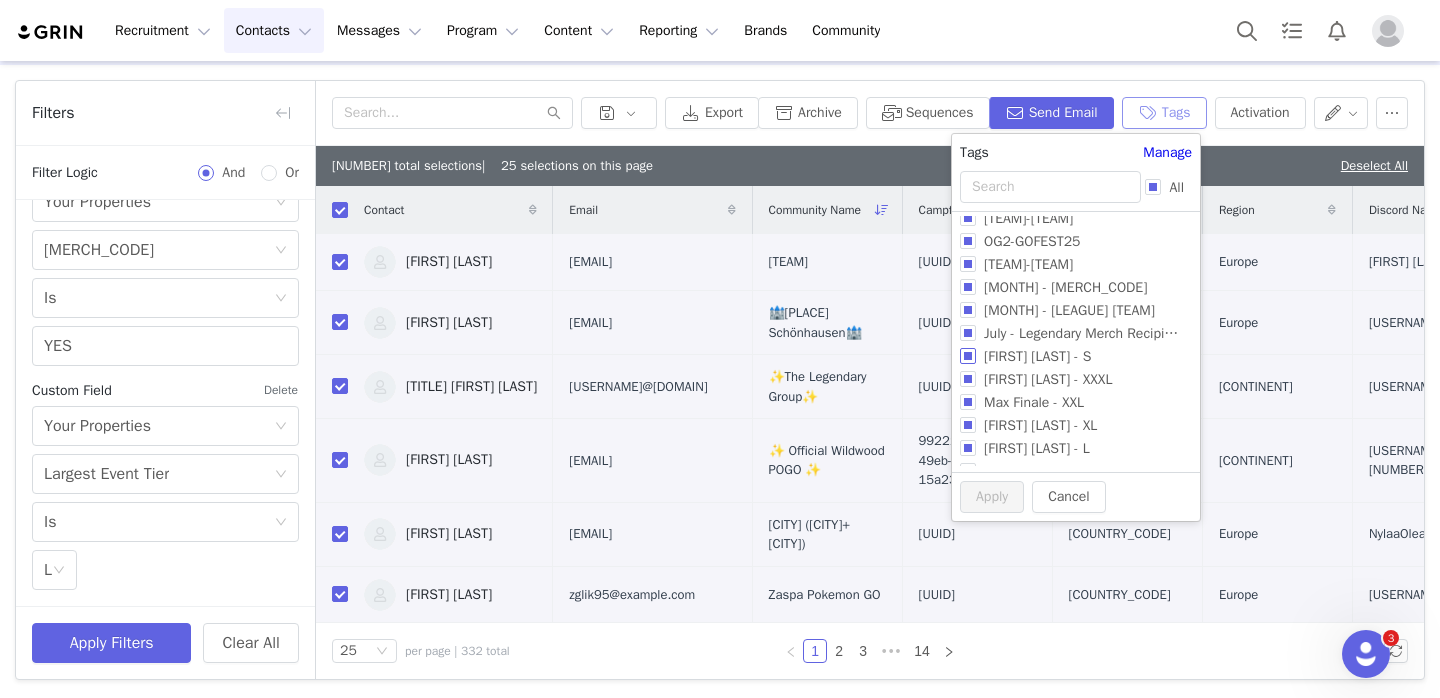 scroll, scrollTop: 605, scrollLeft: 0, axis: vertical 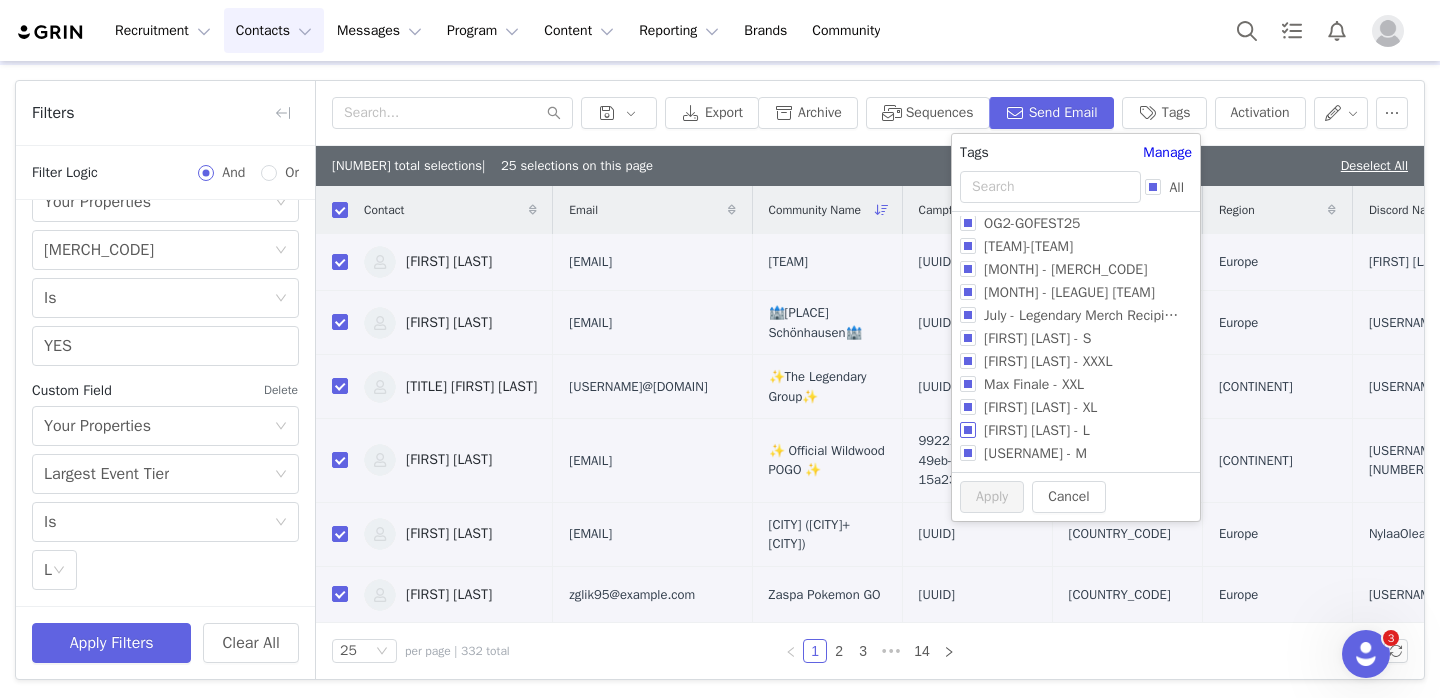 click on "[FIRST] [LAST] - L" at bounding box center [1037, 430] 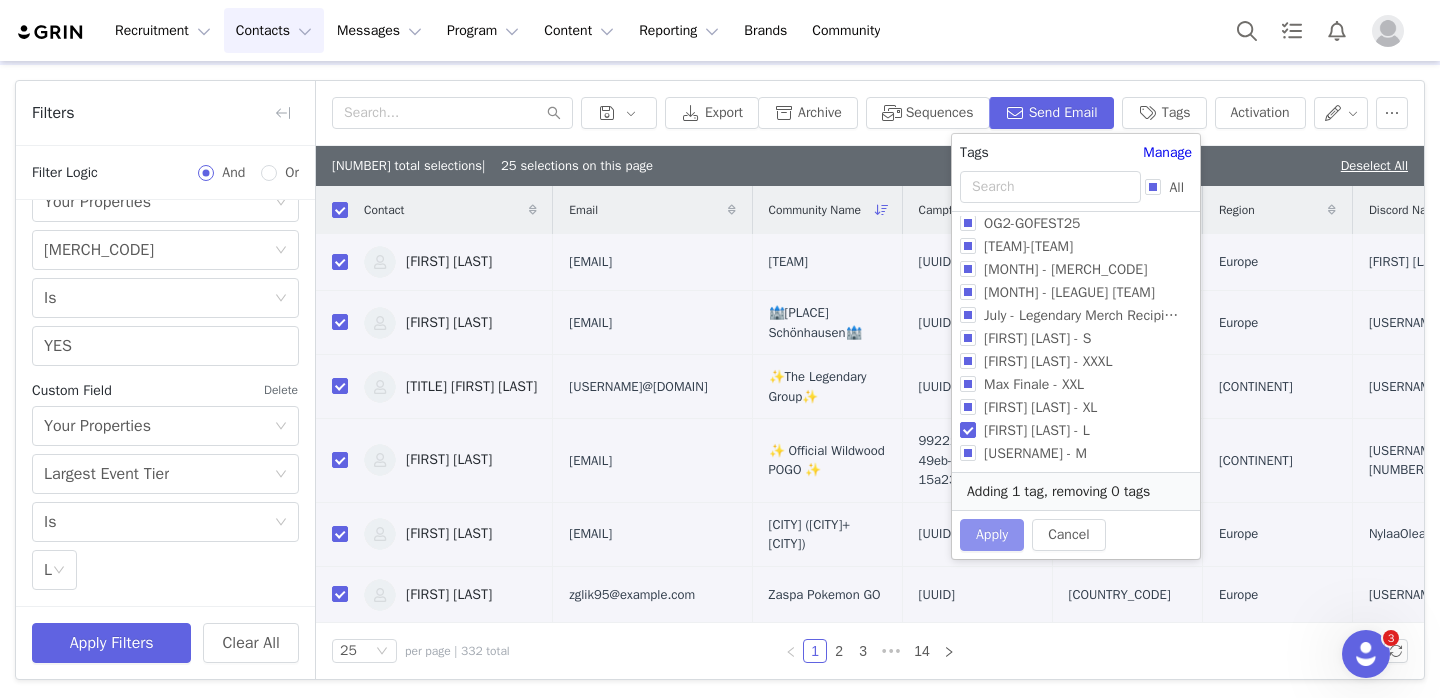 click on "Apply" at bounding box center [992, 535] 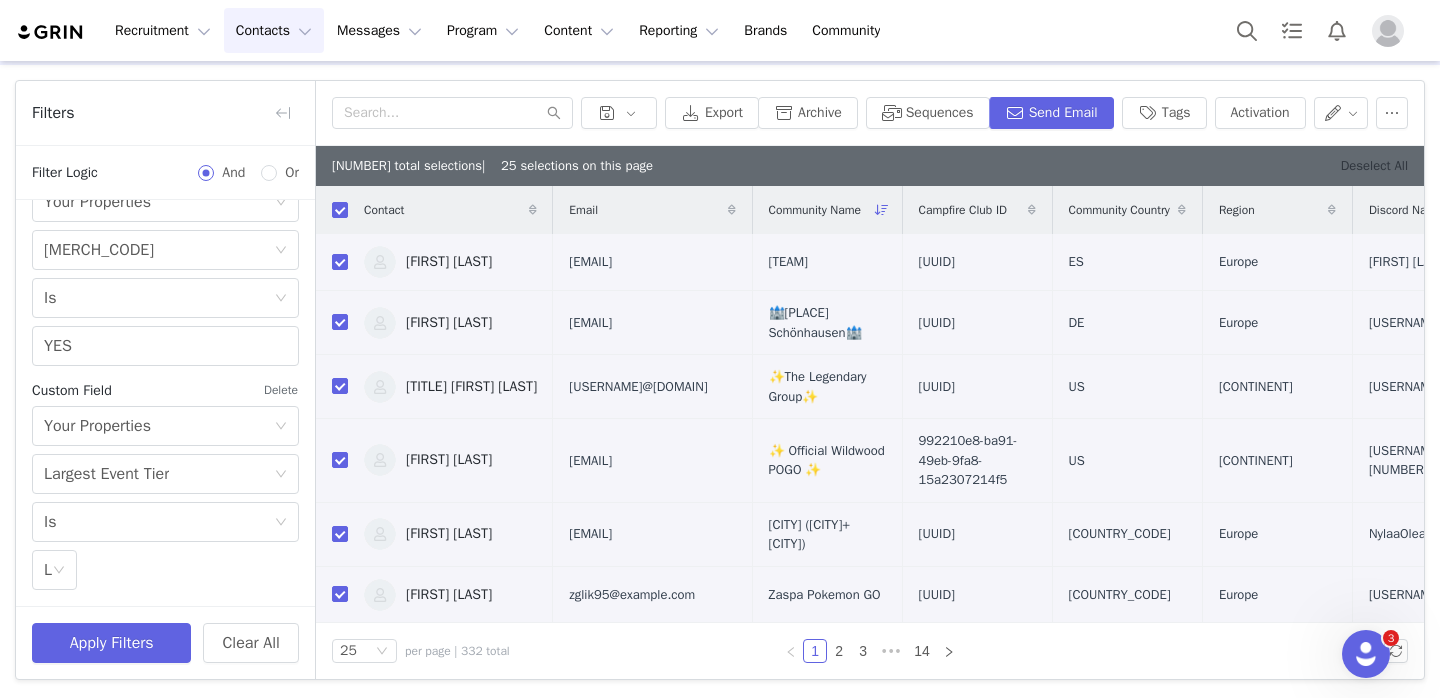 click on "Deselect All" at bounding box center [1374, 165] 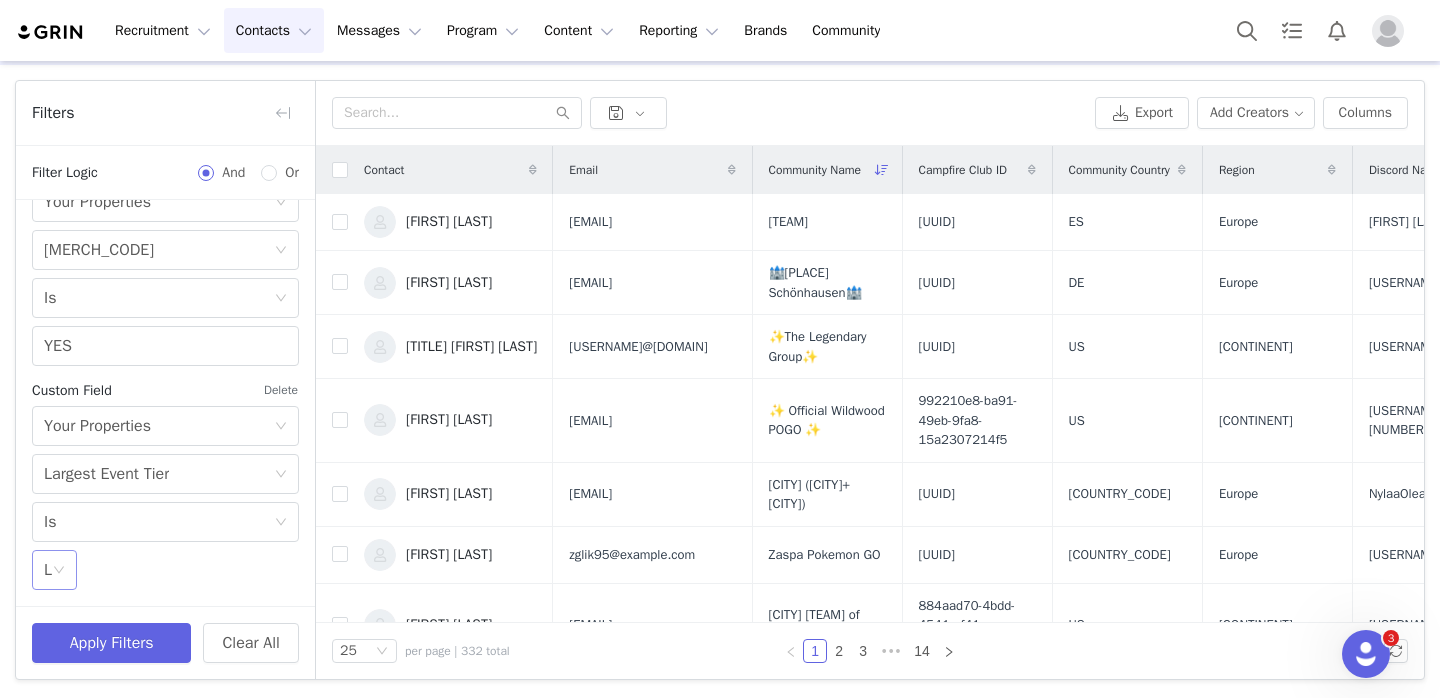 click on "Select L" at bounding box center [54, 570] 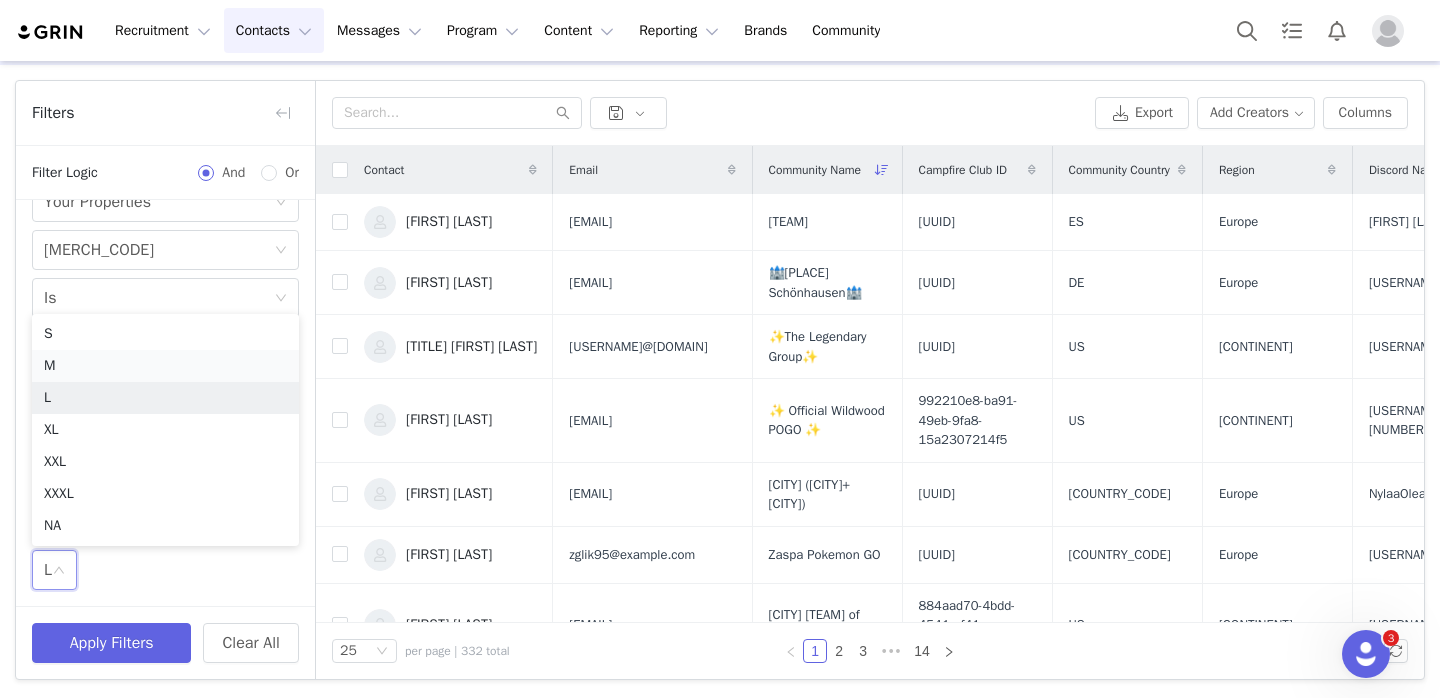 click on "M" at bounding box center [165, 366] 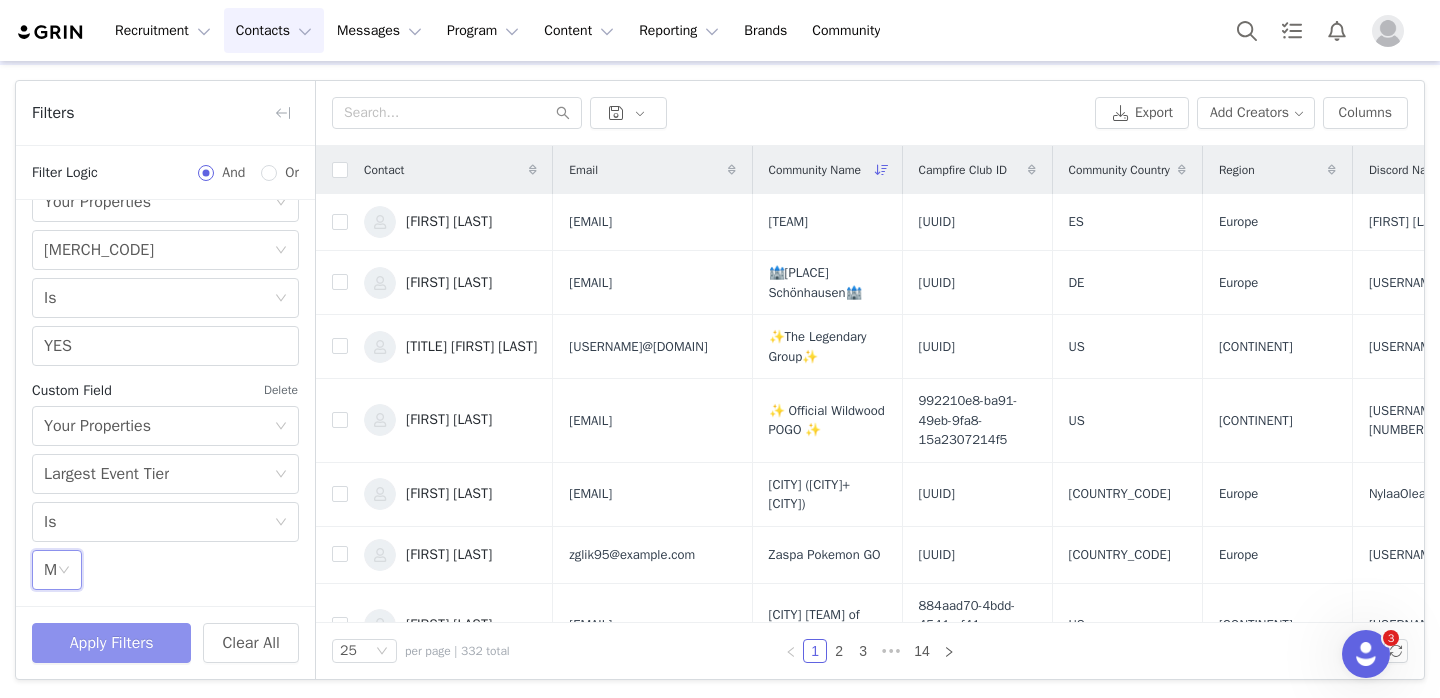 click on "Apply Filters" at bounding box center (111, 643) 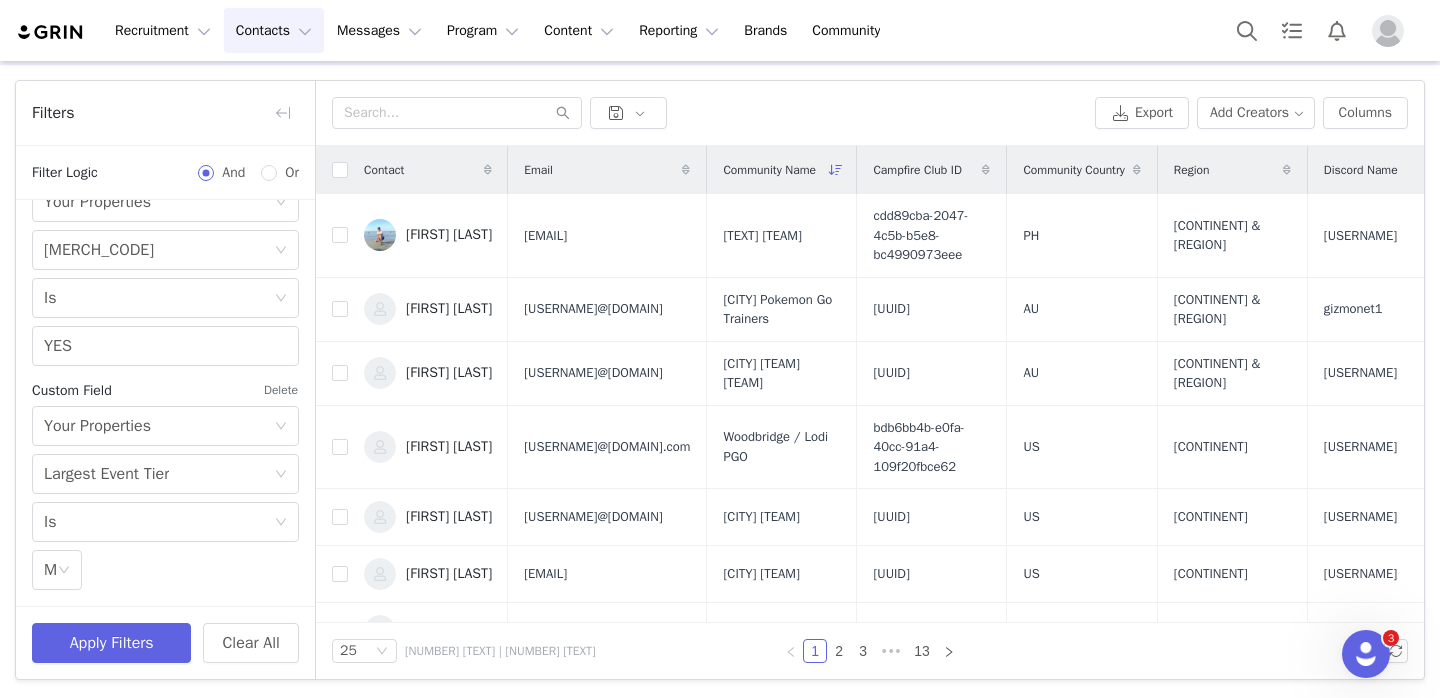 click at bounding box center (332, 170) 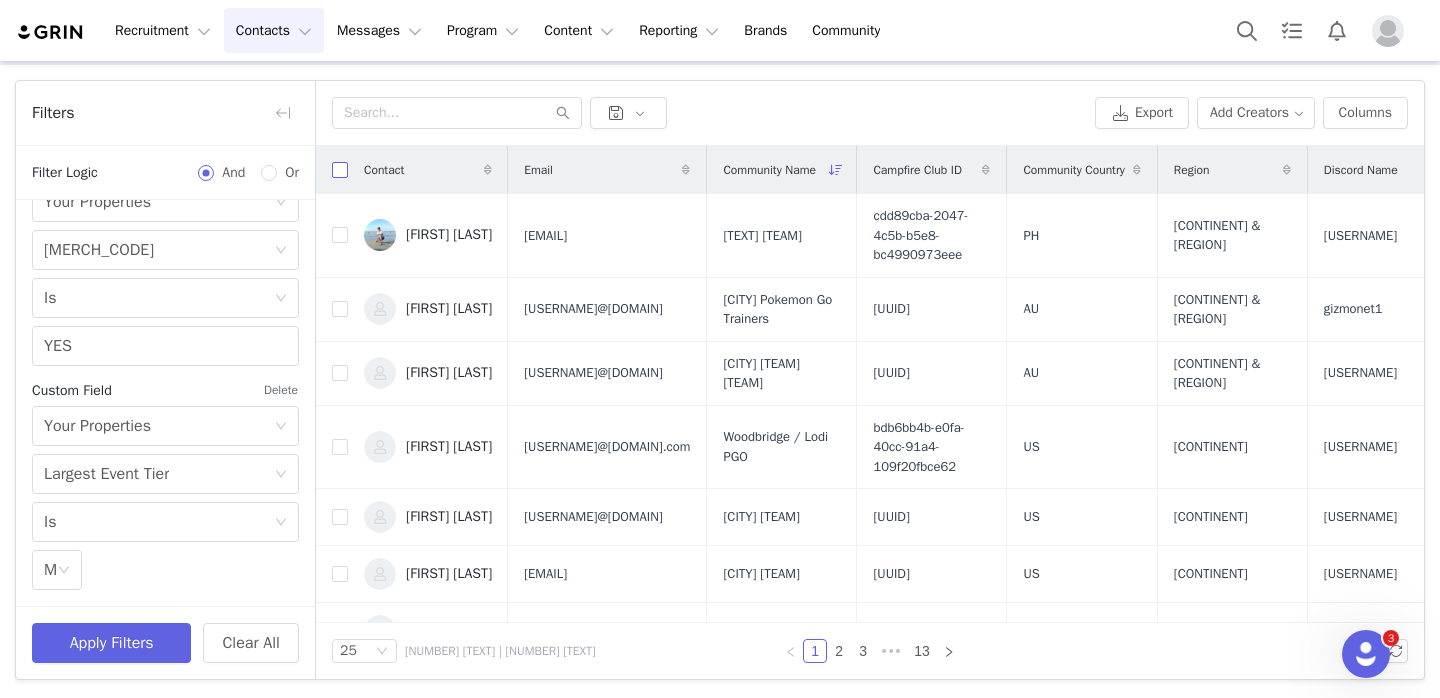 click at bounding box center (340, 170) 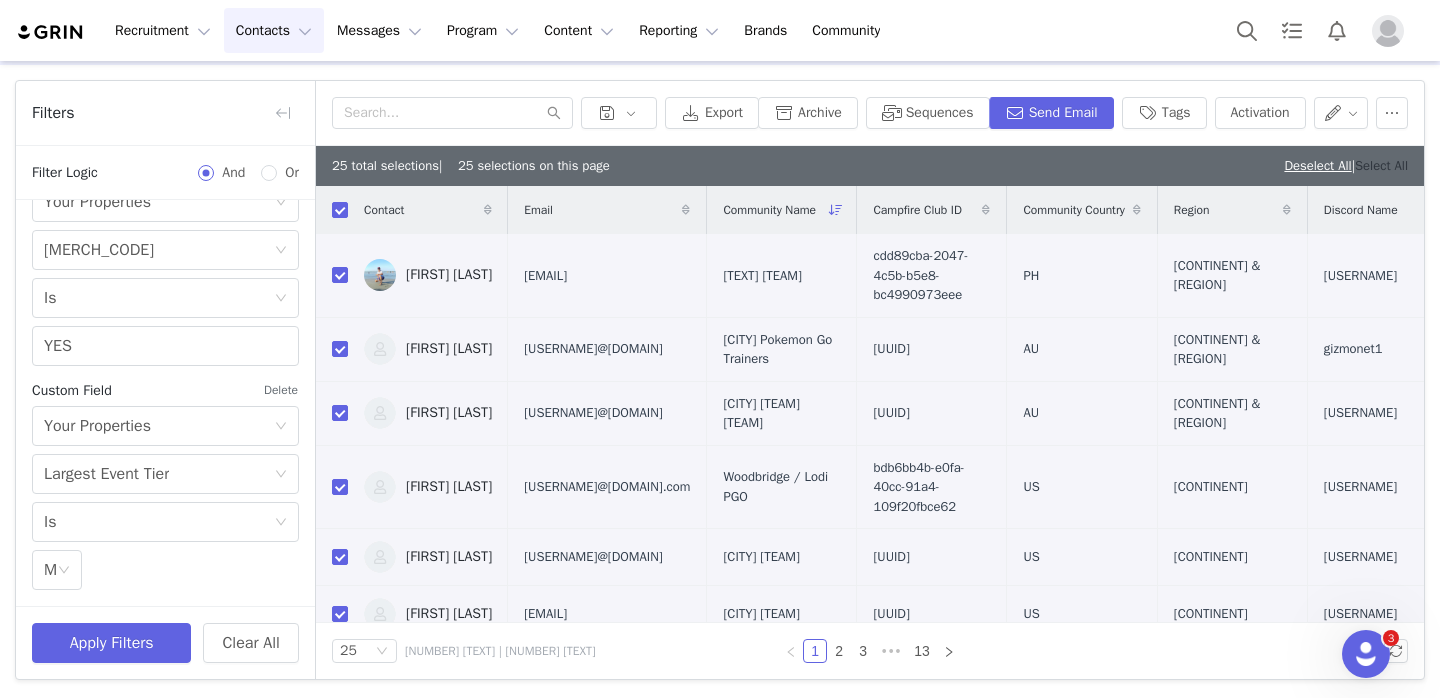 click on "Select All" at bounding box center [1381, 165] 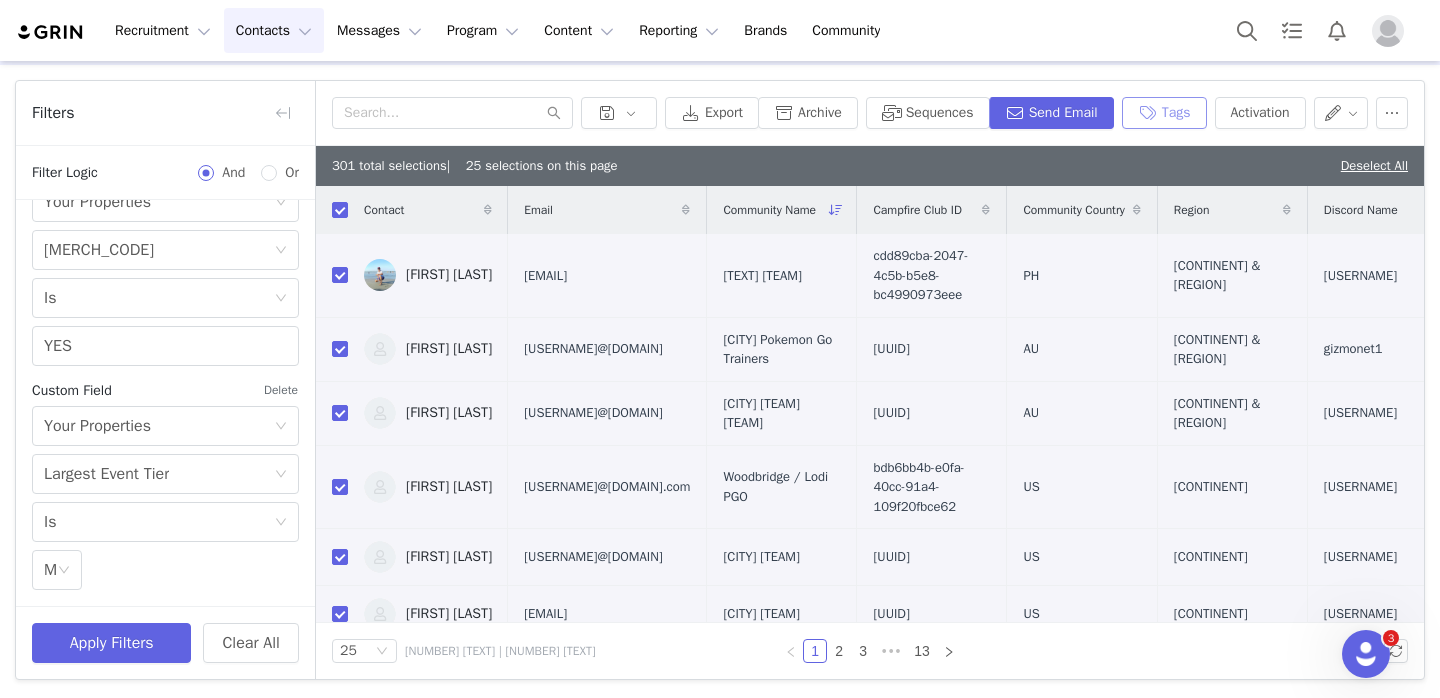 click on "Tags" at bounding box center [1164, 113] 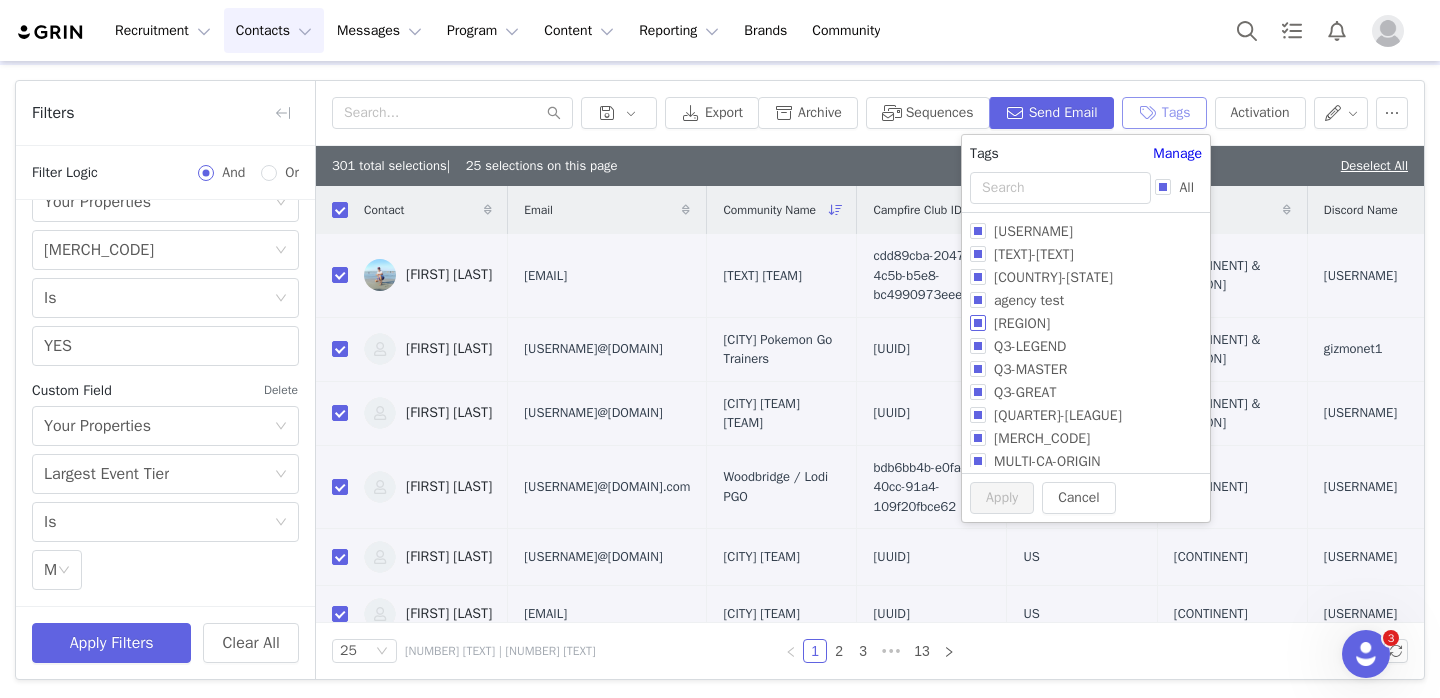 scroll, scrollTop: 605, scrollLeft: 0, axis: vertical 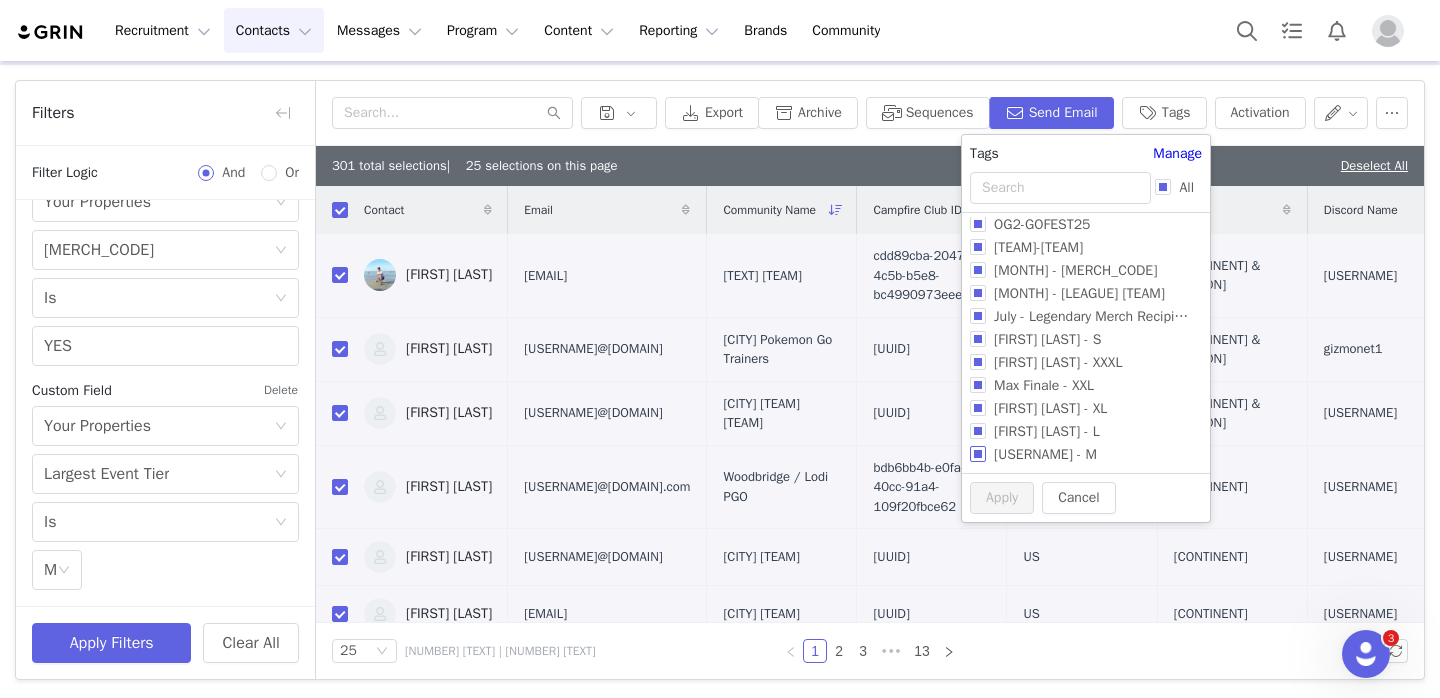 click on "[FIRST] [LAST] - M" at bounding box center [978, 454] 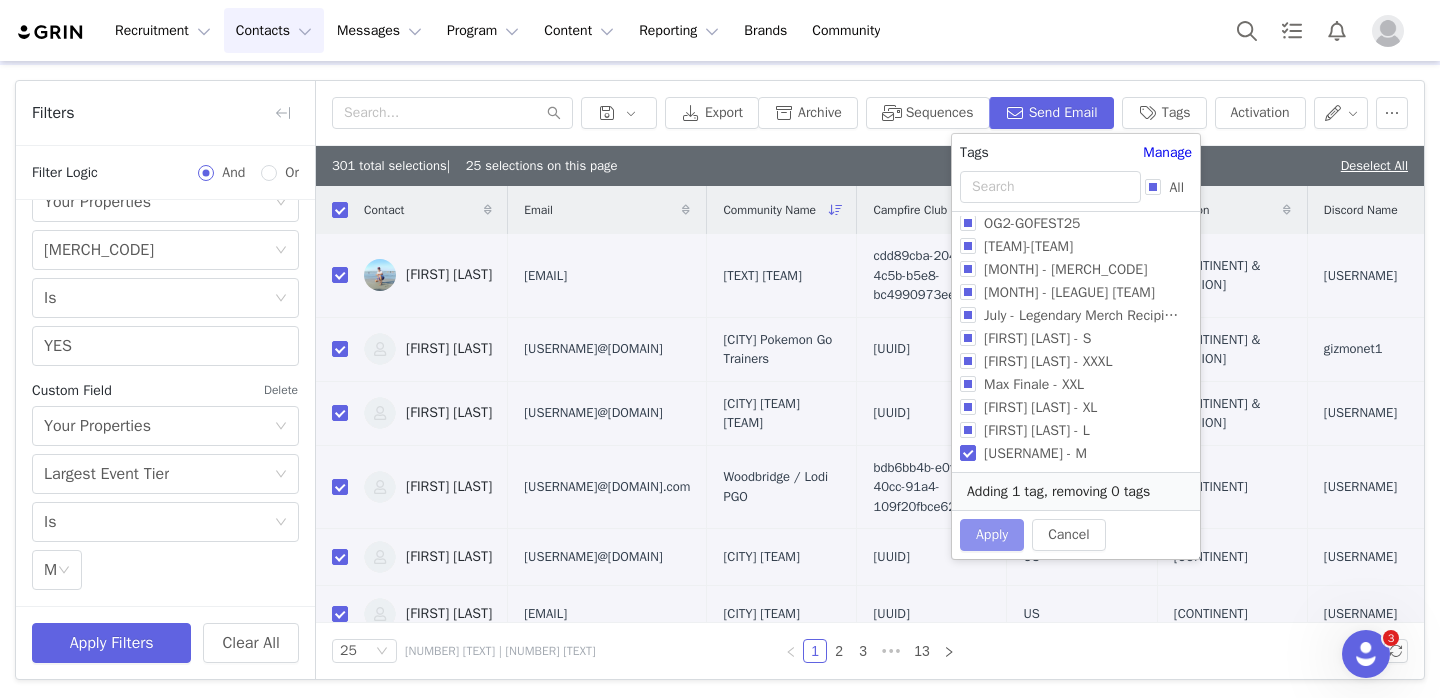 click on "Apply" at bounding box center [992, 535] 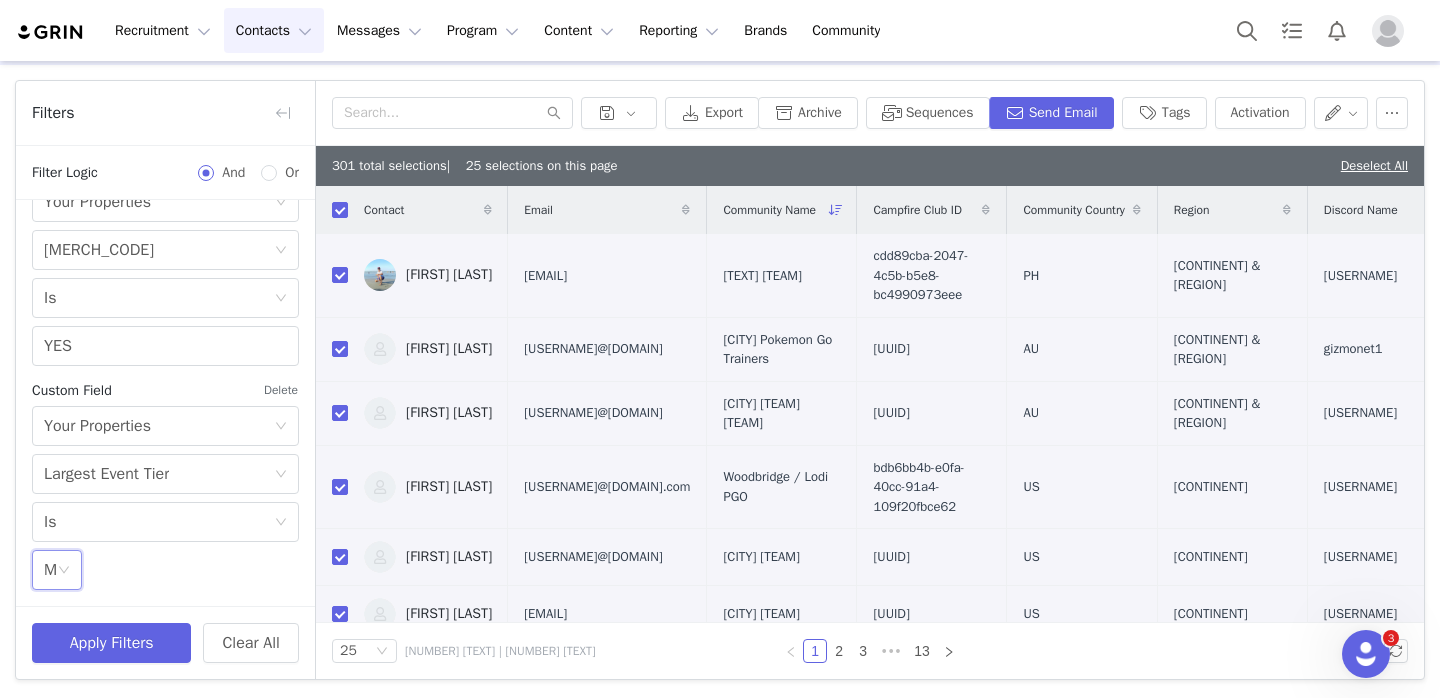 click on "Select M" at bounding box center (57, 570) 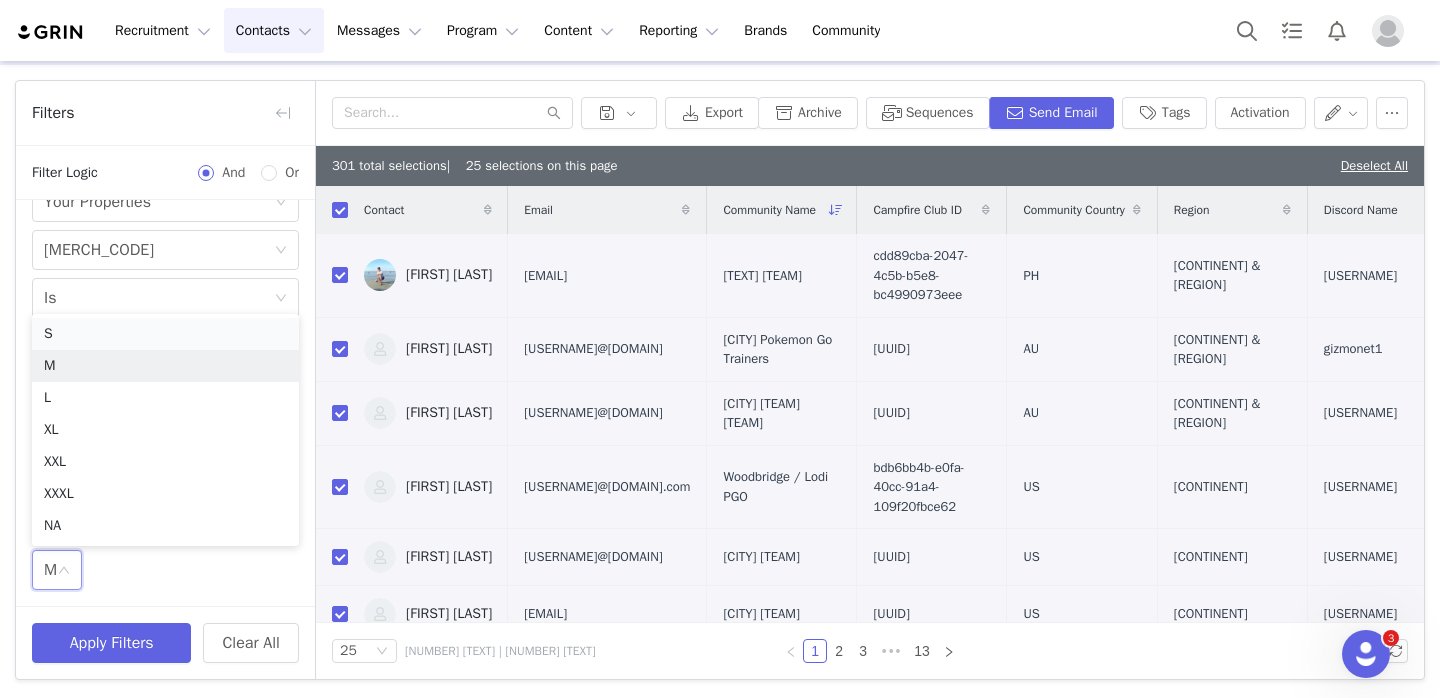 click on "S" at bounding box center (165, 334) 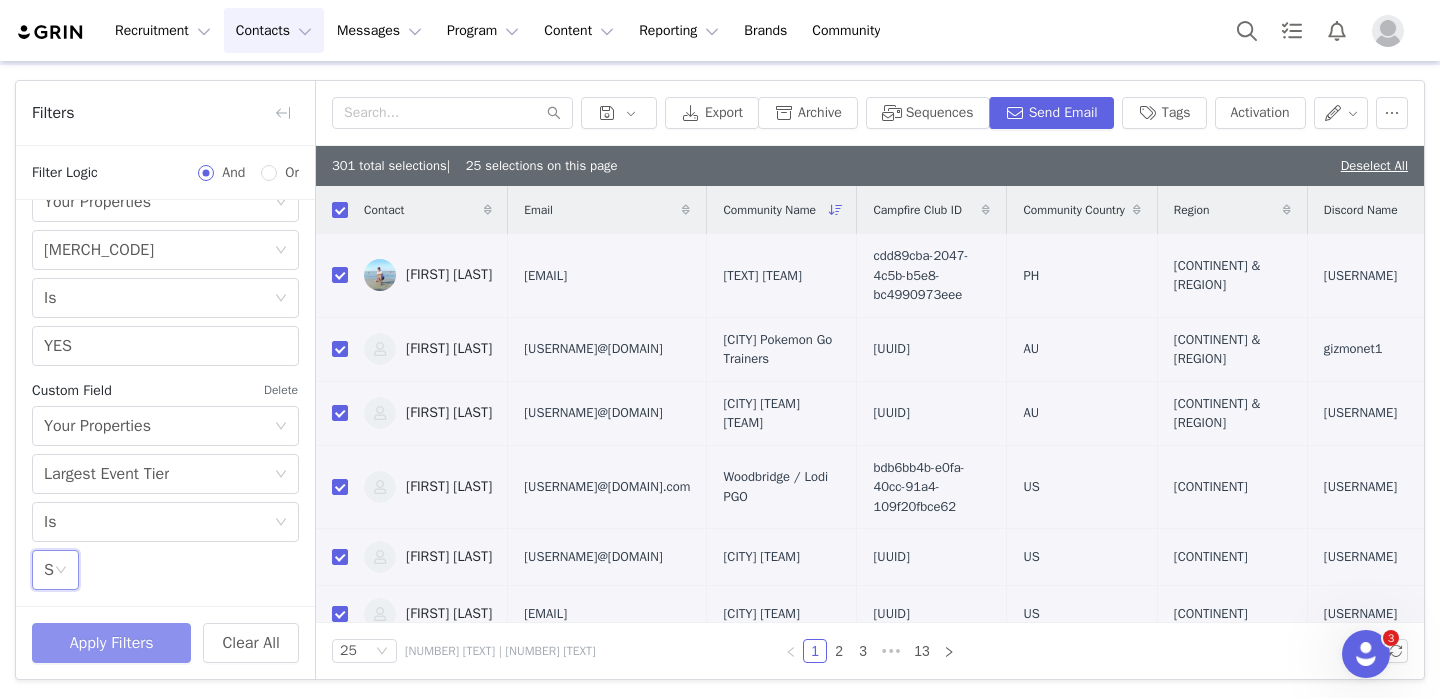 click on "Apply Filters" at bounding box center (111, 643) 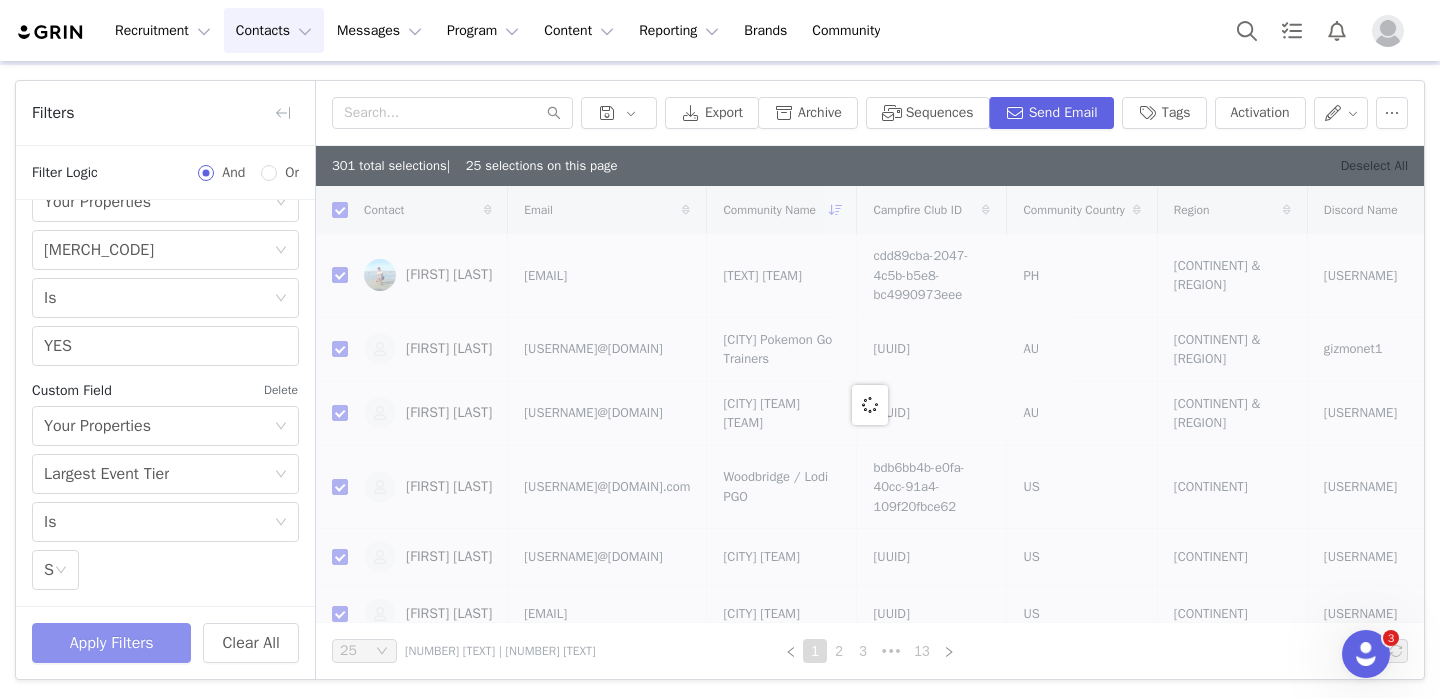 checkbox on "false" 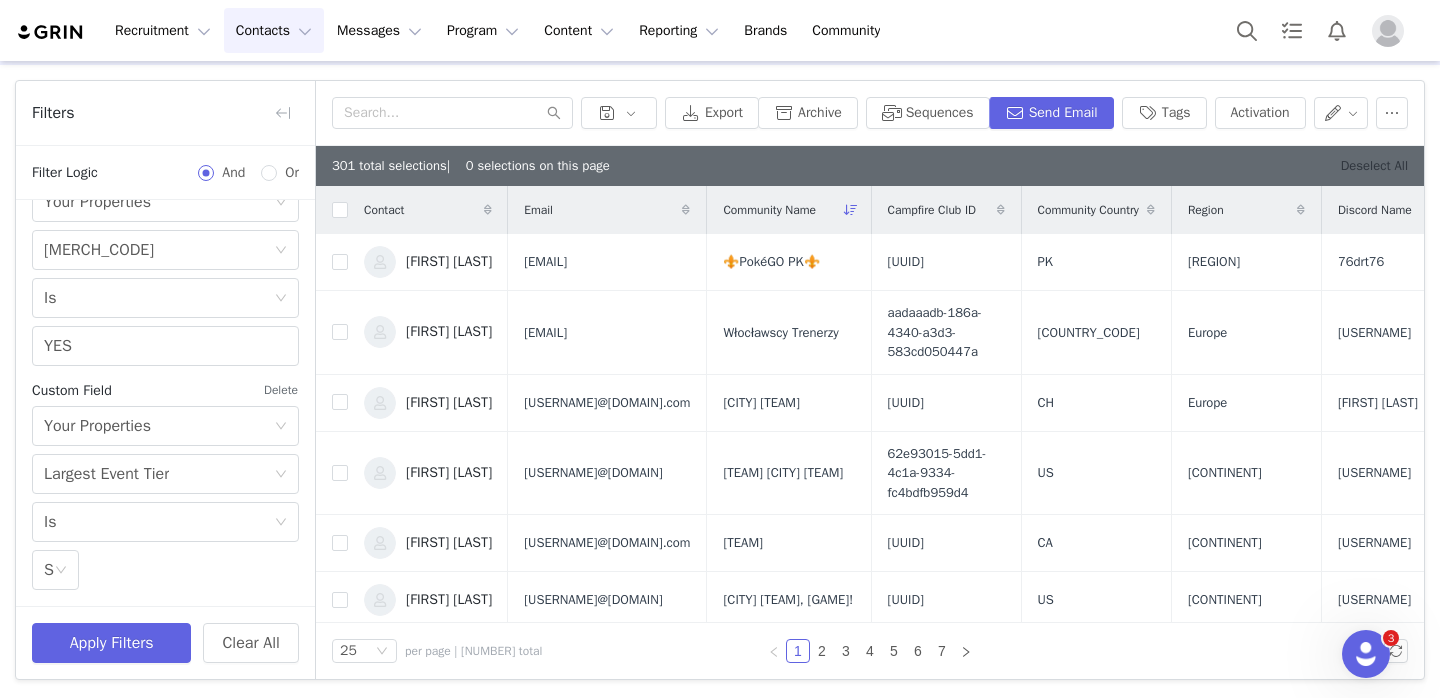 click on "Deselect All" at bounding box center [1374, 165] 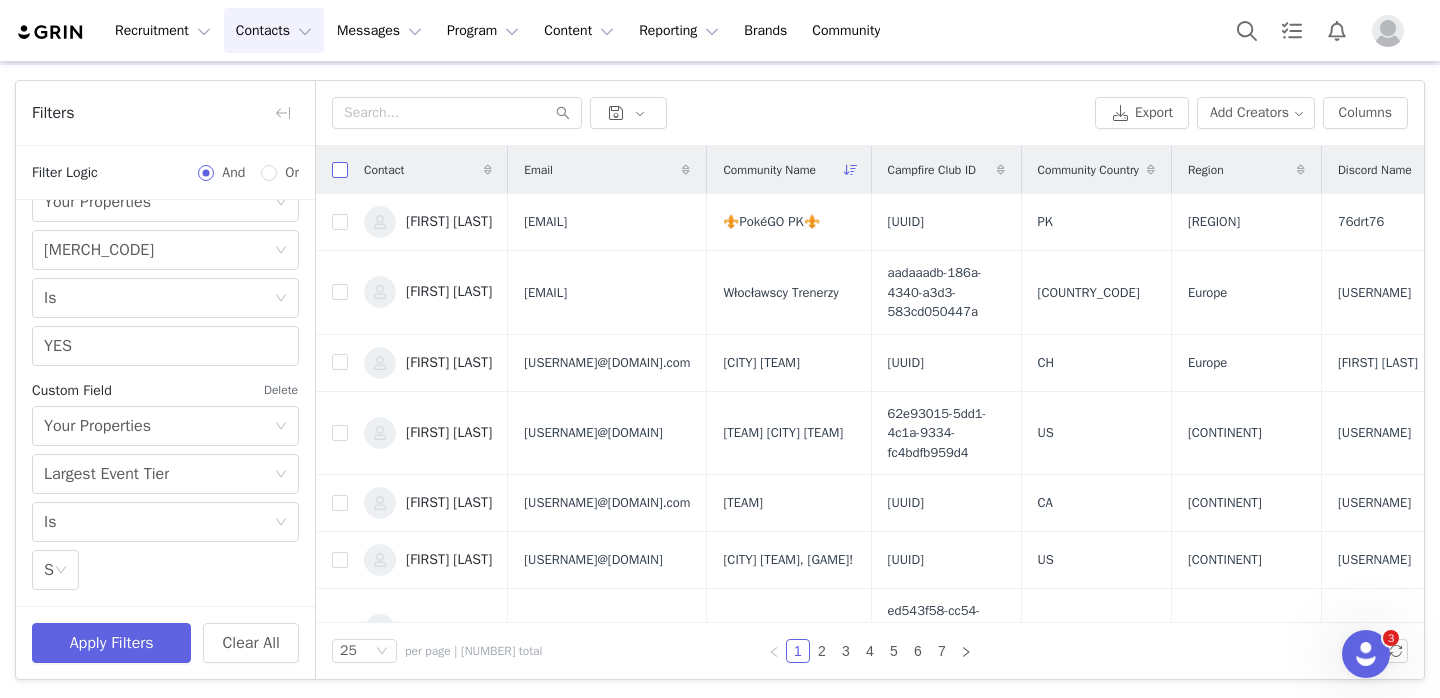 click at bounding box center (340, 170) 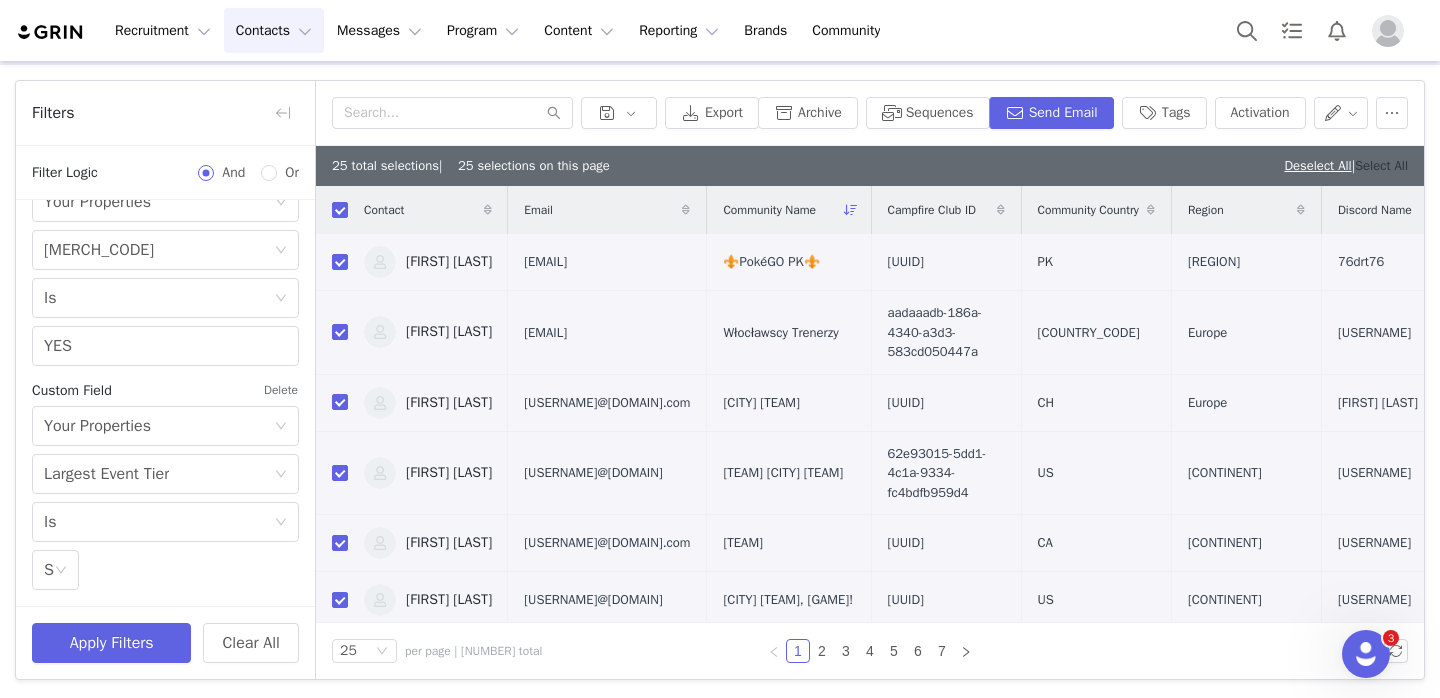 click on "Select All" at bounding box center (1381, 165) 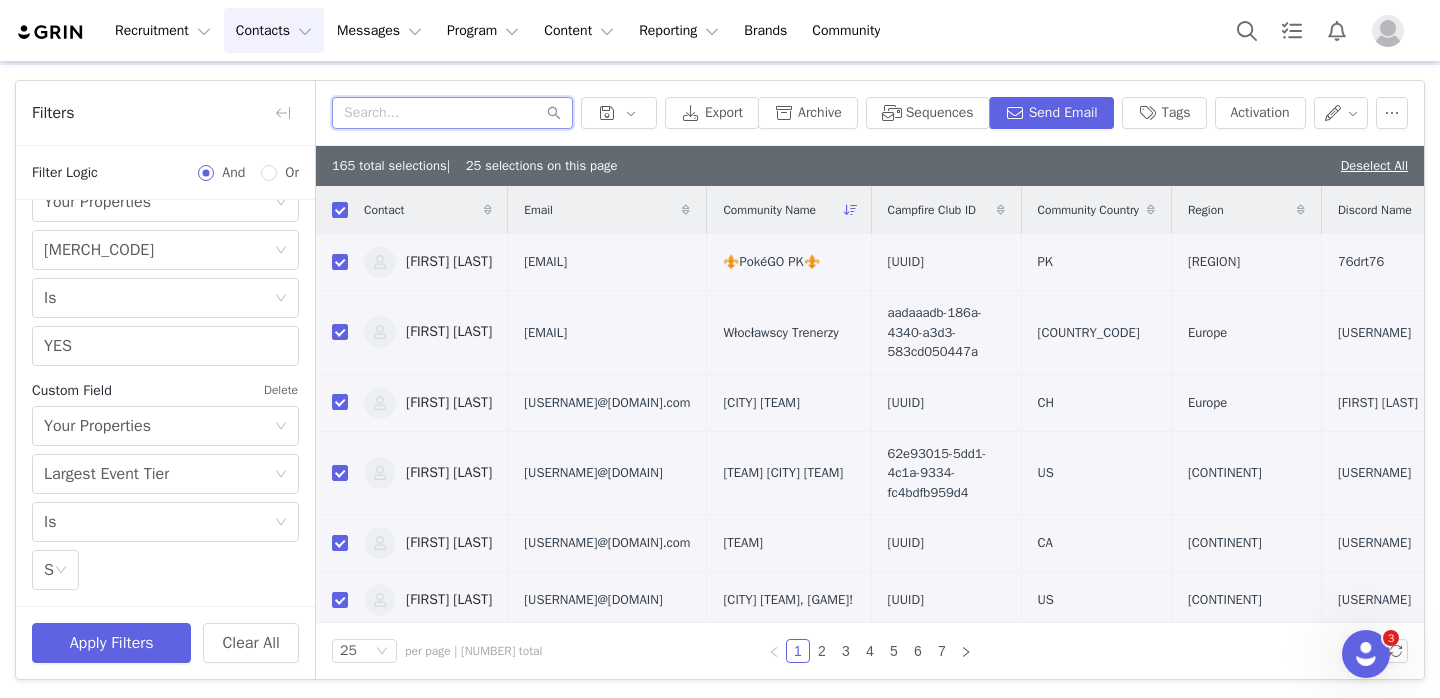 click at bounding box center [452, 113] 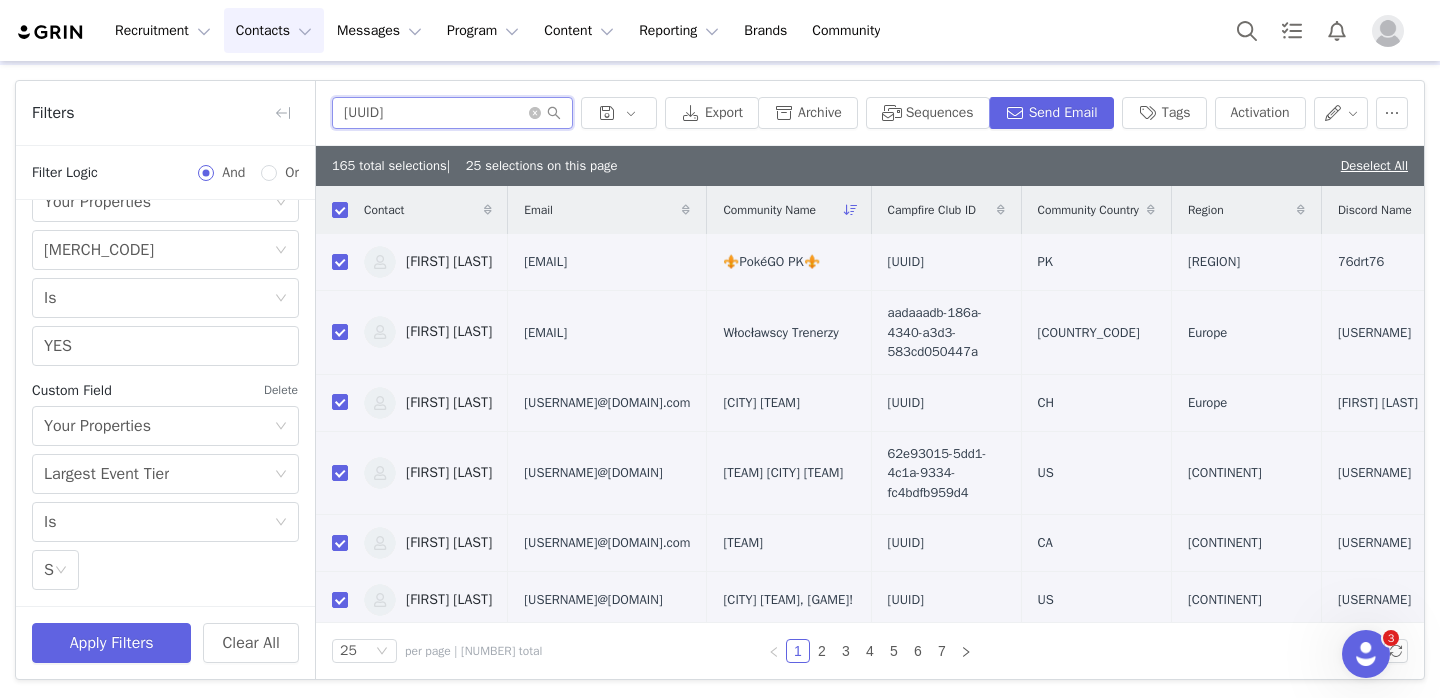 scroll, scrollTop: 0, scrollLeft: 106, axis: horizontal 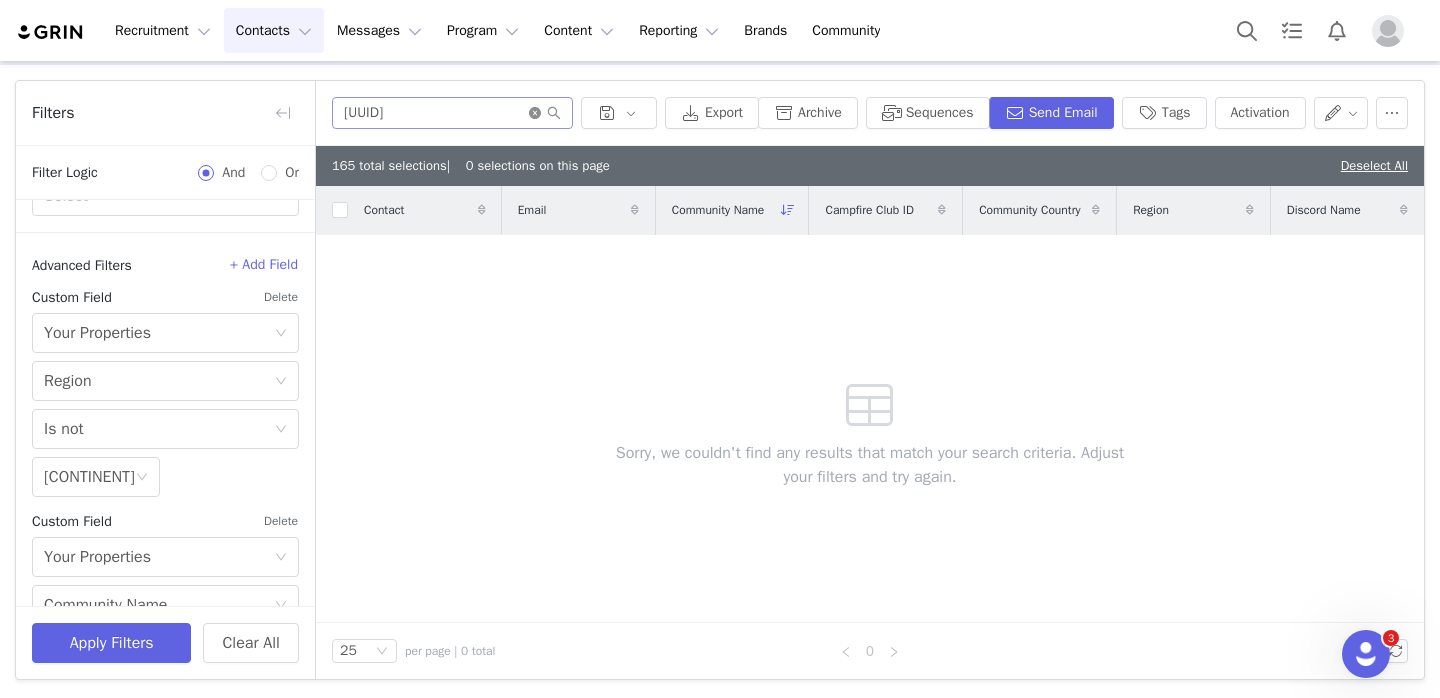 click 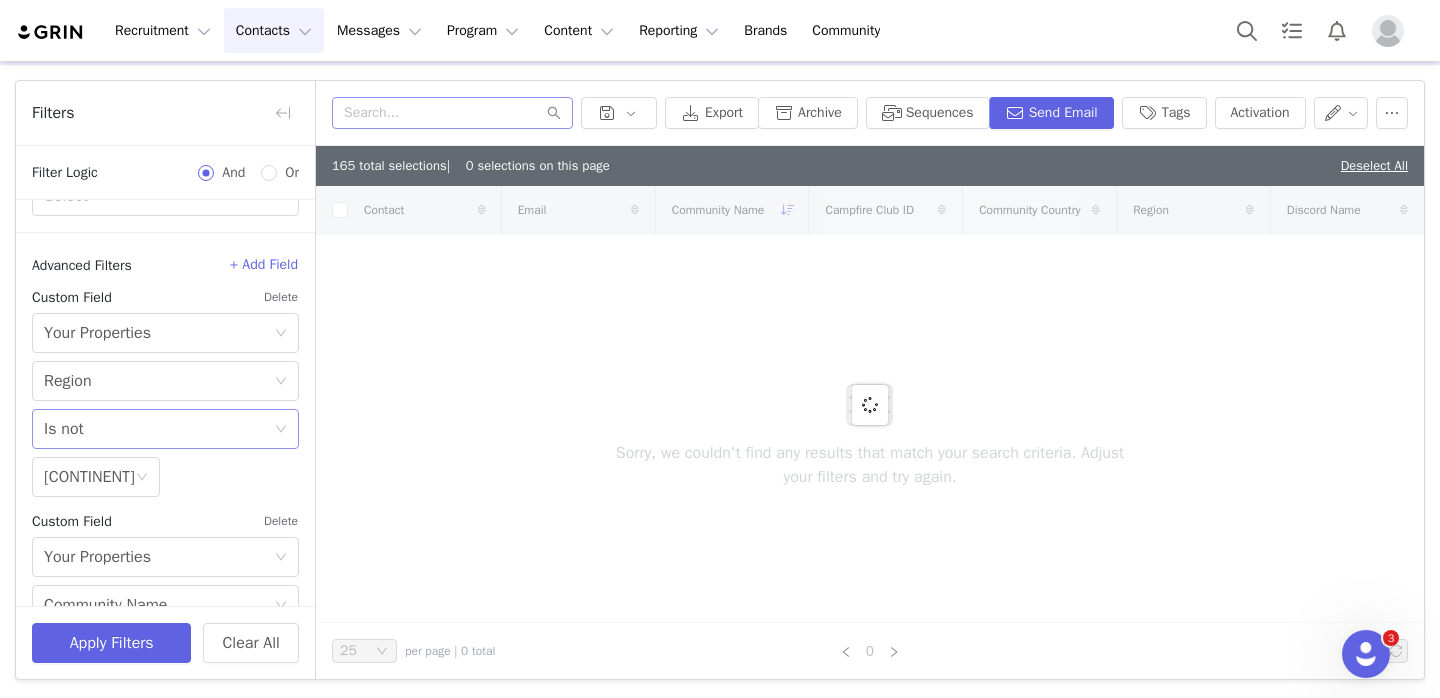 click on "Select  Is not" at bounding box center (159, 429) 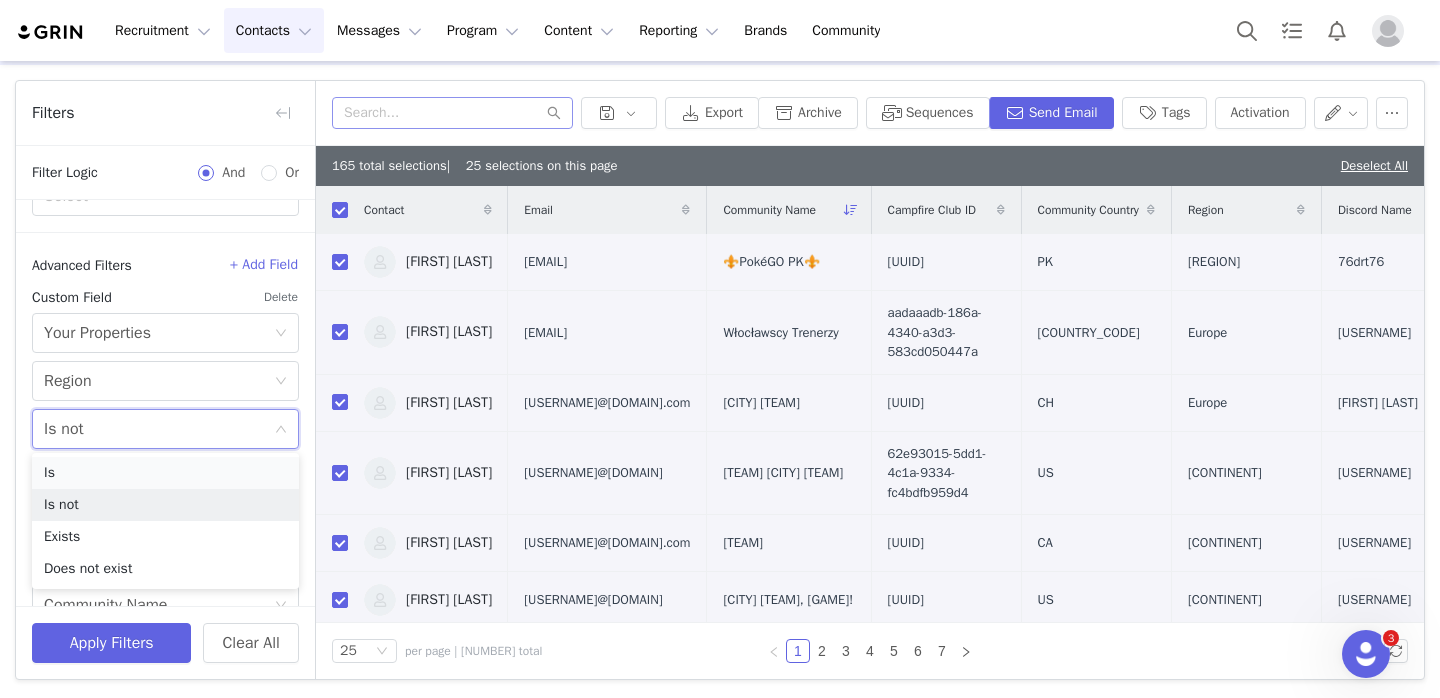 click on "Is" at bounding box center (165, 473) 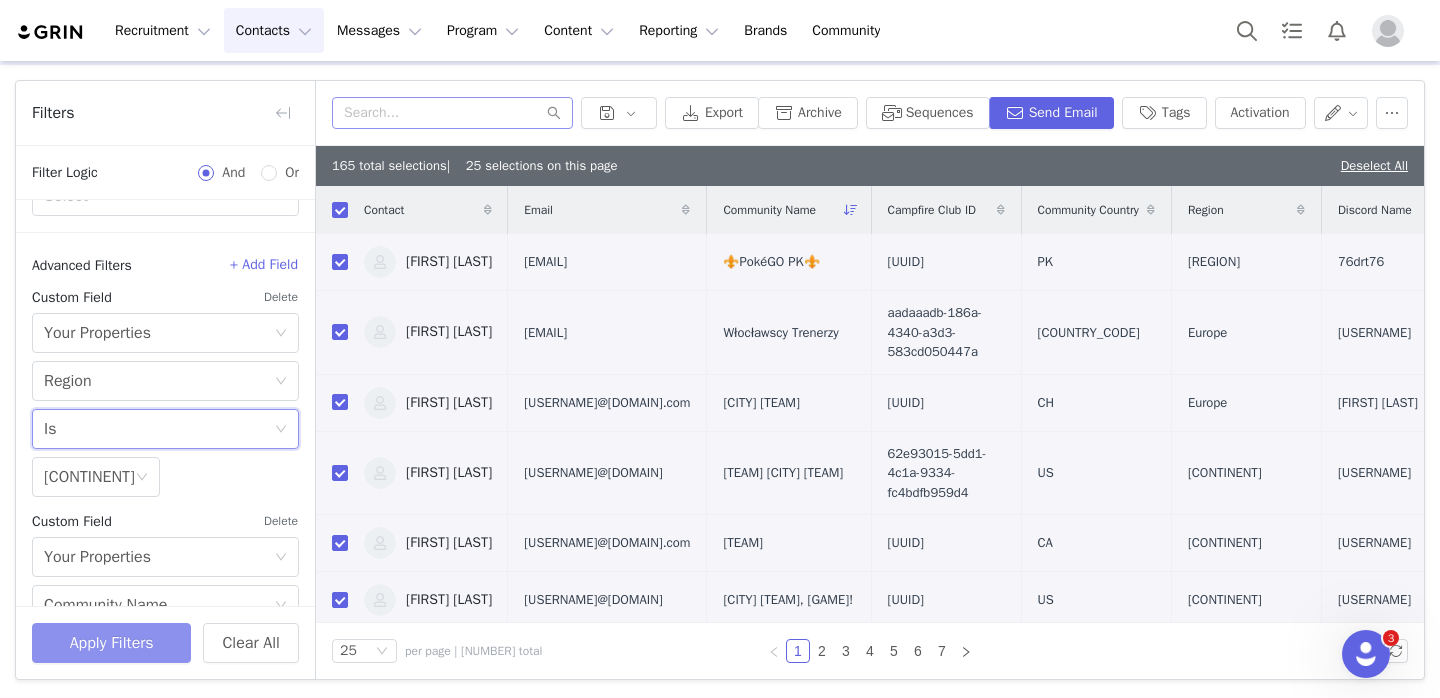click on "Apply Filters" at bounding box center [111, 643] 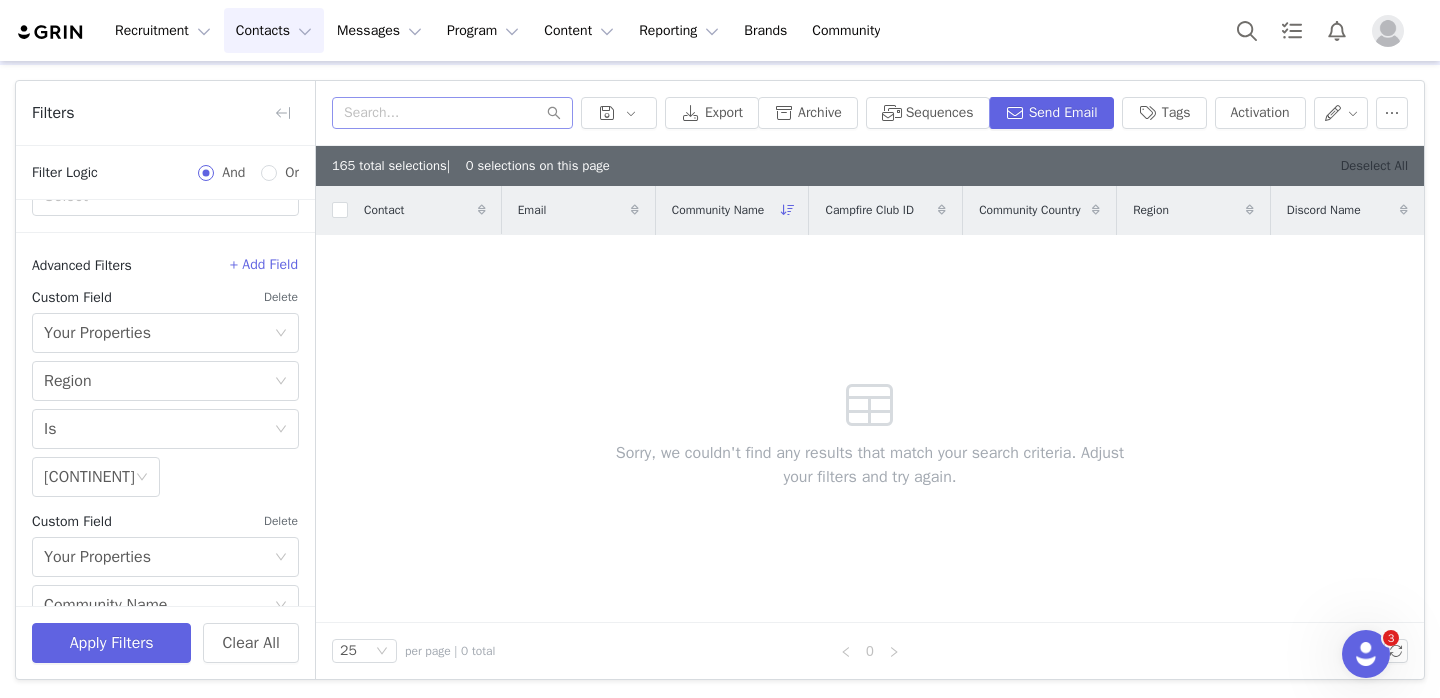 click on "Deselect All" at bounding box center (1374, 165) 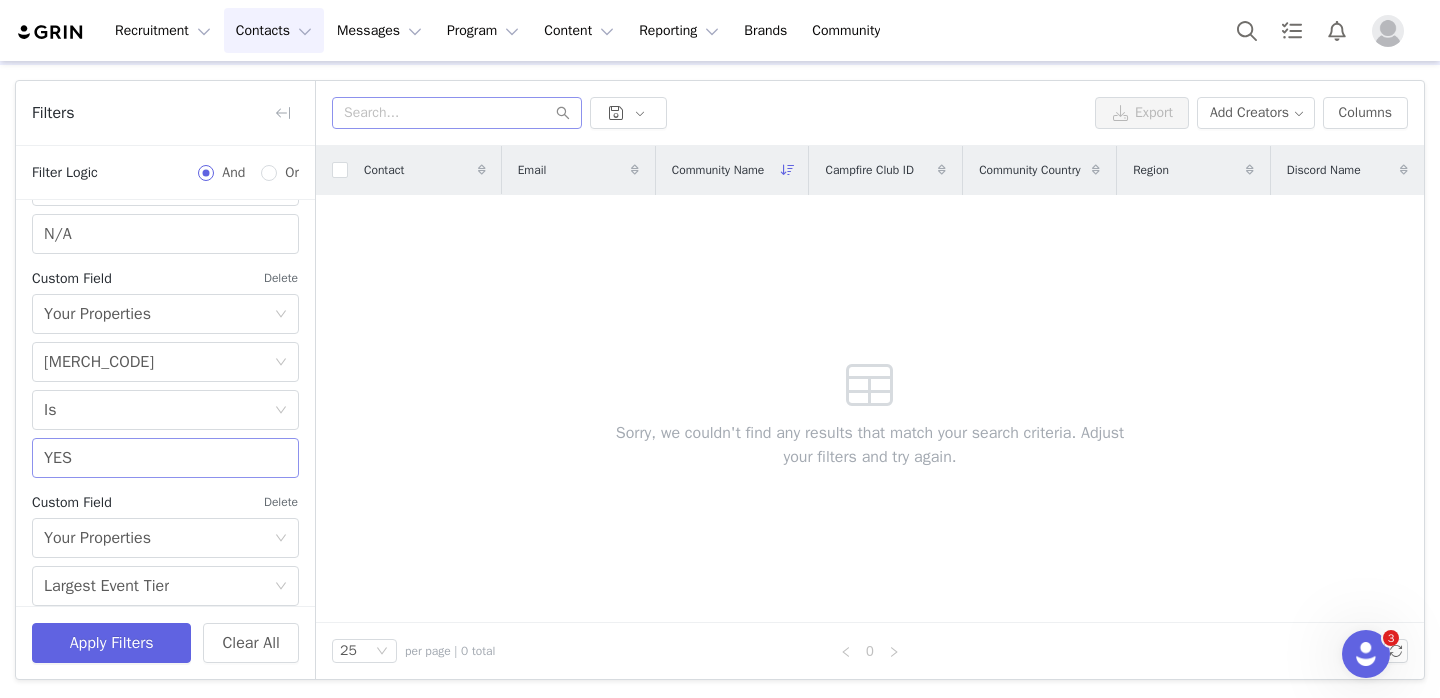 scroll, scrollTop: 1171, scrollLeft: 0, axis: vertical 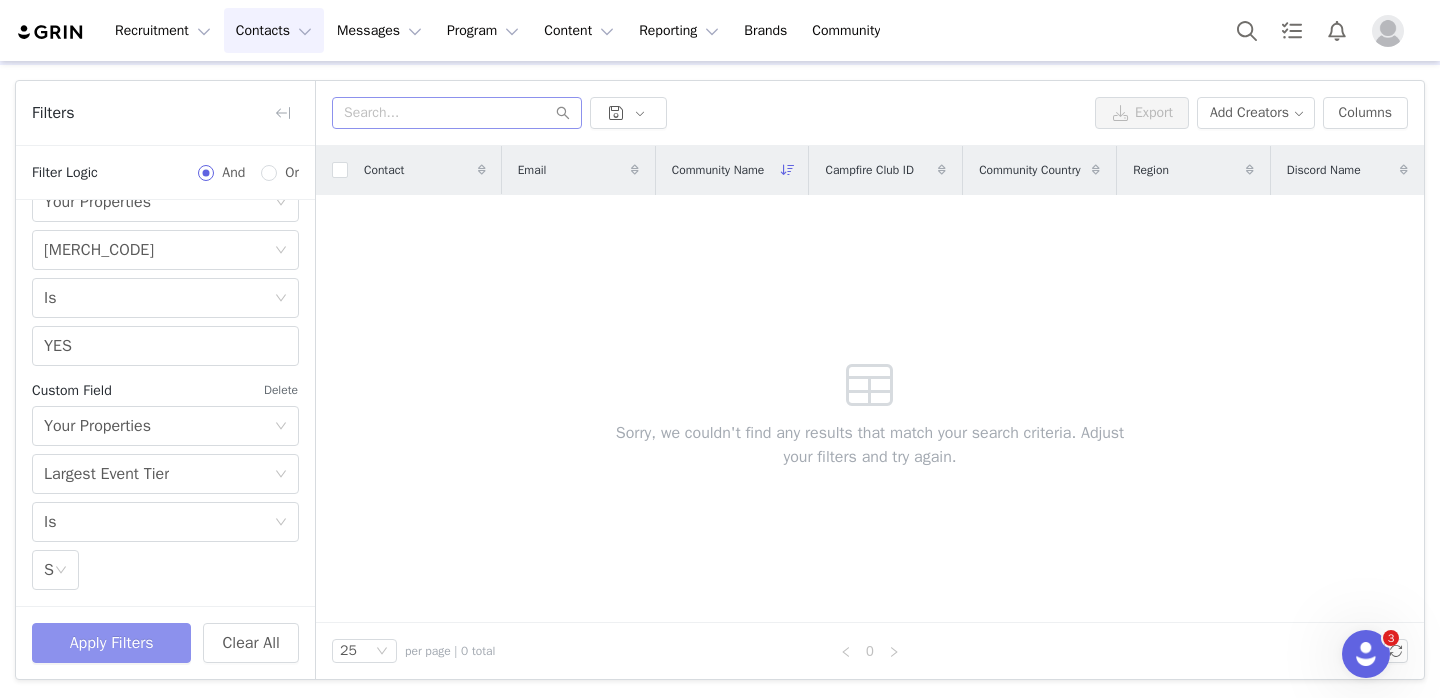 click on "Apply Filters" at bounding box center [111, 643] 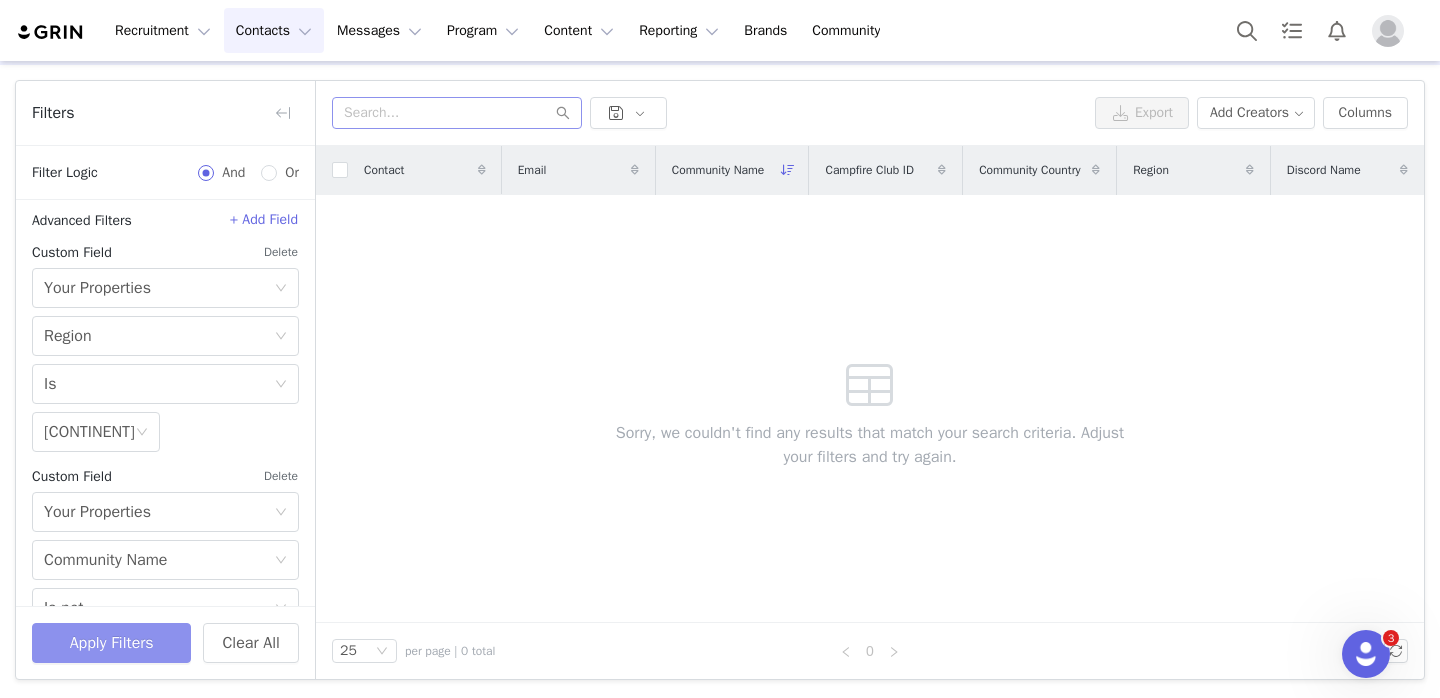 scroll, scrollTop: 634, scrollLeft: 0, axis: vertical 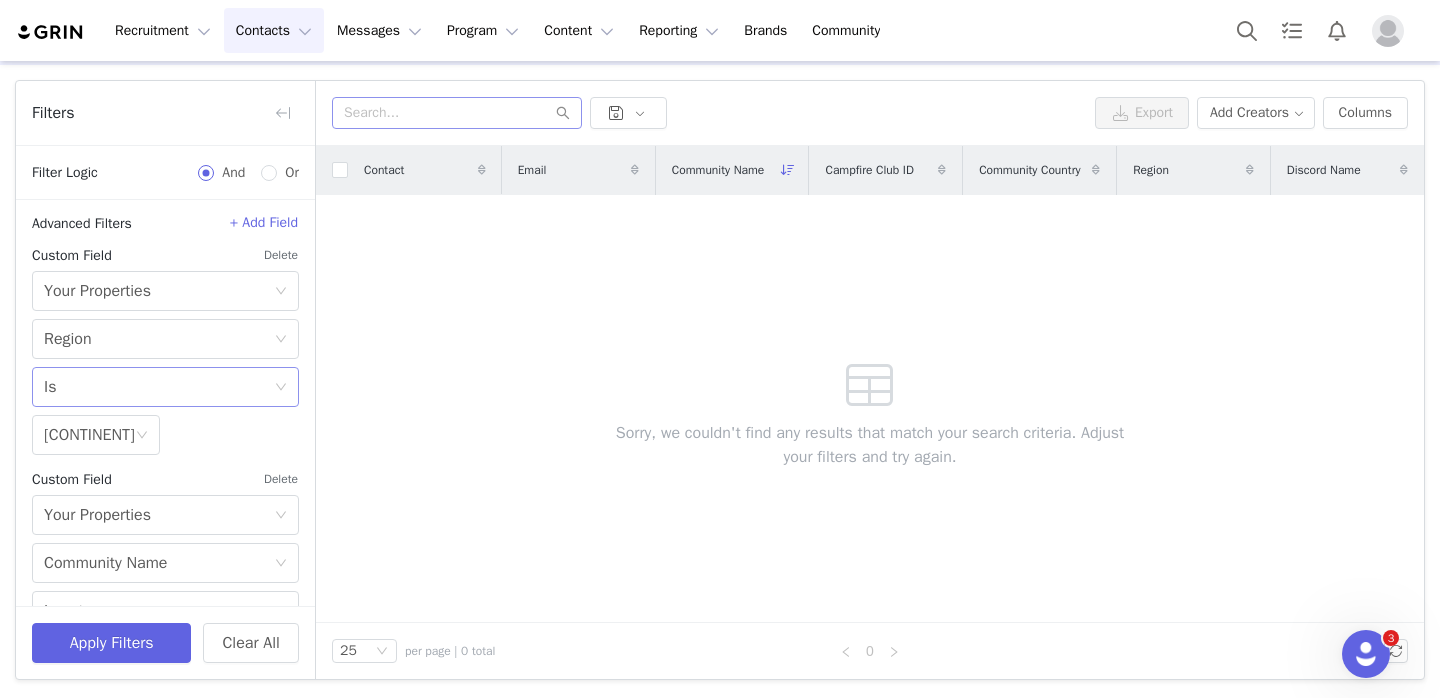 click on "Select  Is" at bounding box center [159, 387] 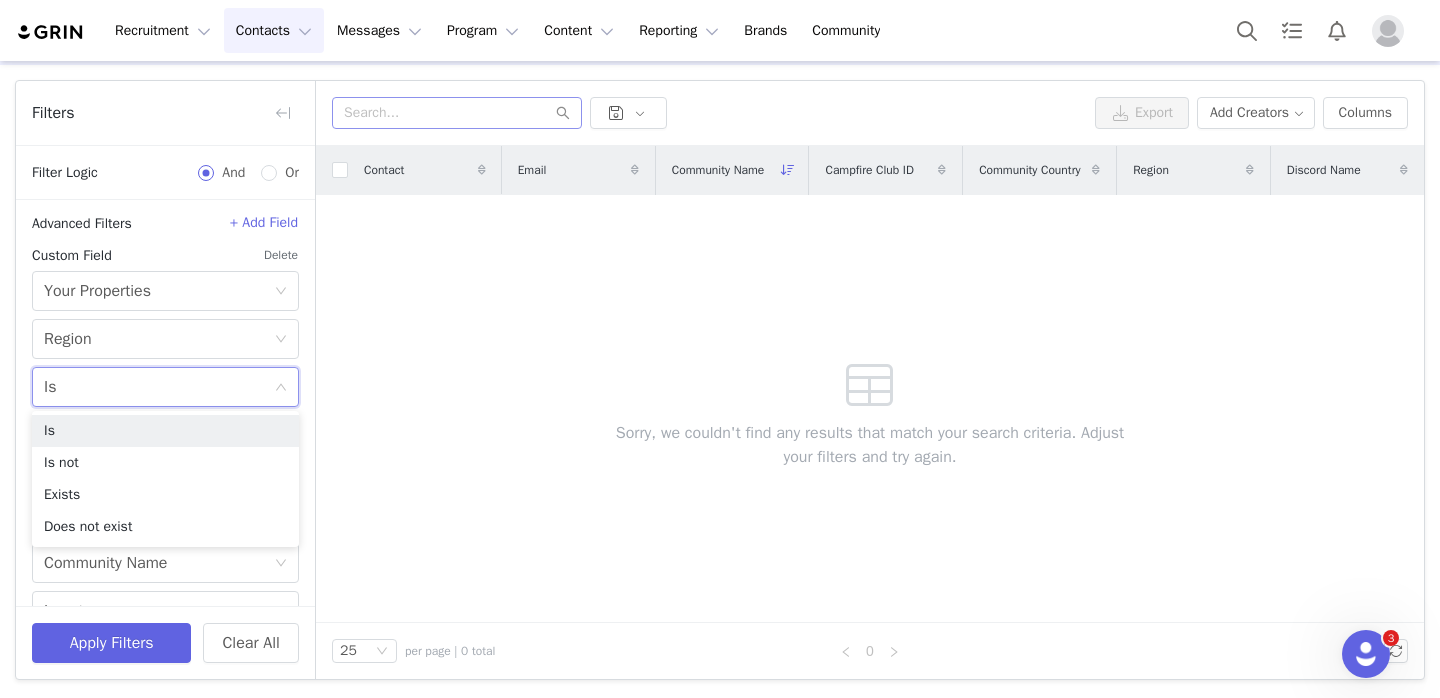 click on "Select  Is" at bounding box center (159, 387) 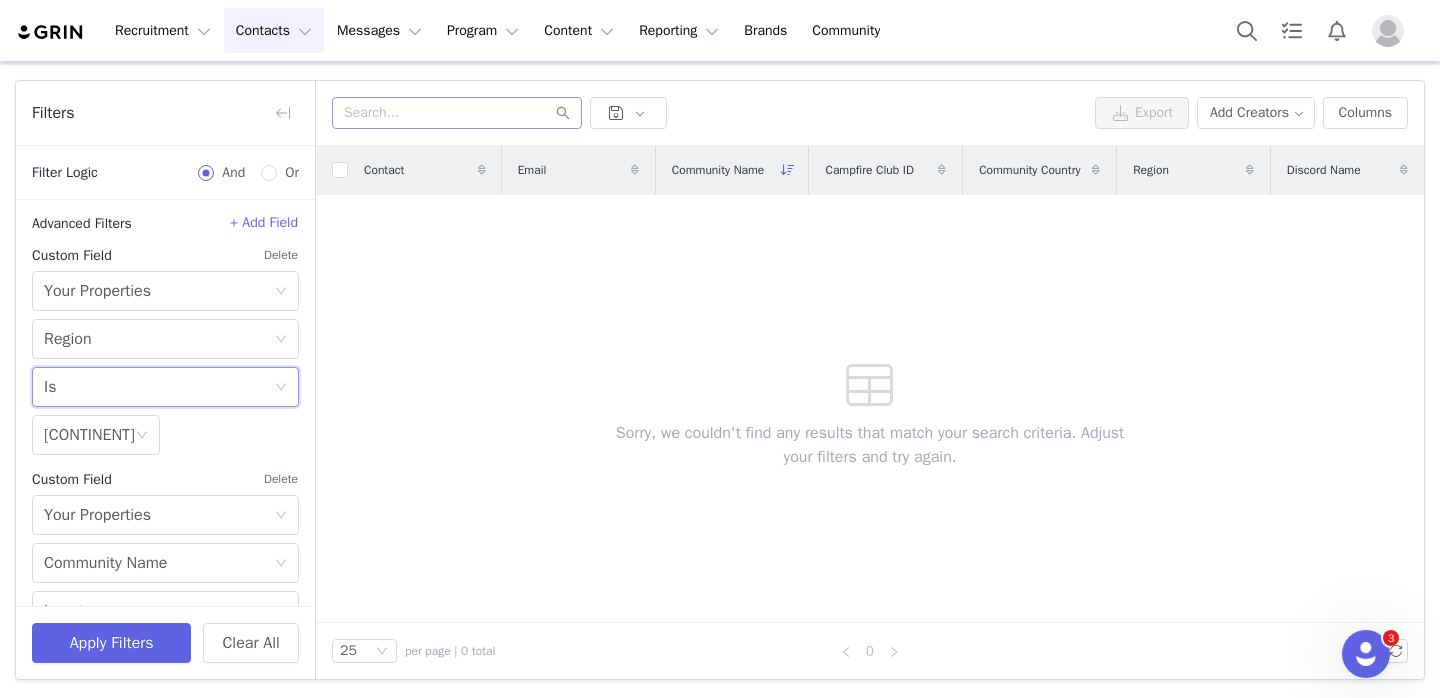click on "Delete" at bounding box center (281, 255) 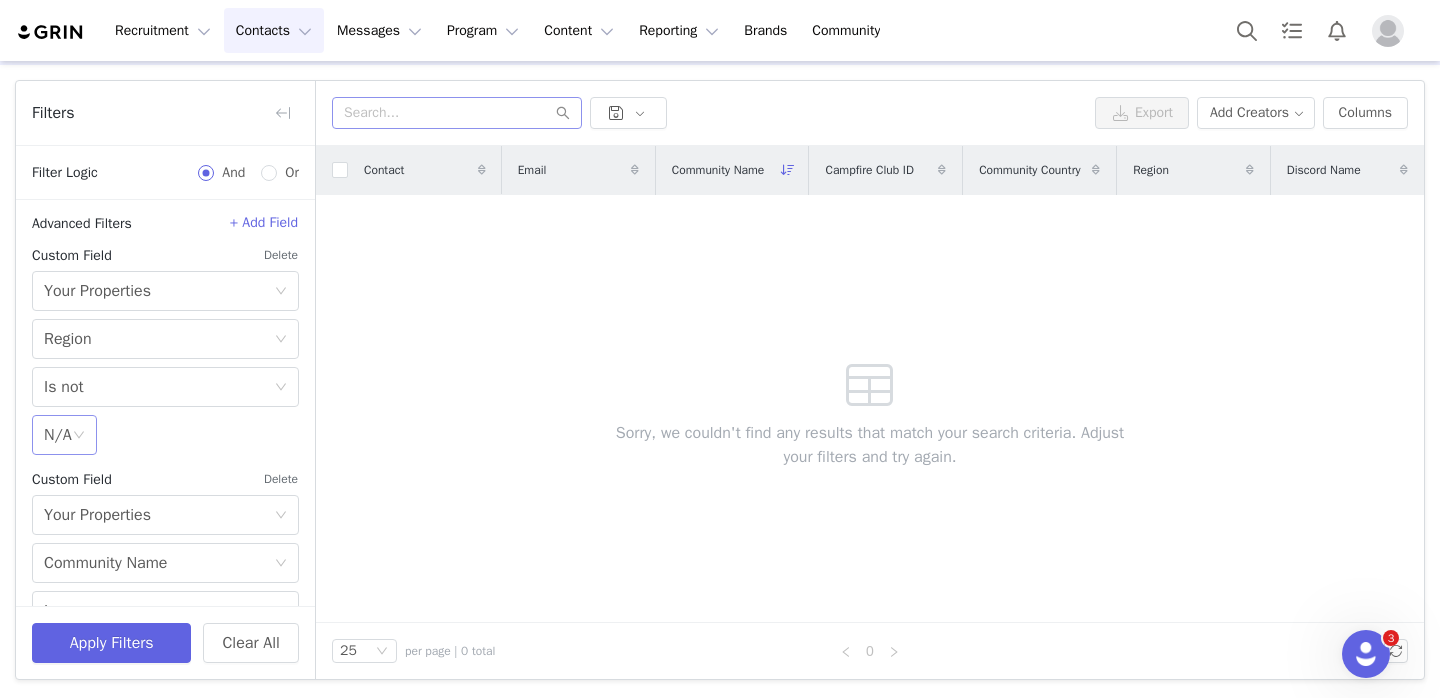 click on "N/A" at bounding box center (58, 435) 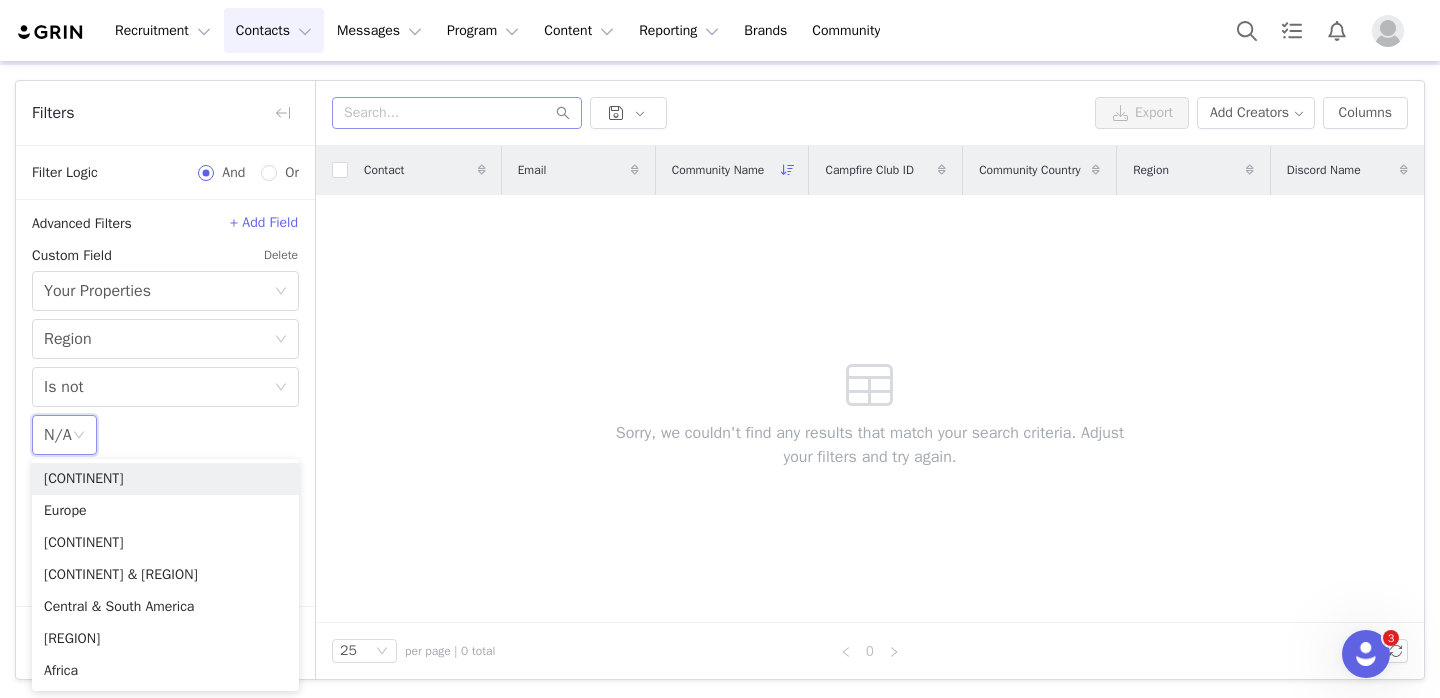 click on "Choose Custom Property Region Select  Is not  Select N/A" at bounding box center [165, 387] 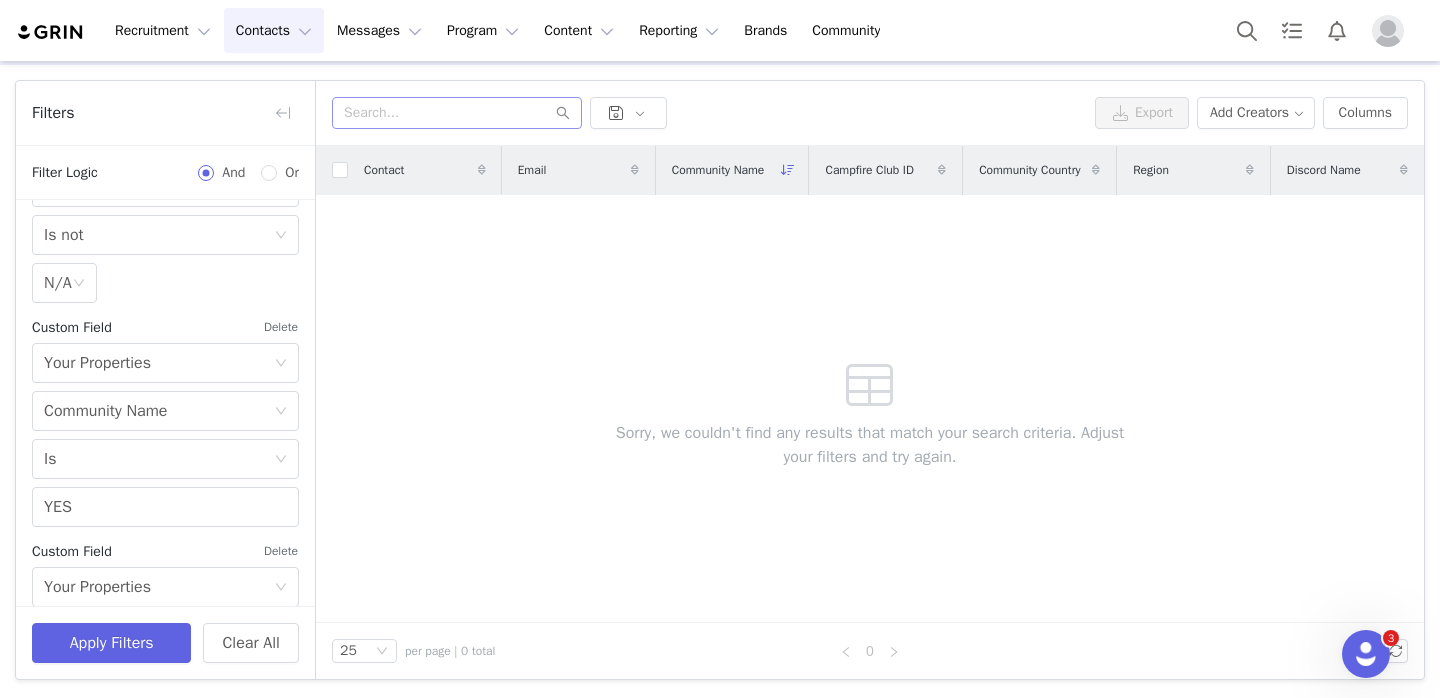 scroll, scrollTop: 0, scrollLeft: 0, axis: both 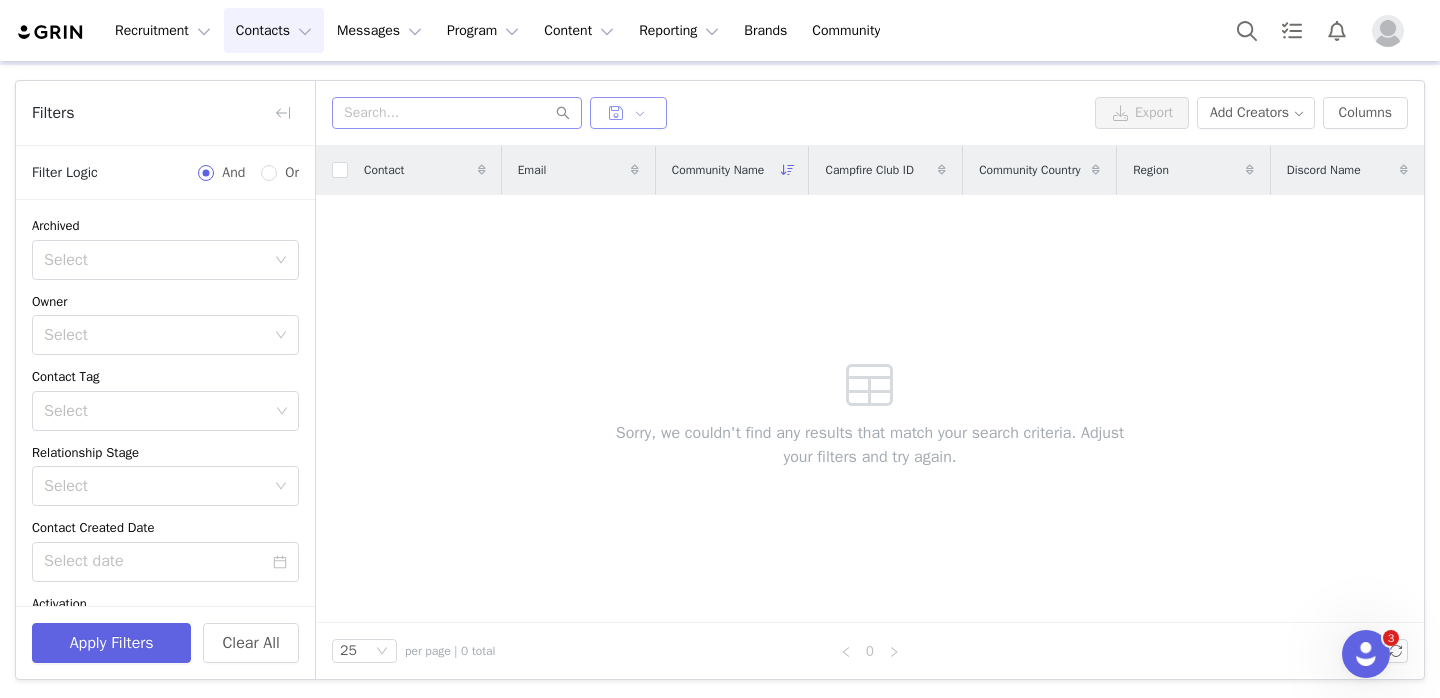 click at bounding box center [628, 113] 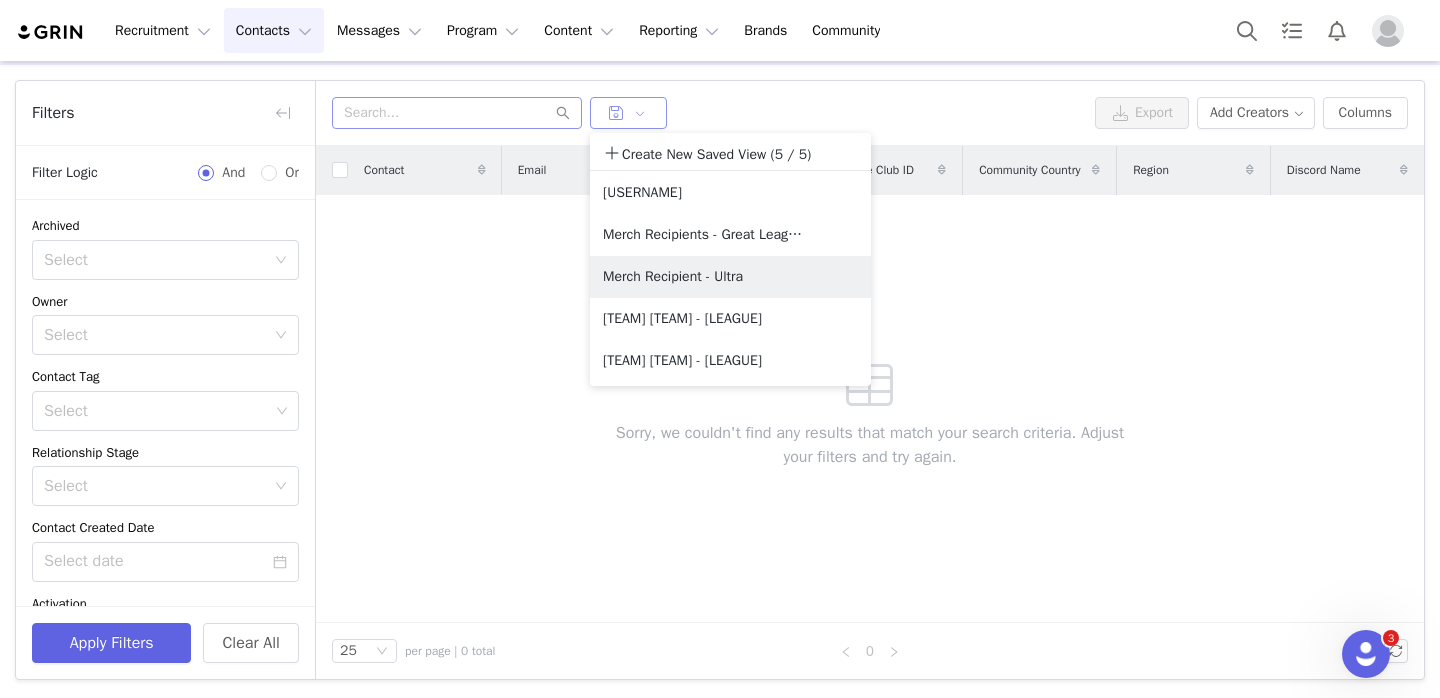 click at bounding box center (628, 113) 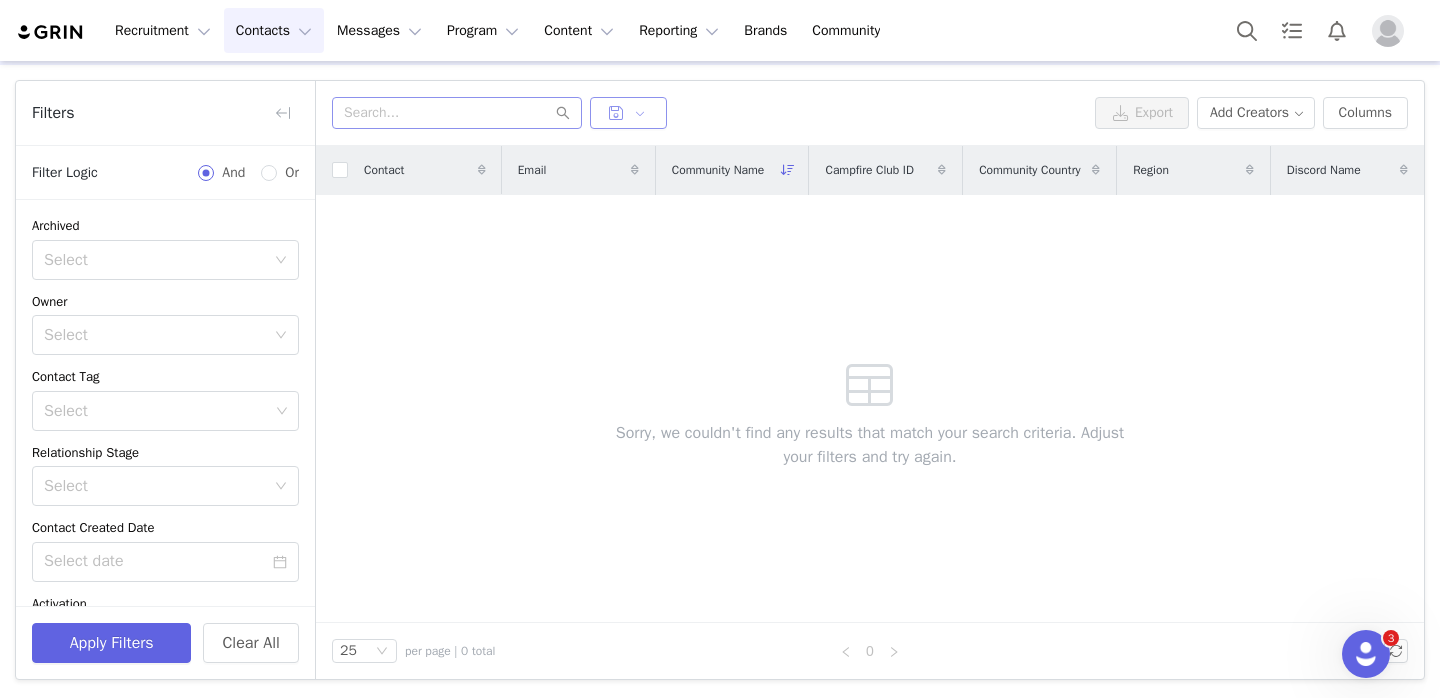 click at bounding box center (628, 113) 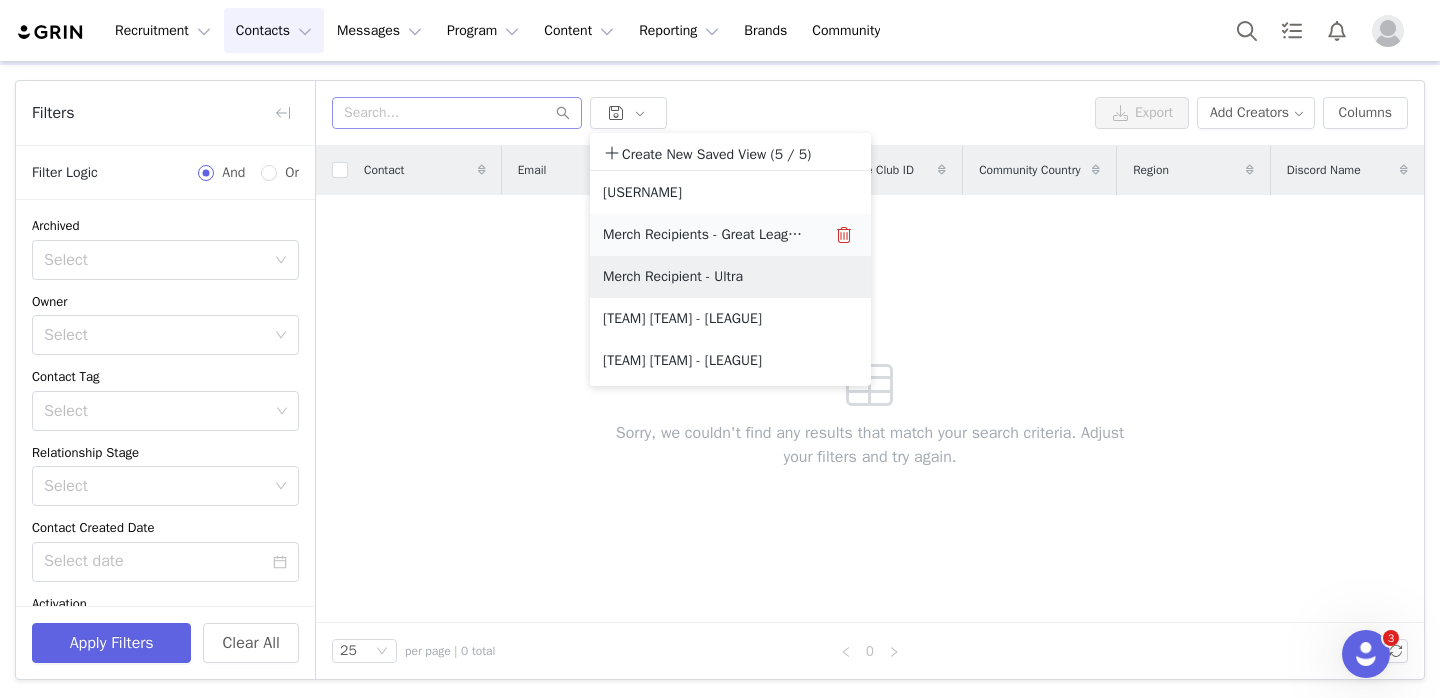 click on "Merch Recipients - Great League" at bounding box center (703, 235) 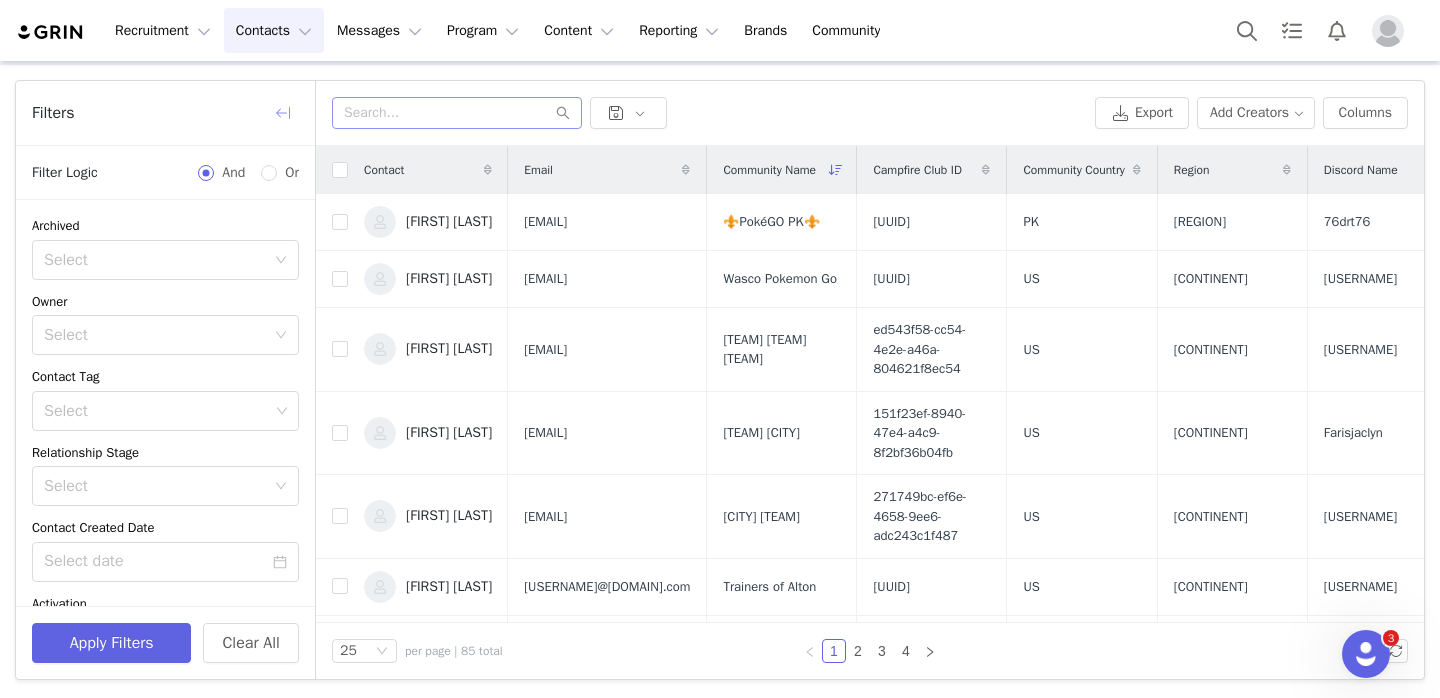 click at bounding box center (283, 113) 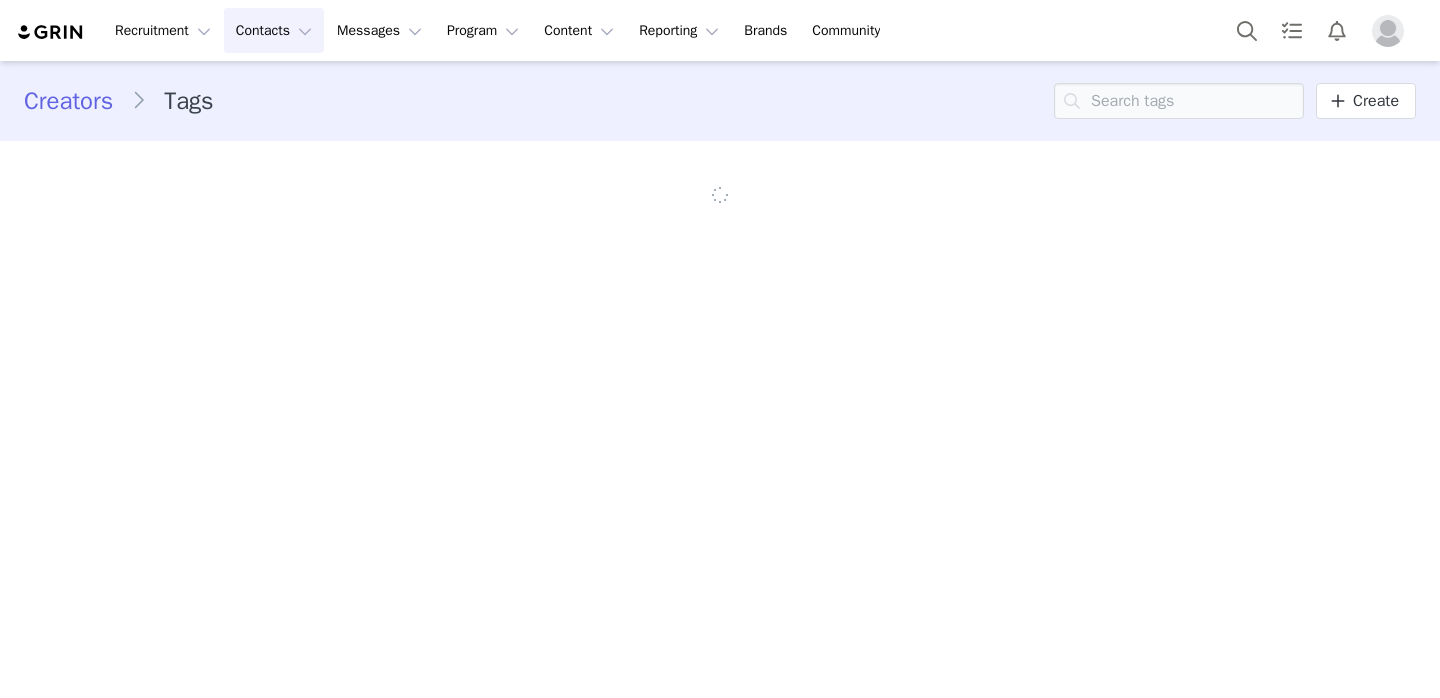 scroll, scrollTop: 0, scrollLeft: 0, axis: both 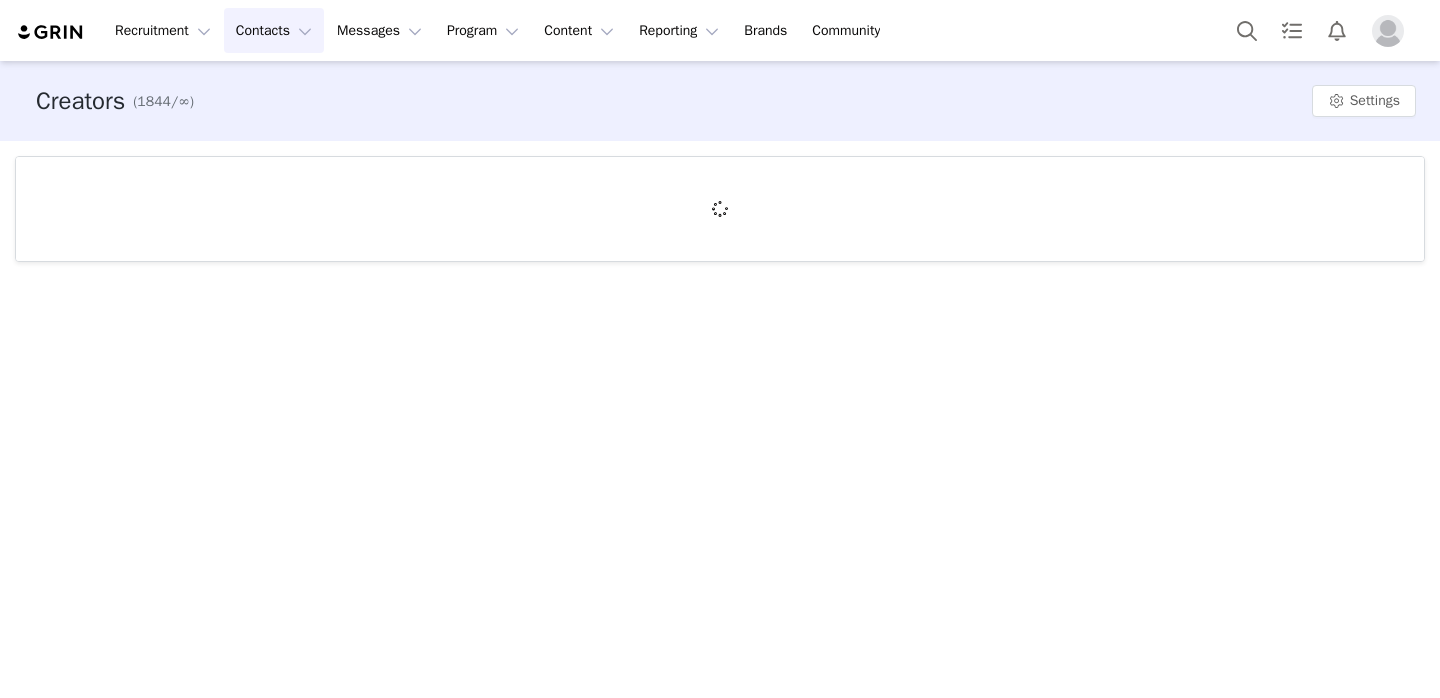 click on "Contacts Contacts" at bounding box center (274, 30) 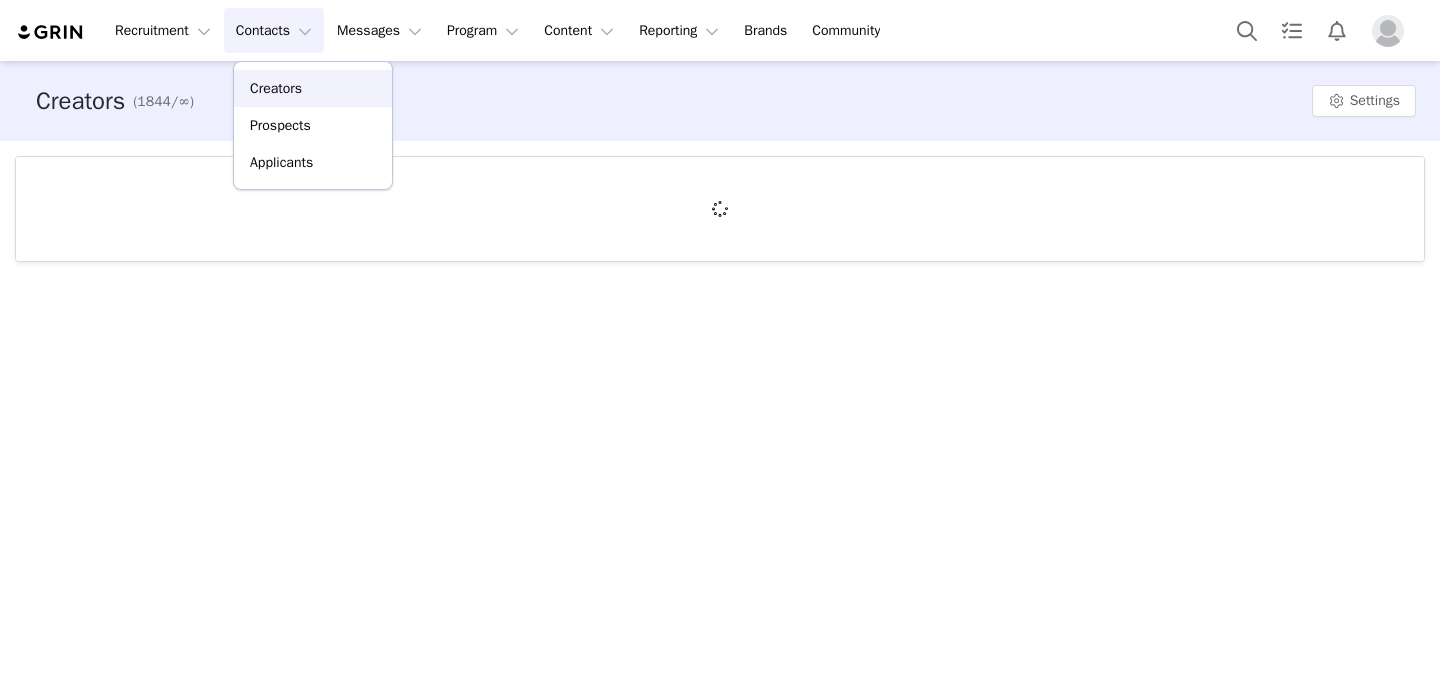 click on "Creators" at bounding box center [313, 88] 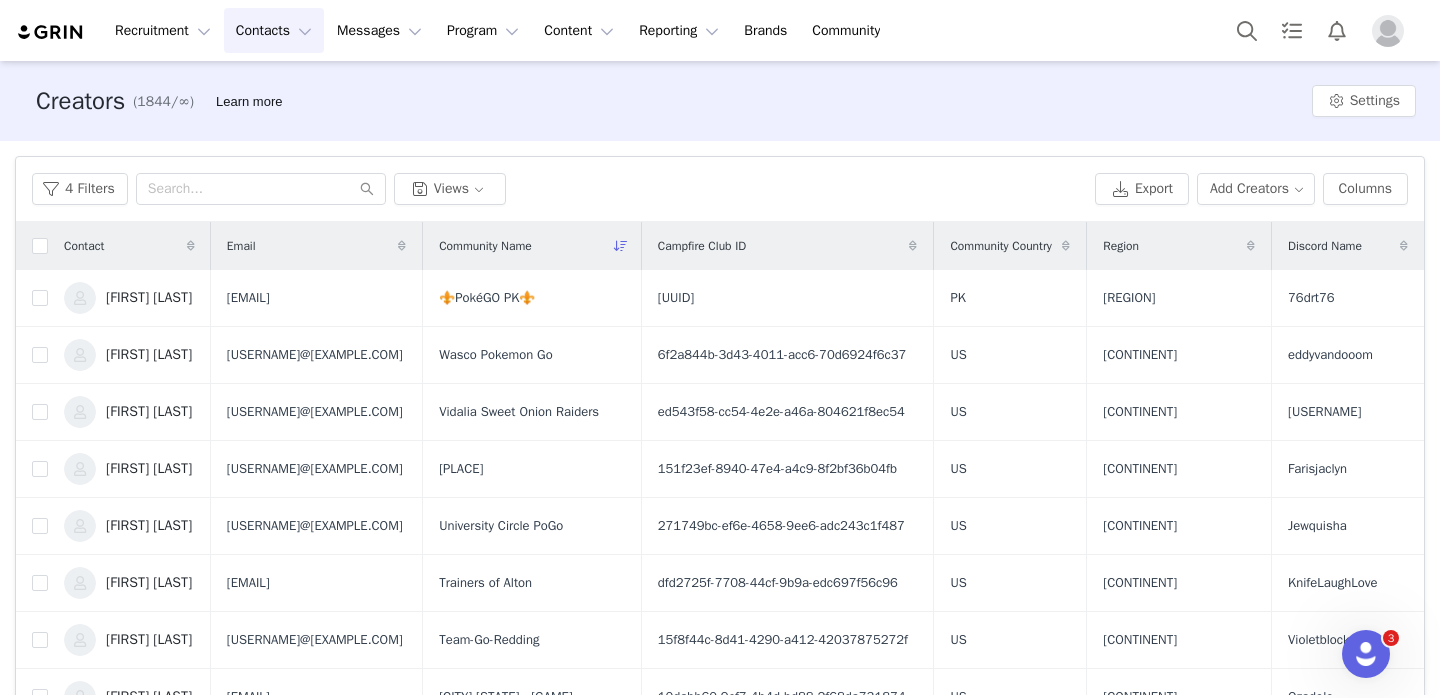 scroll, scrollTop: 0, scrollLeft: 0, axis: both 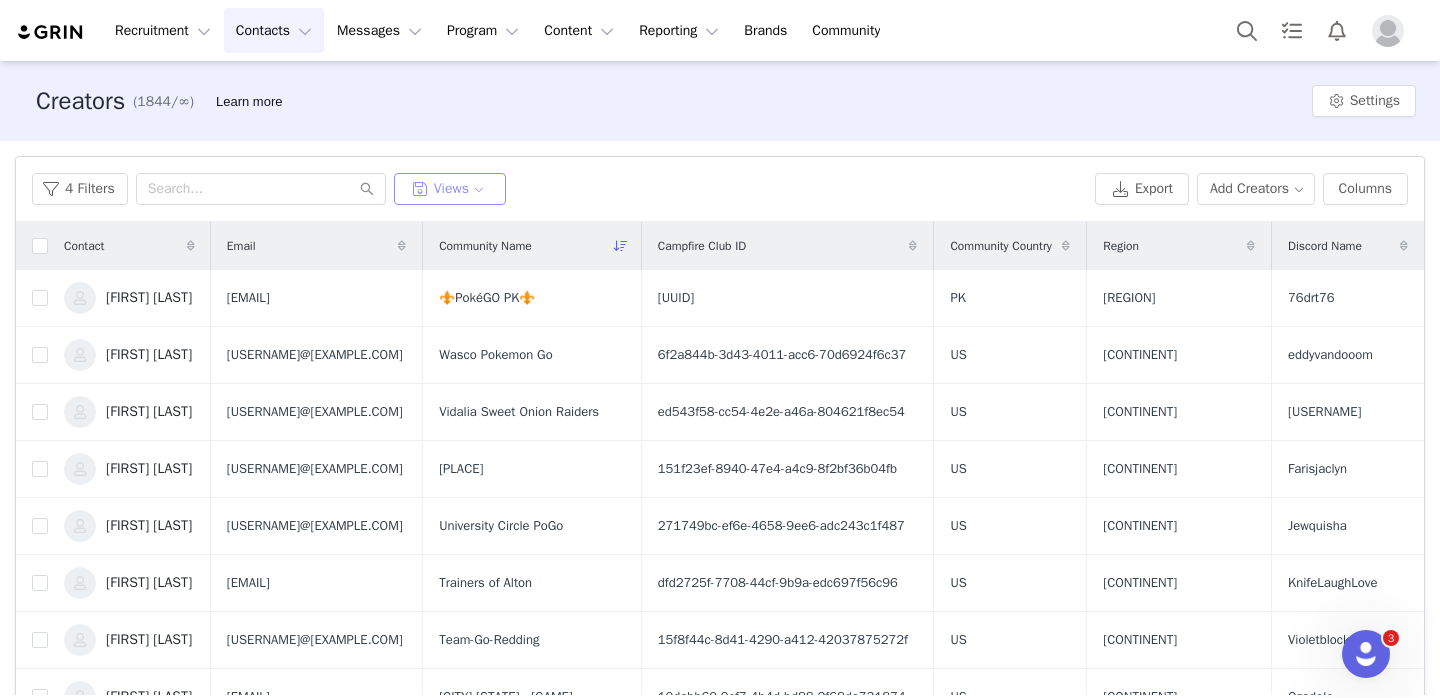 click on "Views" at bounding box center (450, 189) 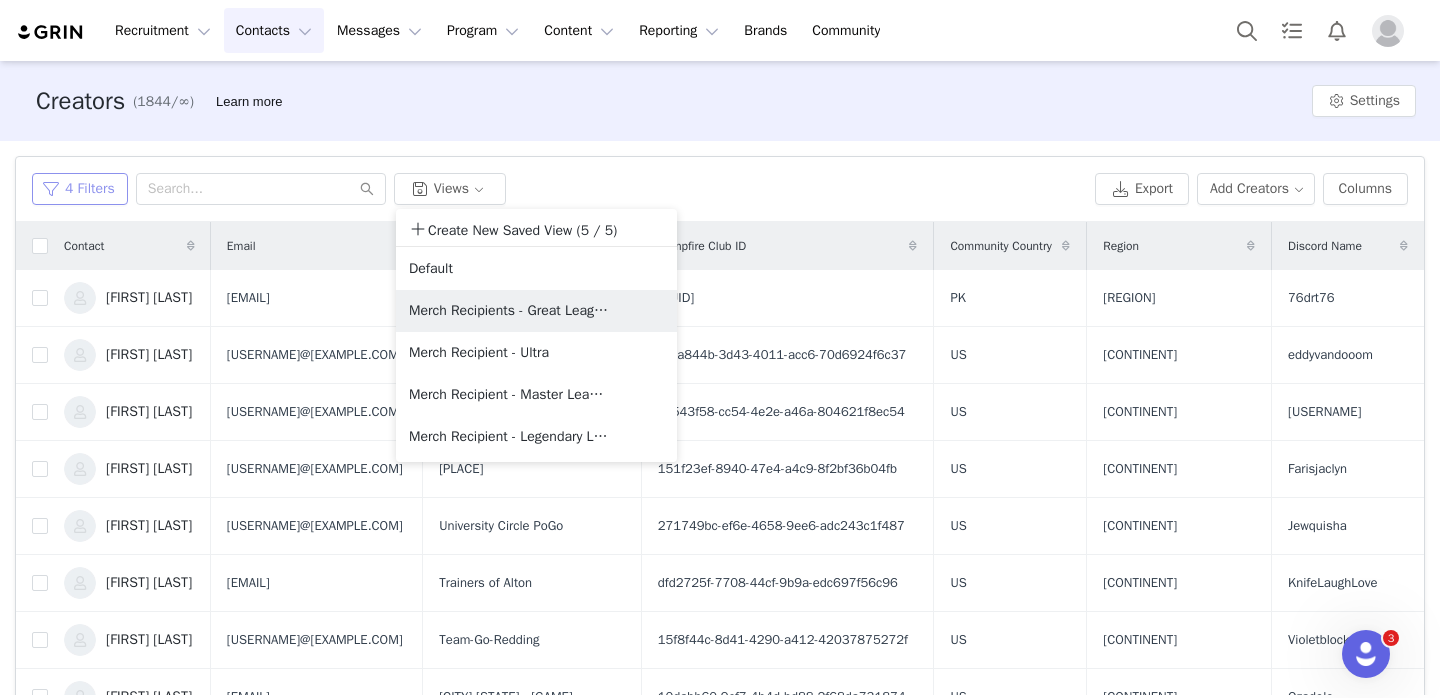 click on "4 Filters" at bounding box center [80, 189] 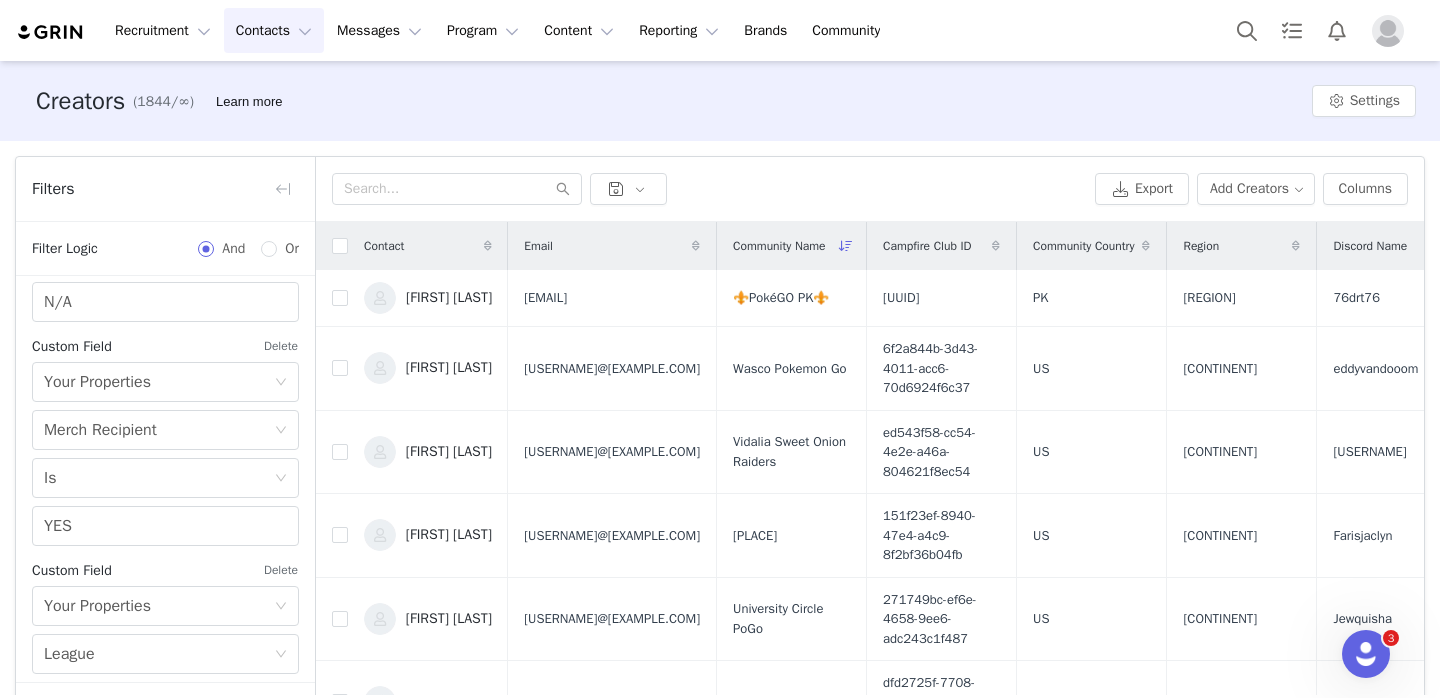 scroll, scrollTop: 1171, scrollLeft: 0, axis: vertical 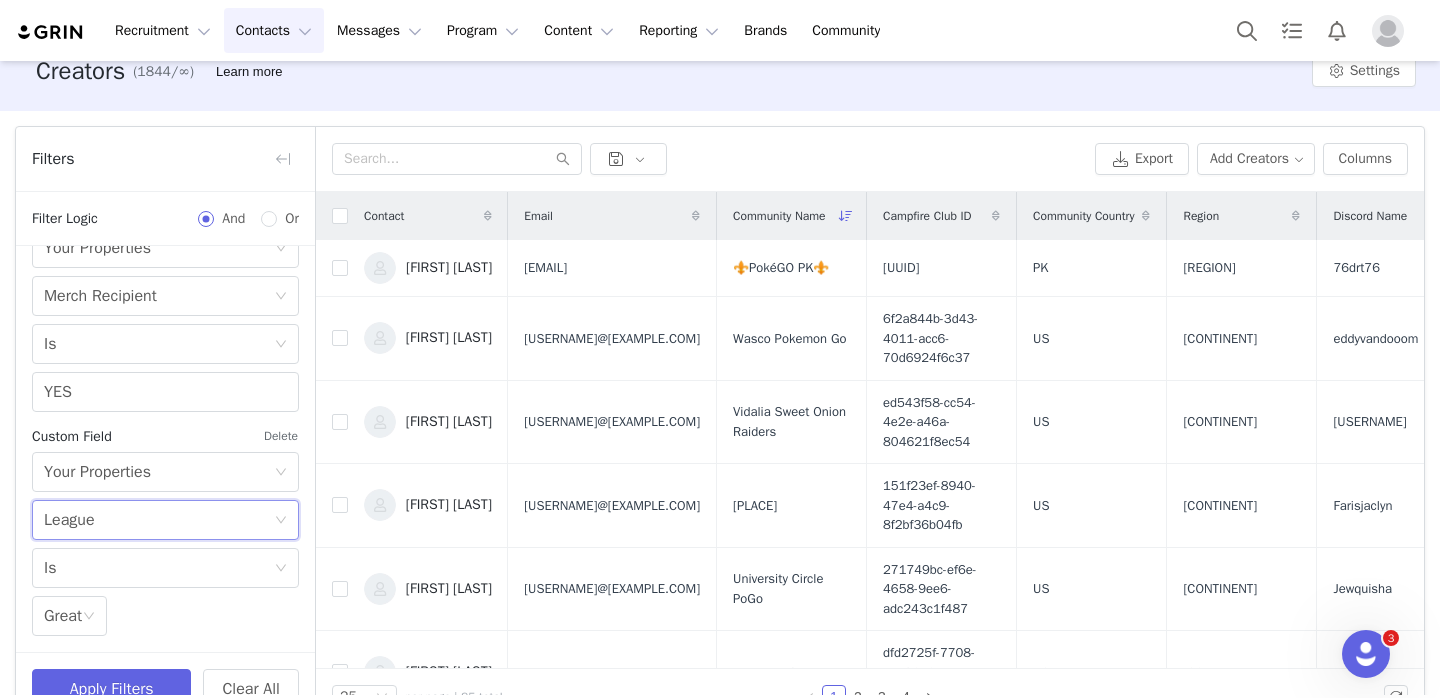click on "Choose Custom Property League" at bounding box center [159, 520] 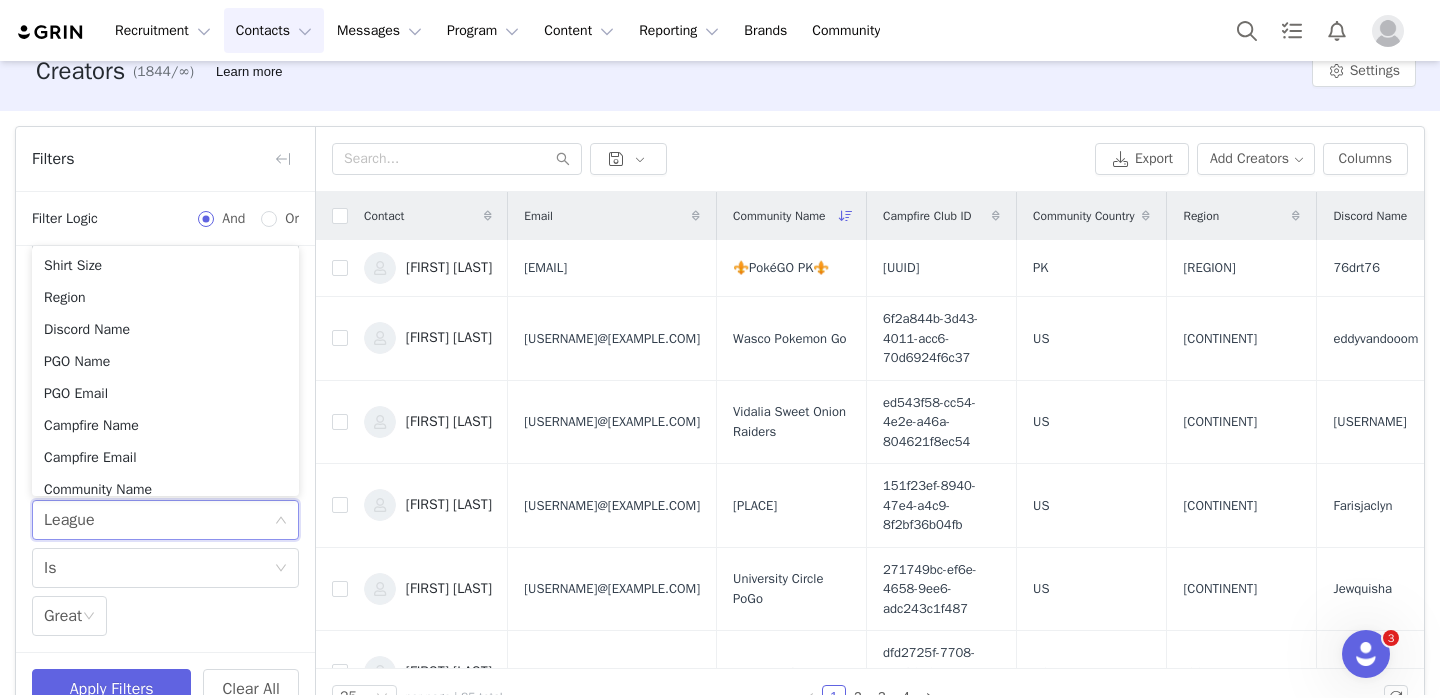 scroll, scrollTop: 458, scrollLeft: 0, axis: vertical 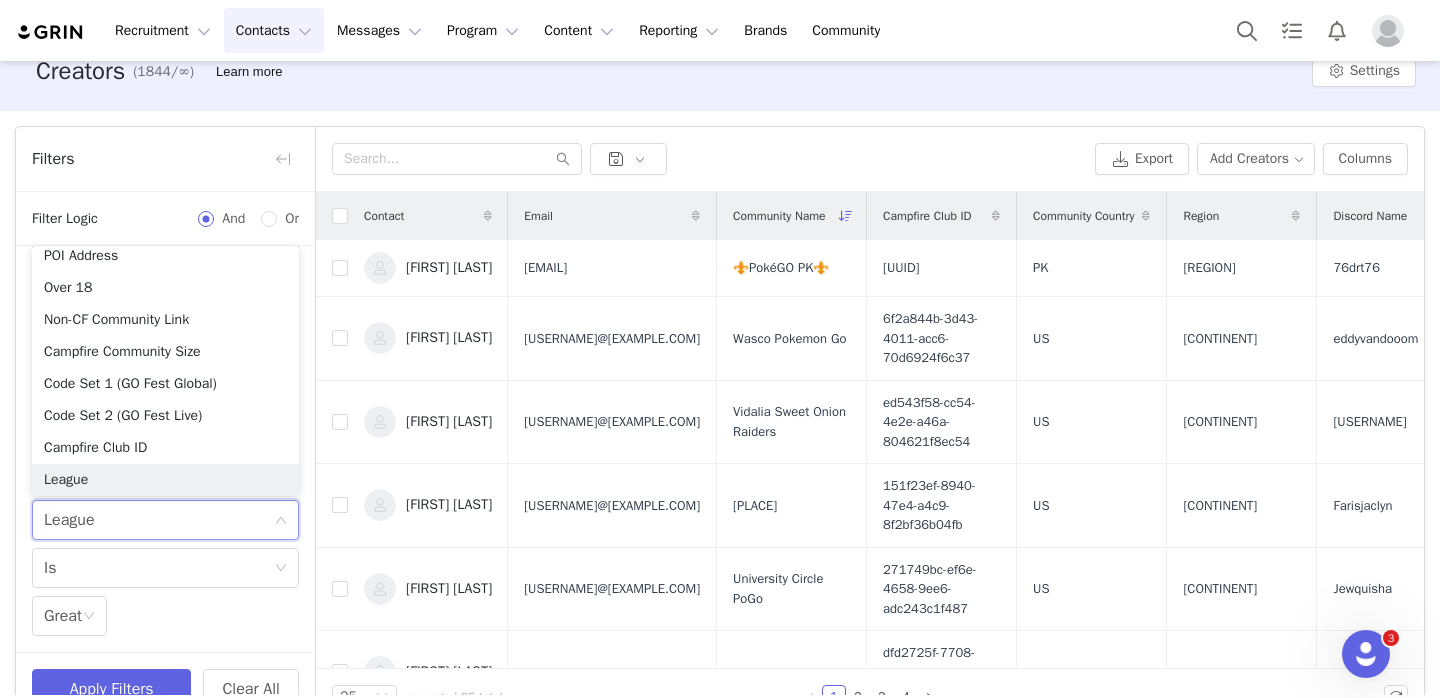 click on "Advanced Filters   + Add Field   Custom Field   Delete  Select Your Properties   Choose Custom Property Region Select  Is not  Select Asia  Custom Field   Delete  Select Your Properties   Choose Custom Property Community Name Select  Is not  N/A  Custom Field   Delete  Select Your Properties   Choose Custom Property Merch Recipient Select  Is  YES  Custom Field   Delete  Select Your Properties   Choose Custom Property League Select  Is  Select Great" at bounding box center [165, 175] 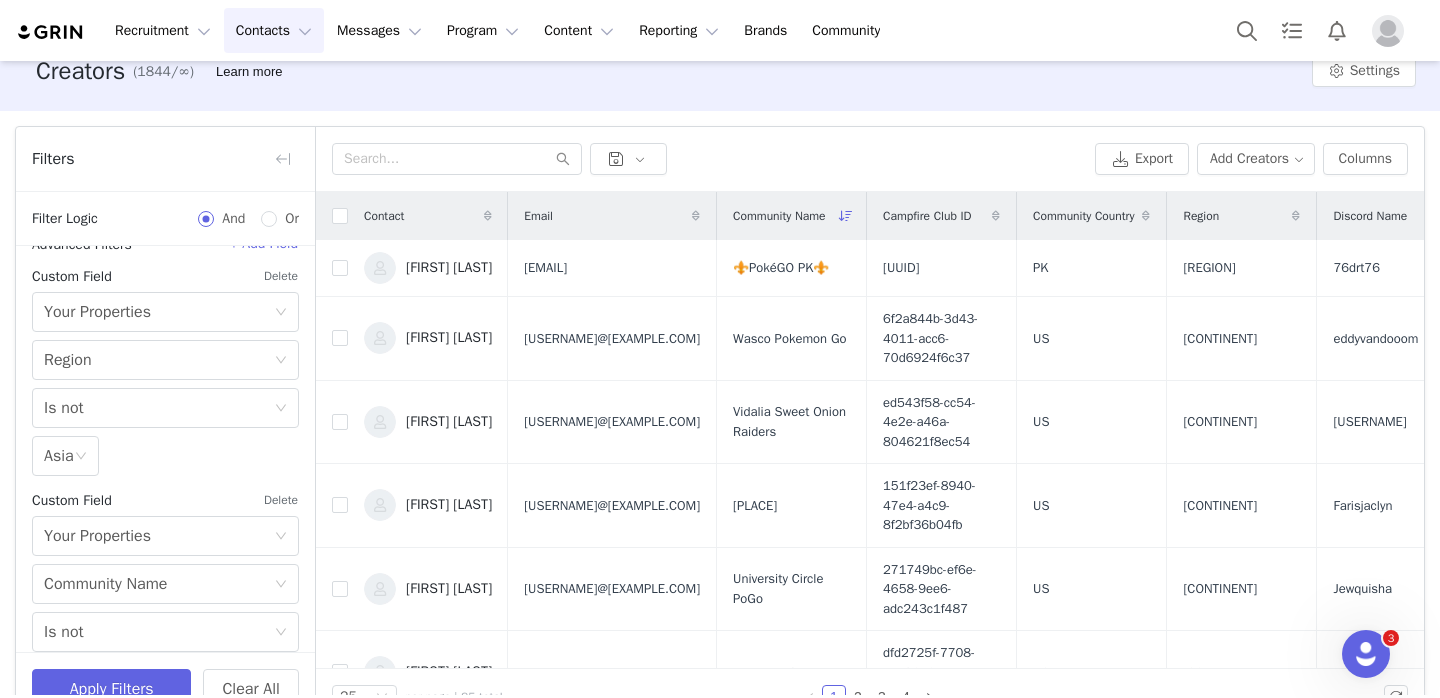 scroll, scrollTop: 587, scrollLeft: 0, axis: vertical 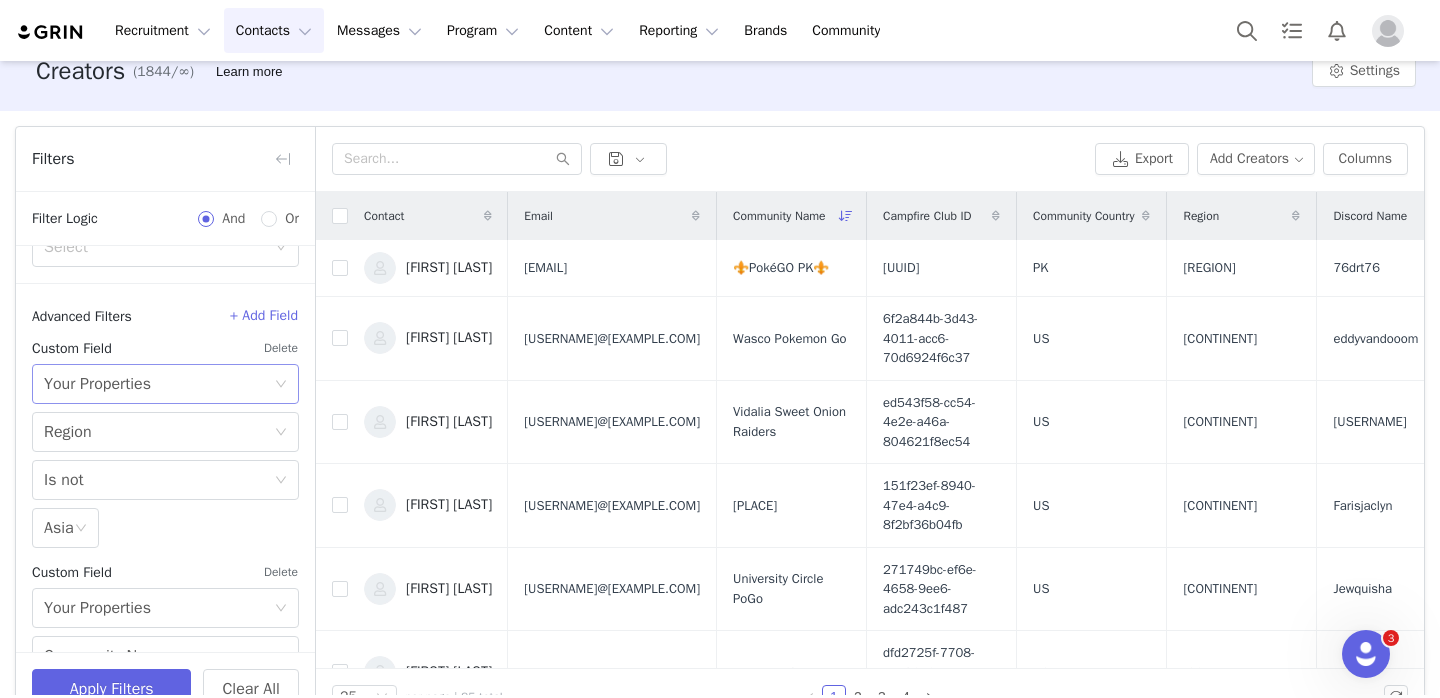 click on "Select Your Properties" at bounding box center (159, 384) 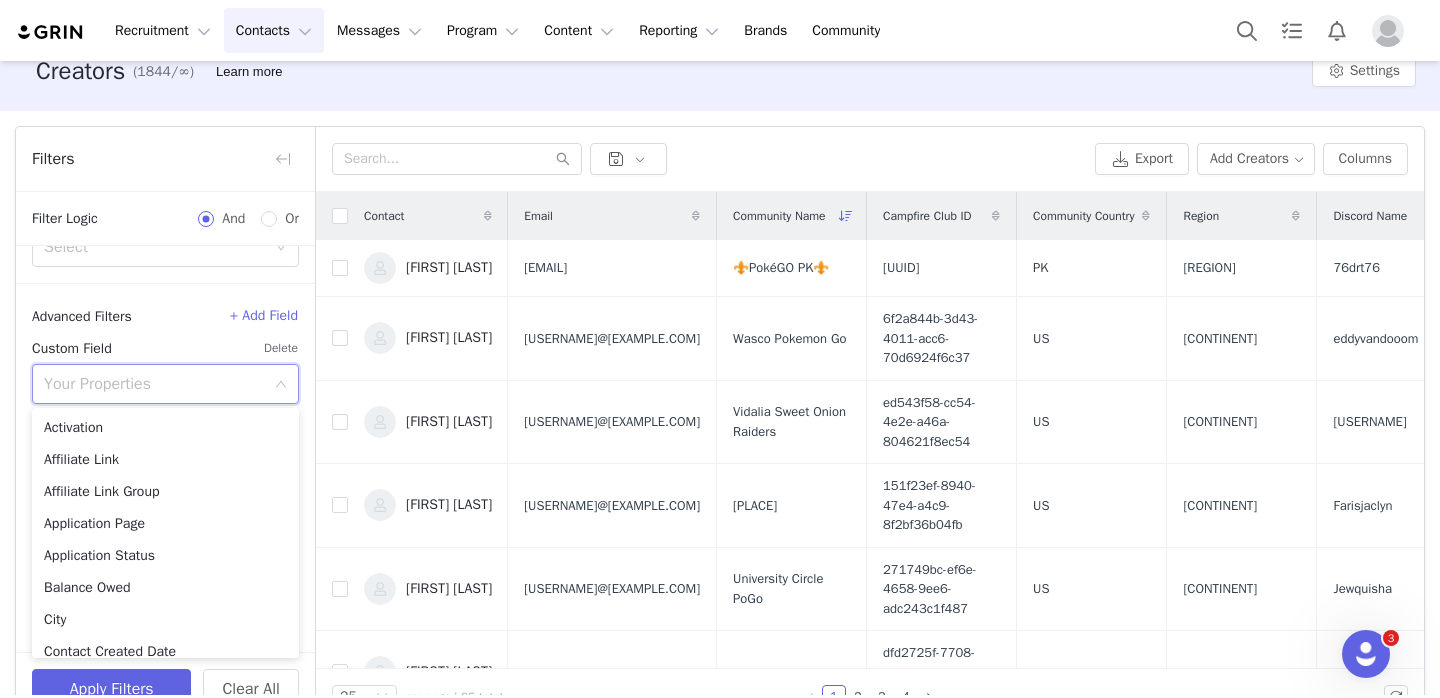 scroll, scrollTop: 1290, scrollLeft: 0, axis: vertical 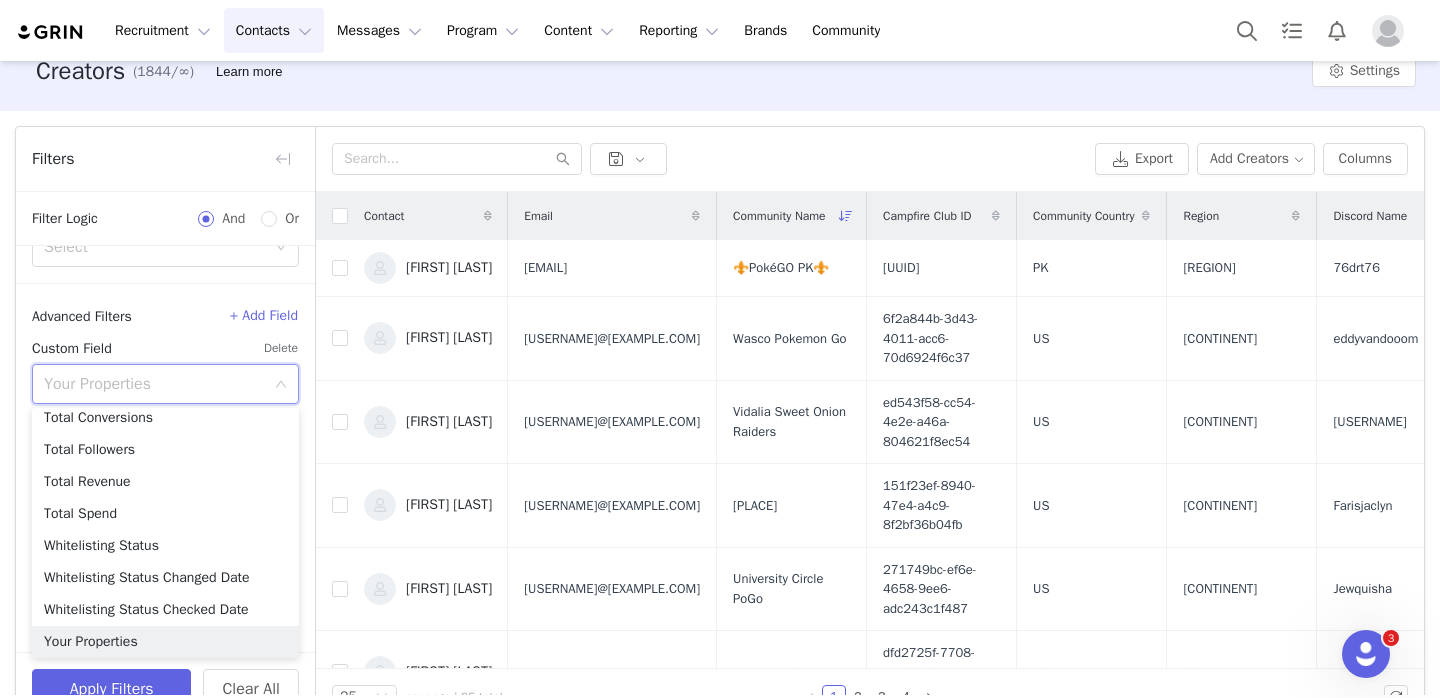 click at bounding box center [159, 385] 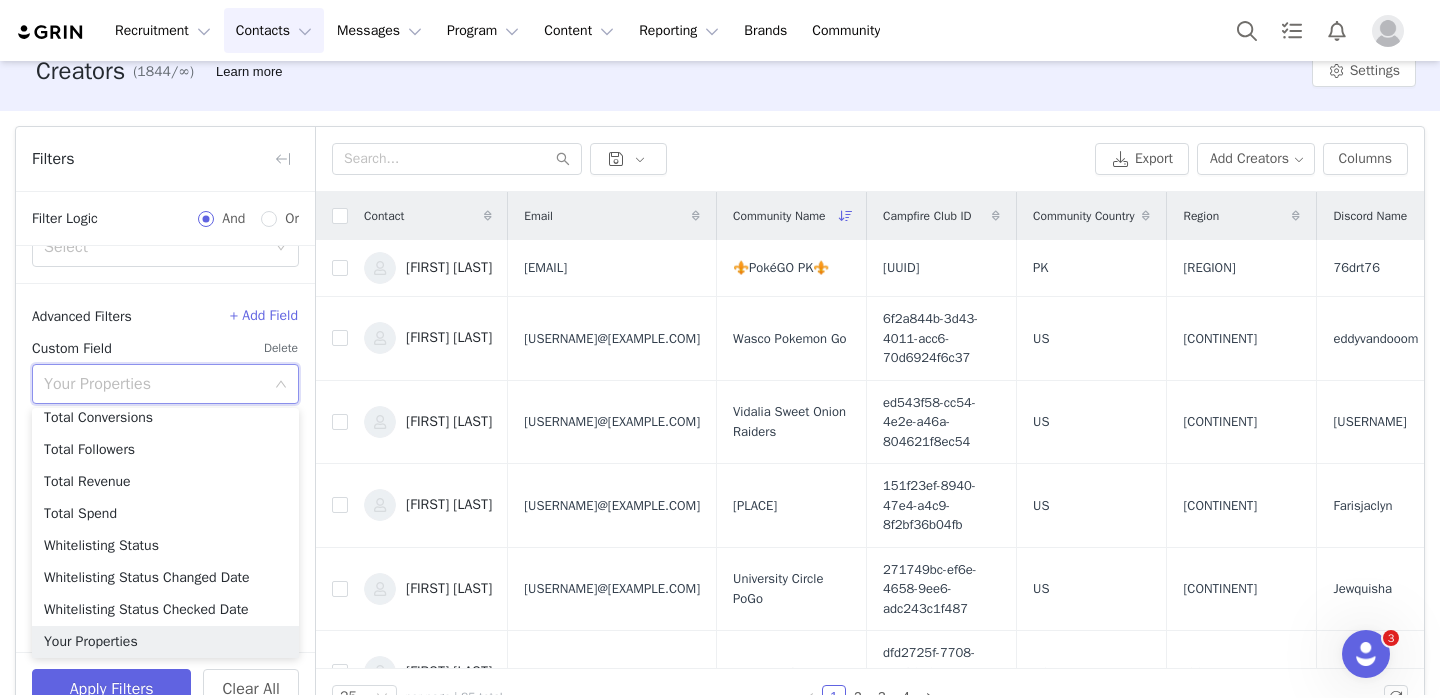 click on "Delete" at bounding box center (281, 348) 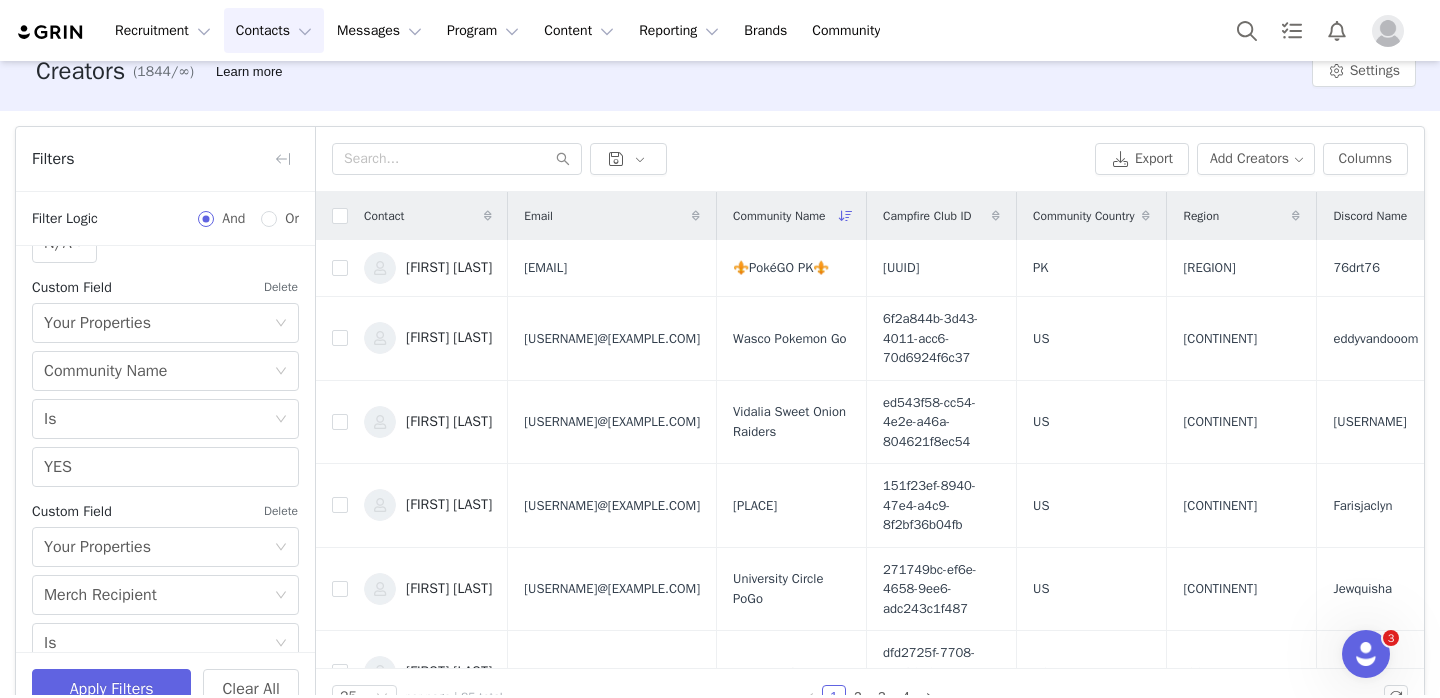 scroll, scrollTop: 947, scrollLeft: 0, axis: vertical 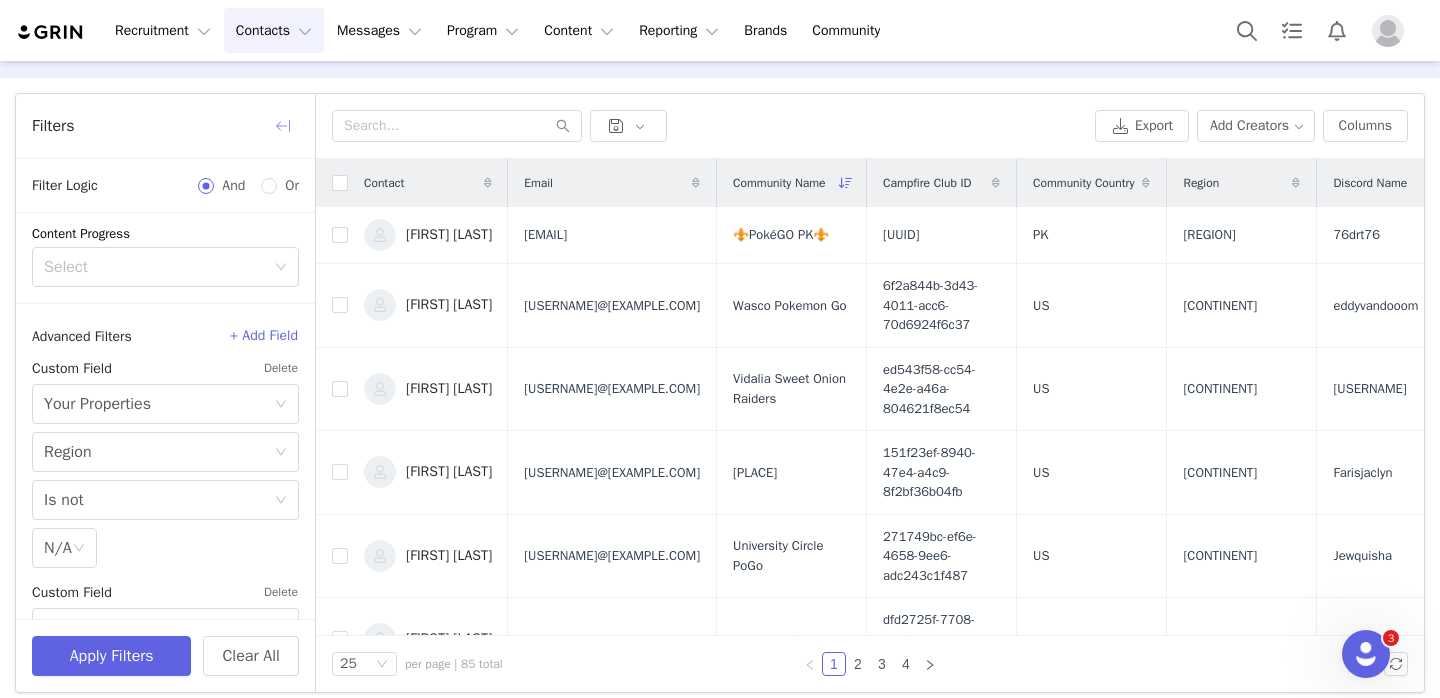 click at bounding box center [283, 126] 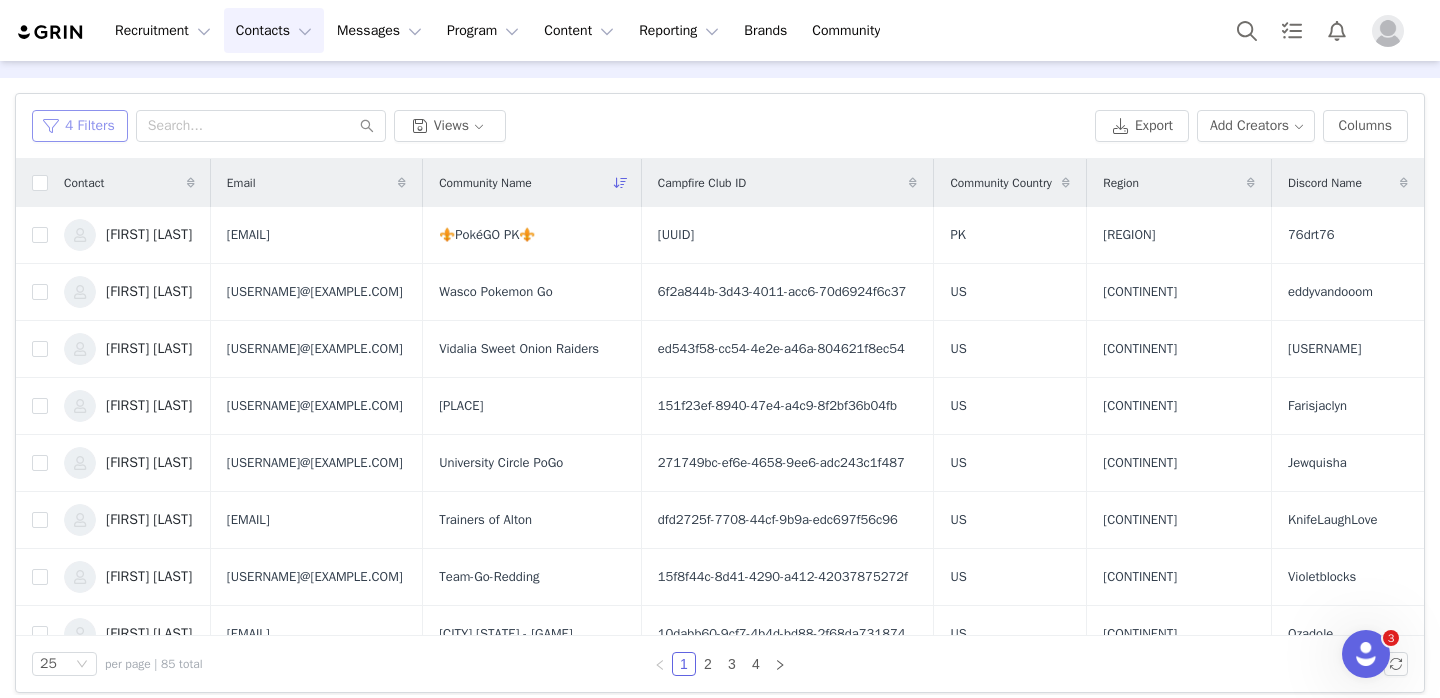 click on "4 Filters" at bounding box center [80, 126] 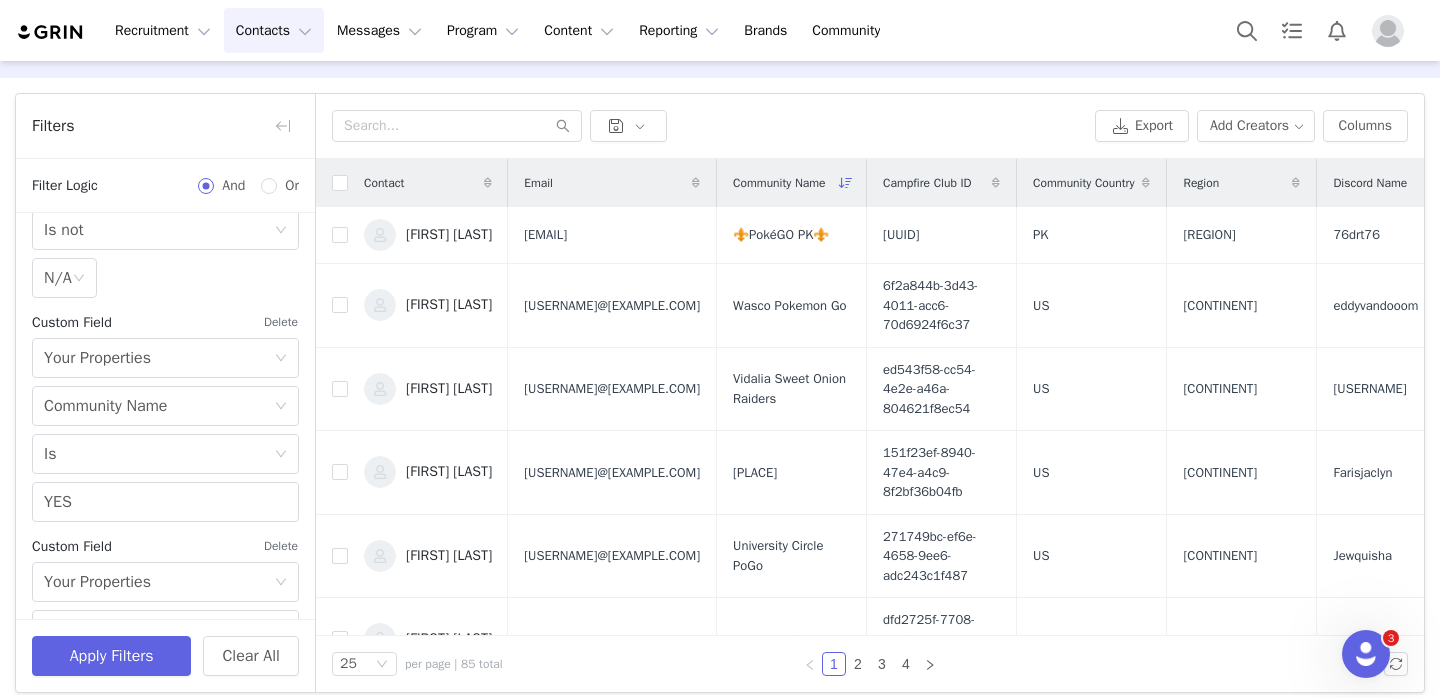 scroll, scrollTop: 947, scrollLeft: 0, axis: vertical 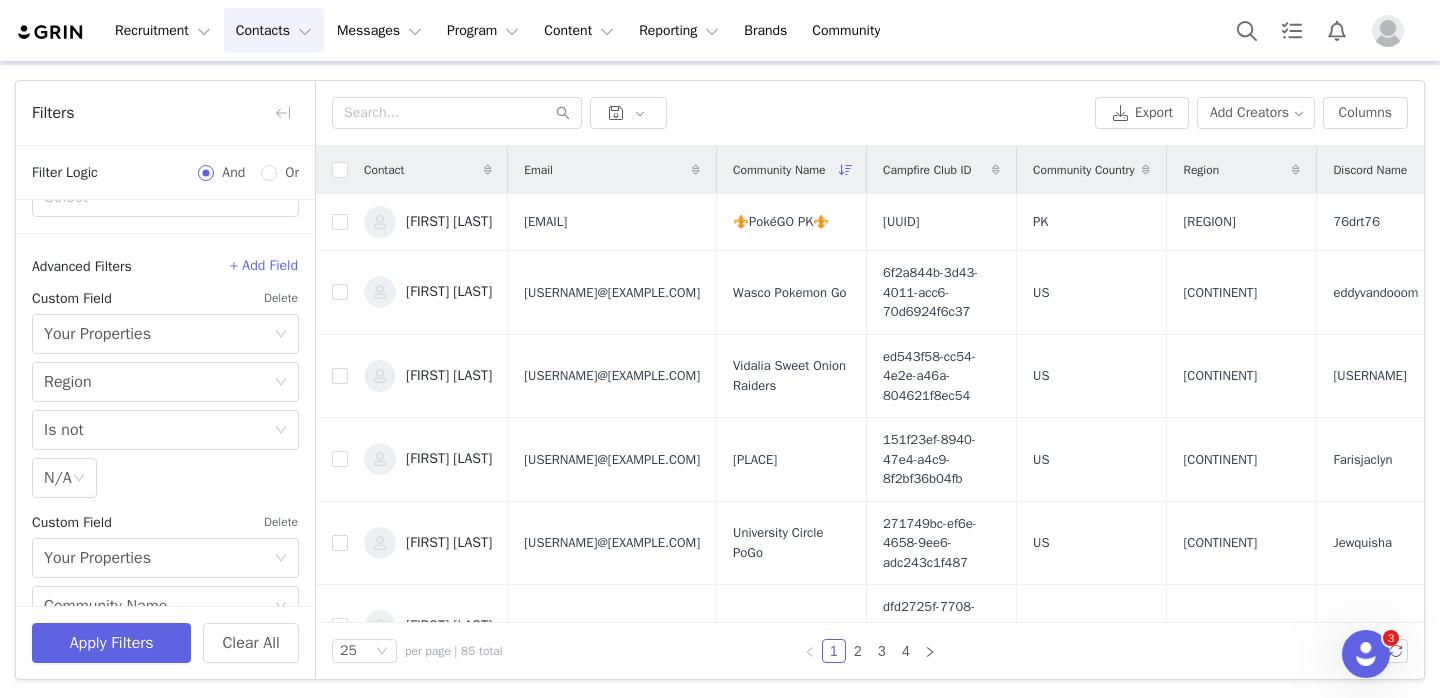 click on "Delete" at bounding box center [281, 298] 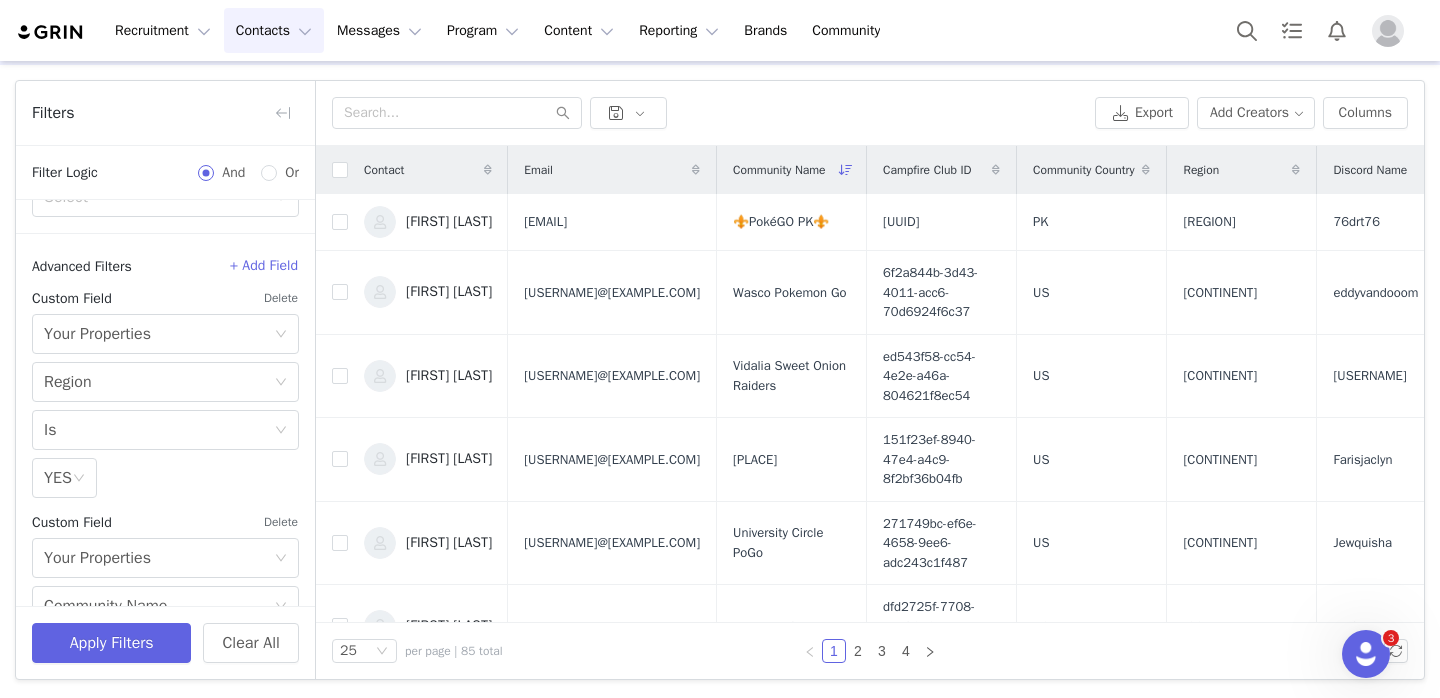 click on "Delete" at bounding box center (281, 298) 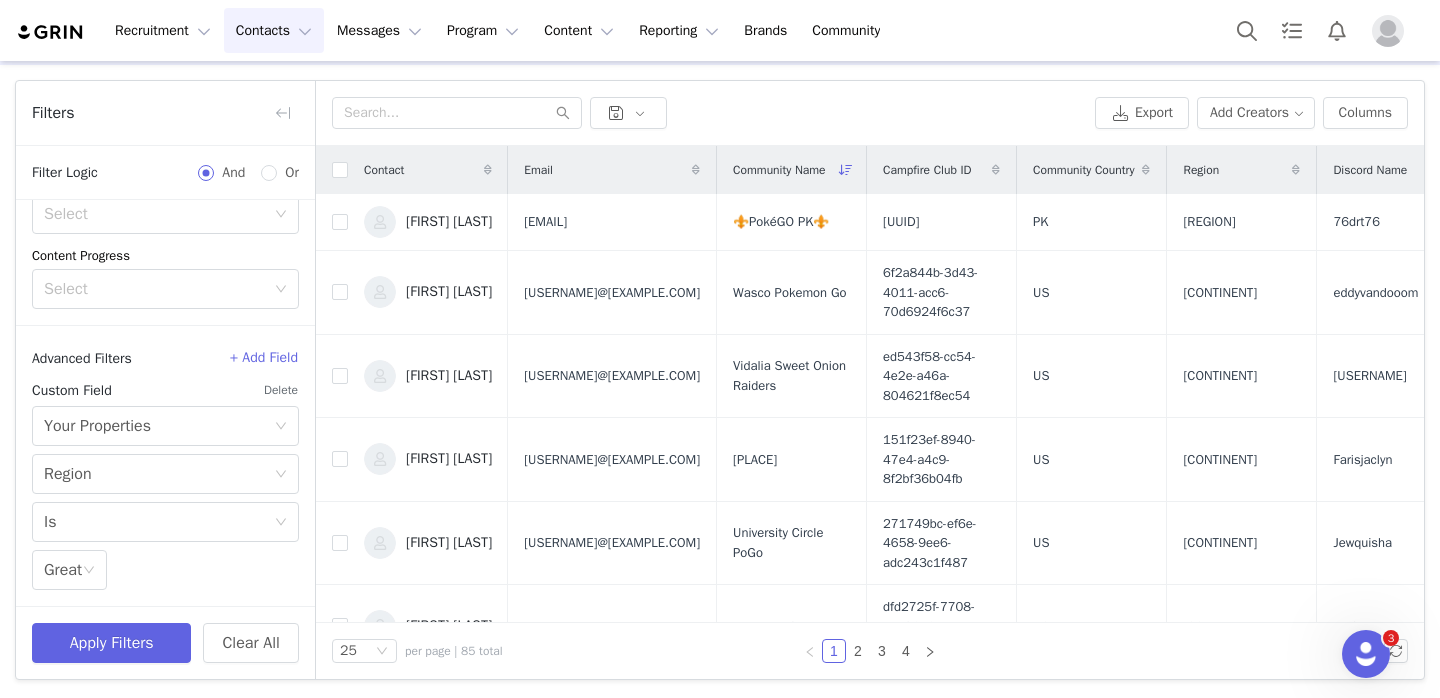 scroll, scrollTop: 499, scrollLeft: 0, axis: vertical 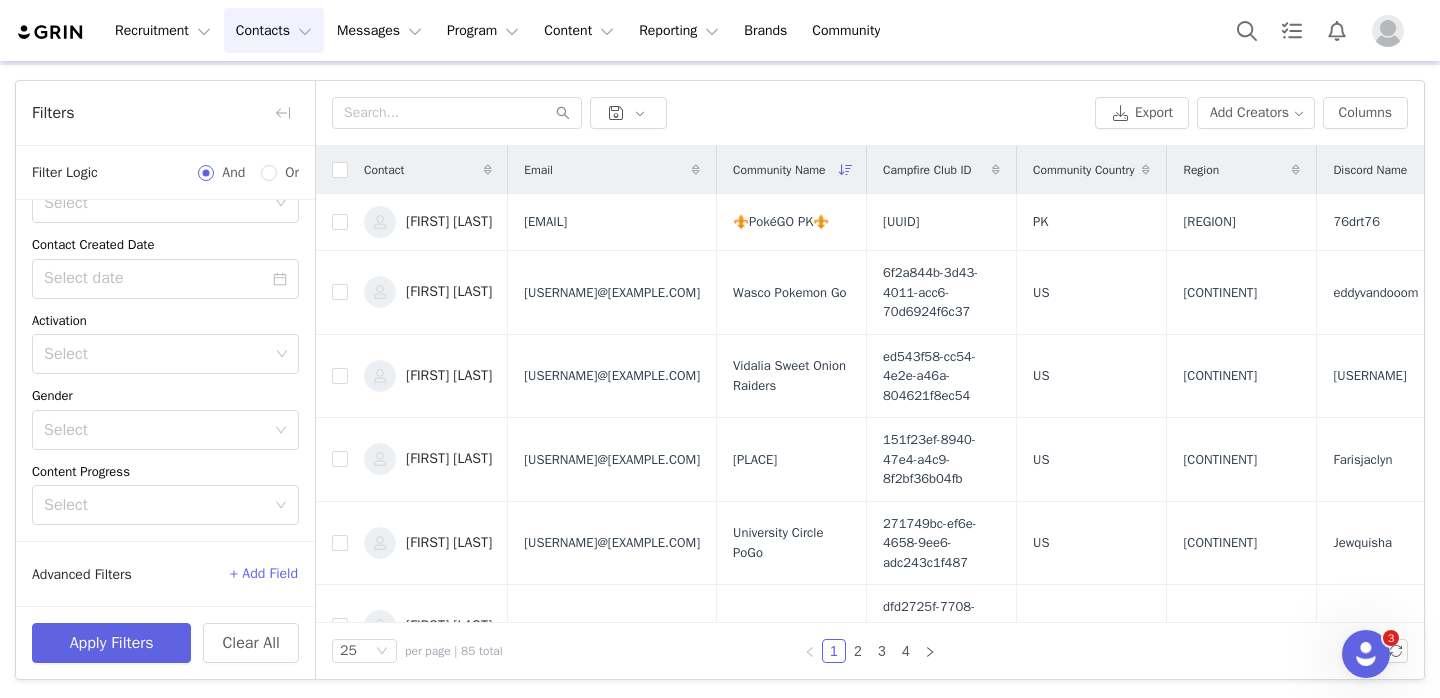 click on "+ Add Field" at bounding box center [264, 574] 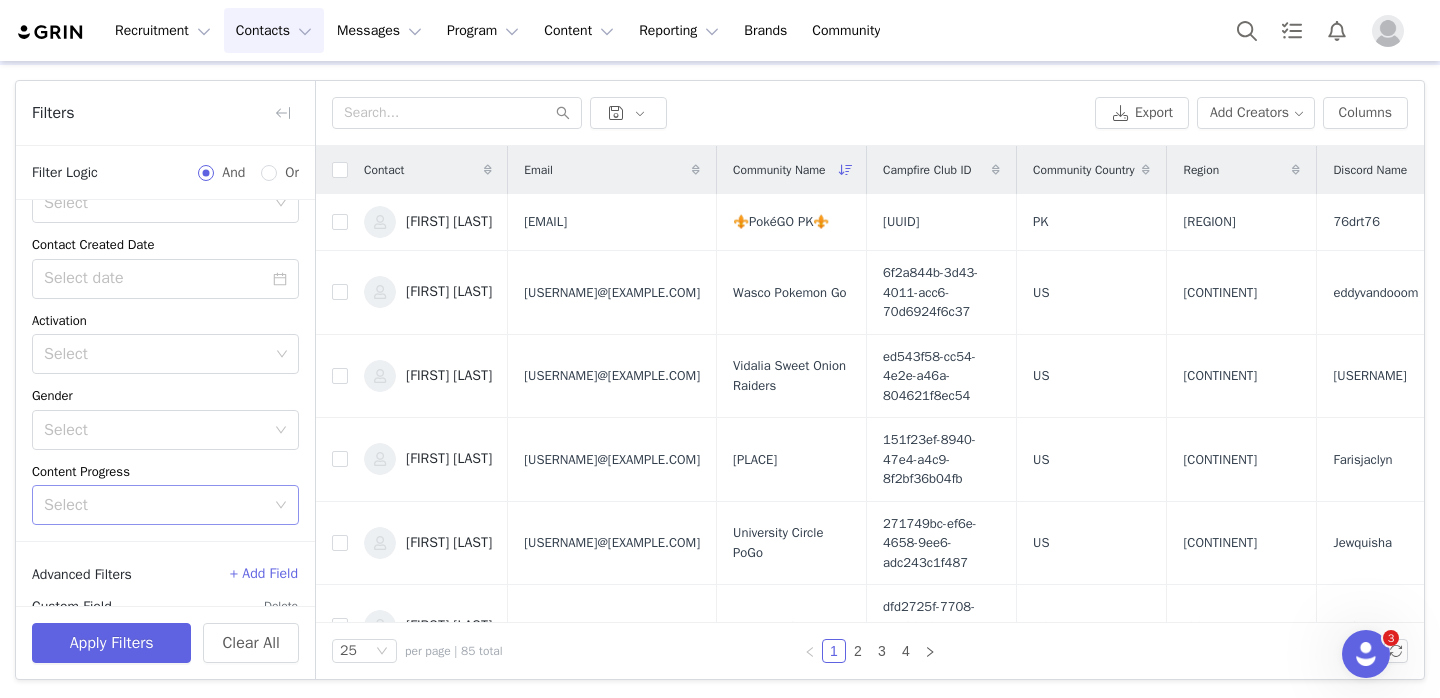 scroll, scrollTop: 363, scrollLeft: 0, axis: vertical 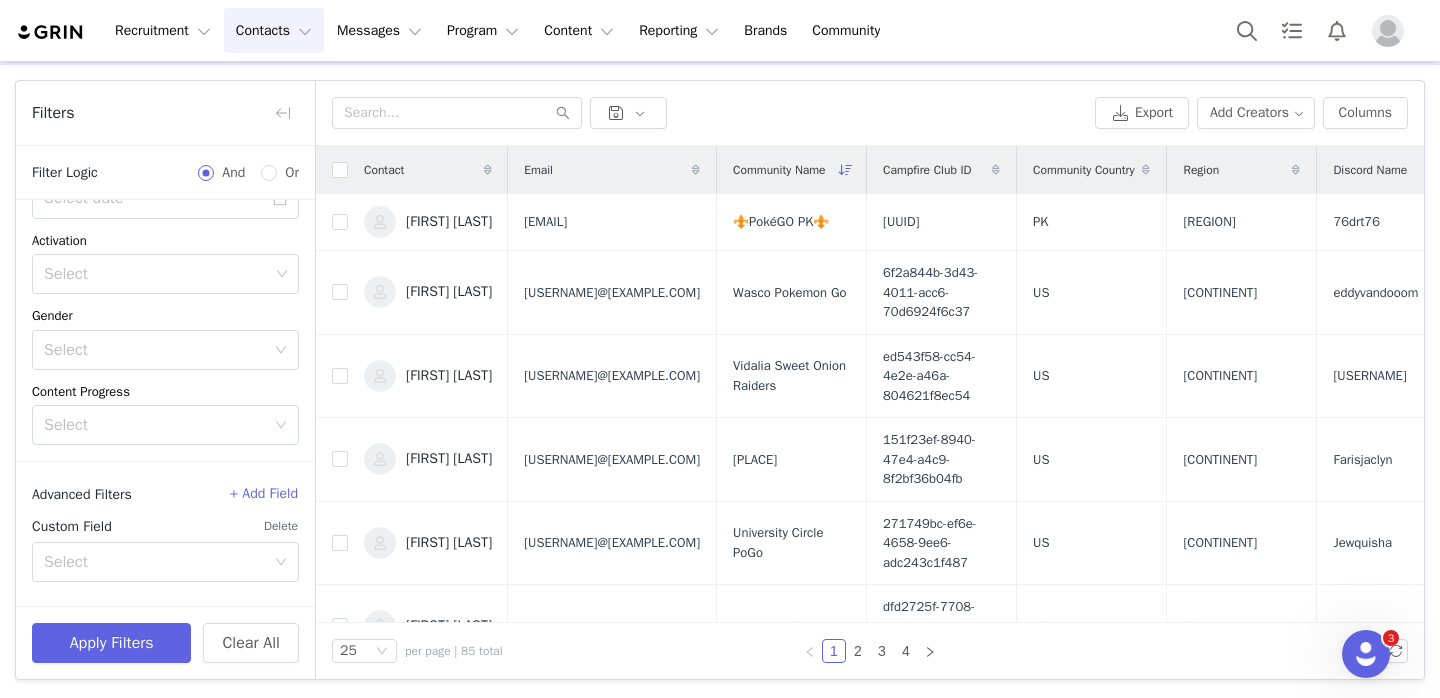 click on "Custom Field   Delete  Select" at bounding box center [165, 550] 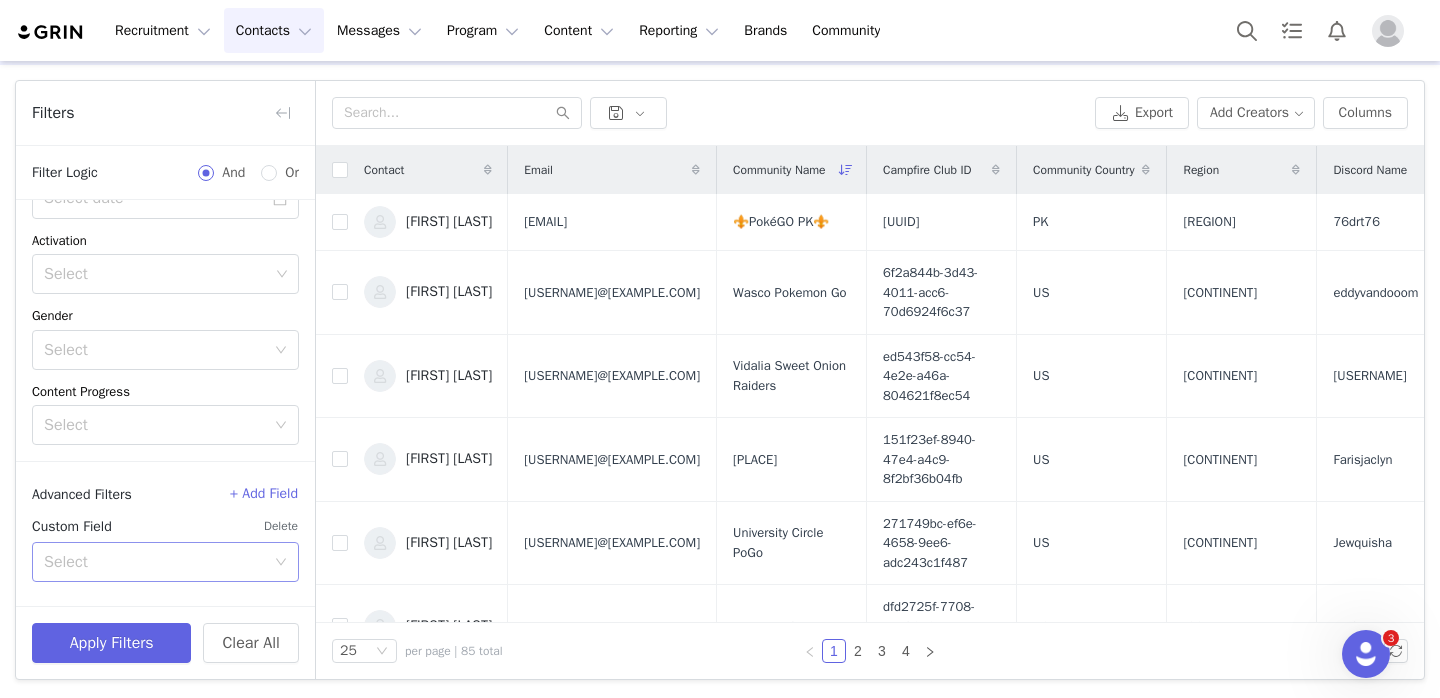 click on "Select" at bounding box center (159, 562) 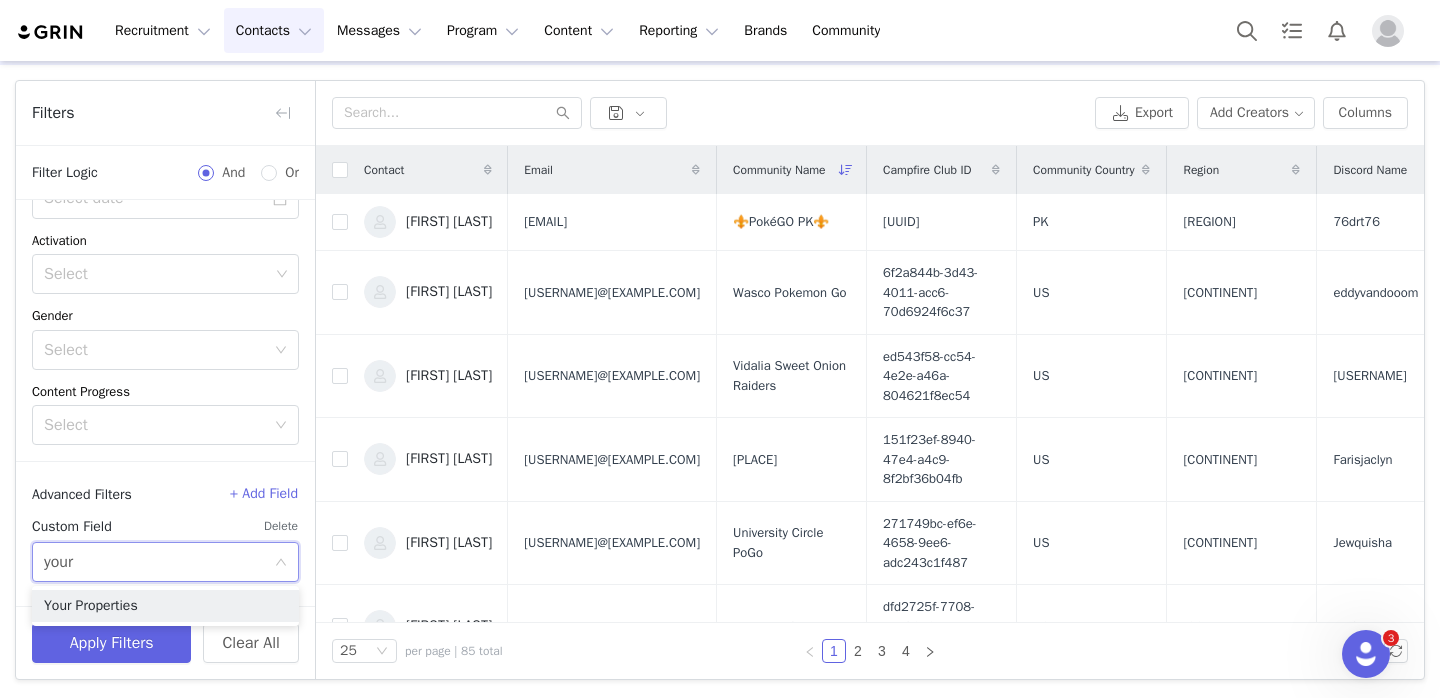 type on "your" 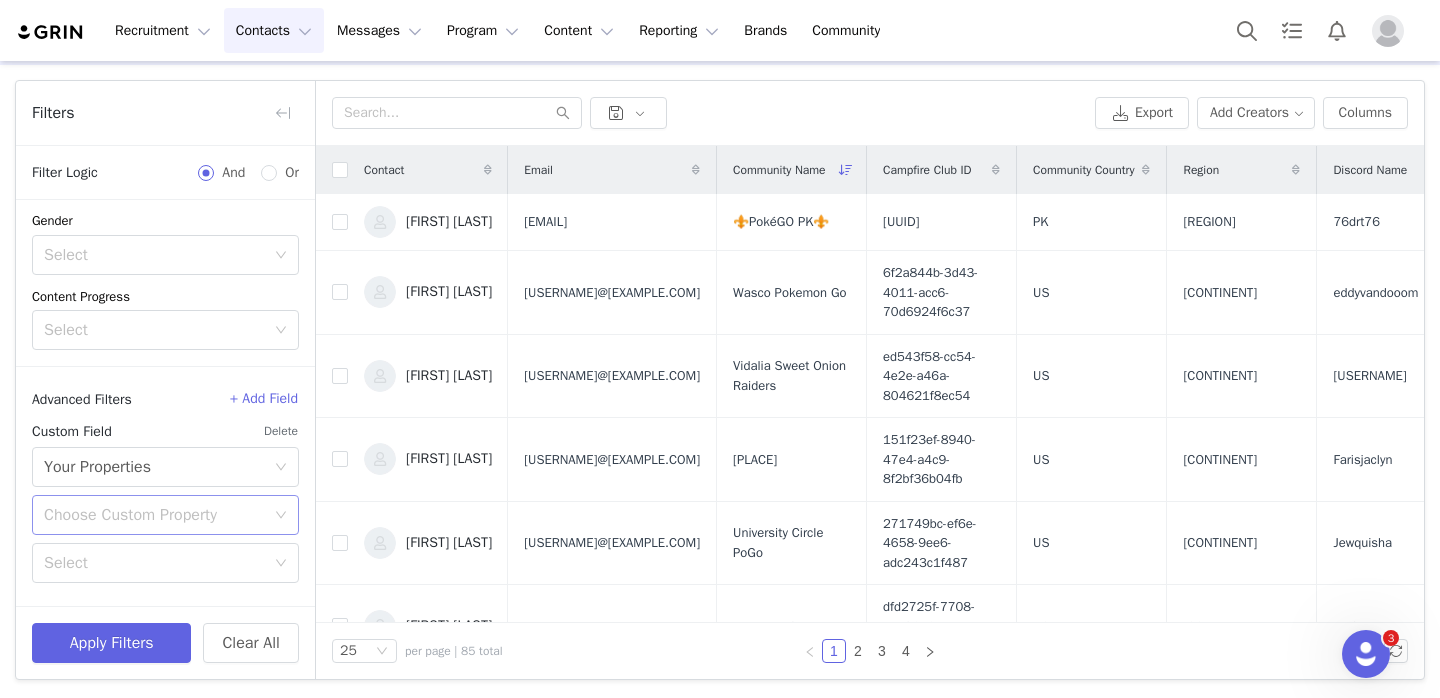 scroll, scrollTop: 459, scrollLeft: 0, axis: vertical 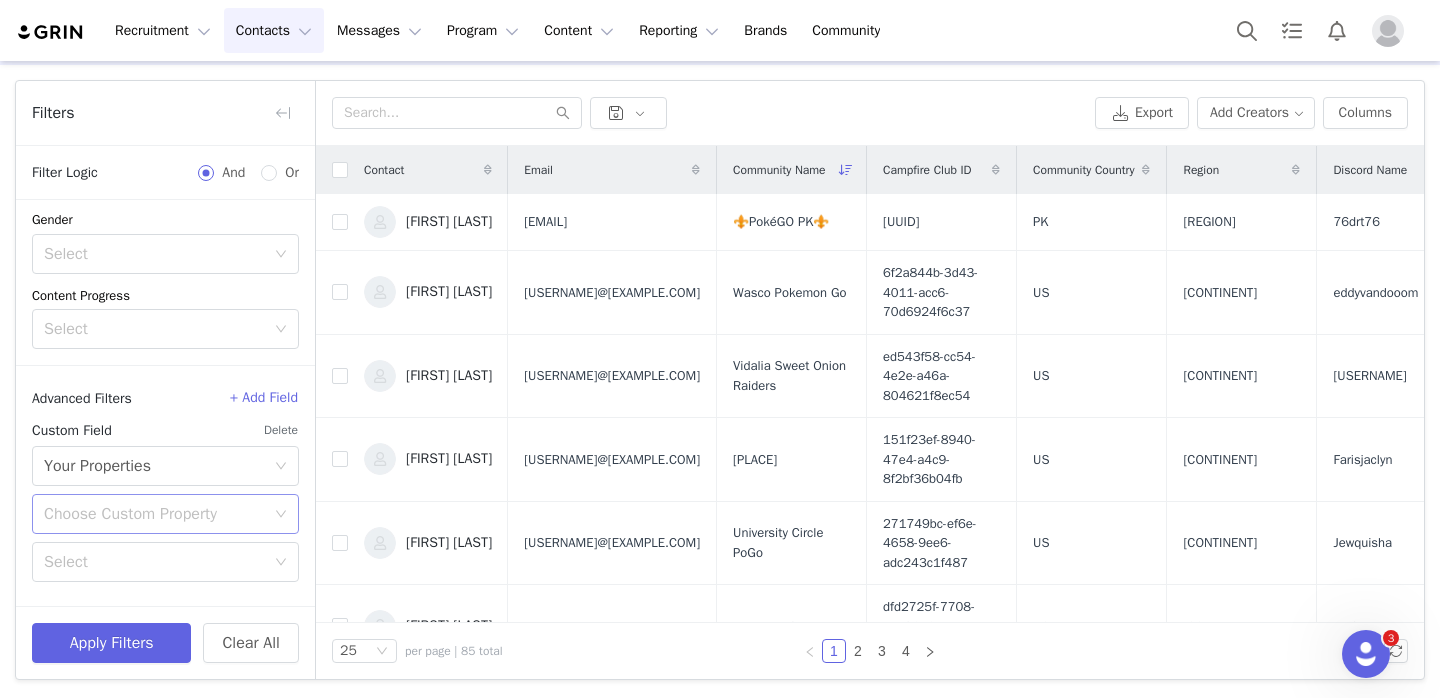 click on "Choose Custom Property" at bounding box center [154, 514] 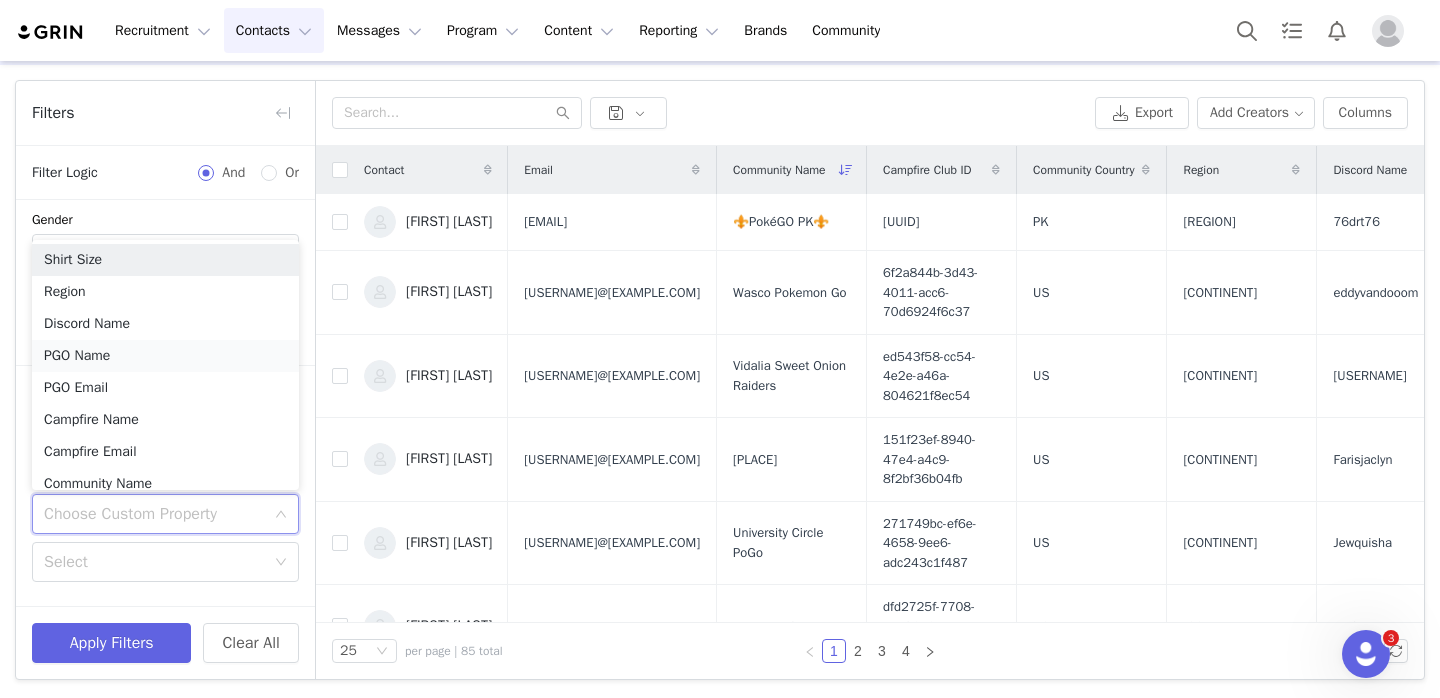 scroll, scrollTop: 10, scrollLeft: 0, axis: vertical 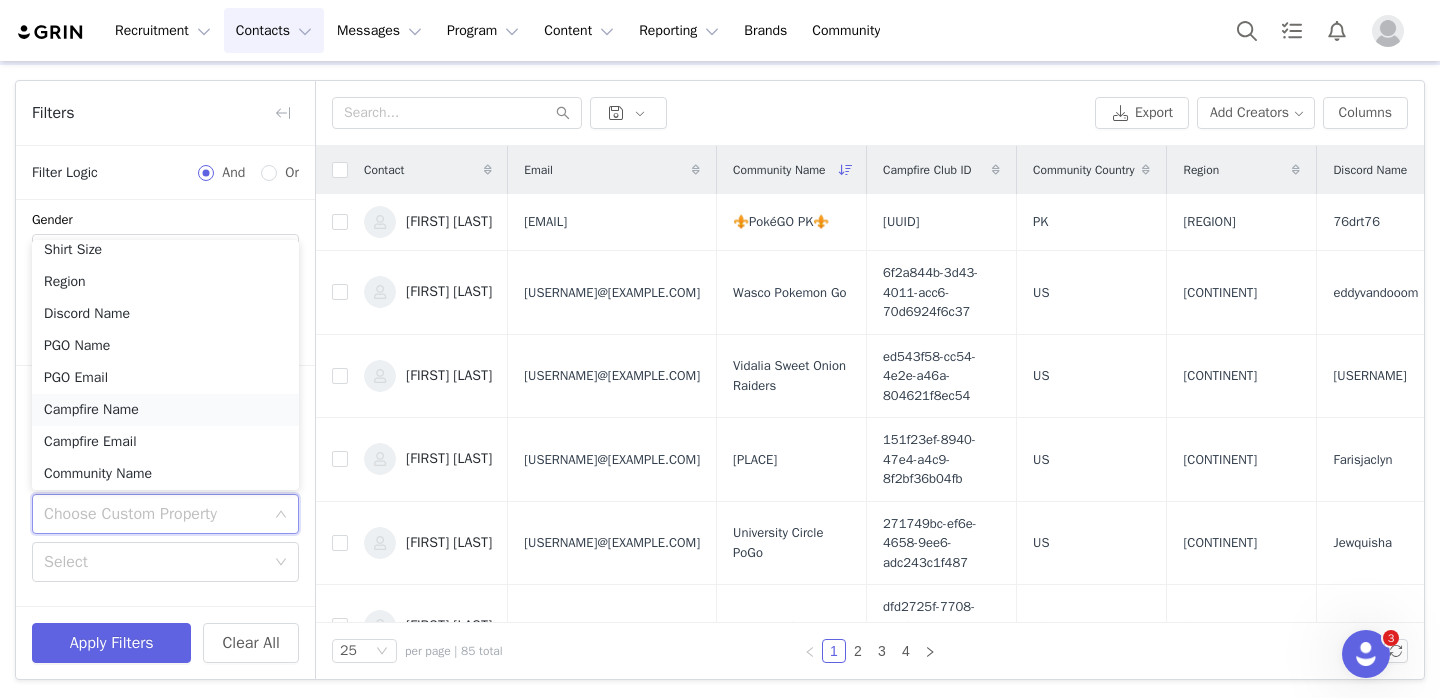 click on "Campfire Name" at bounding box center (165, 410) 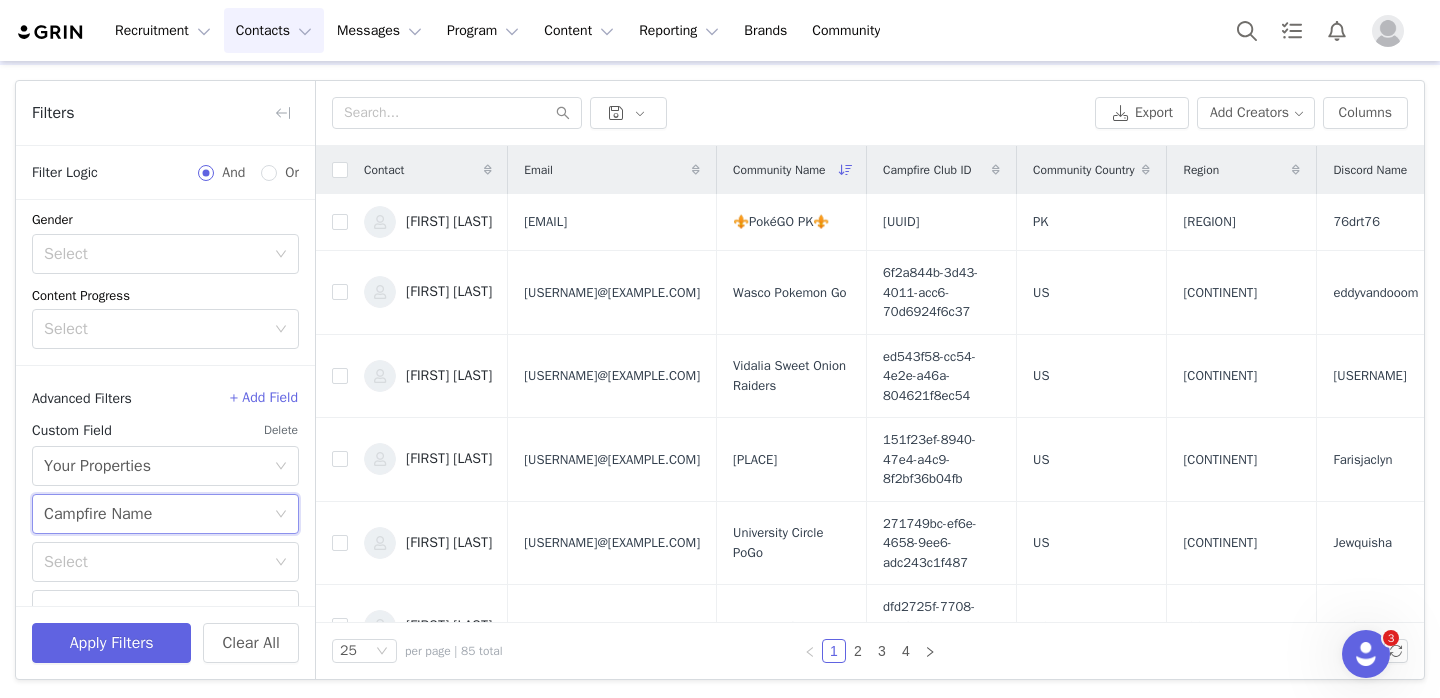 click on "Choose Custom Property Campfire Name" at bounding box center [159, 514] 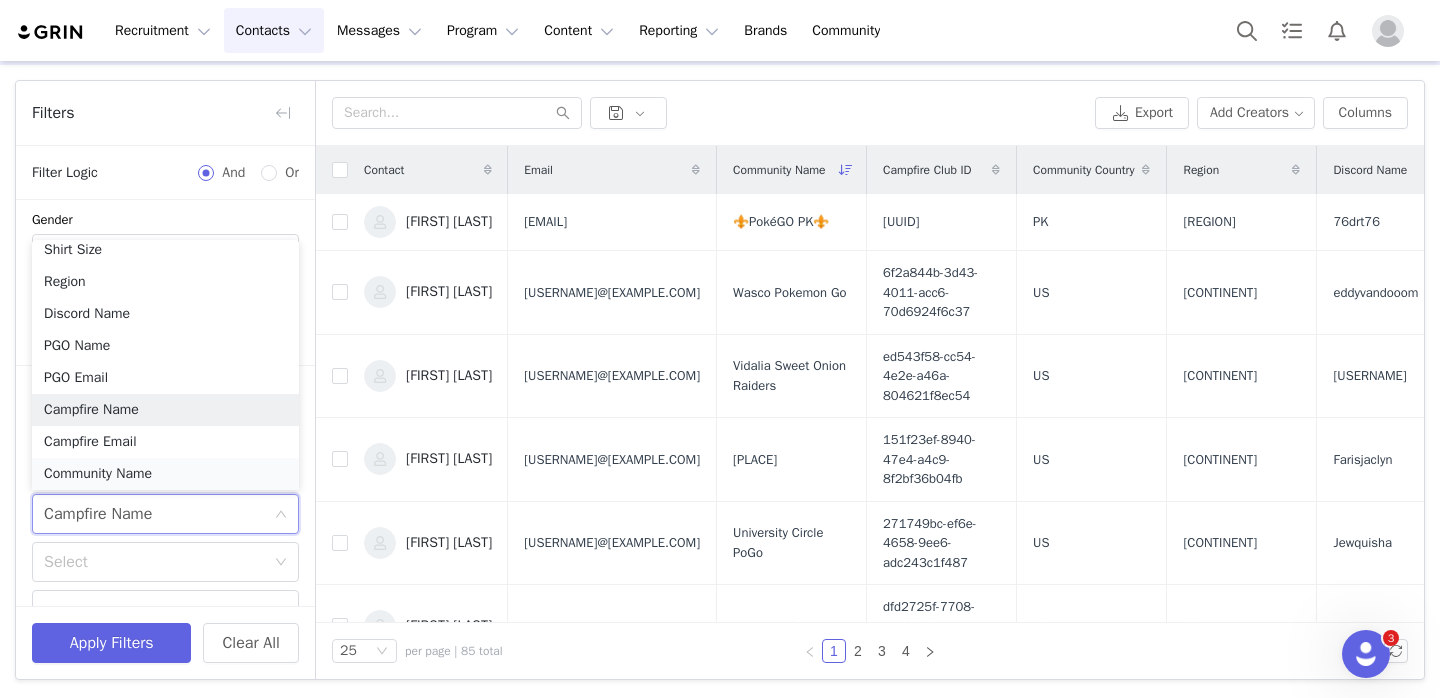click on "Community Name" at bounding box center [165, 474] 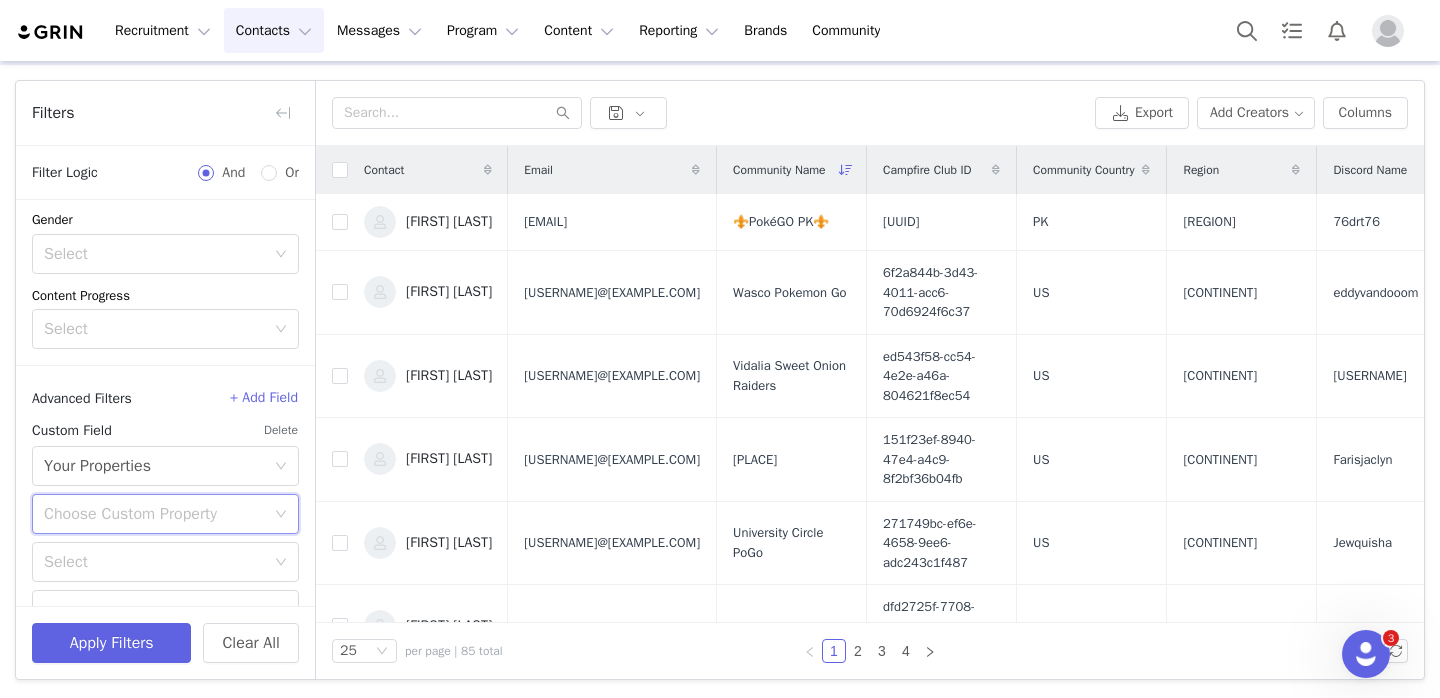 click on "Choose Custom Property Select" at bounding box center (165, 562) 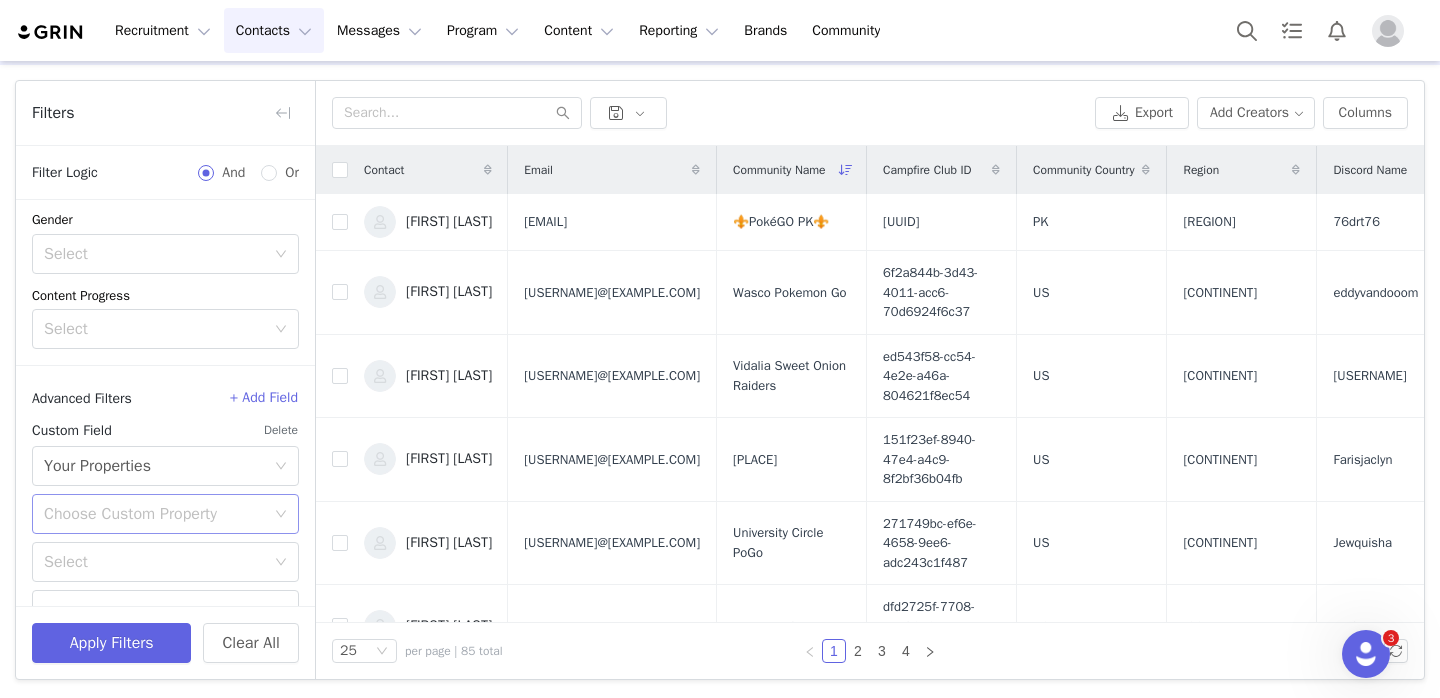 click on "Choose Custom Property" at bounding box center (154, 514) 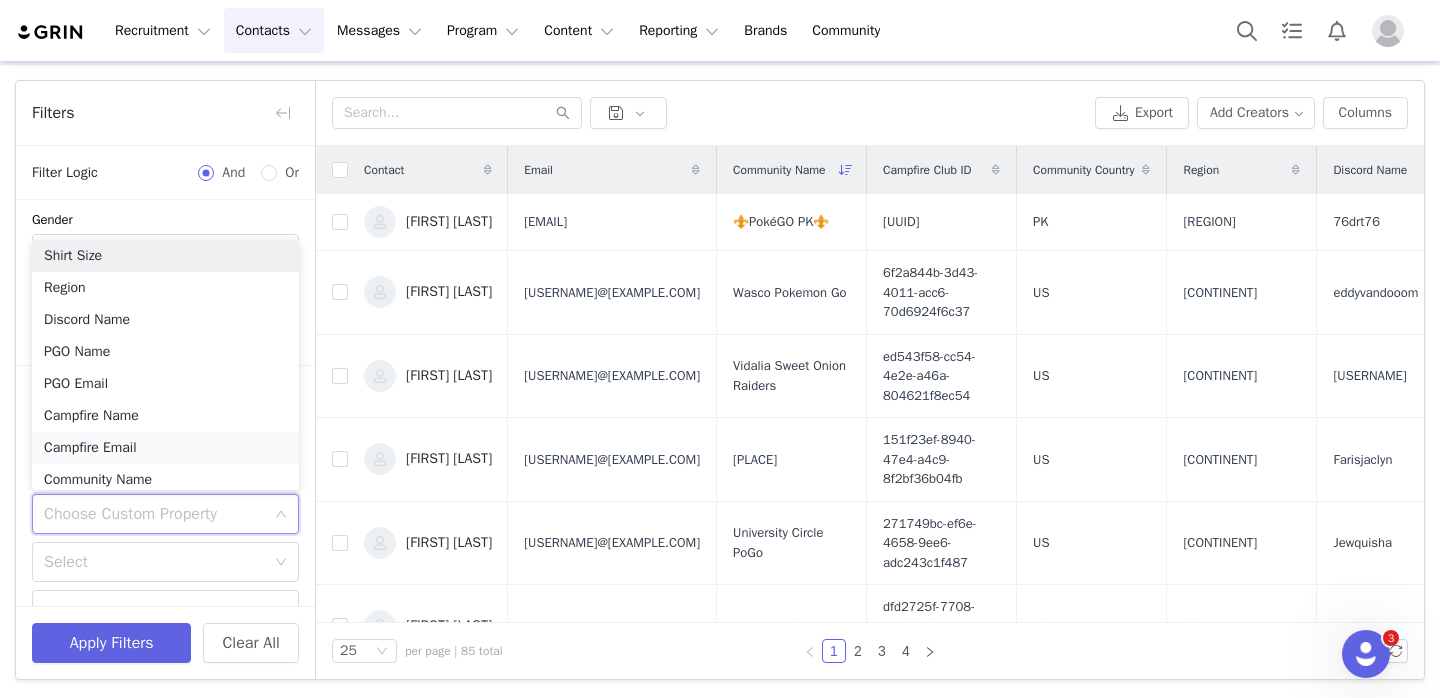 scroll, scrollTop: 10, scrollLeft: 0, axis: vertical 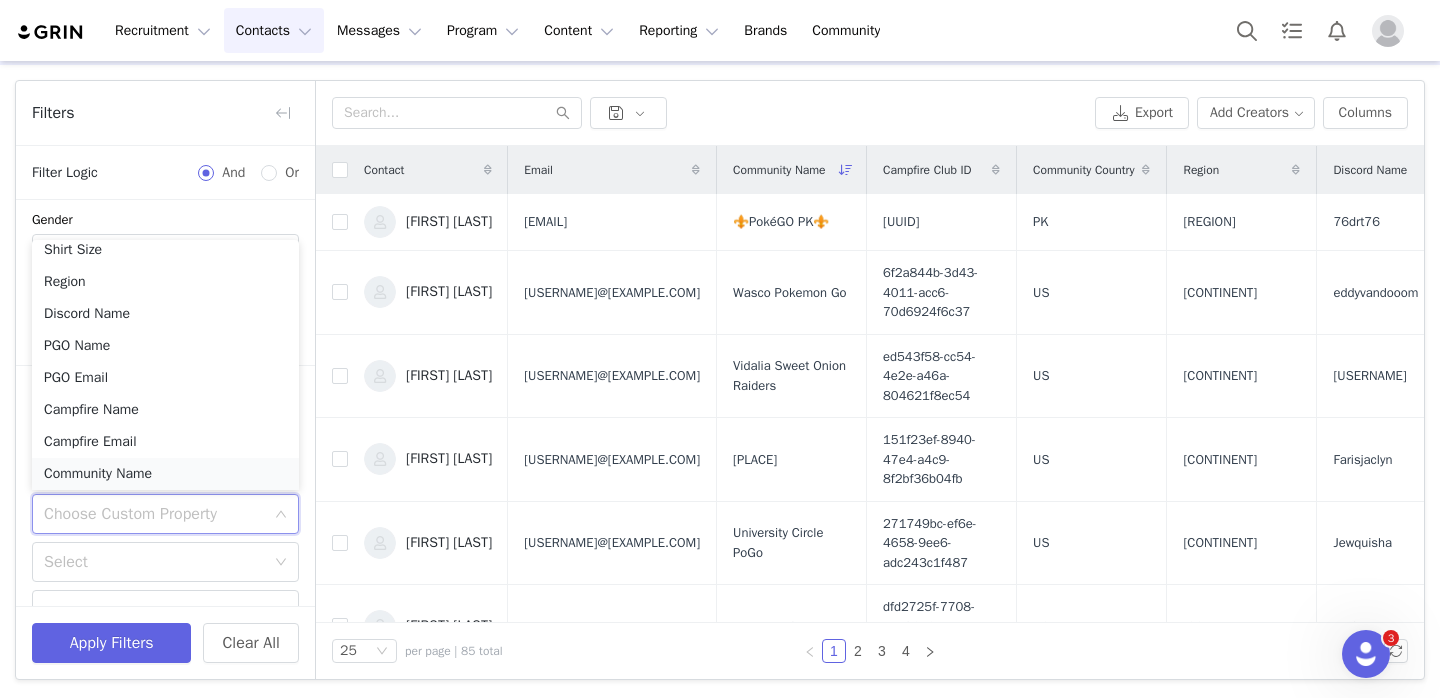 click on "Community Name" at bounding box center [165, 474] 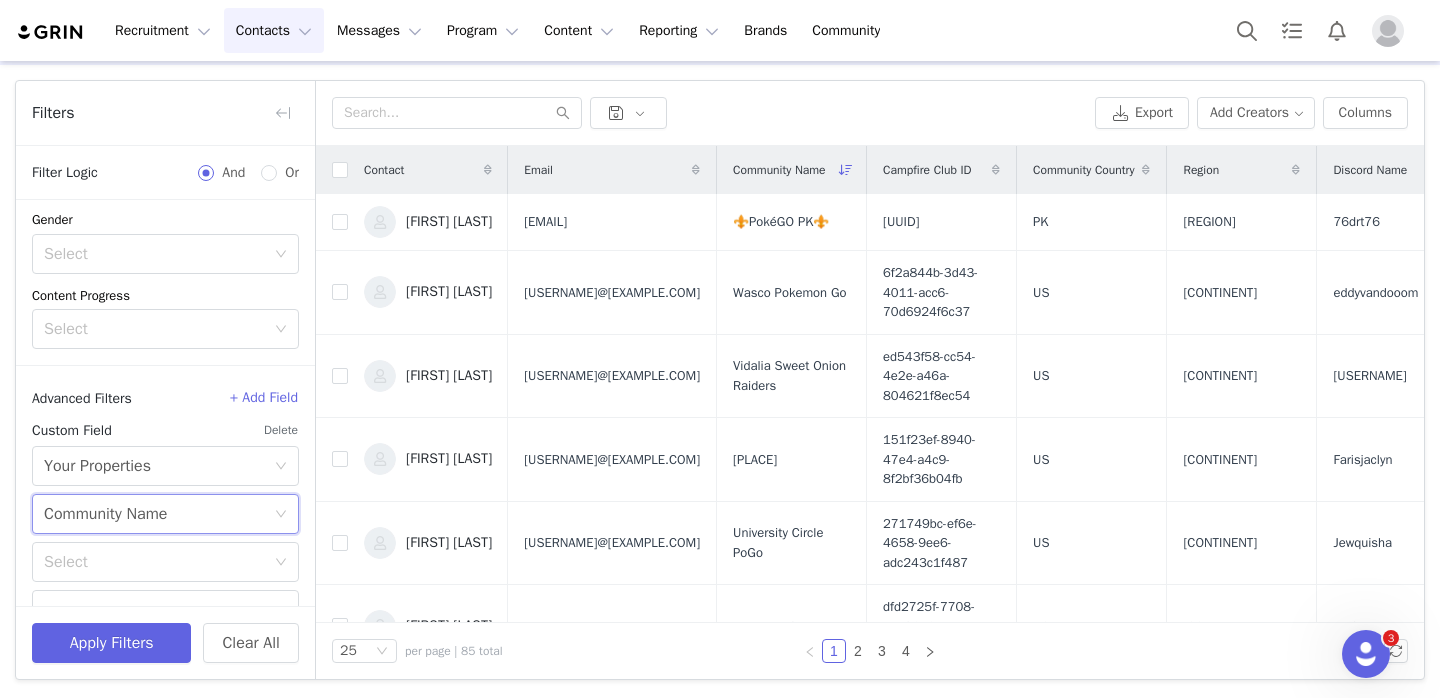 click on "Choose Custom Property Community Name Select" at bounding box center [165, 562] 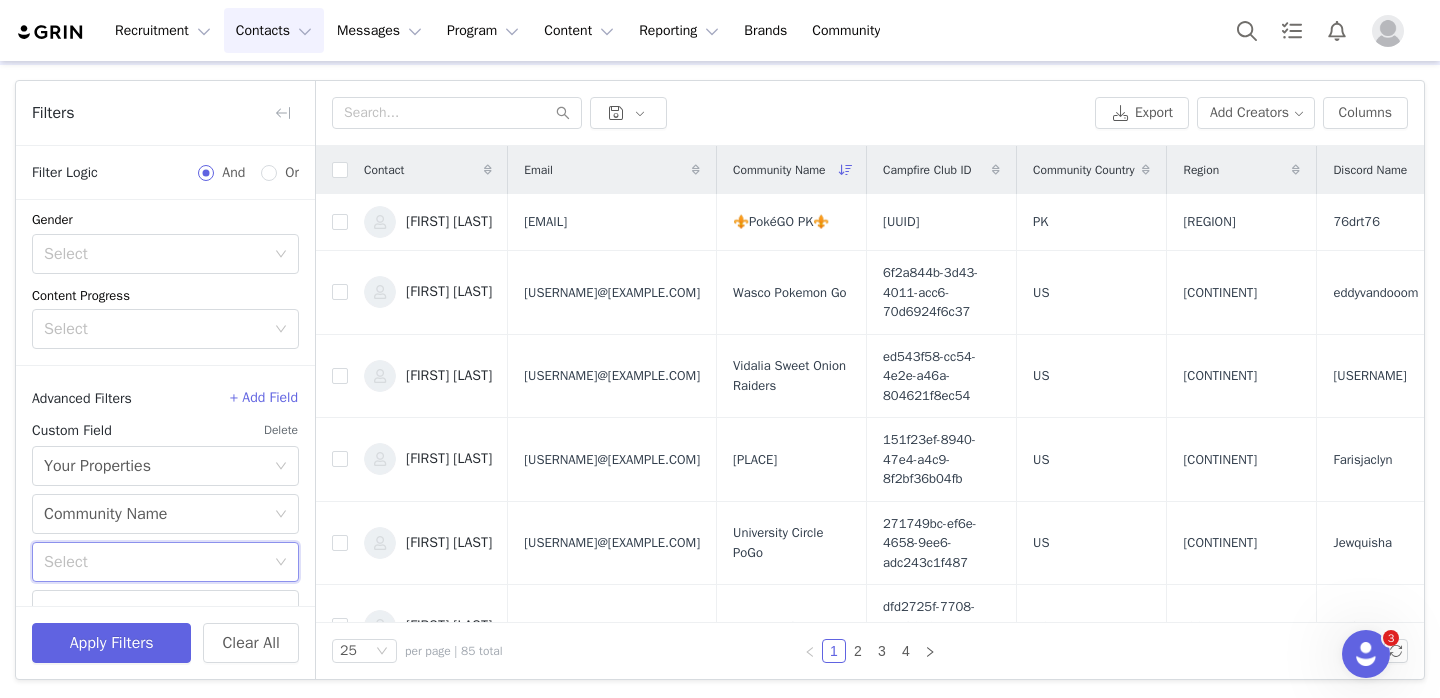 click on "Select" at bounding box center (159, 562) 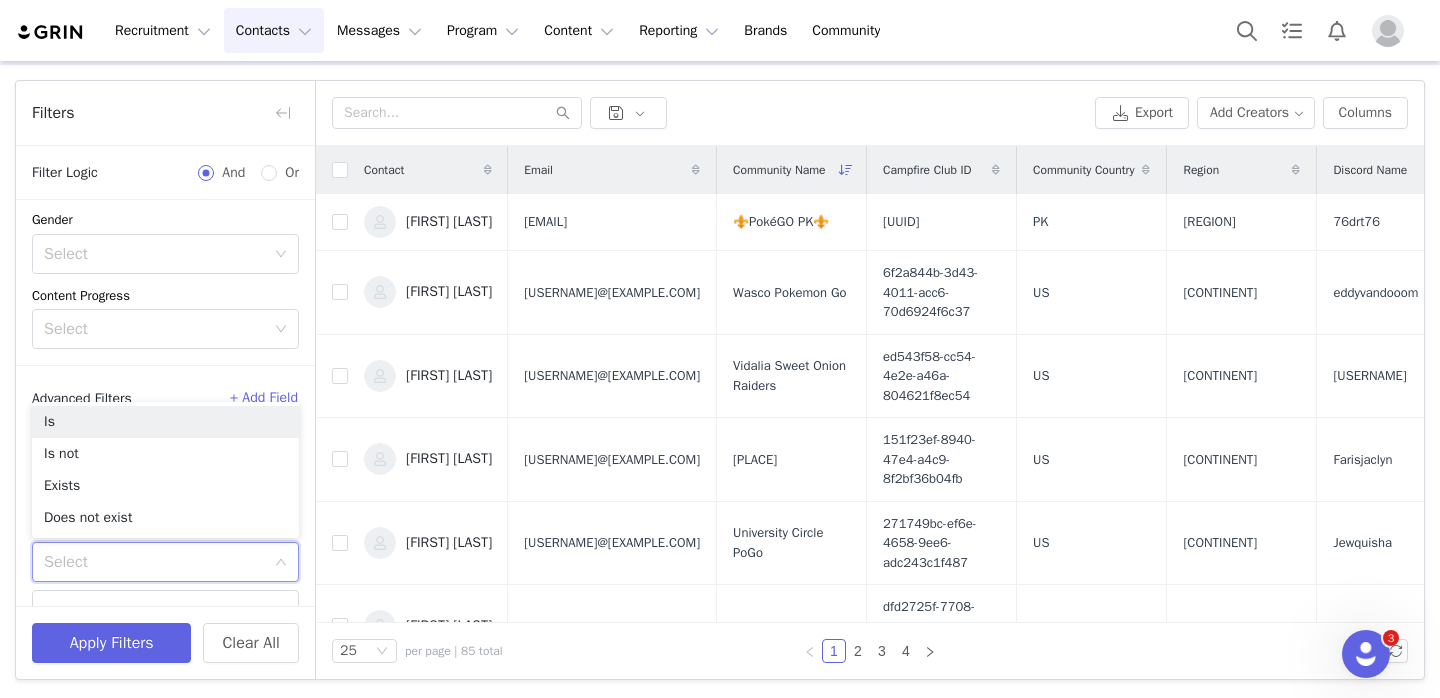 scroll, scrollTop: 499, scrollLeft: 0, axis: vertical 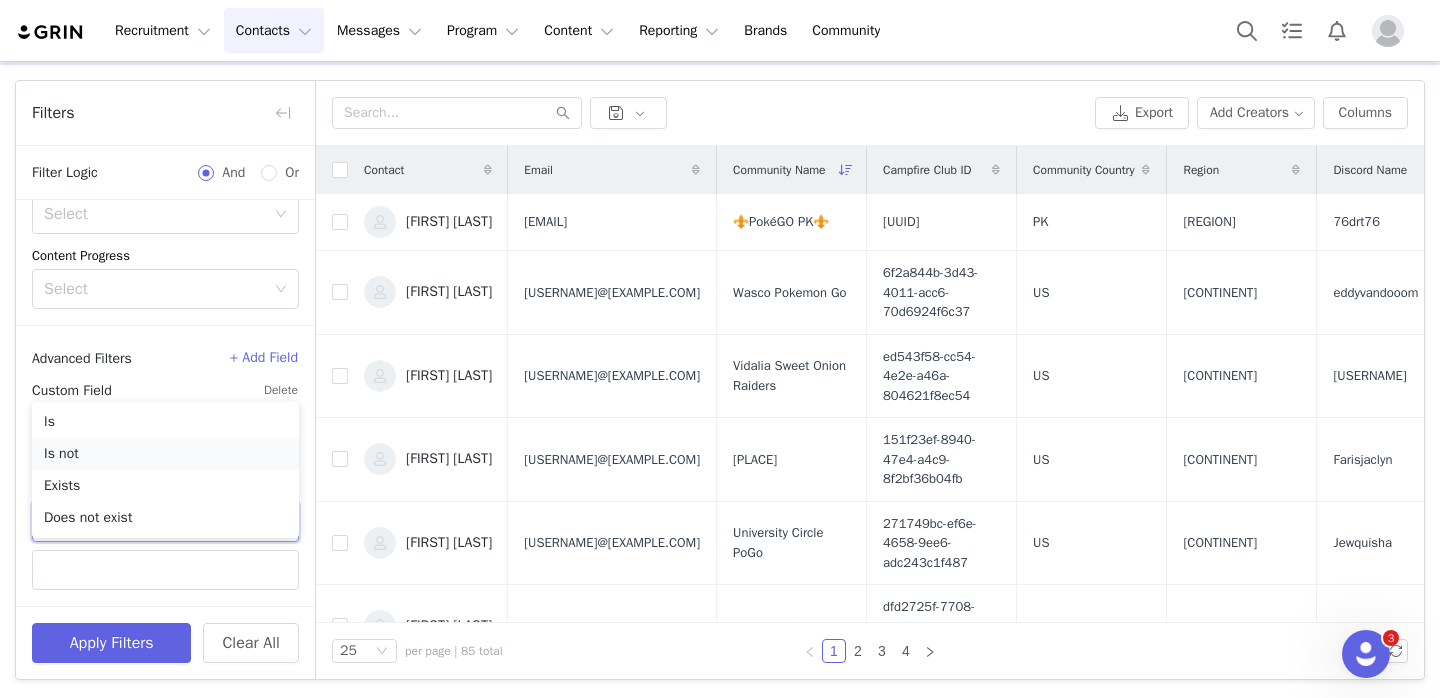 click on "Is not" at bounding box center [165, 454] 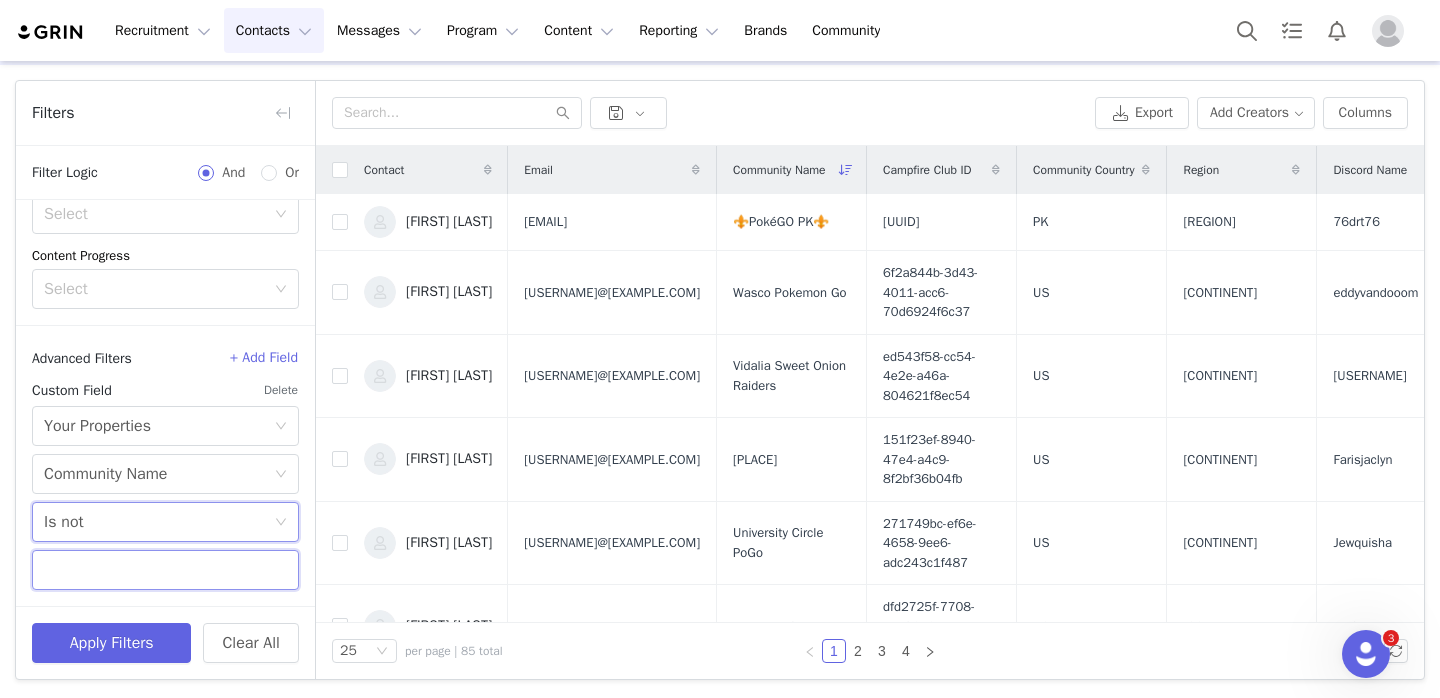 click at bounding box center (165, 570) 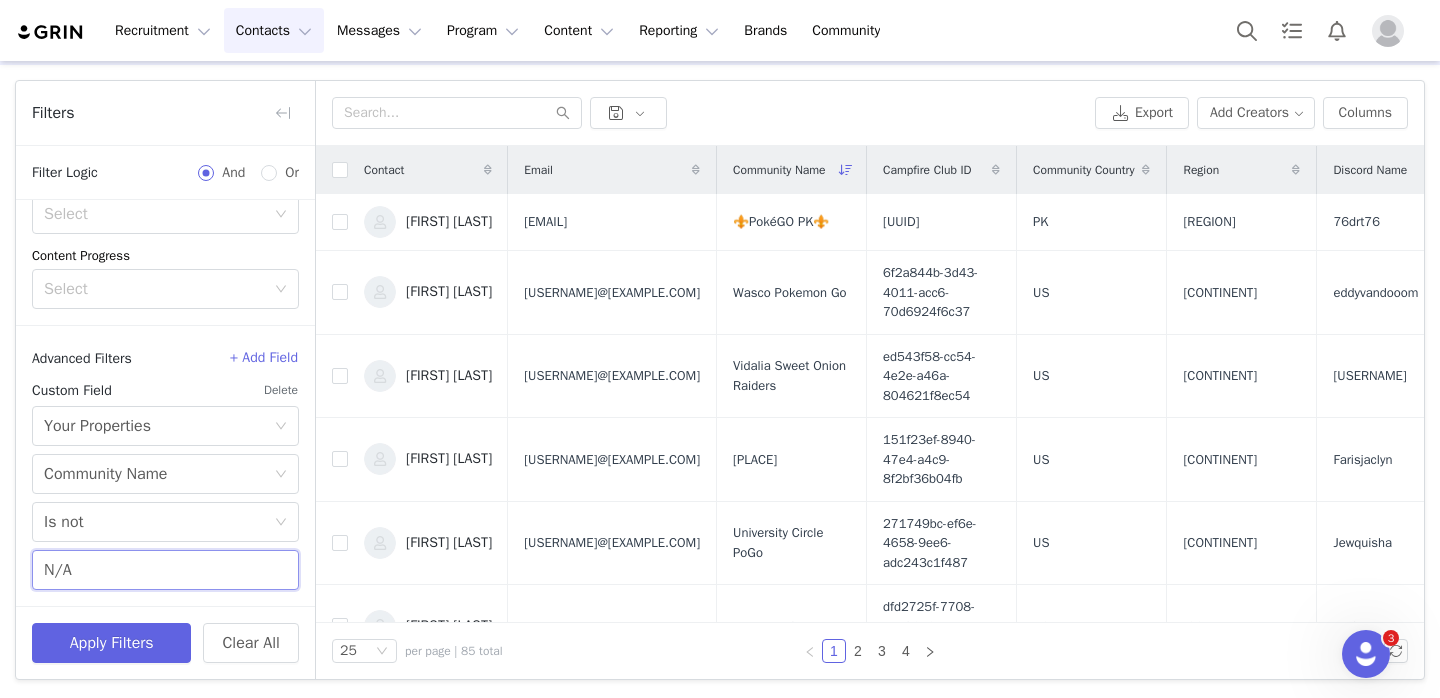 type on "N/A" 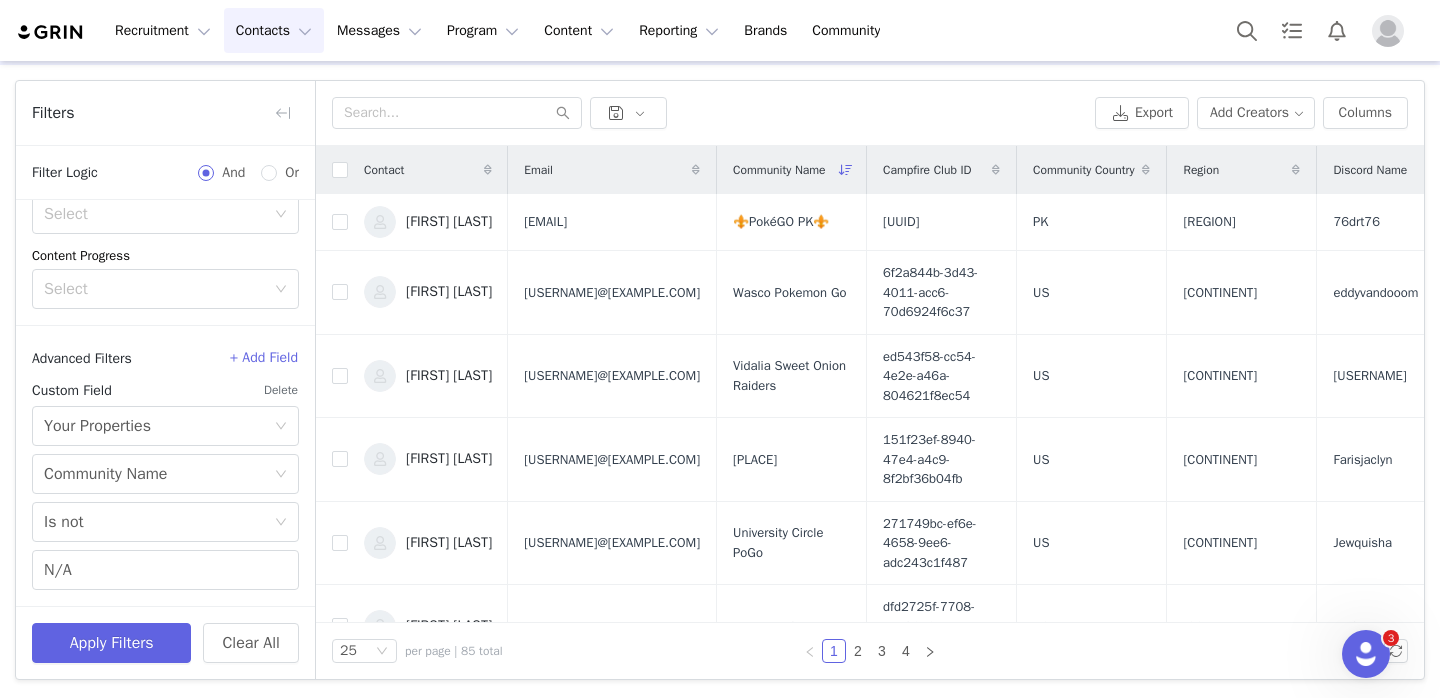click on "+ Add Field" at bounding box center (264, 358) 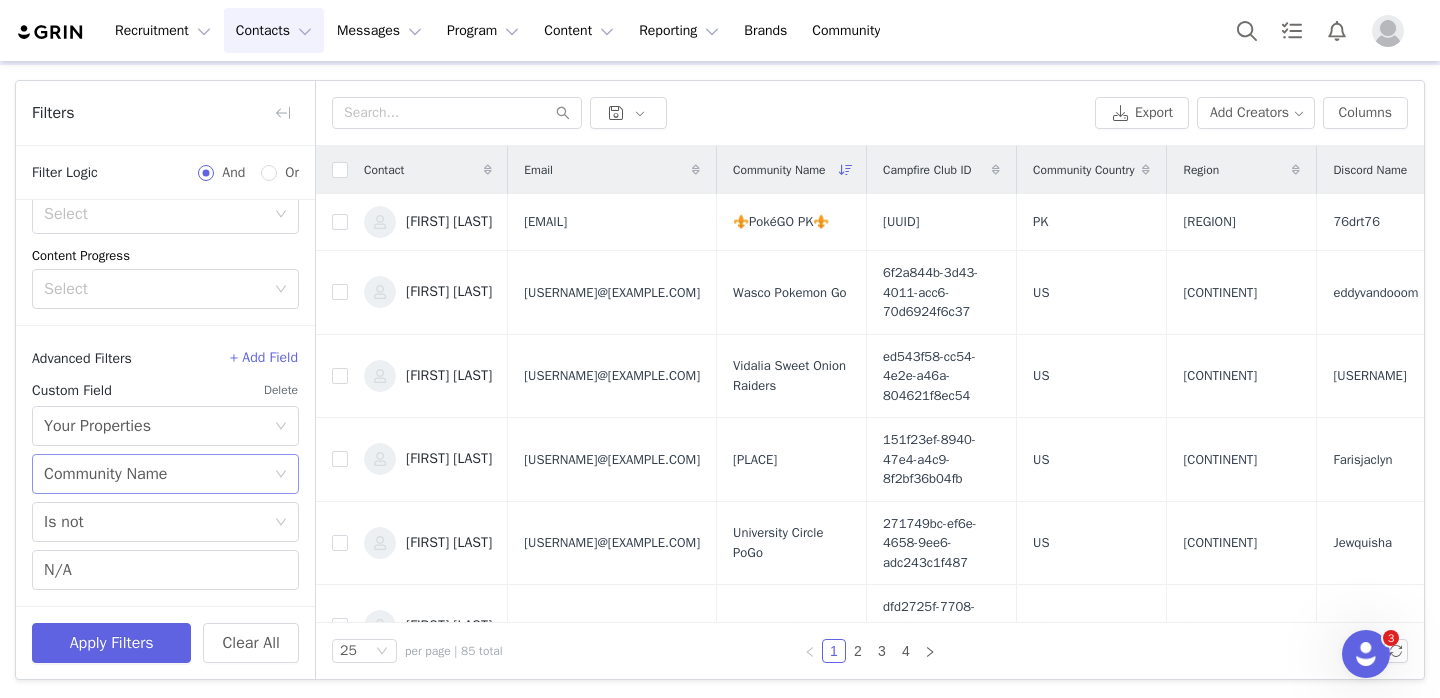 scroll, scrollTop: 587, scrollLeft: 0, axis: vertical 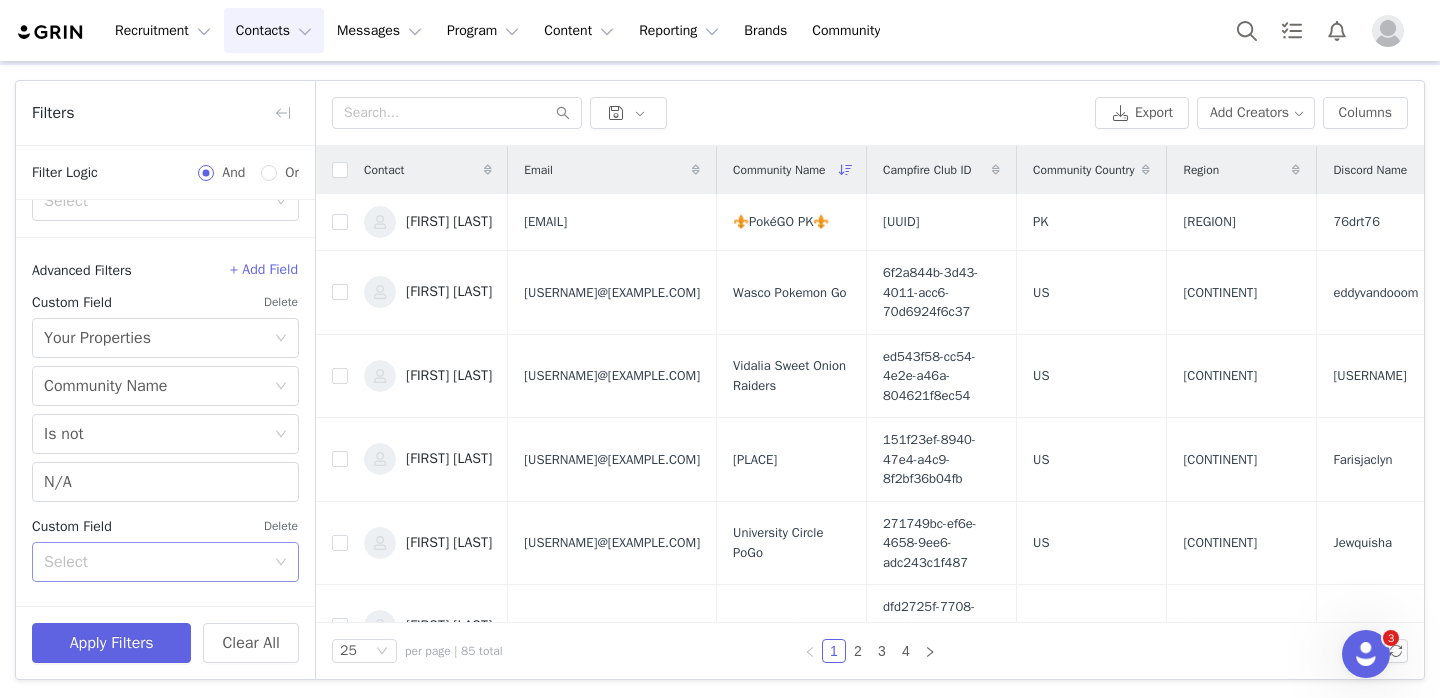 click on "Select" at bounding box center (154, 562) 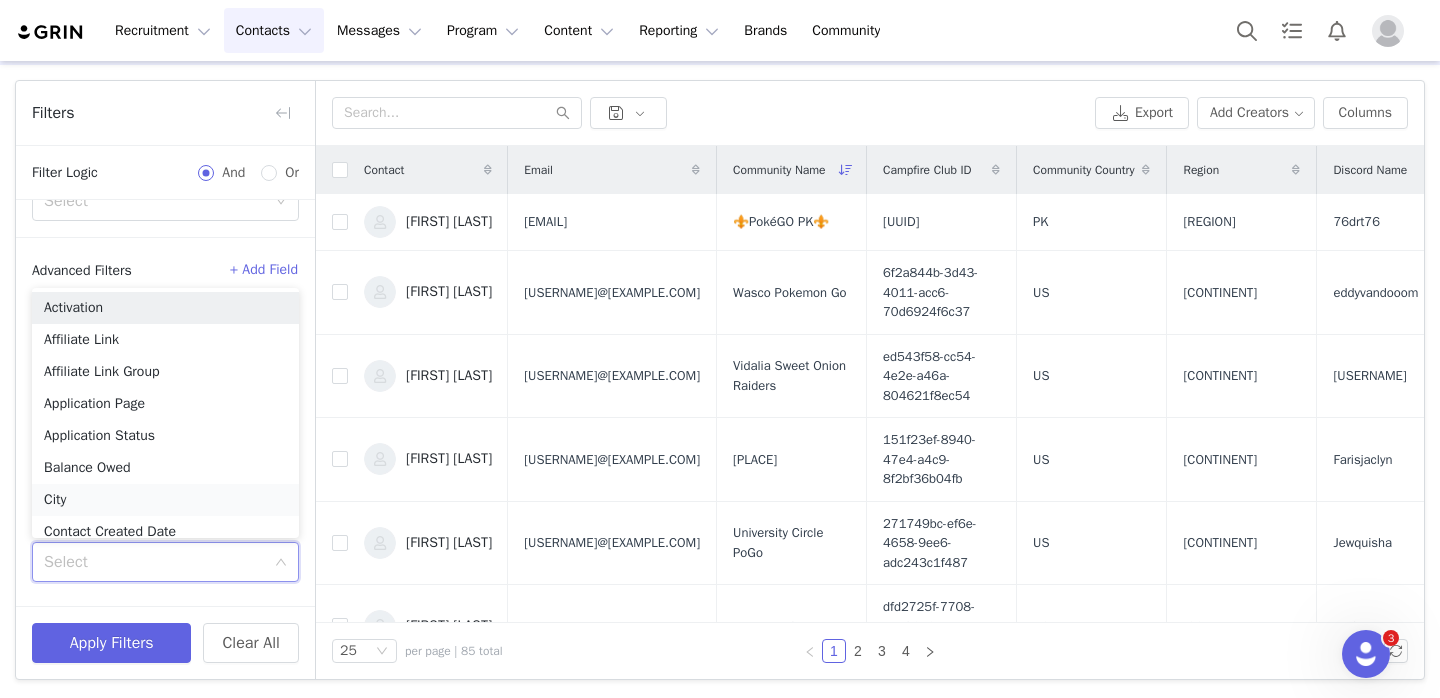 scroll, scrollTop: 10, scrollLeft: 0, axis: vertical 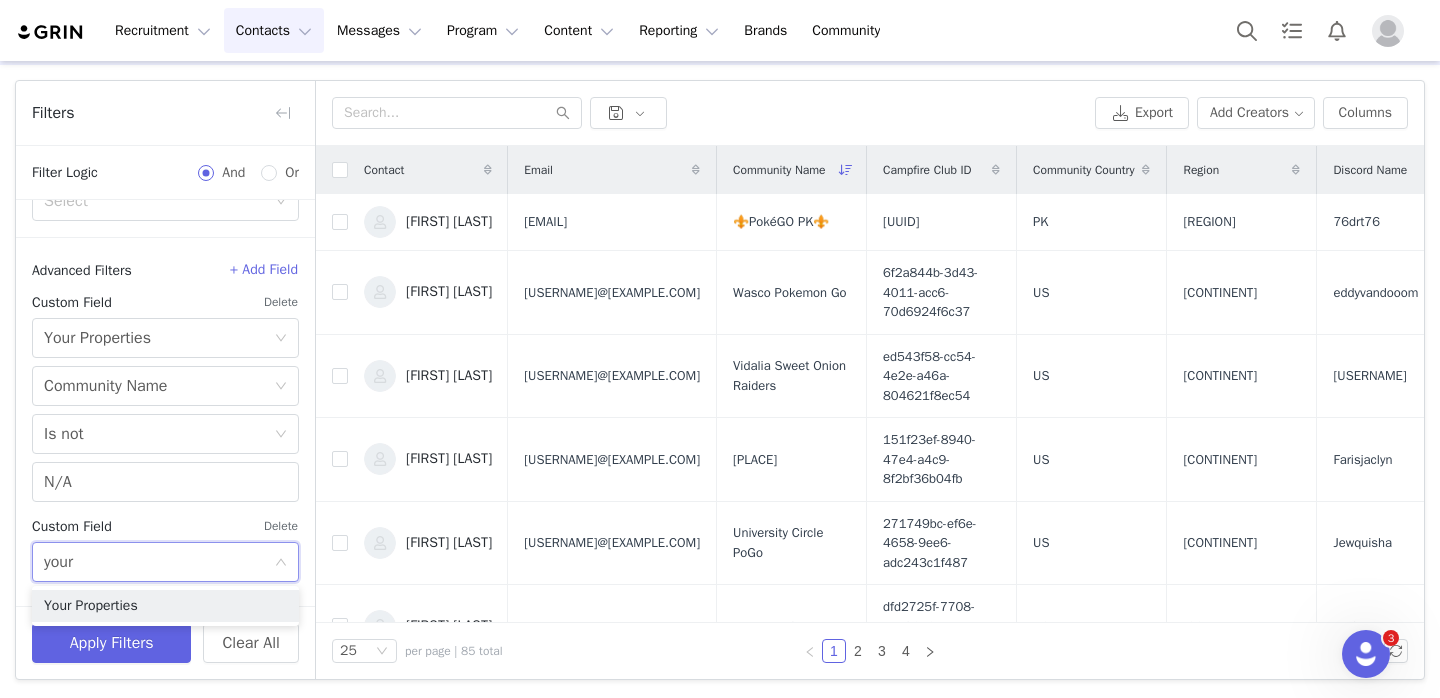 type on "your" 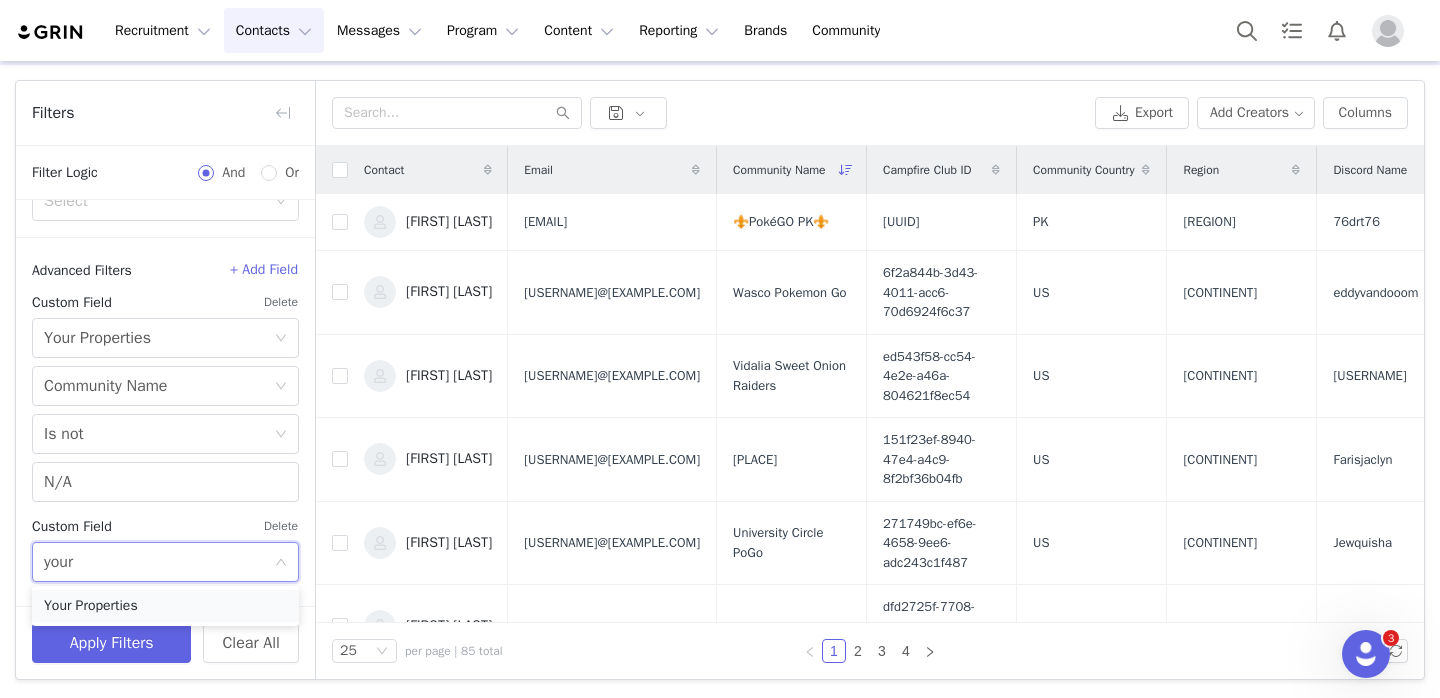 click on "Your Properties" at bounding box center (165, 606) 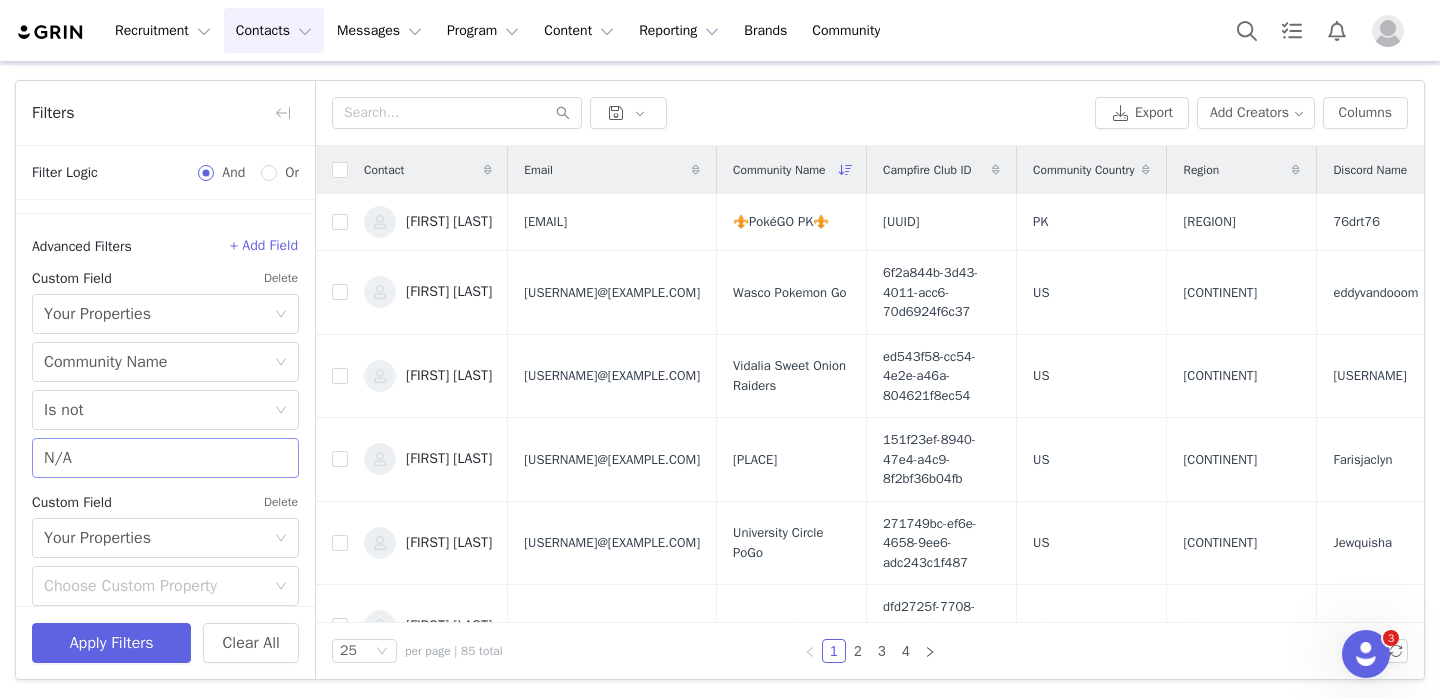 scroll, scrollTop: 683, scrollLeft: 0, axis: vertical 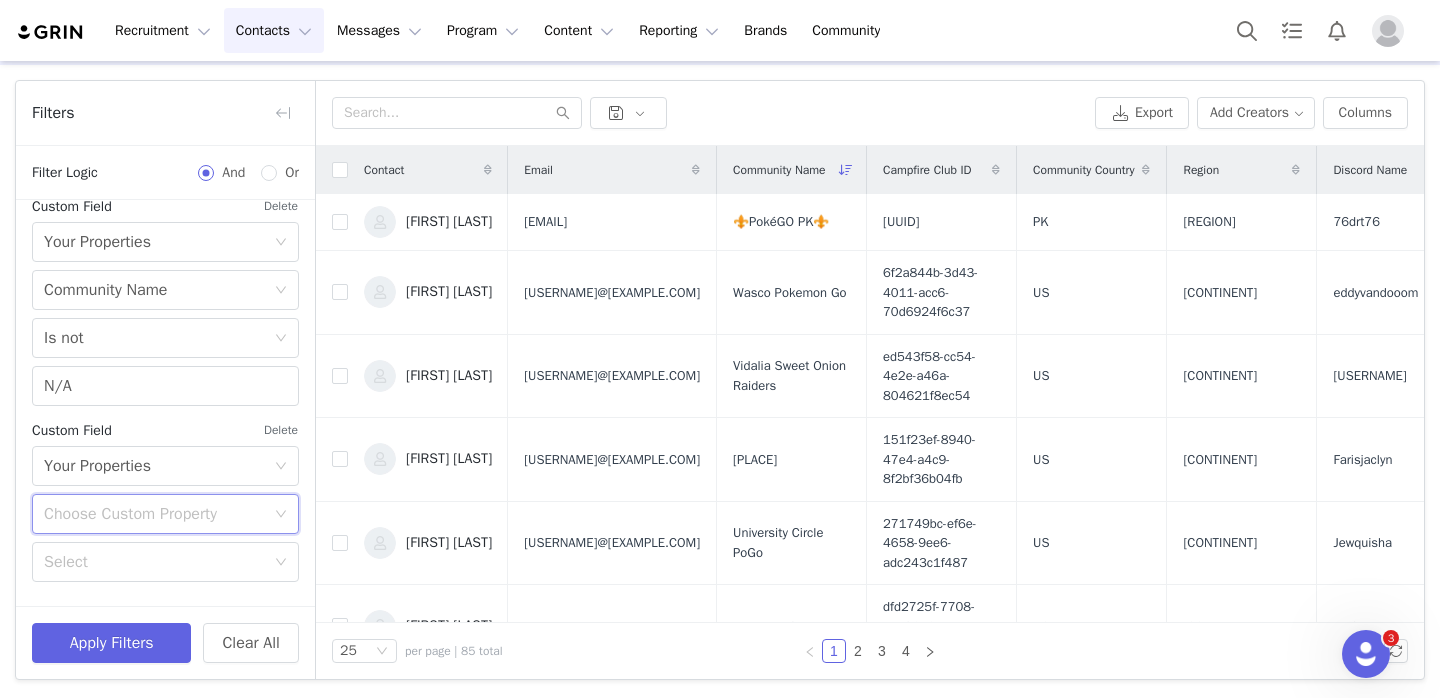 click on "Choose Custom Property" at bounding box center [159, 514] 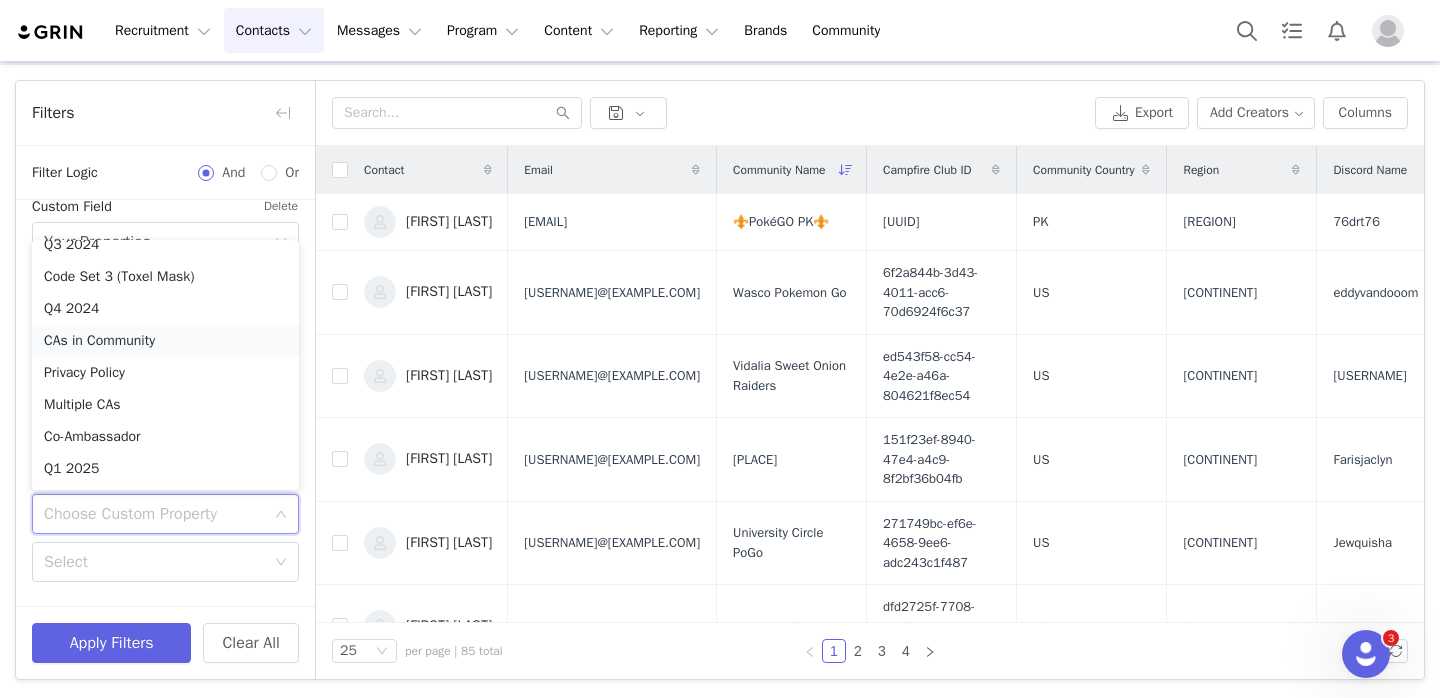 scroll, scrollTop: 974, scrollLeft: 0, axis: vertical 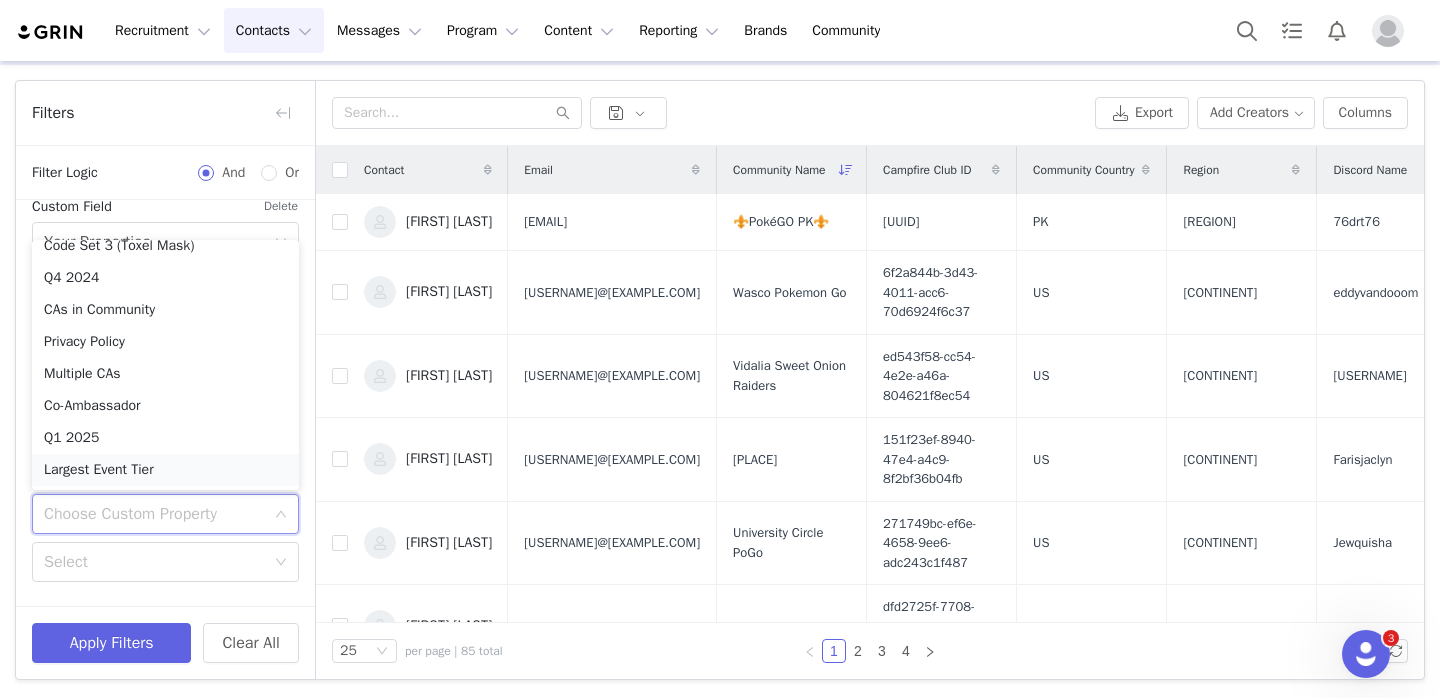 click on "Largest Event Tier" at bounding box center [165, 470] 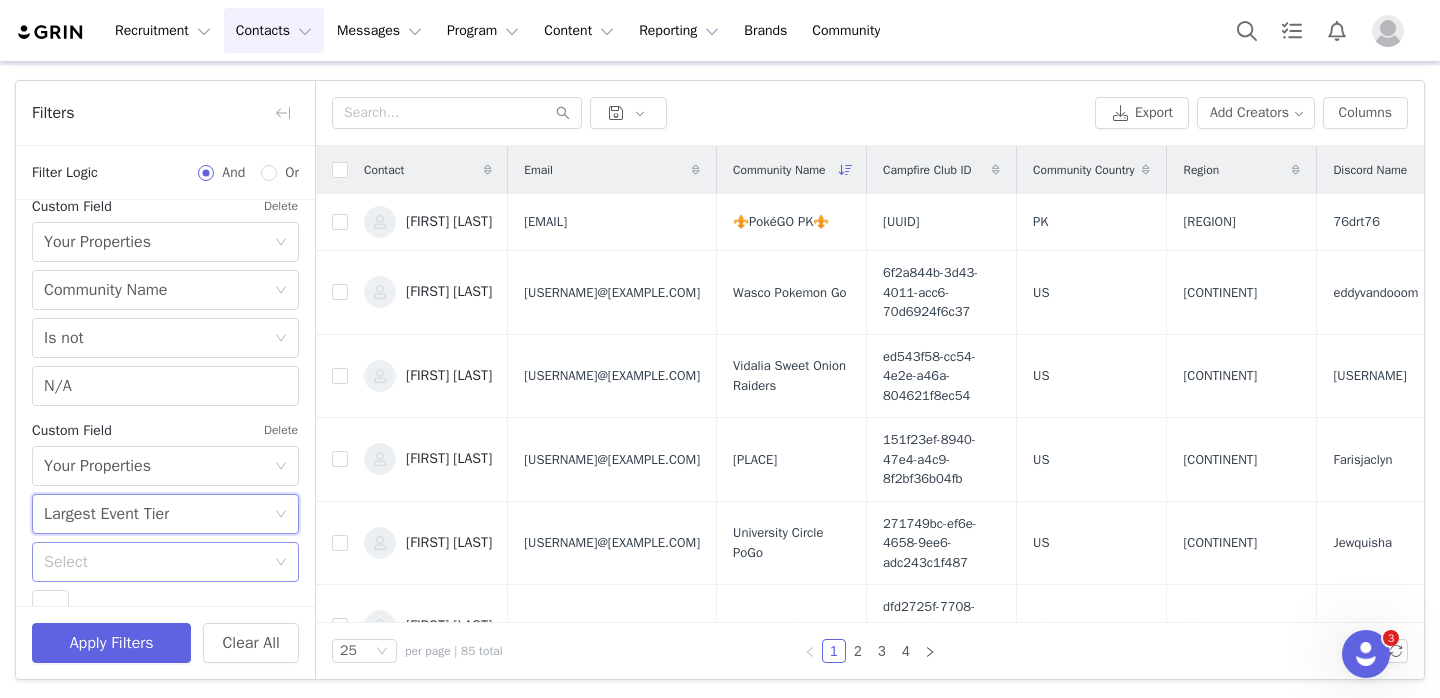 click on "Select" at bounding box center (154, 562) 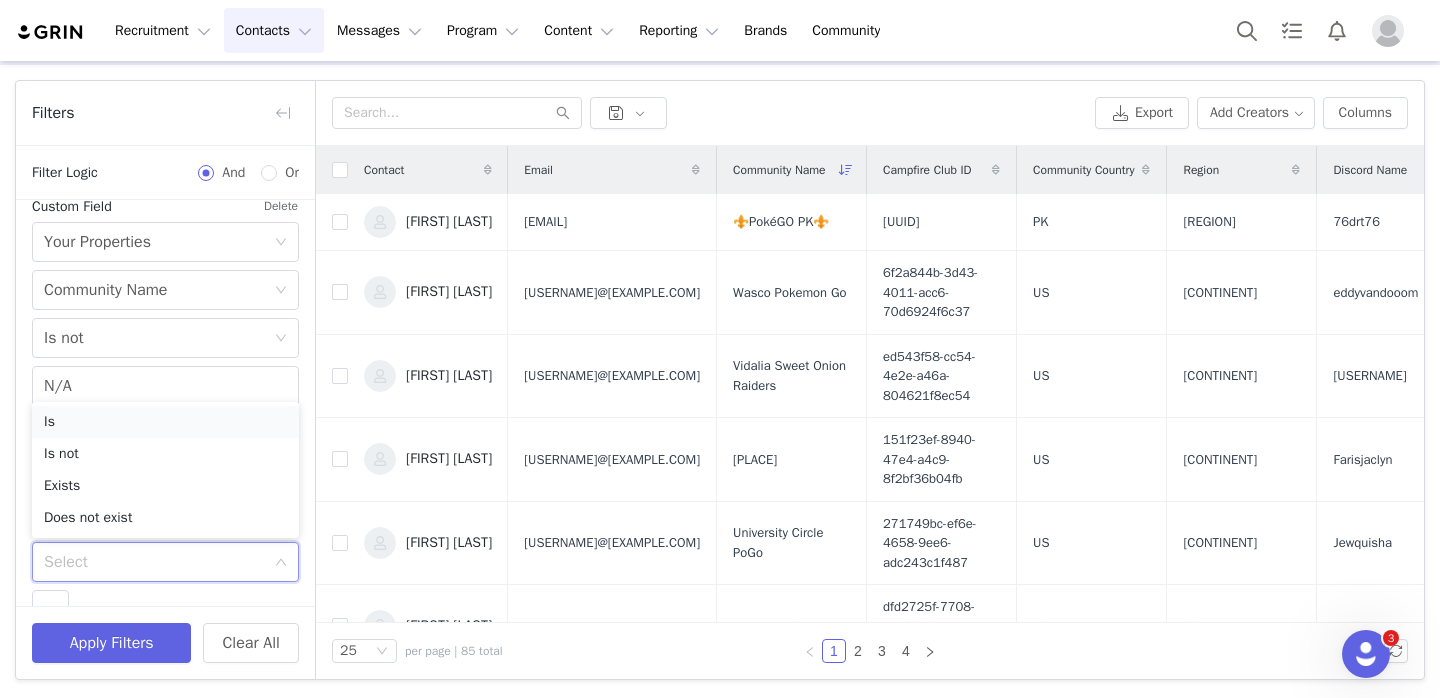 click on "Is" at bounding box center [165, 422] 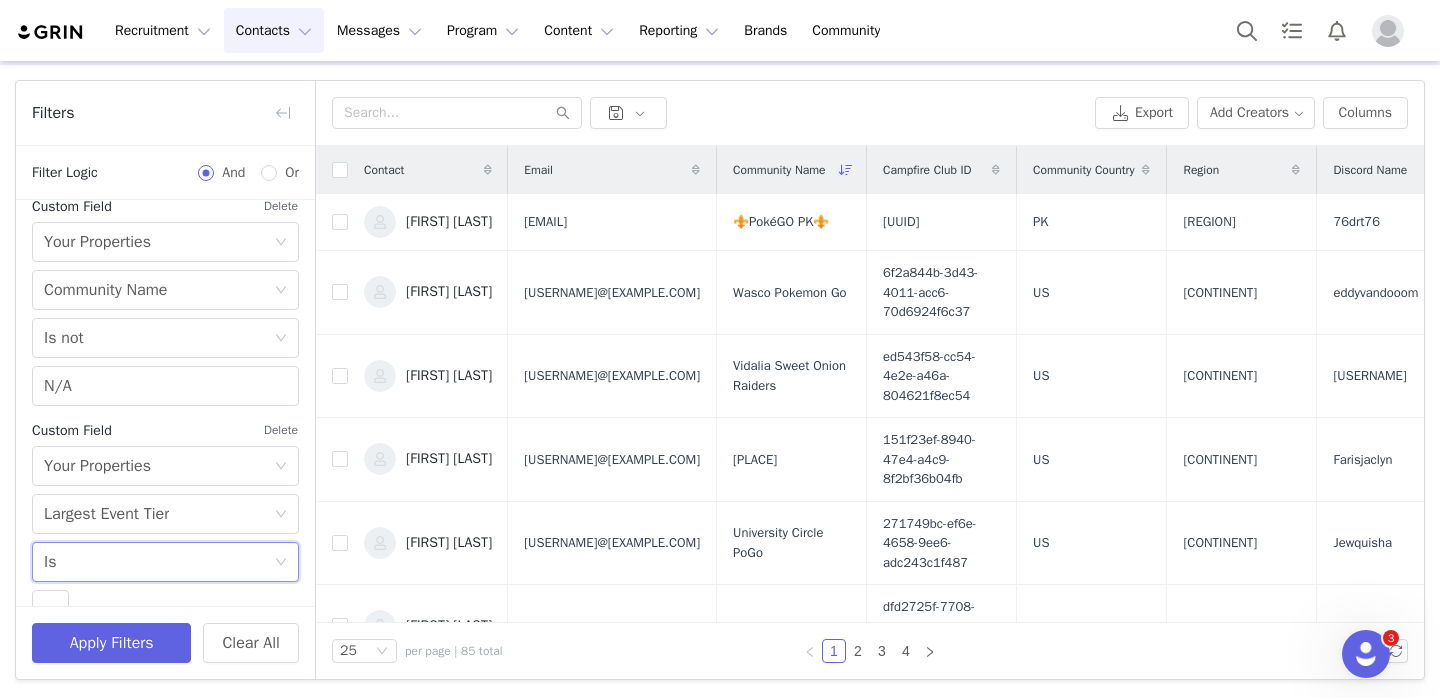 scroll, scrollTop: 723, scrollLeft: 0, axis: vertical 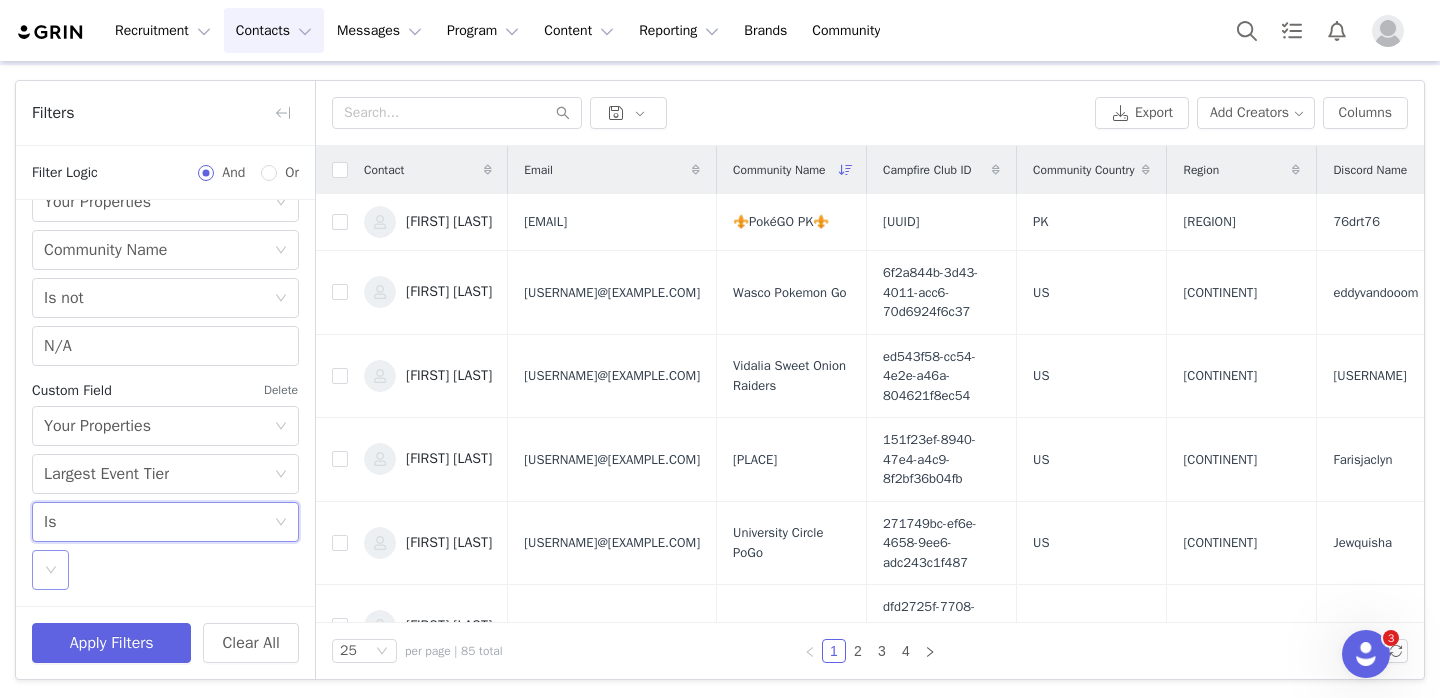 click on "Select" at bounding box center (50, 570) 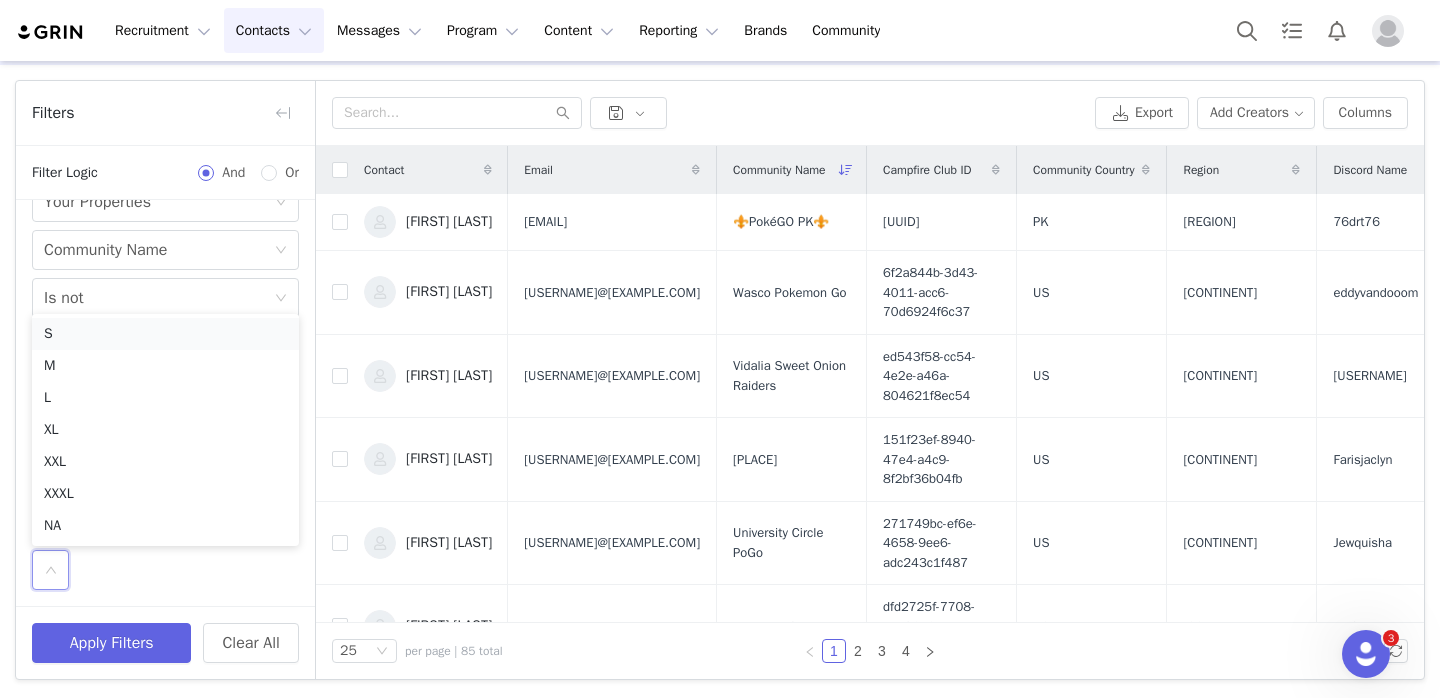 click on "S" at bounding box center [165, 334] 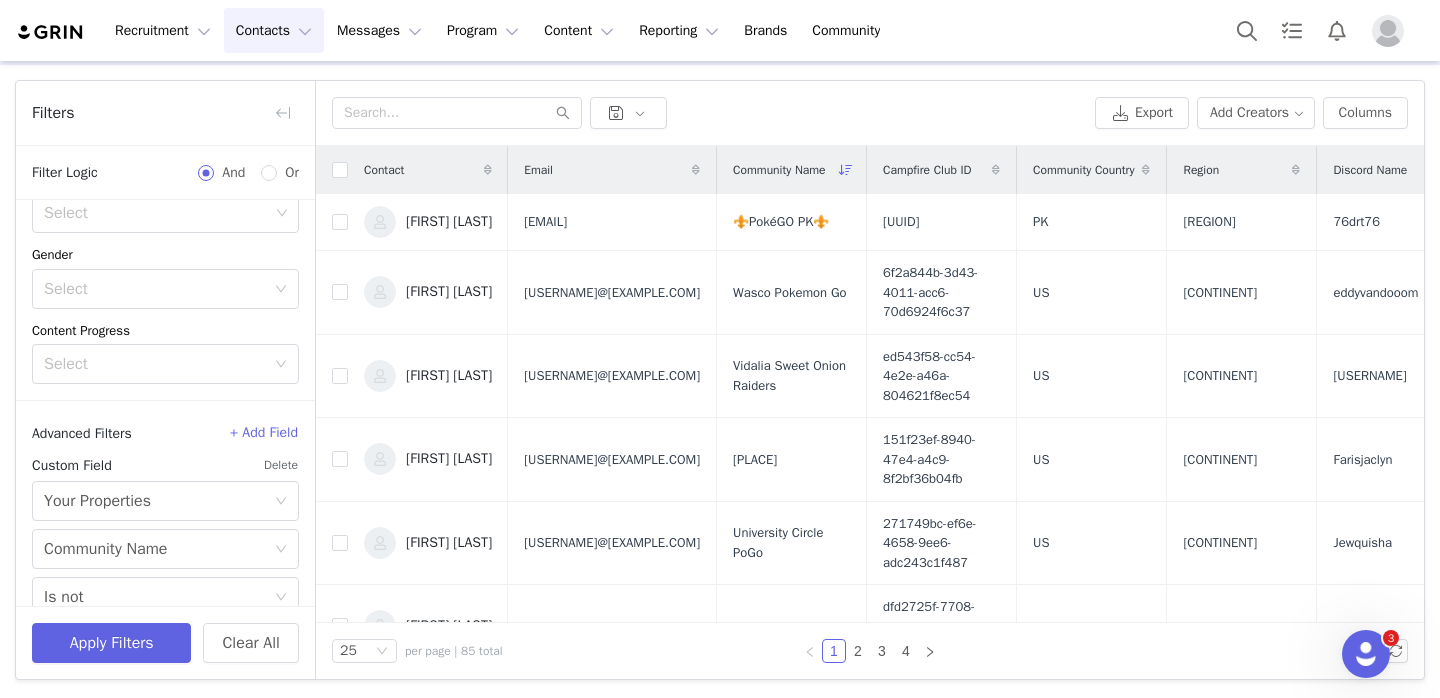 click on "+ Add Field" at bounding box center [264, 433] 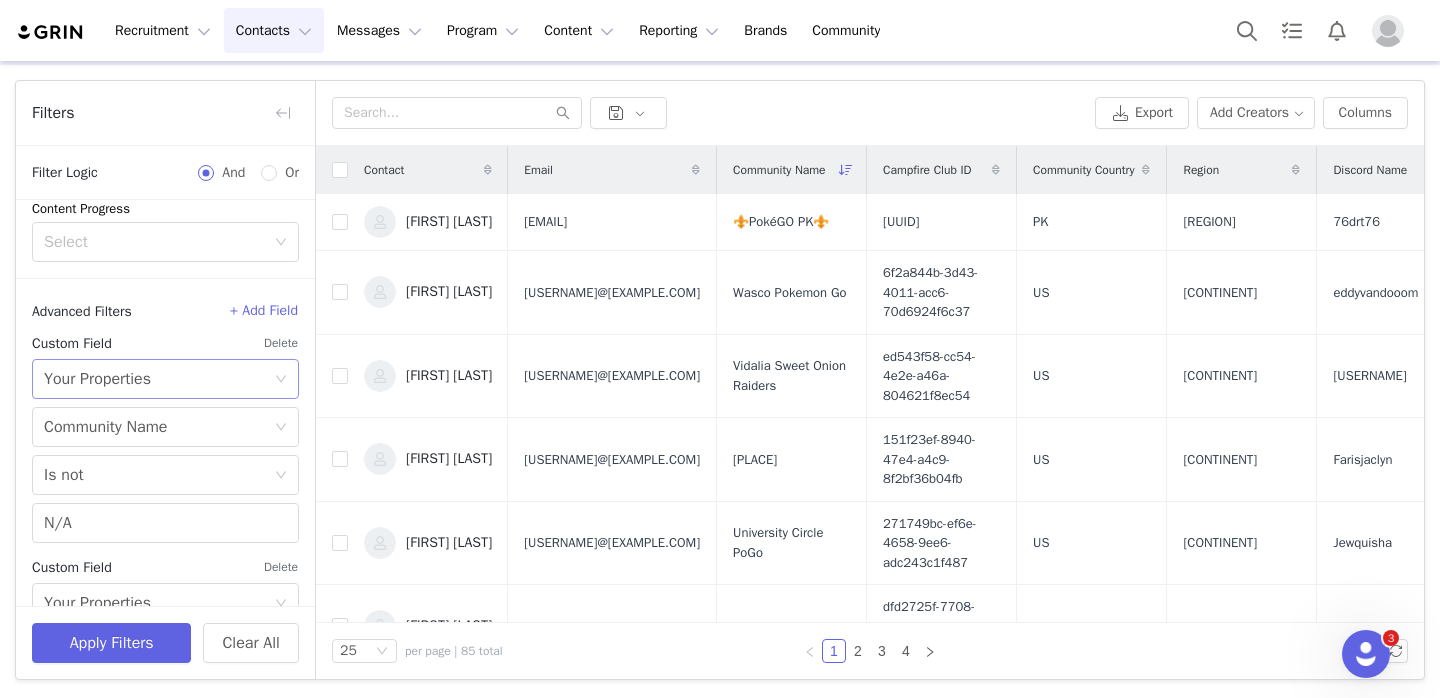 scroll, scrollTop: 811, scrollLeft: 0, axis: vertical 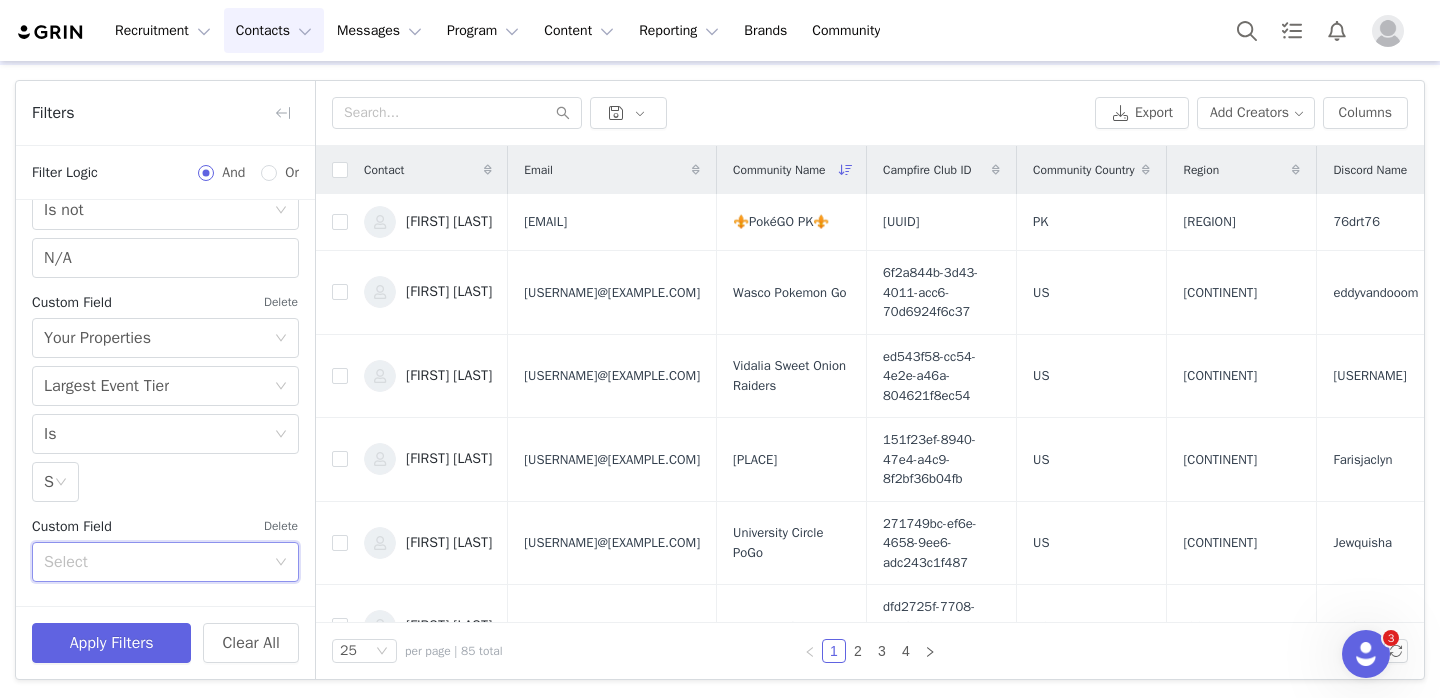 click on "Select" at bounding box center [165, 562] 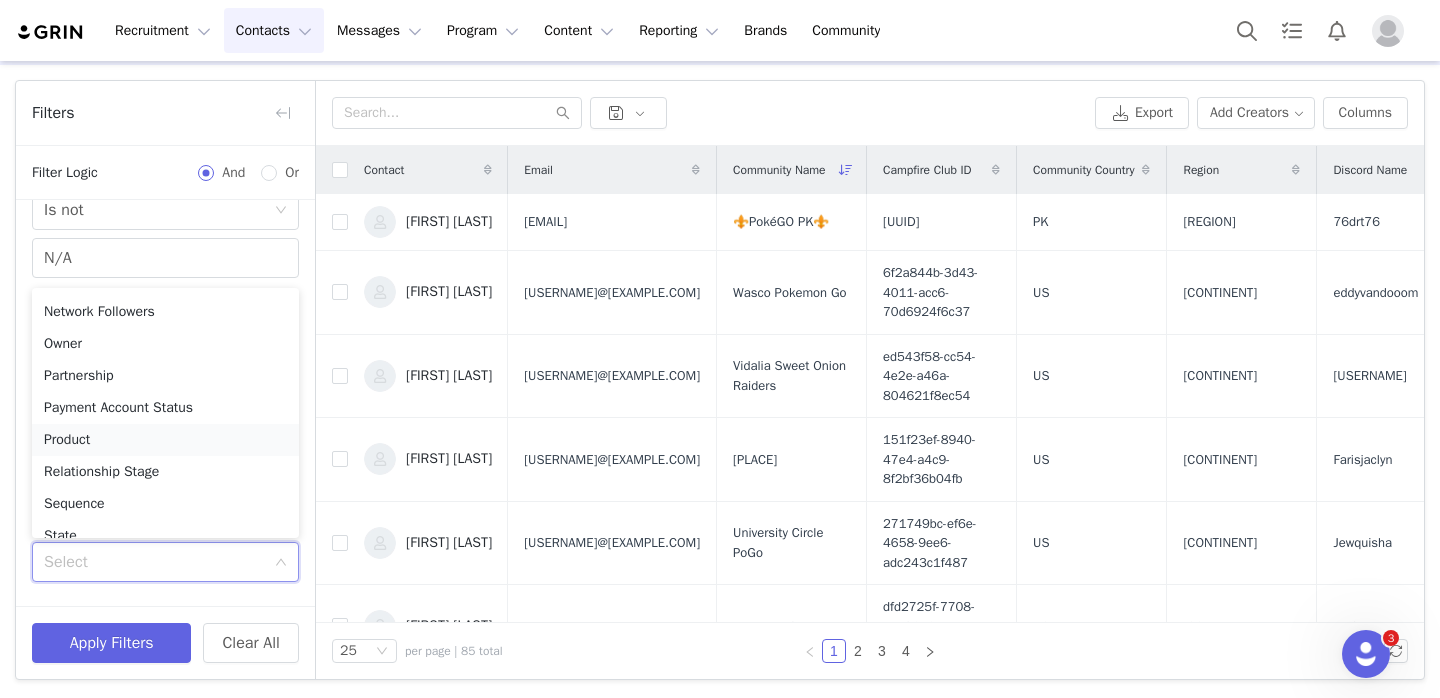 scroll, scrollTop: 1294, scrollLeft: 0, axis: vertical 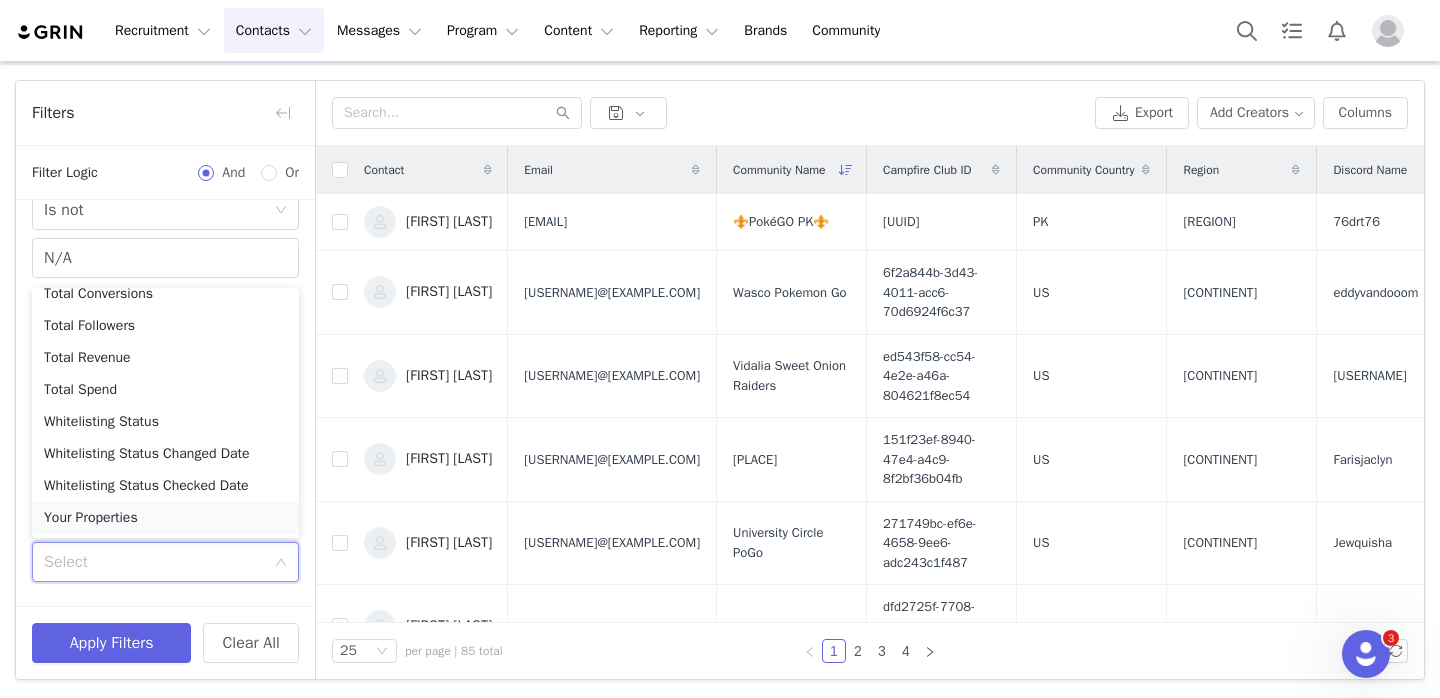 click on "Your Properties" at bounding box center [165, 518] 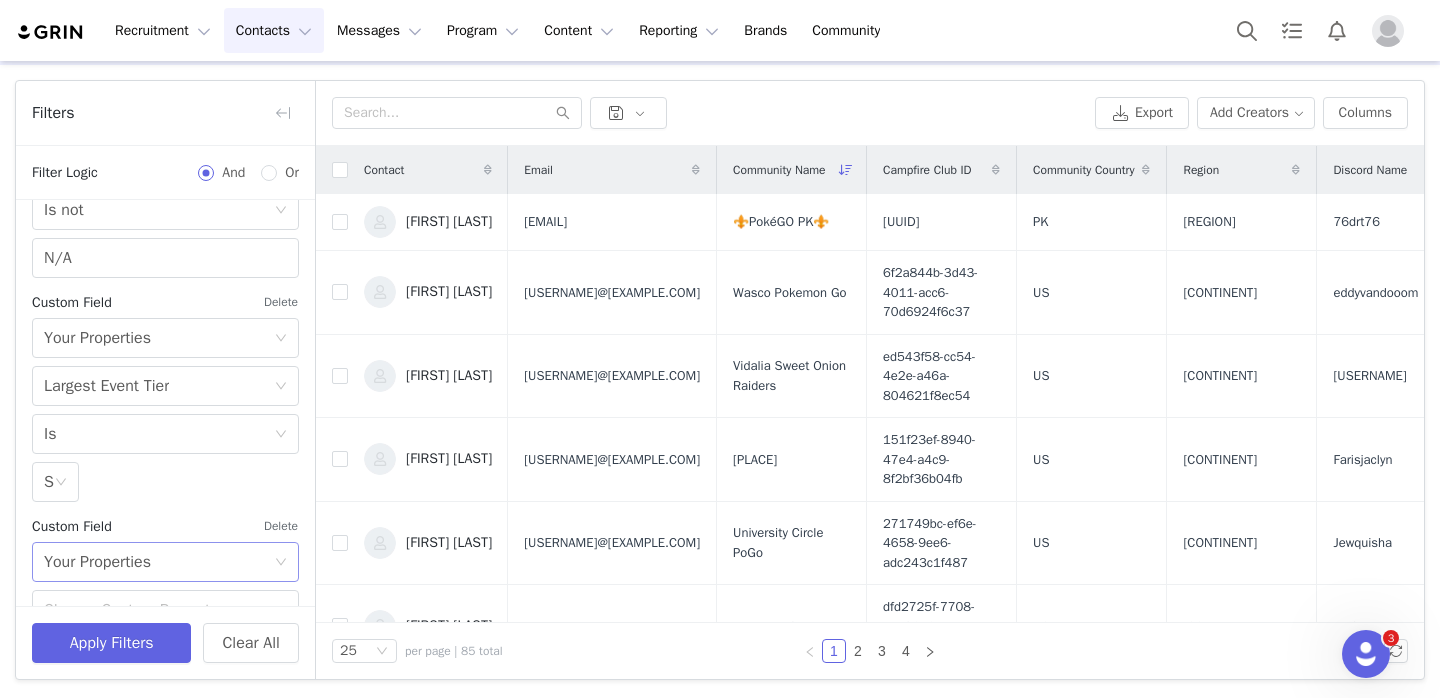 scroll, scrollTop: 907, scrollLeft: 0, axis: vertical 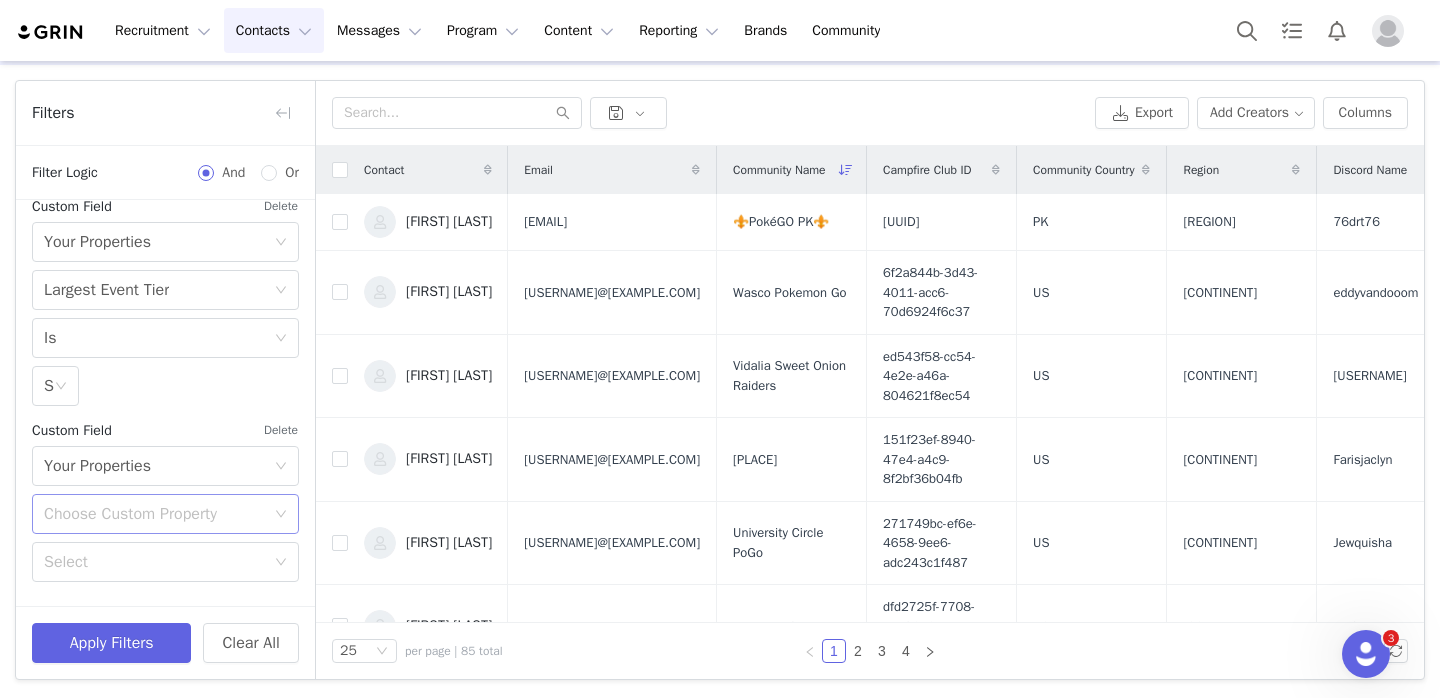 click on "Choose Custom Property" at bounding box center [154, 514] 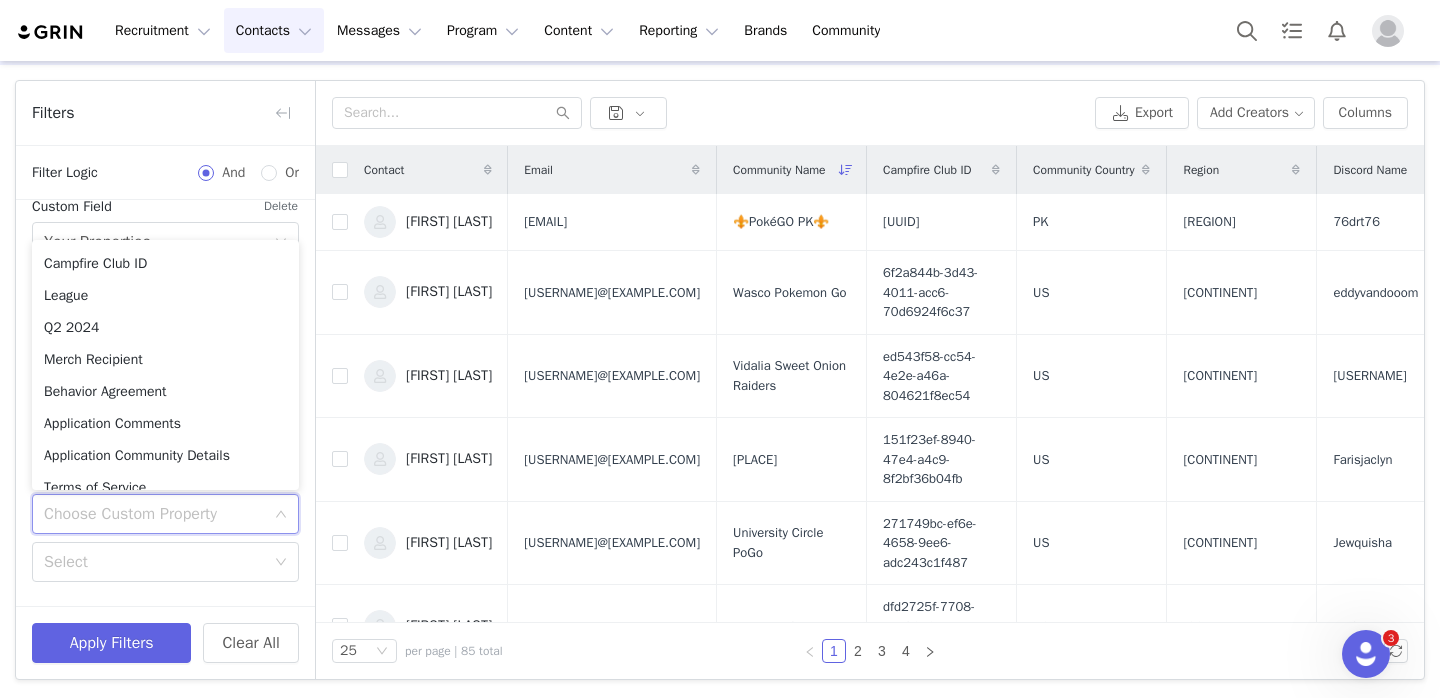 scroll, scrollTop: 629, scrollLeft: 0, axis: vertical 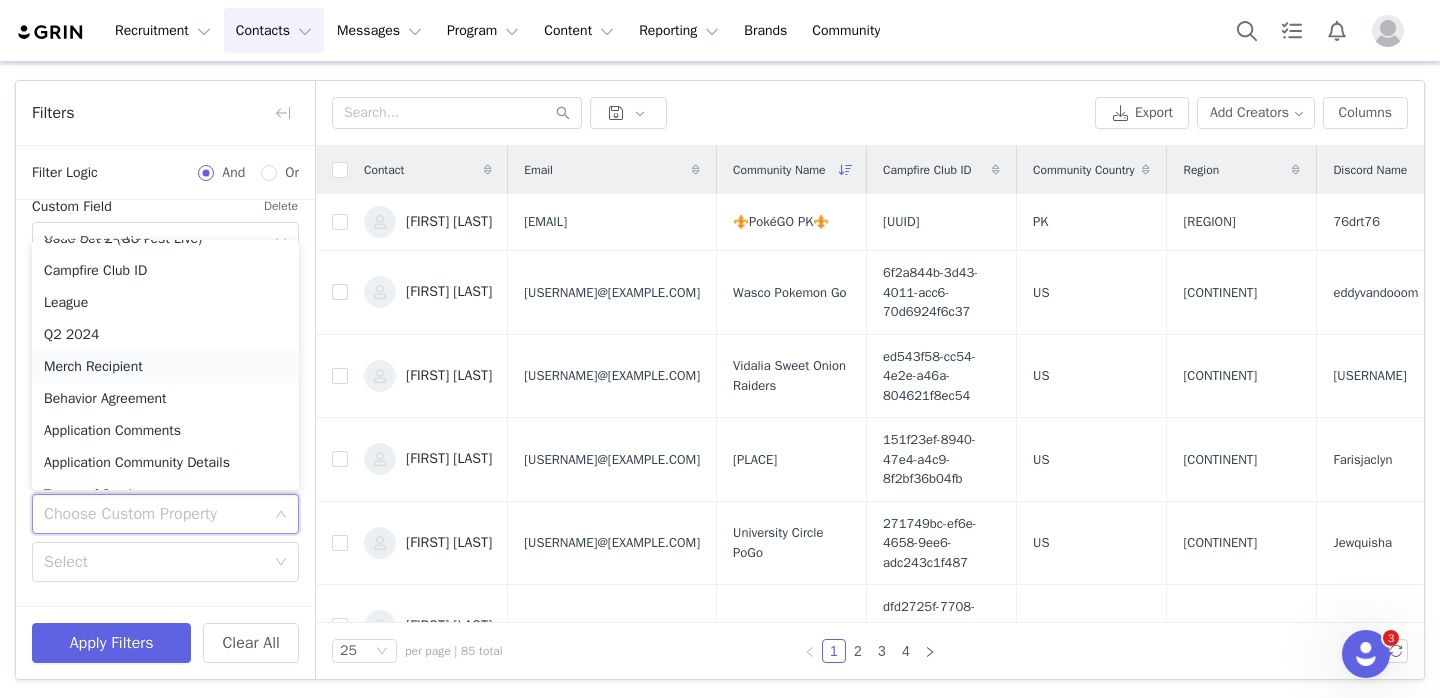 click on "Merch Recipient" at bounding box center (165, 367) 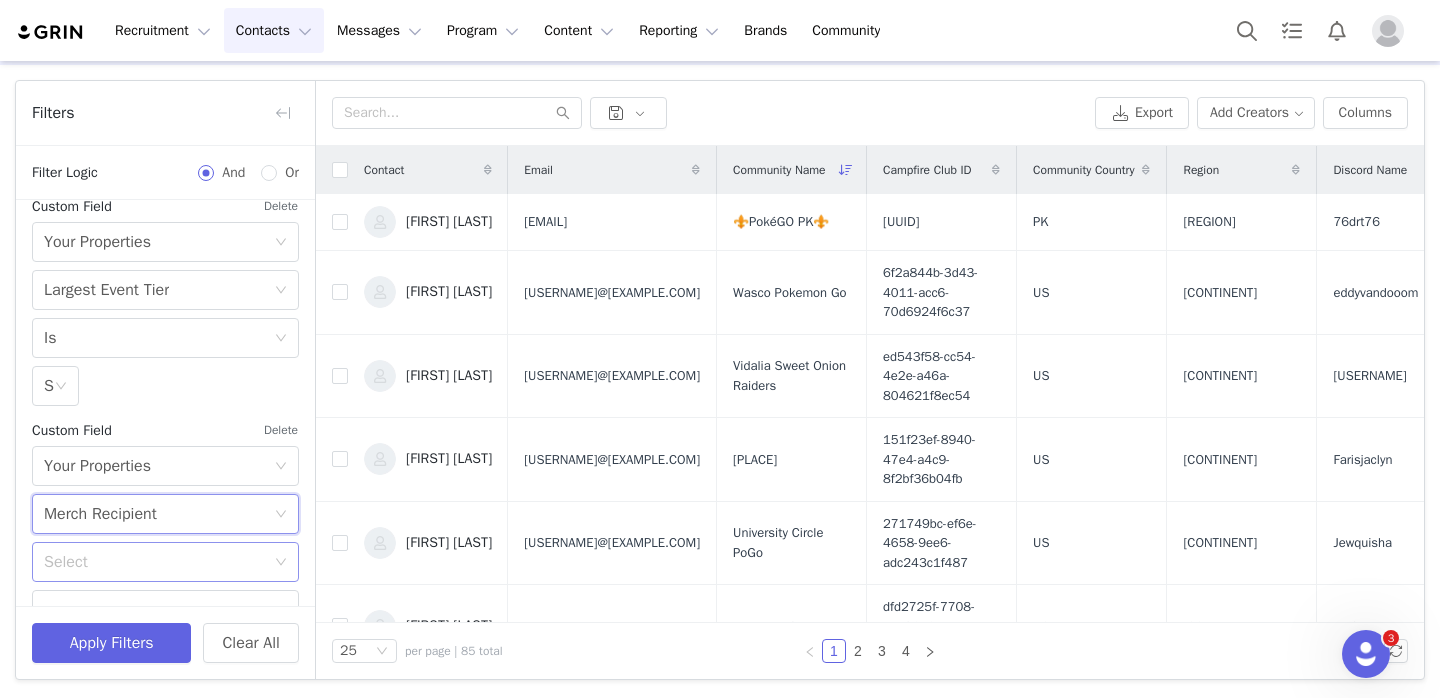 scroll, scrollTop: 916, scrollLeft: 0, axis: vertical 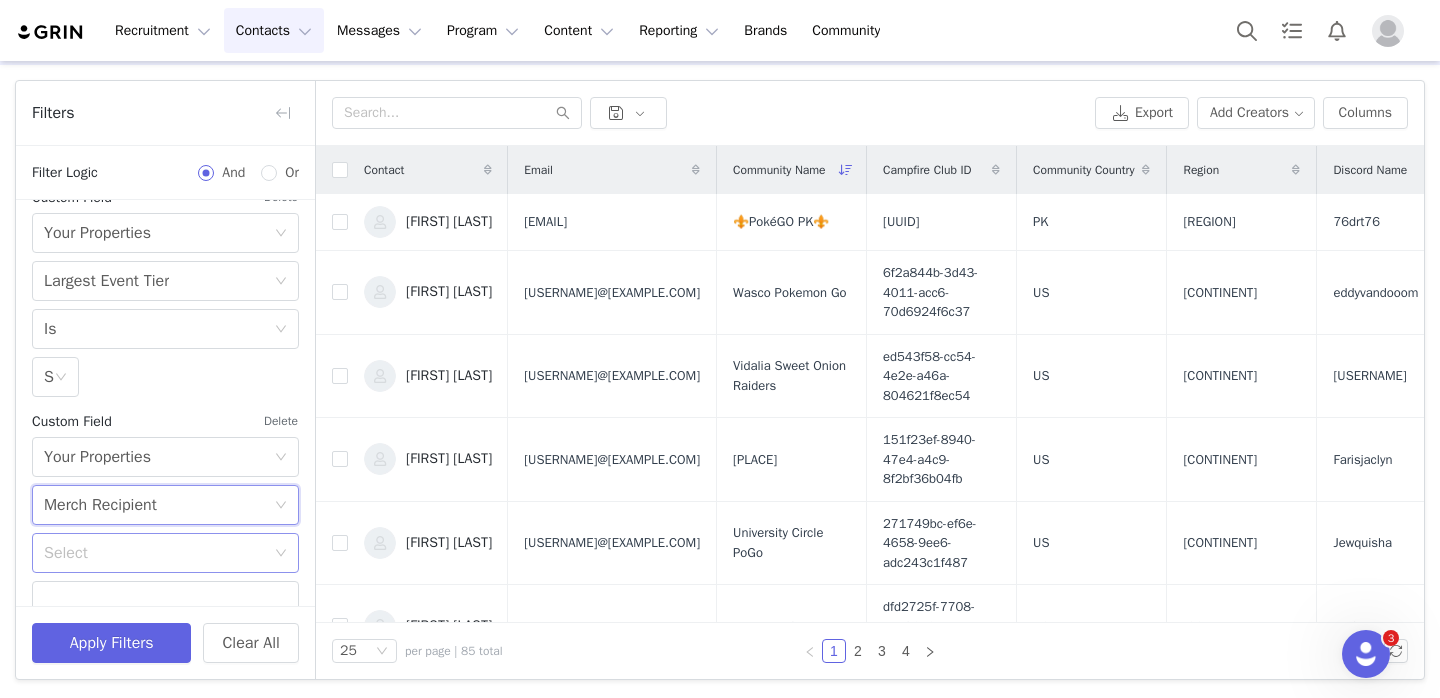 click on "Select" at bounding box center [154, 553] 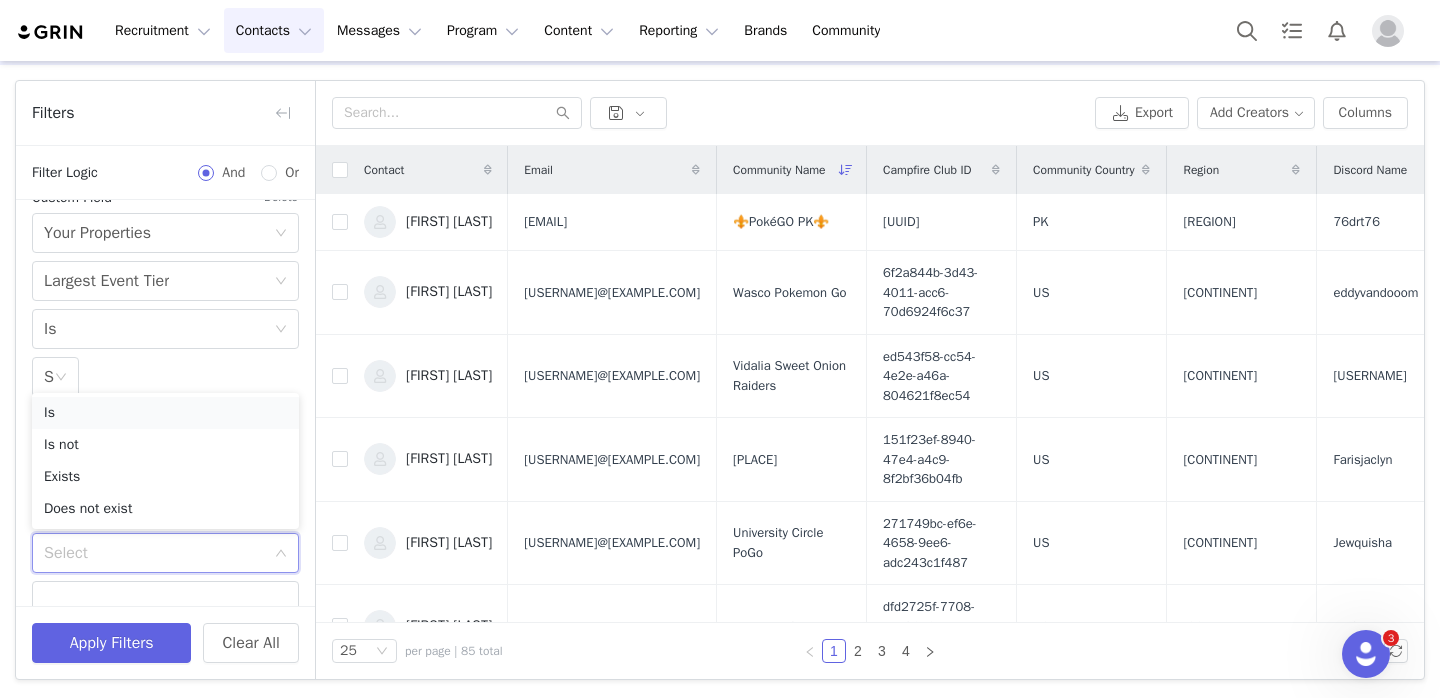 click on "Is" at bounding box center [165, 413] 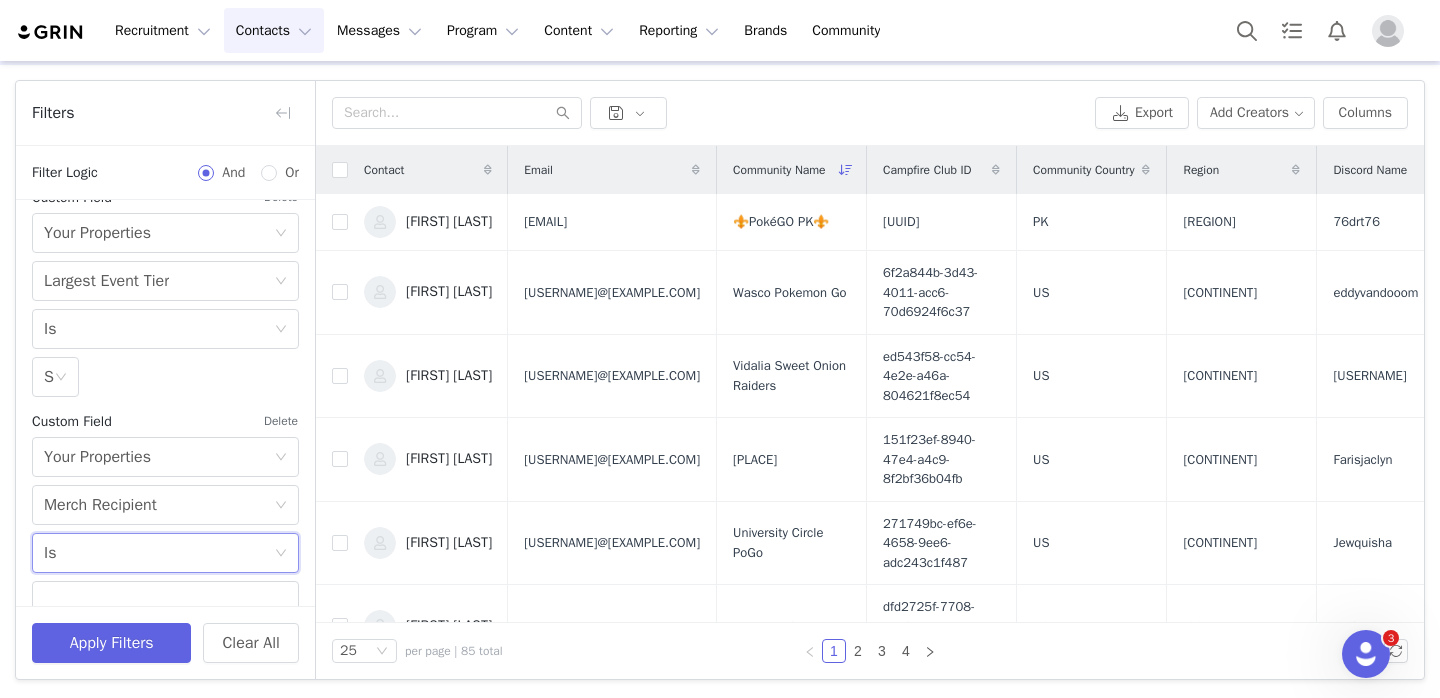 scroll, scrollTop: 947, scrollLeft: 0, axis: vertical 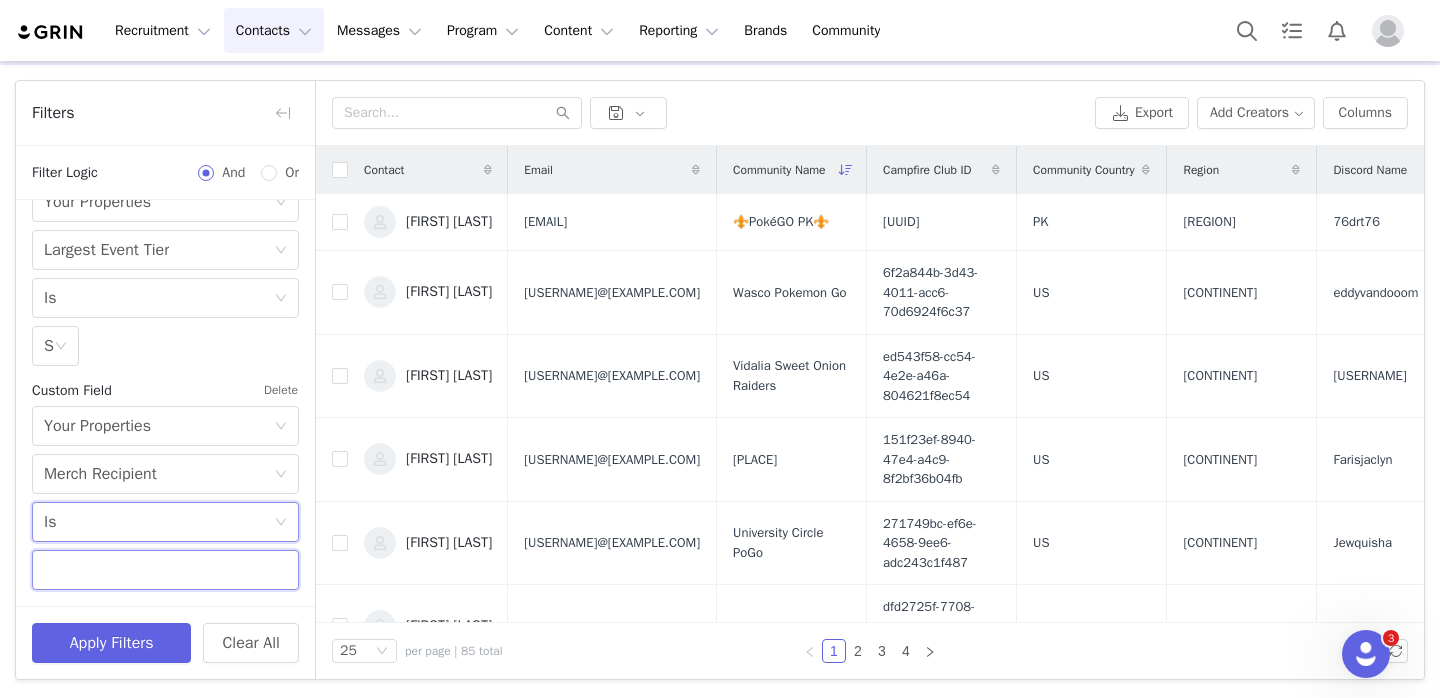 click at bounding box center (165, 570) 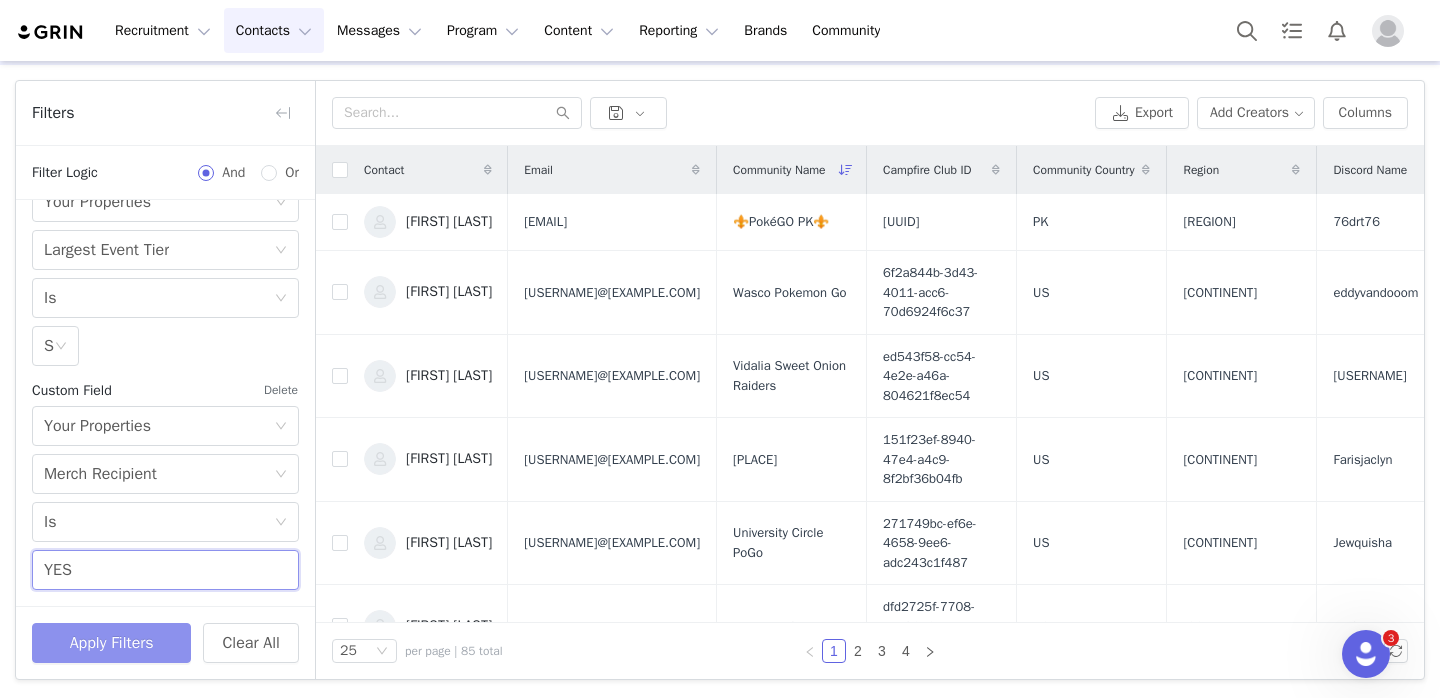 type on "YES" 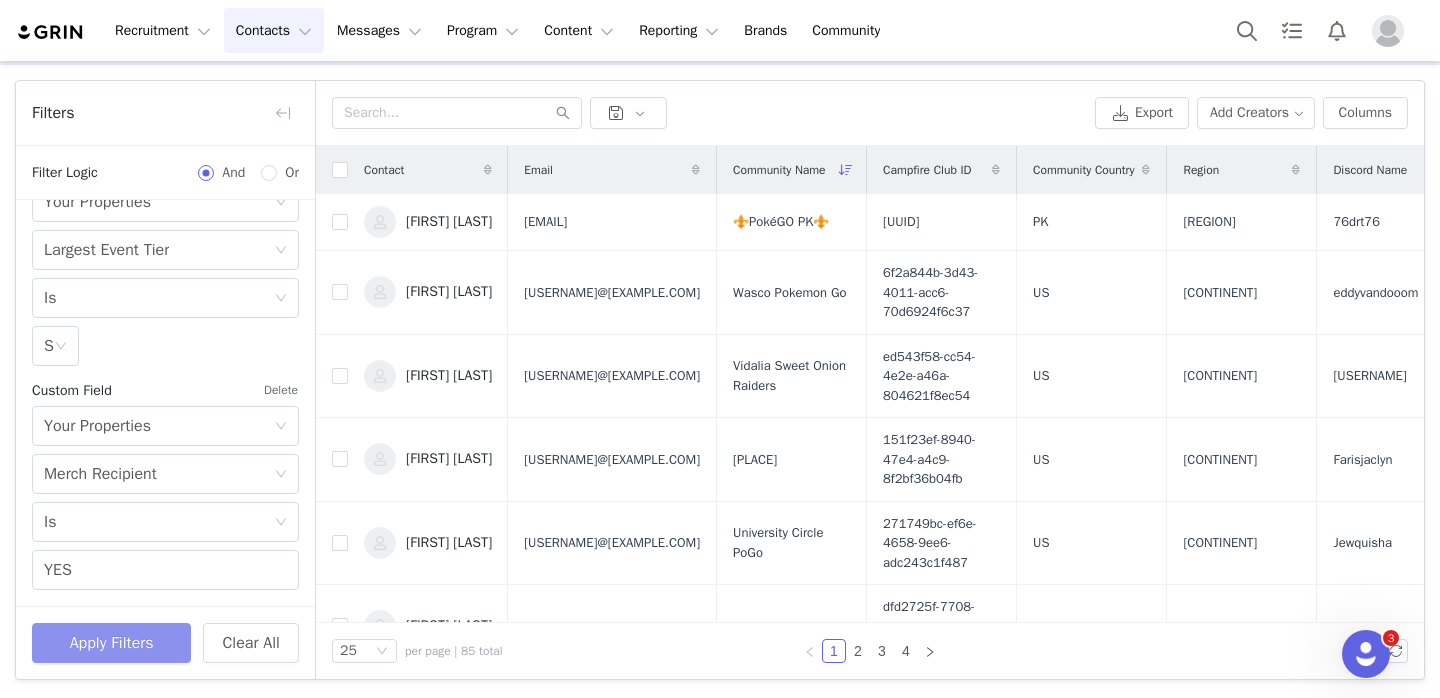 click on "Apply Filters" at bounding box center (111, 643) 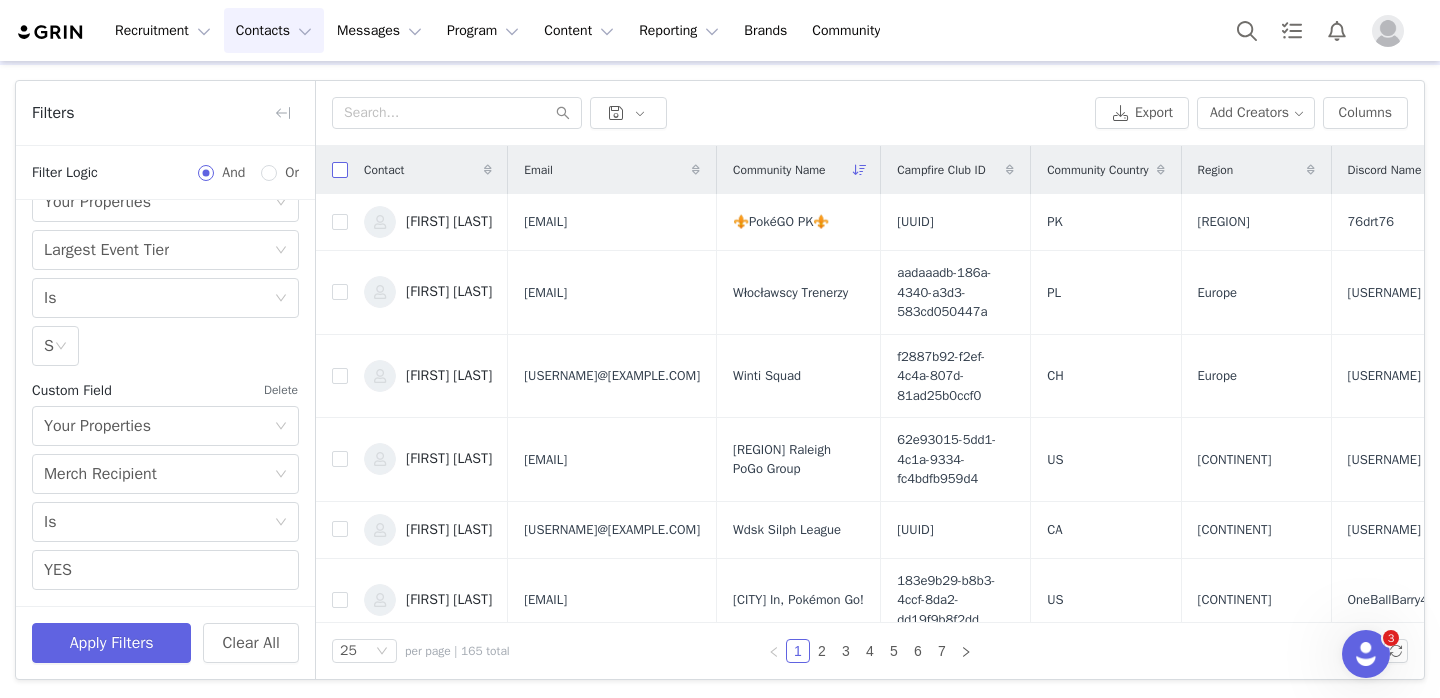 click at bounding box center (332, 170) 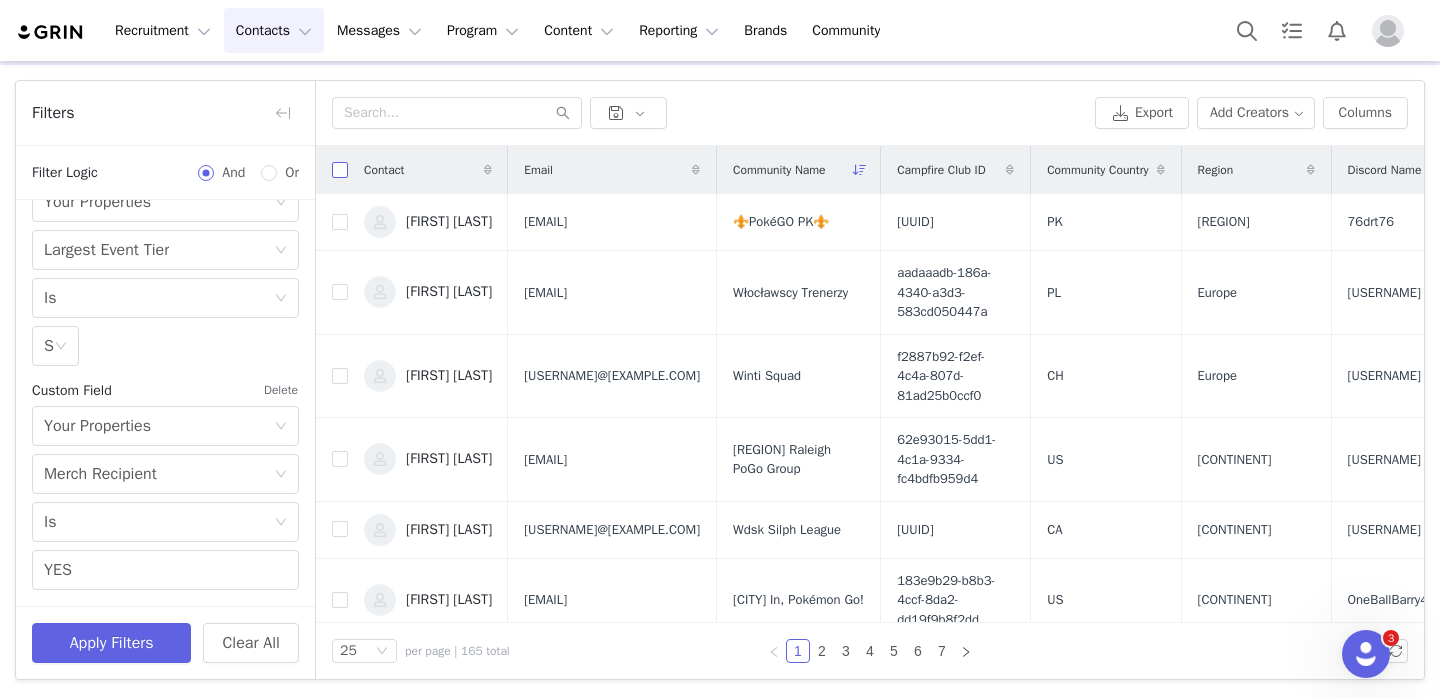 click at bounding box center (332, 170) 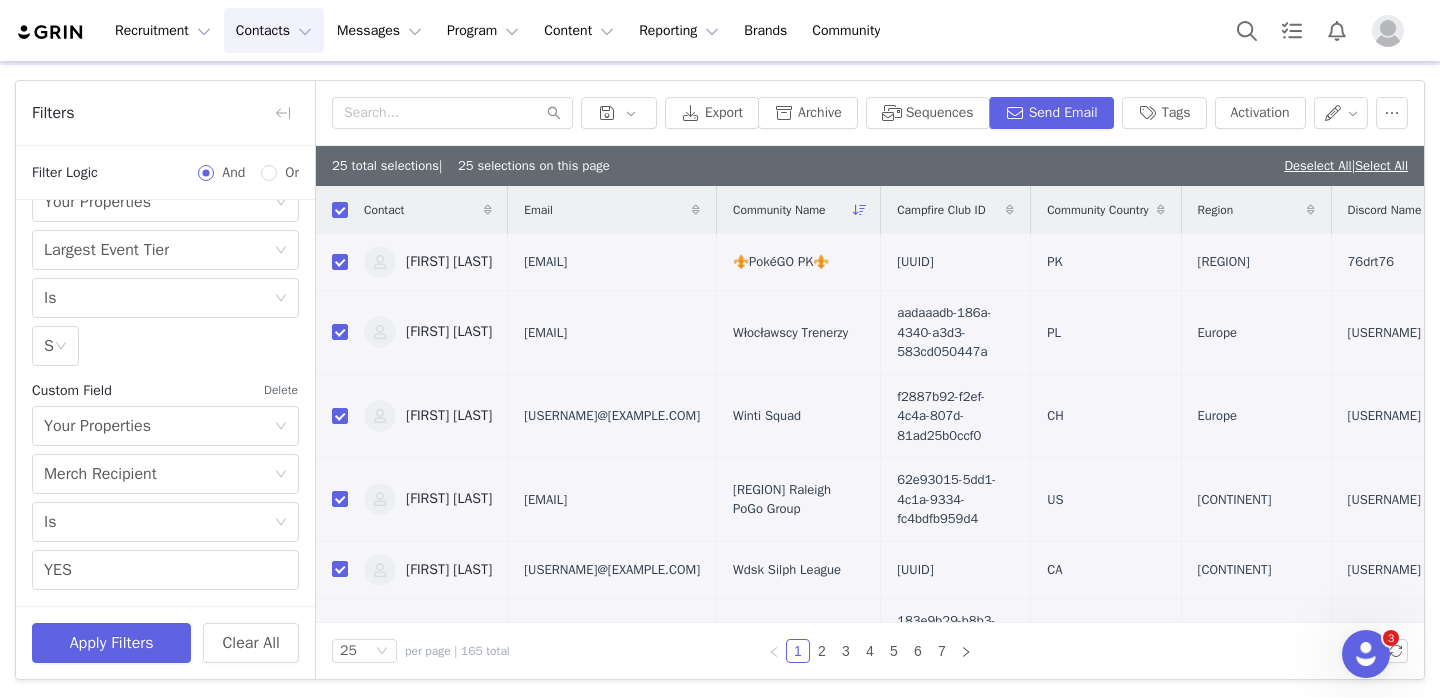 click on "Deselect All     |     Select All" at bounding box center (1346, 166) 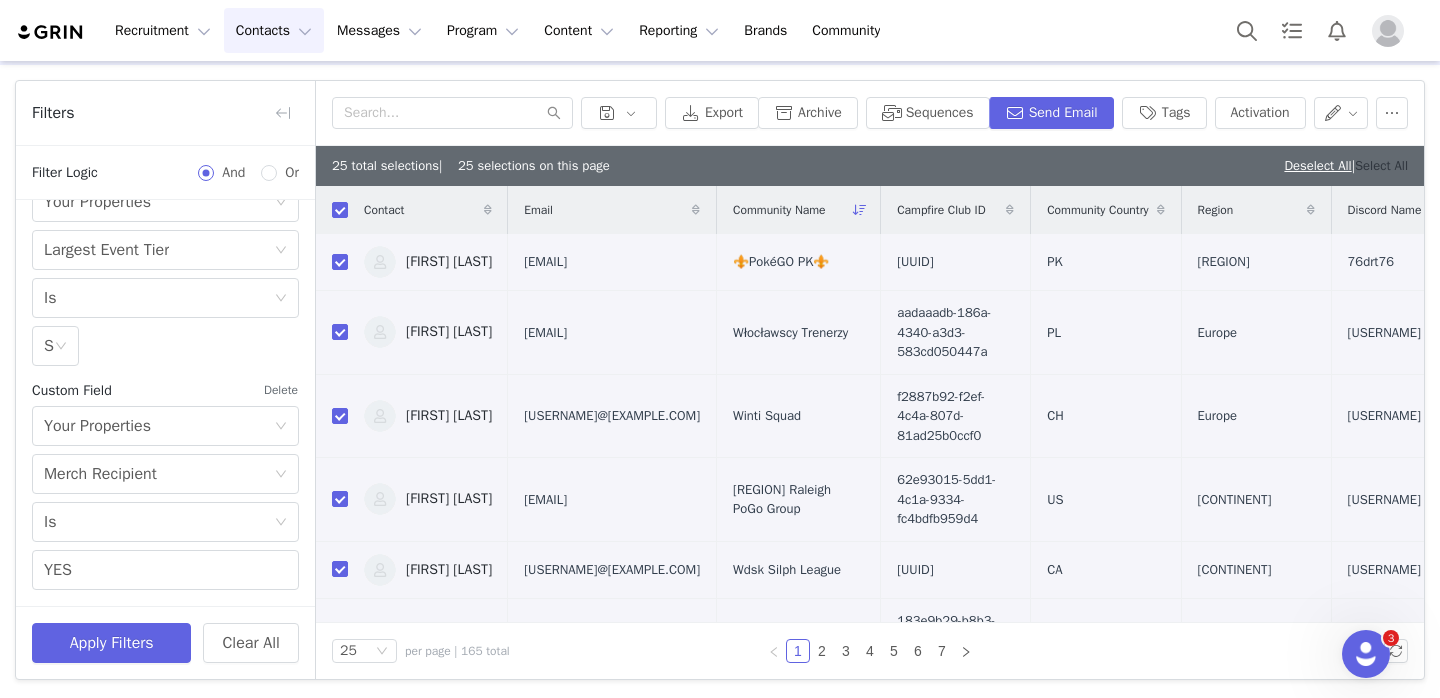 click on "Select All" at bounding box center [1381, 165] 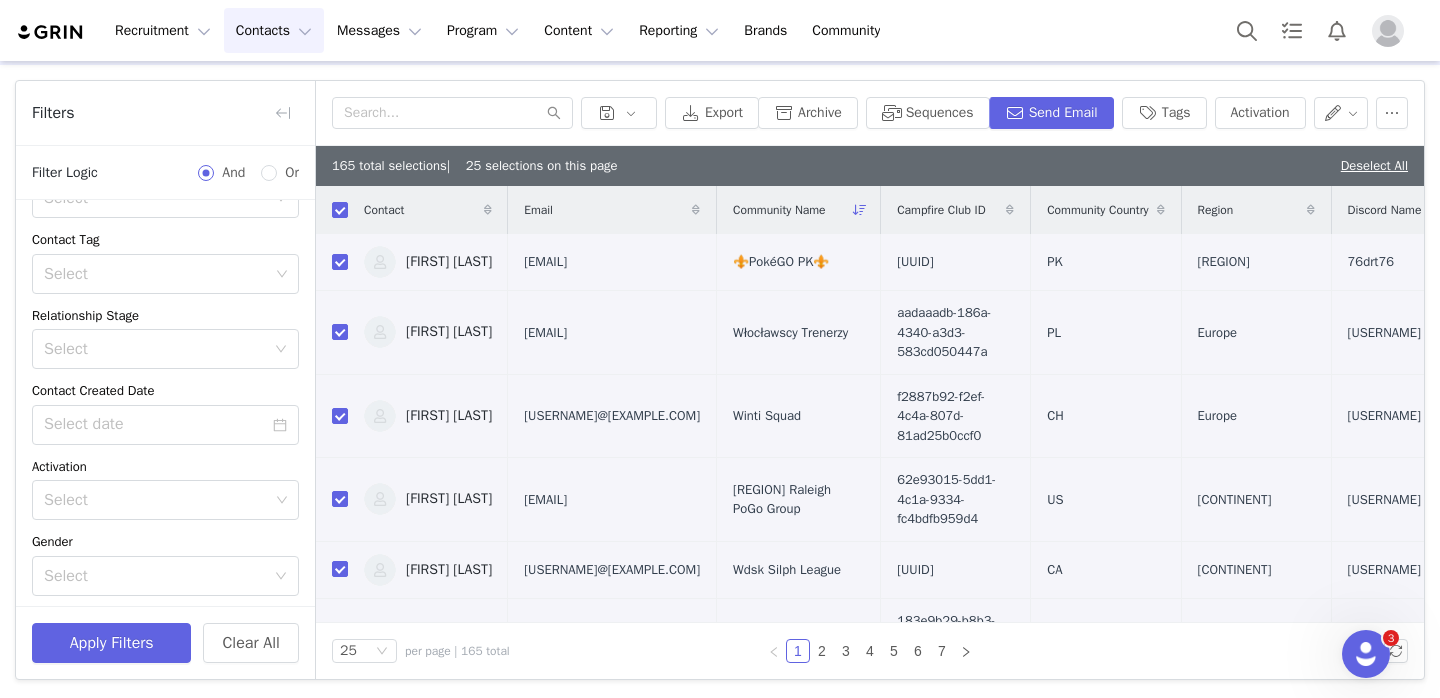 scroll, scrollTop: 0, scrollLeft: 0, axis: both 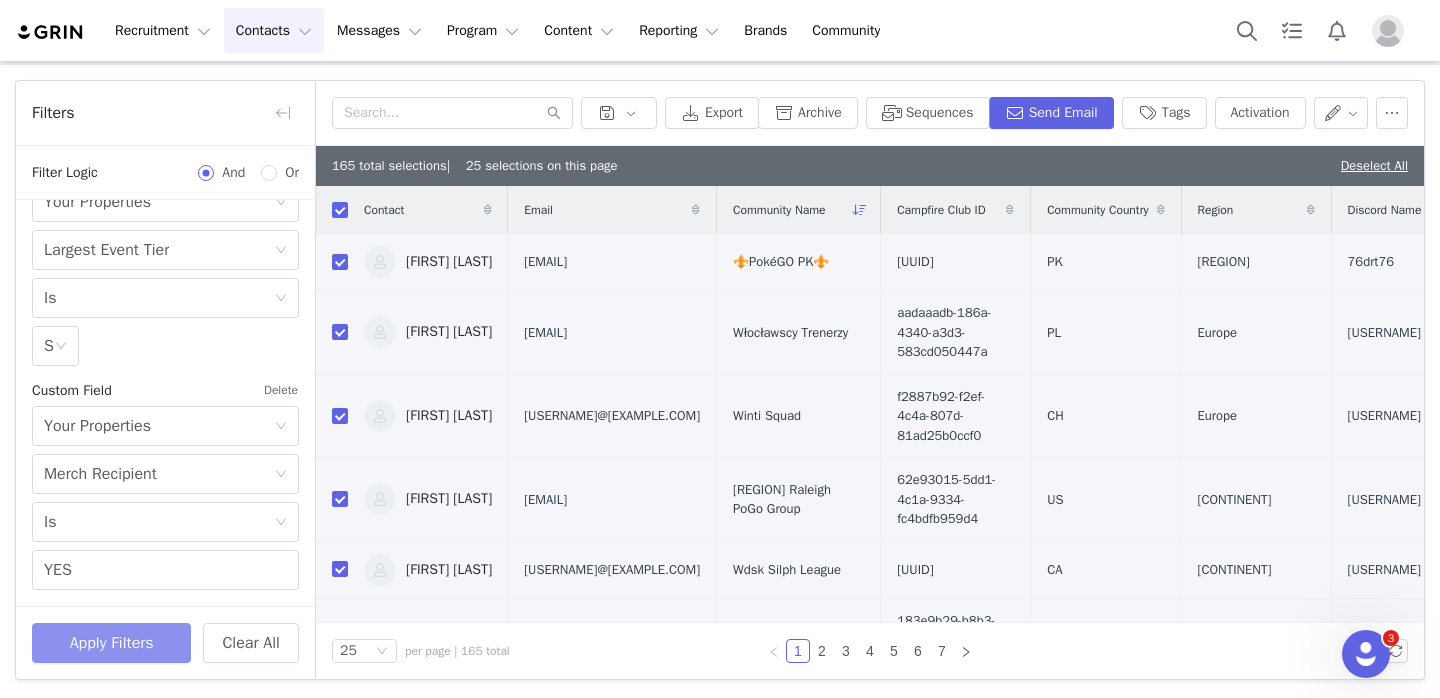 click on "Apply Filters" at bounding box center (111, 643) 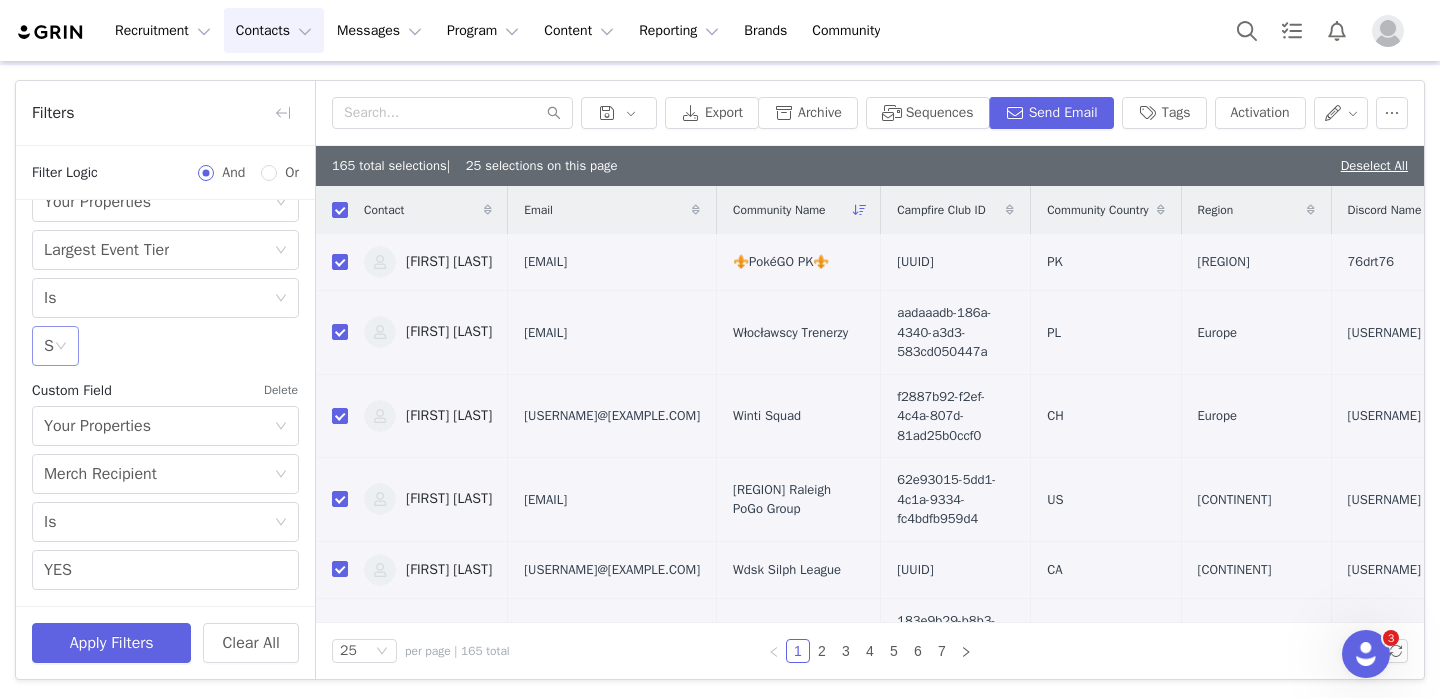 click on "S" at bounding box center (49, 346) 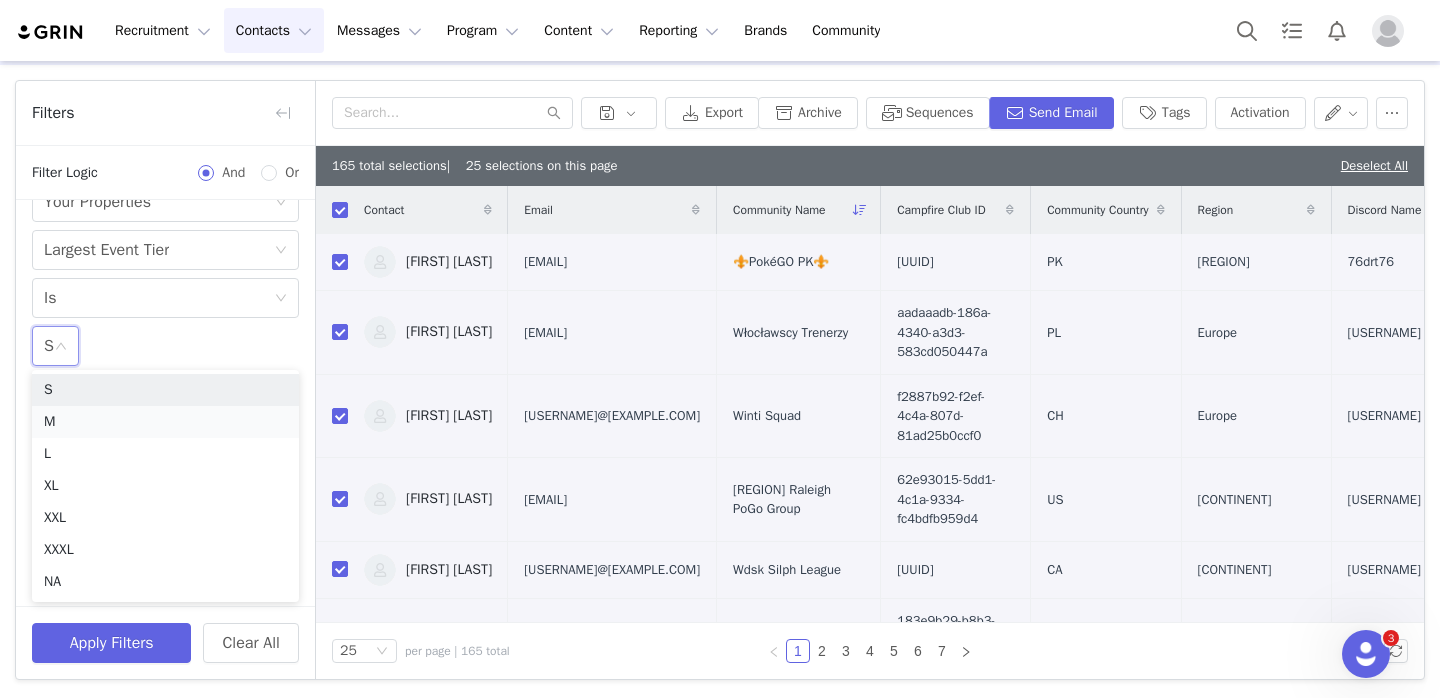 click on "M" at bounding box center (165, 422) 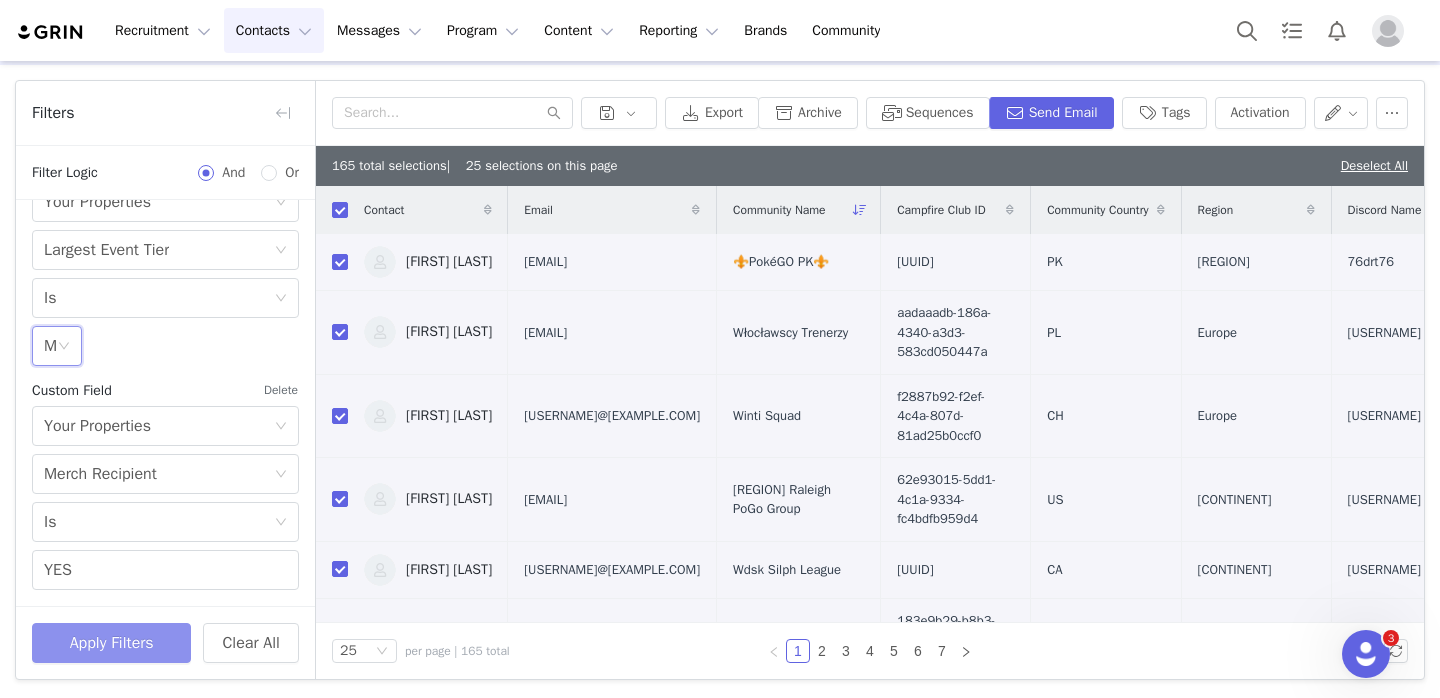 click on "Apply Filters" at bounding box center [111, 643] 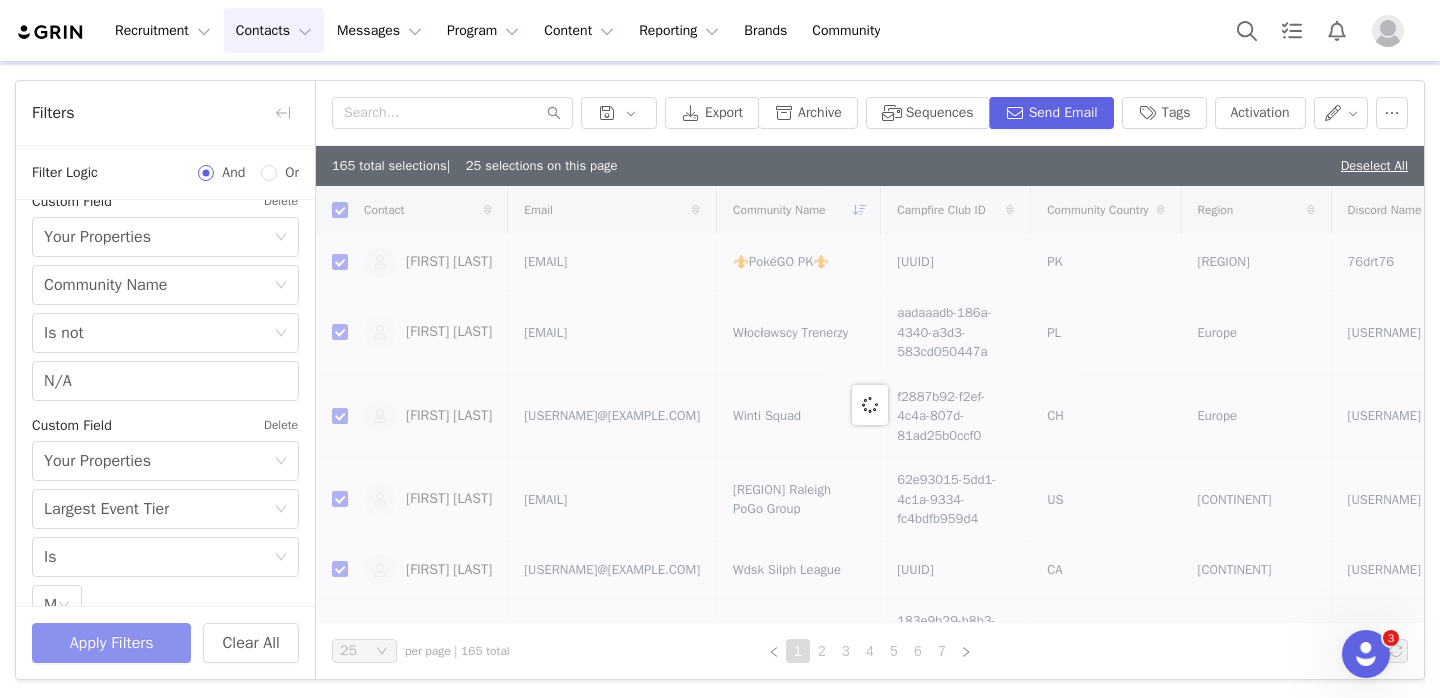 scroll, scrollTop: 686, scrollLeft: 0, axis: vertical 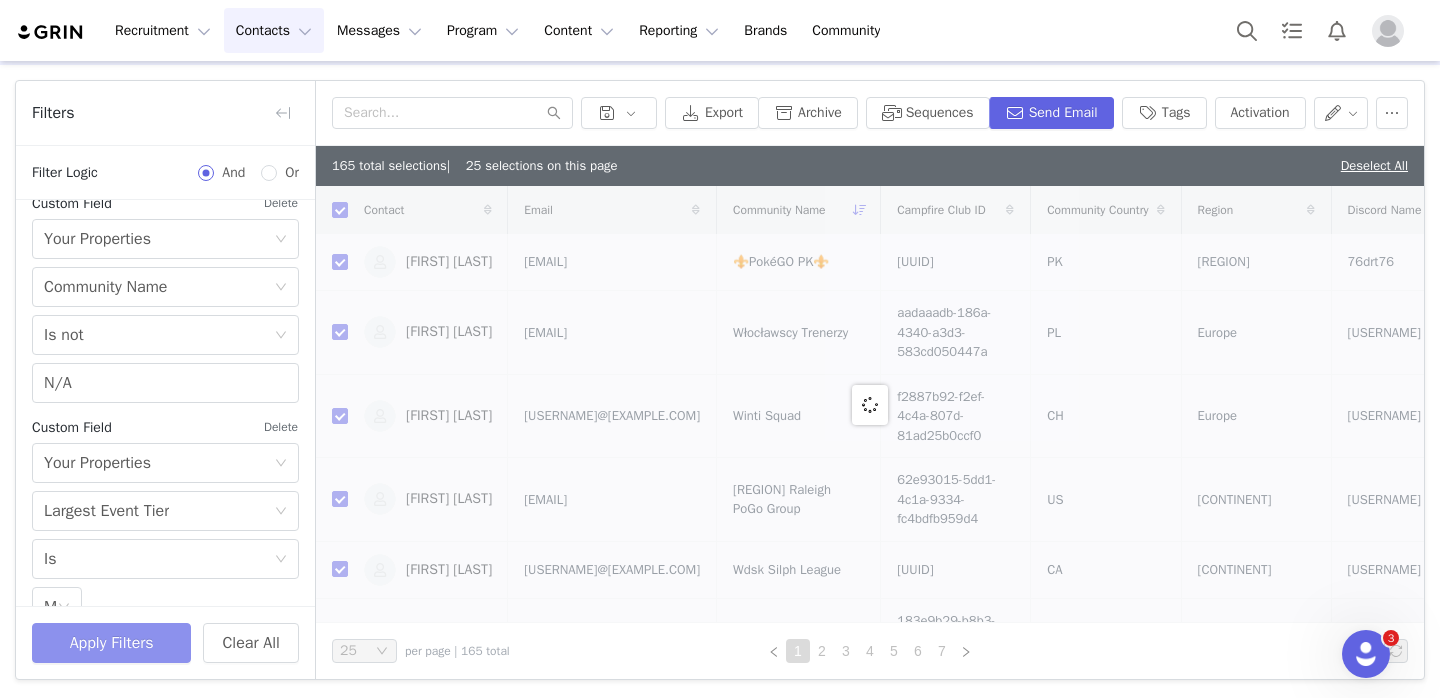checkbox on "false" 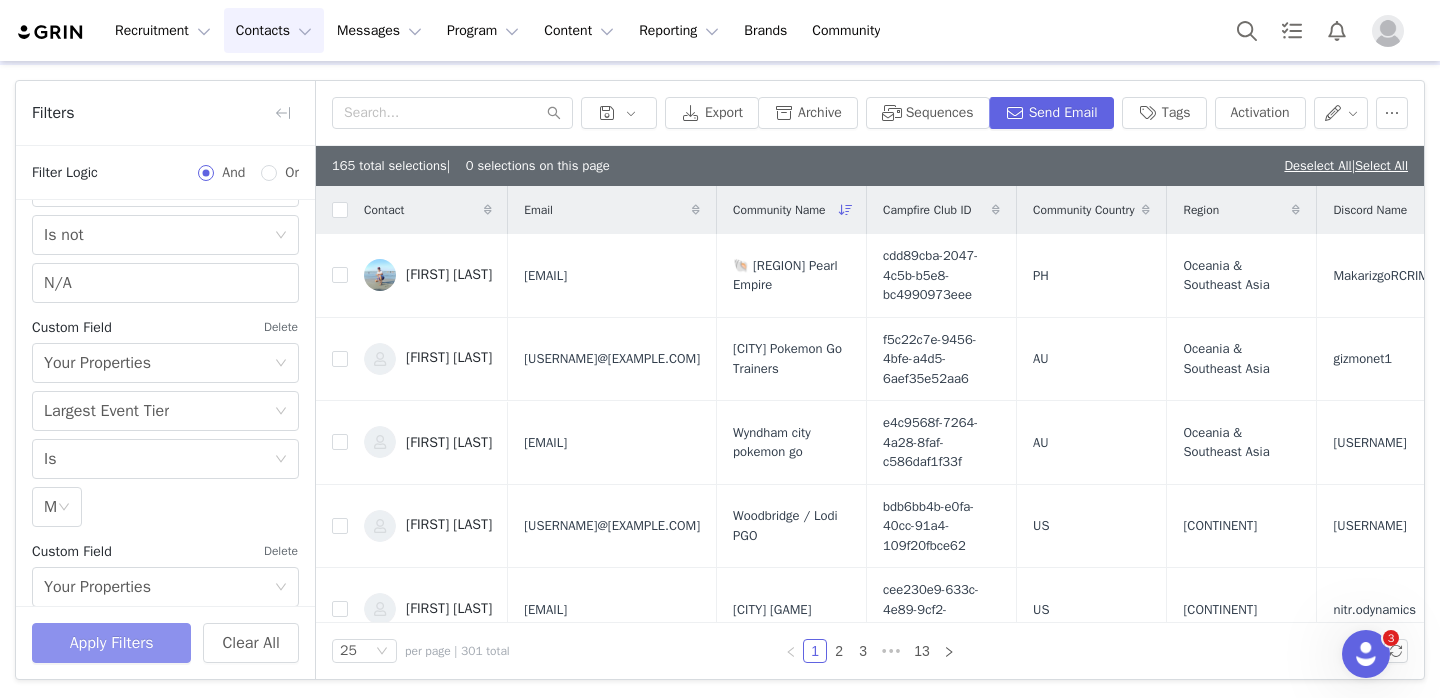 scroll, scrollTop: 937, scrollLeft: 0, axis: vertical 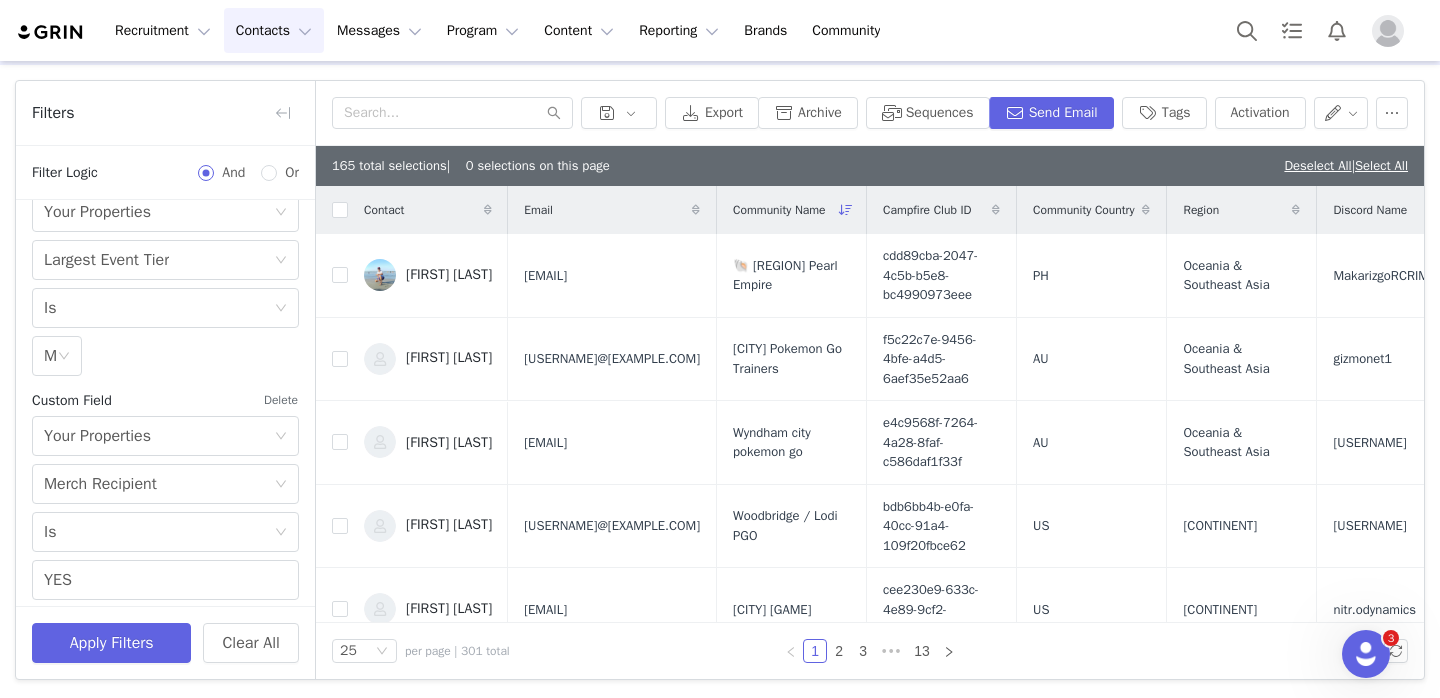click on "Contact" at bounding box center (428, 210) 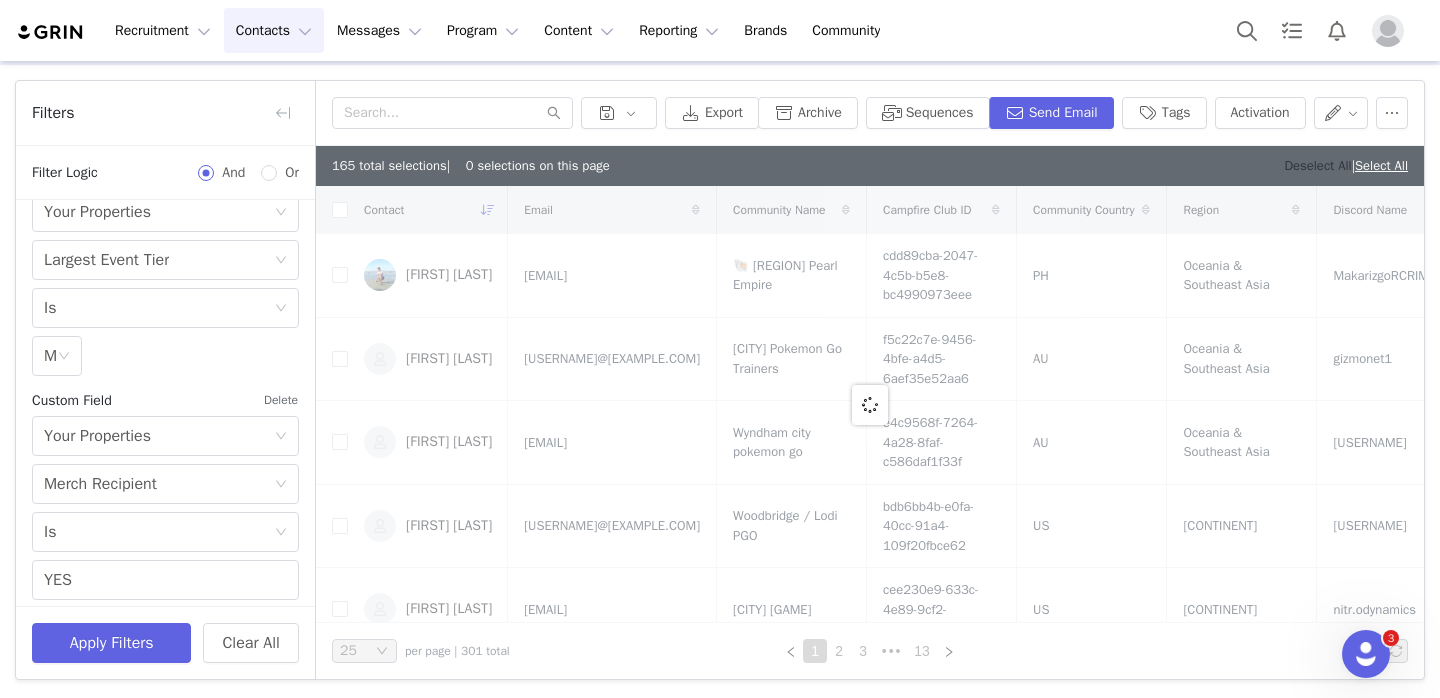 click on "Deselect All" at bounding box center [1317, 165] 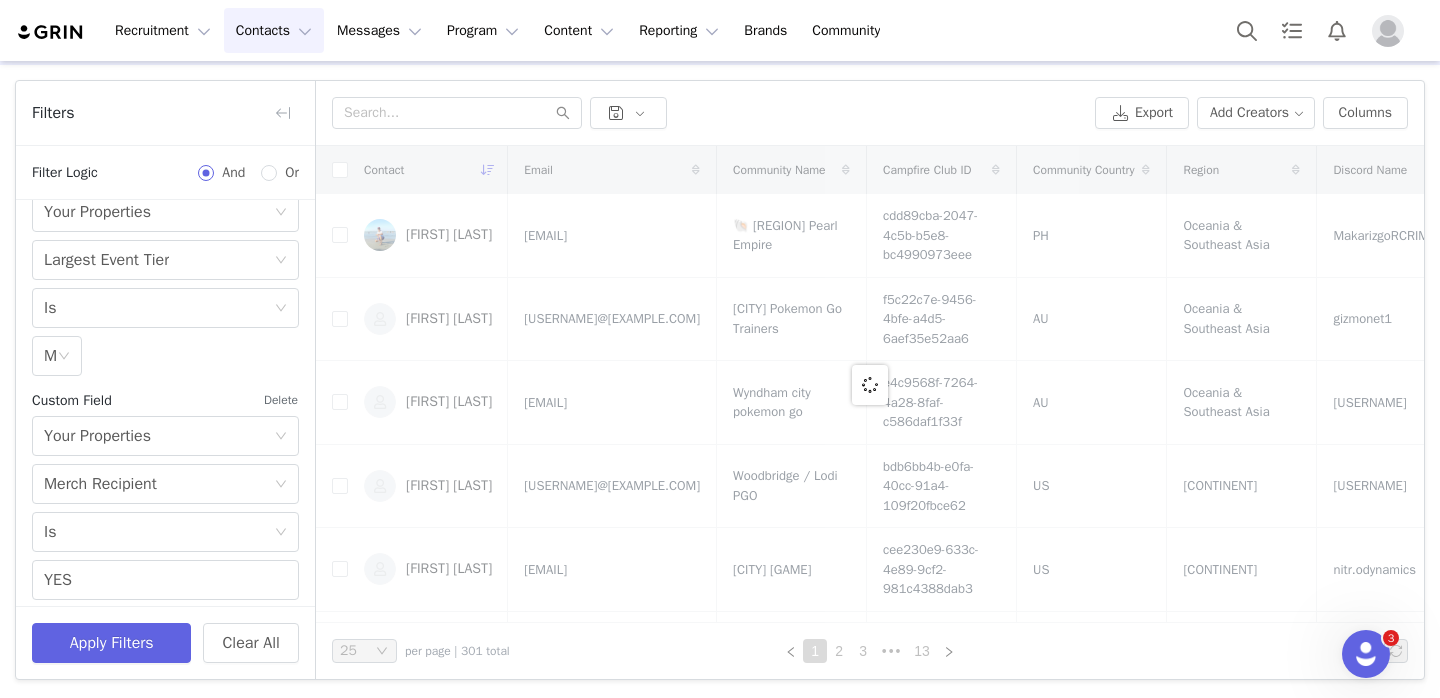 click at bounding box center (870, 384) 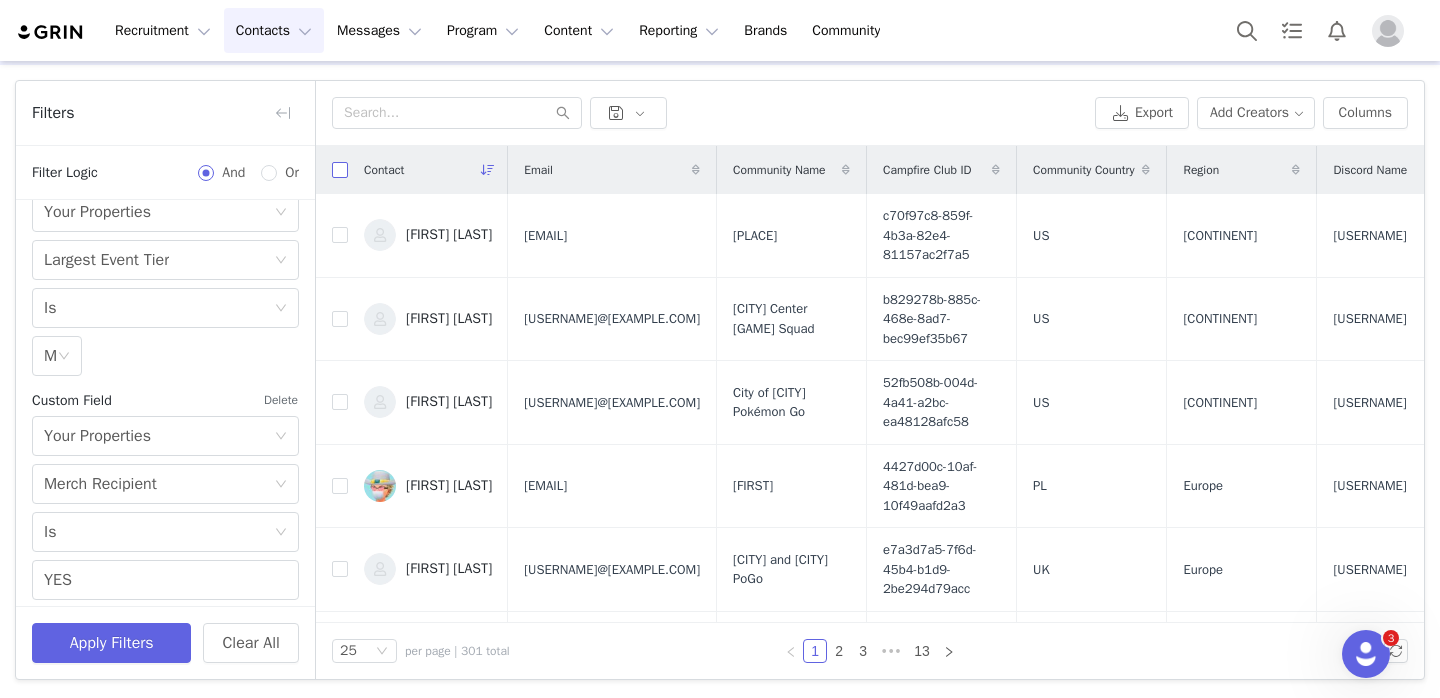 click at bounding box center (340, 170) 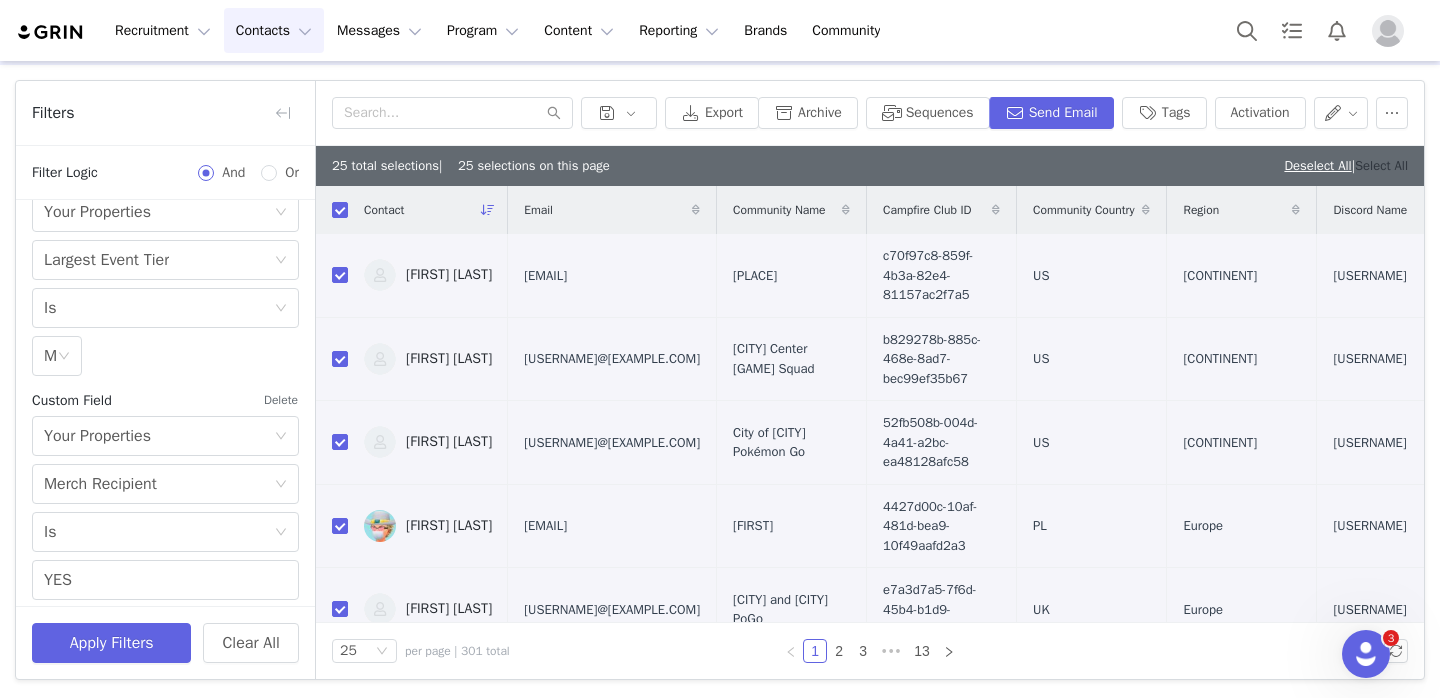 click on "Select All" at bounding box center (1381, 165) 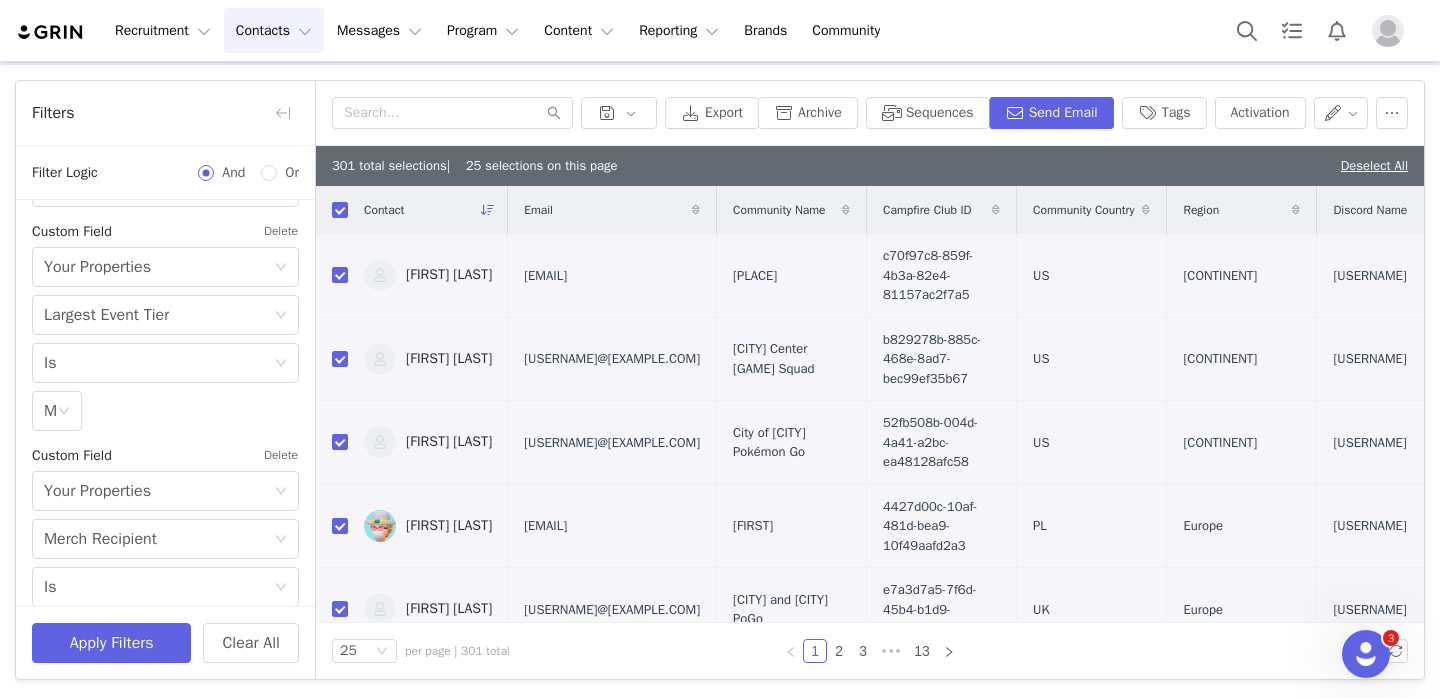 scroll, scrollTop: 880, scrollLeft: 0, axis: vertical 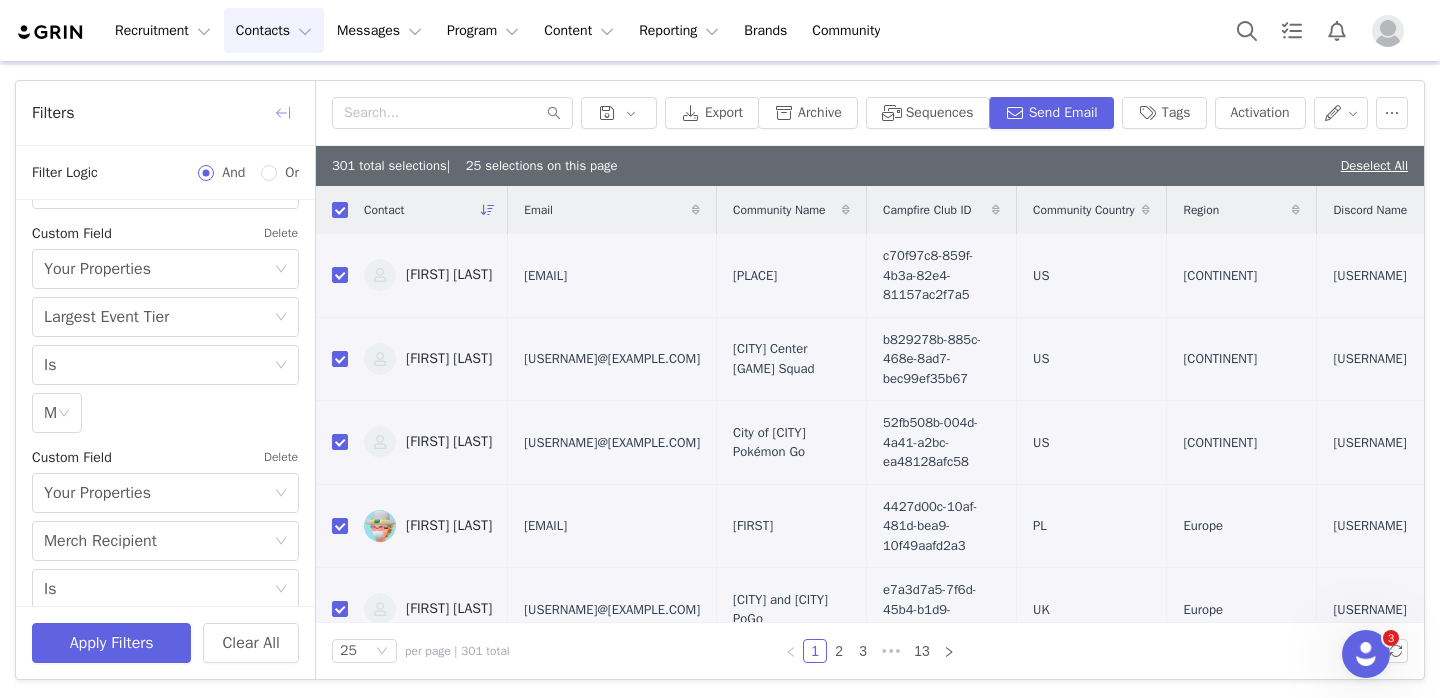 click at bounding box center (283, 113) 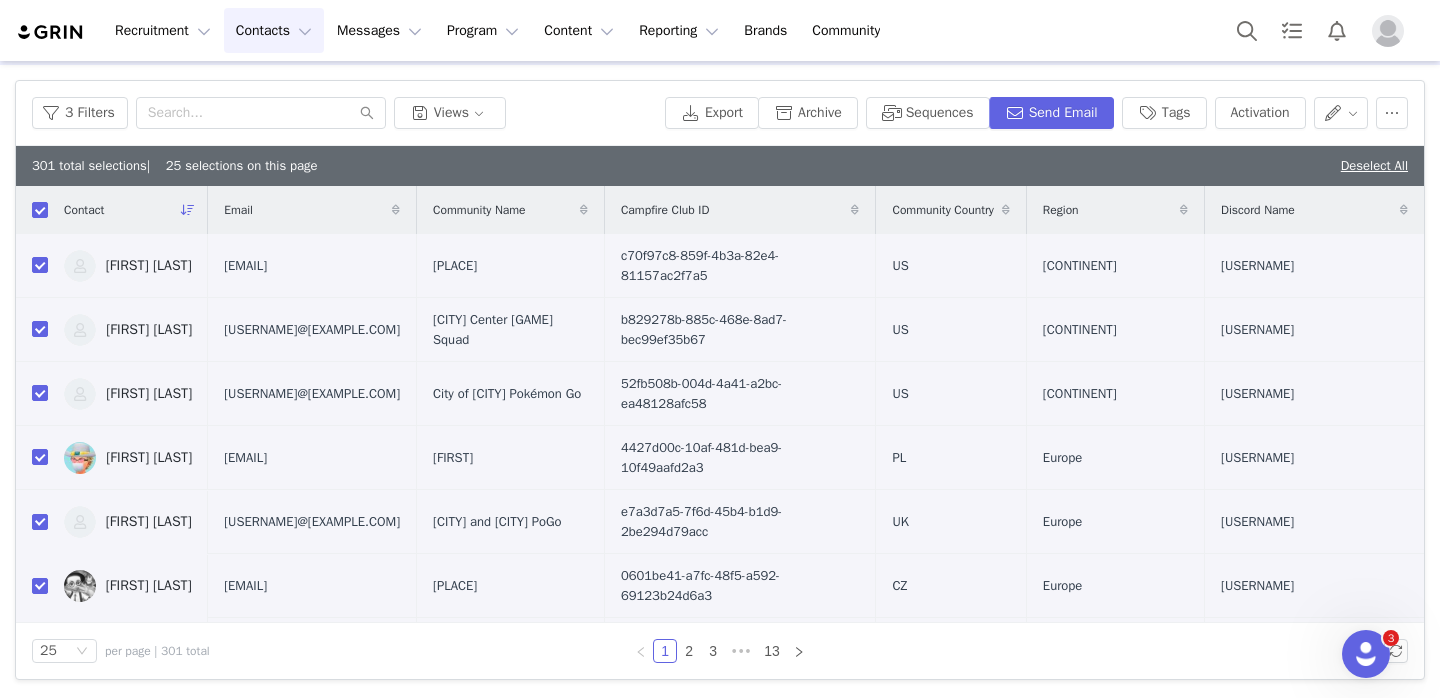 click on "Contacts Contacts" at bounding box center [274, 30] 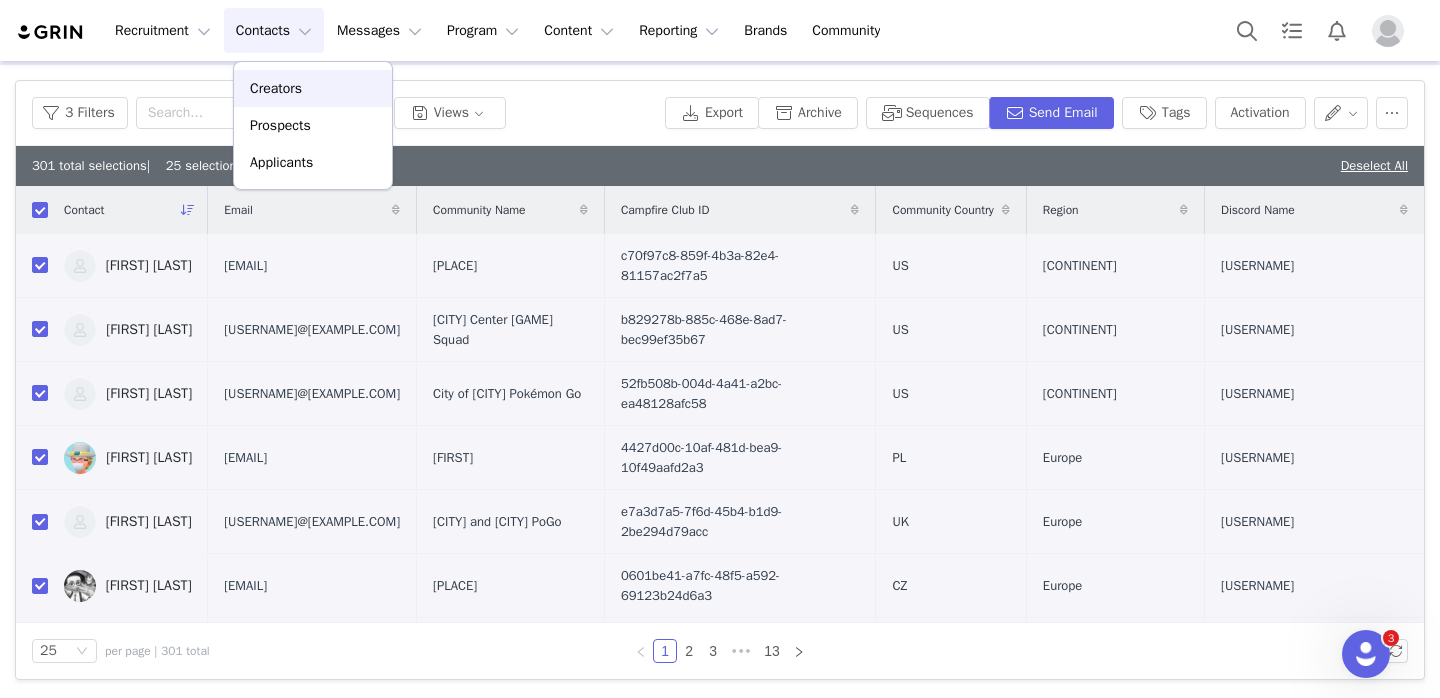 click on "Creators" at bounding box center (276, 88) 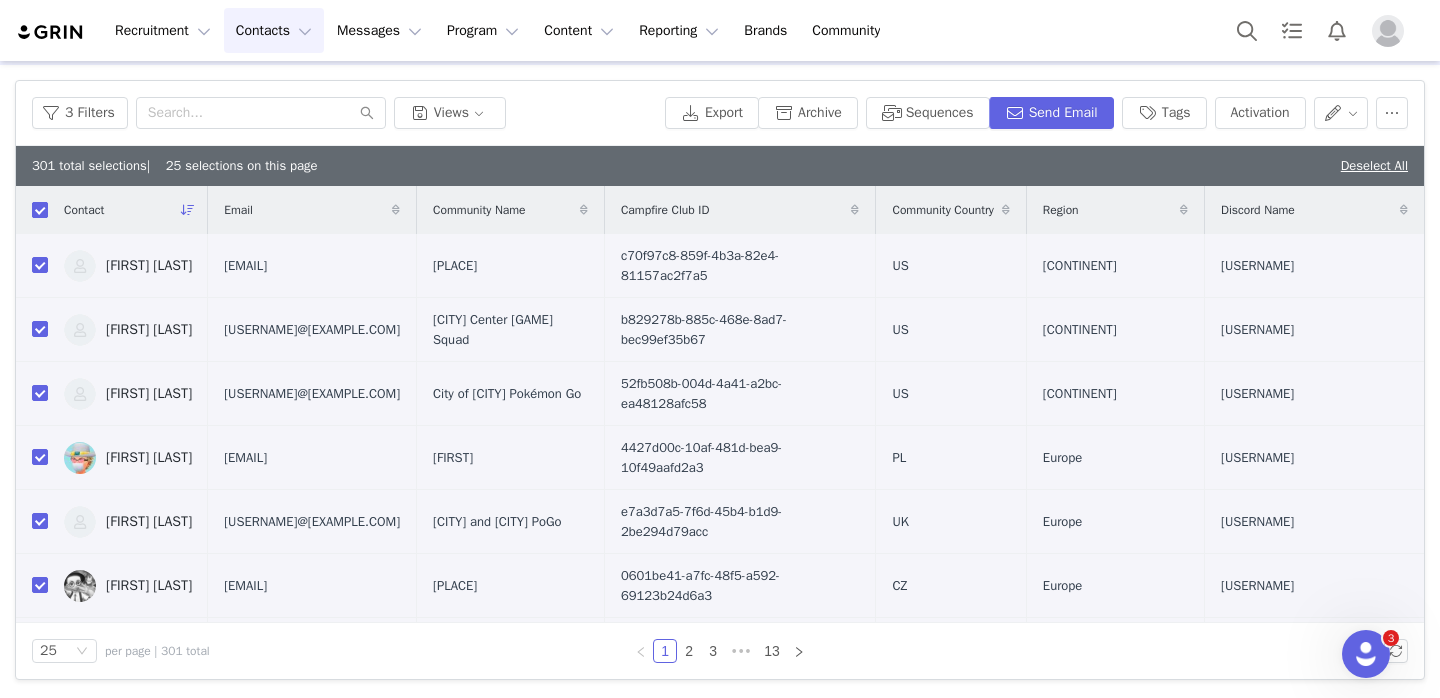 click at bounding box center [40, 210] 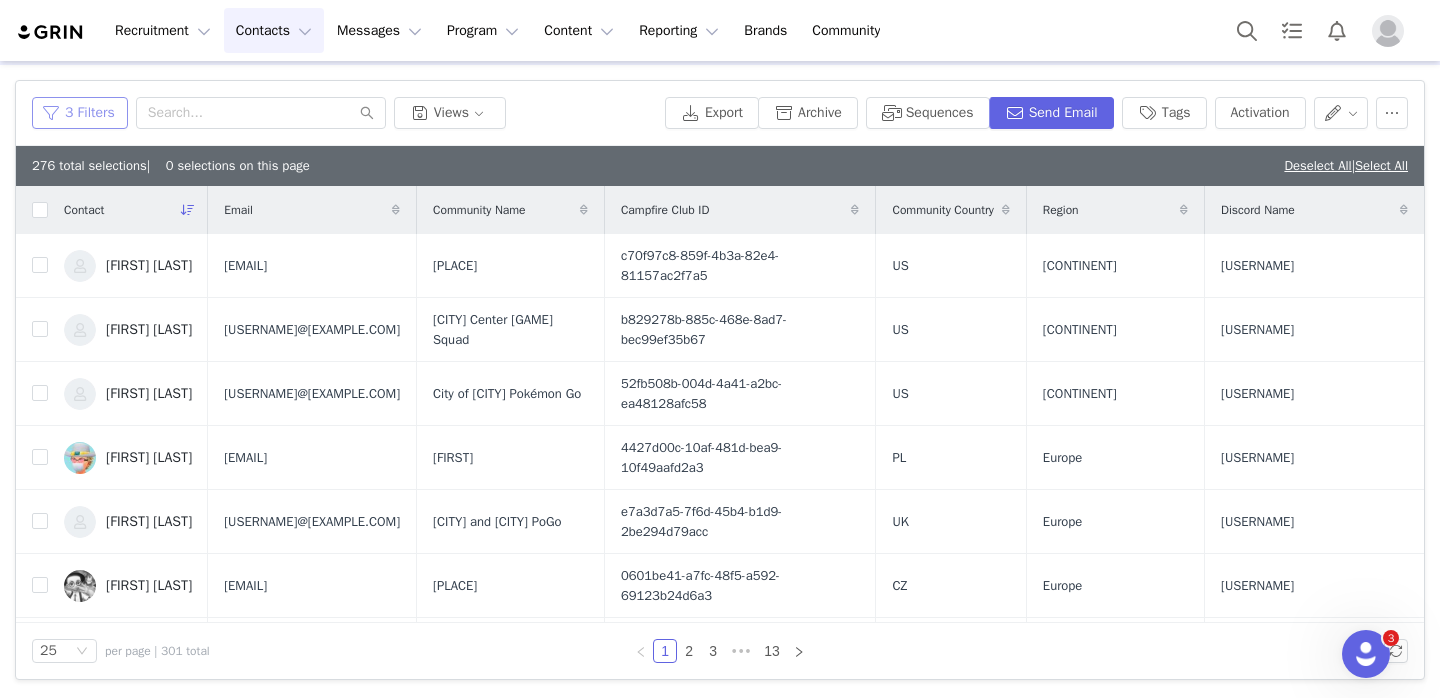click on "3 Filters" at bounding box center [80, 113] 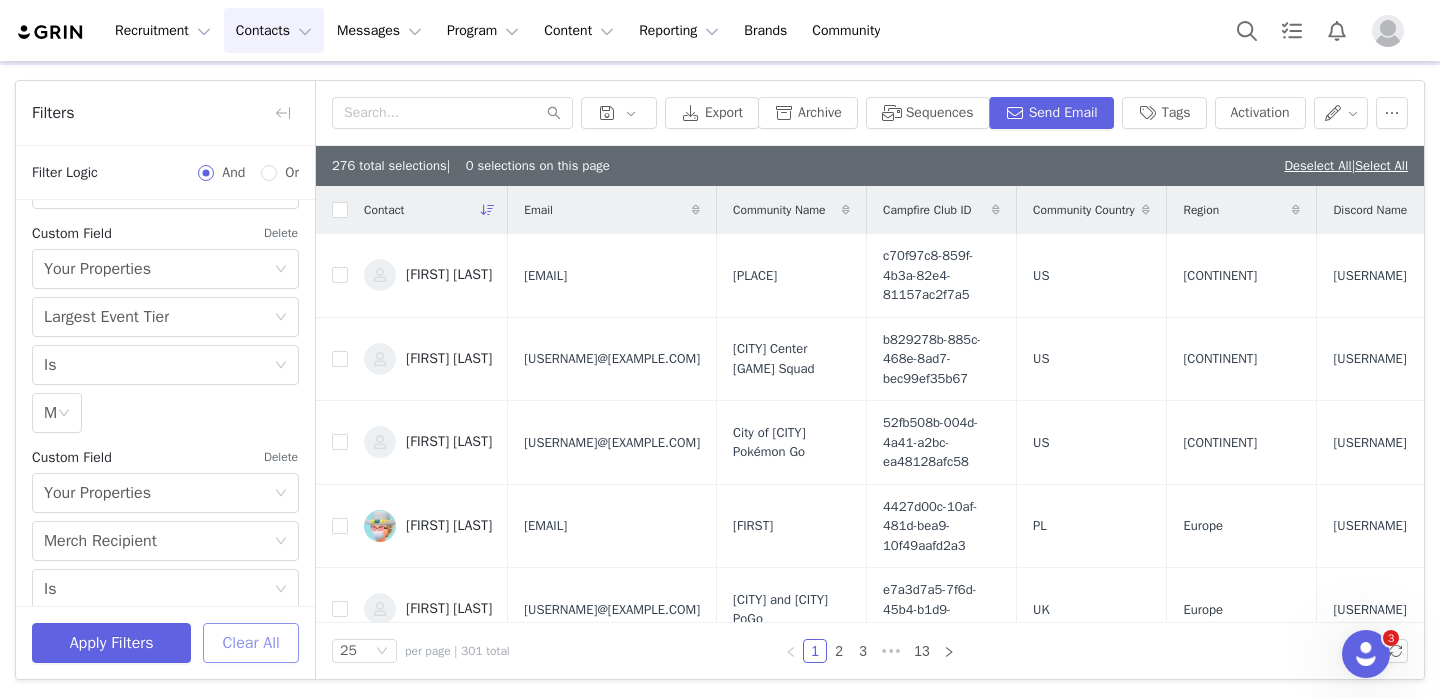 click on "Clear All" at bounding box center [251, 643] 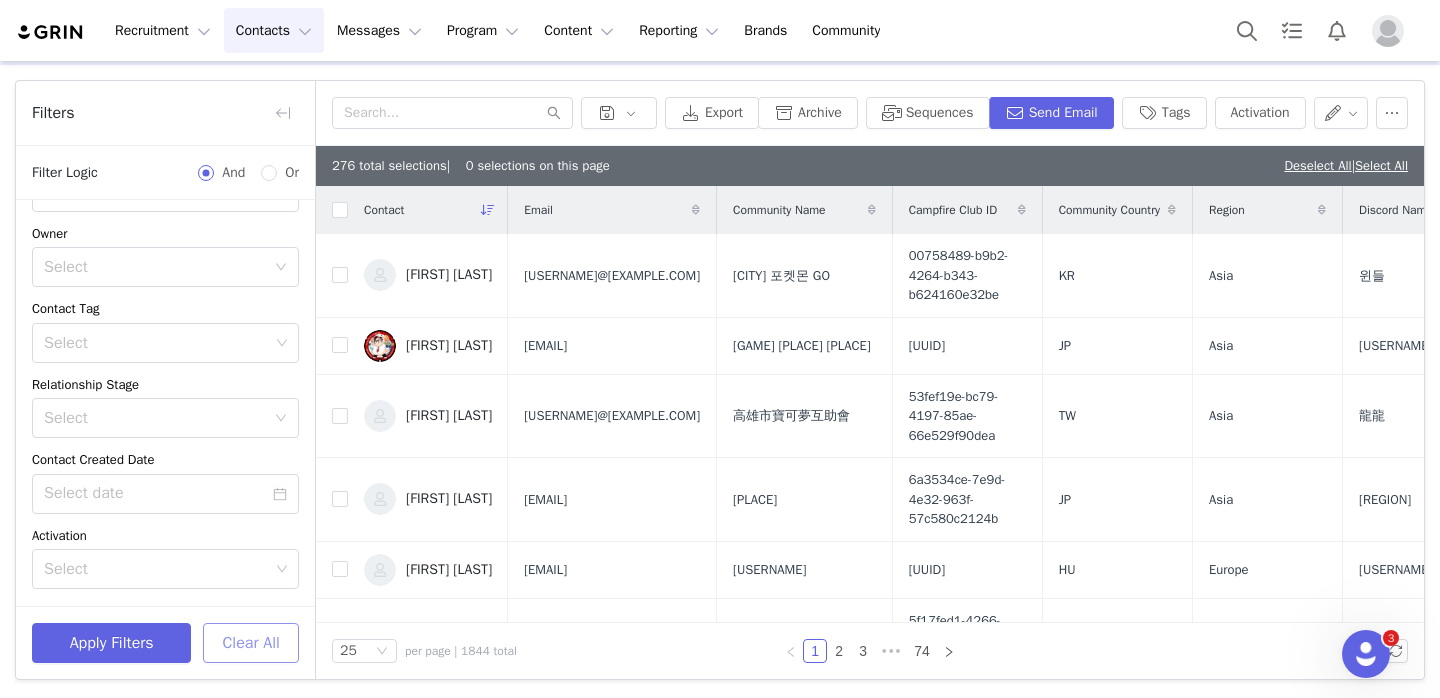 scroll, scrollTop: 0, scrollLeft: 0, axis: both 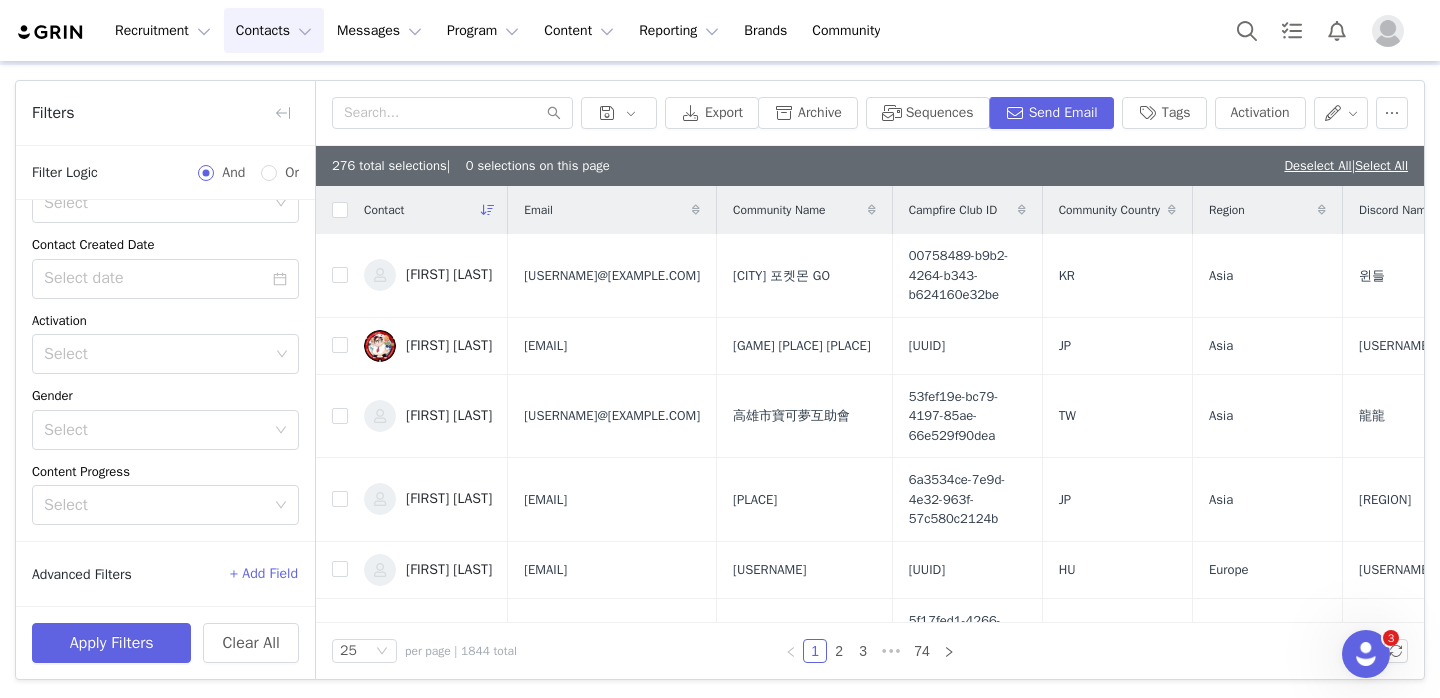 click on "+ Add Field" at bounding box center [264, 574] 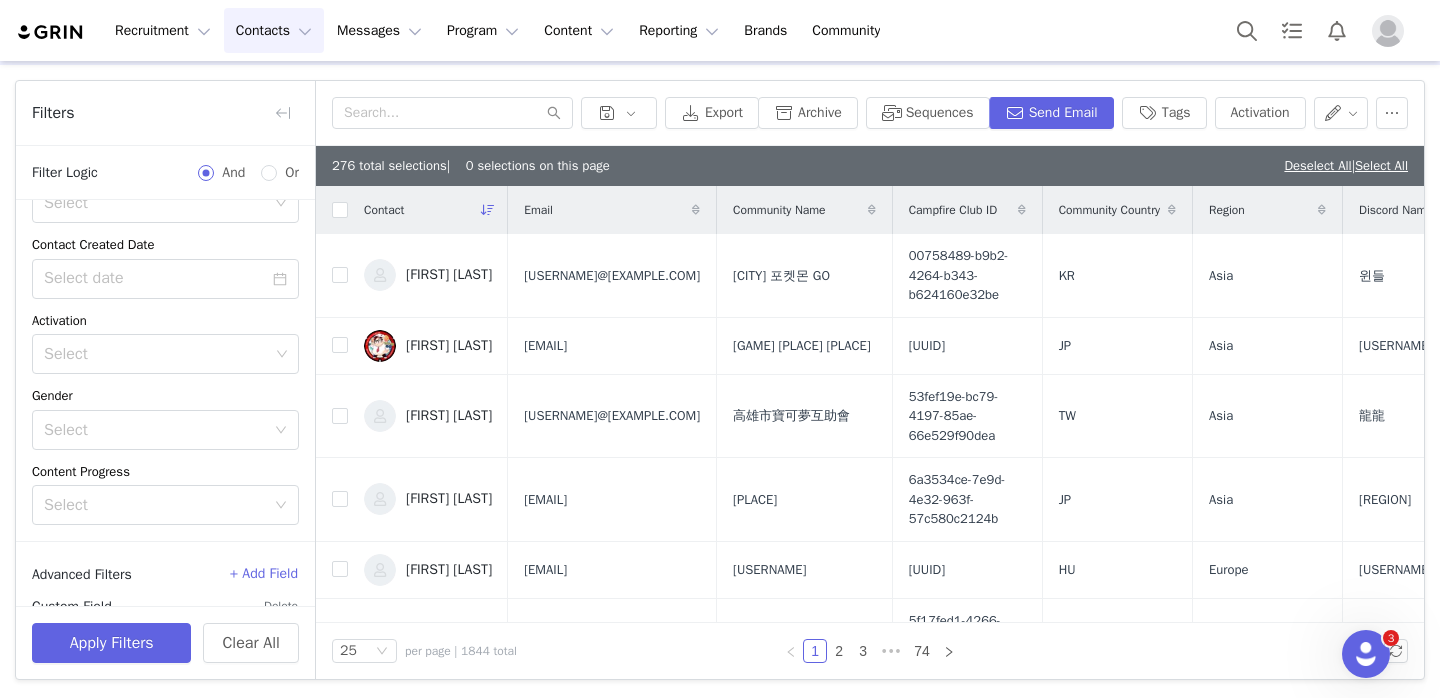 scroll, scrollTop: 363, scrollLeft: 0, axis: vertical 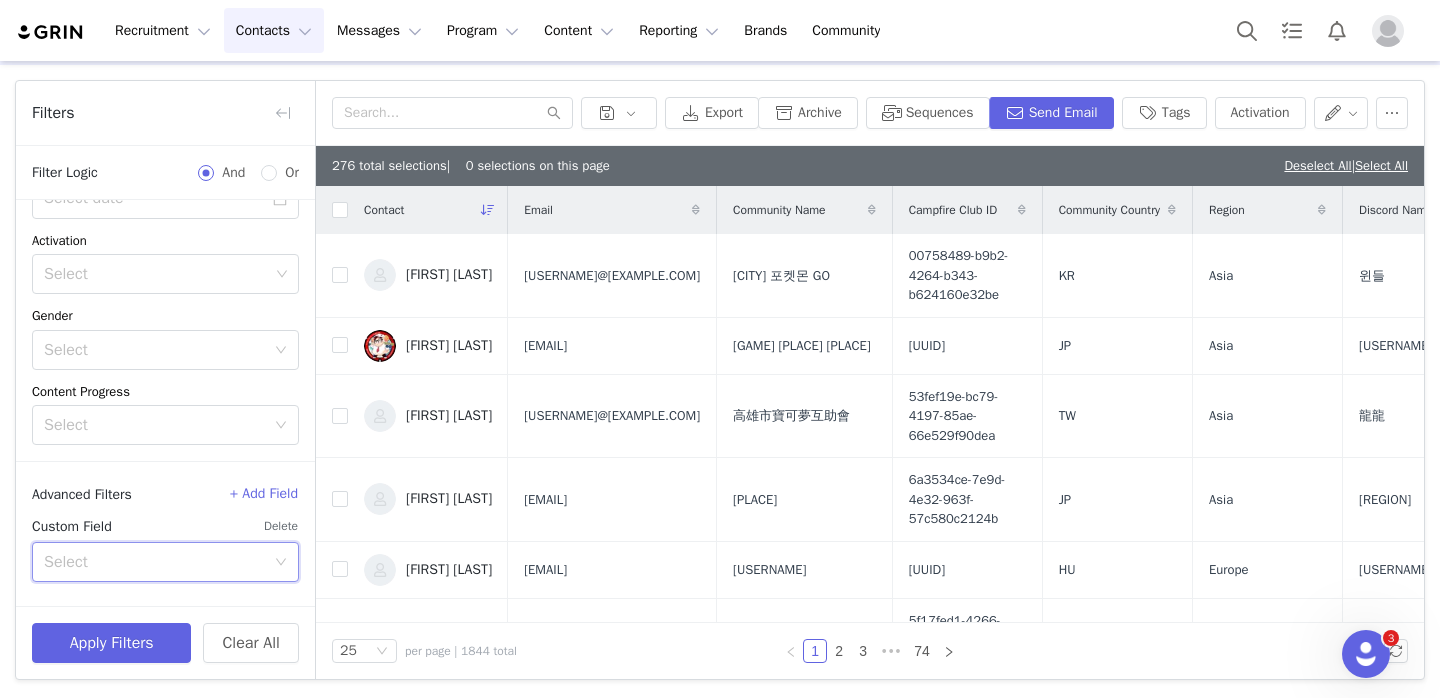 click on "Select" at bounding box center (159, 562) 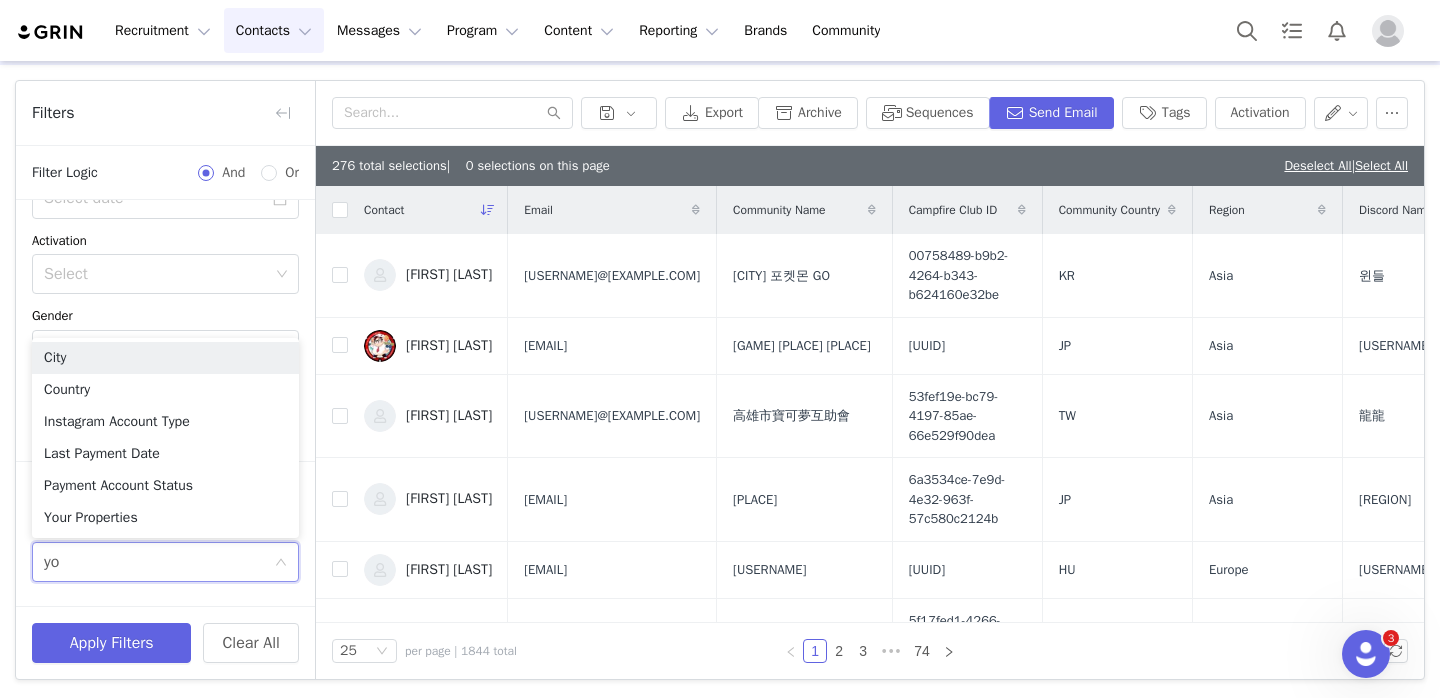 type on "you" 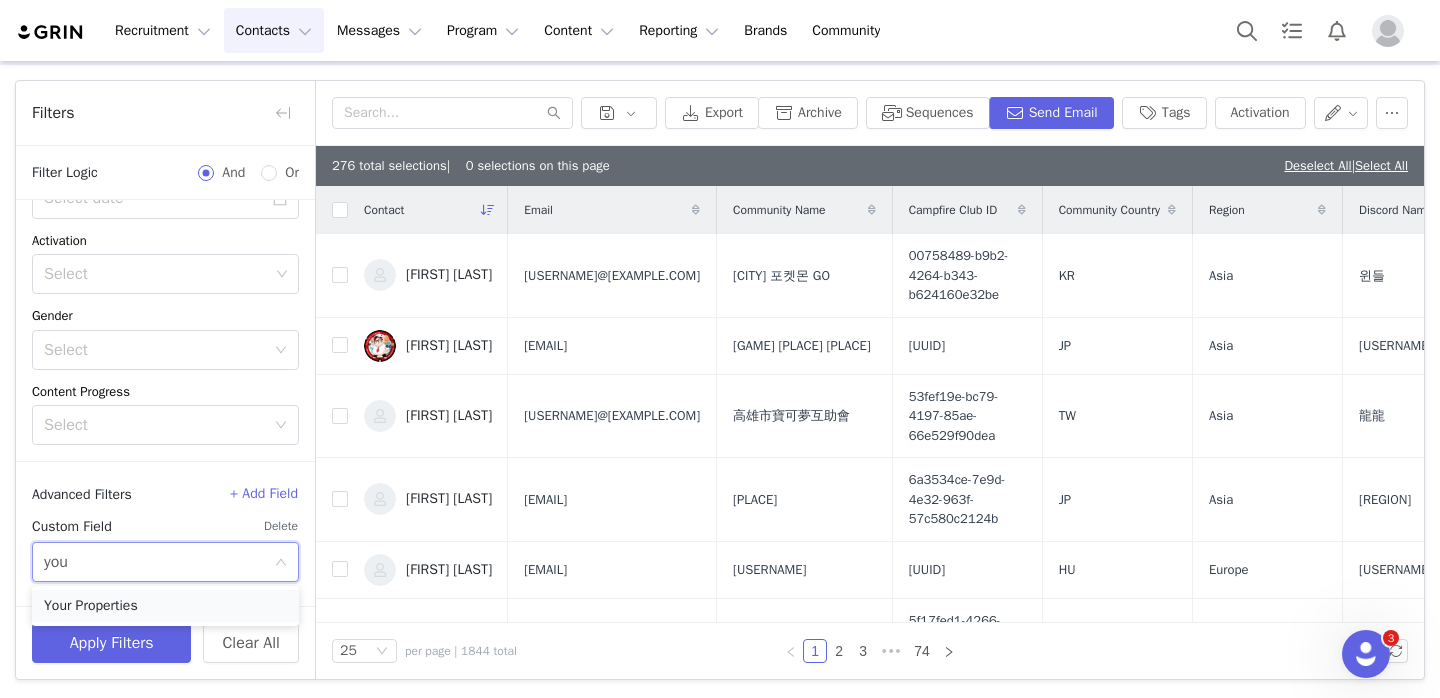 click on "Your Properties" at bounding box center (165, 606) 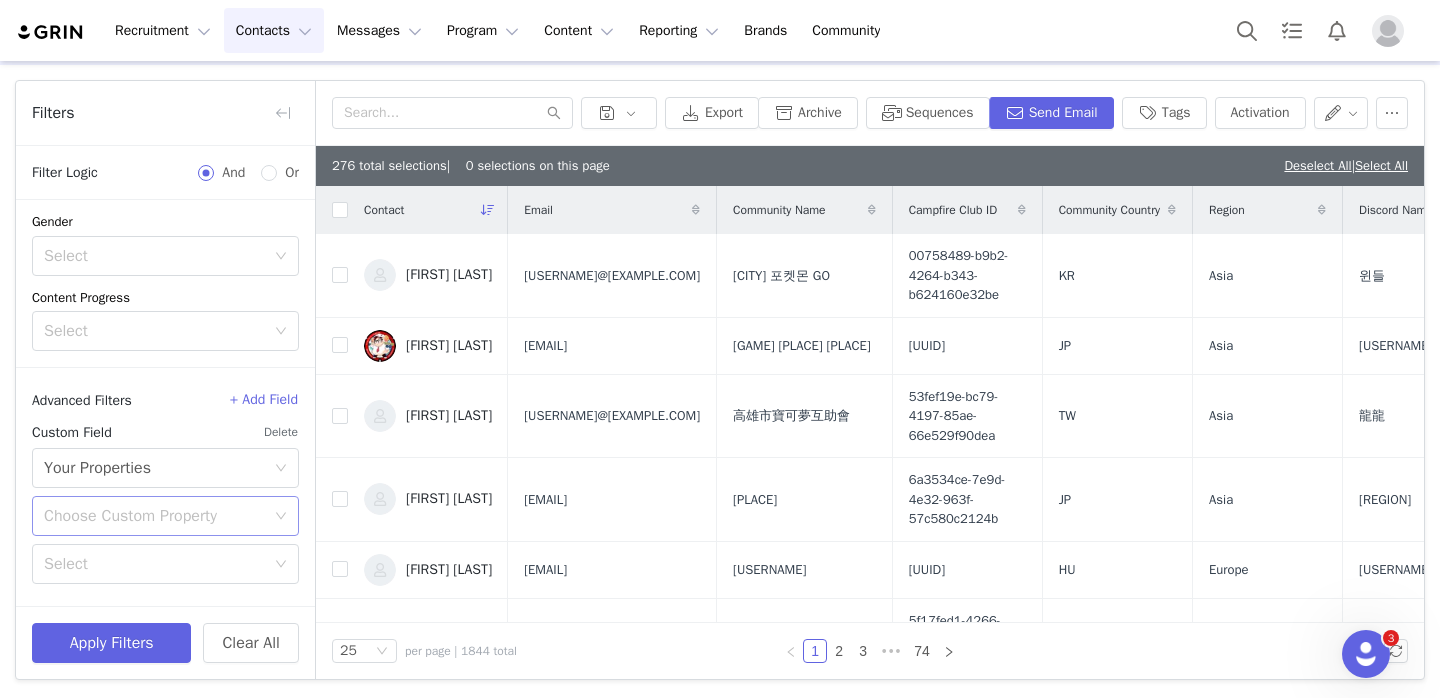click on "Choose Custom Property" at bounding box center [154, 516] 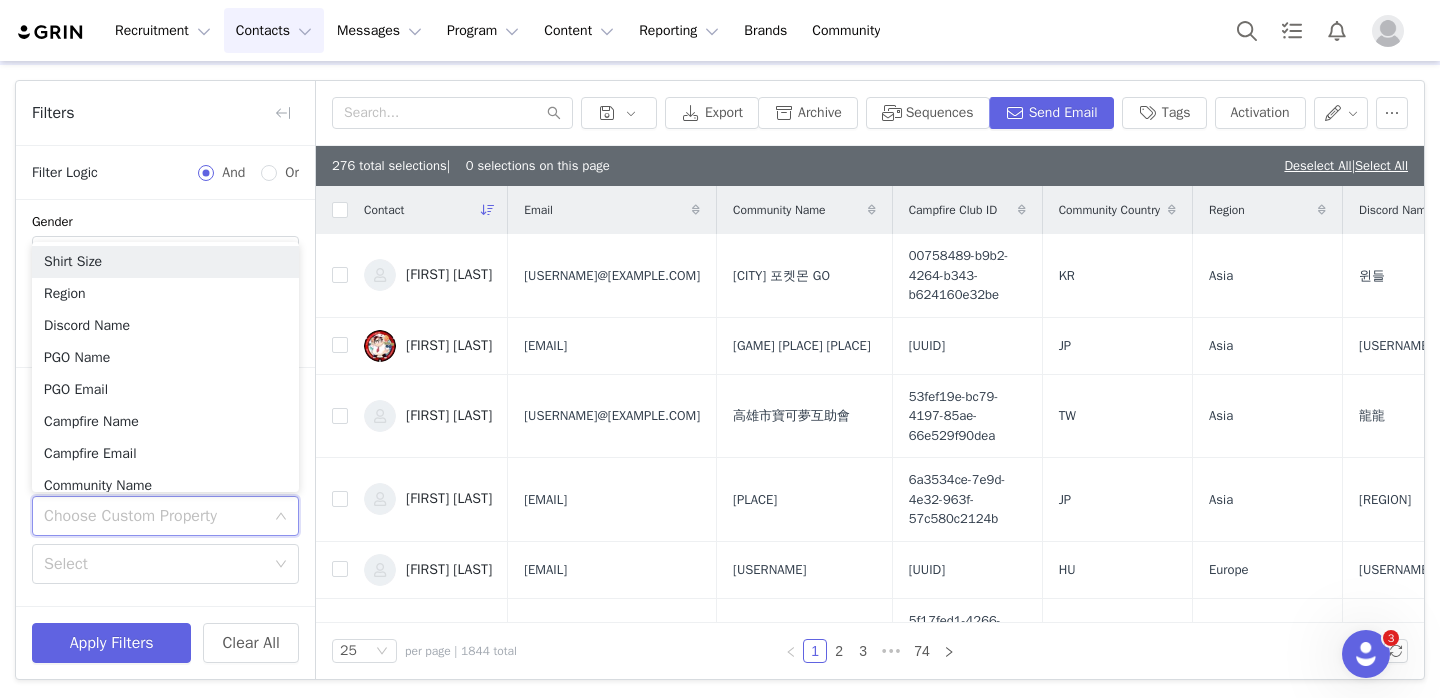 scroll, scrollTop: 459, scrollLeft: 0, axis: vertical 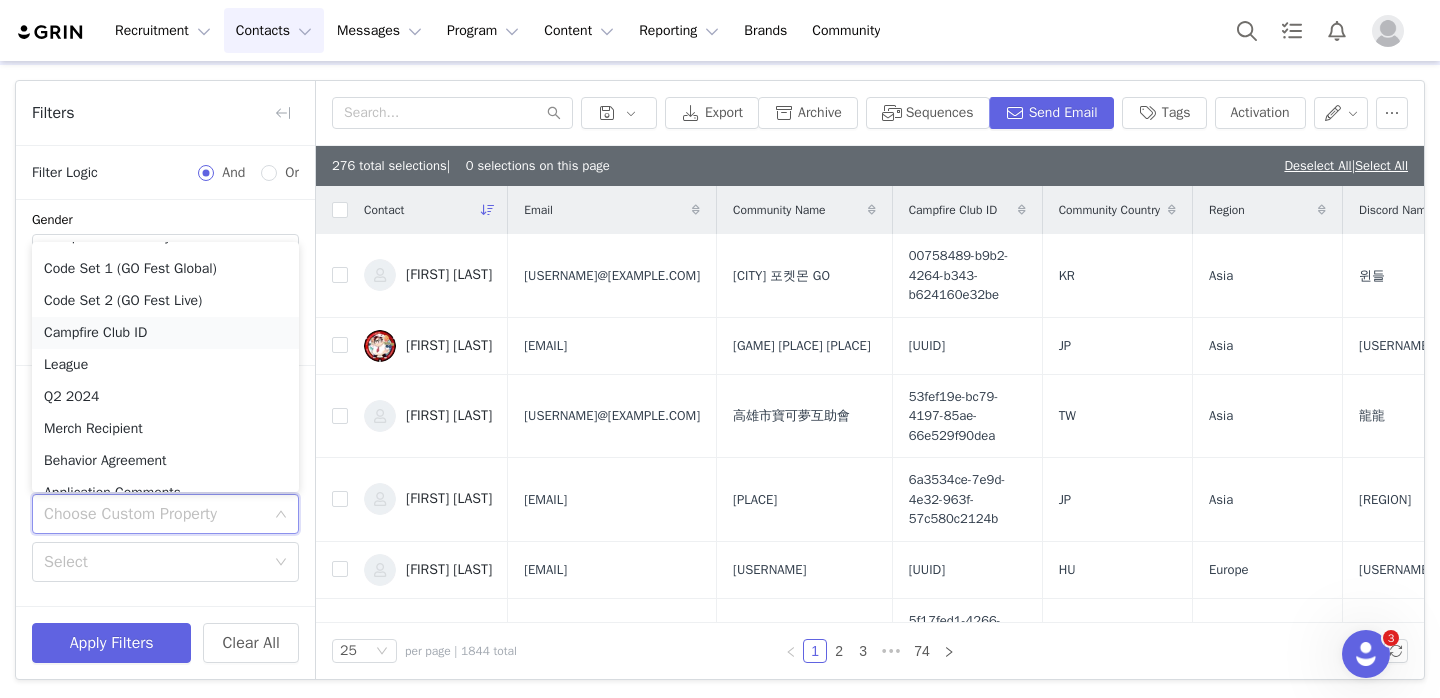click on "Campfire Club ID" at bounding box center (165, 333) 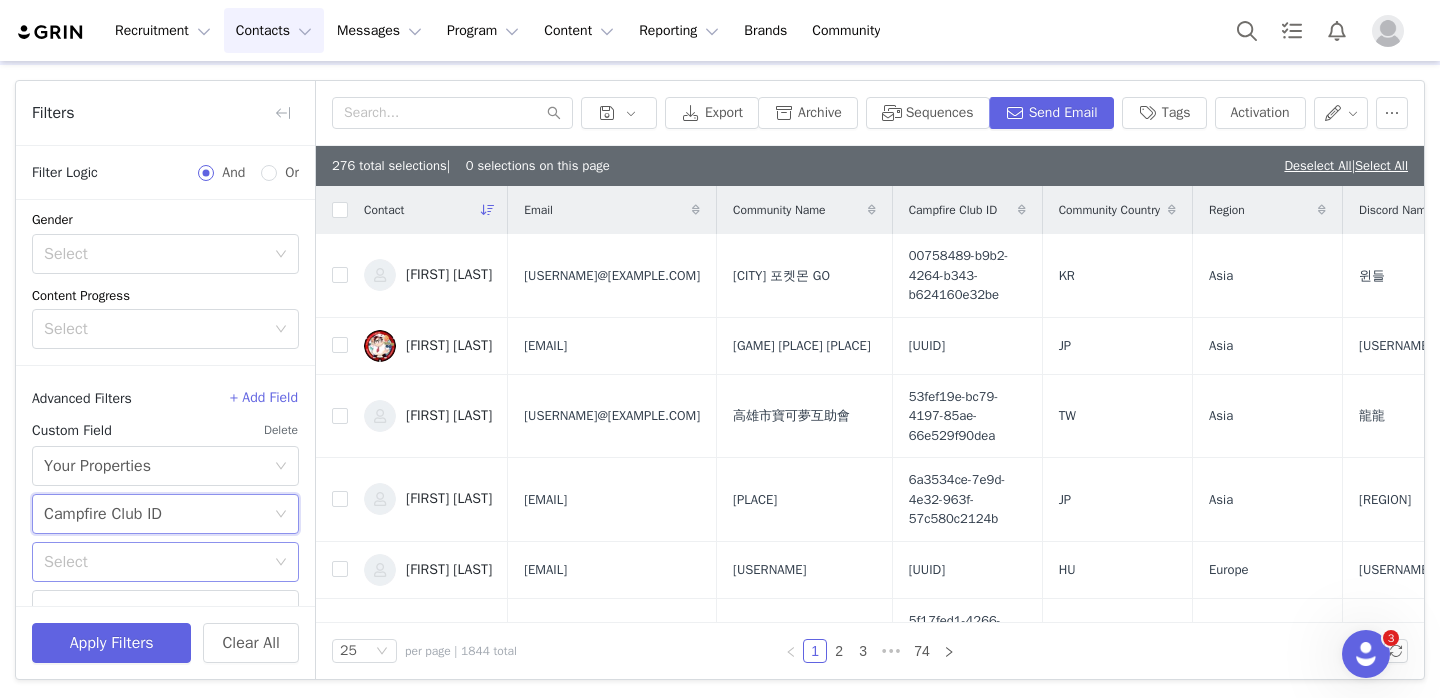 click on "Select" at bounding box center [154, 562] 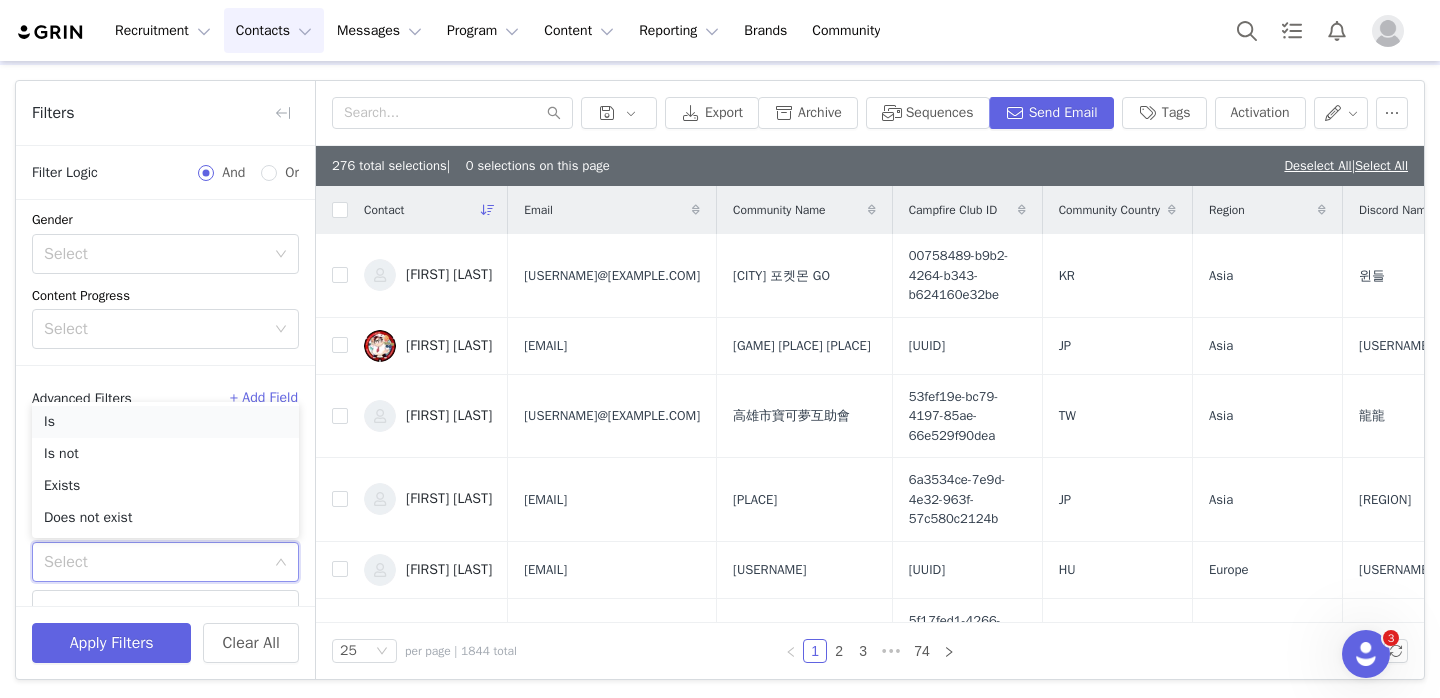 click on "Is" at bounding box center (165, 422) 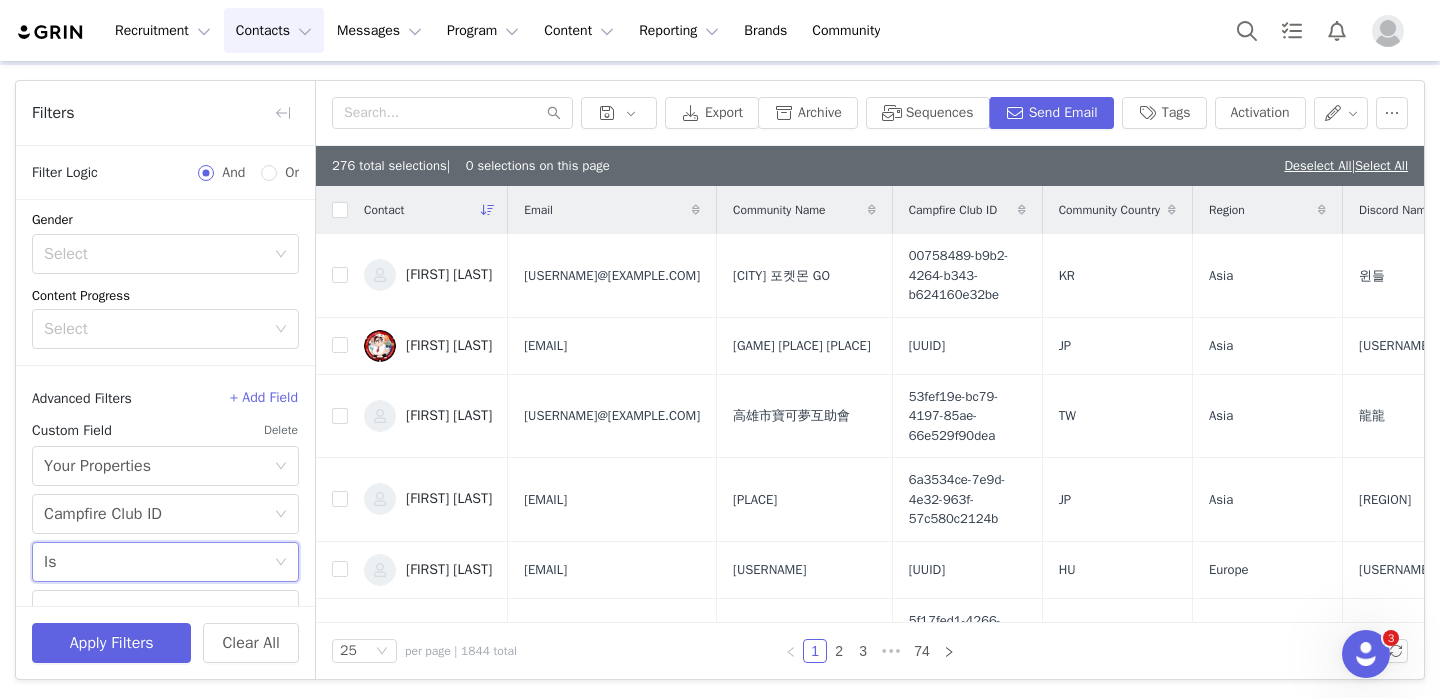 scroll, scrollTop: 499, scrollLeft: 0, axis: vertical 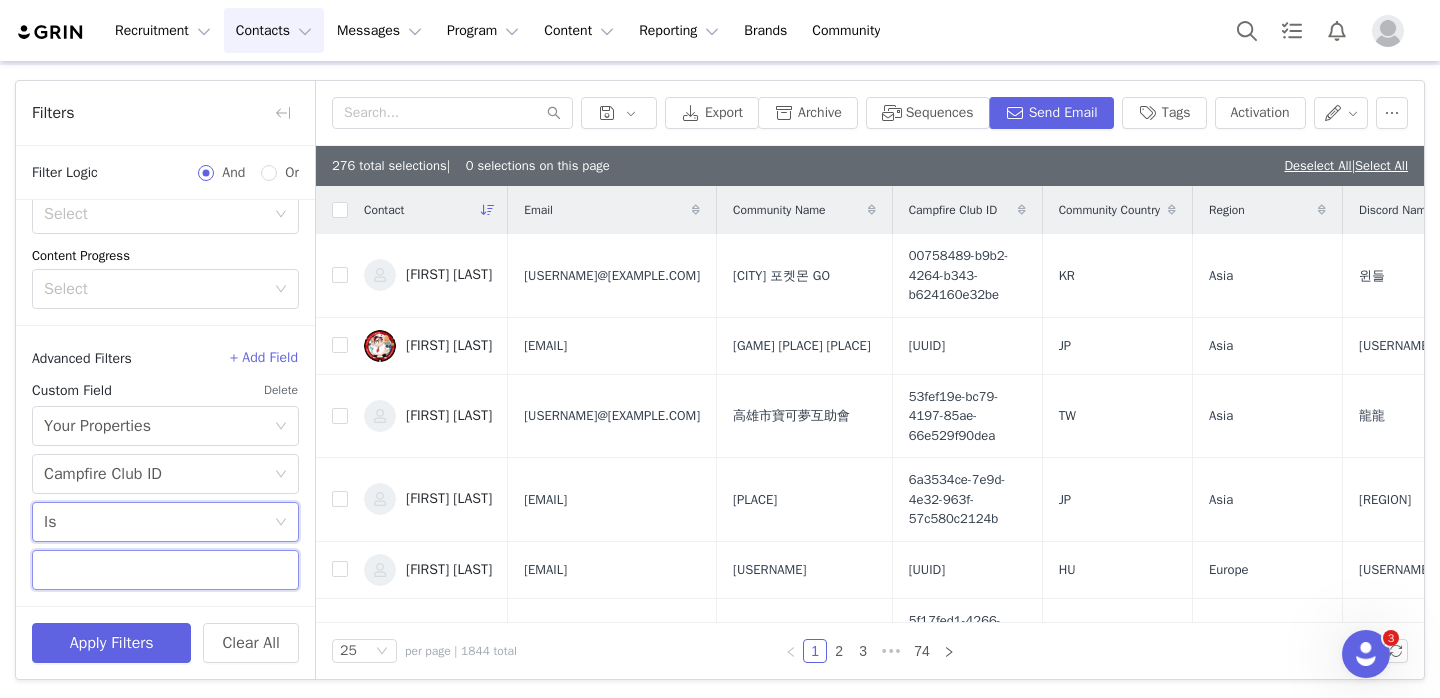 click at bounding box center [165, 570] 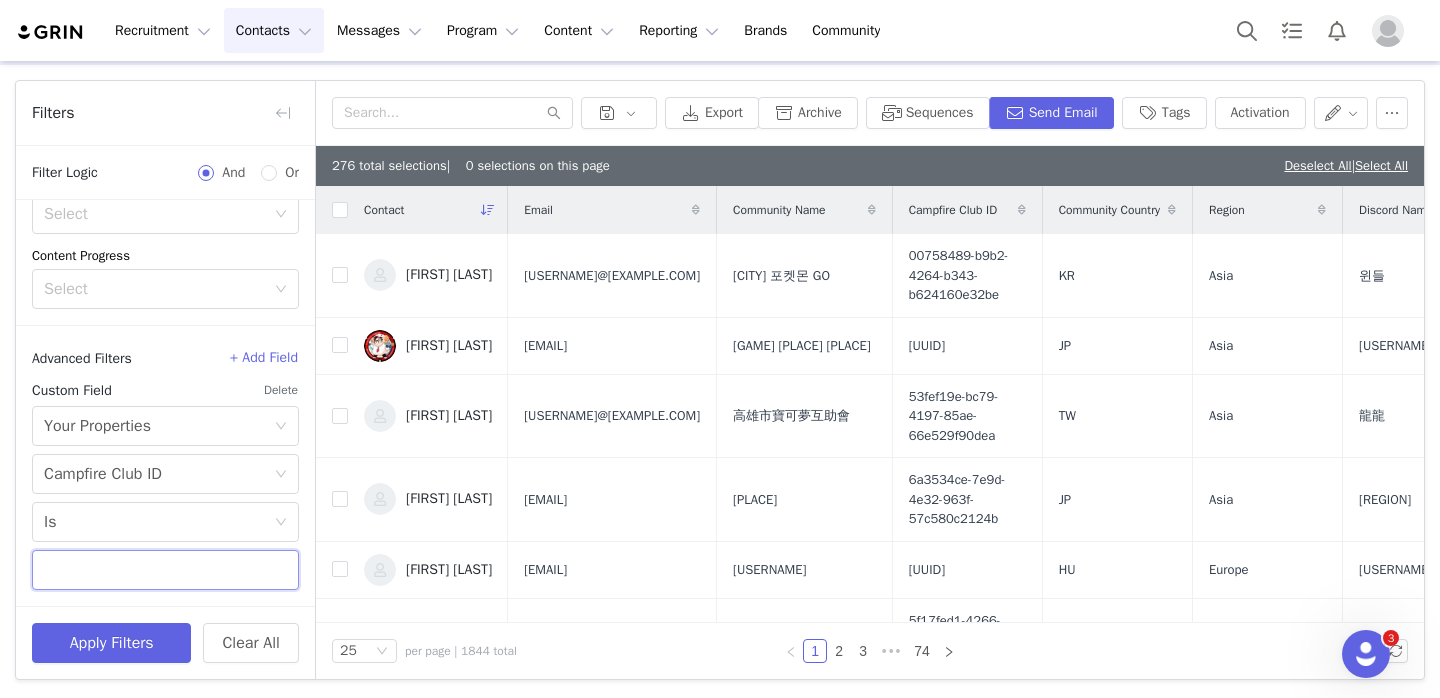 paste on "02cbe391-6a02-4c03-90c8-aeaadfbb3524" 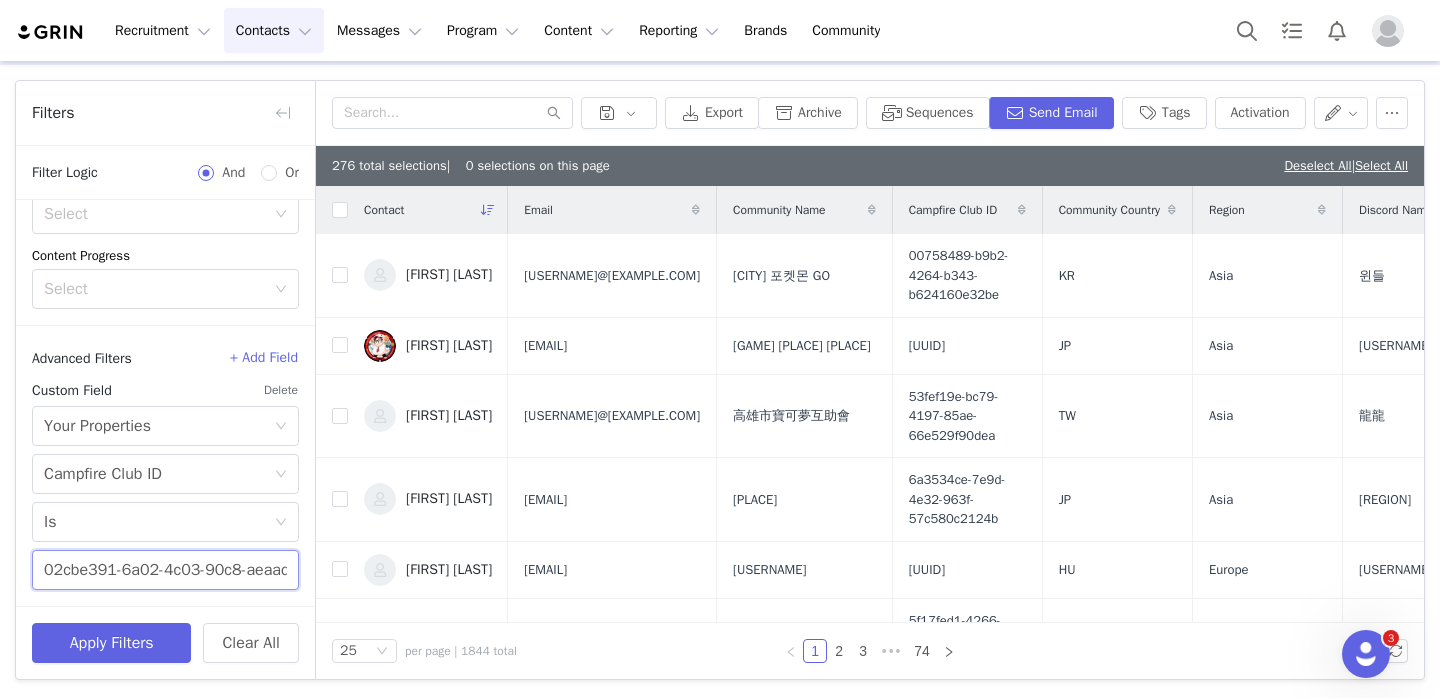 scroll, scrollTop: 0, scrollLeft: 82, axis: horizontal 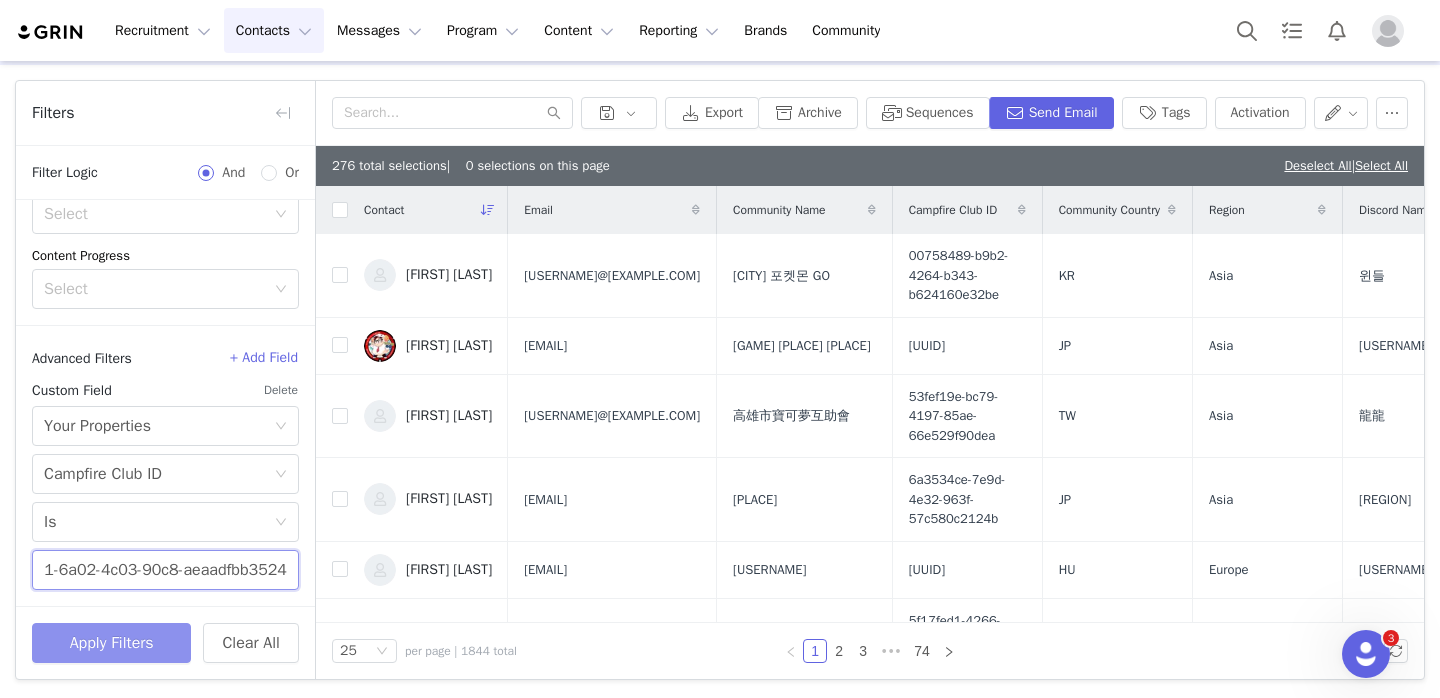 type on "02cbe391-6a02-4c03-90c8-aeaadfbb3524" 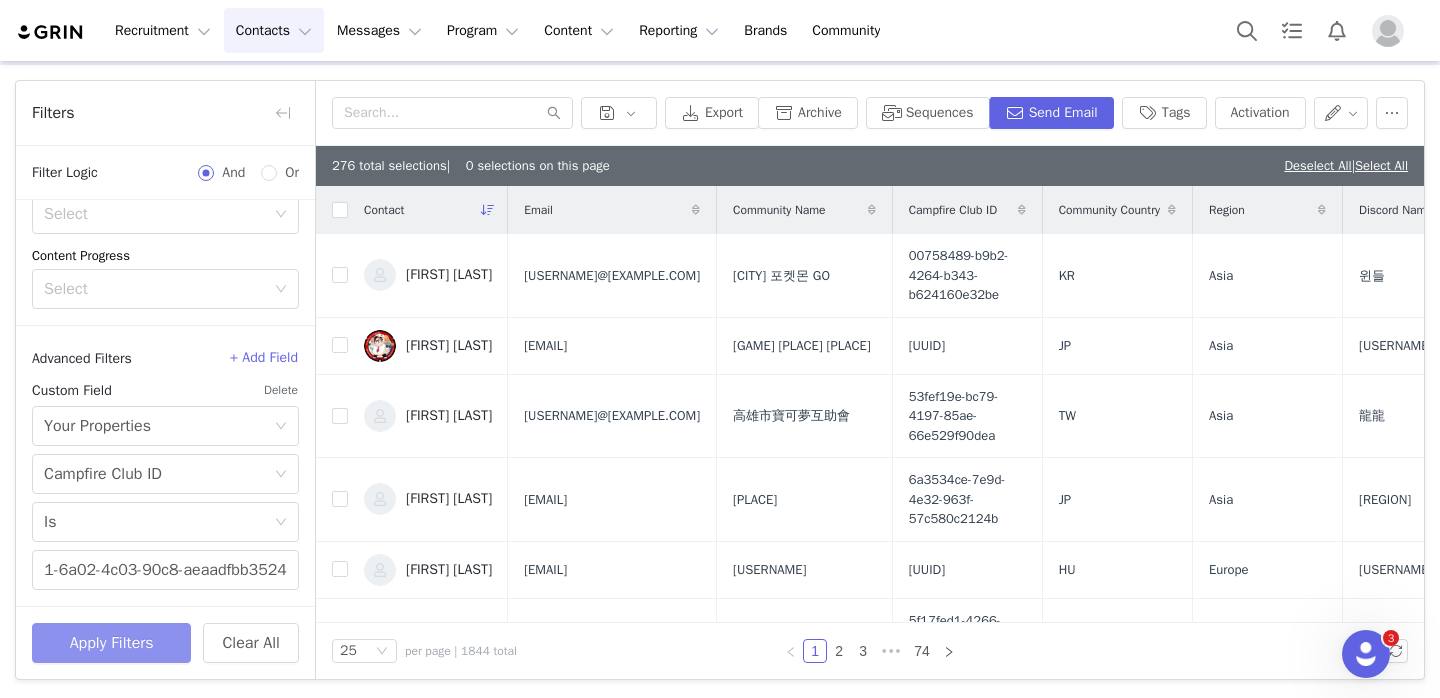scroll, scrollTop: 0, scrollLeft: 0, axis: both 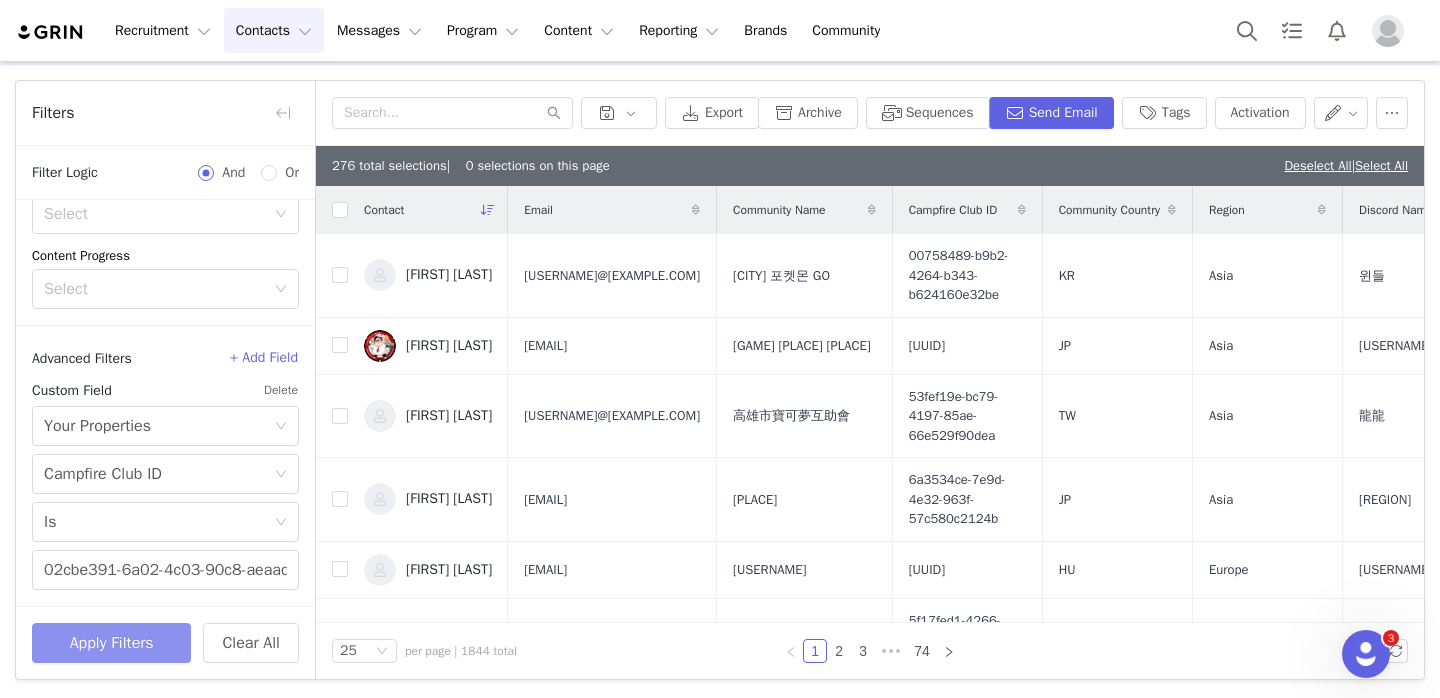 click on "Apply Filters" at bounding box center [111, 643] 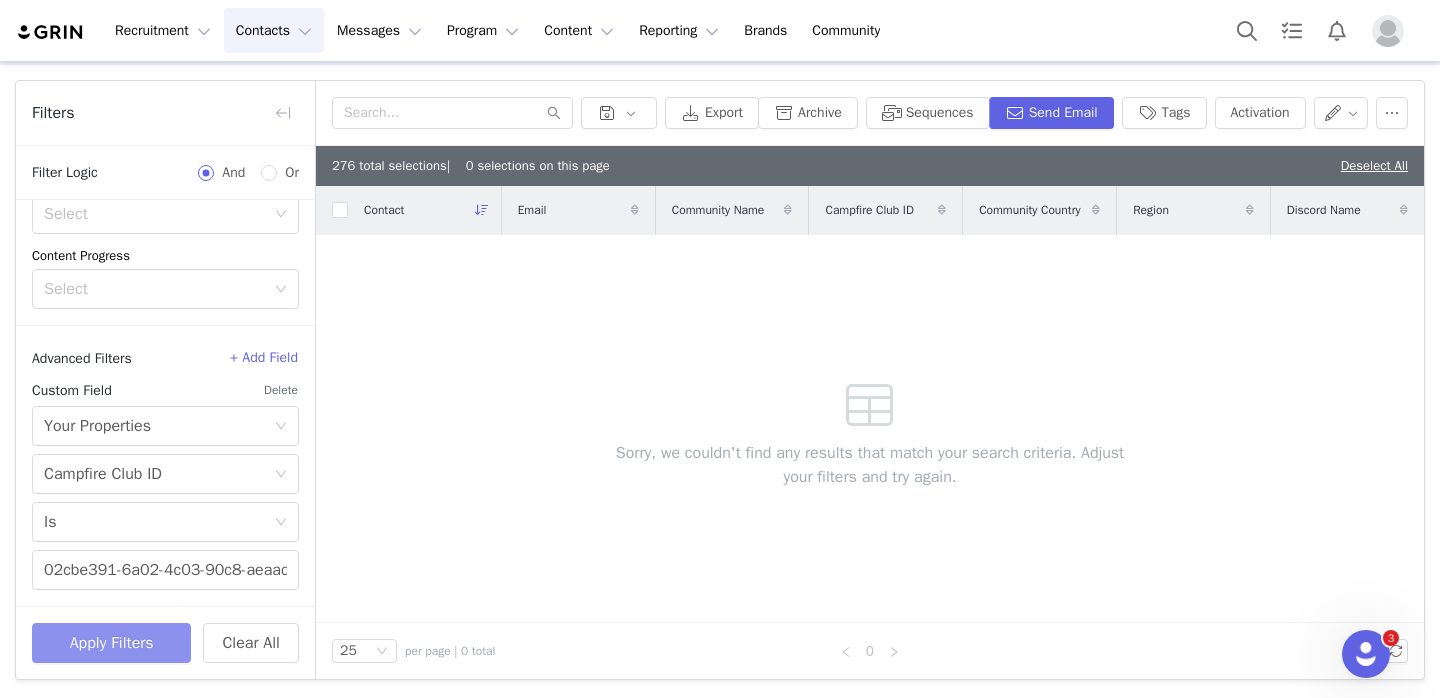 click on "Apply Filters" at bounding box center (111, 643) 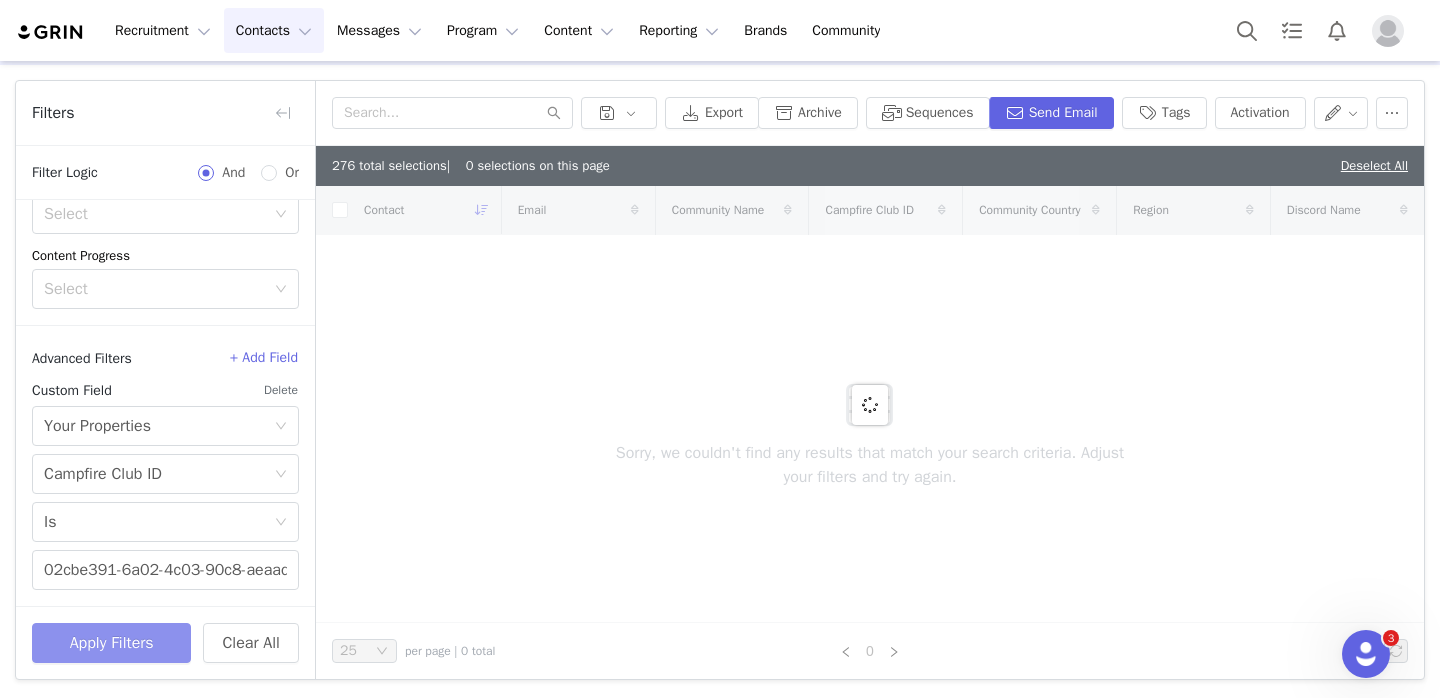click on "Apply Filters" at bounding box center [111, 643] 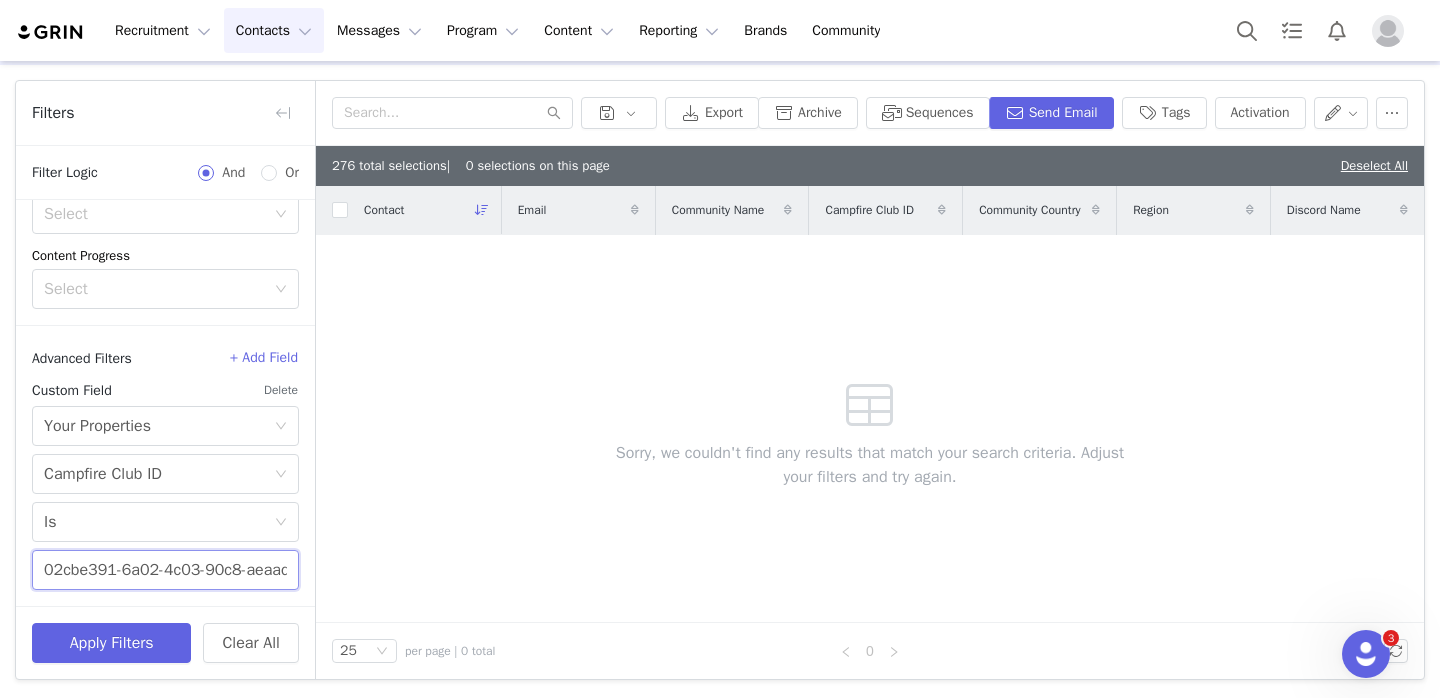 click on "02cbe391-6a02-4c03-90c8-aeaadfbb3524" at bounding box center (165, 570) 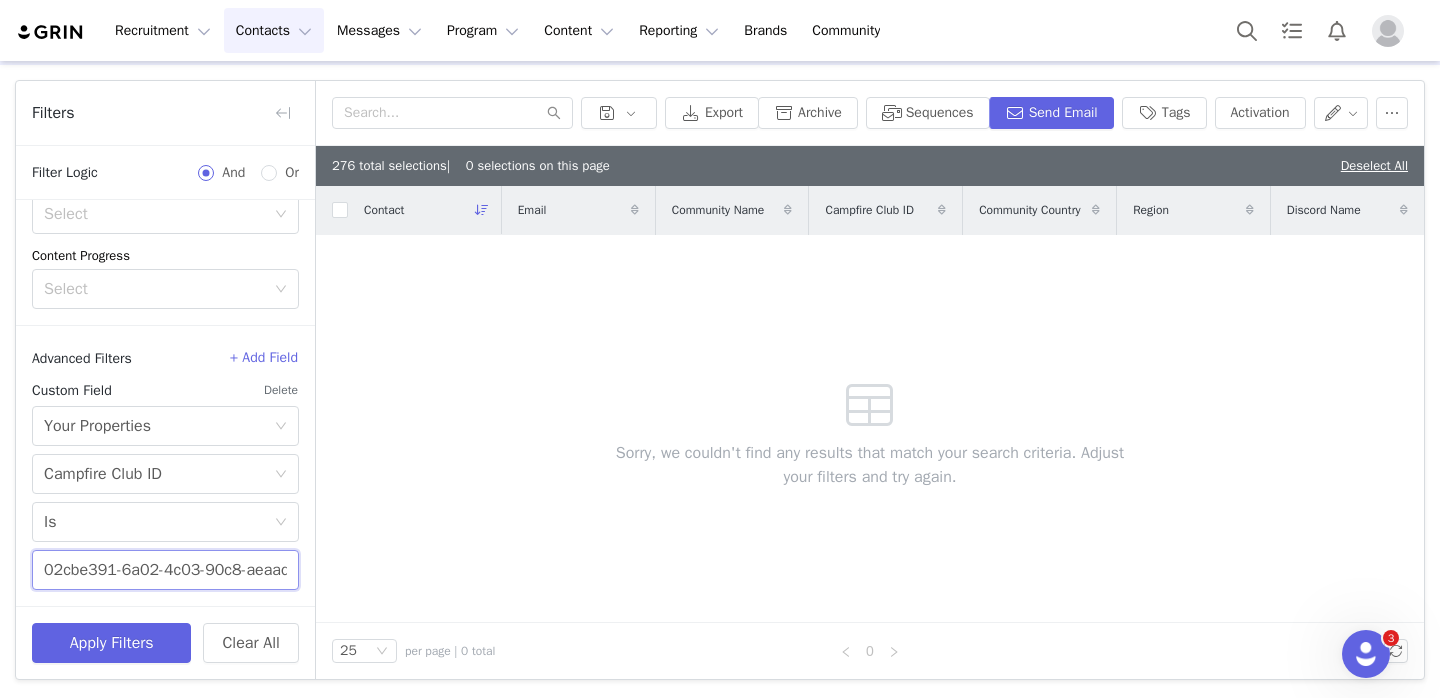 click on "02cbe391-6a02-4c03-90c8-aeaadfbb3524" at bounding box center (165, 570) 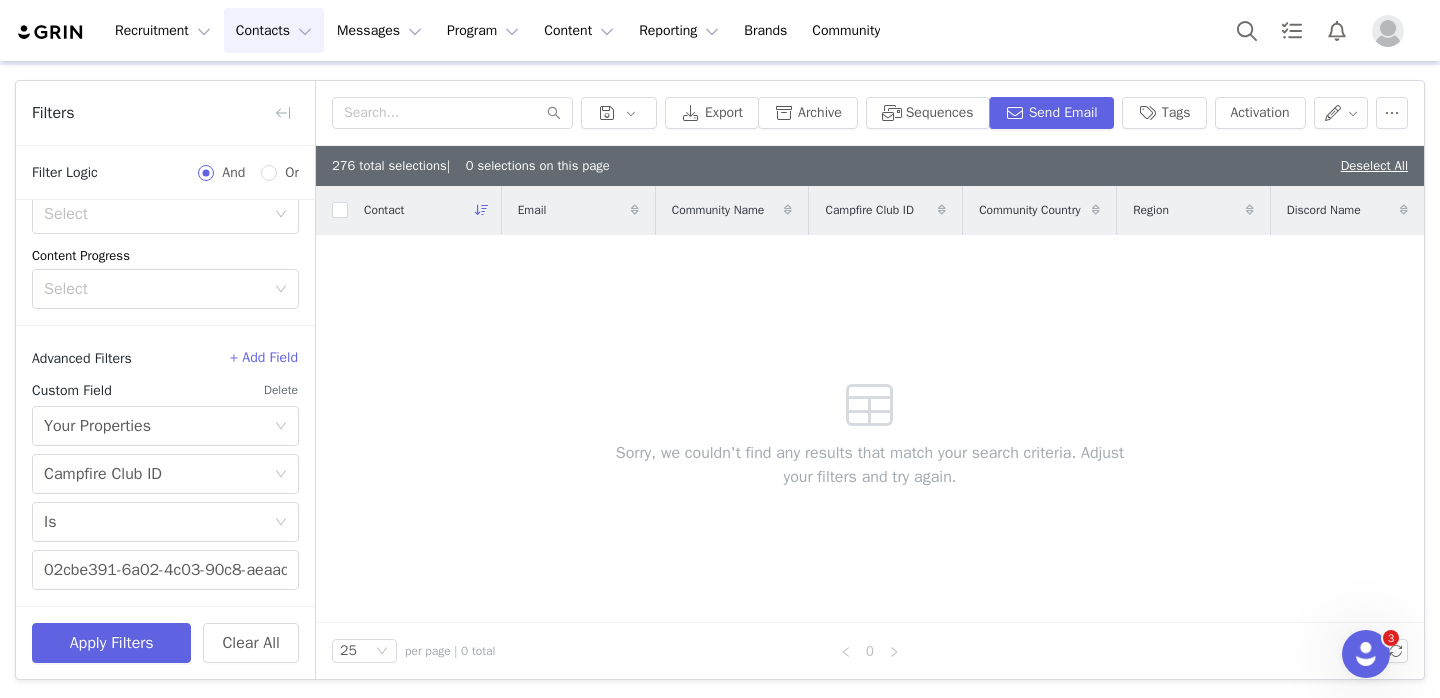 click on "276 total selections     |    0 selections on this page  Deselect All" at bounding box center (870, 166) 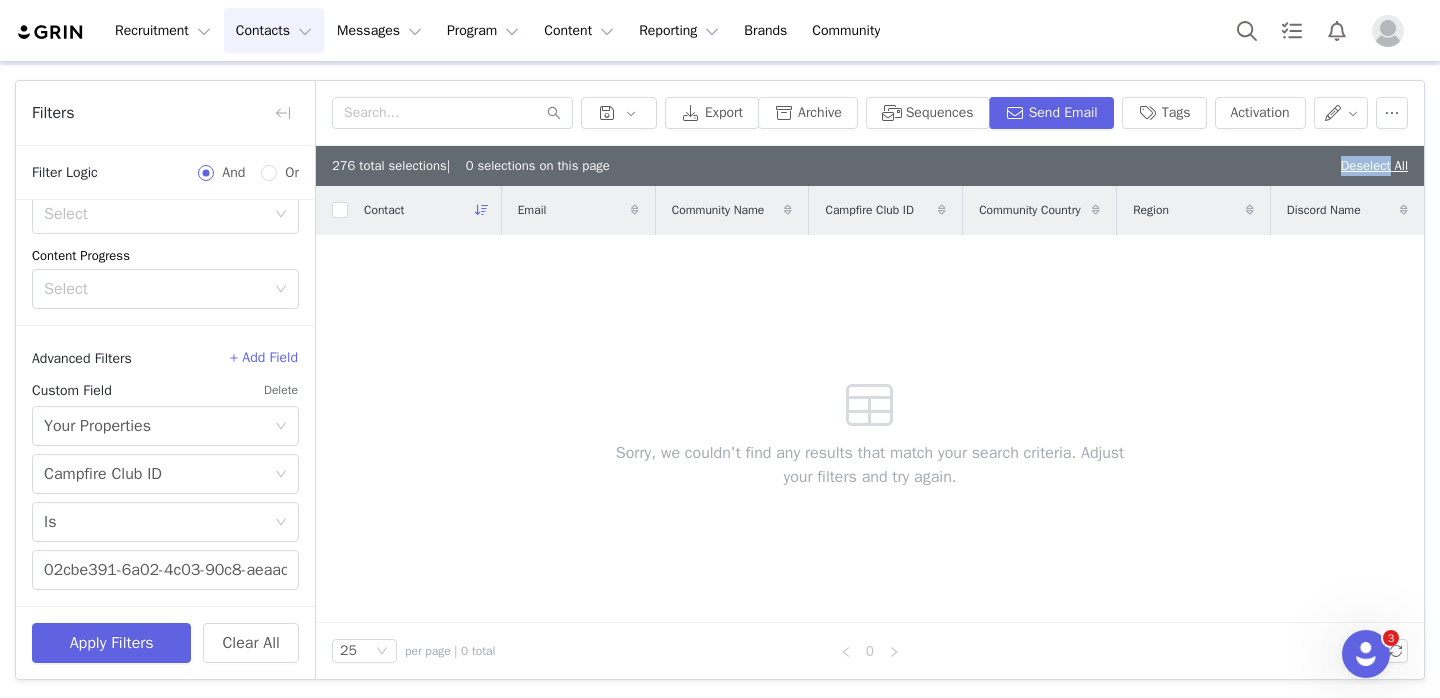 click on "276 total selections     |    0 selections on this page  Deselect All" at bounding box center [870, 166] 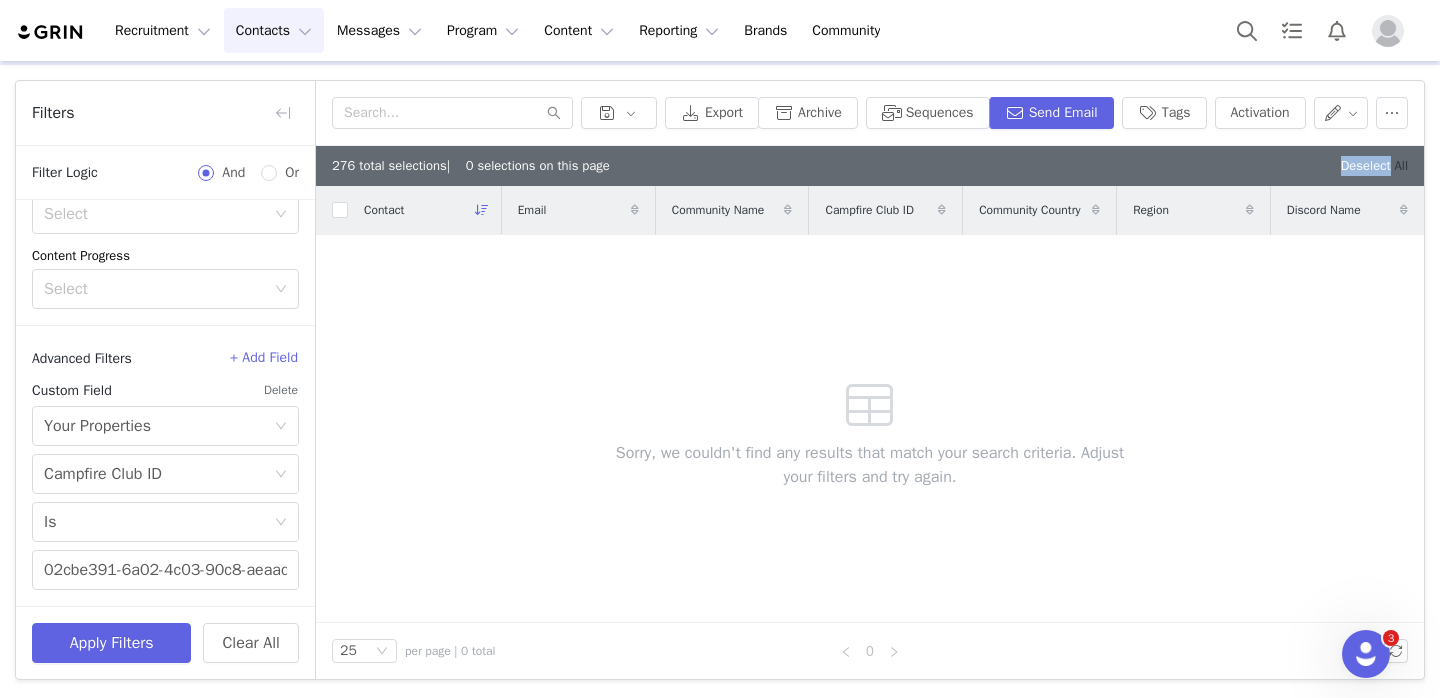 click on "Deselect All" at bounding box center [1374, 165] 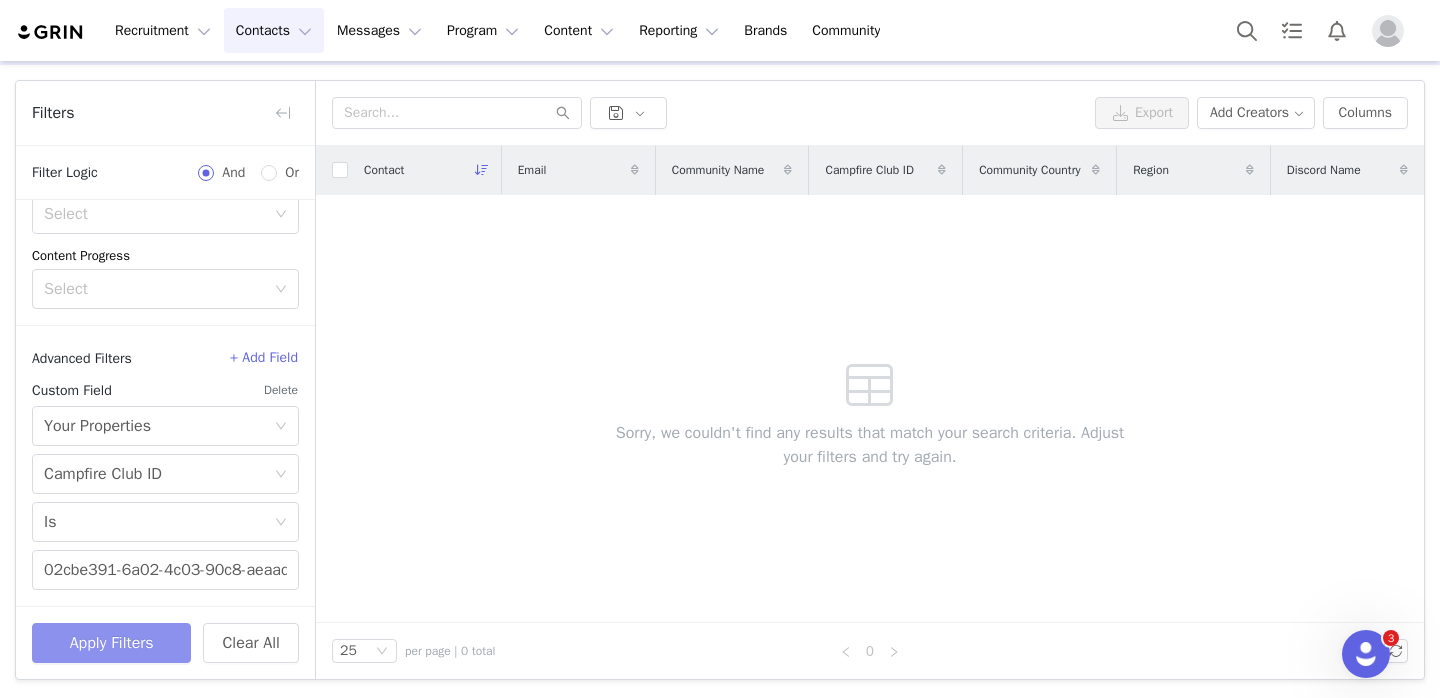 click on "Apply Filters" at bounding box center (111, 643) 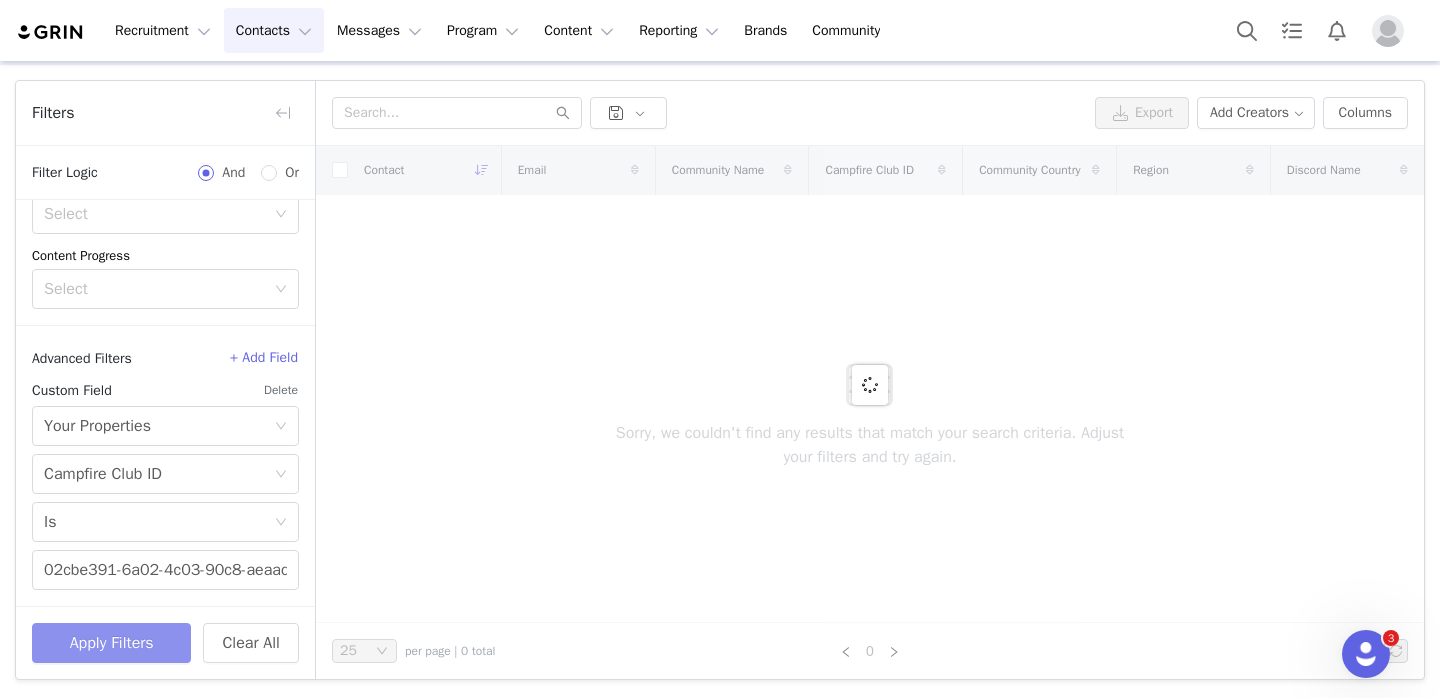 click on "Apply Filters" at bounding box center [111, 643] 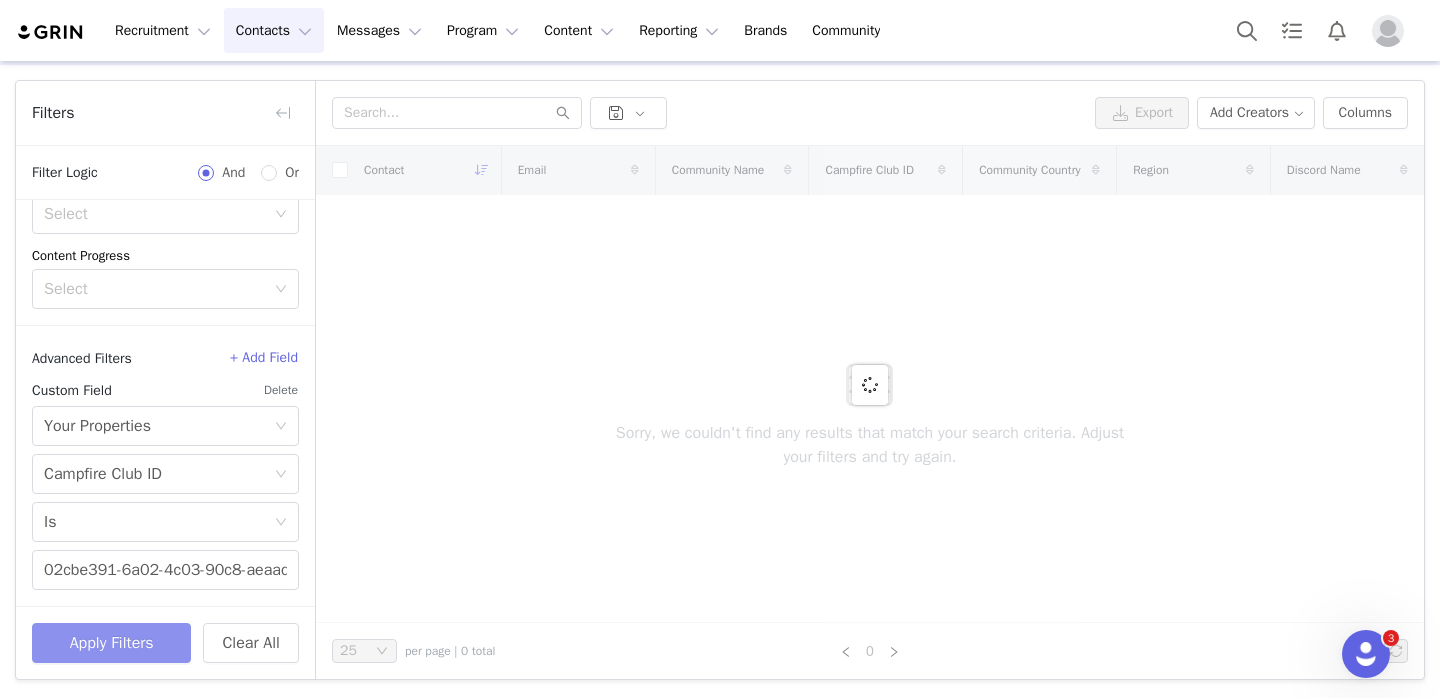 click on "Apply Filters" at bounding box center (111, 643) 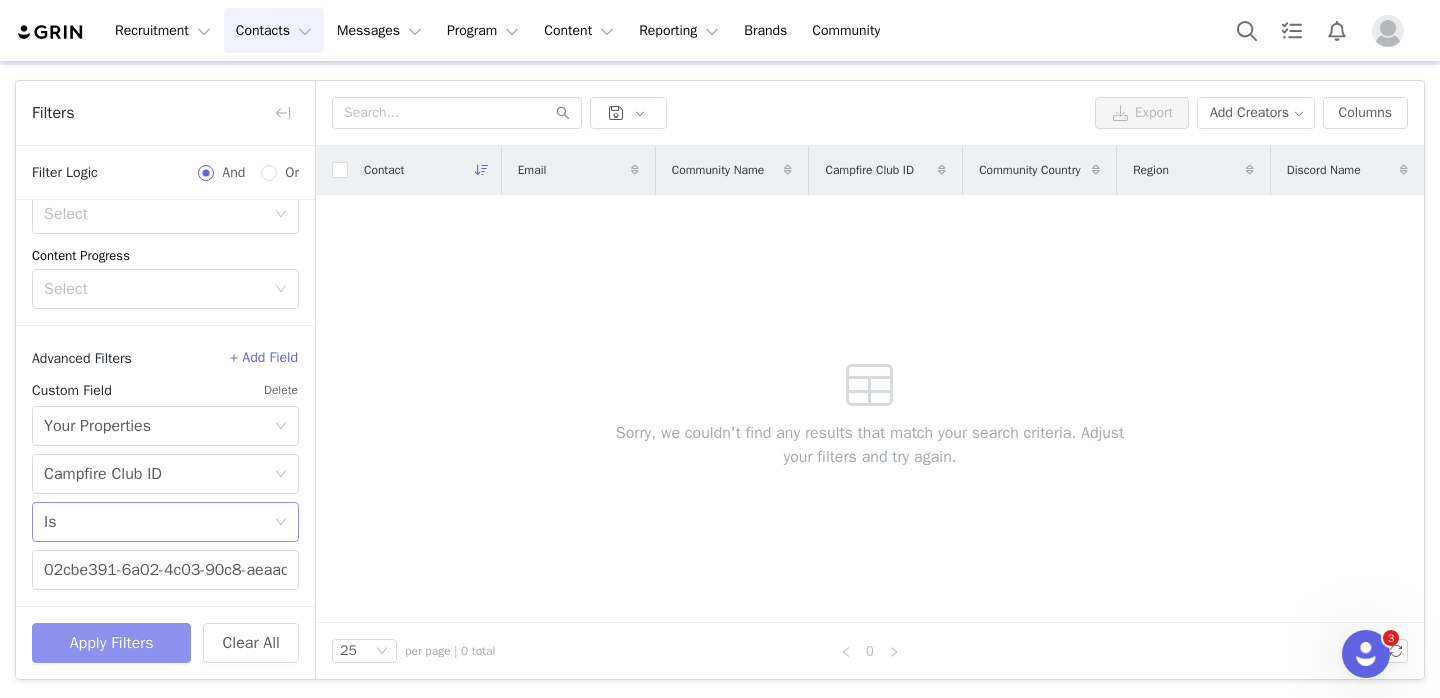 type 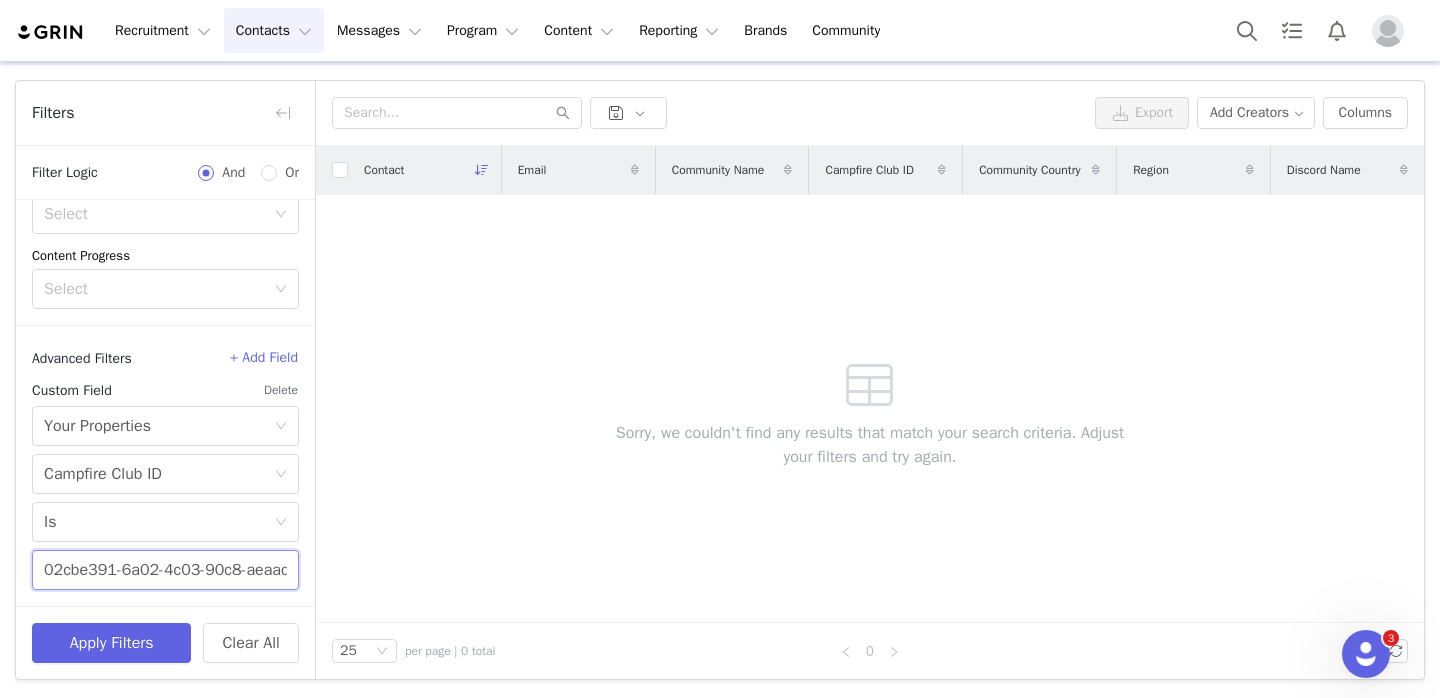 click on "02cbe391-6a02-4c03-90c8-aeaadfbb3524" at bounding box center [165, 570] 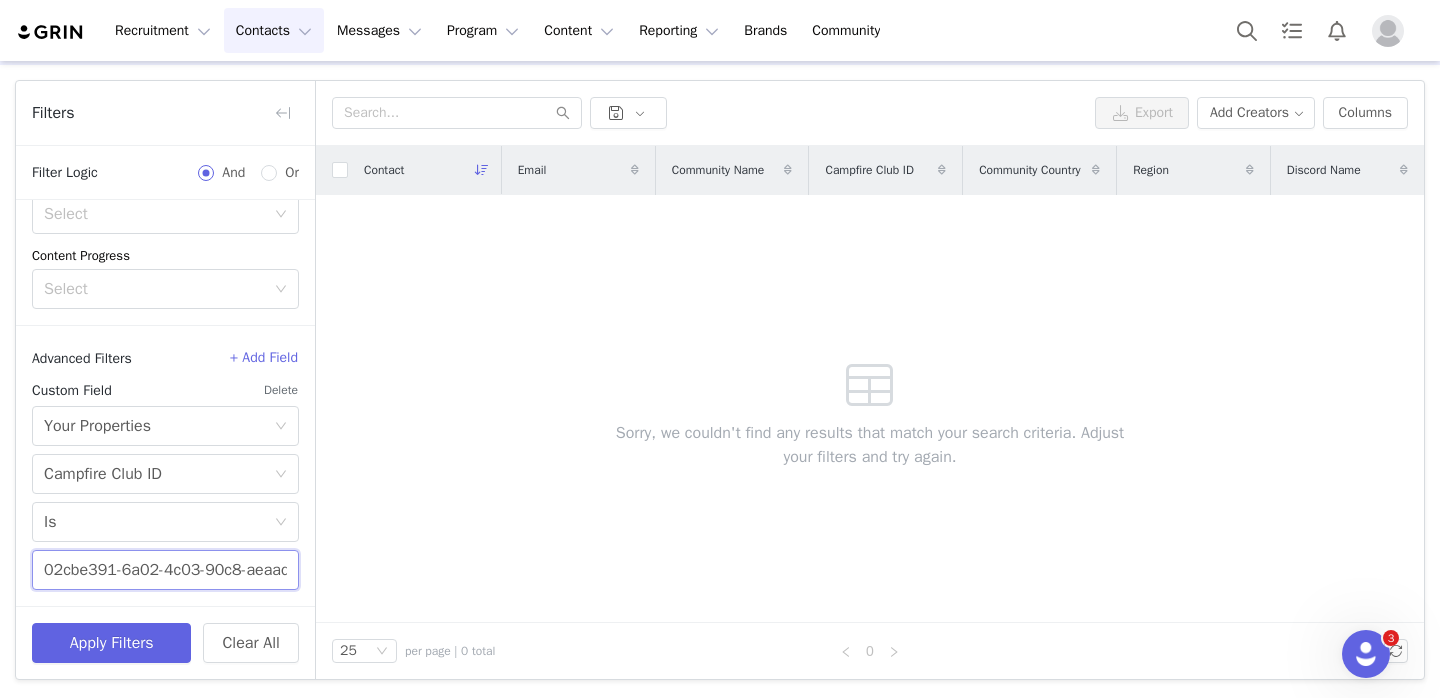click on "02cbe391-6a02-4c03-90c8-aeaadfbb3524" at bounding box center [165, 570] 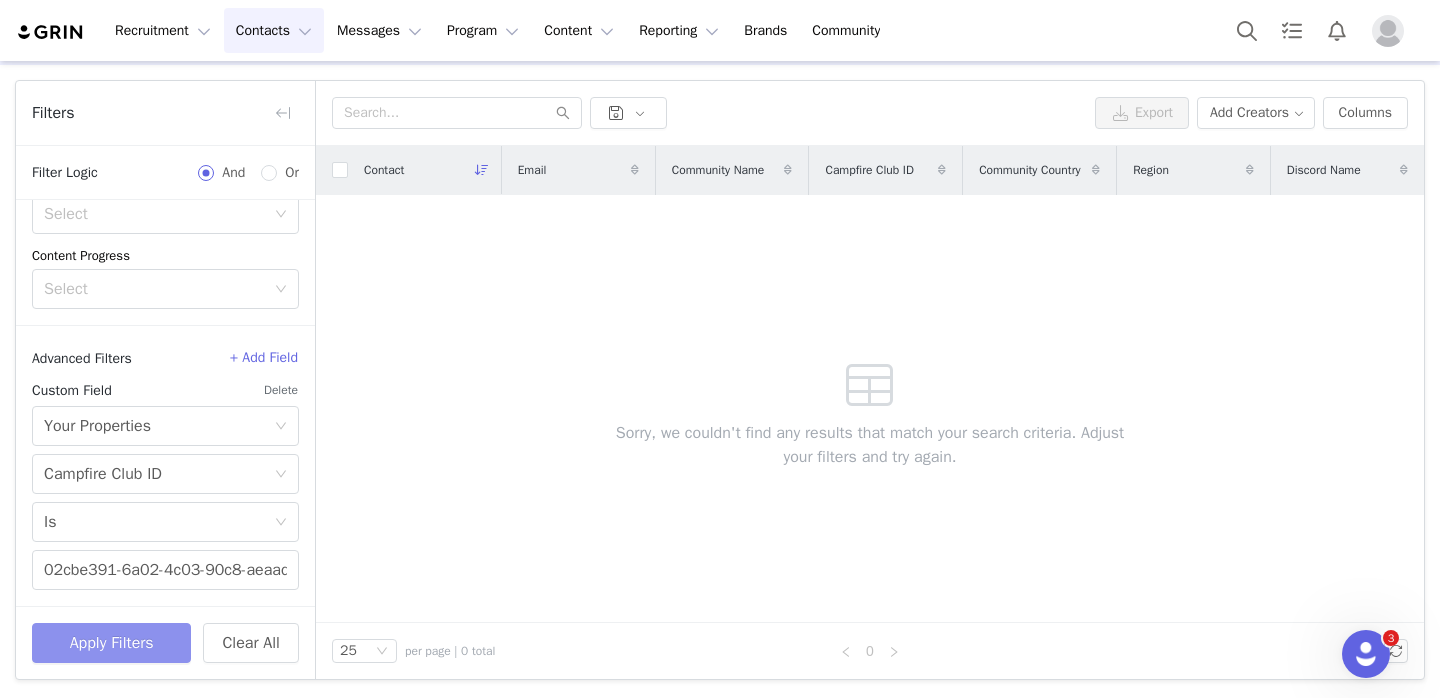 click on "Apply Filters" at bounding box center [111, 643] 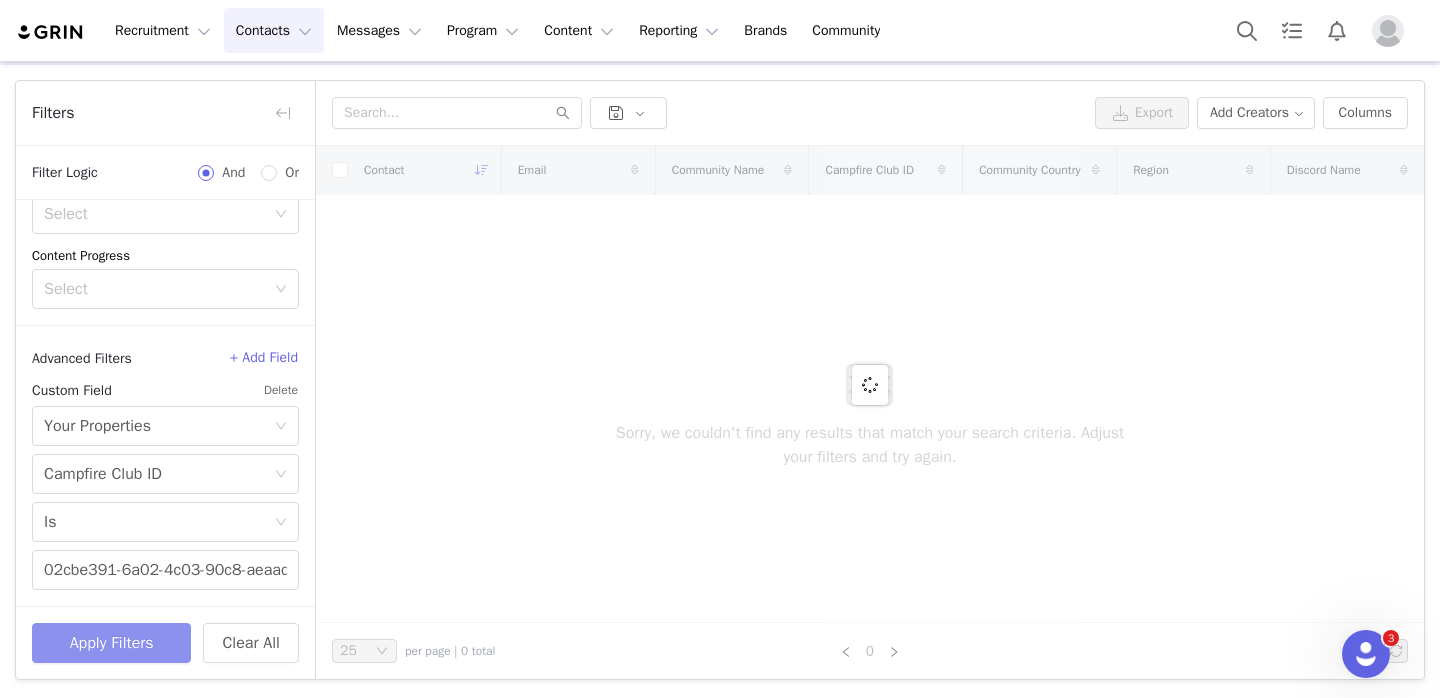 click on "Apply Filters" at bounding box center (111, 643) 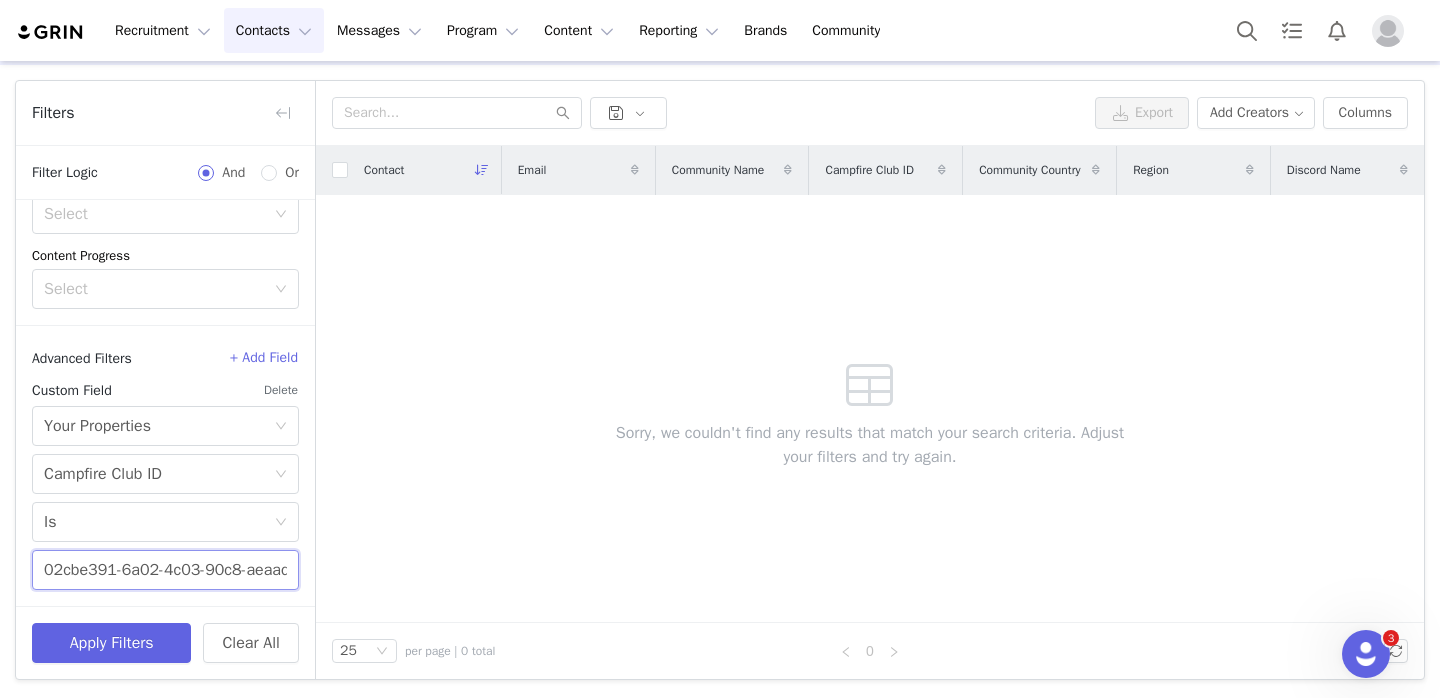 click on "02cbe391-6a02-4c03-90c8-aeaadfbb3524" at bounding box center (165, 570) 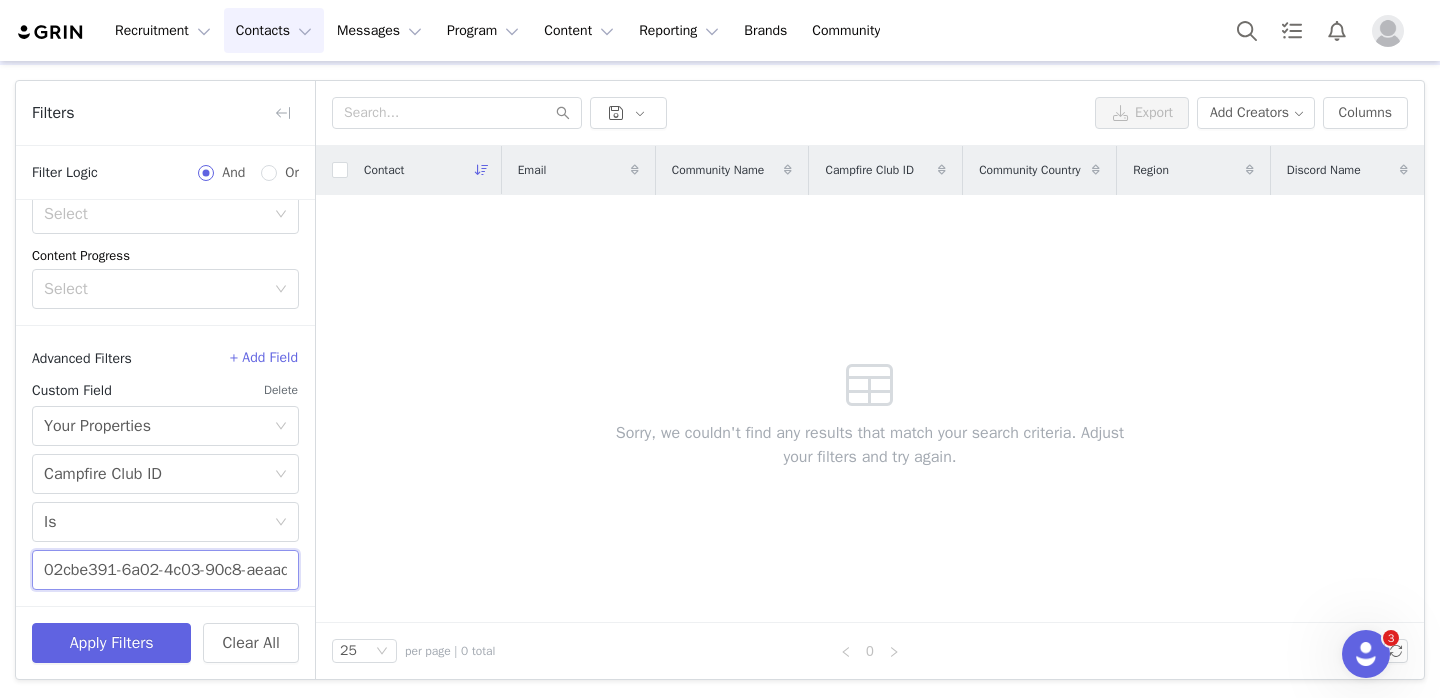 click on "02cbe391-6a02-4c03-90c8-aeaadfbb3524" at bounding box center (165, 570) 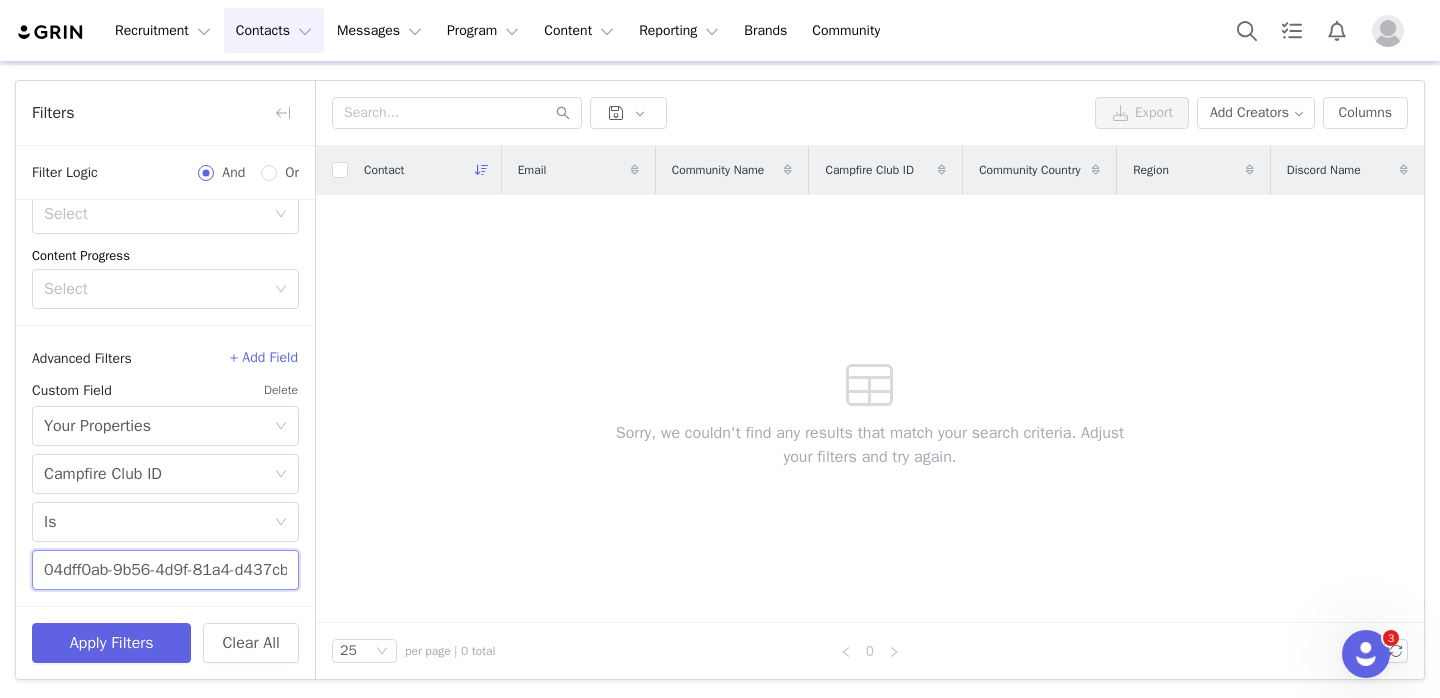 scroll, scrollTop: 0, scrollLeft: 74, axis: horizontal 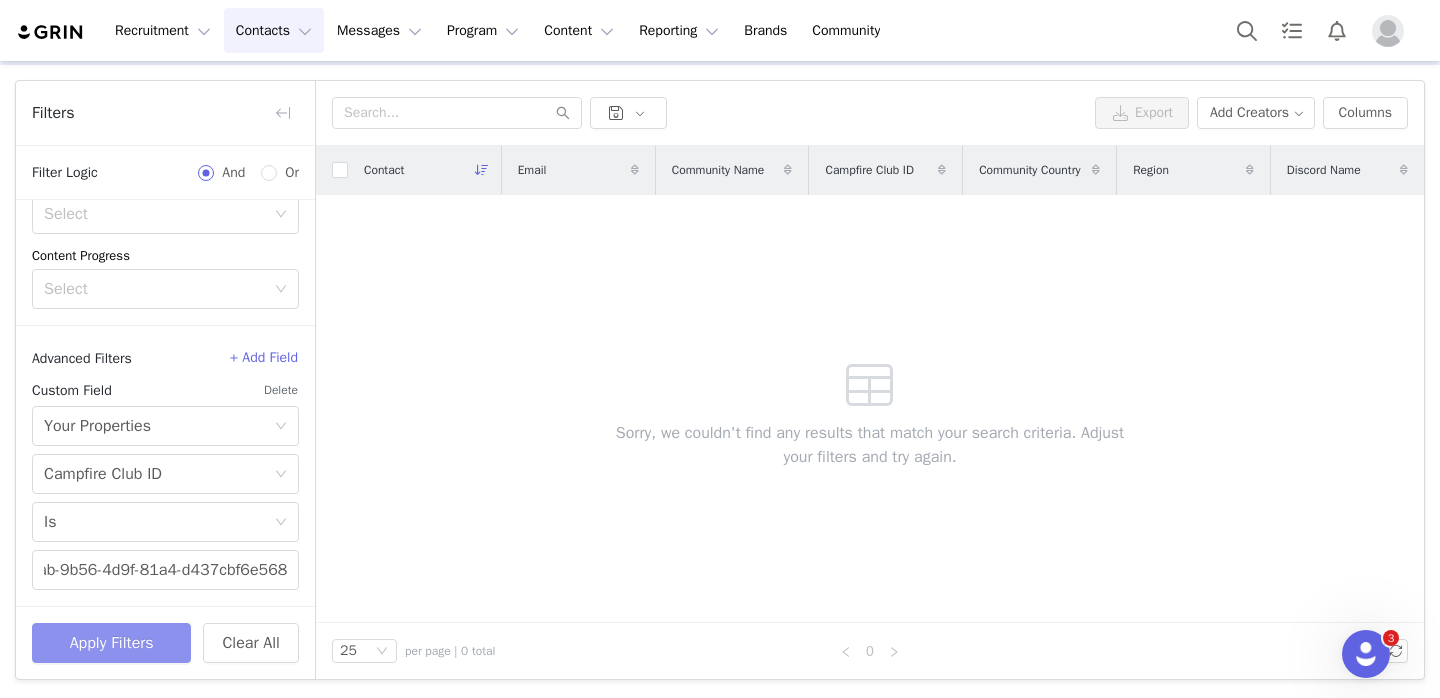 click on "Apply Filters" at bounding box center (111, 643) 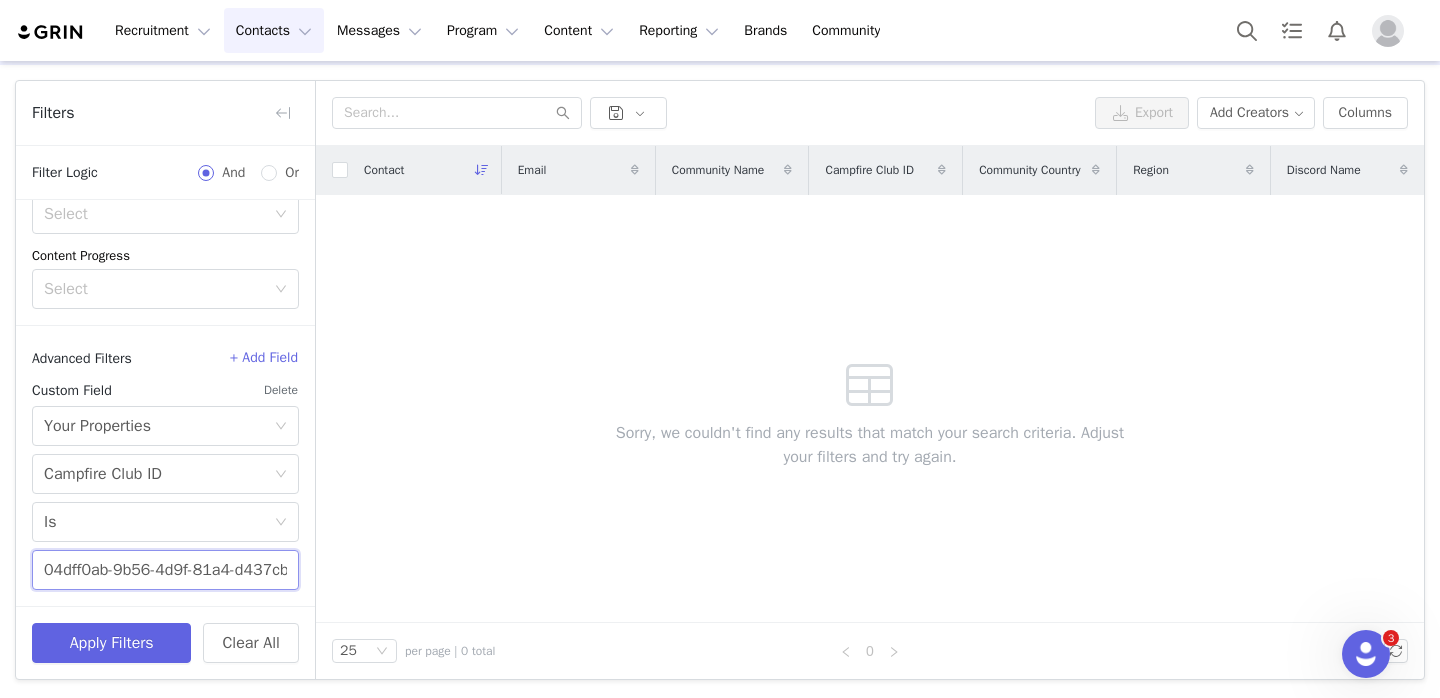 click on "04dff0ab-9b56-4d9f-81a4-d437cbf6e568" at bounding box center [165, 570] 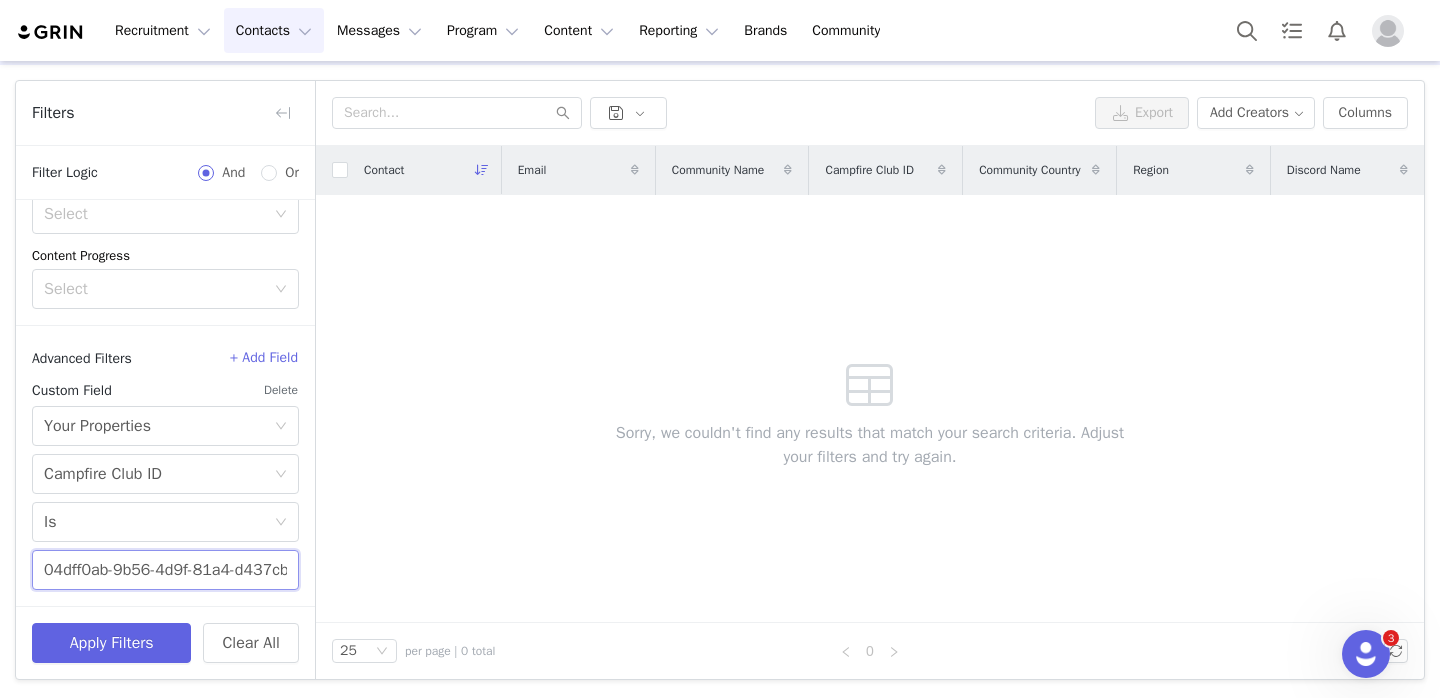 paste on "0f177e5-e6e4-4841-ab3b-c7af757a1541" 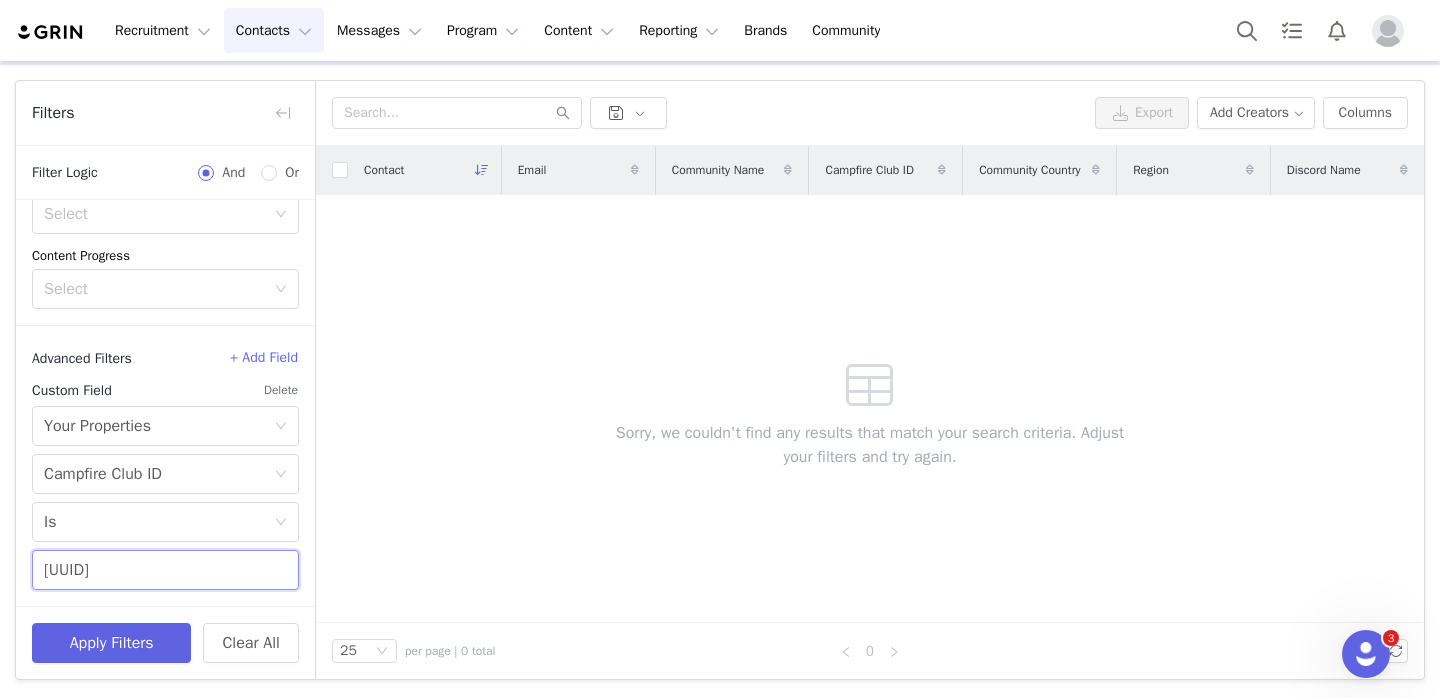 scroll, scrollTop: 0, scrollLeft: 81, axis: horizontal 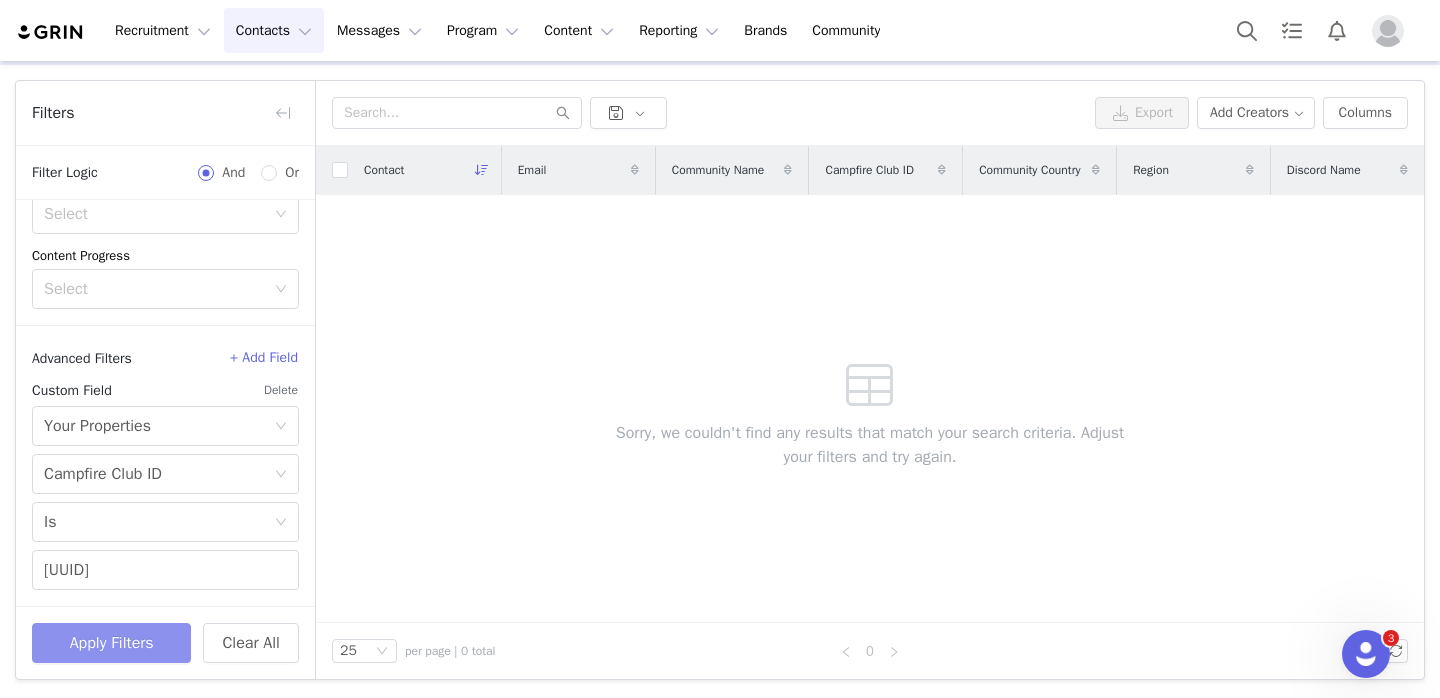 click on "Apply Filters" at bounding box center [111, 643] 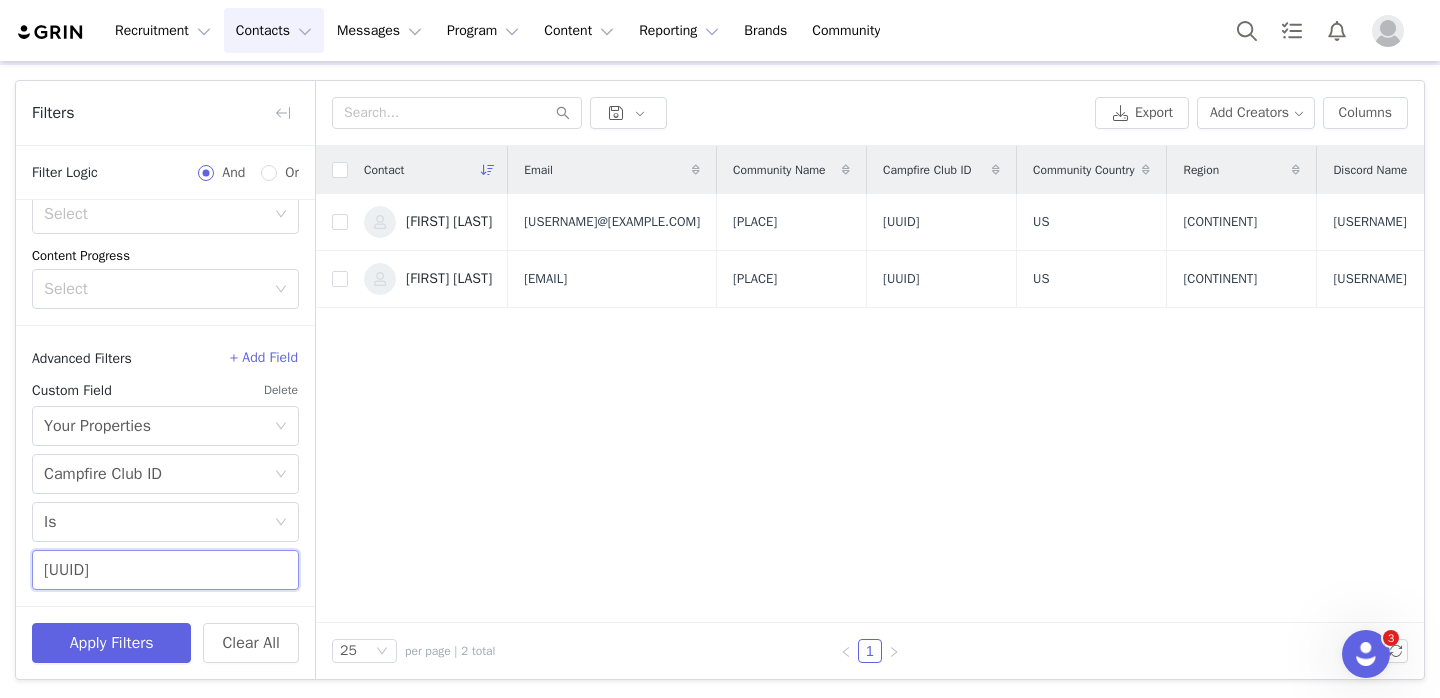 click on "00f177e5-e6e4-4841-ab3b-c7af757a1541" at bounding box center (165, 570) 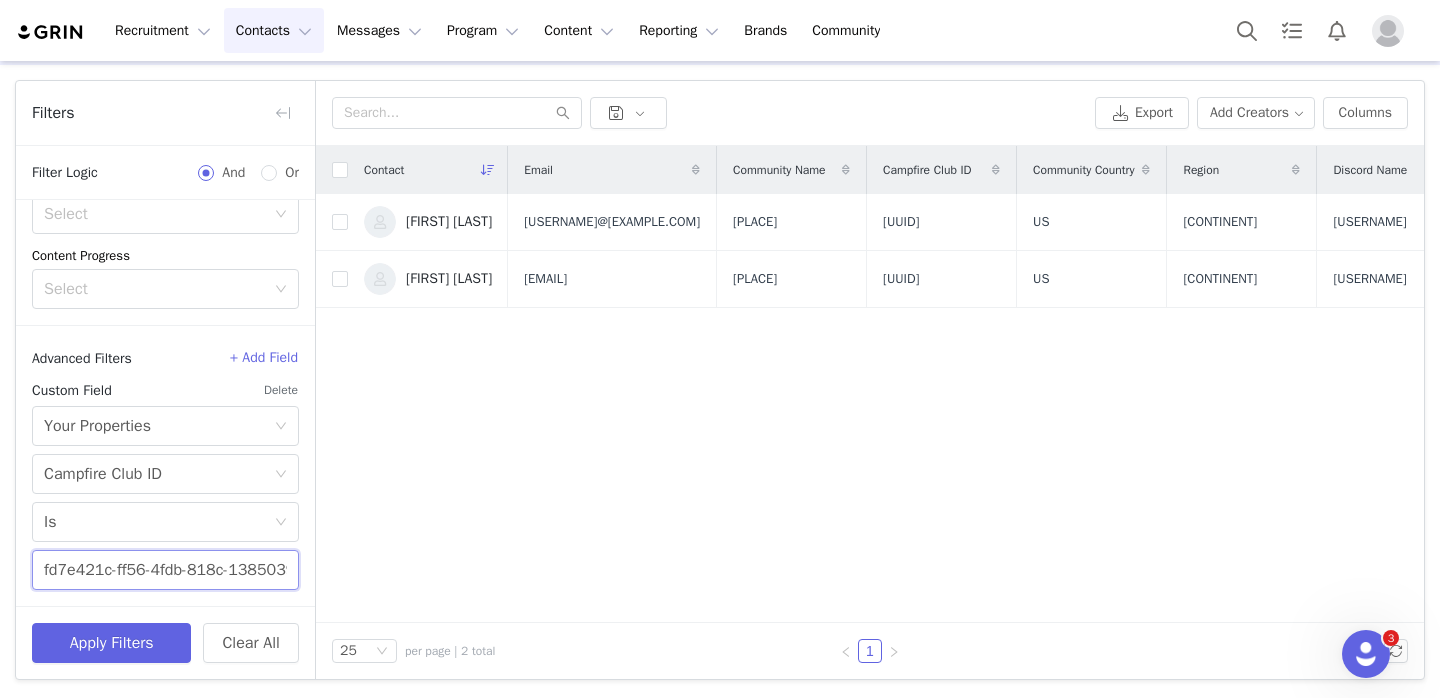 scroll, scrollTop: 0, scrollLeft: 74, axis: horizontal 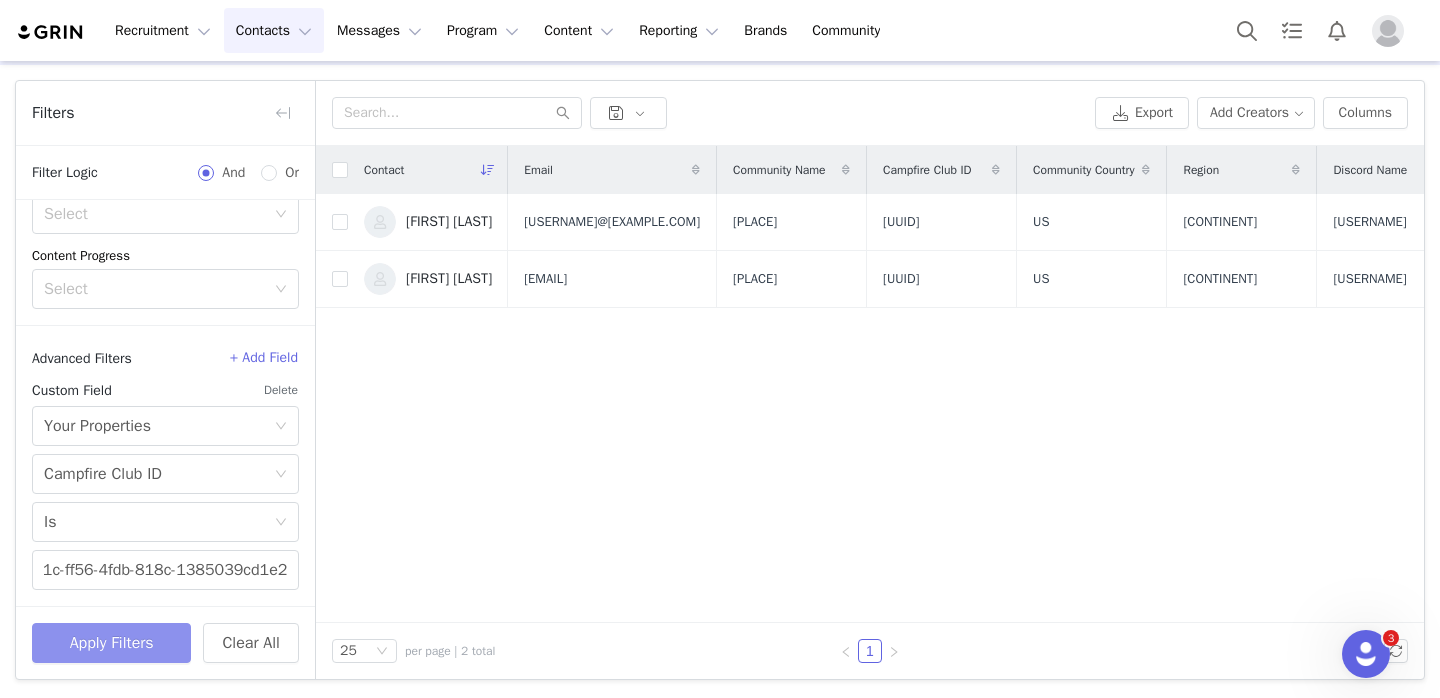 click on "Apply Filters" at bounding box center (111, 643) 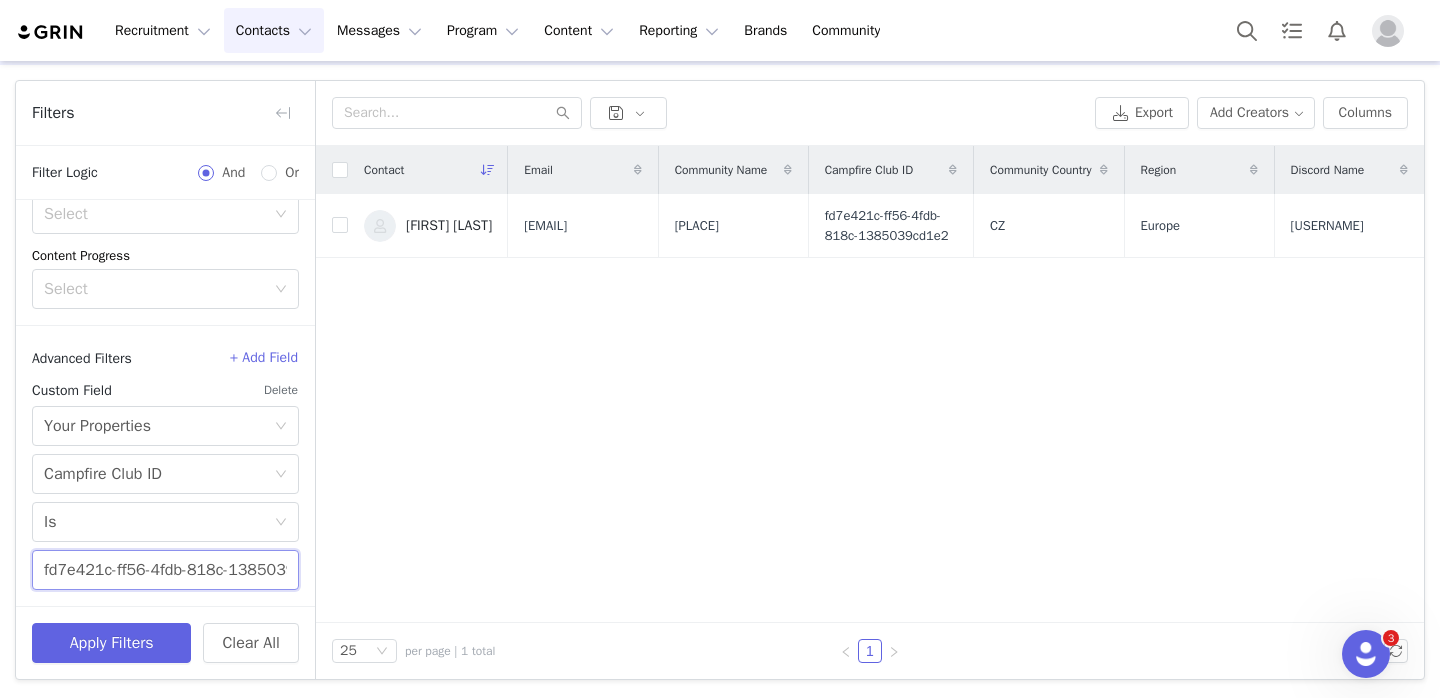 click on "fd7e421c-ff56-4fdb-818c-1385039cd1e2" at bounding box center (165, 570) 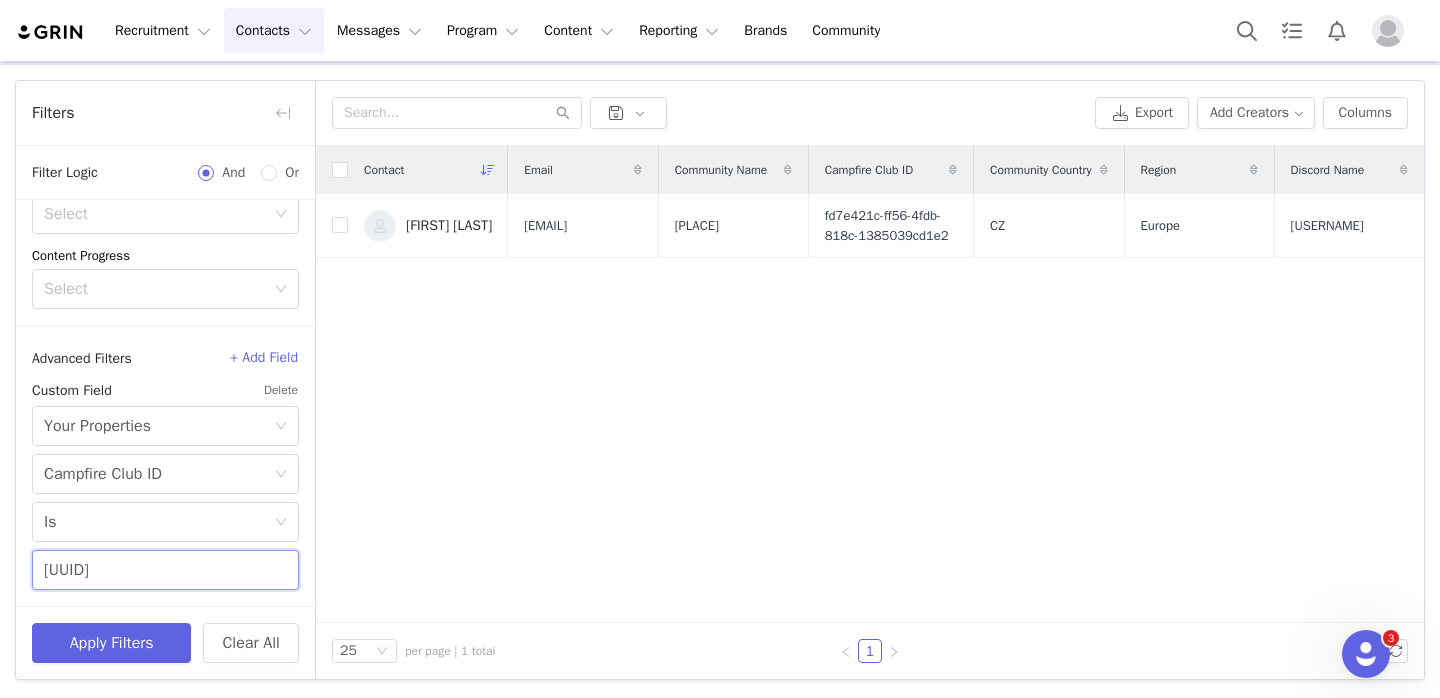 scroll, scrollTop: 0, scrollLeft: 73, axis: horizontal 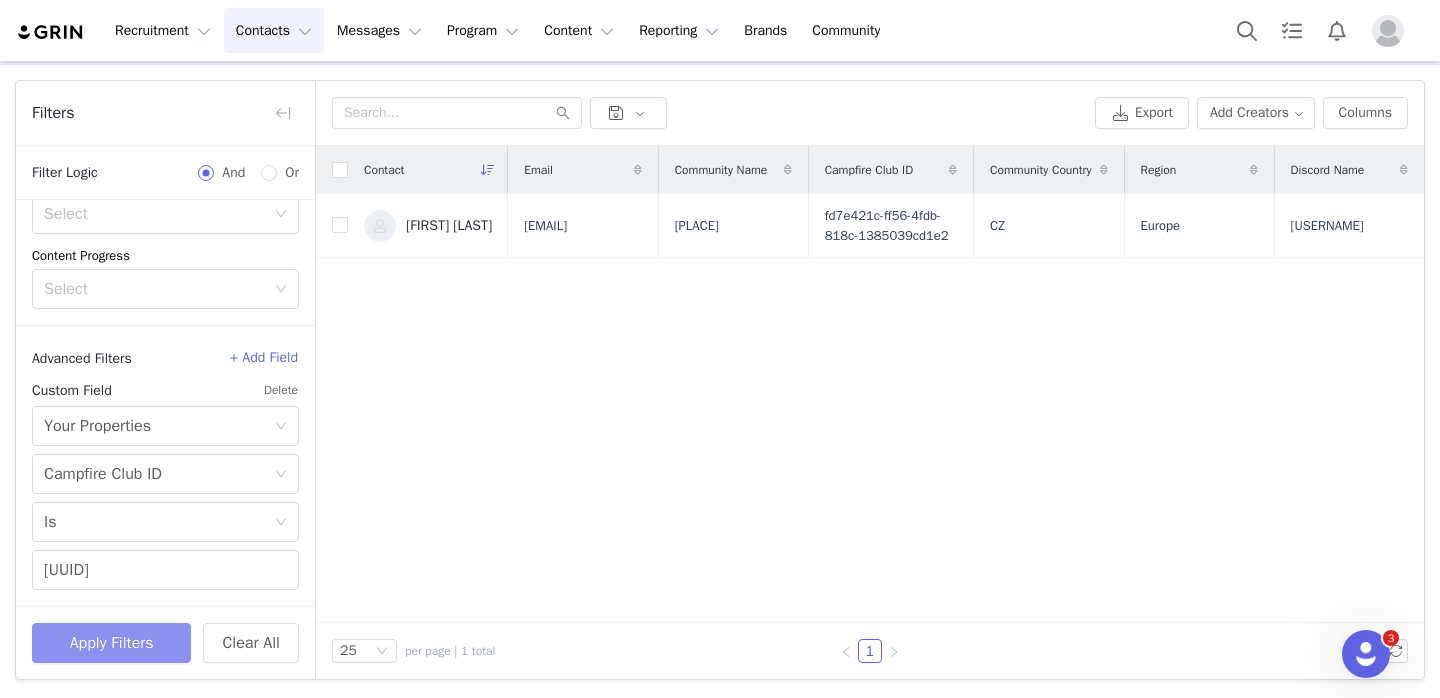 click on "Apply Filters" at bounding box center [111, 643] 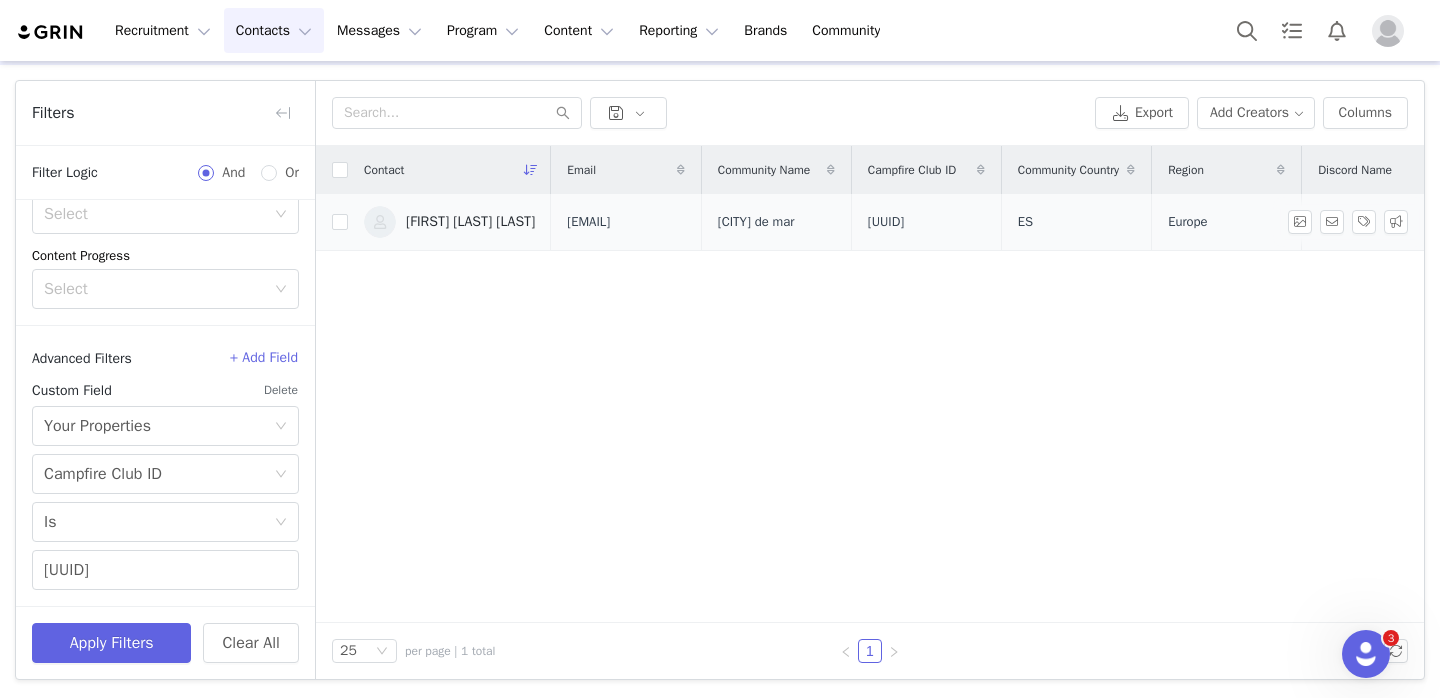 click on "Jose Manuel Garrido Malagon" at bounding box center [470, 222] 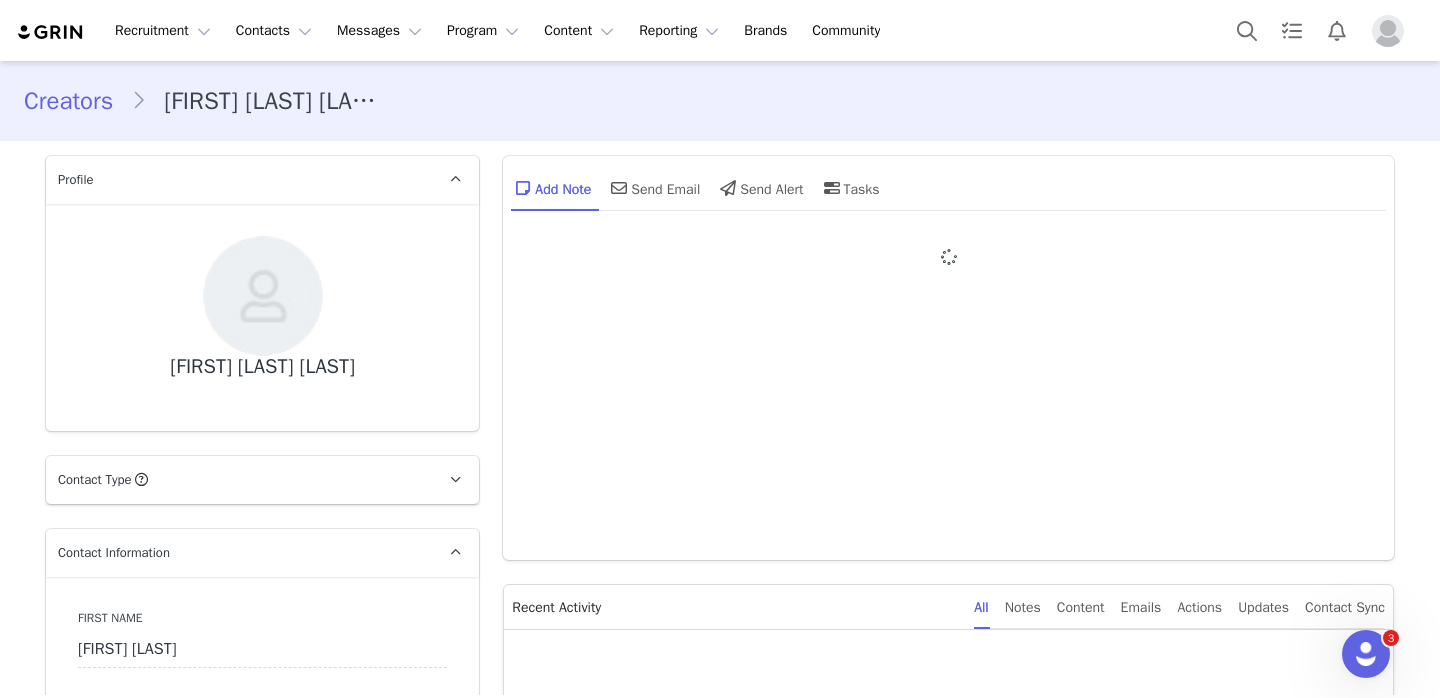 type on "+34 (Spain)" 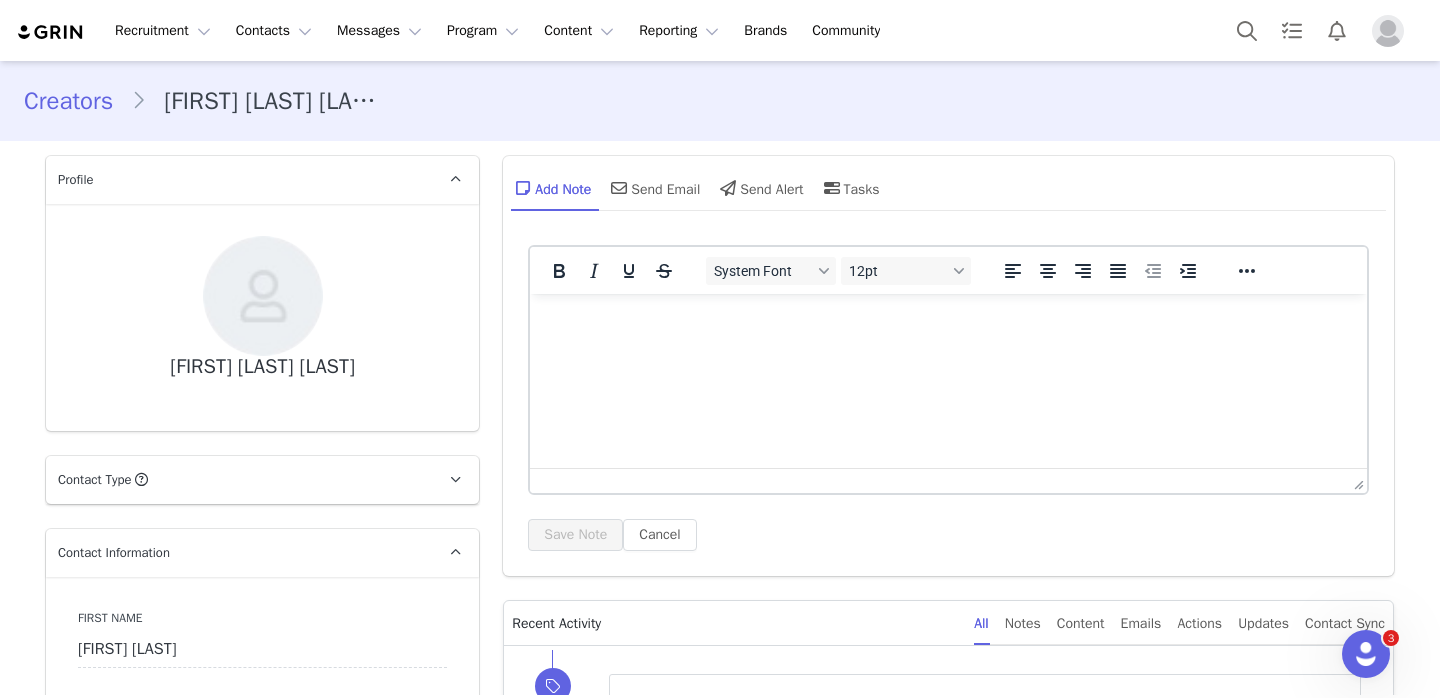 scroll, scrollTop: 0, scrollLeft: 0, axis: both 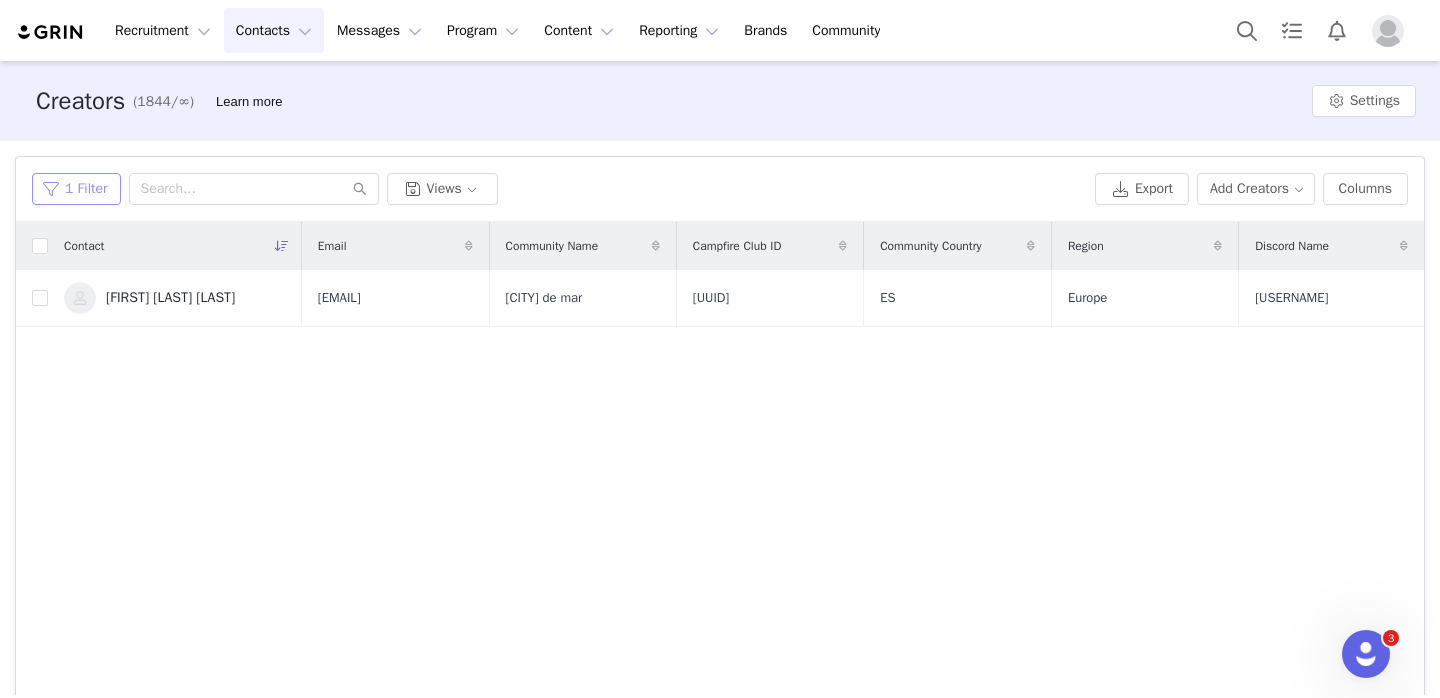 click on "1 Filter" at bounding box center (76, 189) 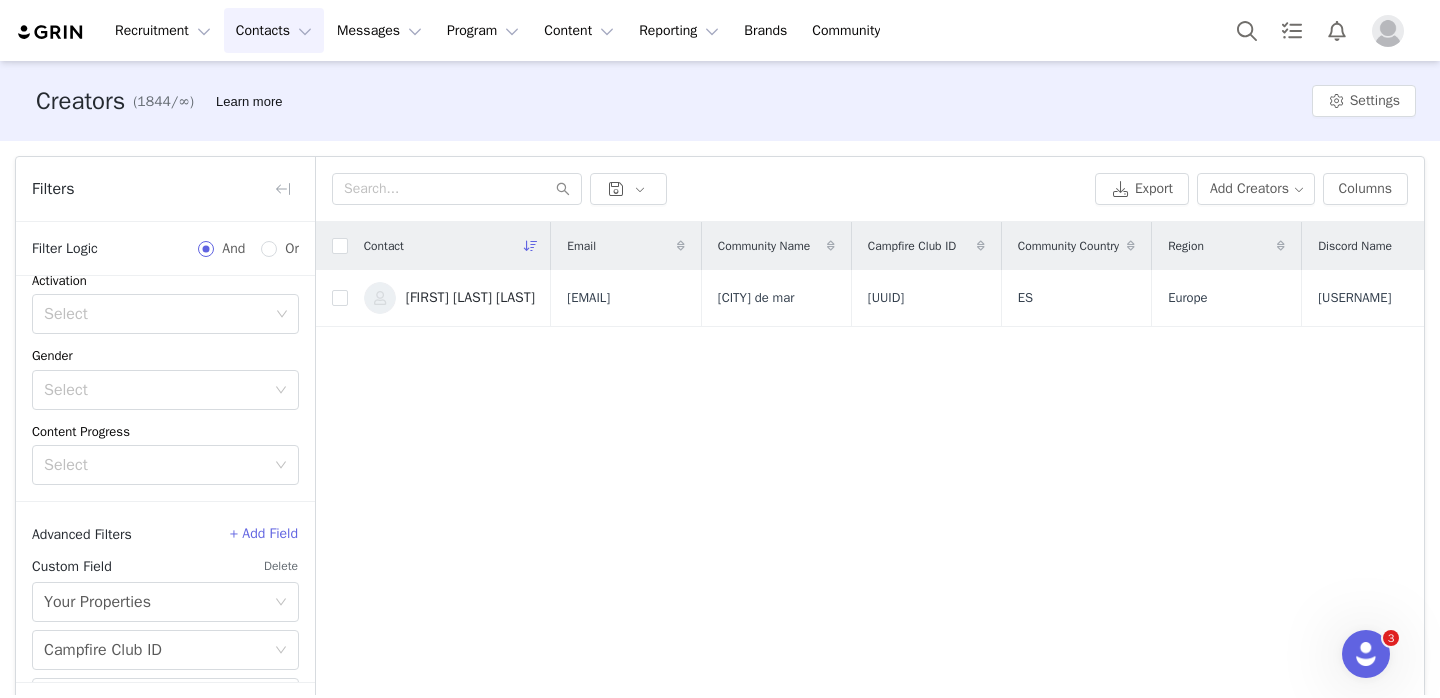 scroll, scrollTop: 499, scrollLeft: 0, axis: vertical 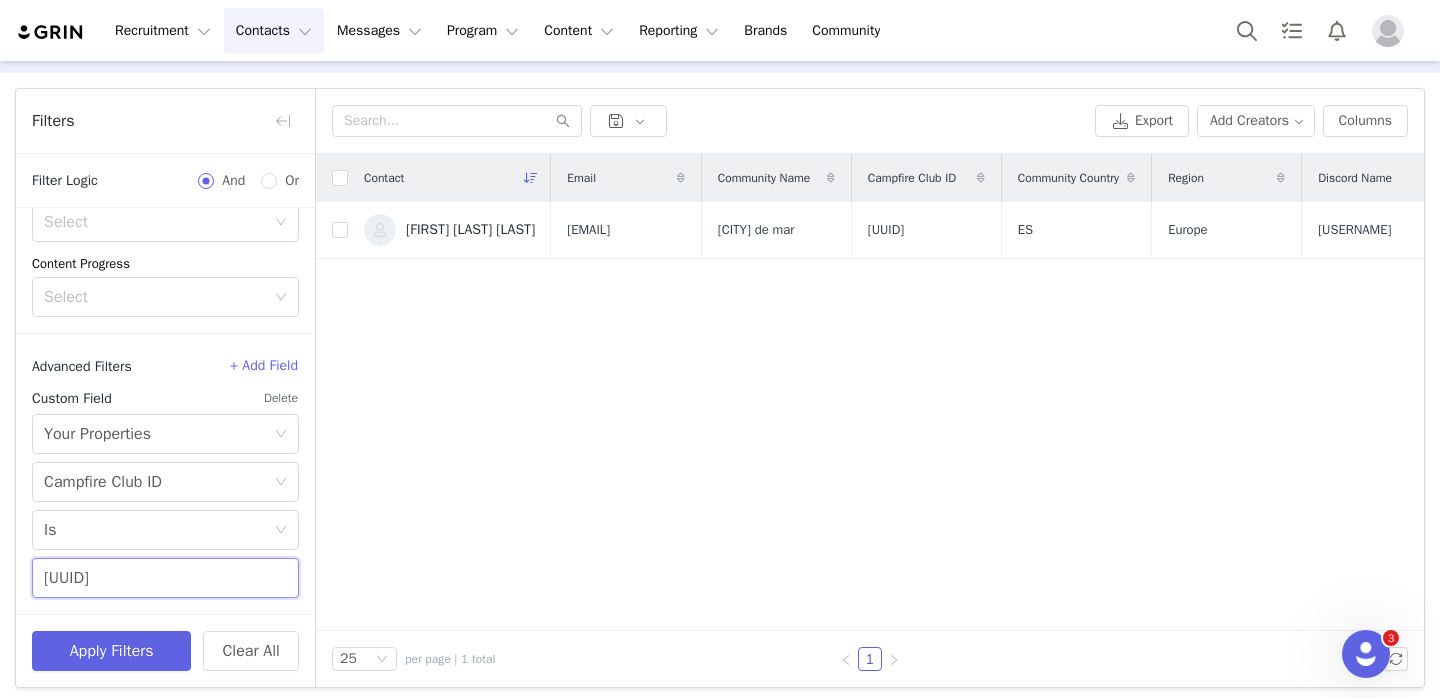 click on "fb788c13-f499-418d-961f-eb2f527bf493" at bounding box center (165, 578) 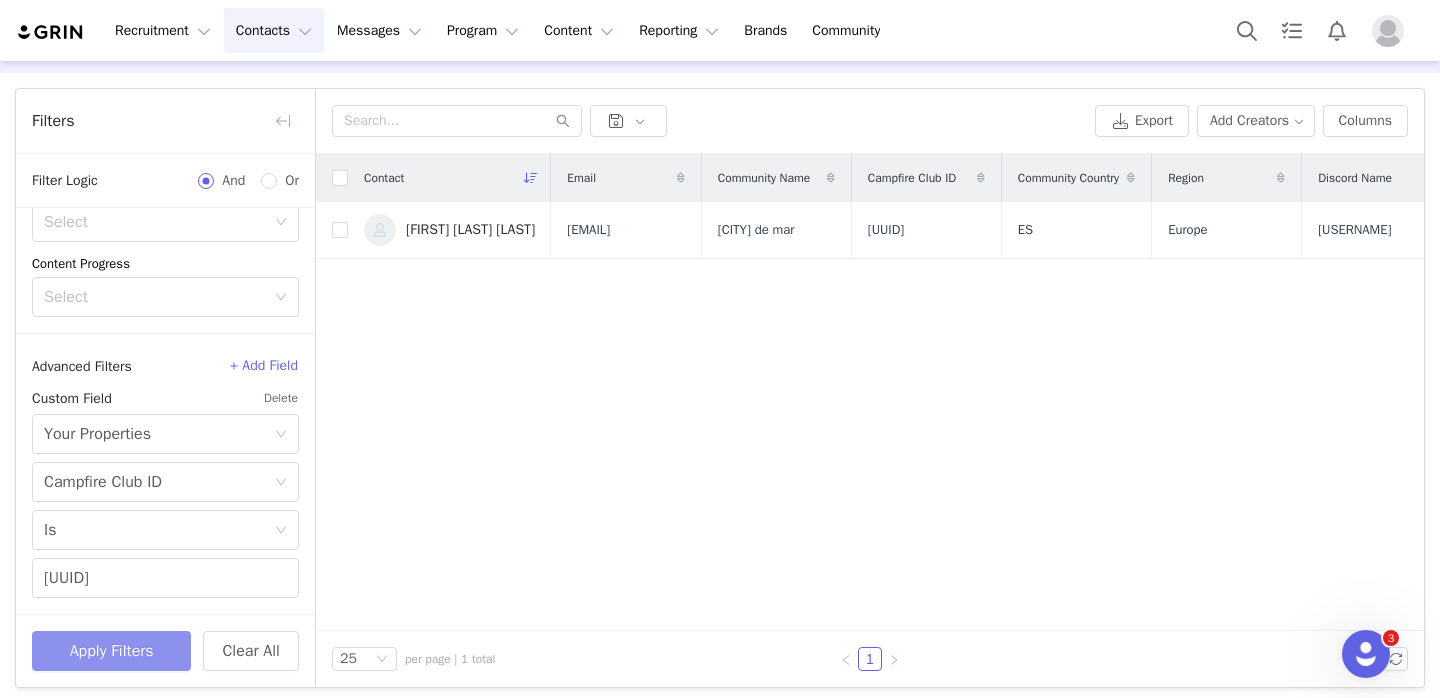 scroll, scrollTop: 0, scrollLeft: 0, axis: both 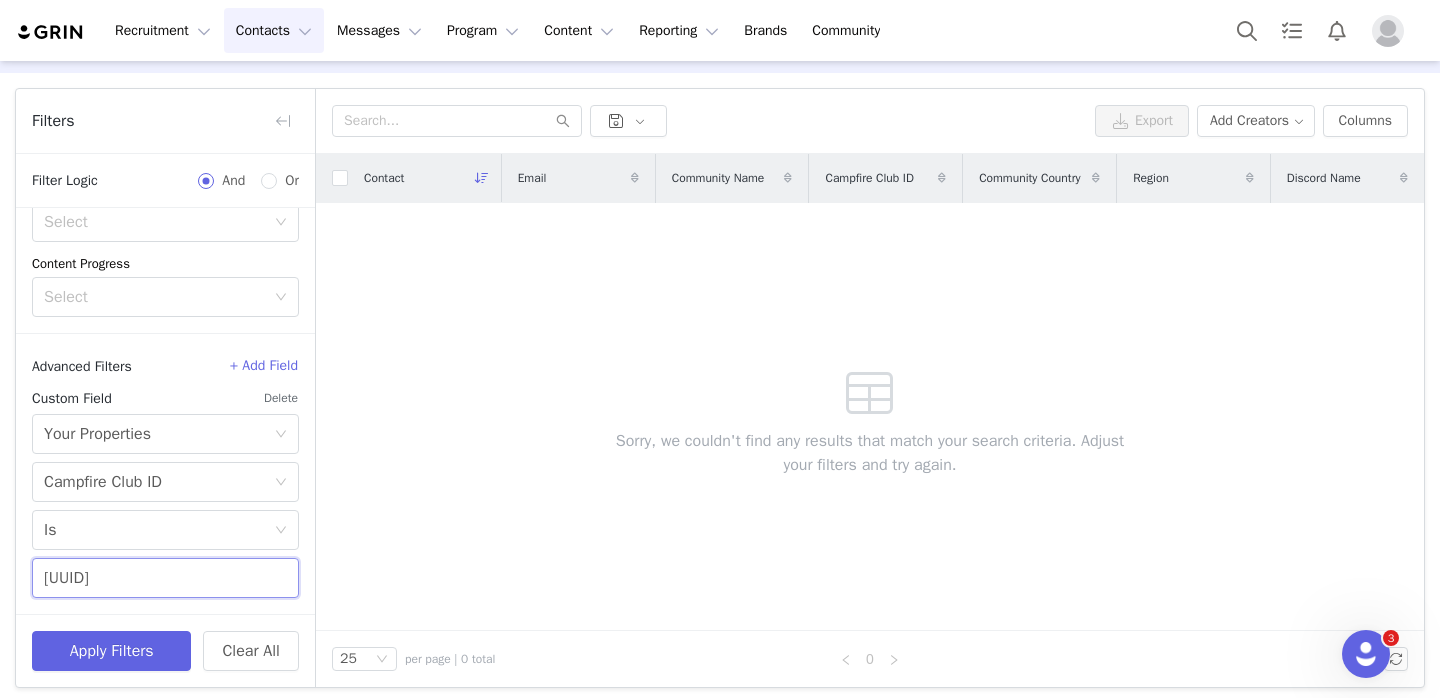 click on "e9ba6dc7-e632-4ff3-b6ed-d77a1bc069fe" at bounding box center [165, 578] 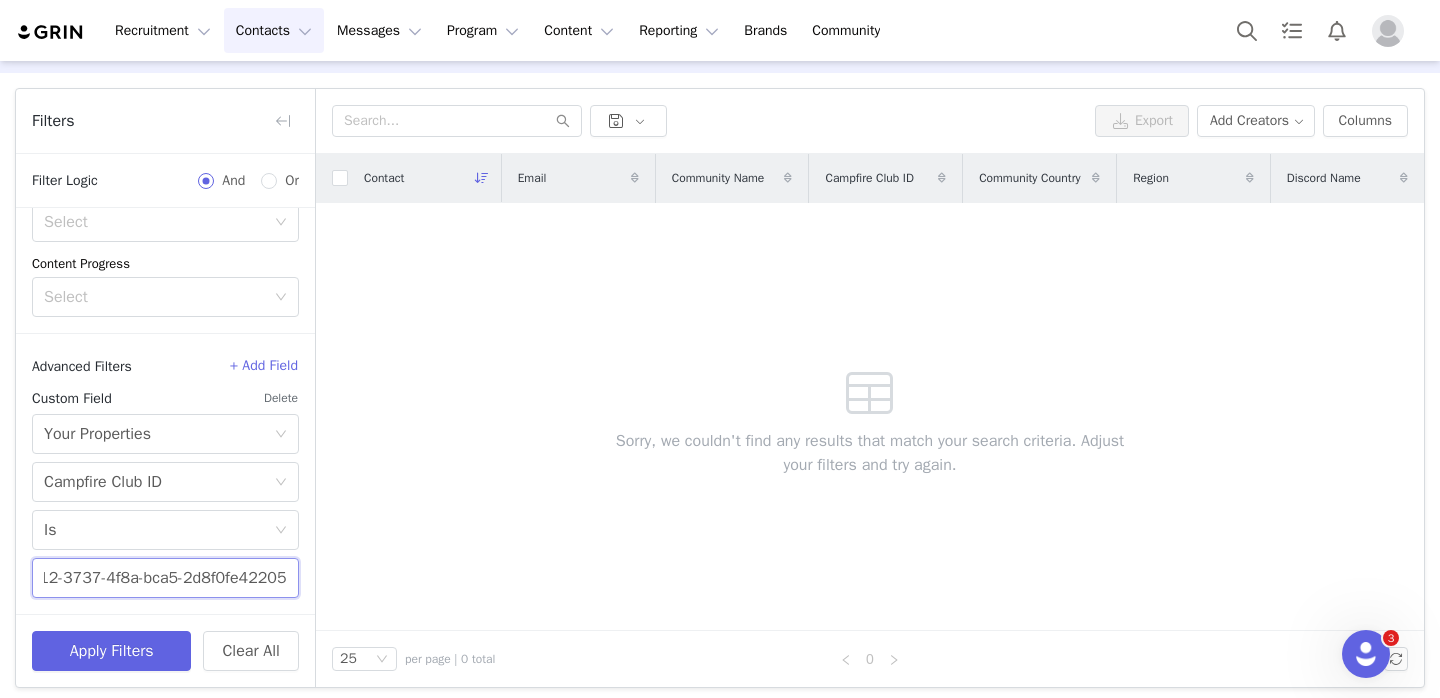 scroll, scrollTop: 0, scrollLeft: 69, axis: horizontal 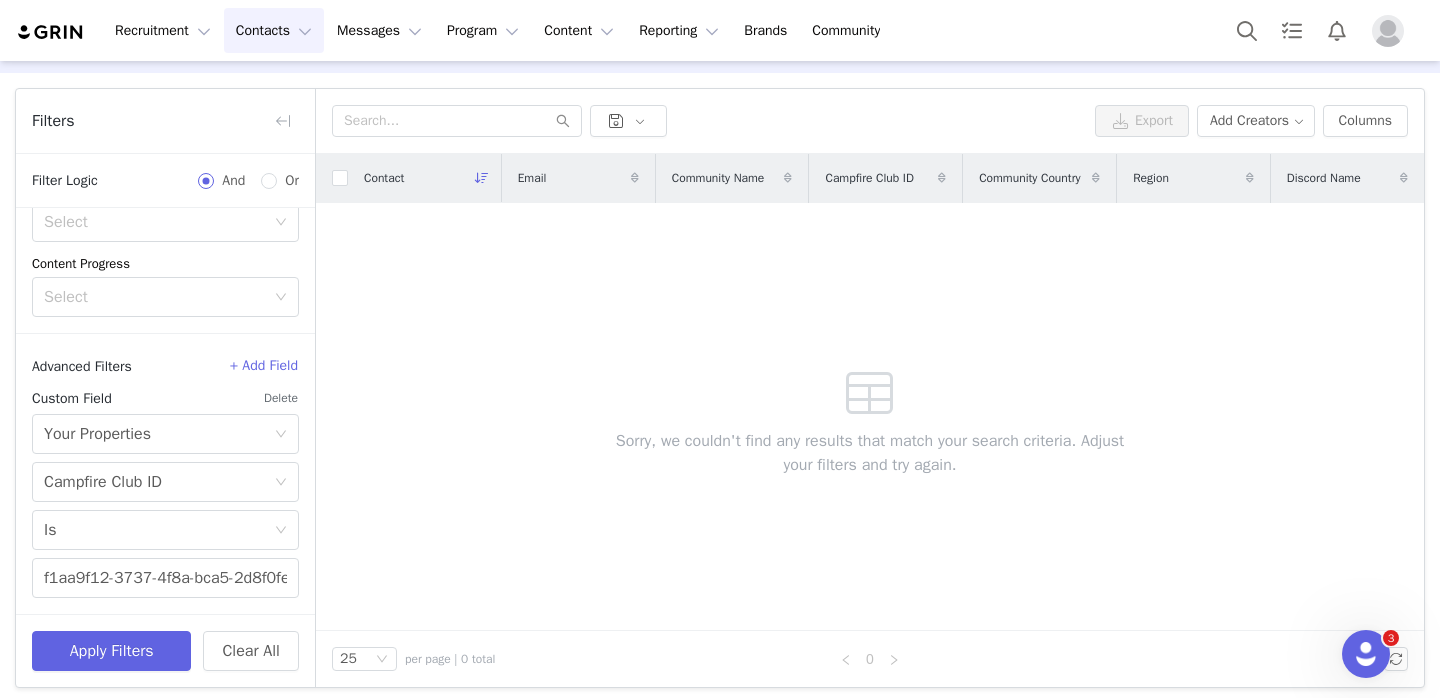click on "Apply Filters Clear All" at bounding box center [165, 650] 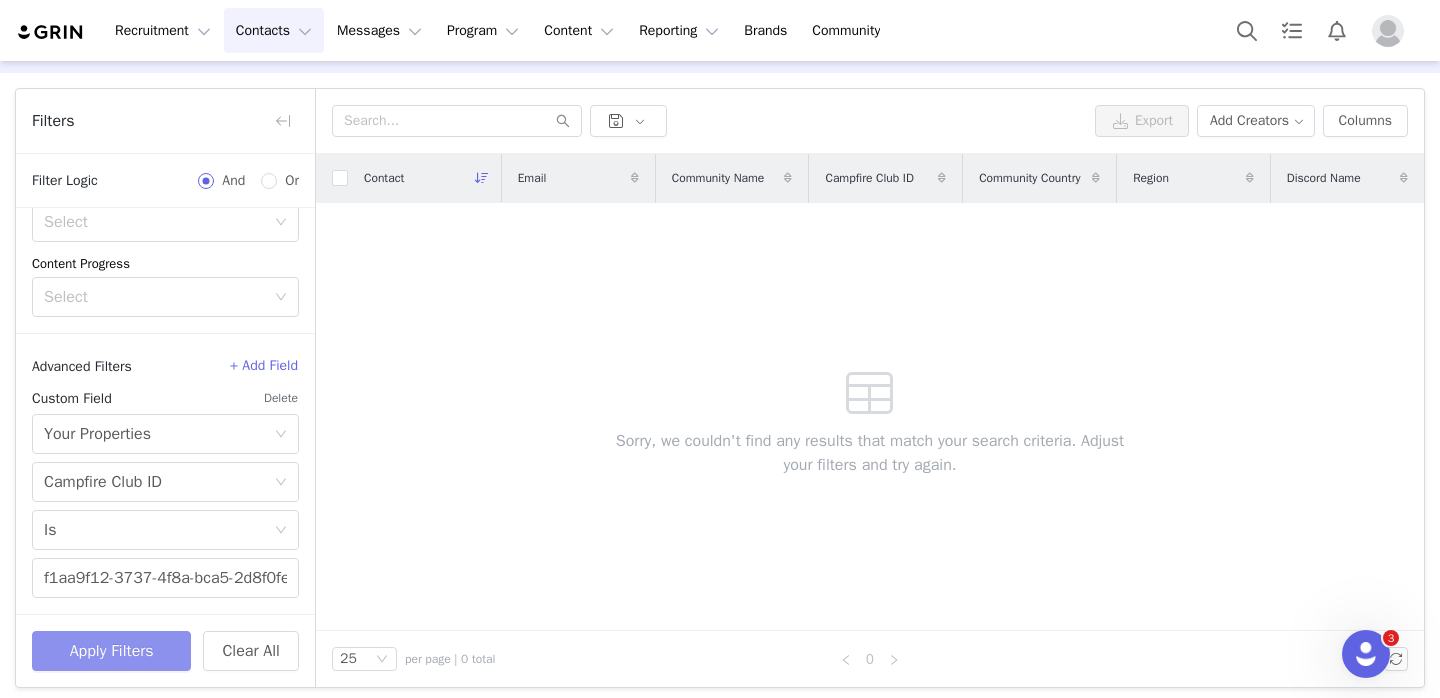 click on "Apply Filters" at bounding box center (111, 651) 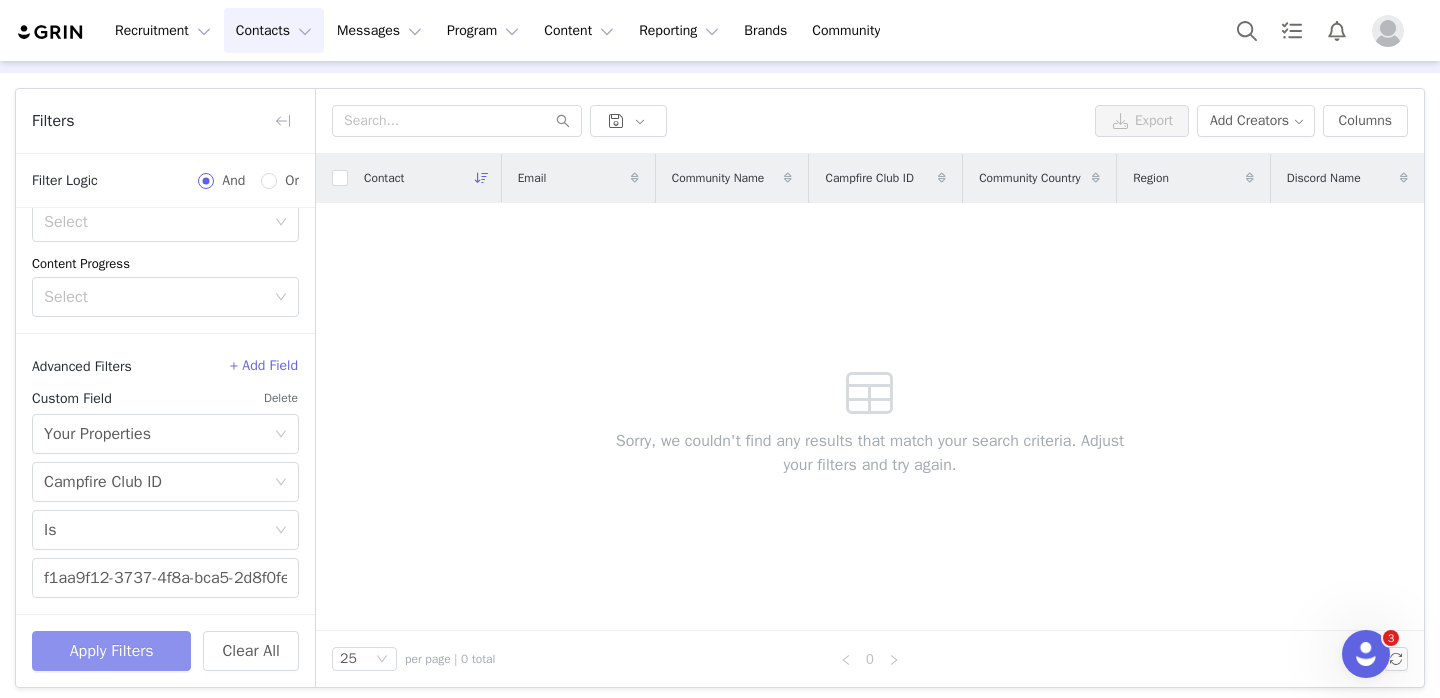 type 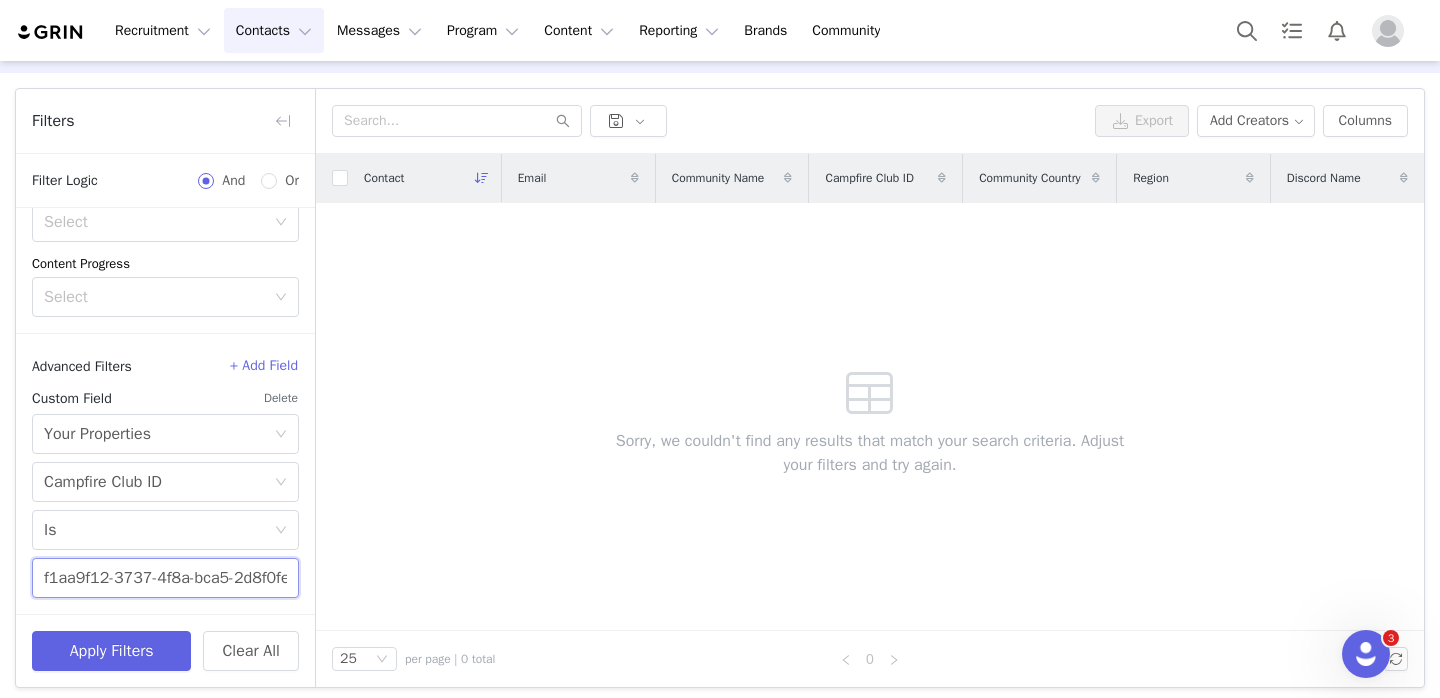 click on "f1aa9f12-3737-4f8a-bca5-2d8f0fe42205" at bounding box center (165, 578) 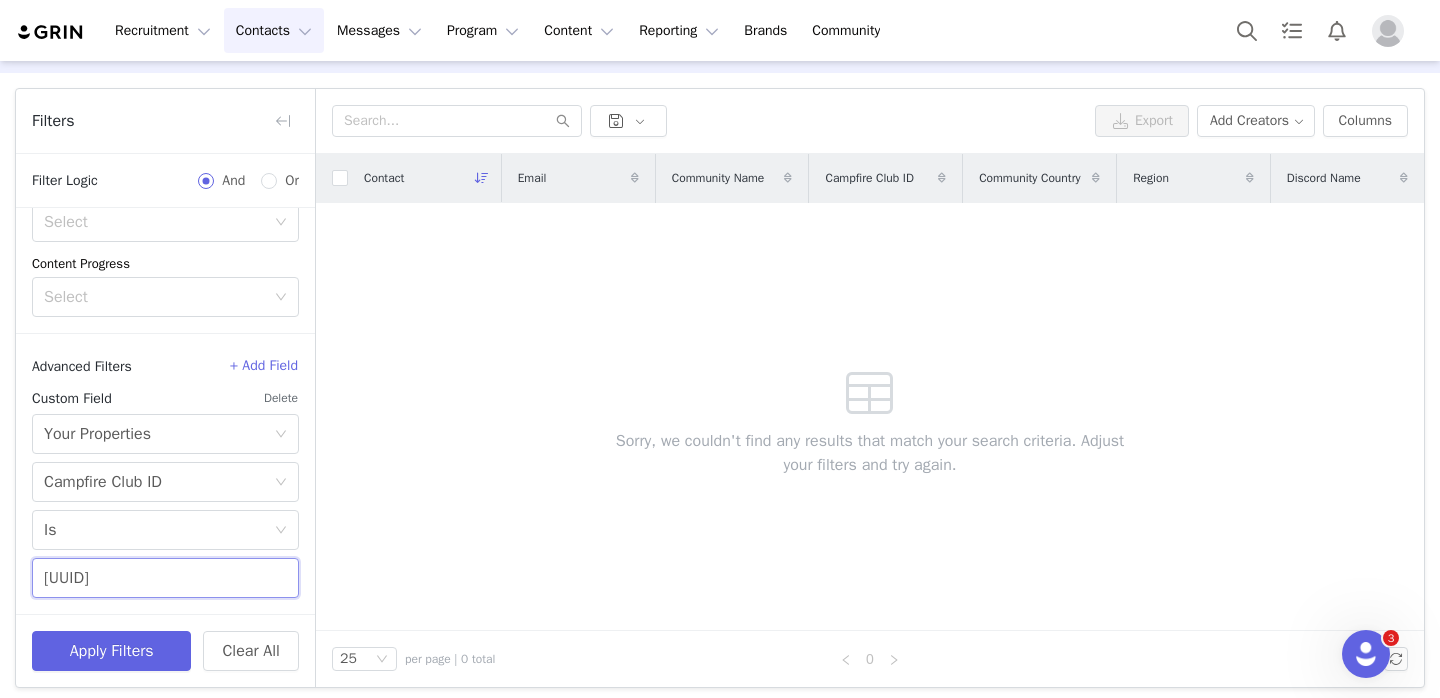 scroll, scrollTop: 0, scrollLeft: 86, axis: horizontal 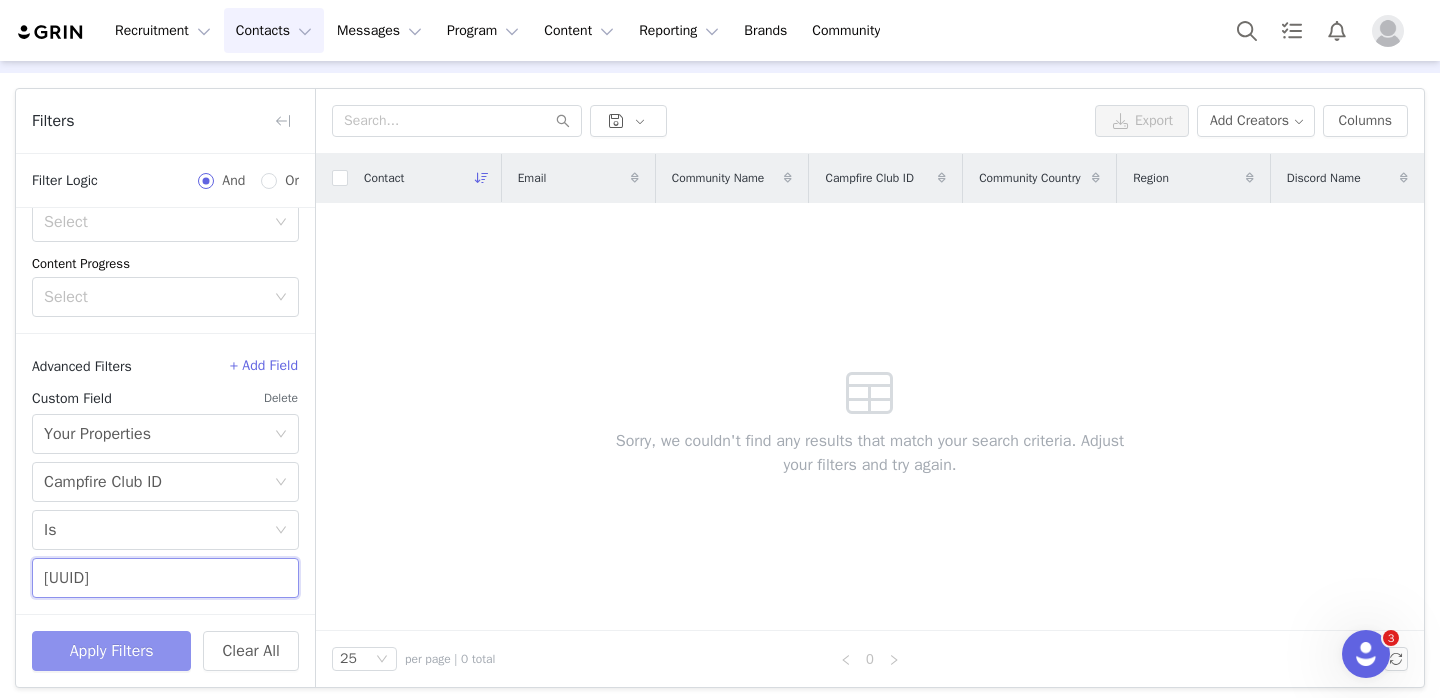 type on "d37165f3-a156-43c3-a964-2aa7805a4239" 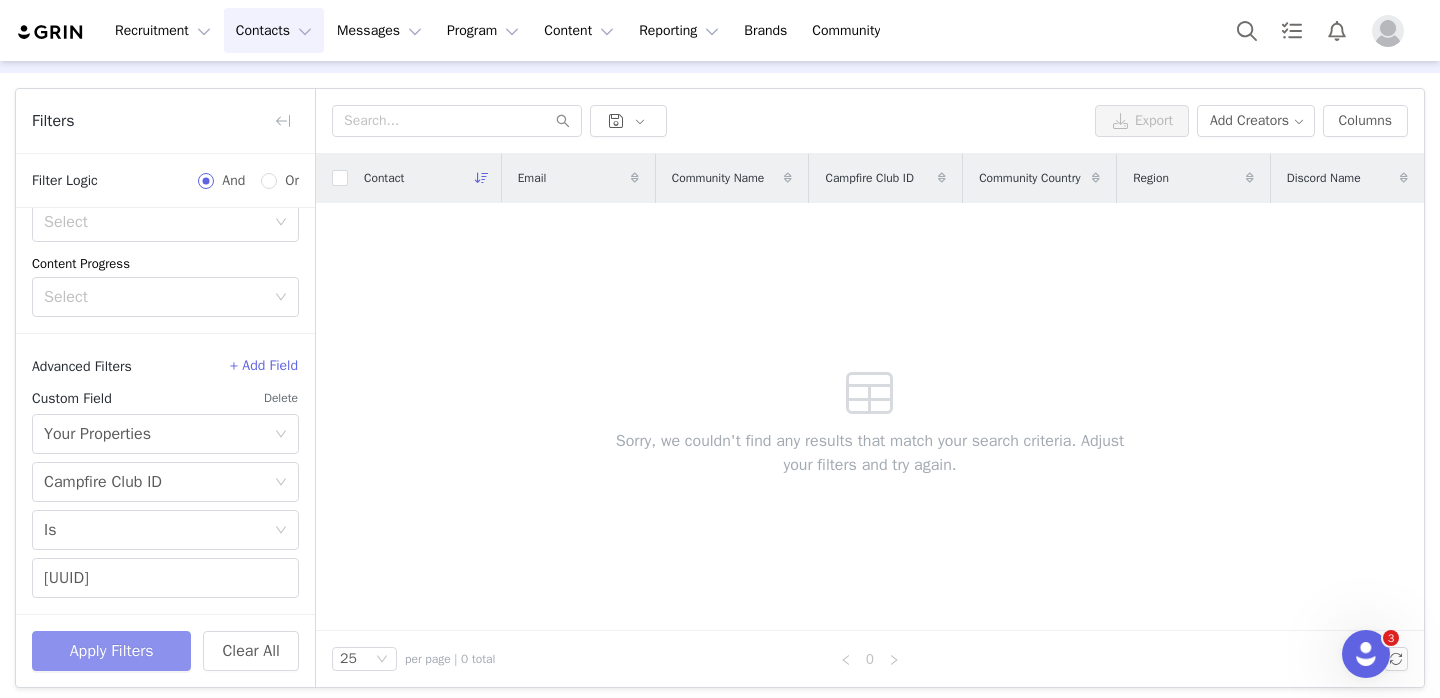 scroll, scrollTop: 0, scrollLeft: 0, axis: both 